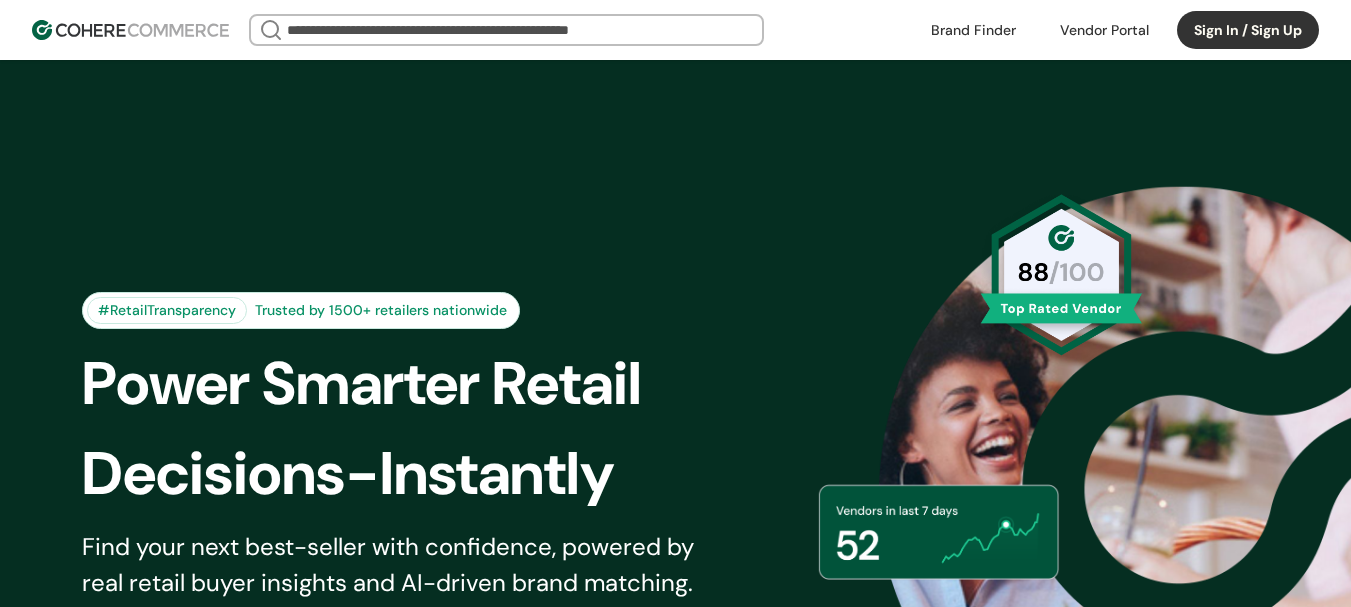 click on "Sign In / Sign Up" at bounding box center [1248, 30] 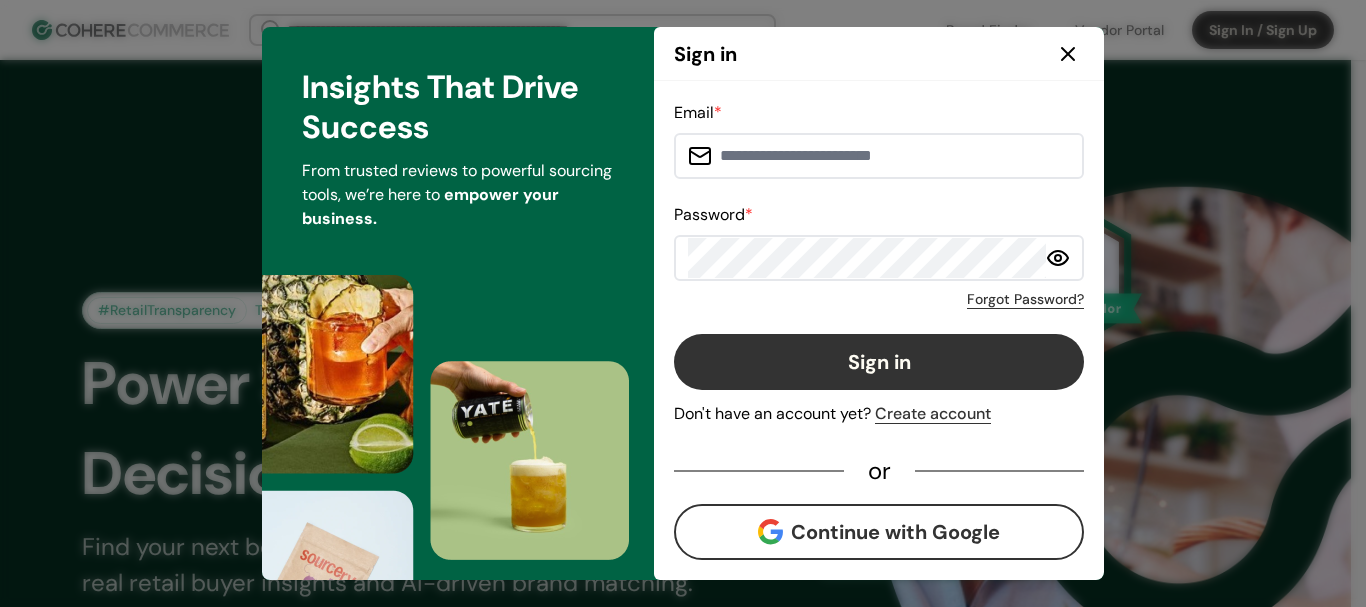 type on "**********" 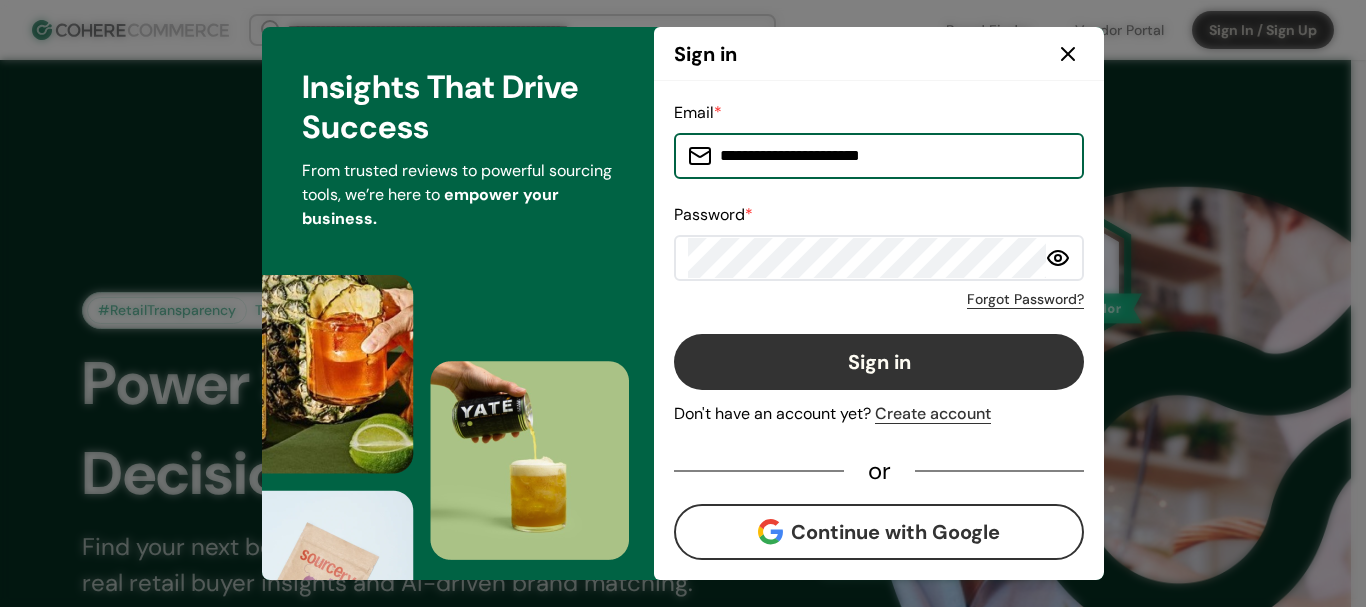 drag, startPoint x: 1074, startPoint y: 42, endPoint x: 876, endPoint y: 41, distance: 198.00252 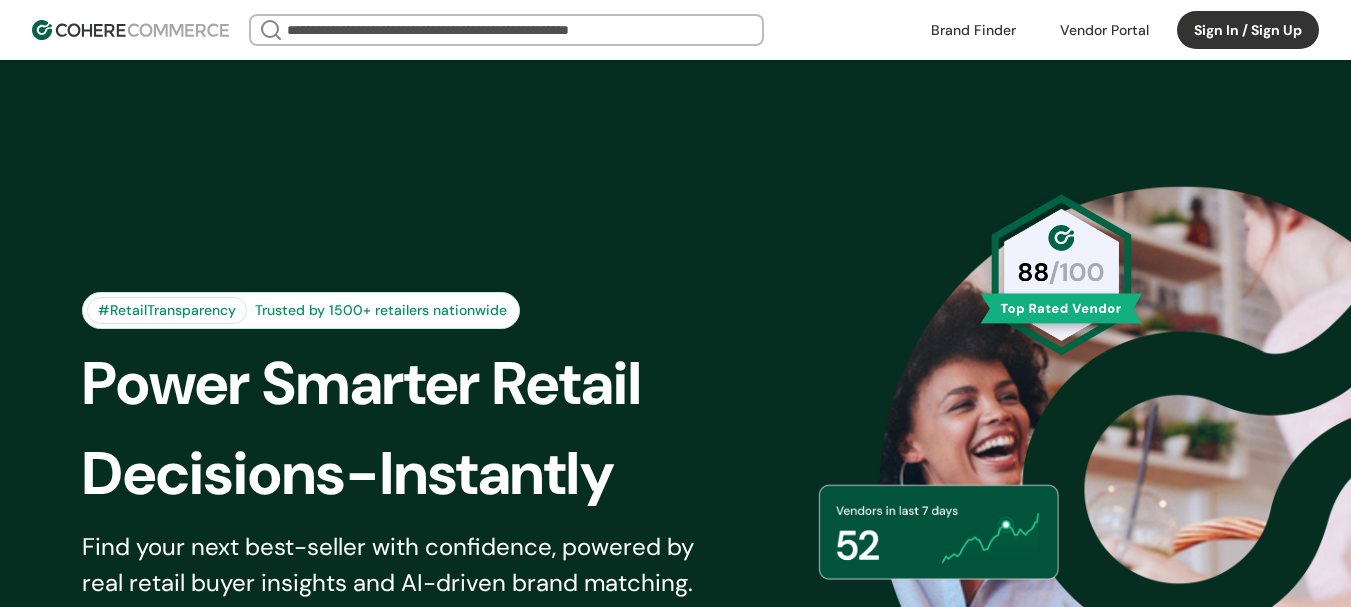 click on "Brand Finder Vendor Portal" at bounding box center (1040, 30) 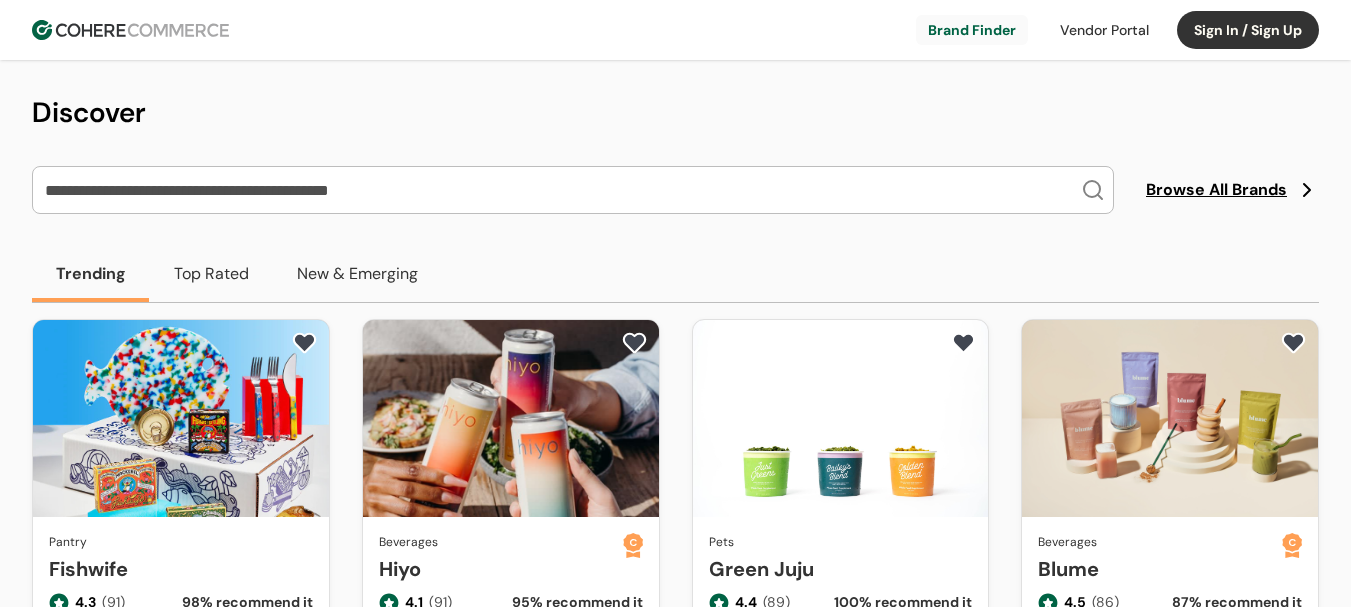 scroll, scrollTop: 0, scrollLeft: 0, axis: both 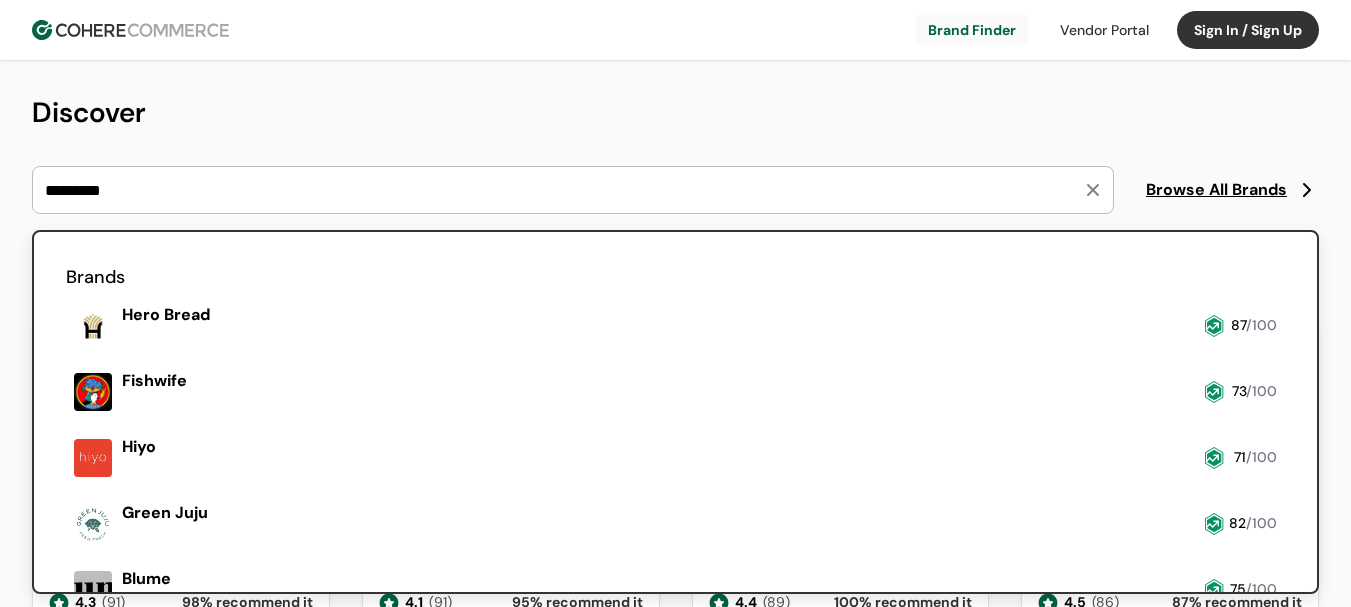 type on "*********" 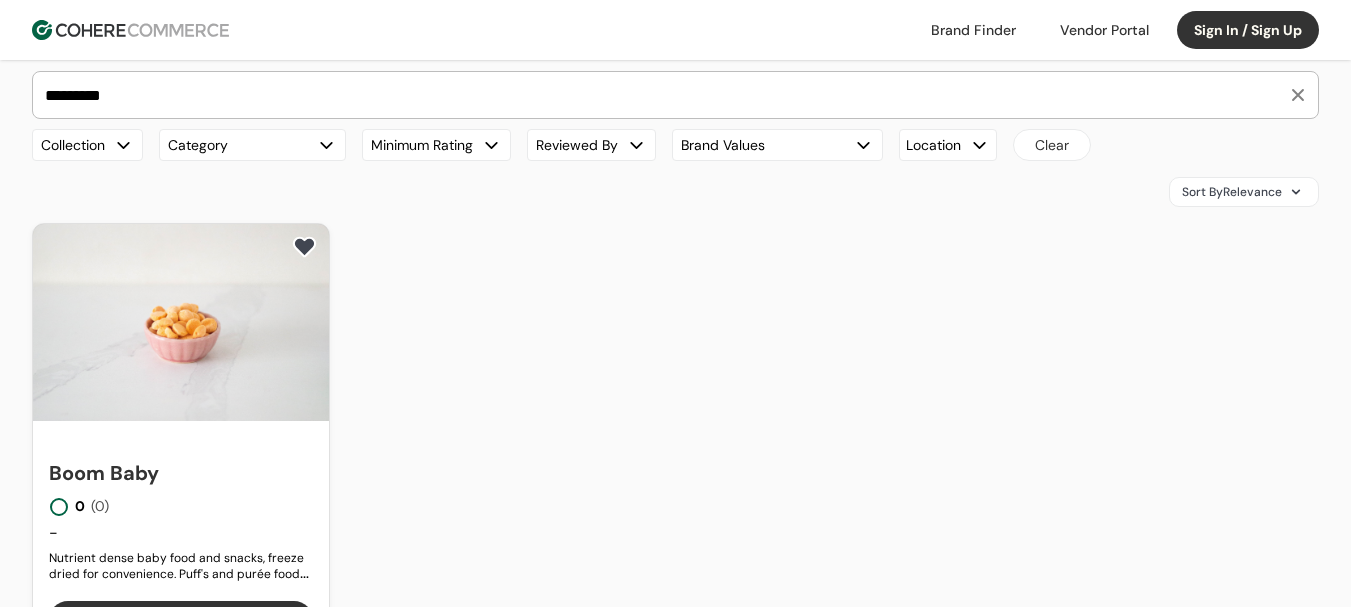 scroll, scrollTop: 0, scrollLeft: 0, axis: both 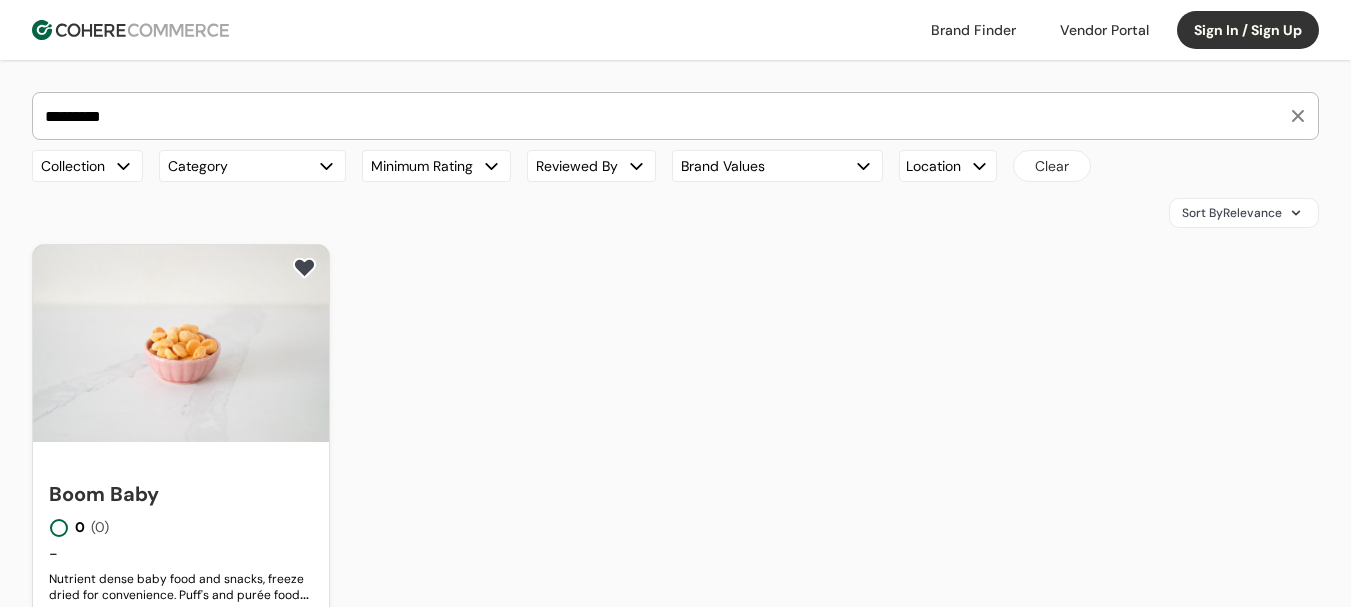 click on "********* Brands Boom Baby -- /100 Collection Category Minimum Rating Reviewed By Brand Values Location No Options Clear Clear Sort By  Relevance Boom Baby 0 (0) - Nutrient dense baby food and snacks, freeze dried for convenience. Puff's and purée foods that actually taste good and are rich with vitamins and minerals. Using the best local ingredients and making things in small batches to keep the quality high. Babies deserve the best! Write a Review  Previous 1 Next" at bounding box center (675, 411) 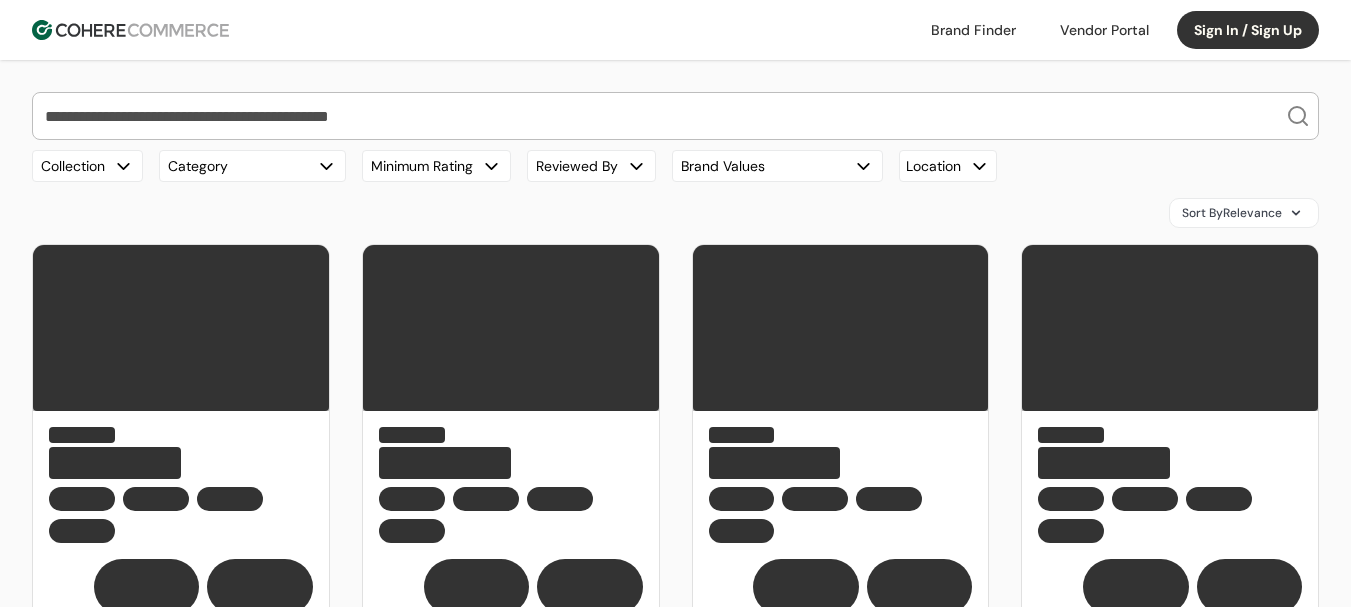 type 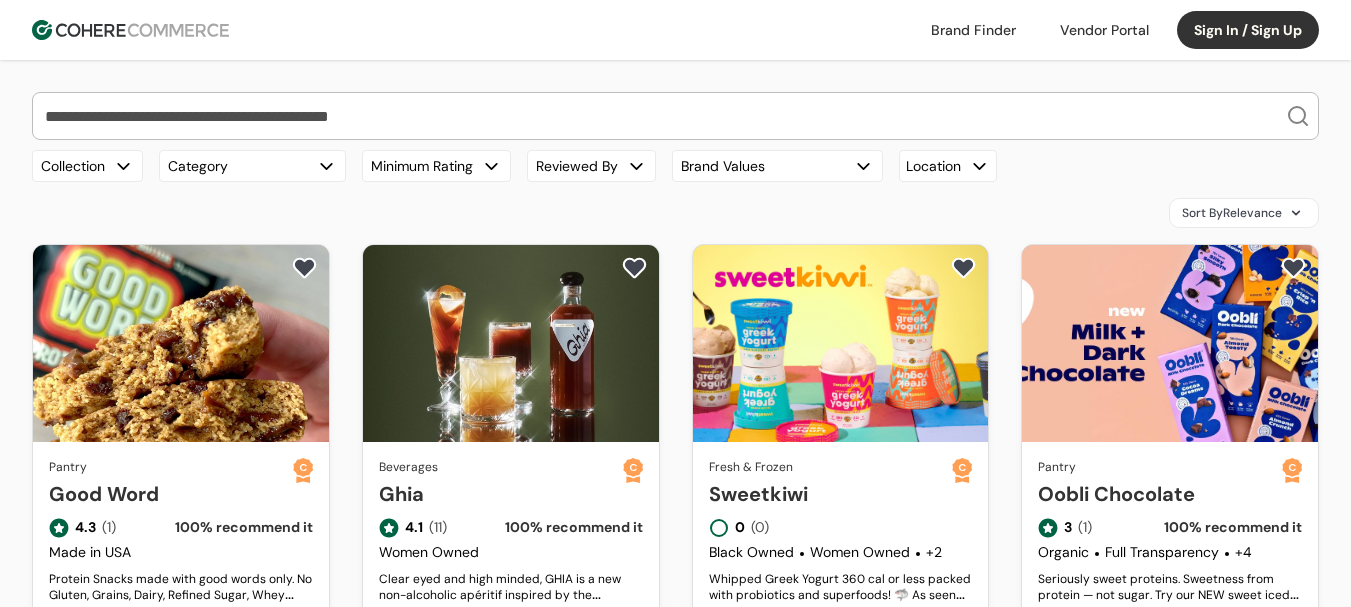 click on "Sign In / Sign Up" at bounding box center [1248, 30] 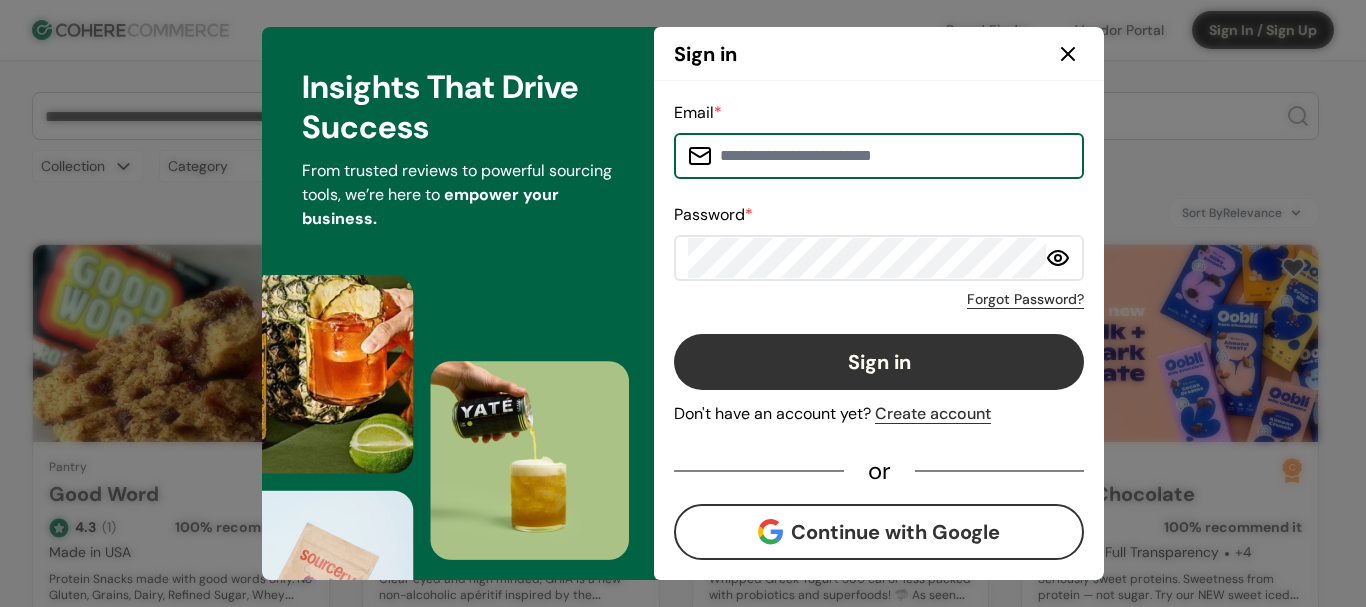 type on "**********" 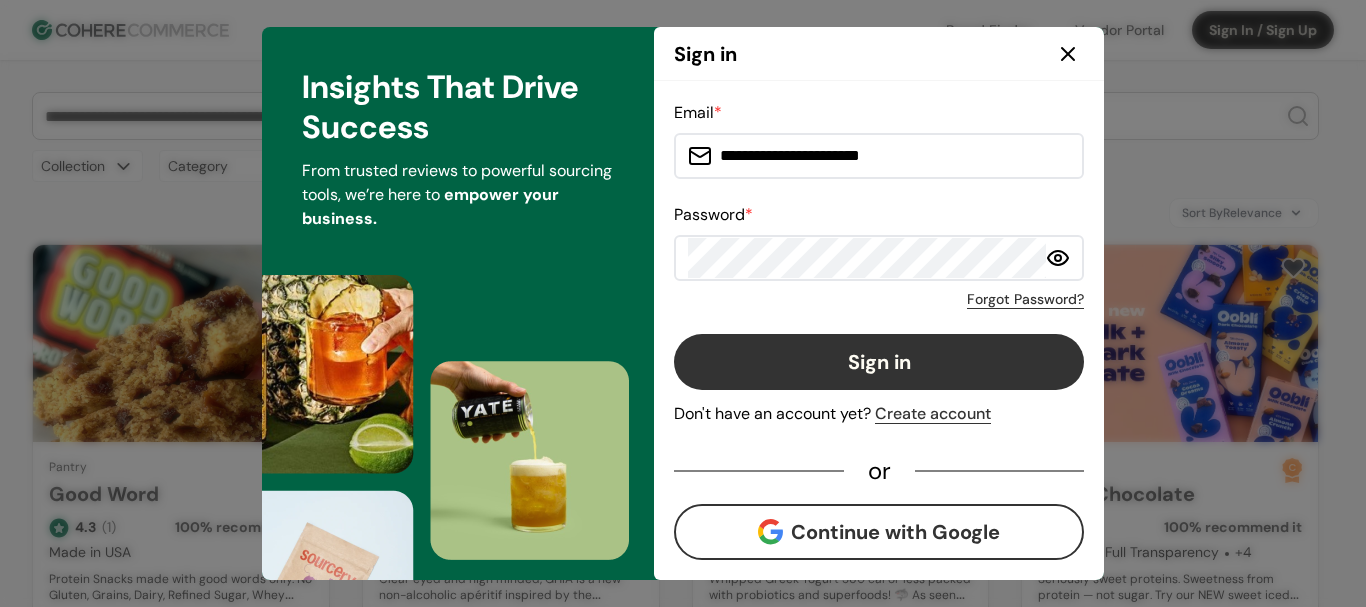 click on "Sign in" at bounding box center (879, 362) 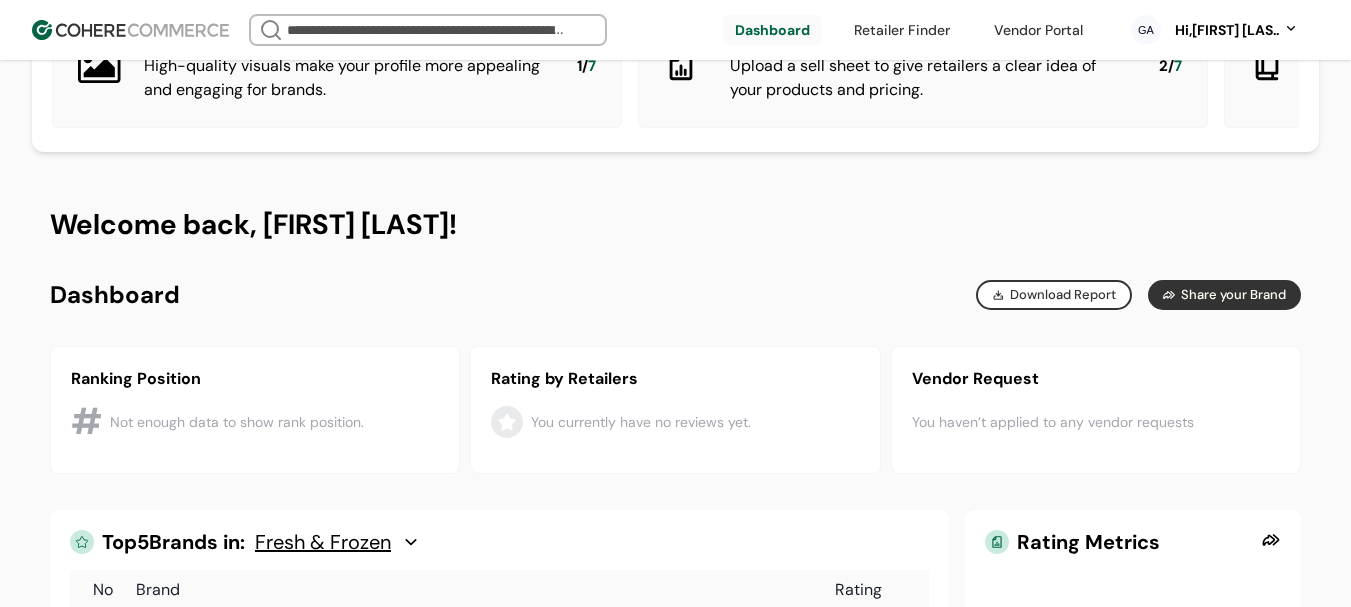 scroll, scrollTop: 100, scrollLeft: 0, axis: vertical 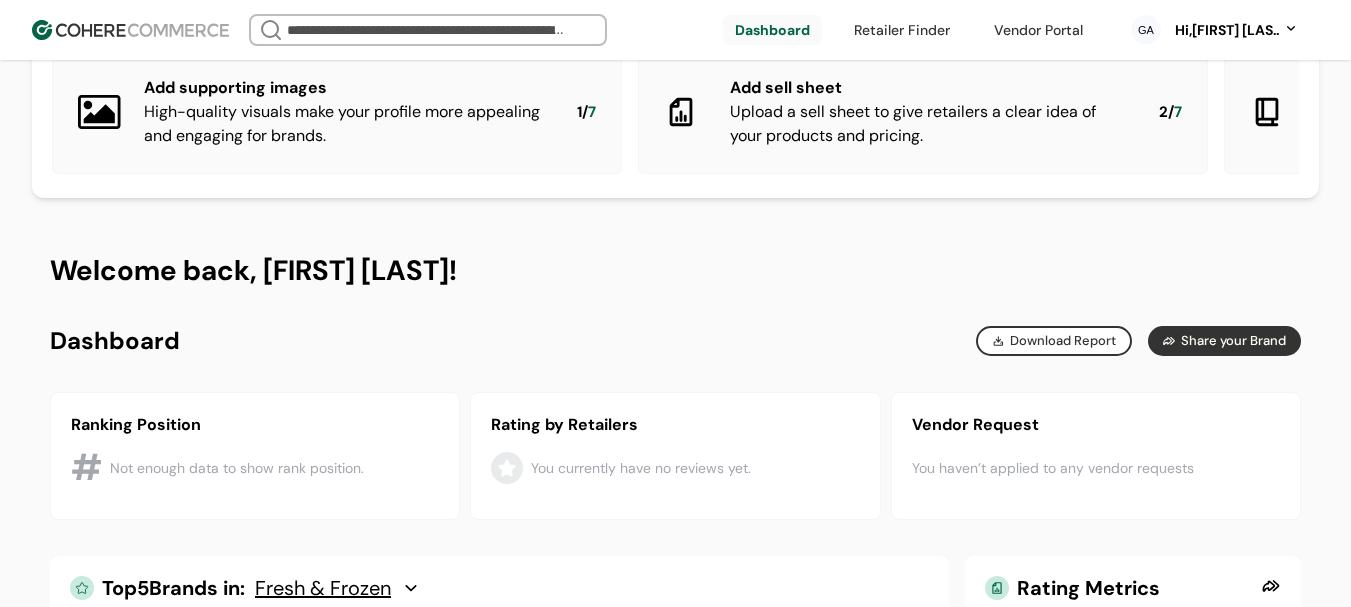 click on "Hi,  Geo Abadies" at bounding box center (1224, 30) 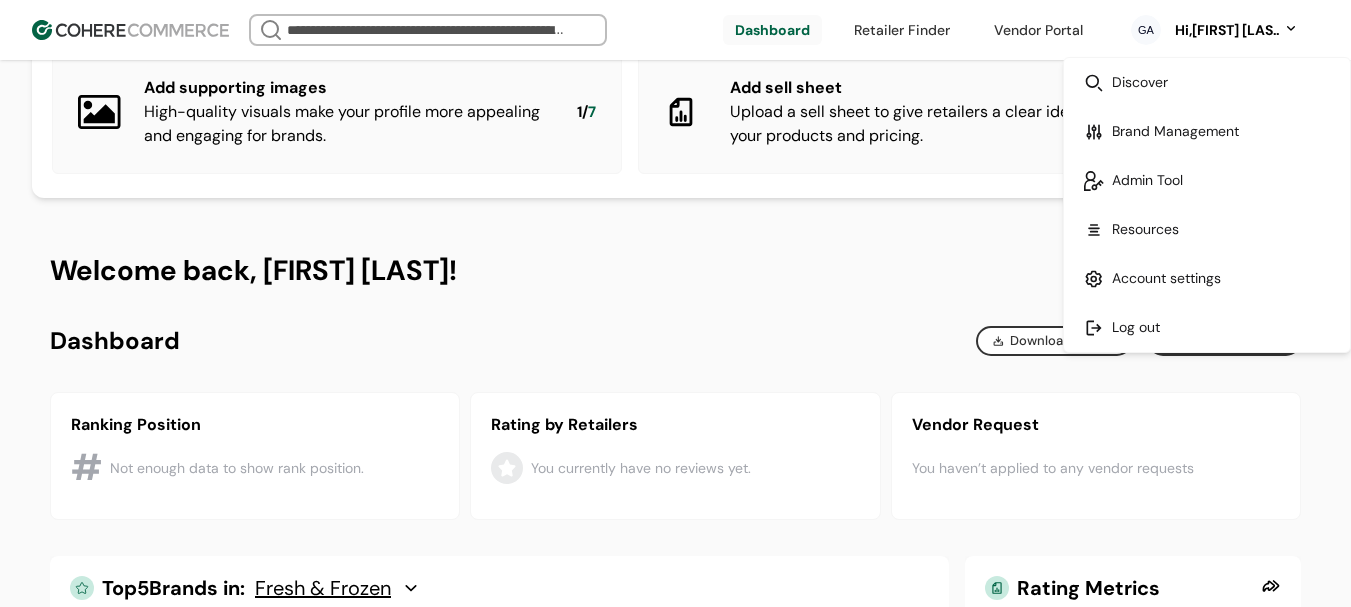 click at bounding box center (1207, 180) 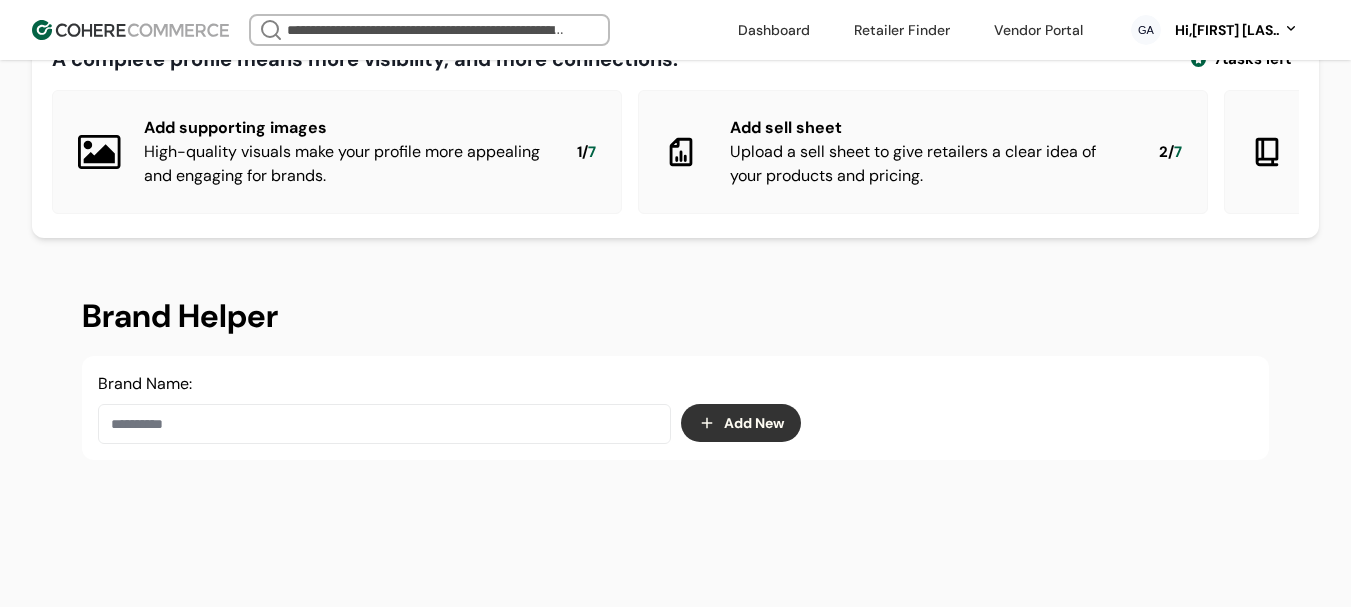 scroll, scrollTop: 100, scrollLeft: 0, axis: vertical 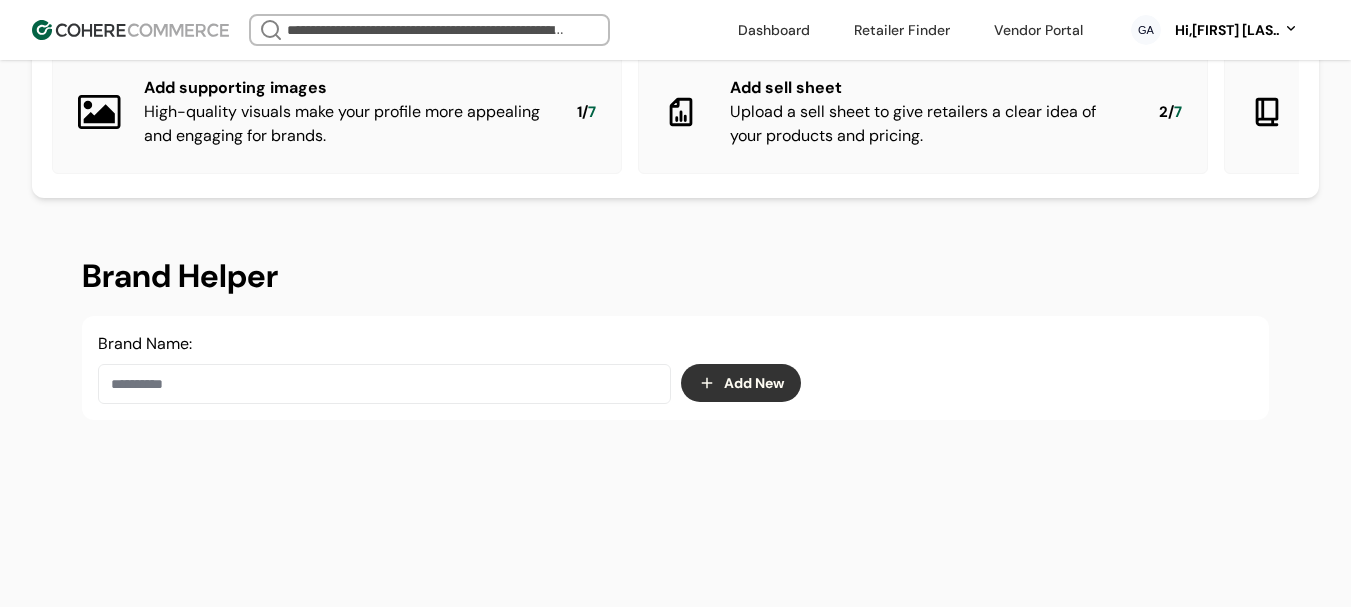 click at bounding box center [384, 384] 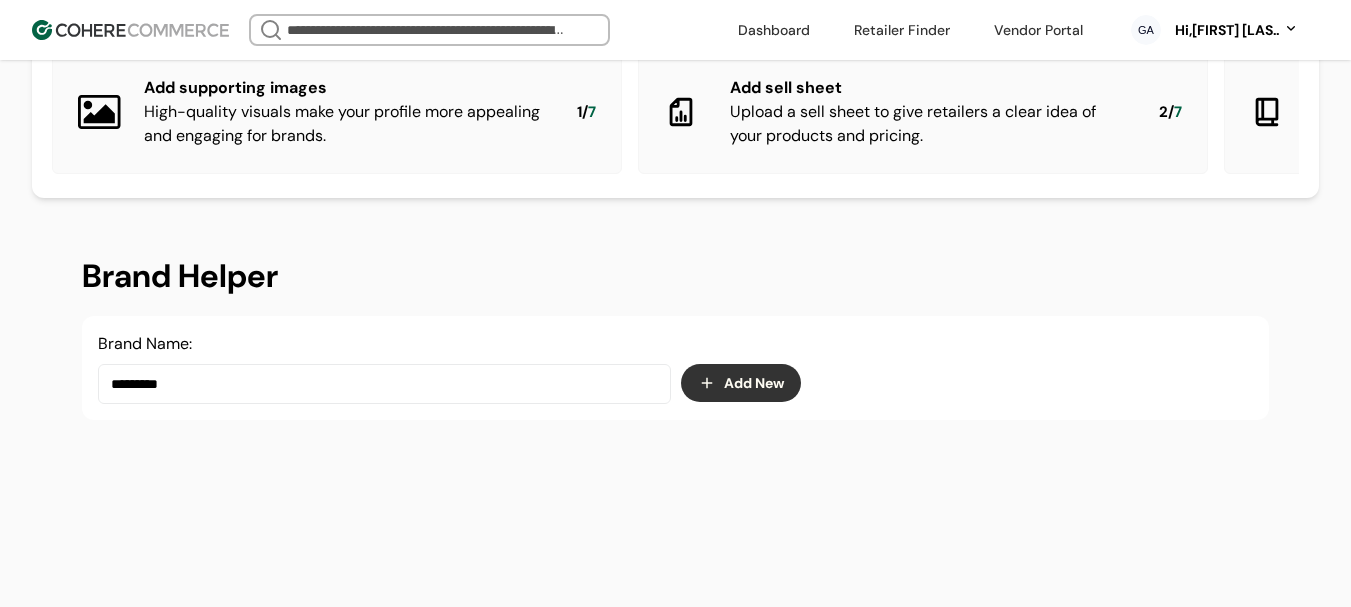drag, startPoint x: 490, startPoint y: 393, endPoint x: 84, endPoint y: 392, distance: 406.00122 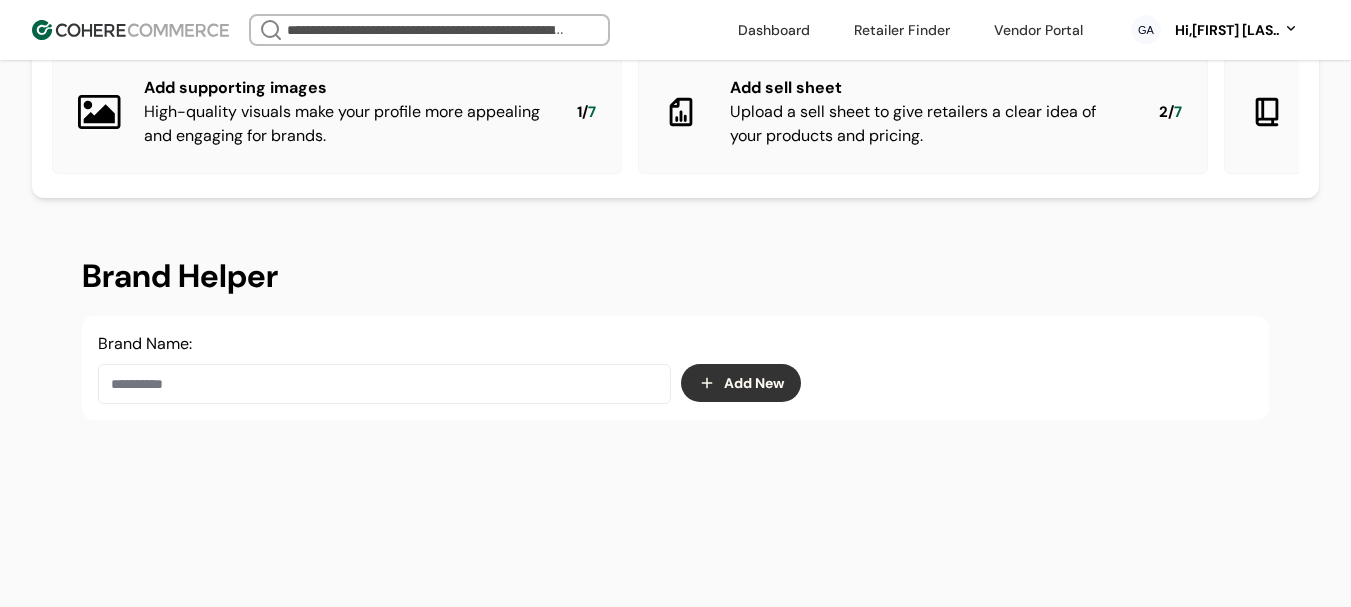 click on "Add New" at bounding box center (741, 383) 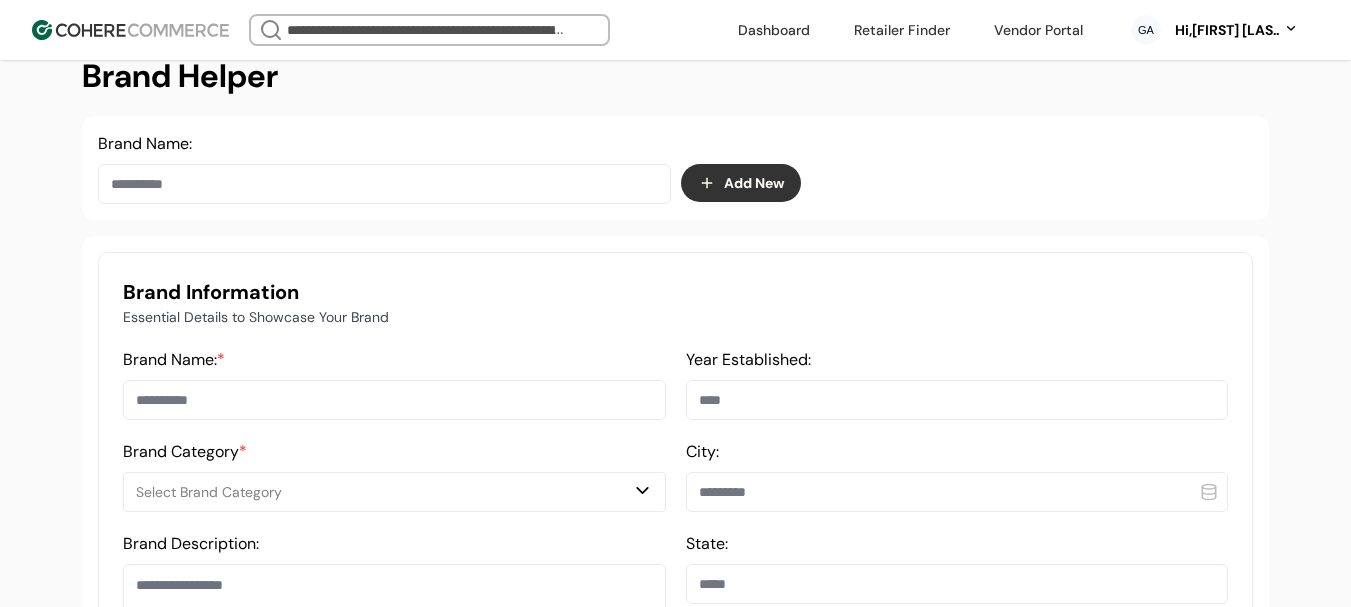 click at bounding box center (394, 400) 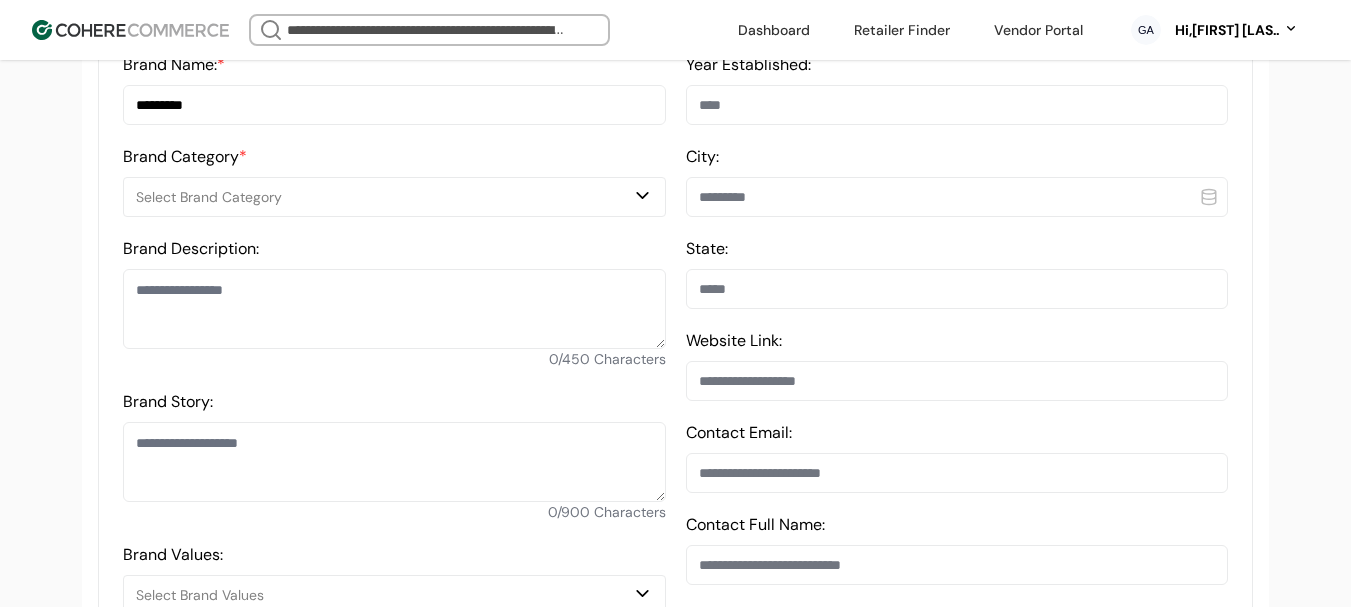 scroll, scrollTop: 600, scrollLeft: 0, axis: vertical 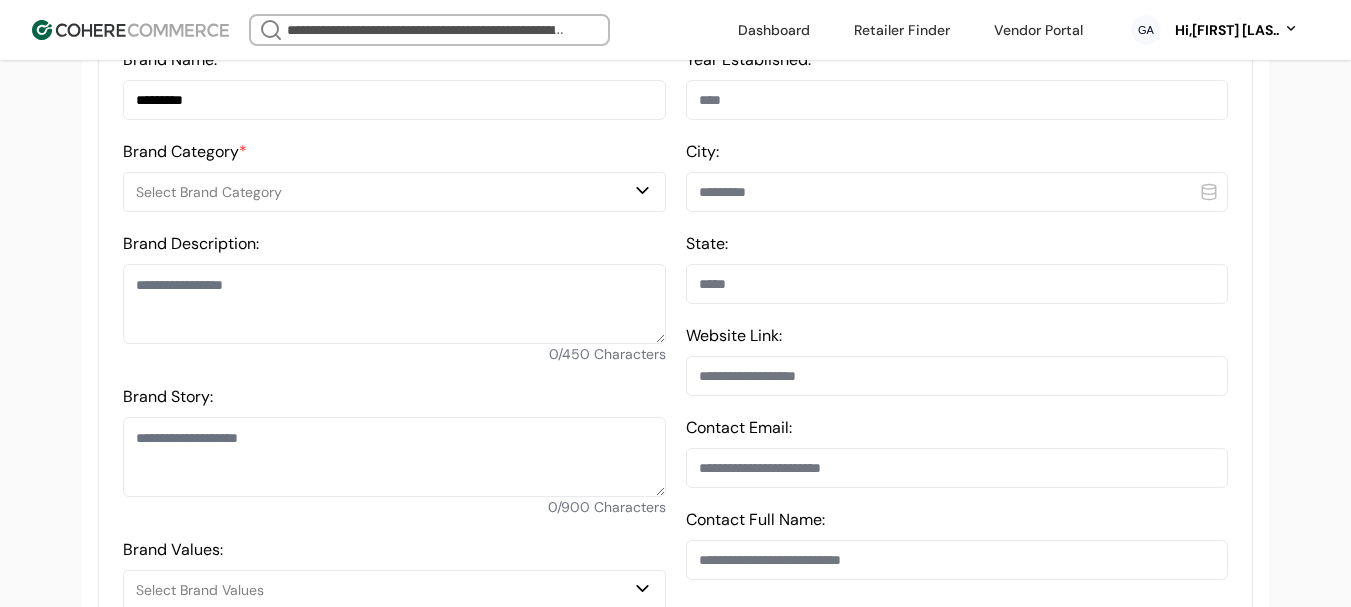 type on "*********" 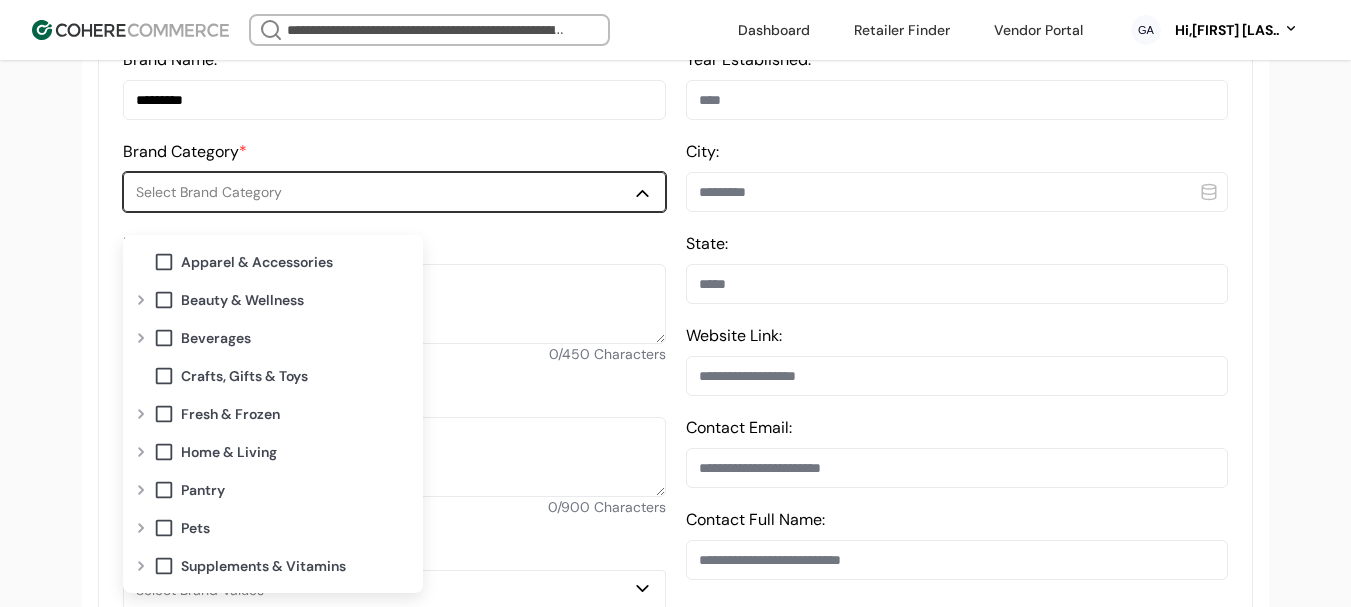 click on "Beauty & Wellness" at bounding box center (242, 300) 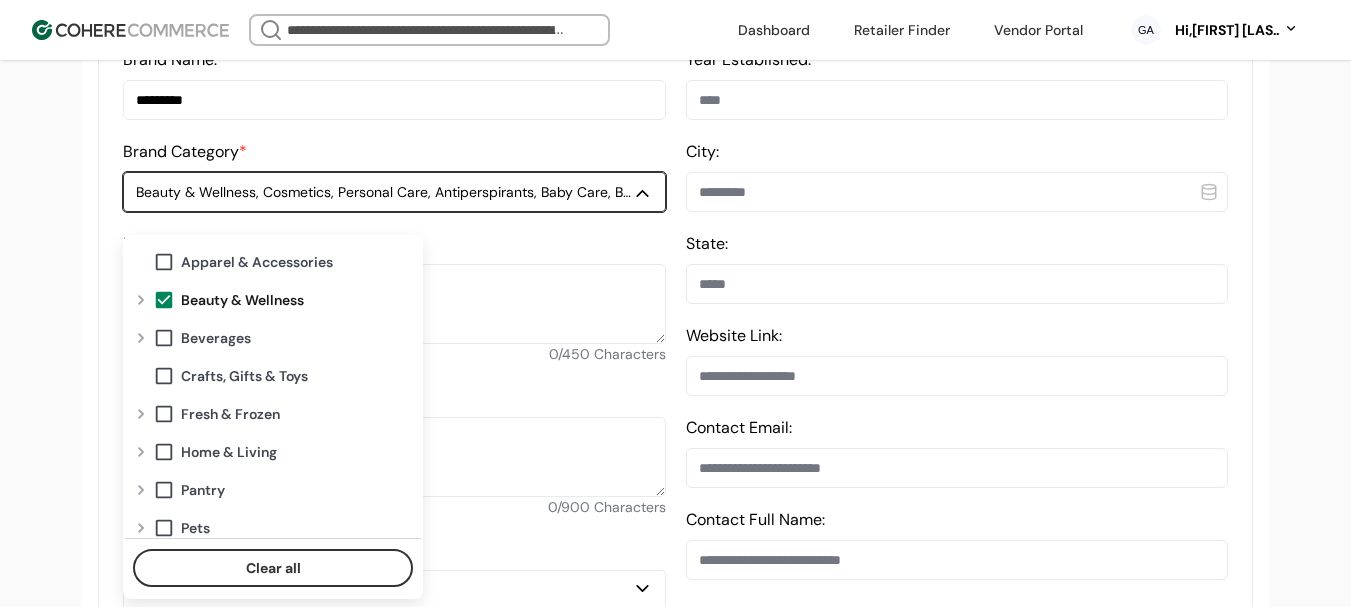 click at bounding box center [141, 300] 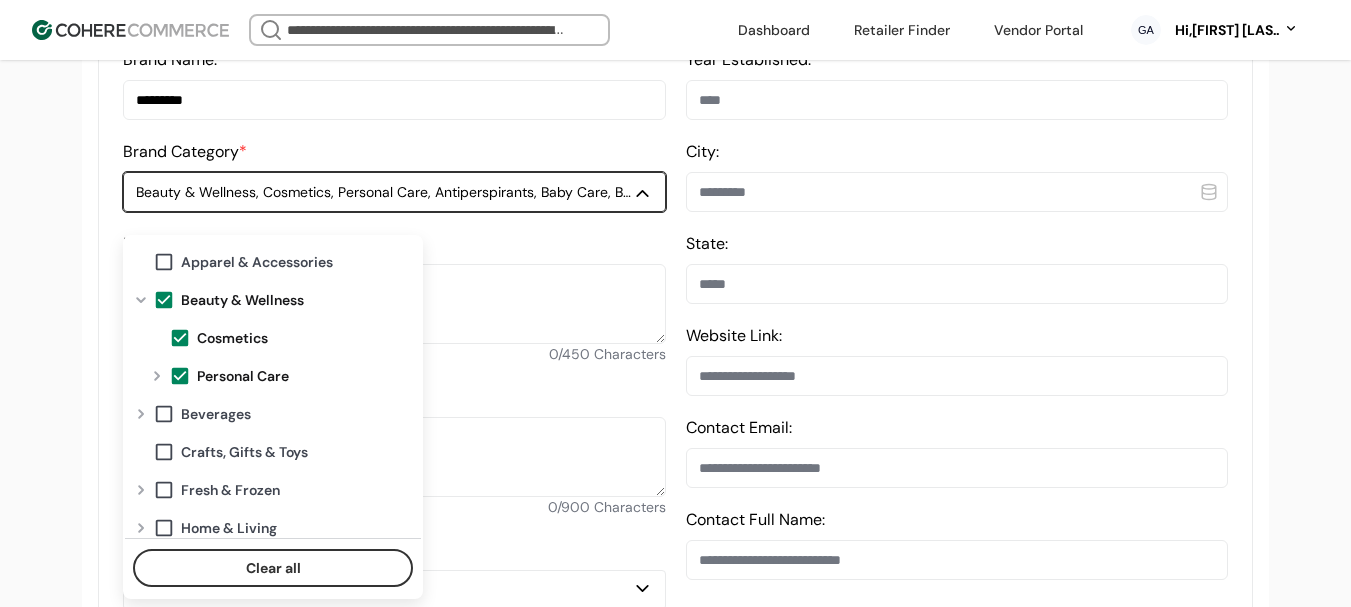 click at bounding box center [180, 338] 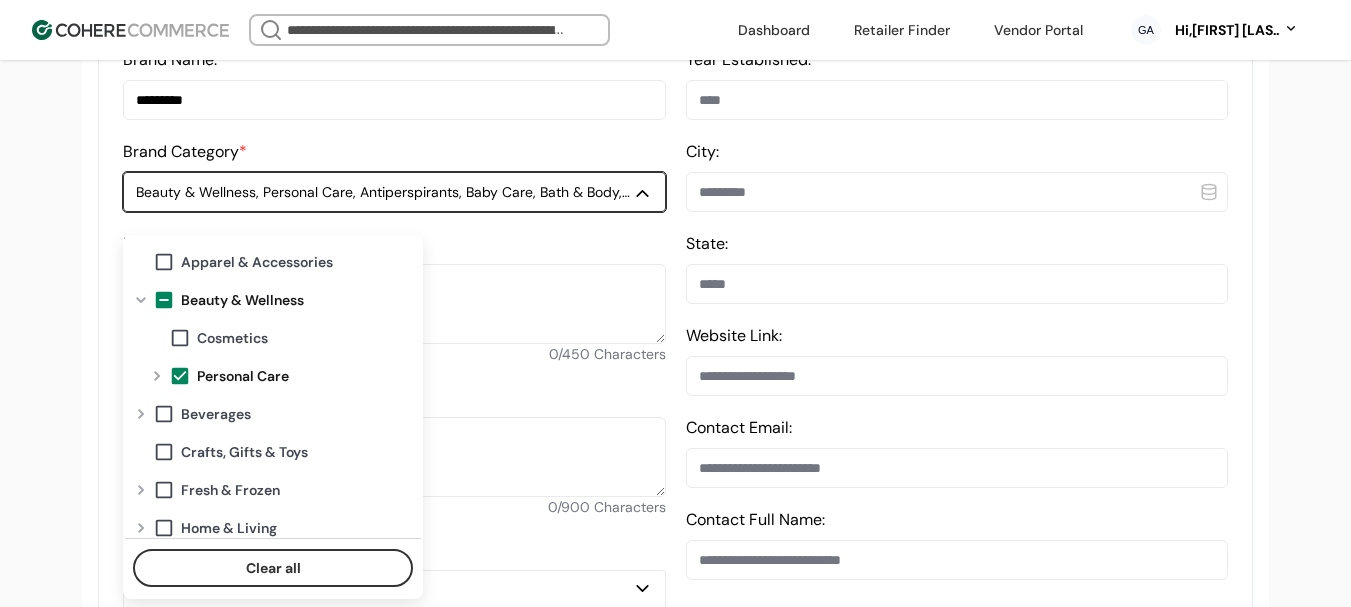 click at bounding box center (157, 376) 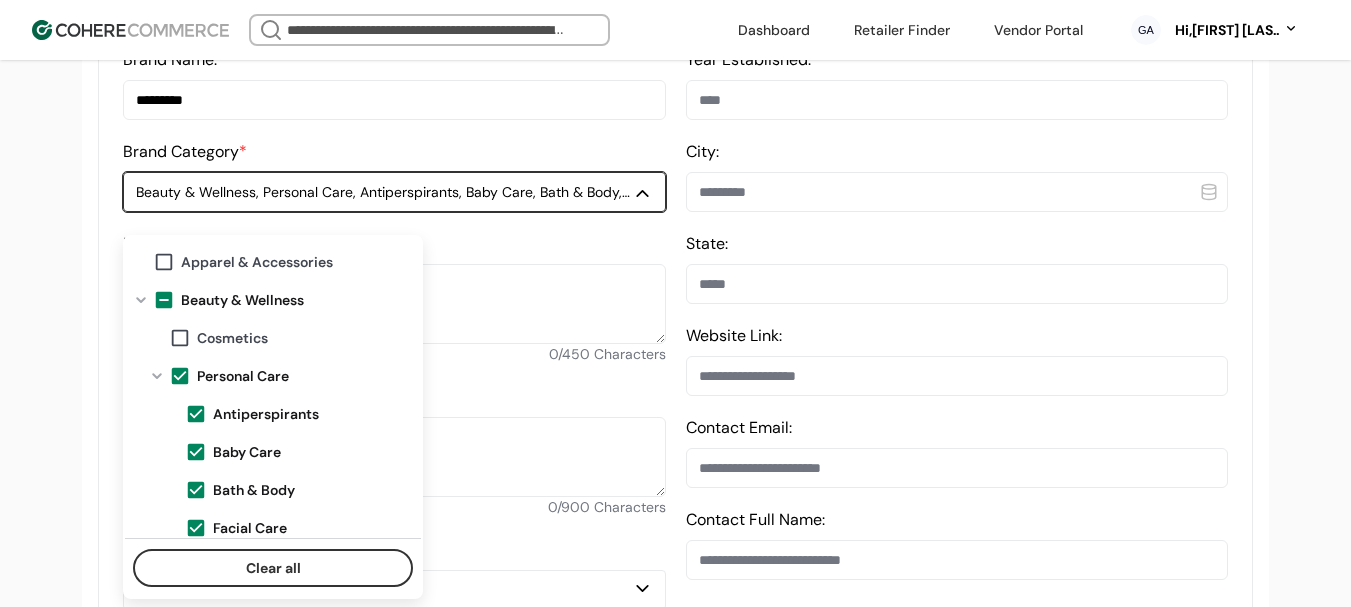 click at bounding box center (180, 376) 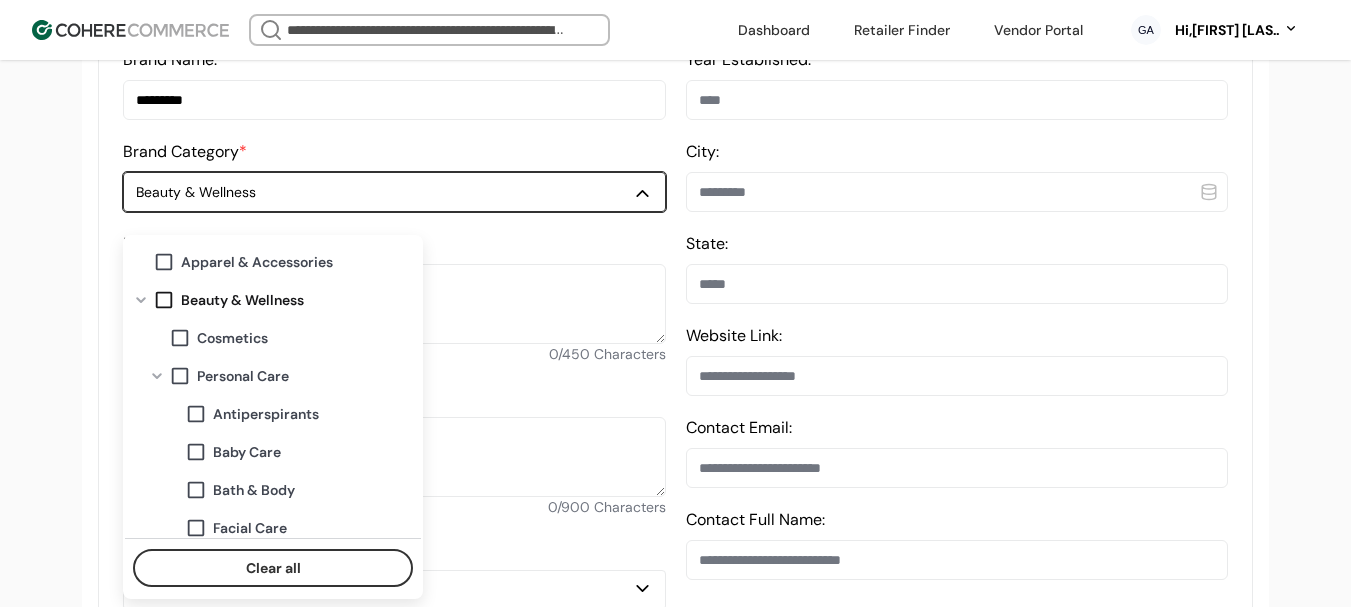 scroll, scrollTop: 100, scrollLeft: 0, axis: vertical 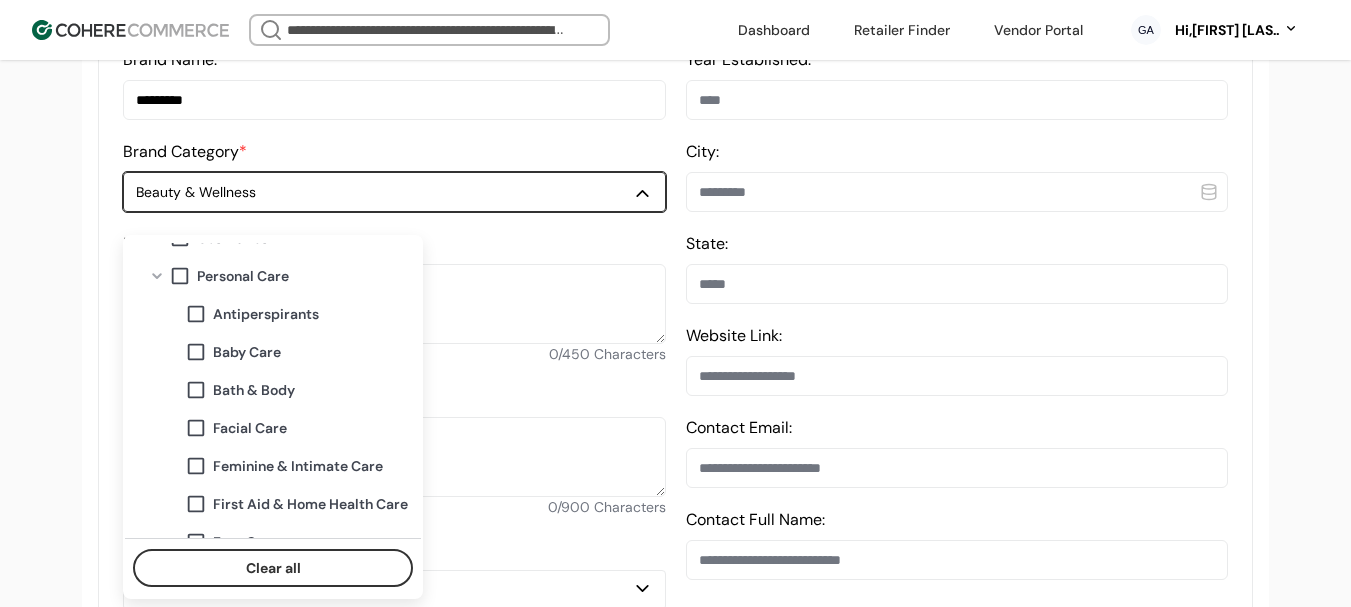 click at bounding box center [196, 352] 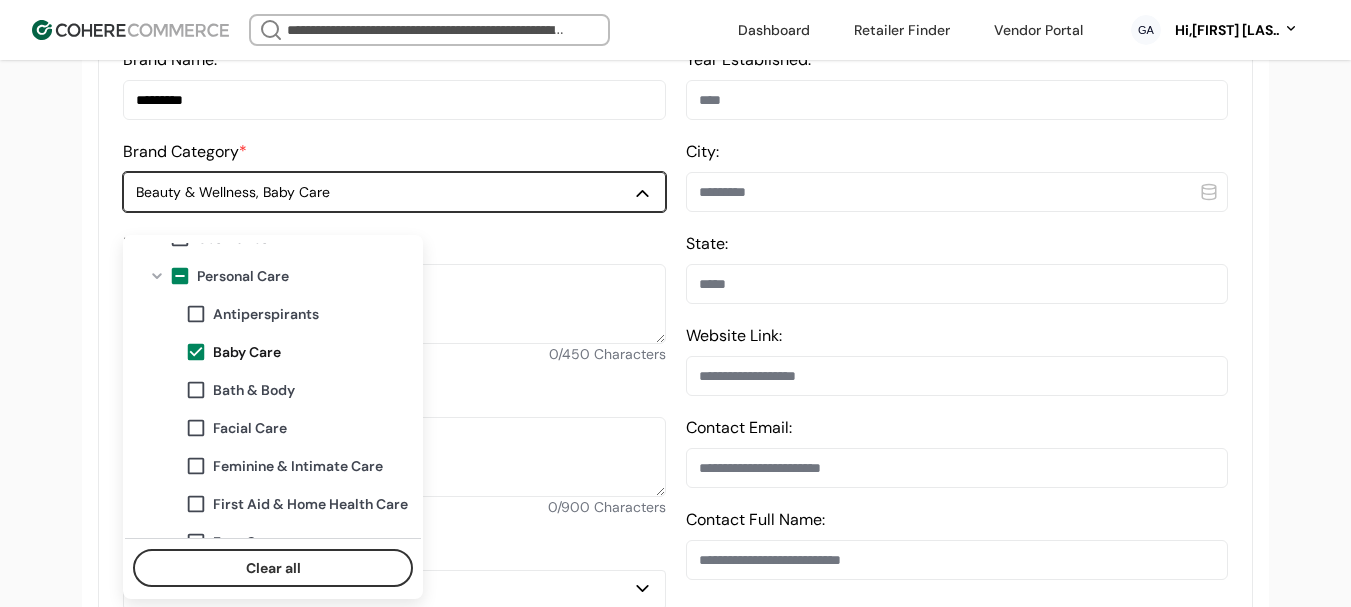 click on "Brand Information Essential Details to Showcase Your Brand Brand Name:  * ********* Brand Category  * Beauty & Wellness, Baby Care Brand Description: 0 / 450   Characters Brand Story: 0 / 900   Characters Brand Values: Select Brand Values Year Established: City: State: Website Link: Contact Email: Contact Full Name: Social Media Add links to your social media profile to create more trust  Other Link Images High quality images are important to represent your brand. Brand Logo Show off your brand Upload .jpg .jpeg or .png Please keep file sizes under 2MB Upload image Upload cover image Your hero image to be shown on discover page. Upload .jpg .jpeg or .png Please keep file sizes under 2MB Upload file Upload support images Showcase products or team photos. JPG, JPEG, and PNG format only. Upload .jpg .jpeg or .png Please keep file sizes under 2MB Upload file Sell sheet Upload sell sheet Add PDF file Upload .pdf Please keep file sizes under 10MB Upload file Remove File or add a link to sell sheet Submit" at bounding box center (675, 953) 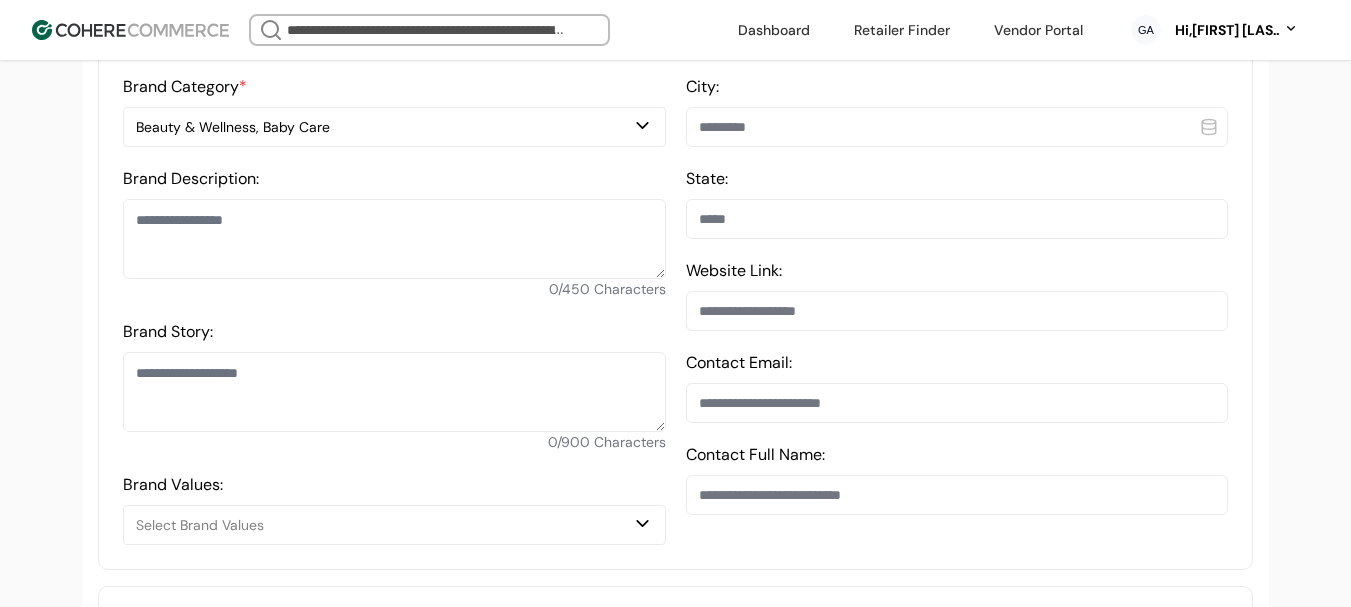 scroll, scrollTop: 700, scrollLeft: 0, axis: vertical 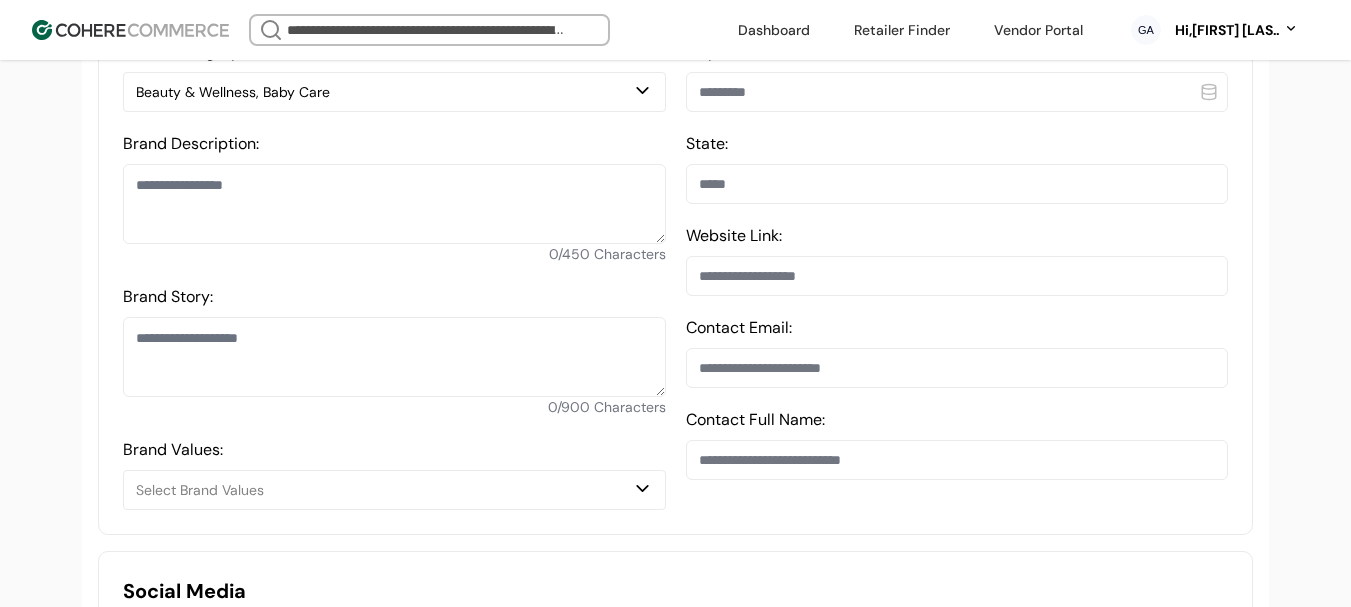 click at bounding box center (394, 204) 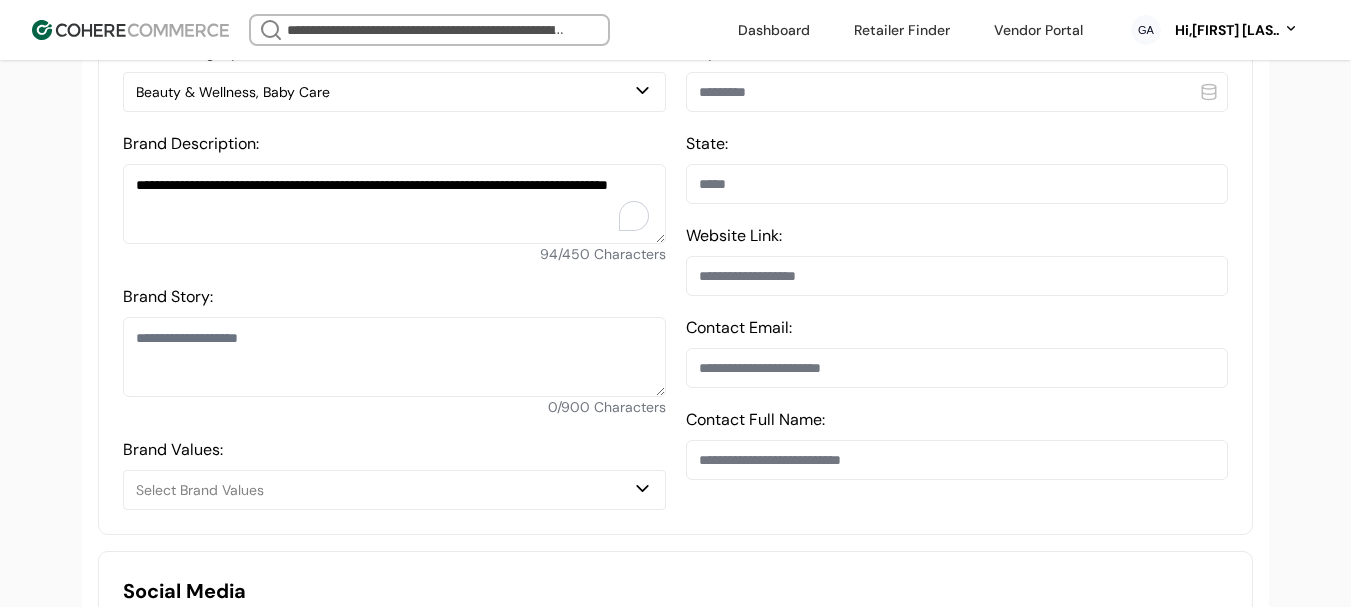 type on "**********" 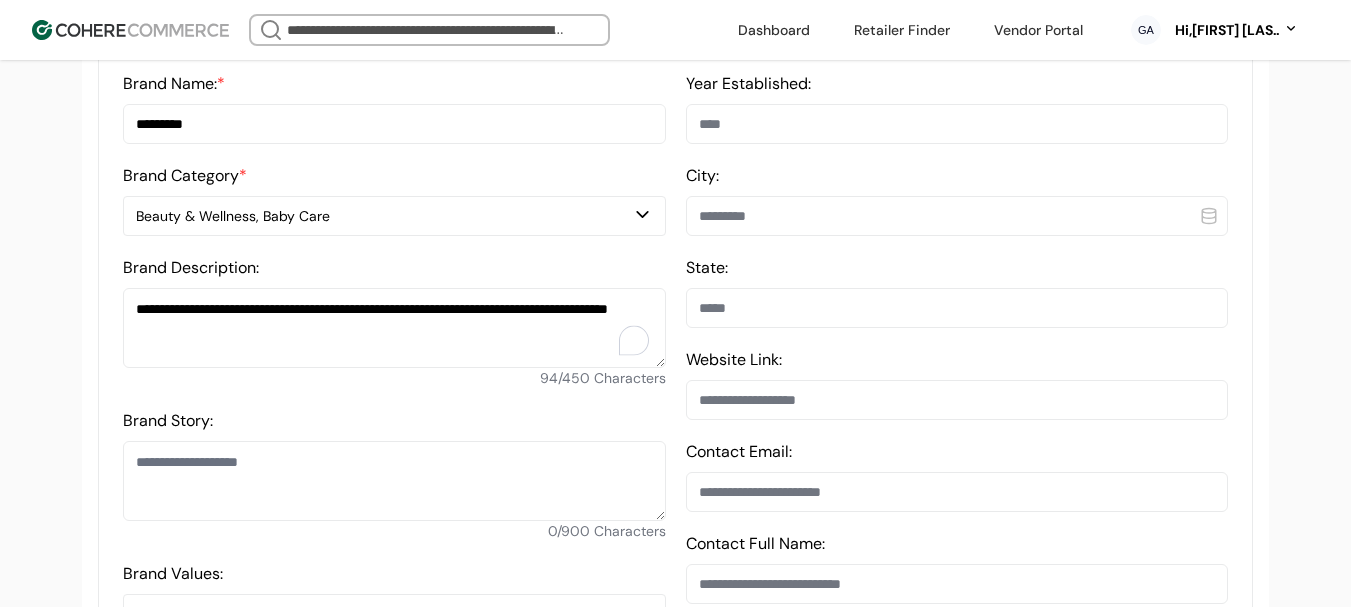 scroll, scrollTop: 400, scrollLeft: 0, axis: vertical 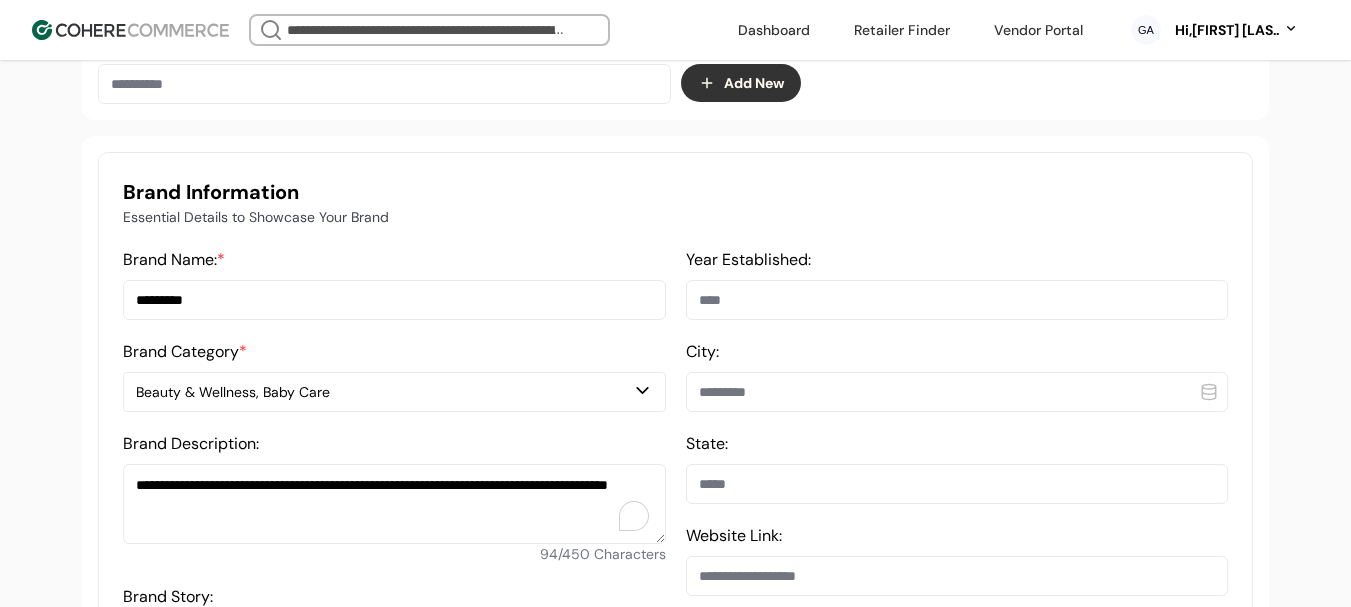 click on "**********" at bounding box center [394, 529] 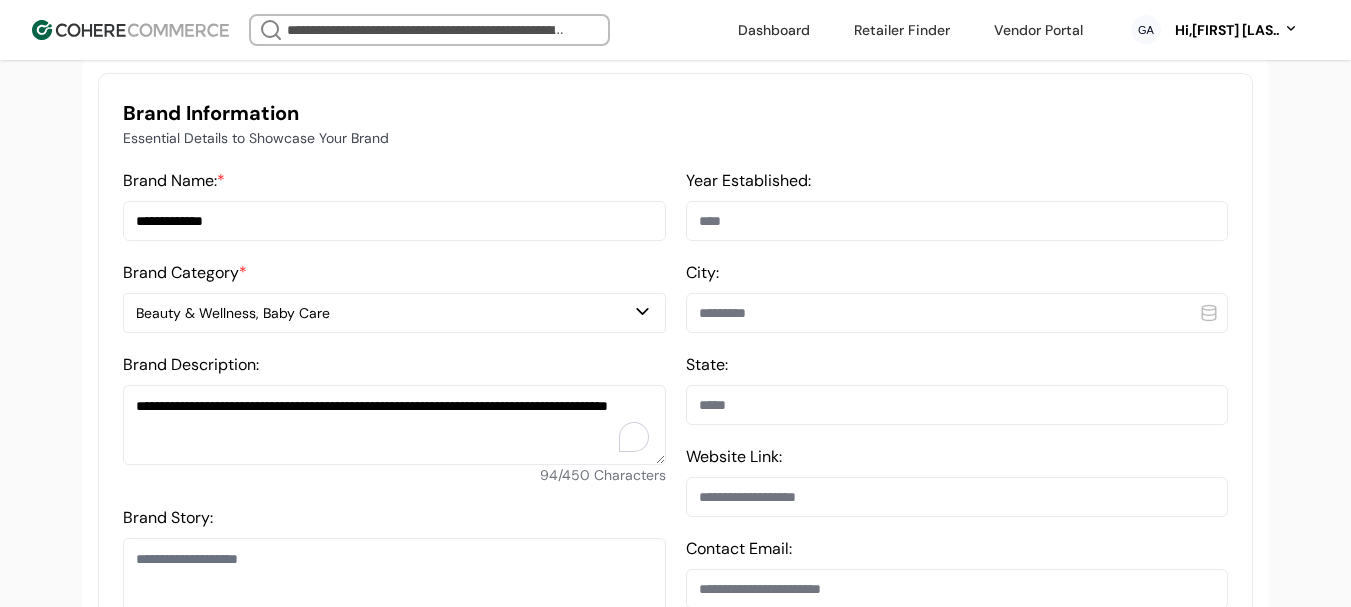 scroll, scrollTop: 600, scrollLeft: 0, axis: vertical 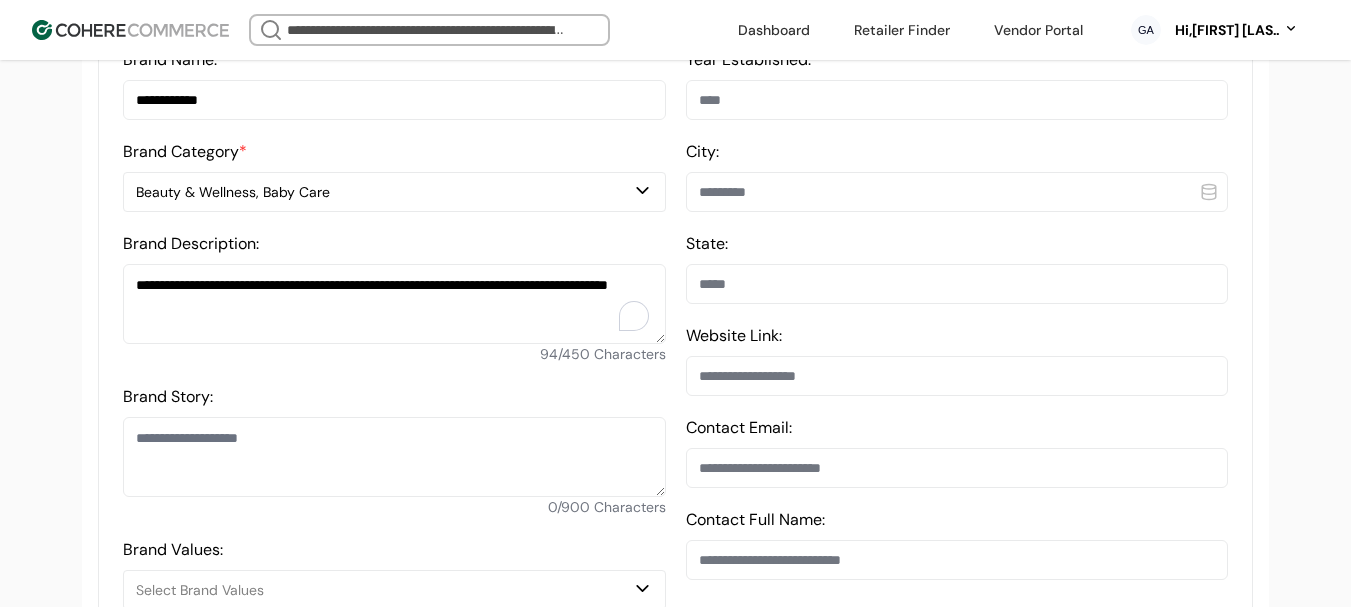 type on "**********" 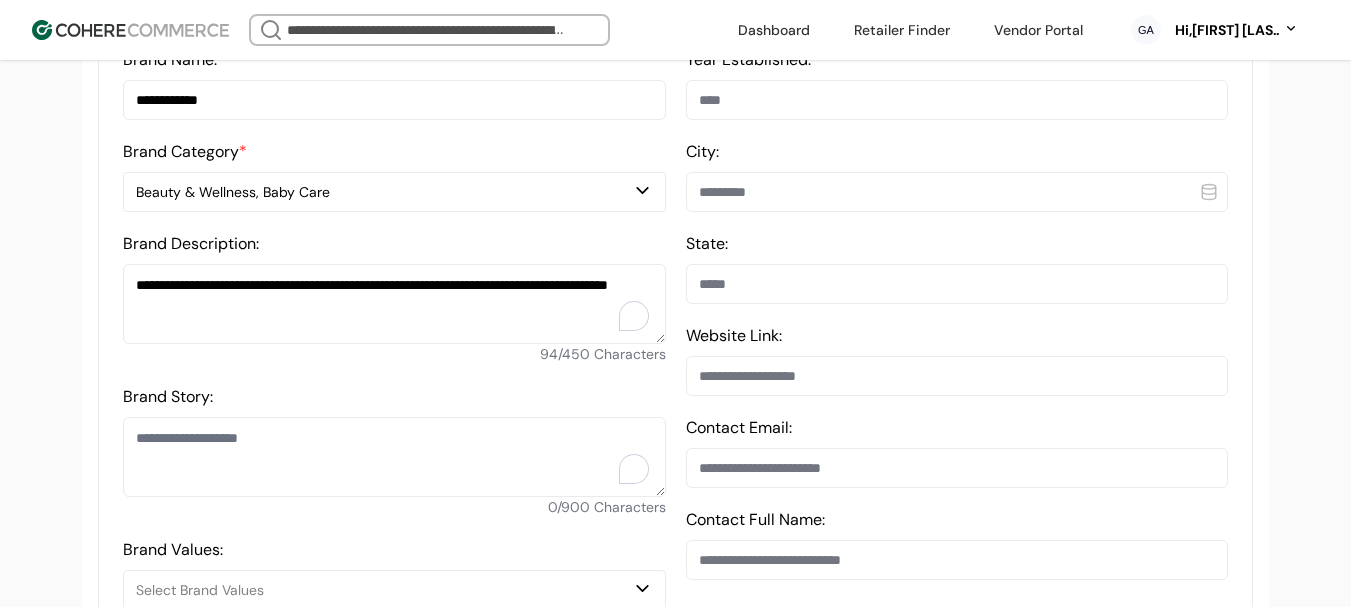 paste on "**********" 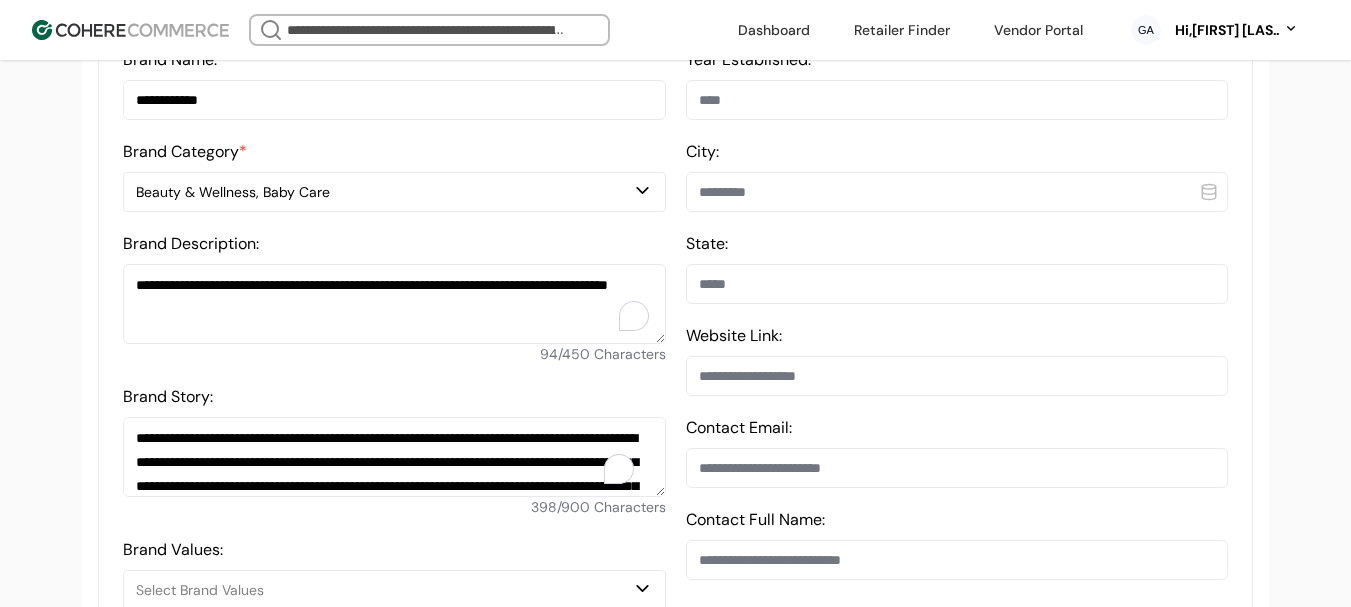 scroll, scrollTop: 71, scrollLeft: 0, axis: vertical 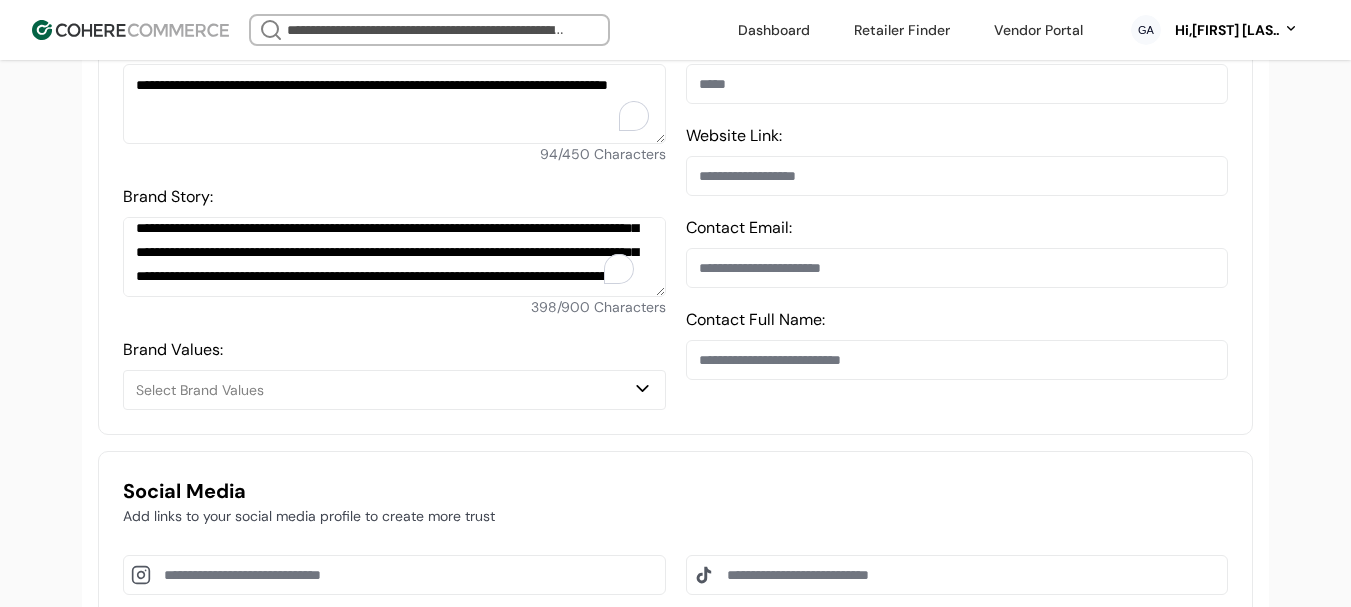 type on "**********" 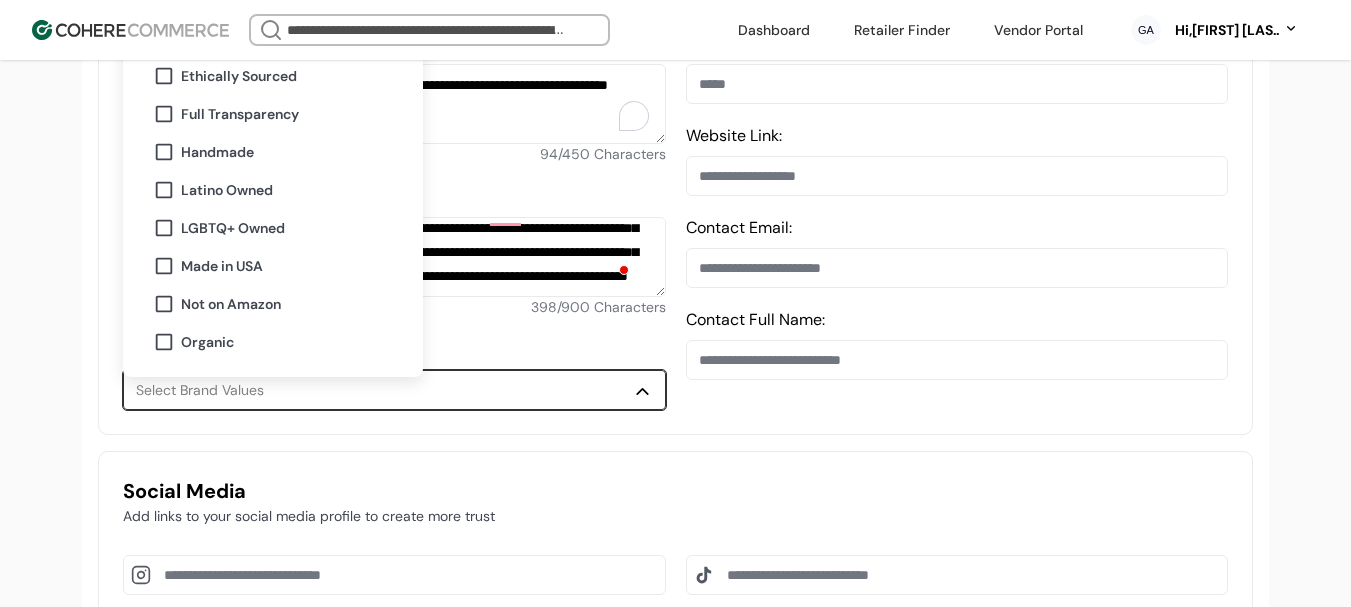 scroll, scrollTop: 200, scrollLeft: 0, axis: vertical 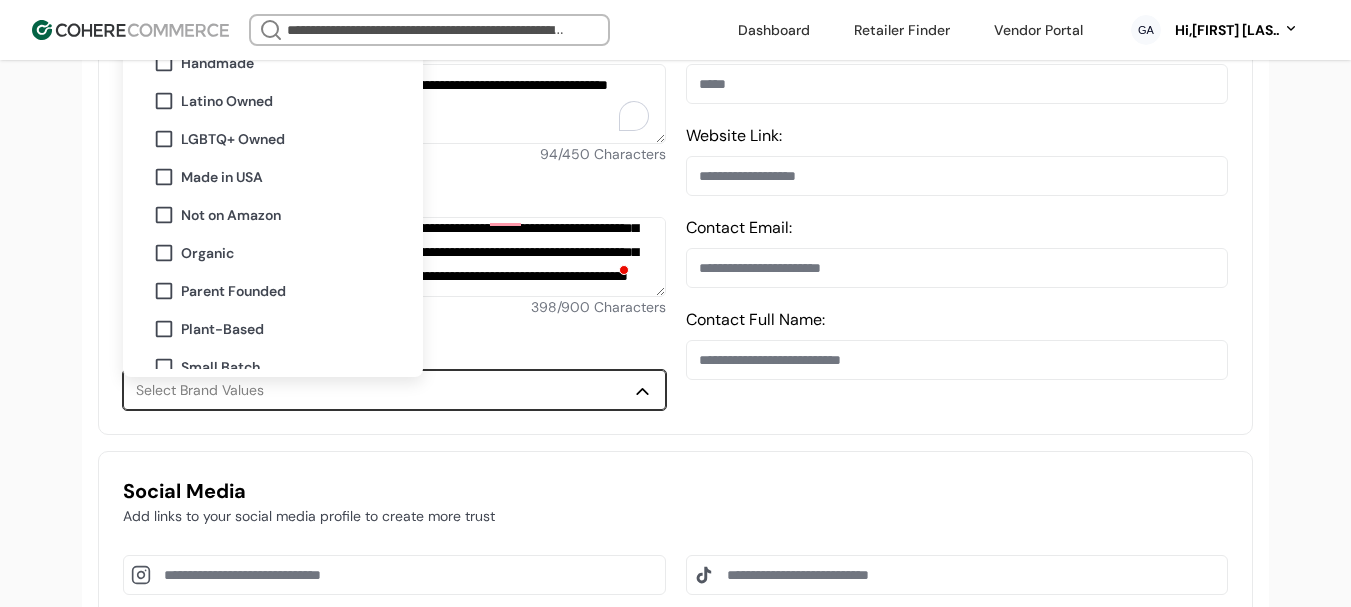 click on "Plant-Based" at bounding box center [222, 329] 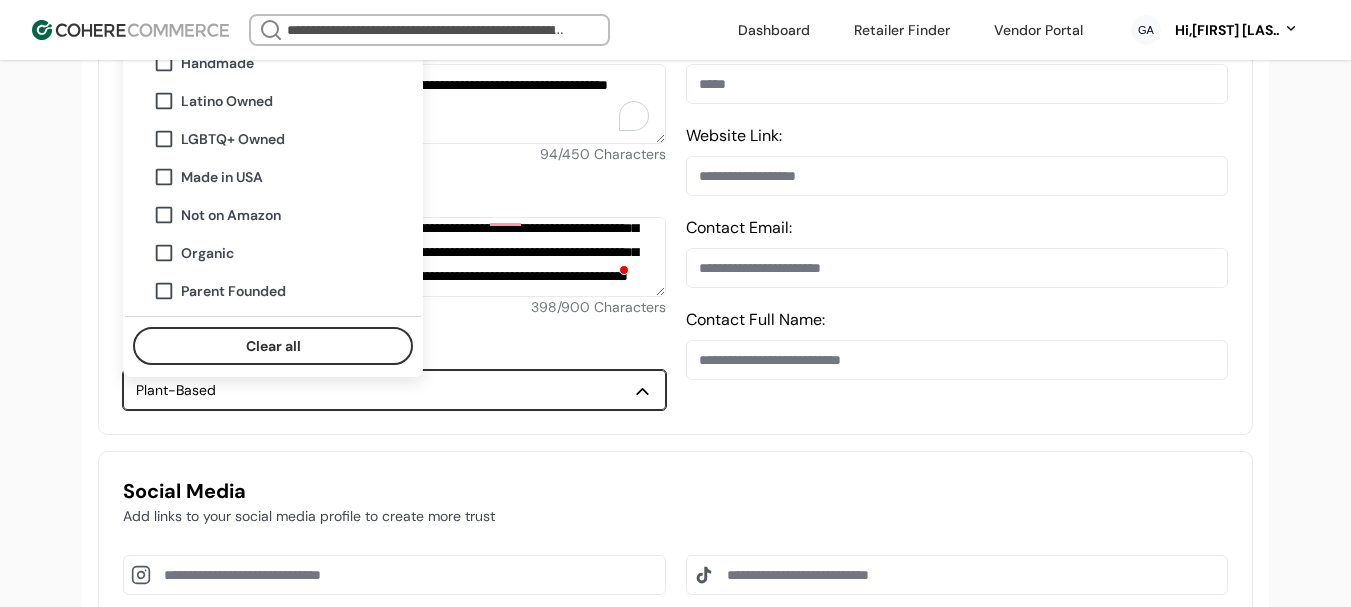 click on "**********" at bounding box center [675, 661] 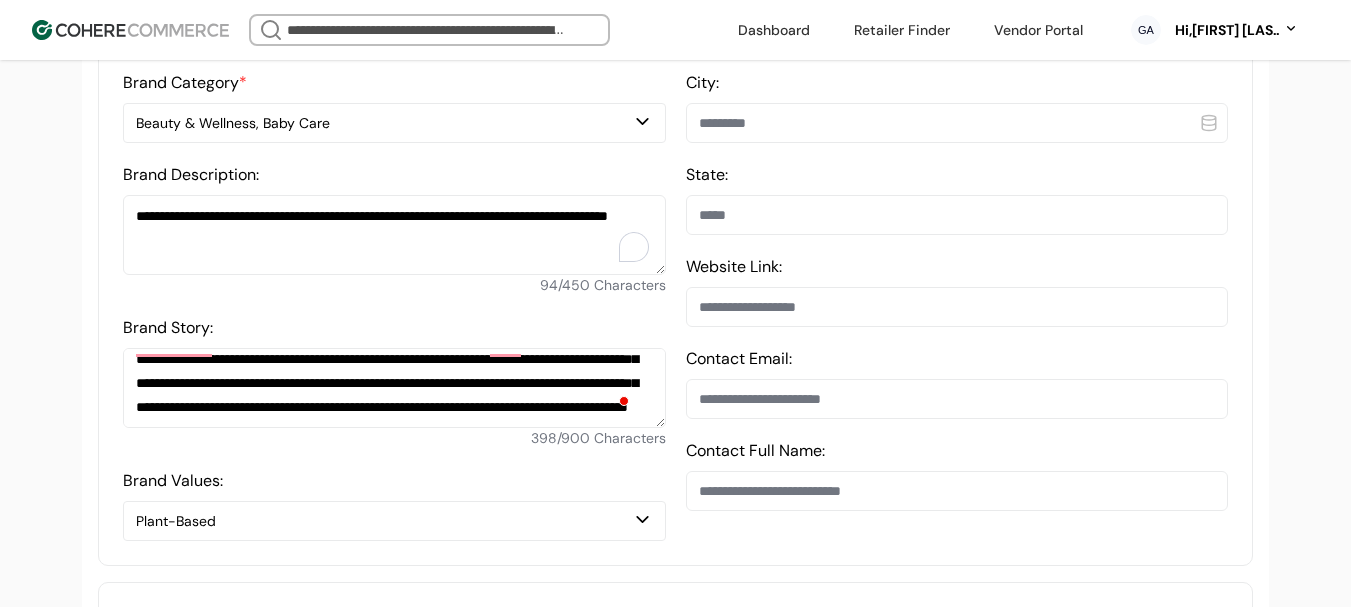 scroll, scrollTop: 700, scrollLeft: 0, axis: vertical 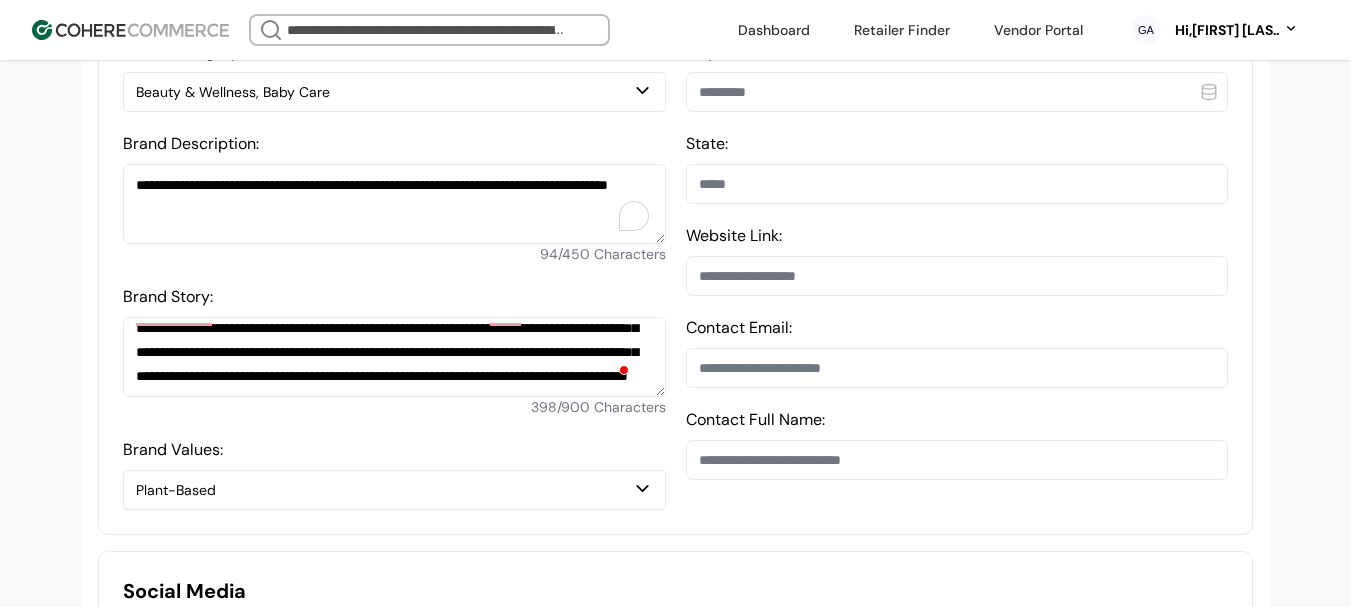 click on "Plant-Based" at bounding box center [394, 490] 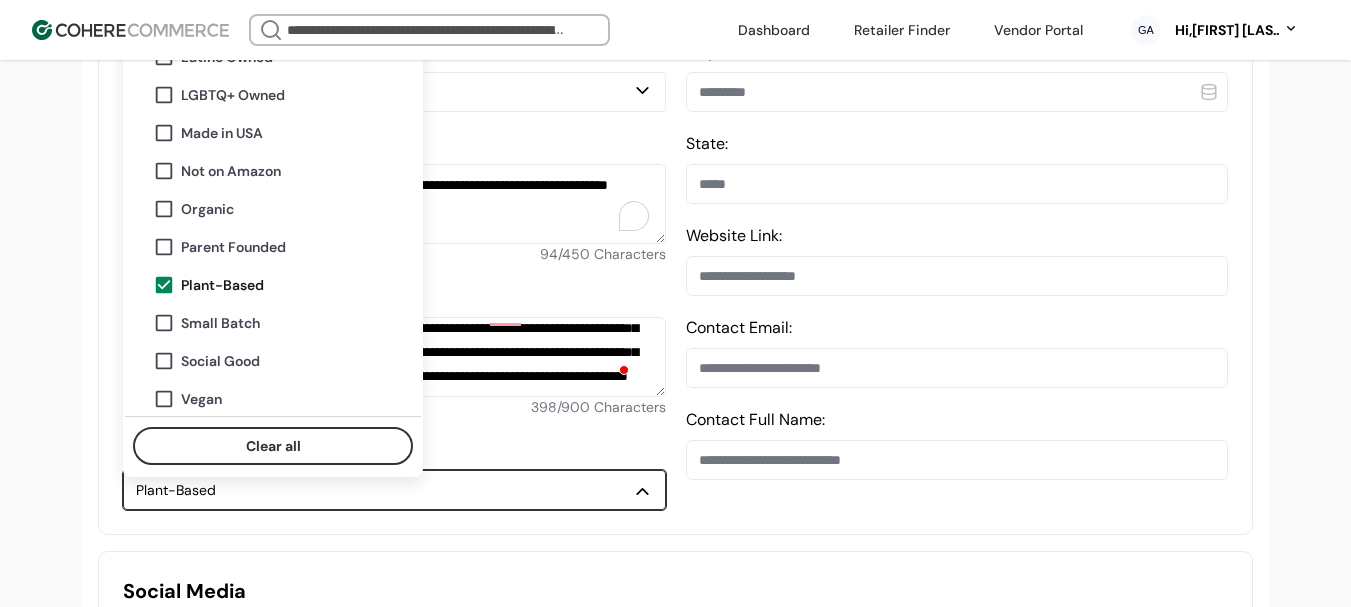scroll, scrollTop: 284, scrollLeft: 0, axis: vertical 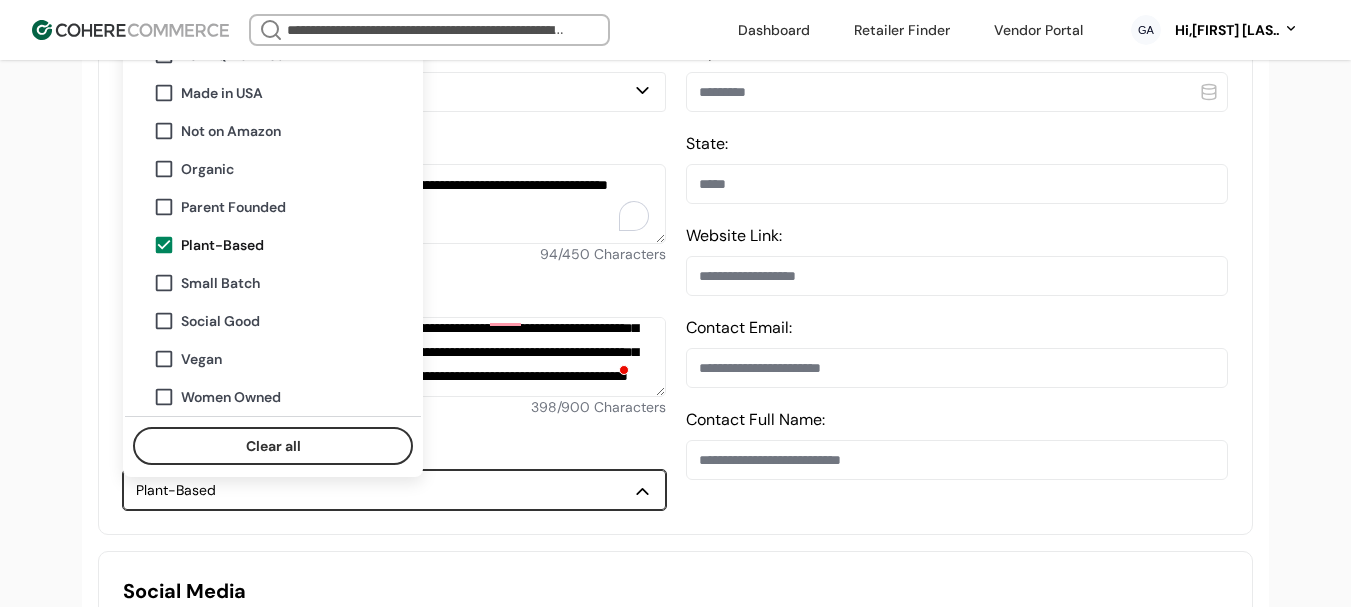 click on "Women Owned" at bounding box center (285, 397) 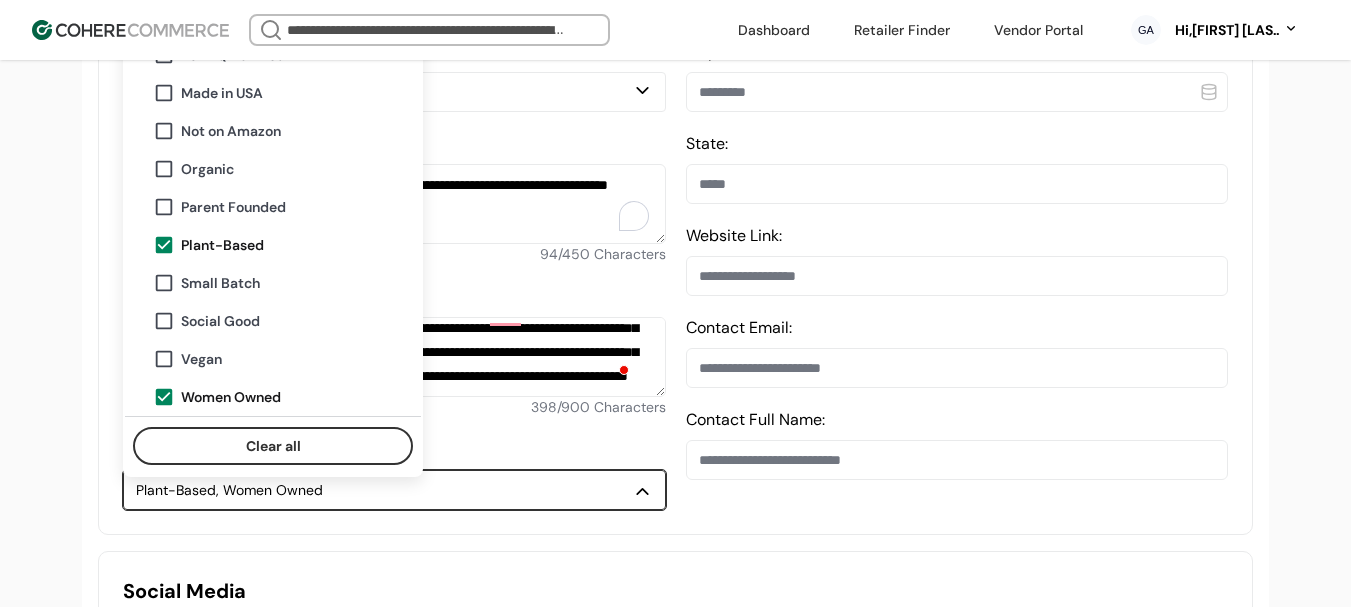 click on "**********" at bounding box center [675, 761] 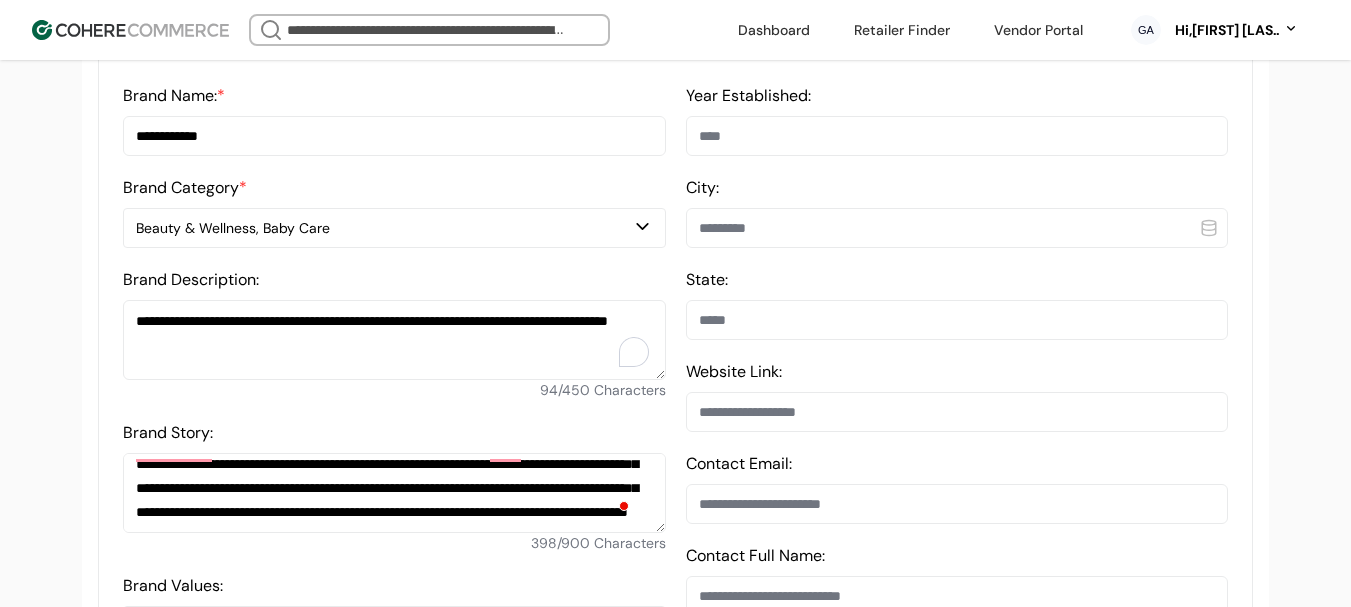 scroll, scrollTop: 400, scrollLeft: 0, axis: vertical 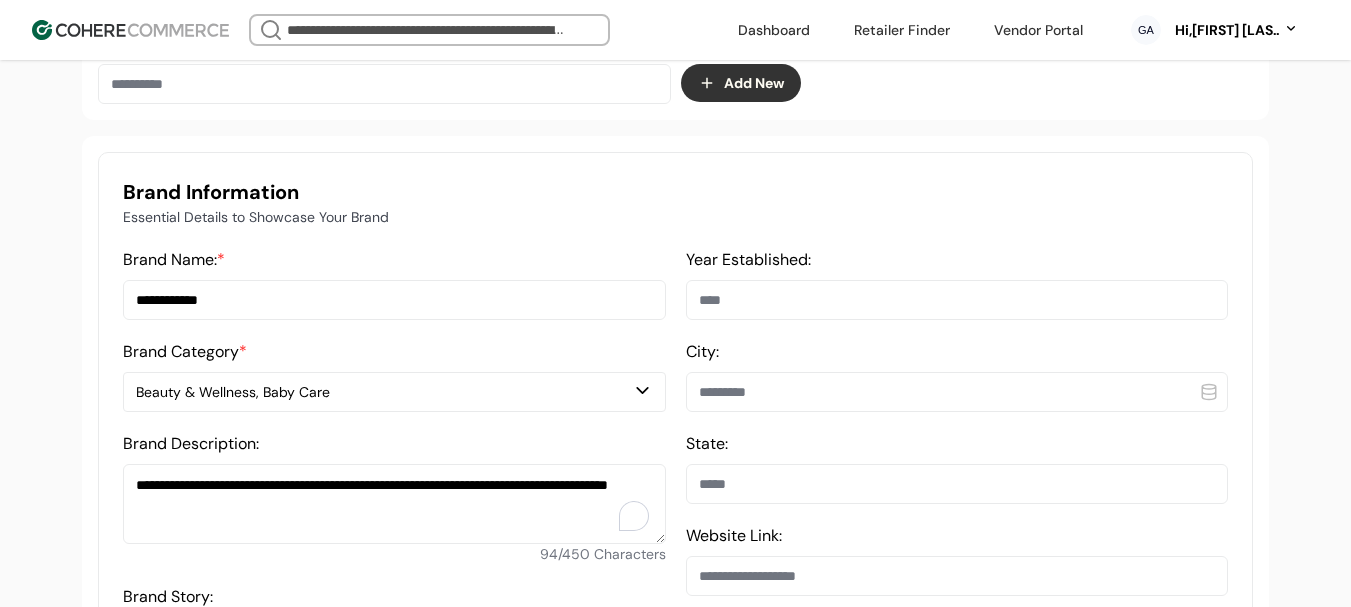 click at bounding box center (957, 300) 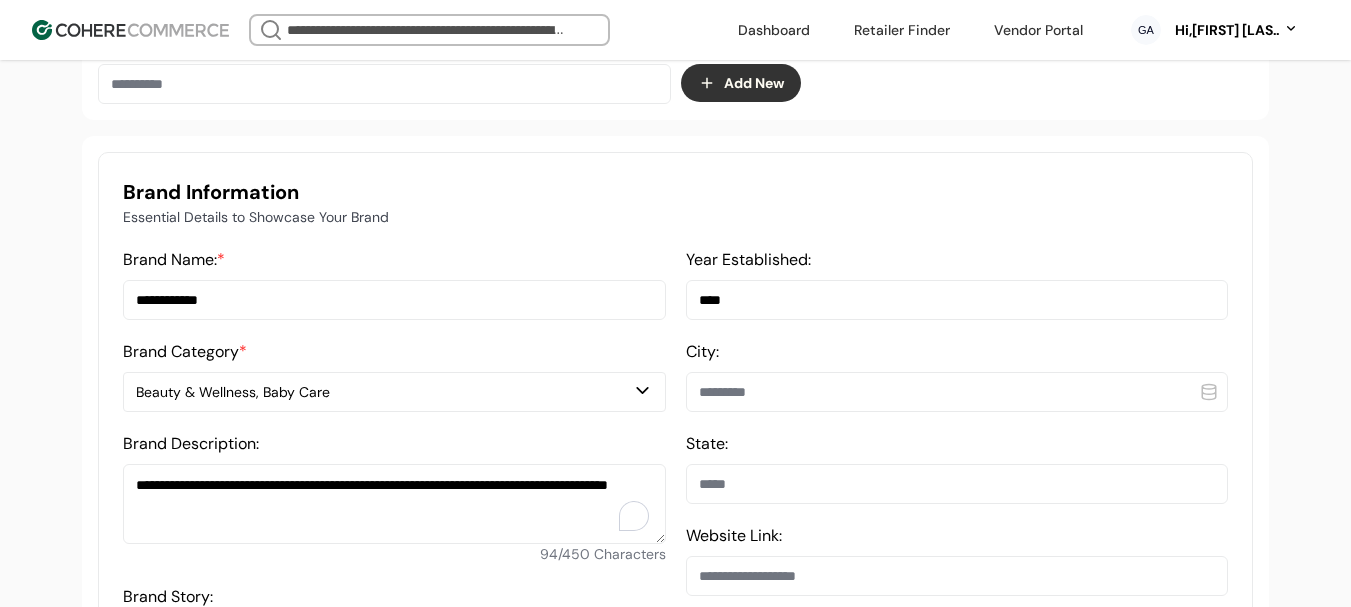 type on "****" 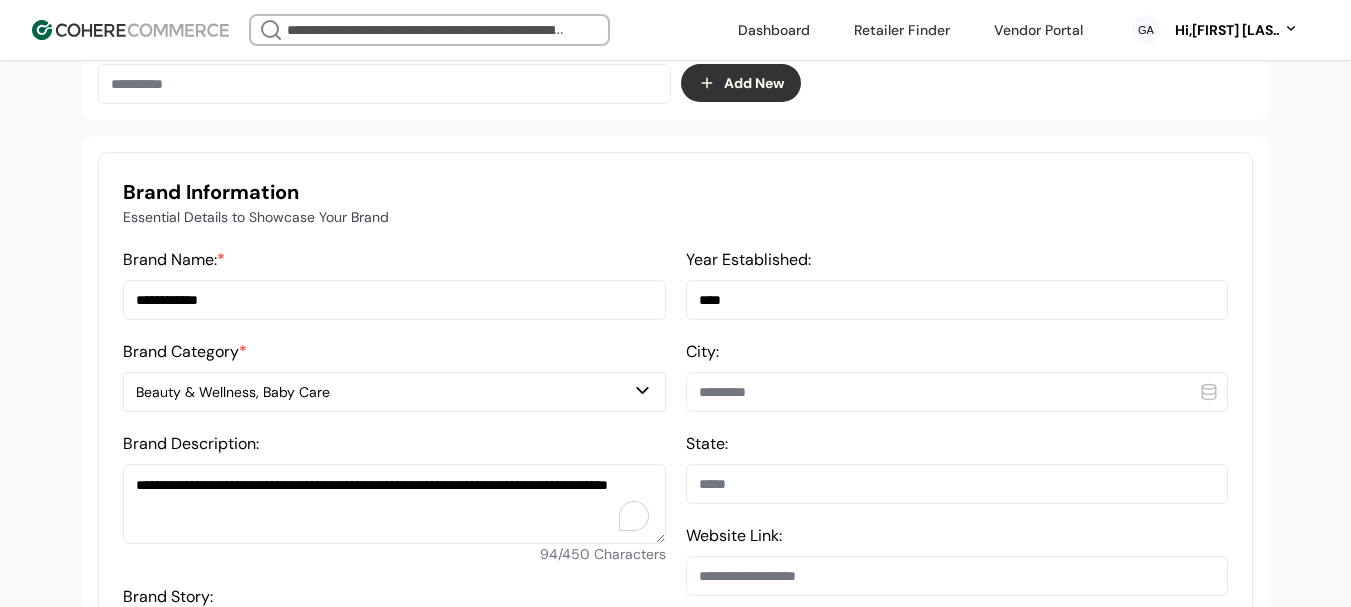 click at bounding box center (957, 392) 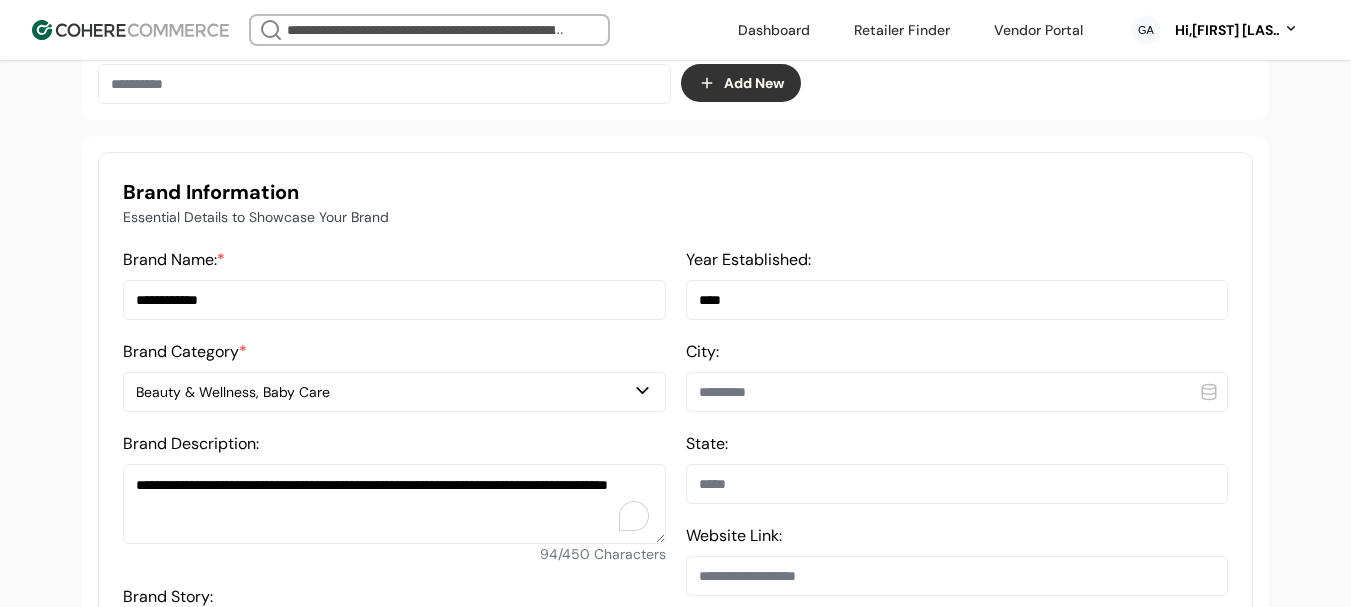 paste on "****" 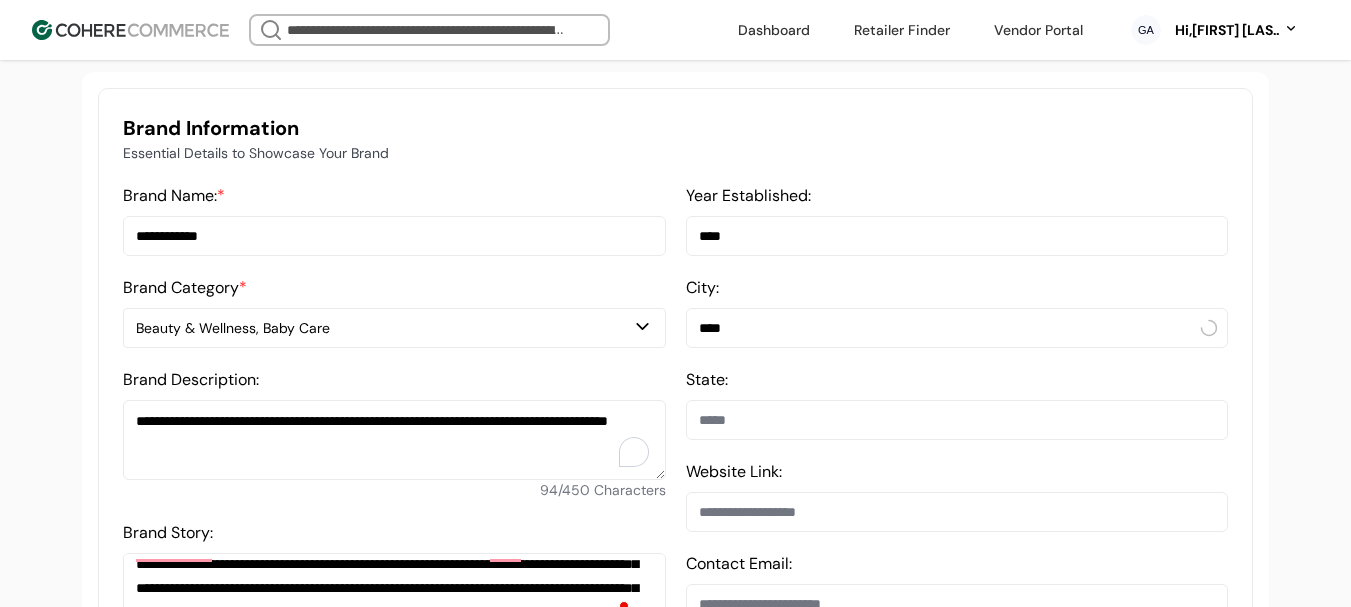 scroll, scrollTop: 500, scrollLeft: 0, axis: vertical 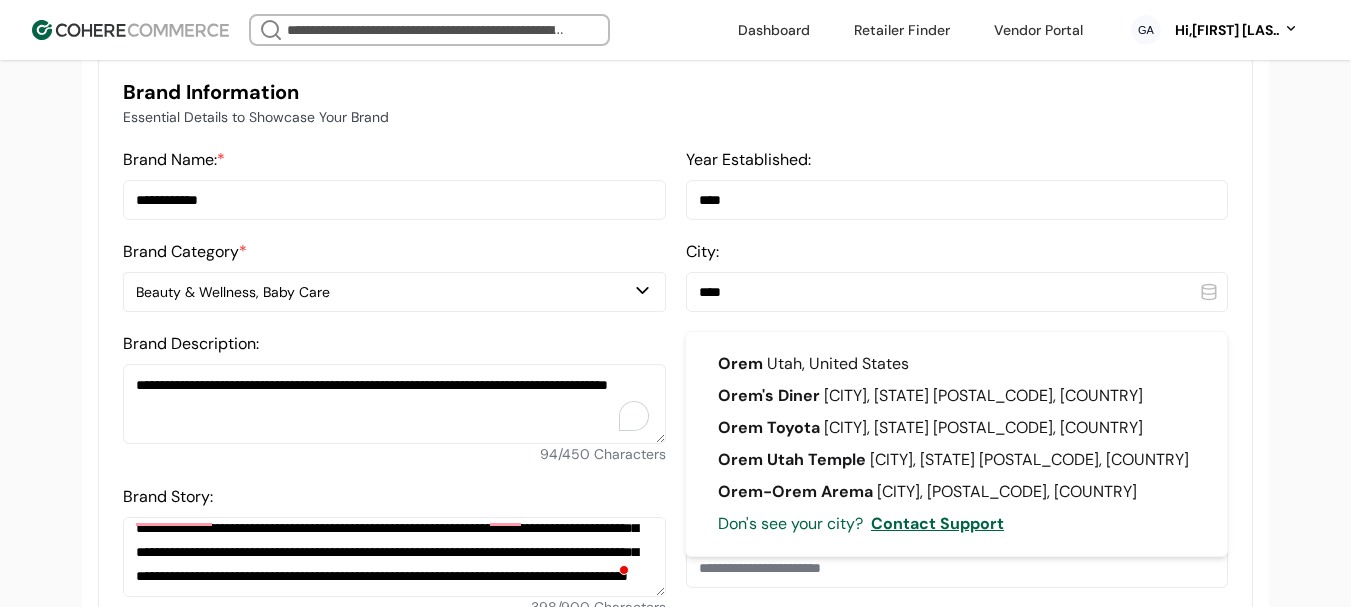 click on "****" at bounding box center (957, 292) 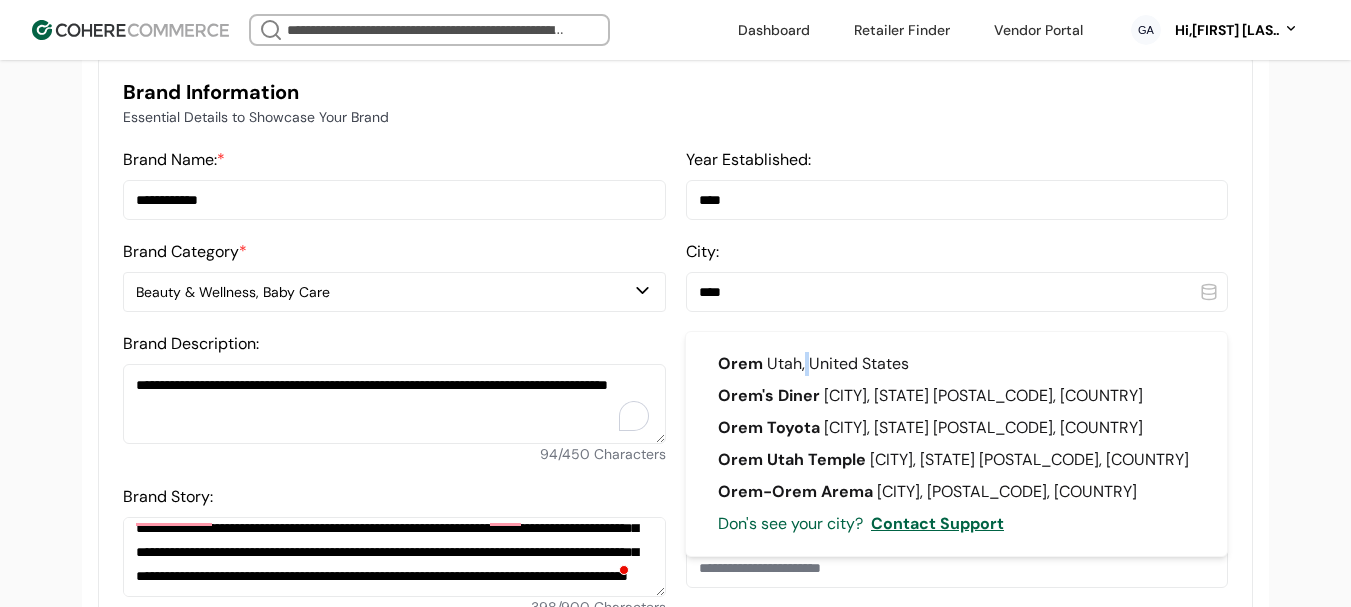 click on "Orem   Utah, United States" at bounding box center [956, 364] 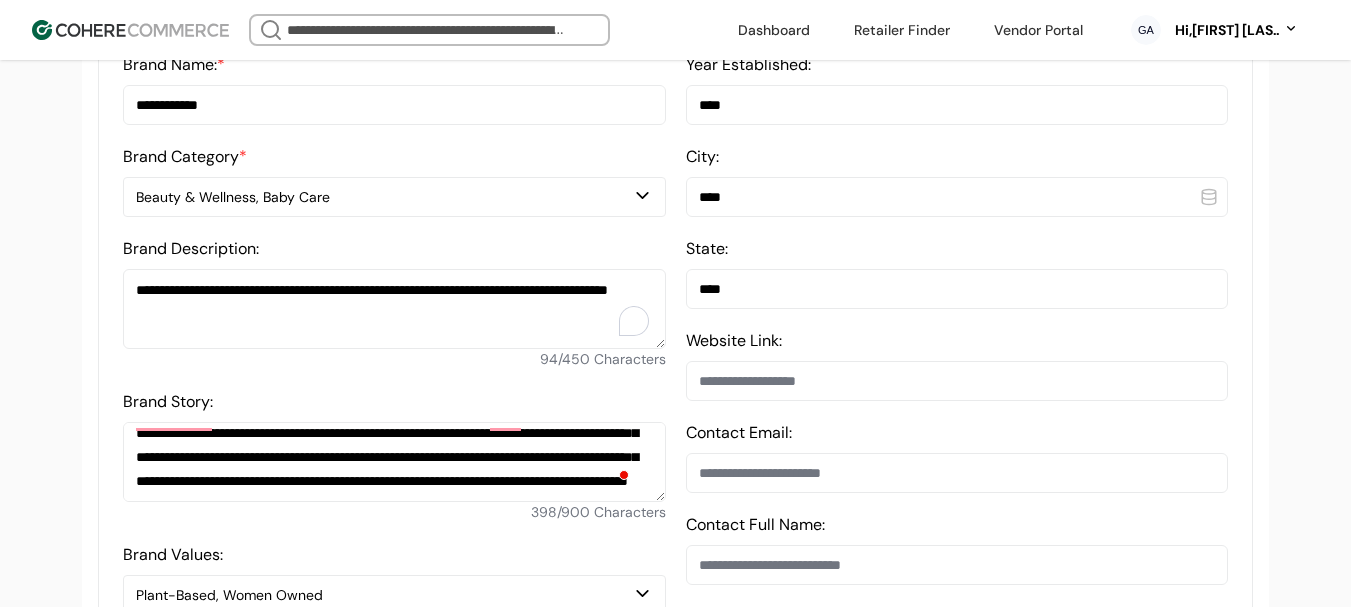 scroll, scrollTop: 700, scrollLeft: 0, axis: vertical 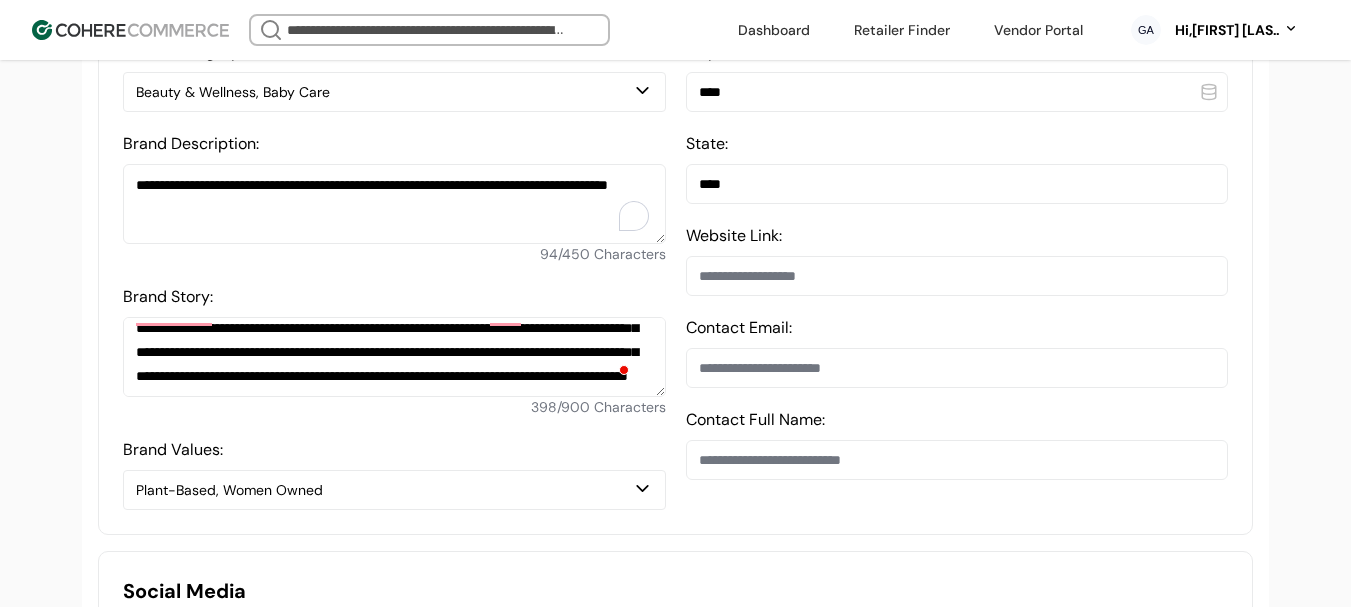 click at bounding box center [957, 368] 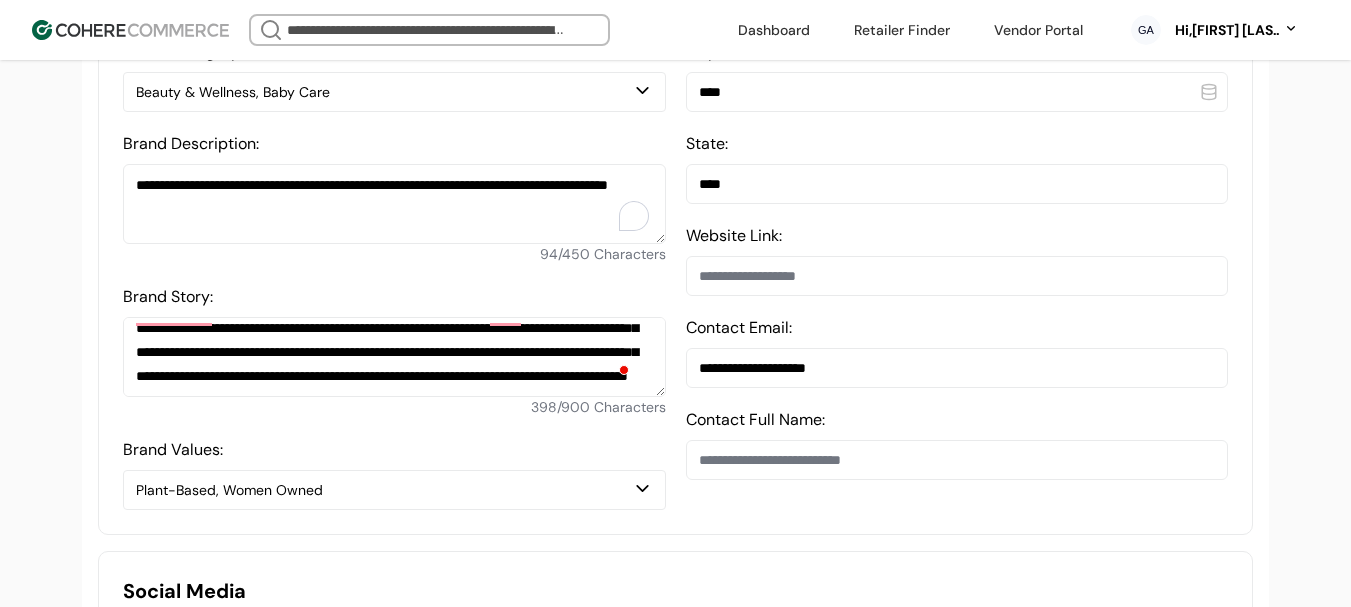 type on "**********" 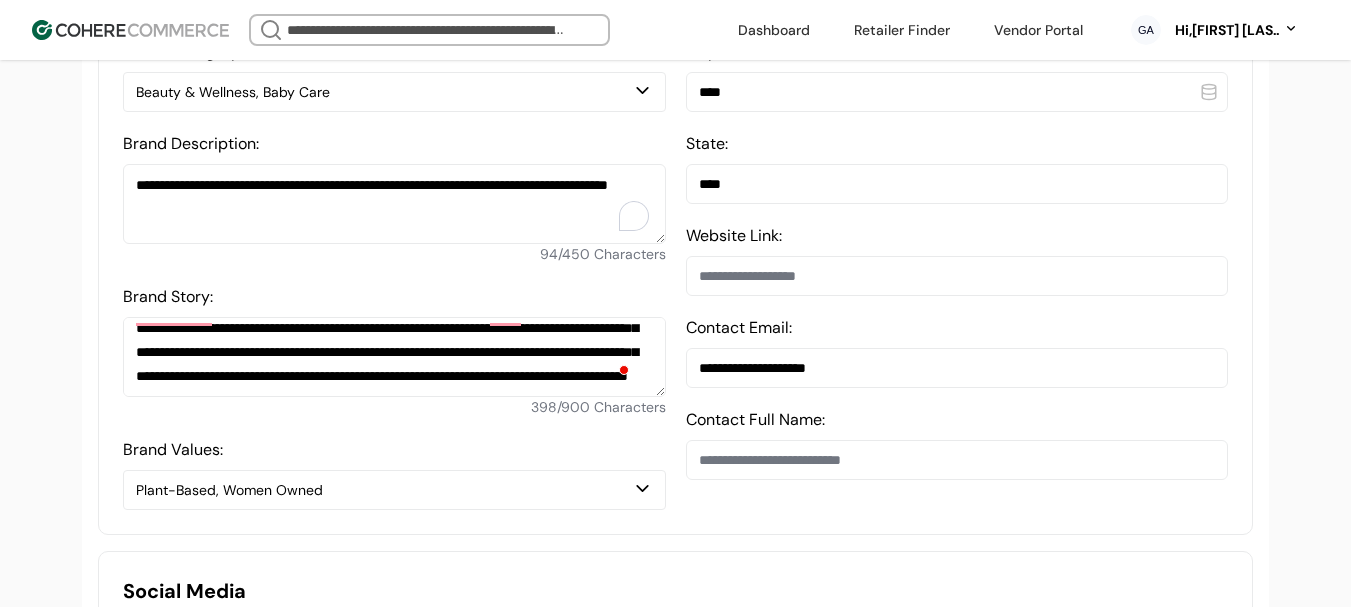 click on "**********" at bounding box center [394, 357] 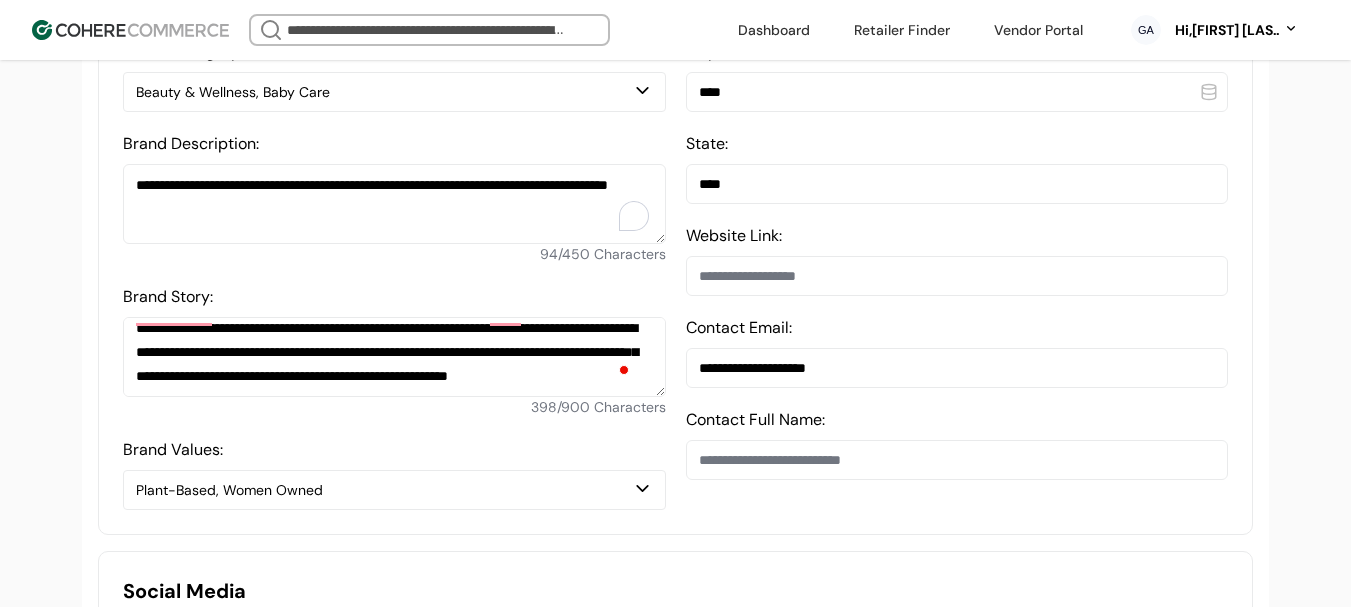 scroll, scrollTop: 34, scrollLeft: 0, axis: vertical 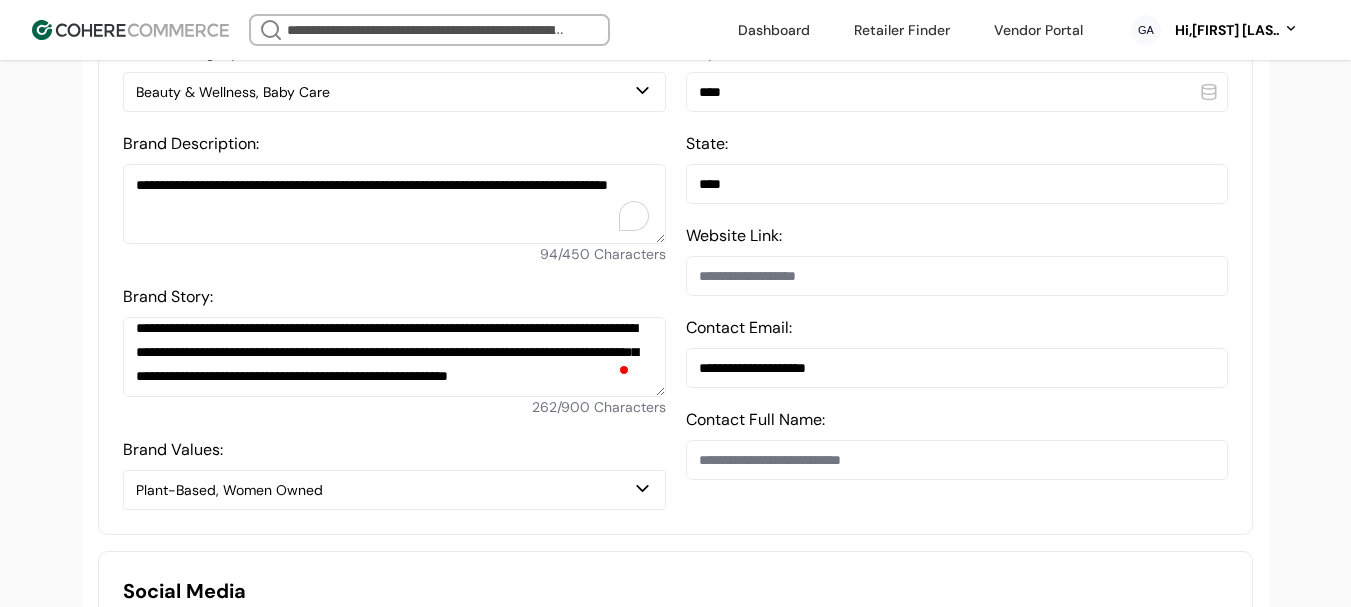 type on "**********" 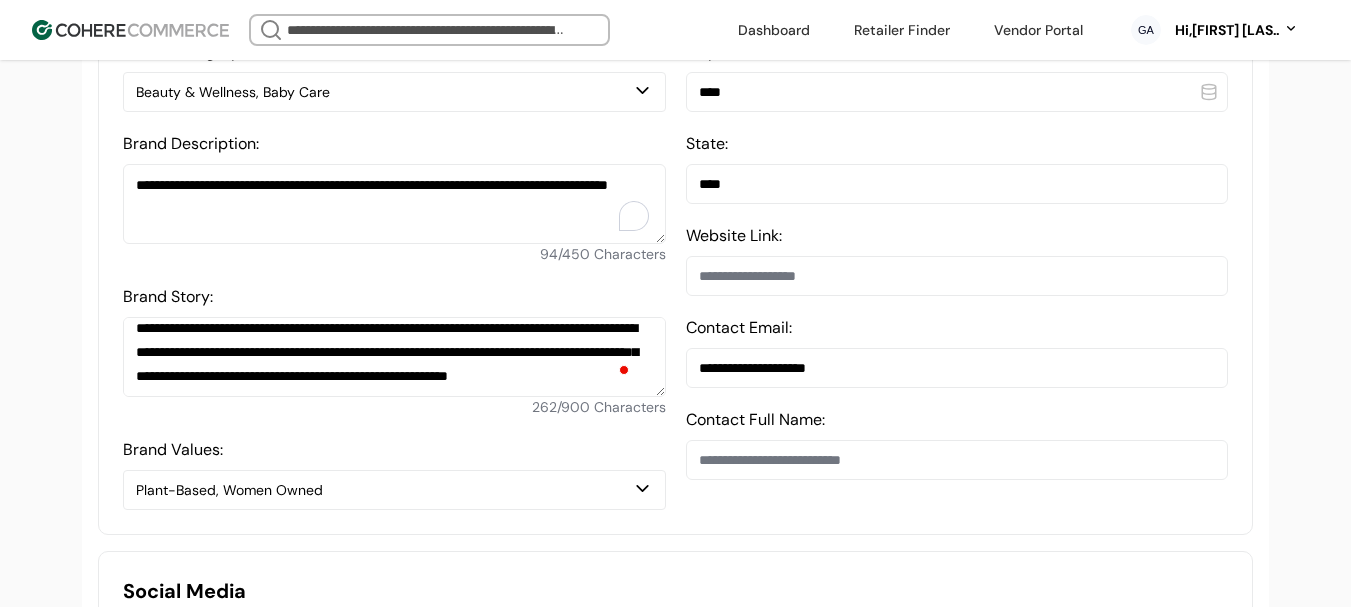 scroll, scrollTop: 900, scrollLeft: 0, axis: vertical 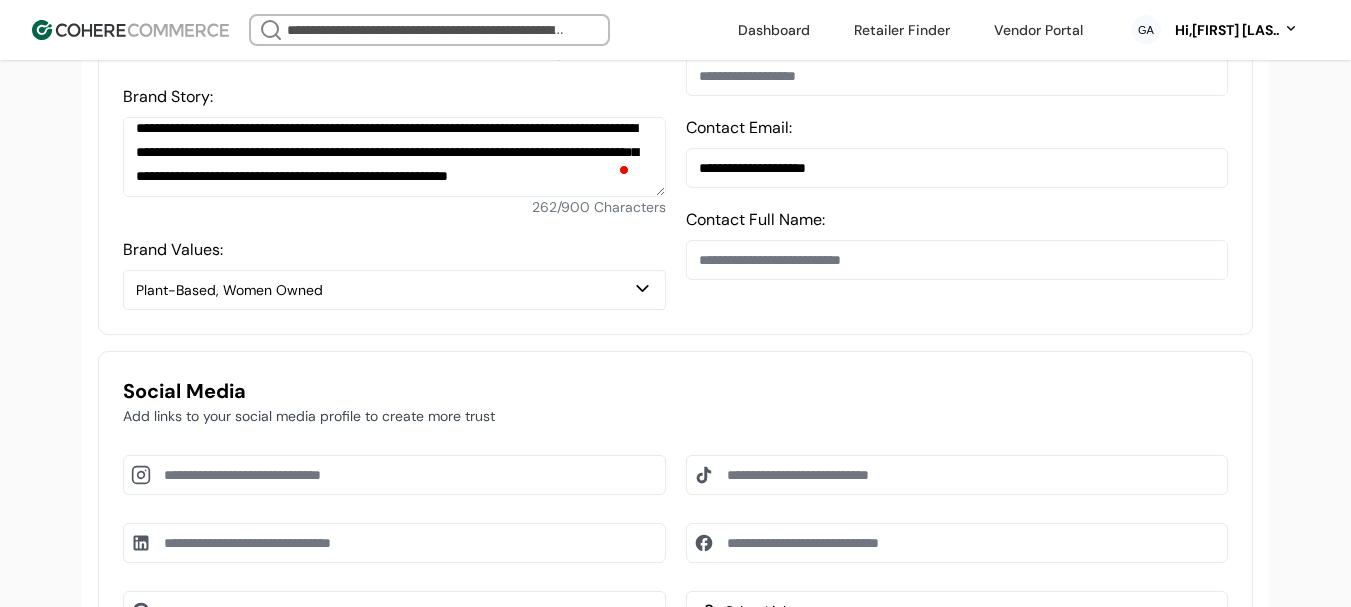 drag, startPoint x: 872, startPoint y: 185, endPoint x: 675, endPoint y: 181, distance: 197.0406 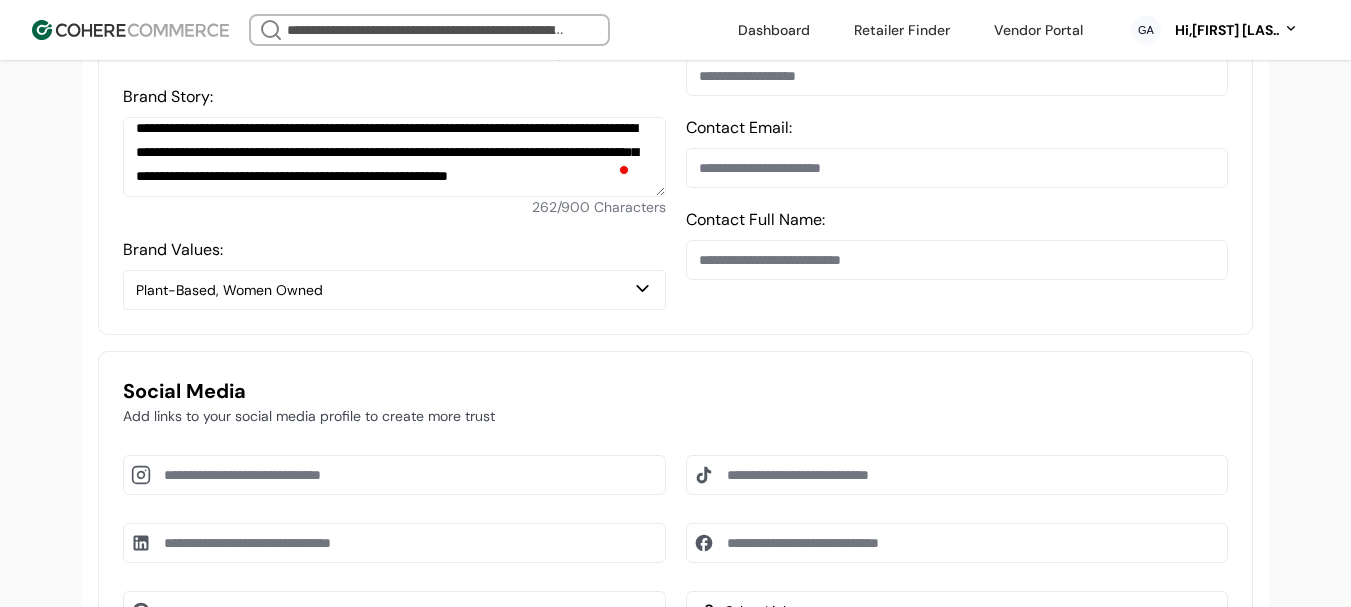 type 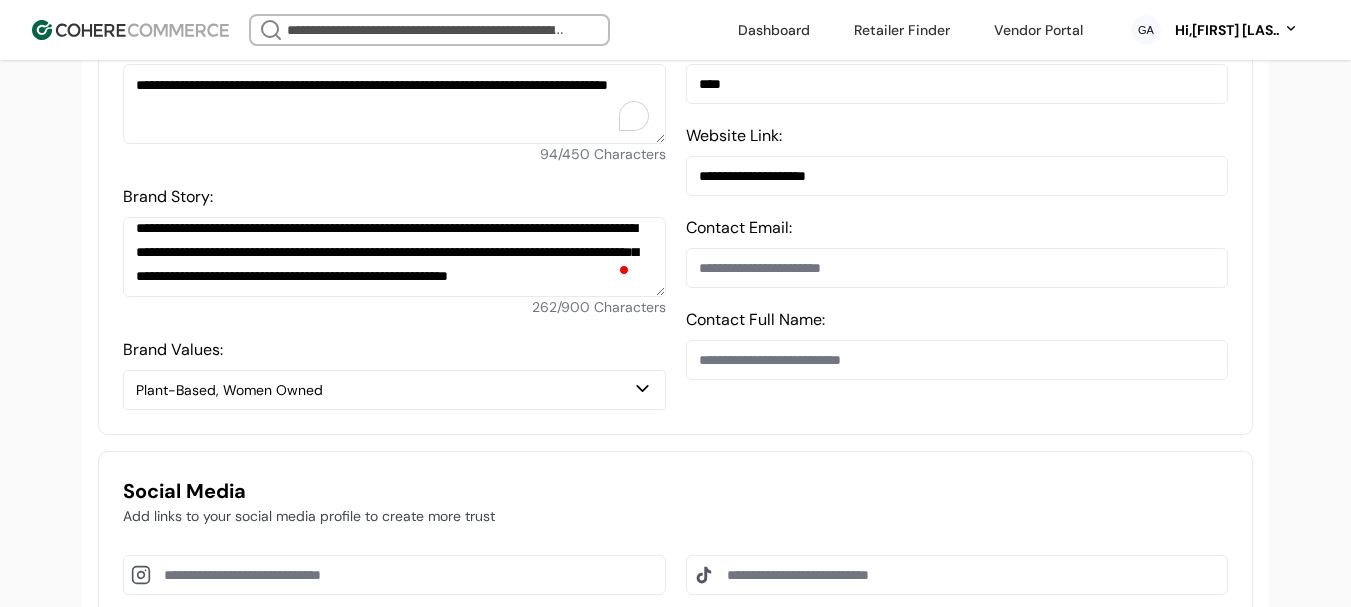 type on "**********" 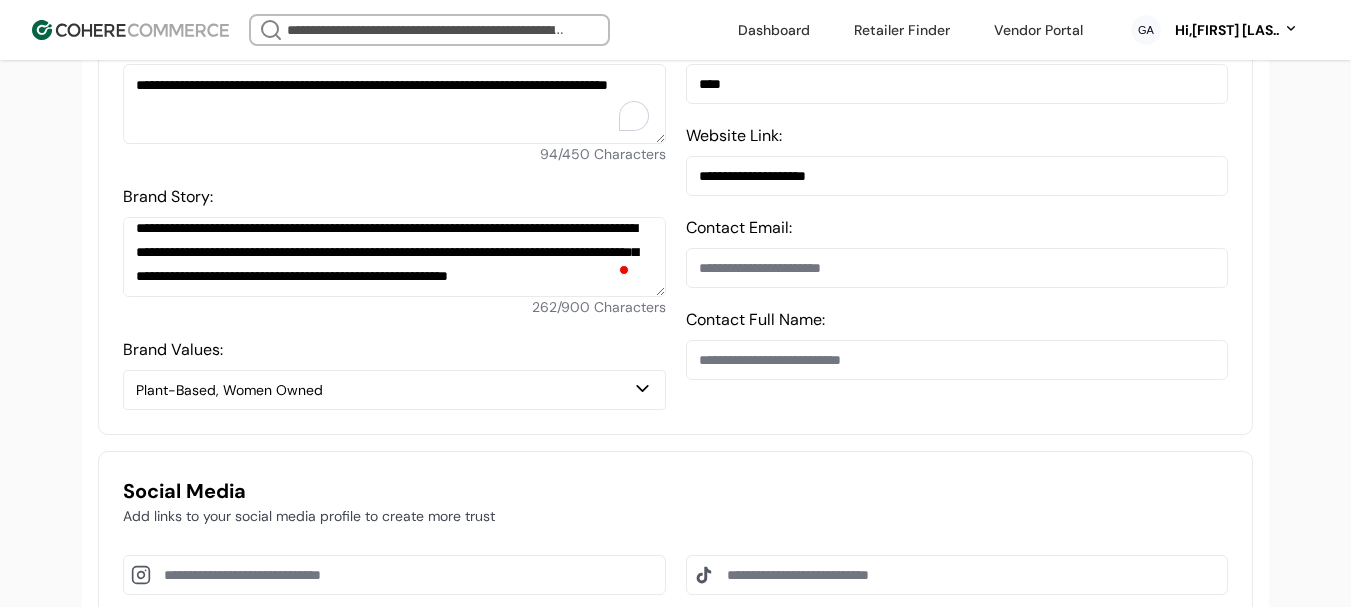 click on "Social Media Add links to your social media profile to create more trust  Other Link" at bounding box center (675, 613) 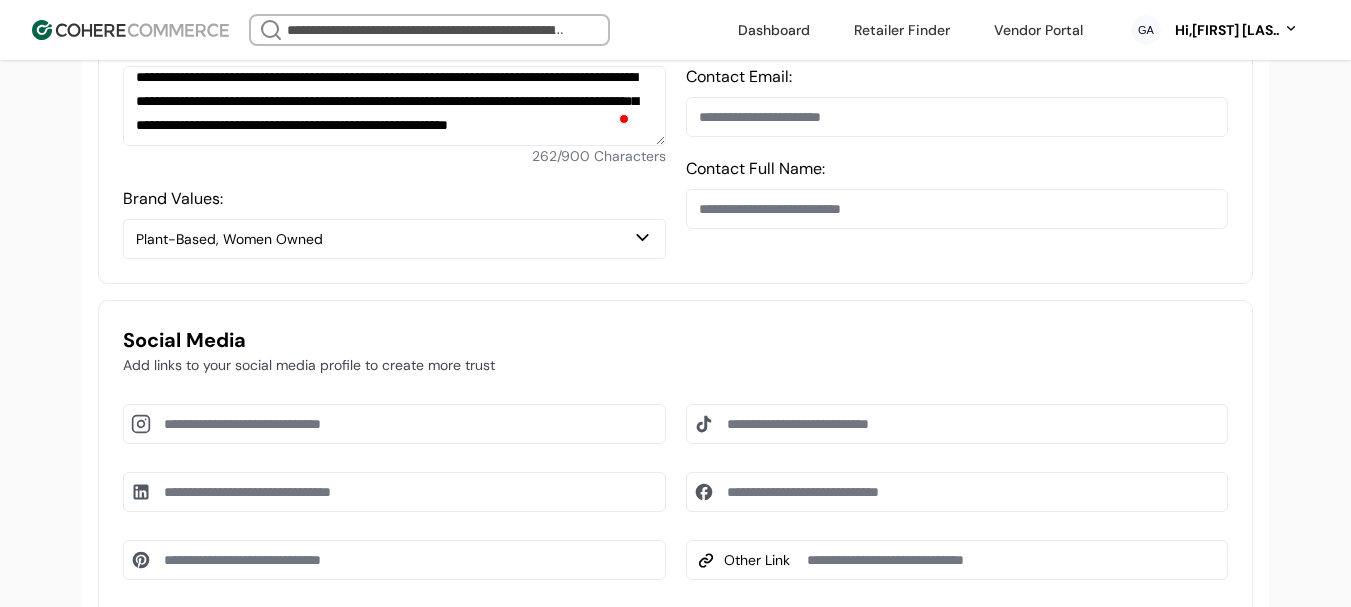 scroll, scrollTop: 1100, scrollLeft: 0, axis: vertical 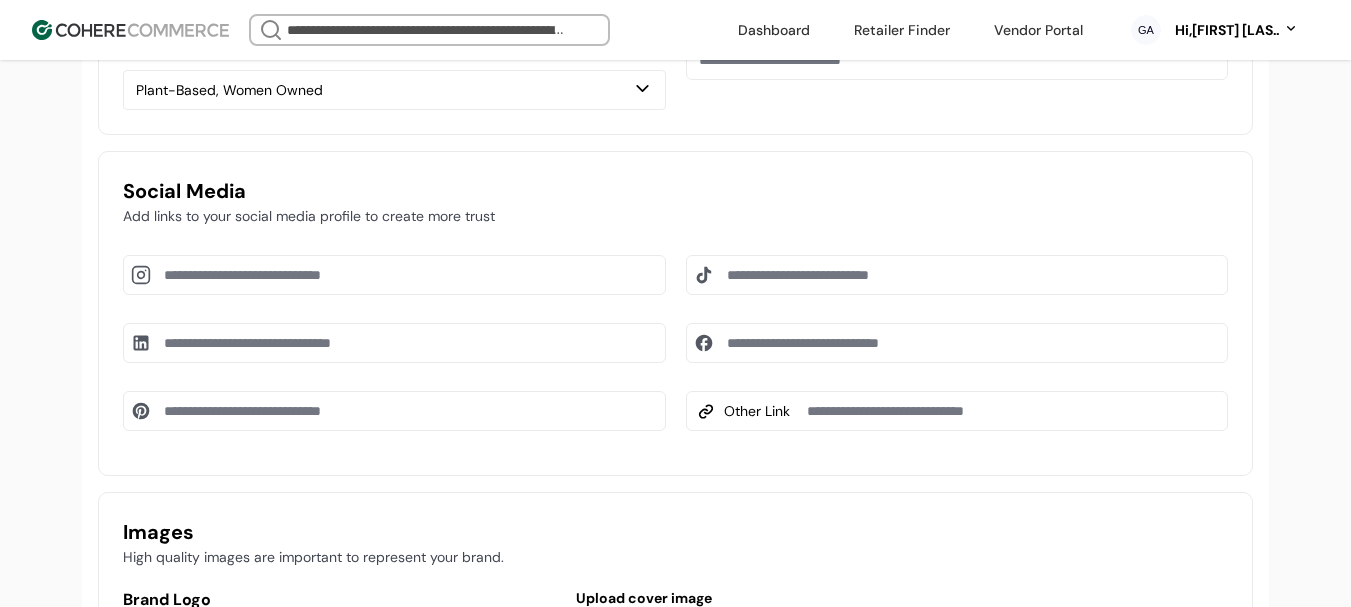 drag, startPoint x: 822, startPoint y: 424, endPoint x: 823, endPoint y: 330, distance: 94.00532 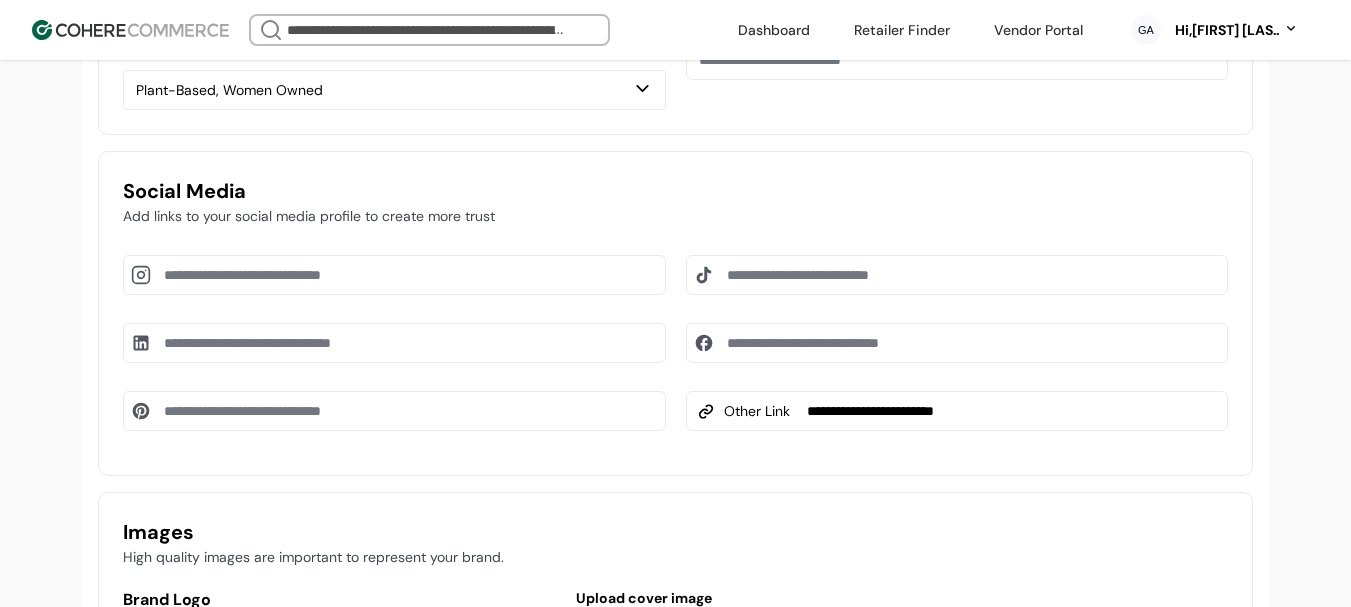 type on "**********" 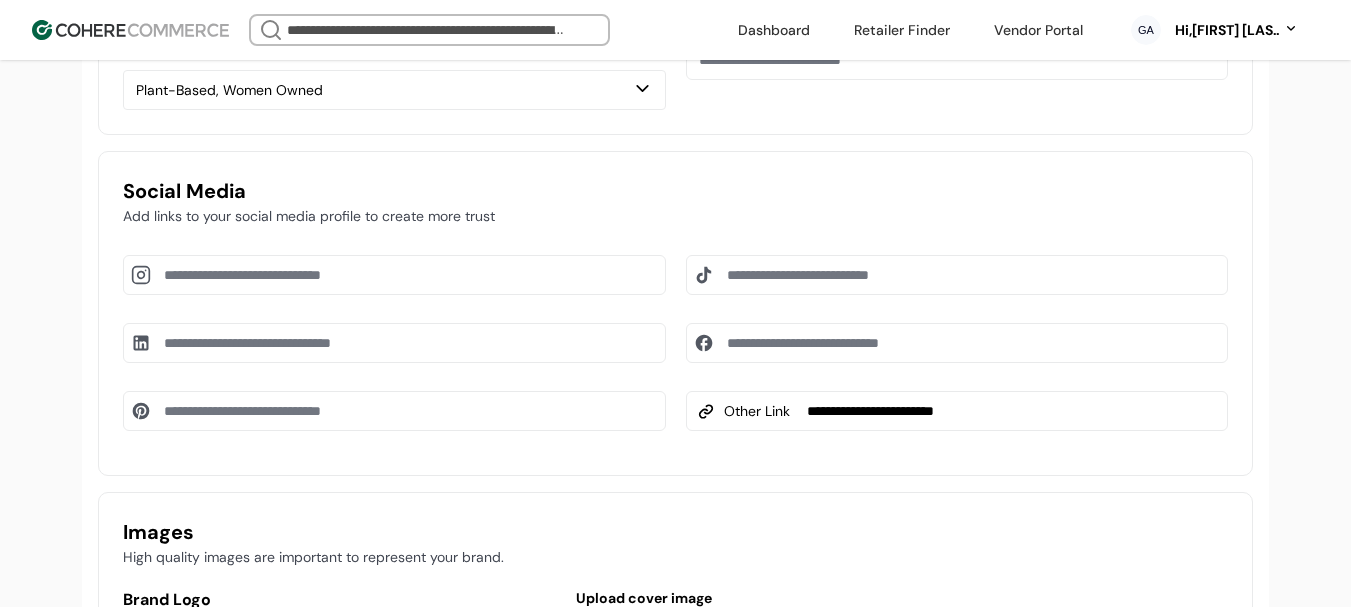 drag, startPoint x: 820, startPoint y: 356, endPoint x: 820, endPoint y: 46, distance: 310 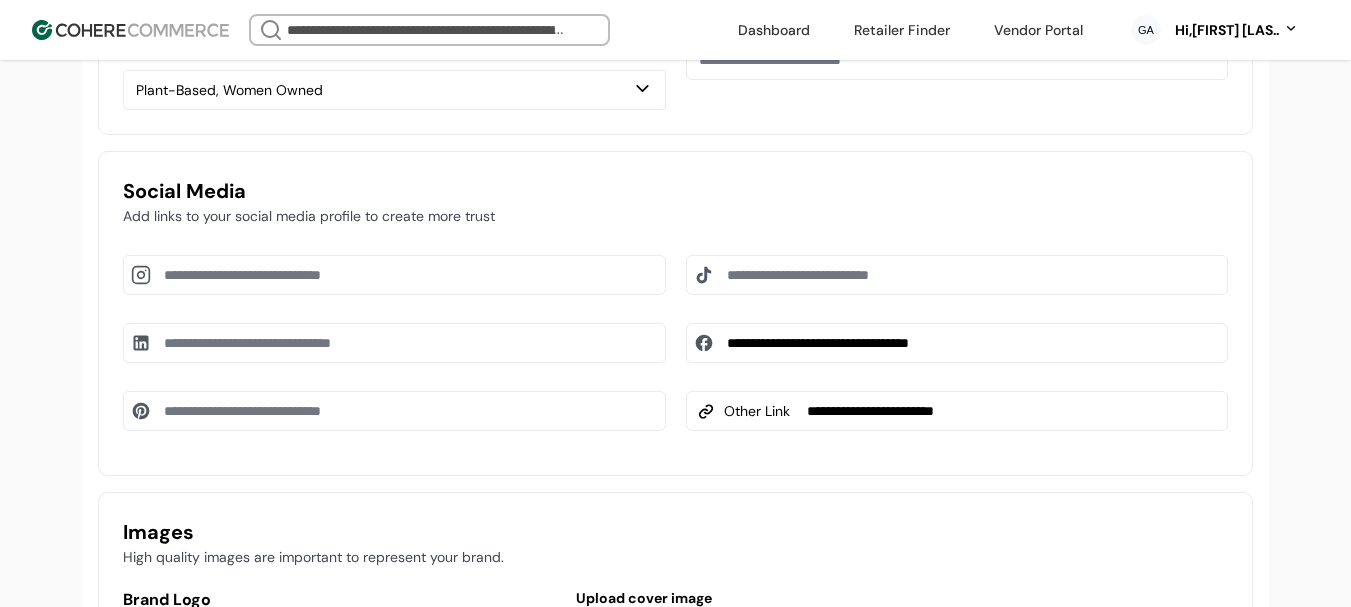 type on "**********" 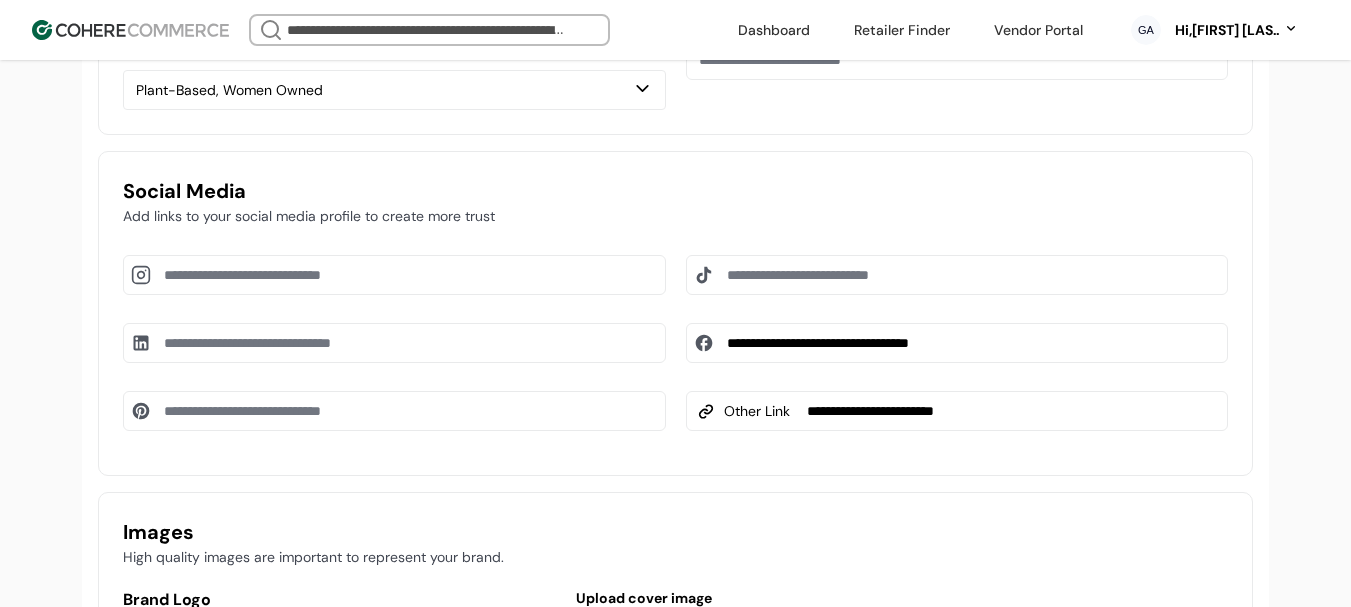 click on "**********" at bounding box center [675, 349] 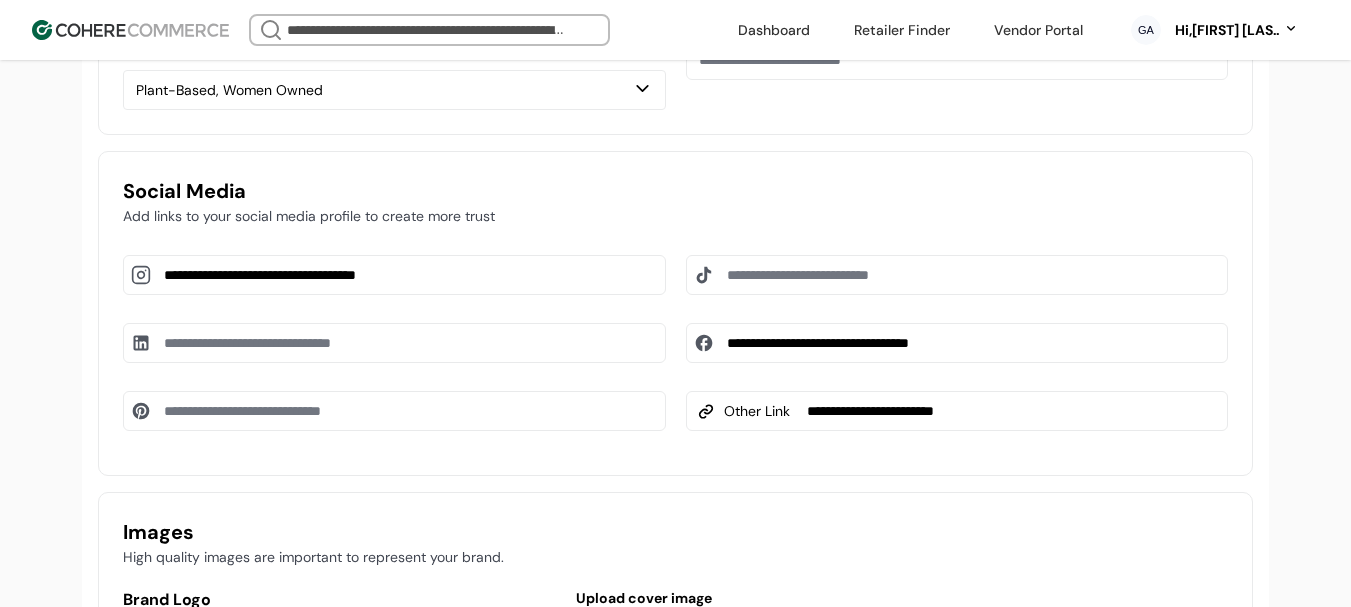 type on "**********" 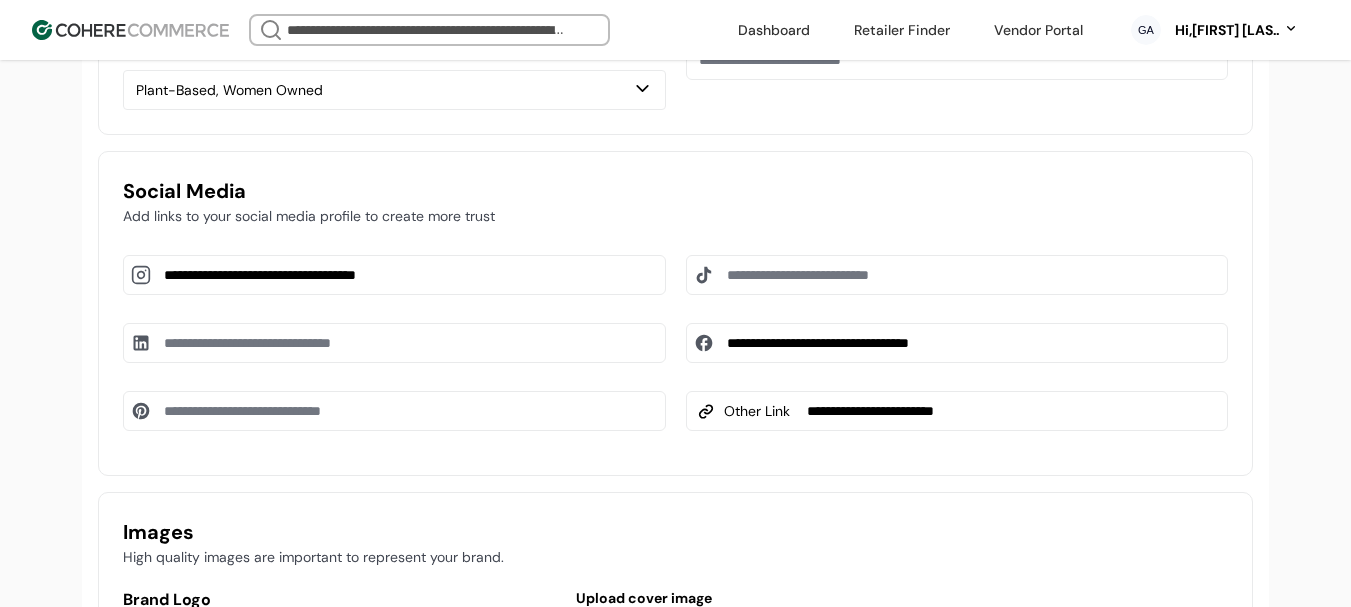 click at bounding box center [957, 275] 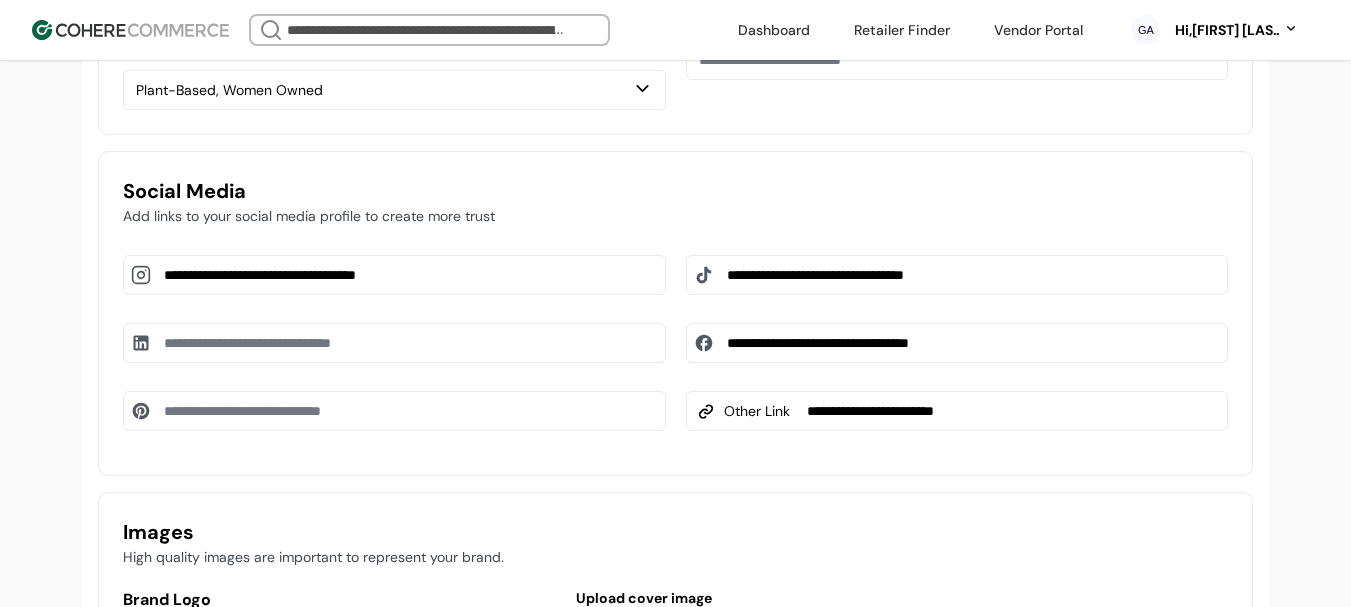 type on "**********" 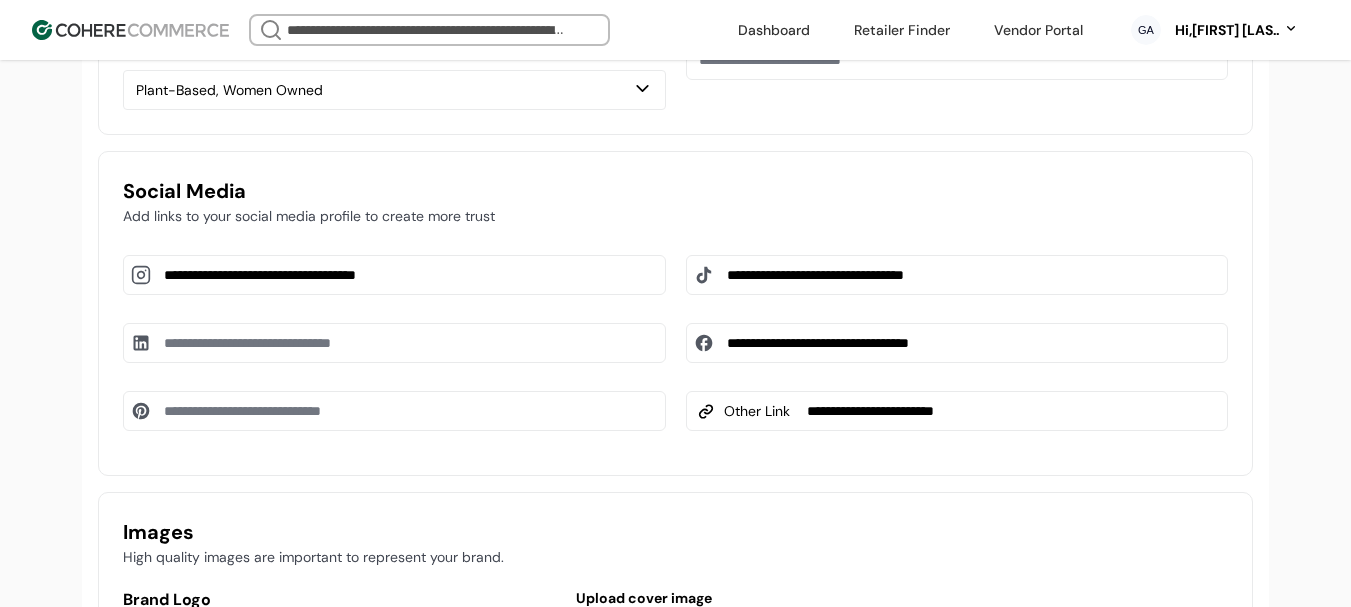 click at bounding box center [394, 343] 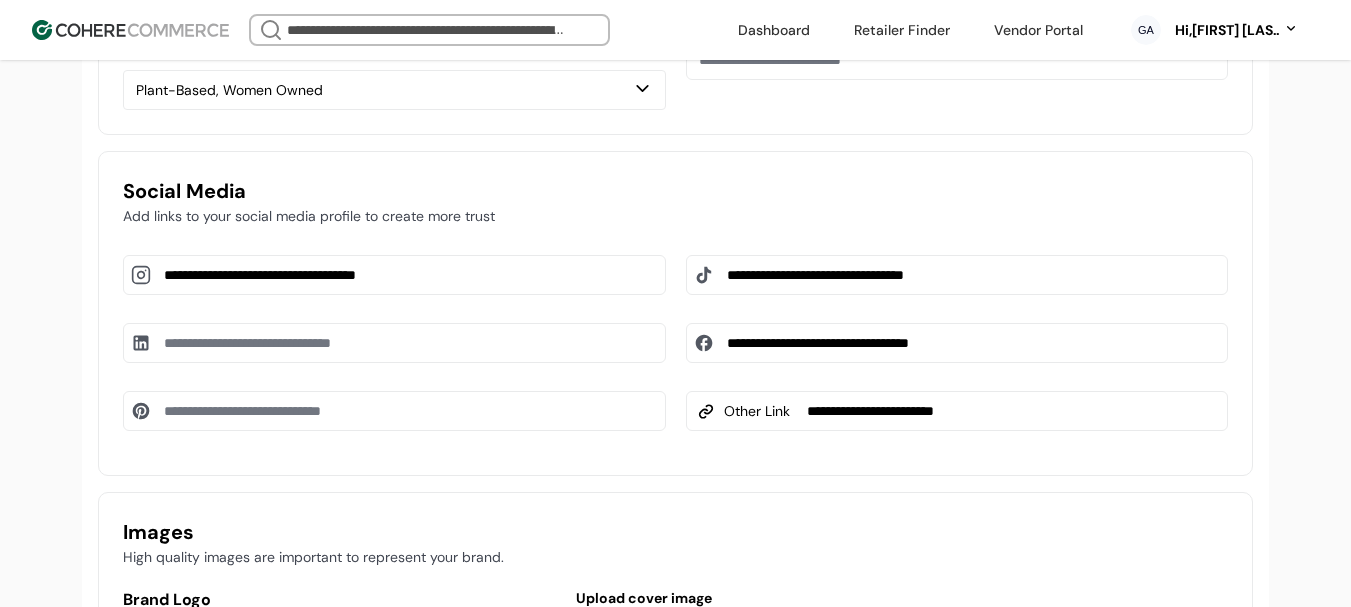 paste on "**********" 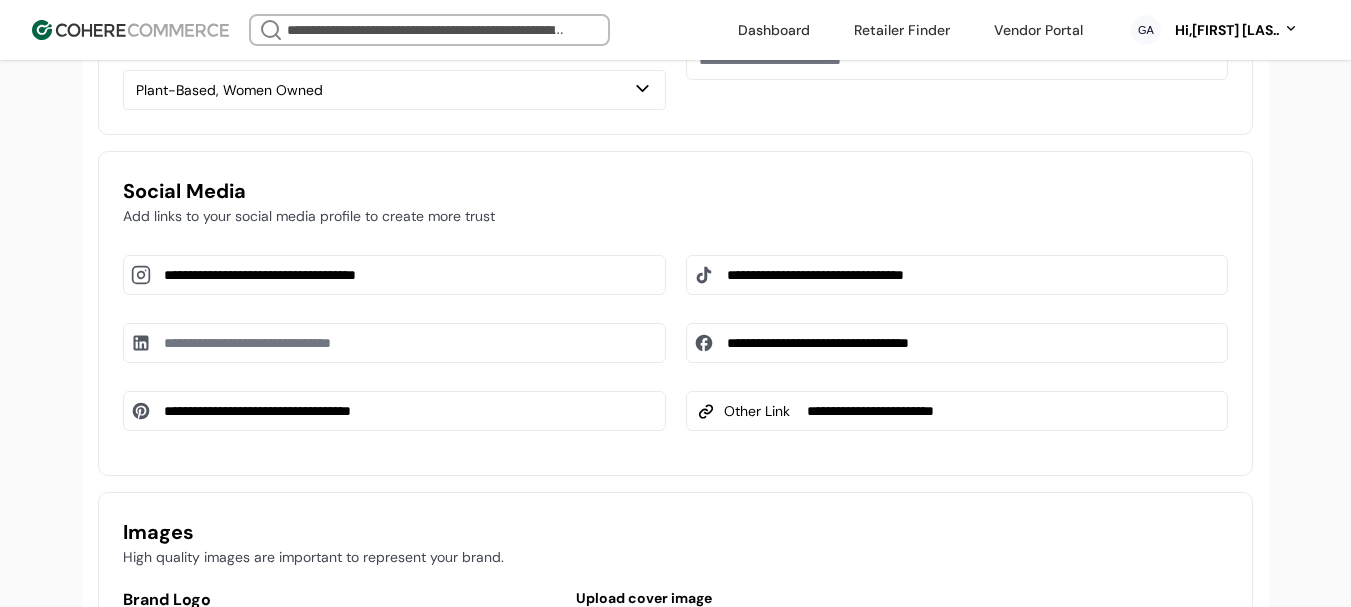 type on "**********" 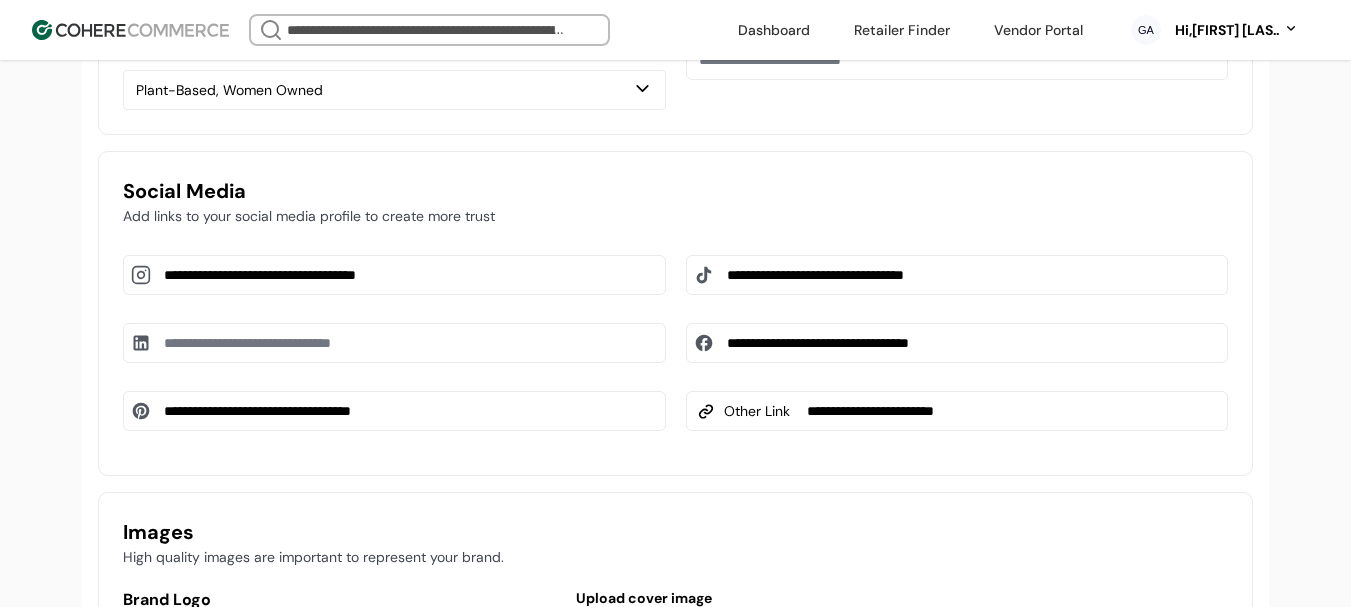 click at bounding box center (394, 343) 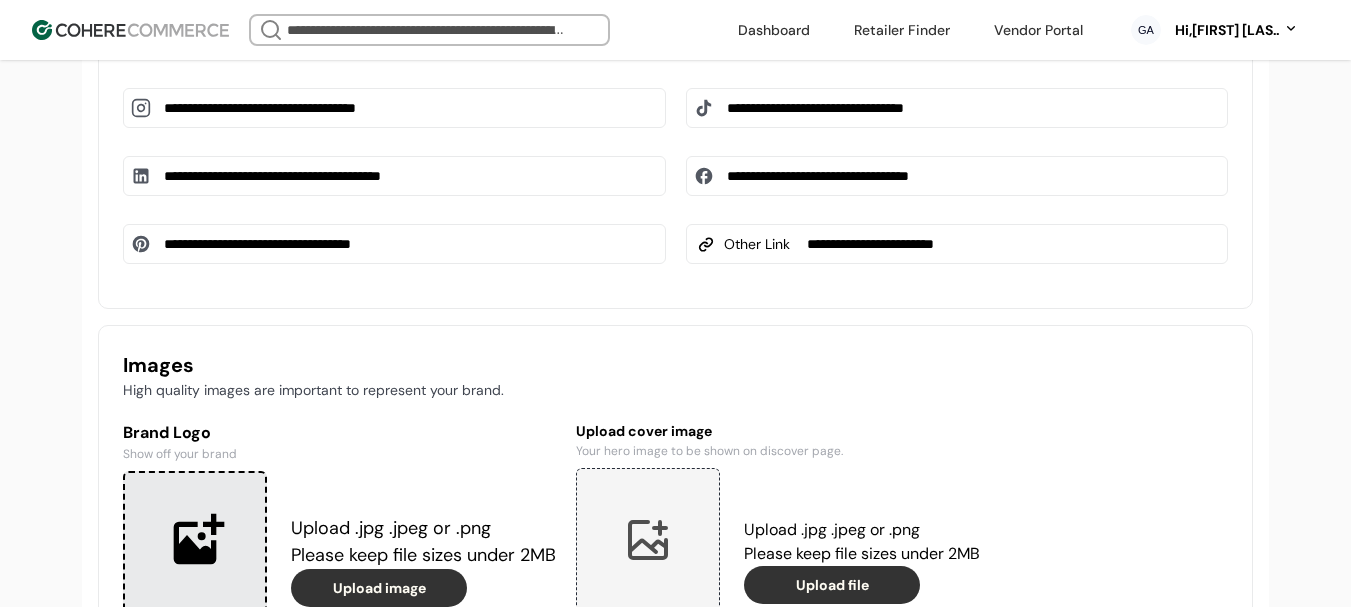 scroll, scrollTop: 1300, scrollLeft: 0, axis: vertical 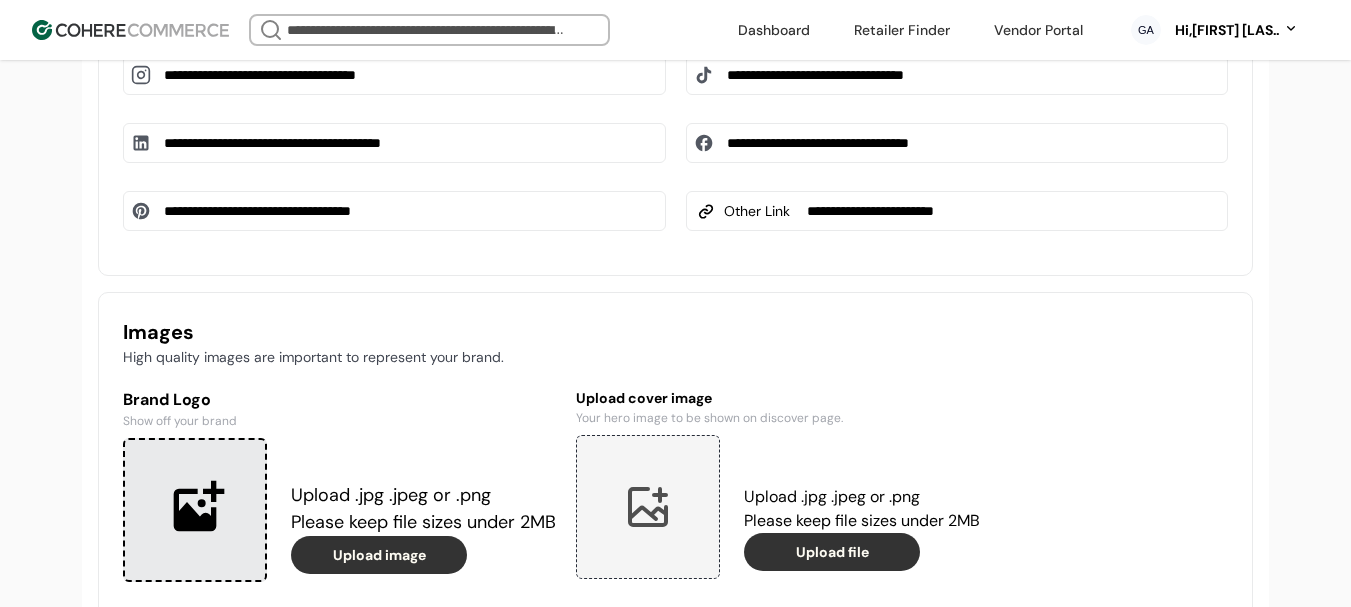 type on "**********" 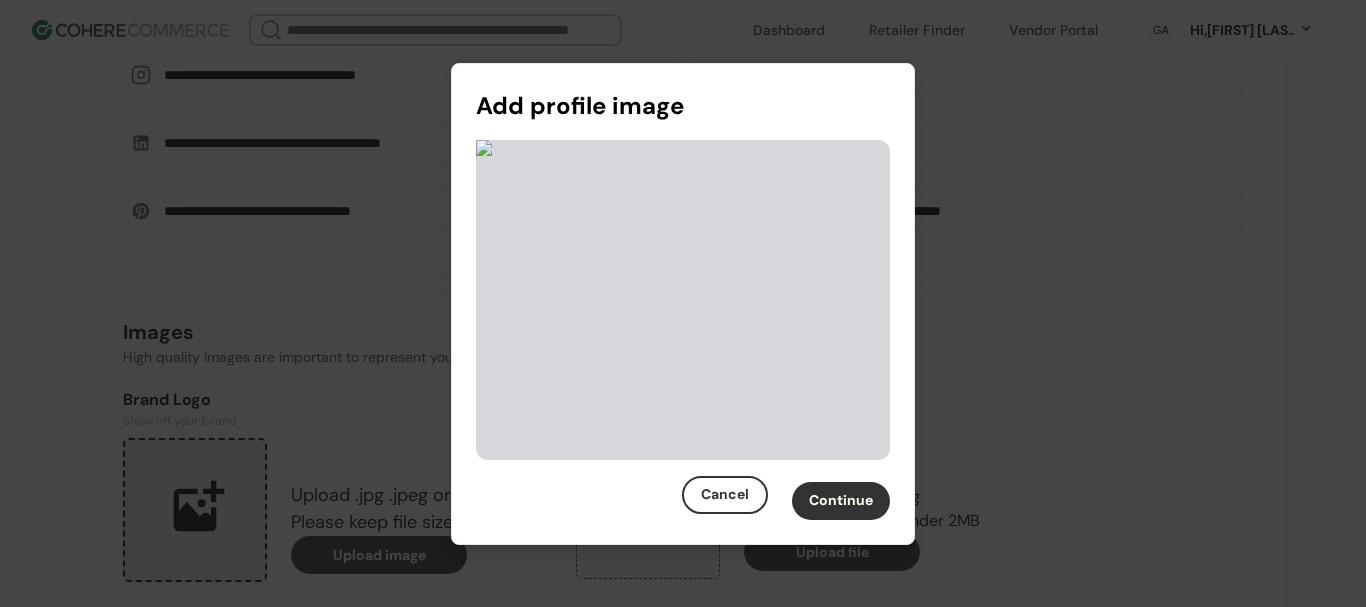 click on "Continue" at bounding box center (841, 501) 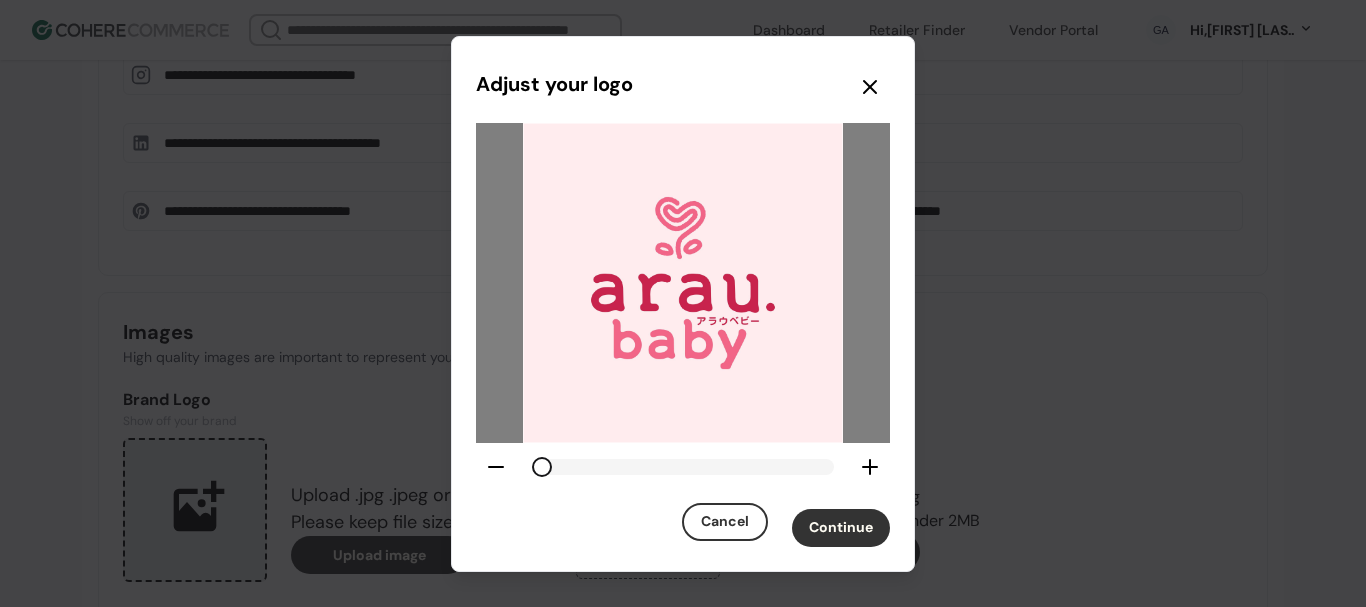 drag, startPoint x: 839, startPoint y: 524, endPoint x: 869, endPoint y: 464, distance: 67.08204 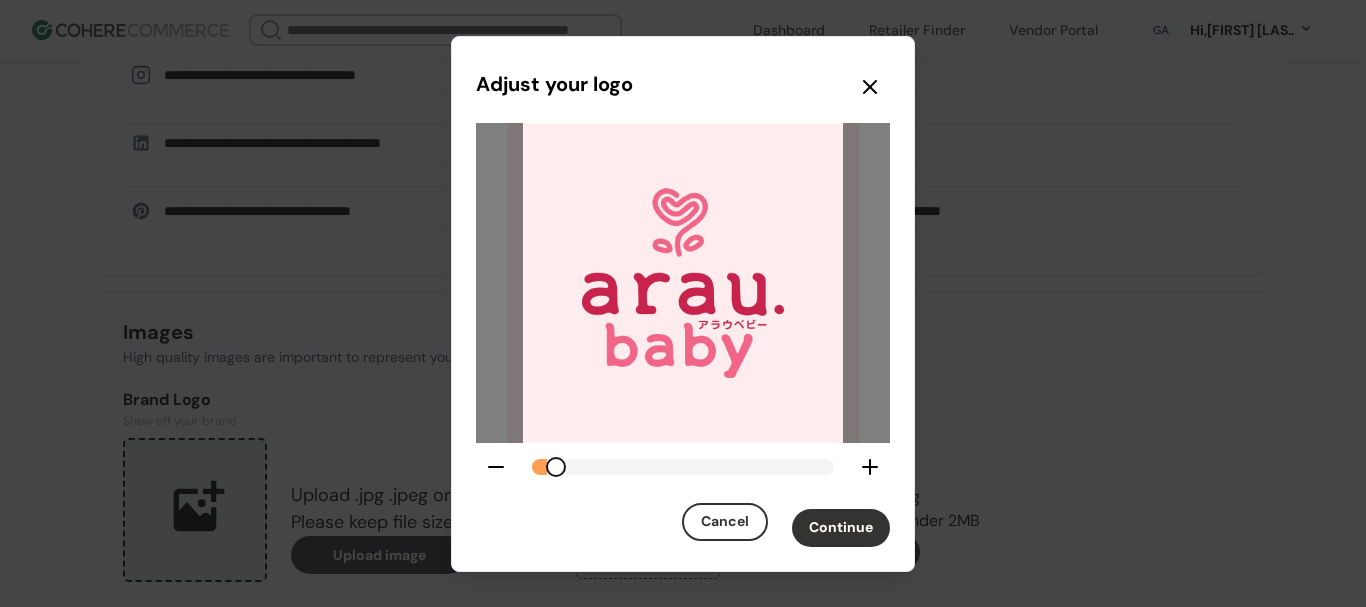 click 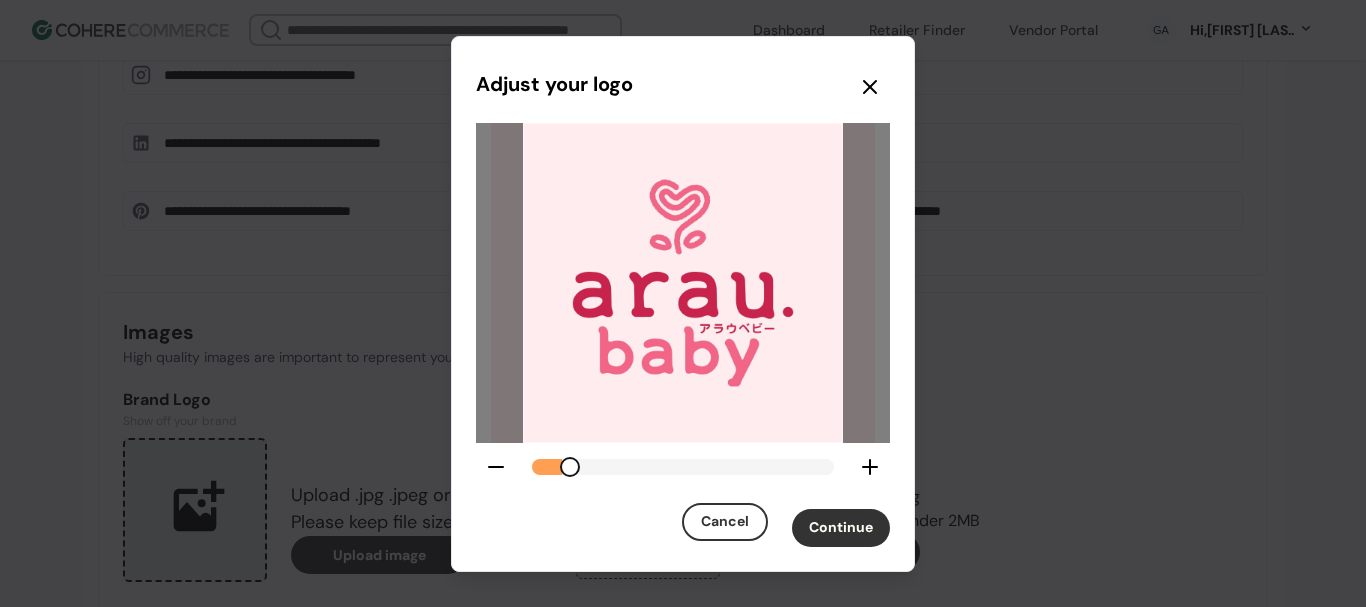 click on "Continue" at bounding box center (841, 528) 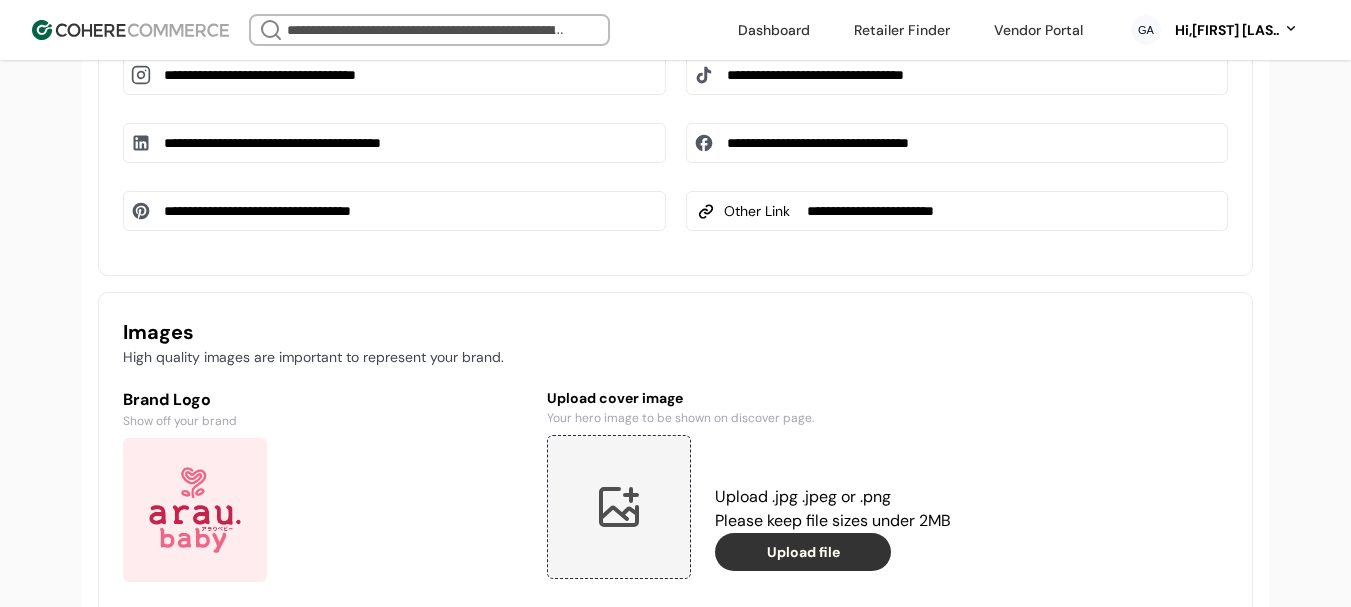 click at bounding box center (619, 507) 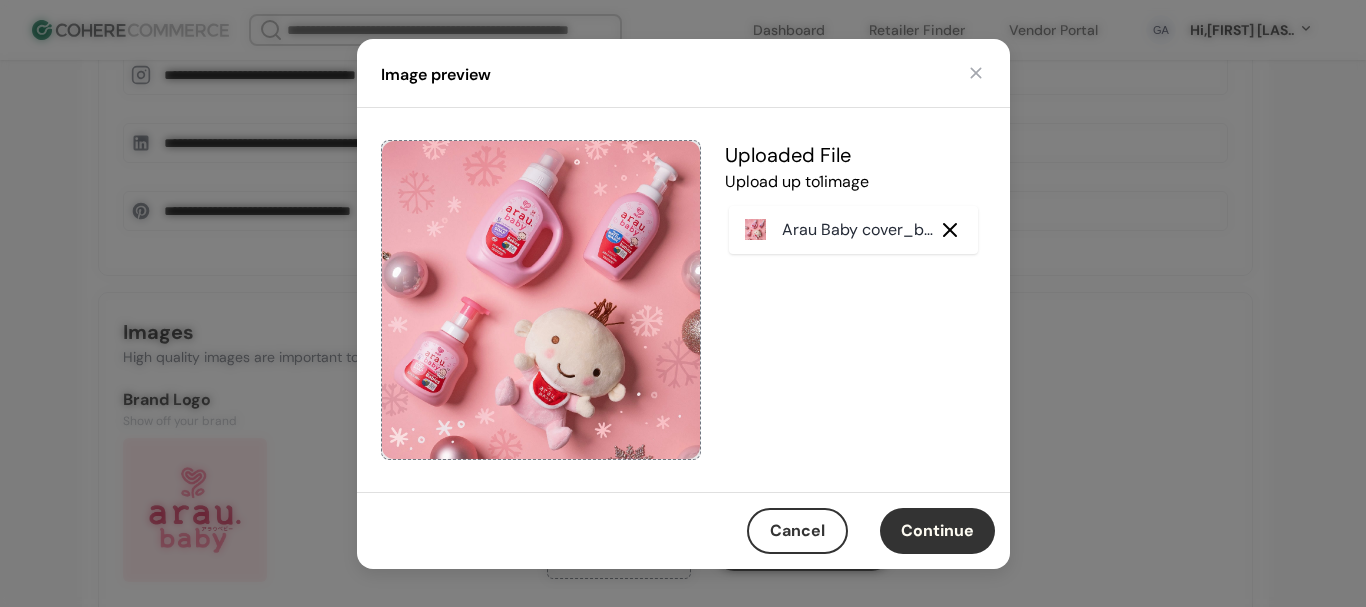 click on "Continue" at bounding box center [937, 531] 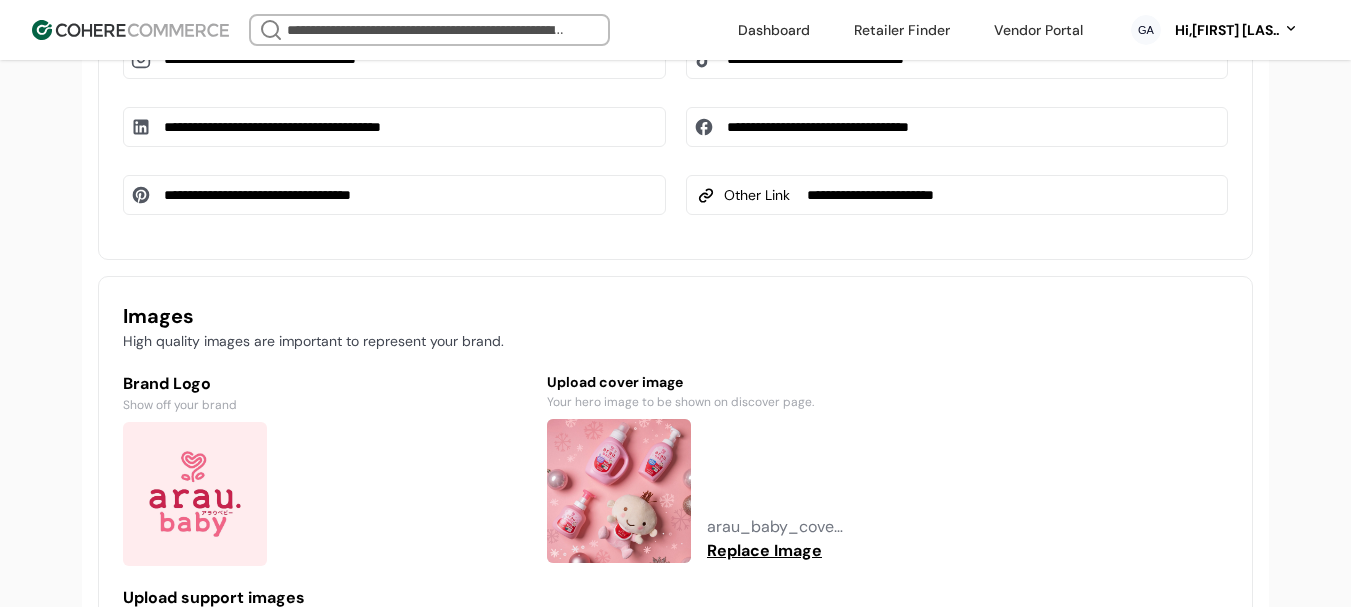scroll, scrollTop: 1600, scrollLeft: 0, axis: vertical 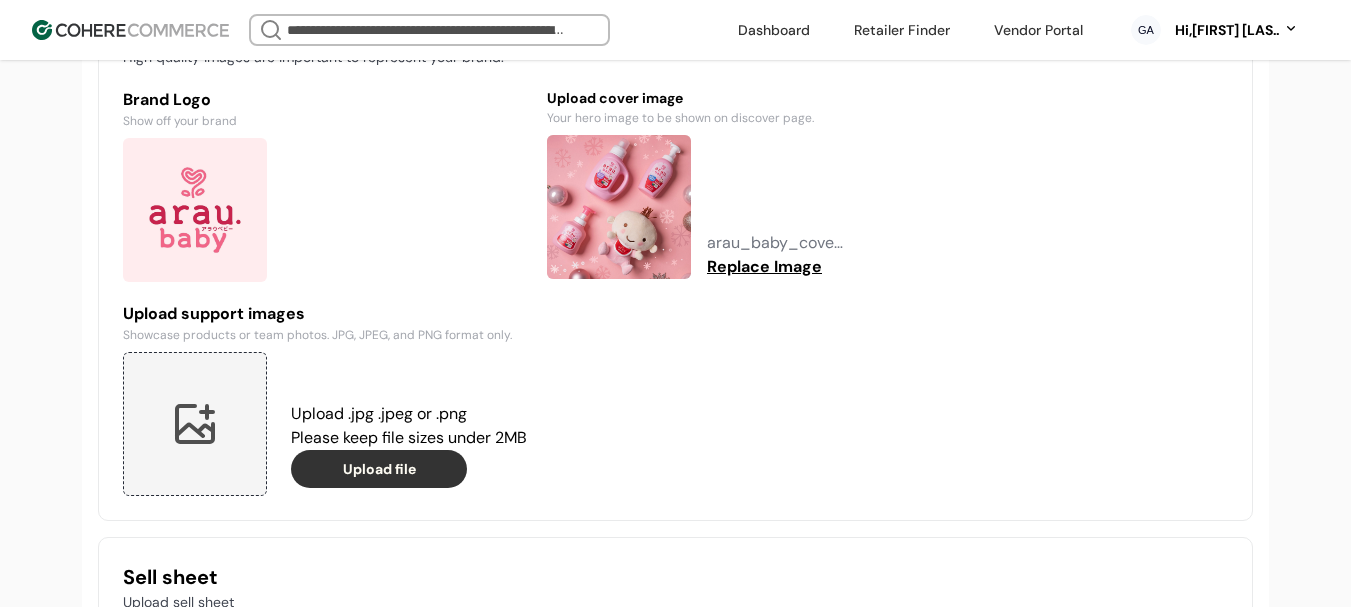 click at bounding box center (195, 424) 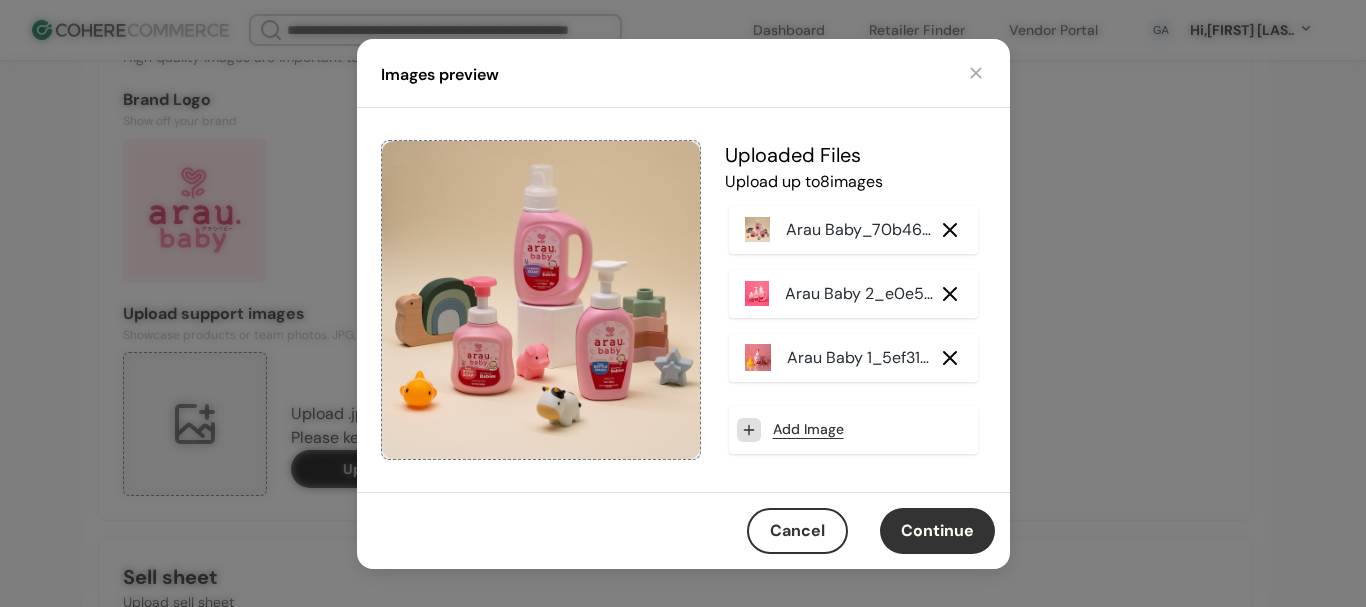 click on "Continue" at bounding box center (937, 531) 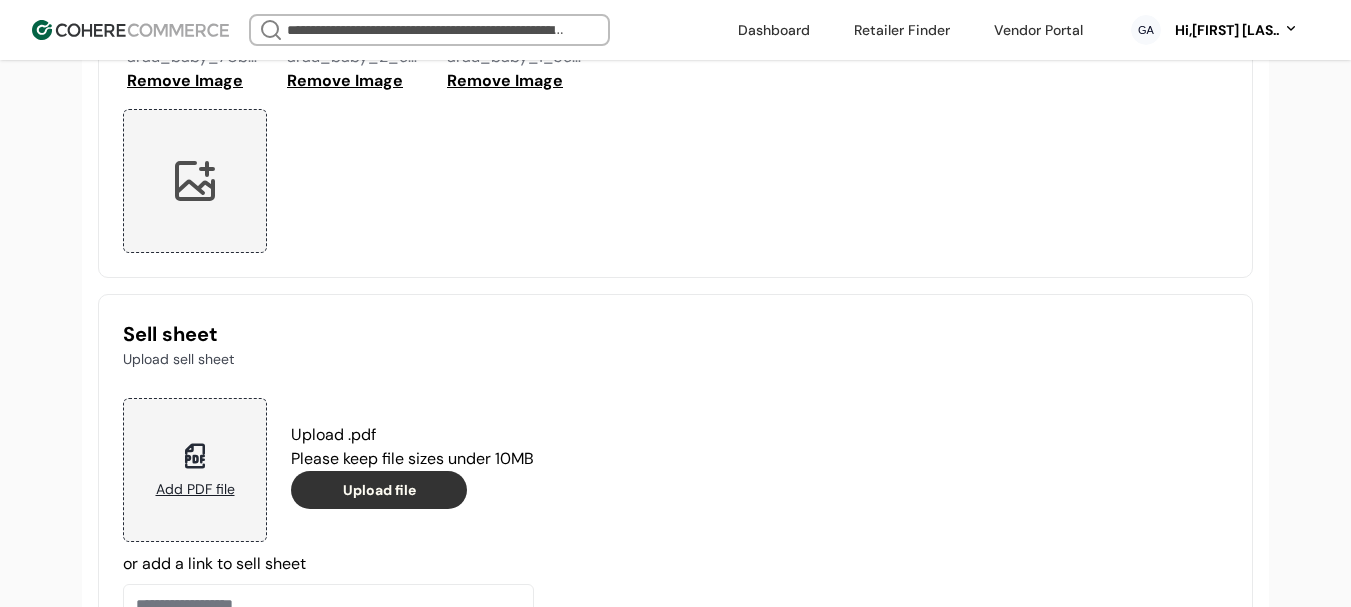 scroll, scrollTop: 2224, scrollLeft: 0, axis: vertical 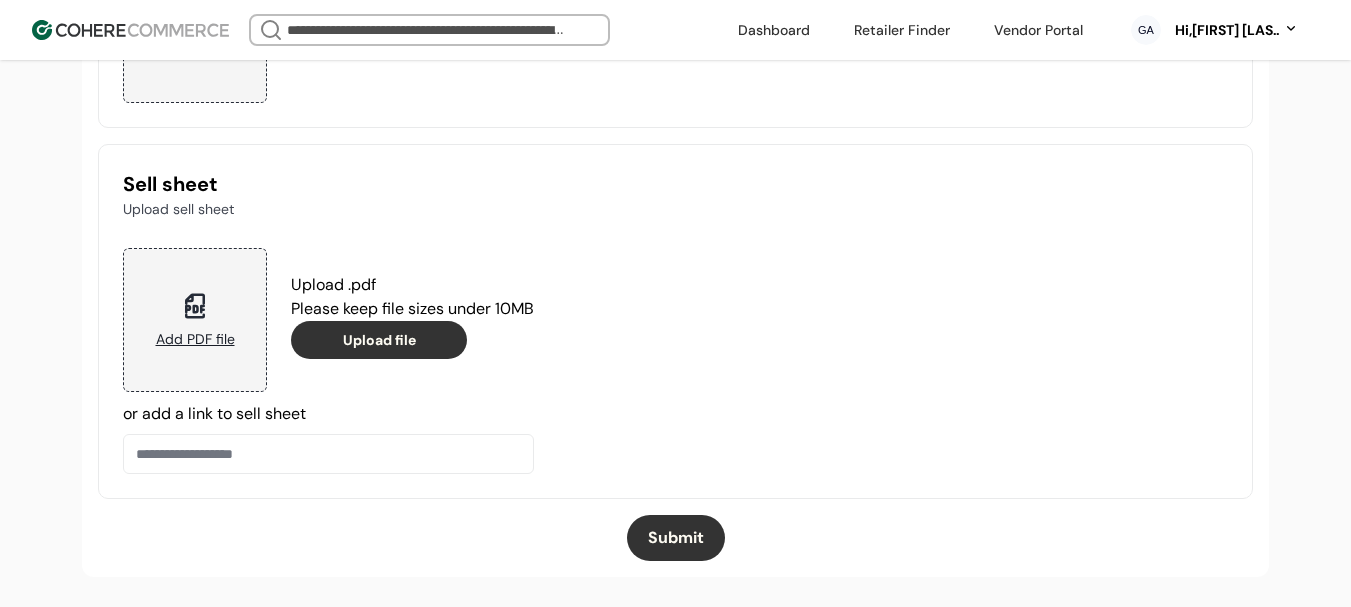 click on "Submit" at bounding box center (676, 538) 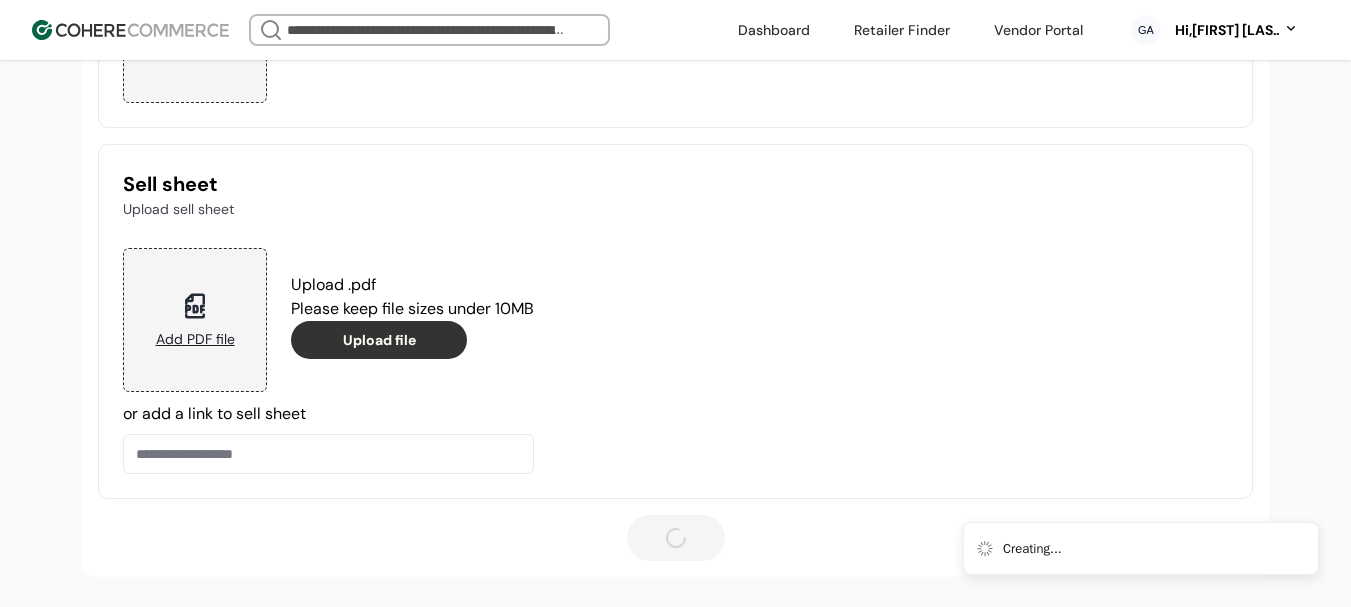 scroll, scrollTop: 337, scrollLeft: 0, axis: vertical 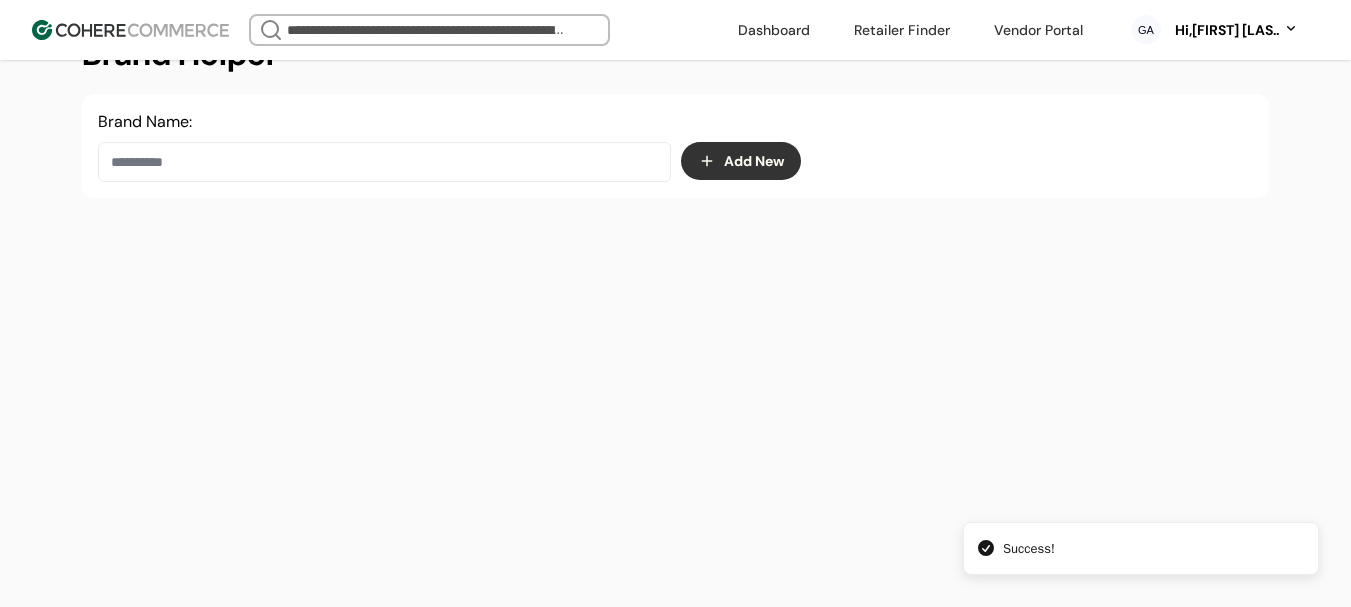 click at bounding box center [384, 162] 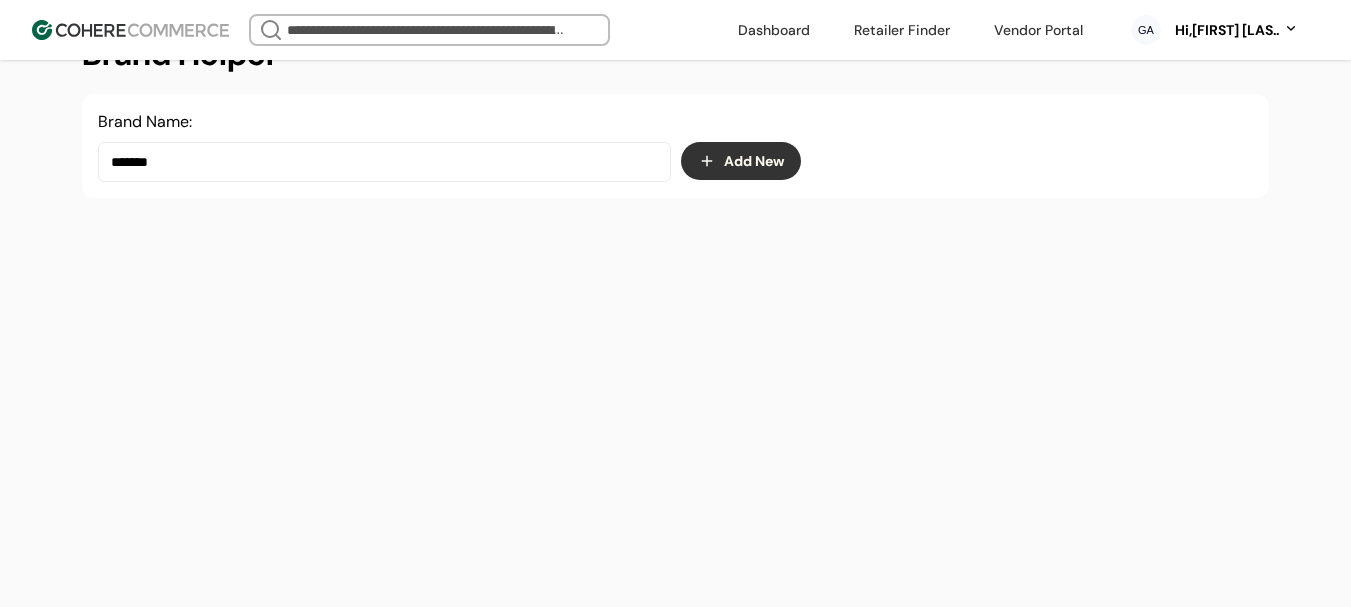 drag, startPoint x: 307, startPoint y: 155, endPoint x: 85, endPoint y: 156, distance: 222.00226 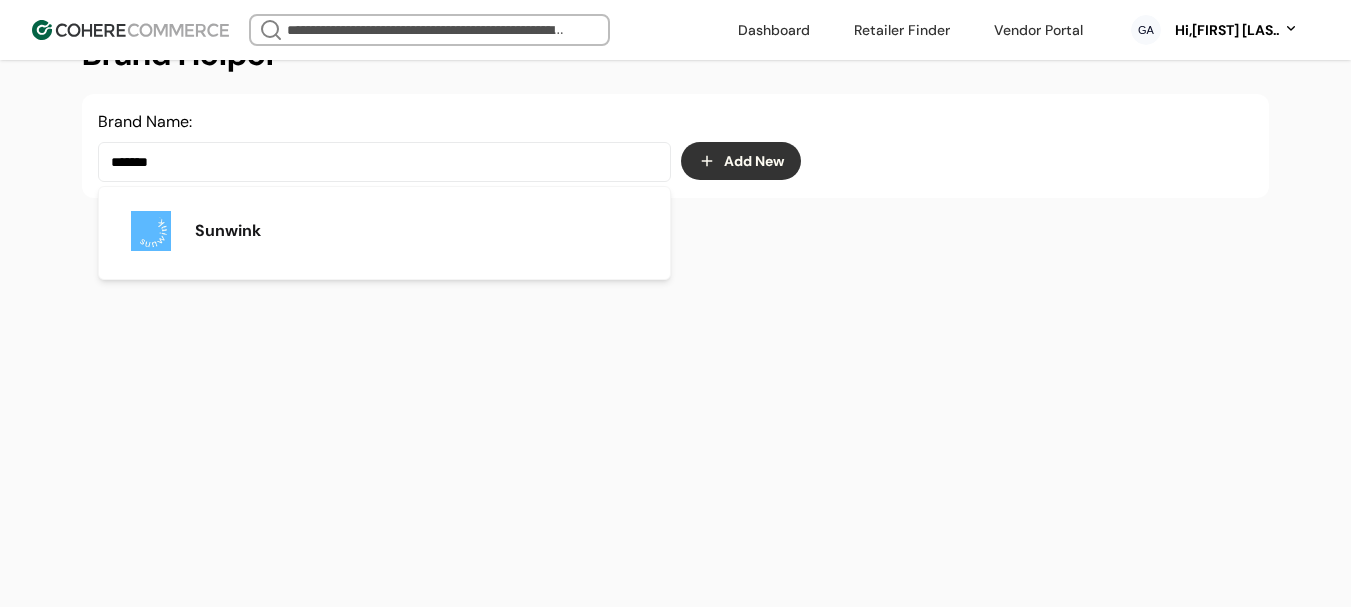 click on "*******" at bounding box center (384, 162) 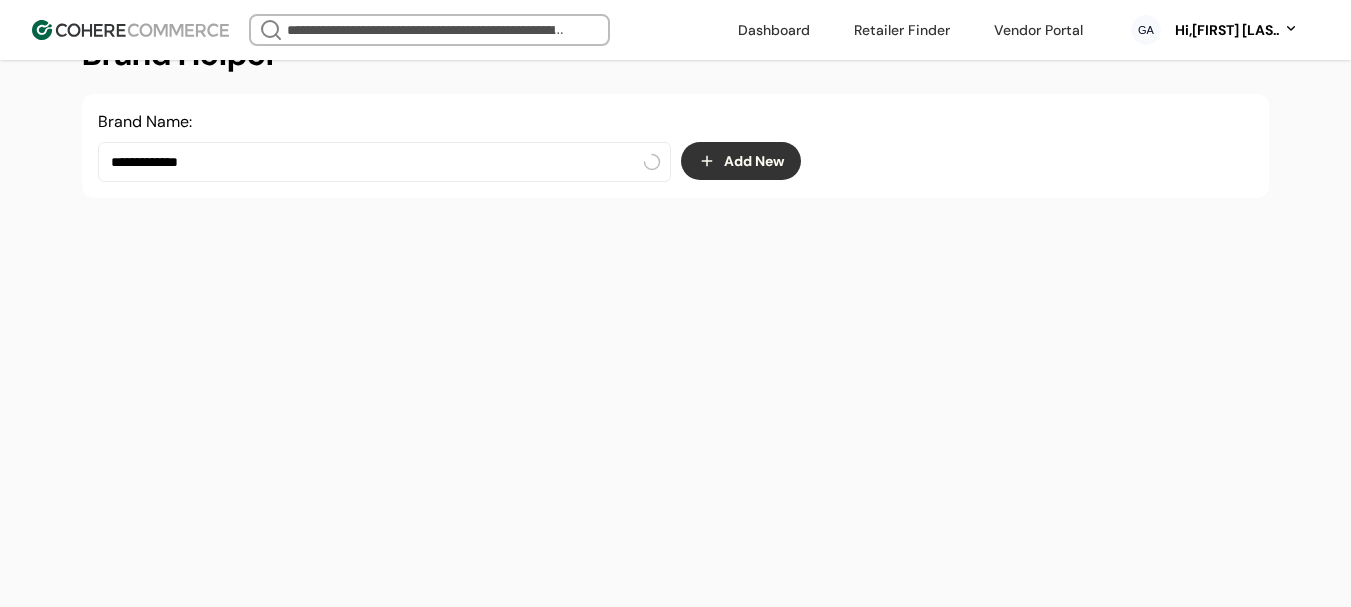 type on "**********" 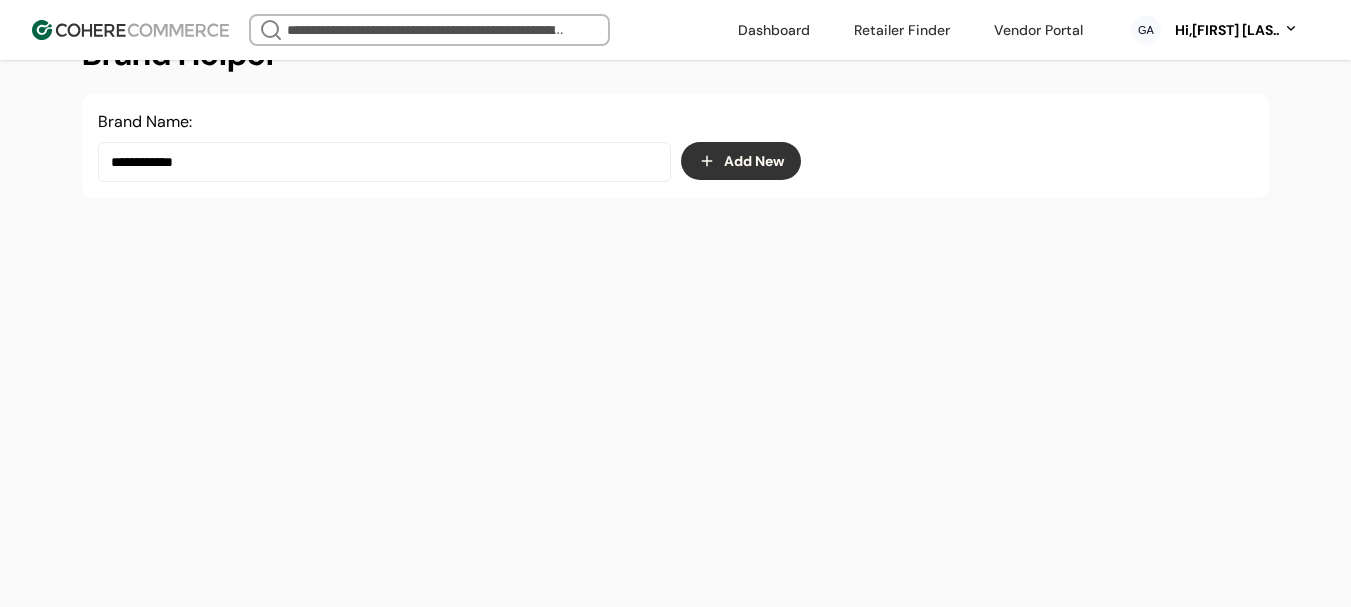 drag, startPoint x: 222, startPoint y: 154, endPoint x: 31, endPoint y: 157, distance: 191.02356 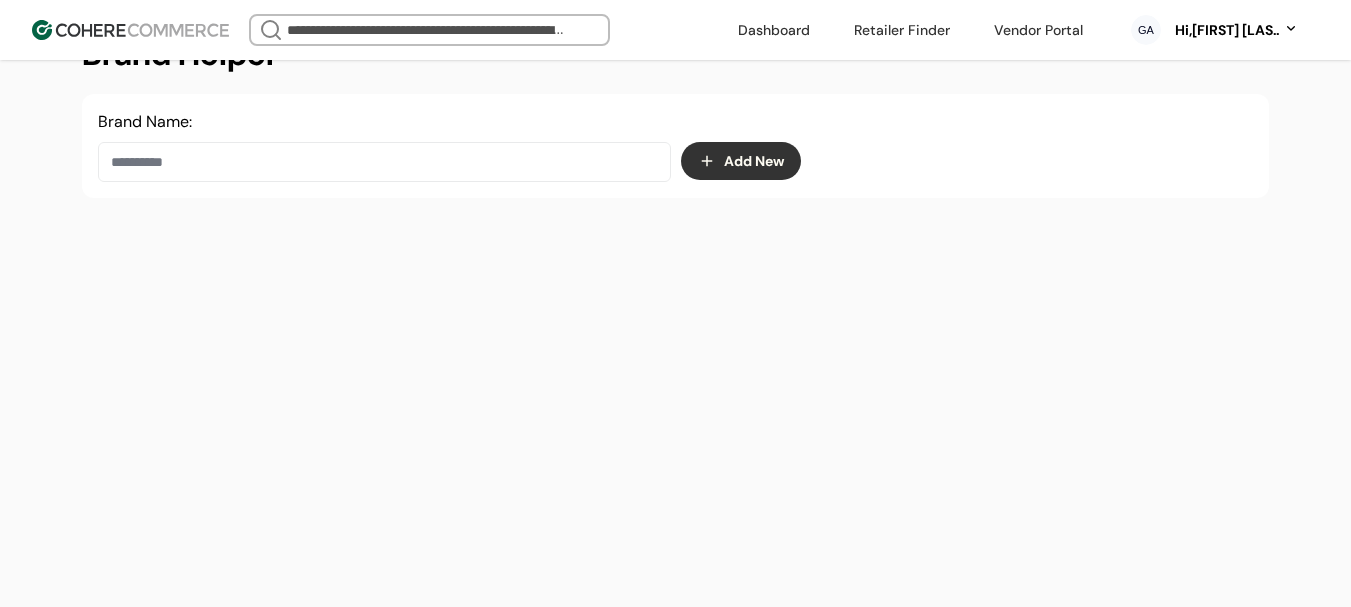 click at bounding box center (384, 162) 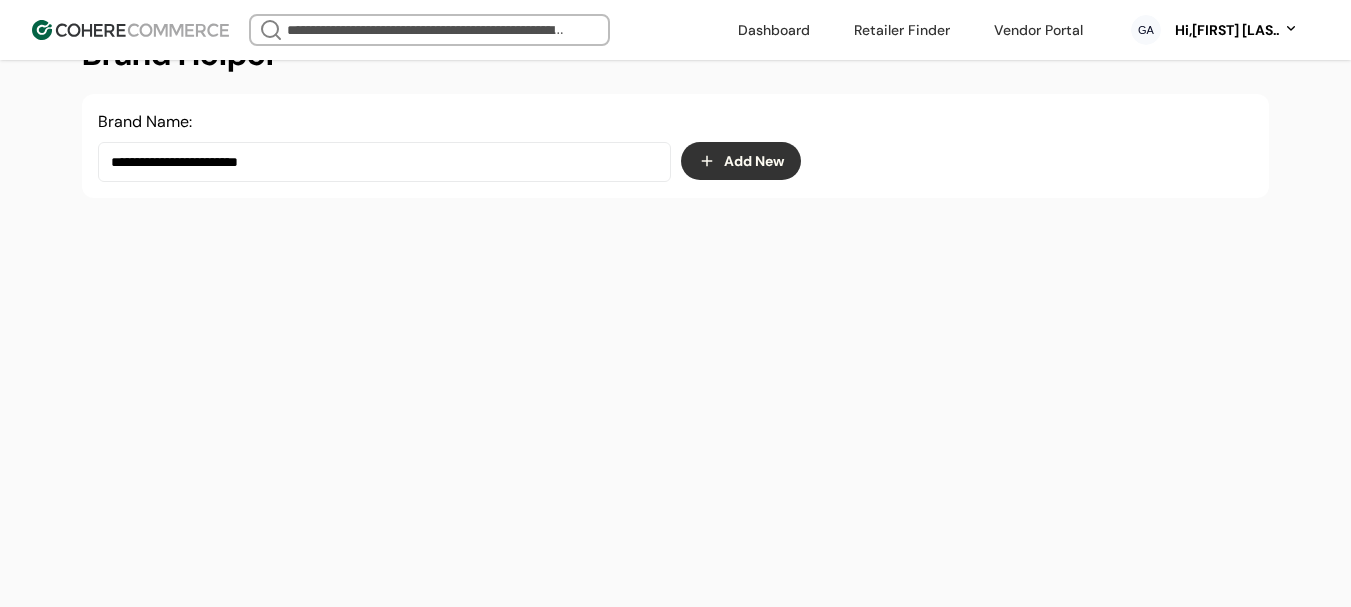 type on "**********" 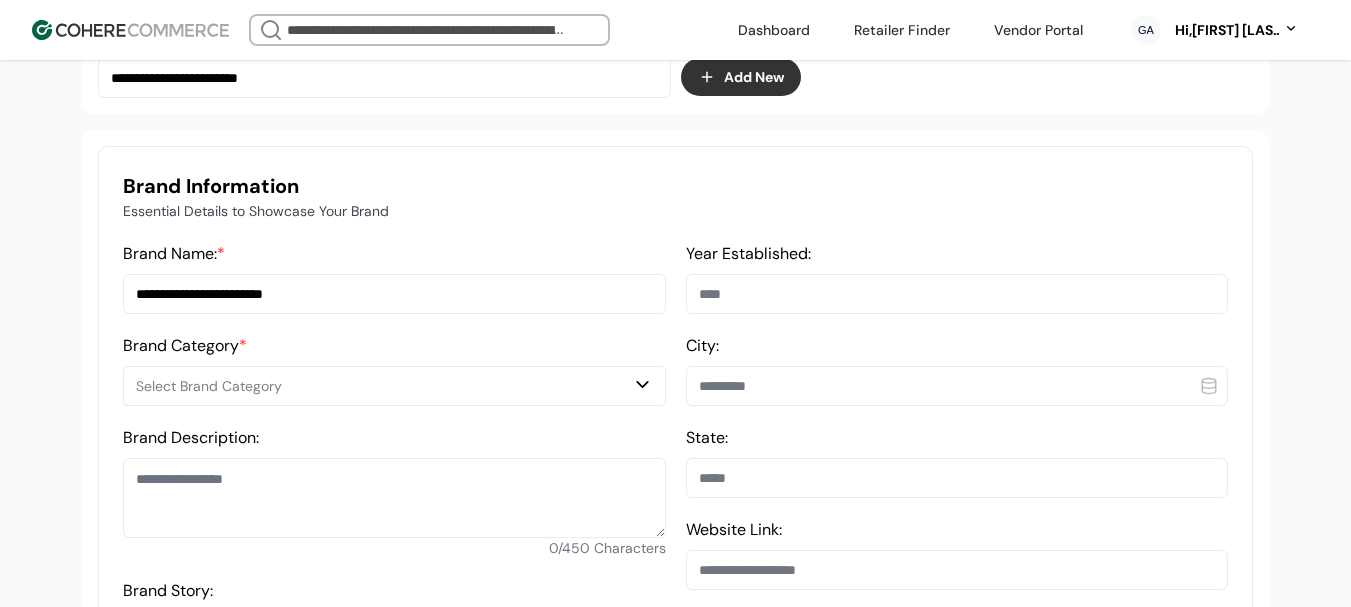 scroll, scrollTop: 437, scrollLeft: 0, axis: vertical 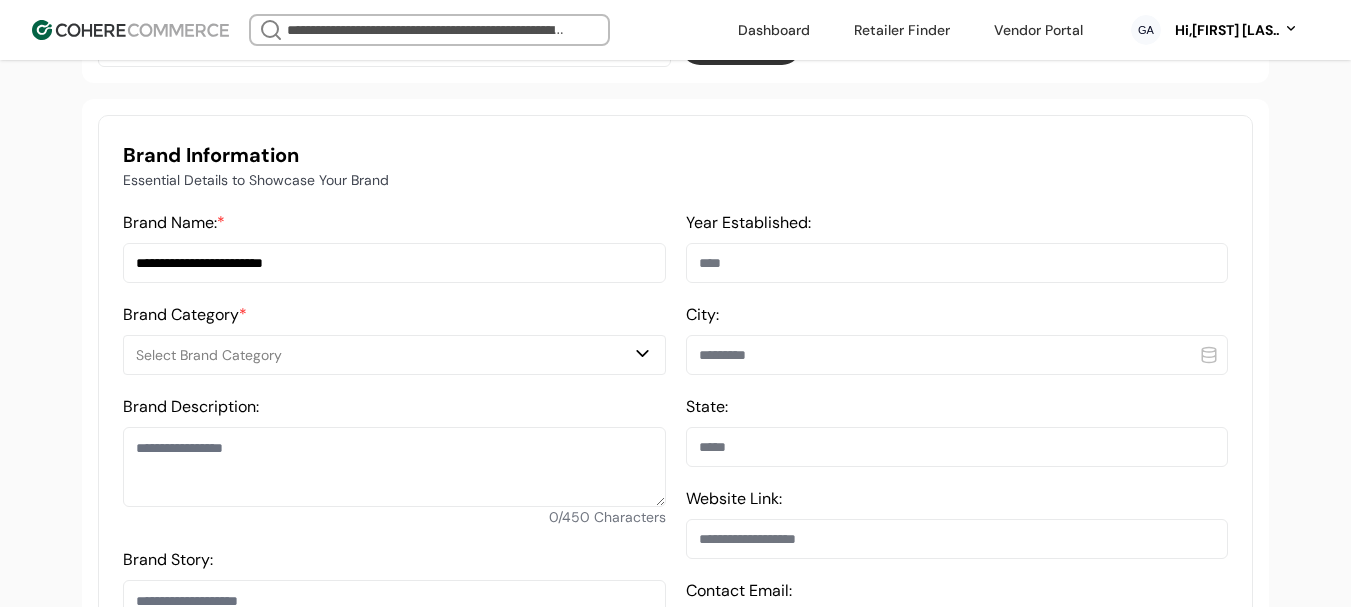 click on "Select Brand Category" at bounding box center (384, 355) 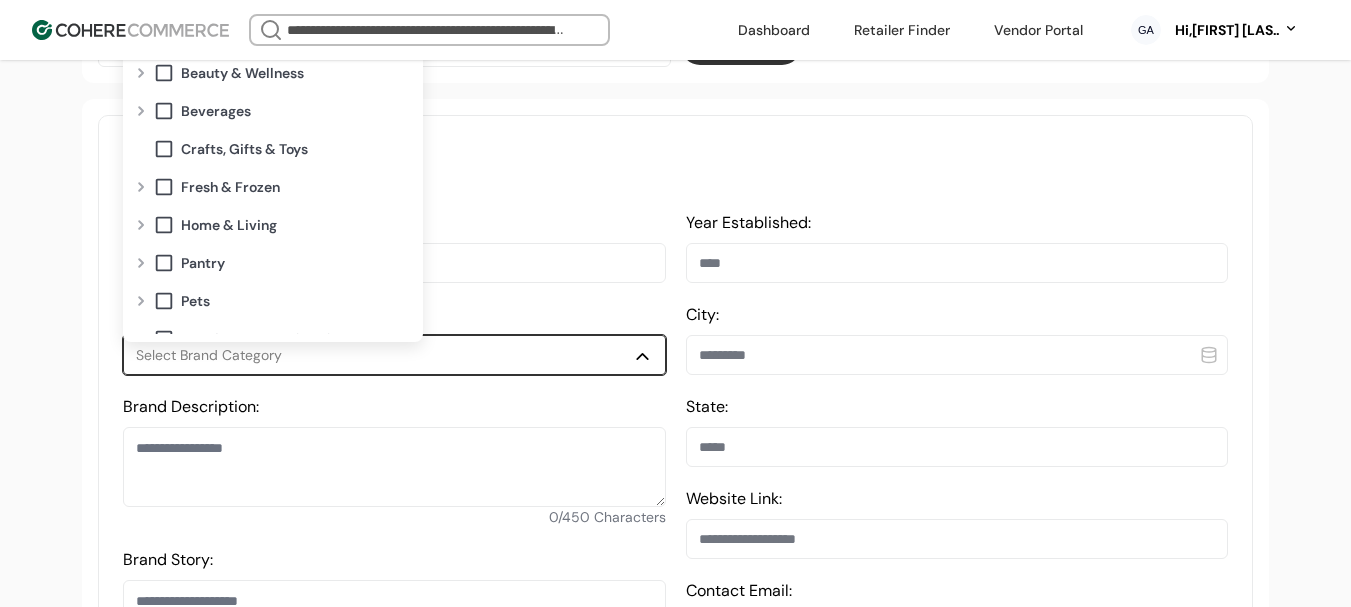 click at bounding box center [141, 73] 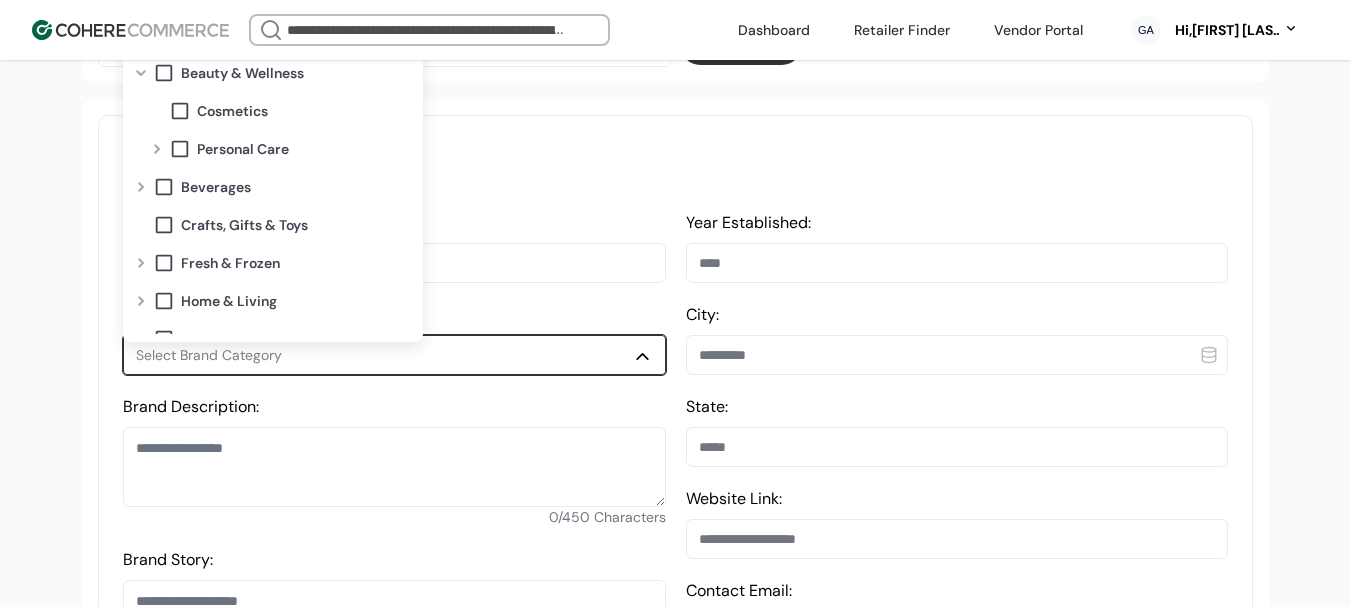 click at bounding box center [157, 149] 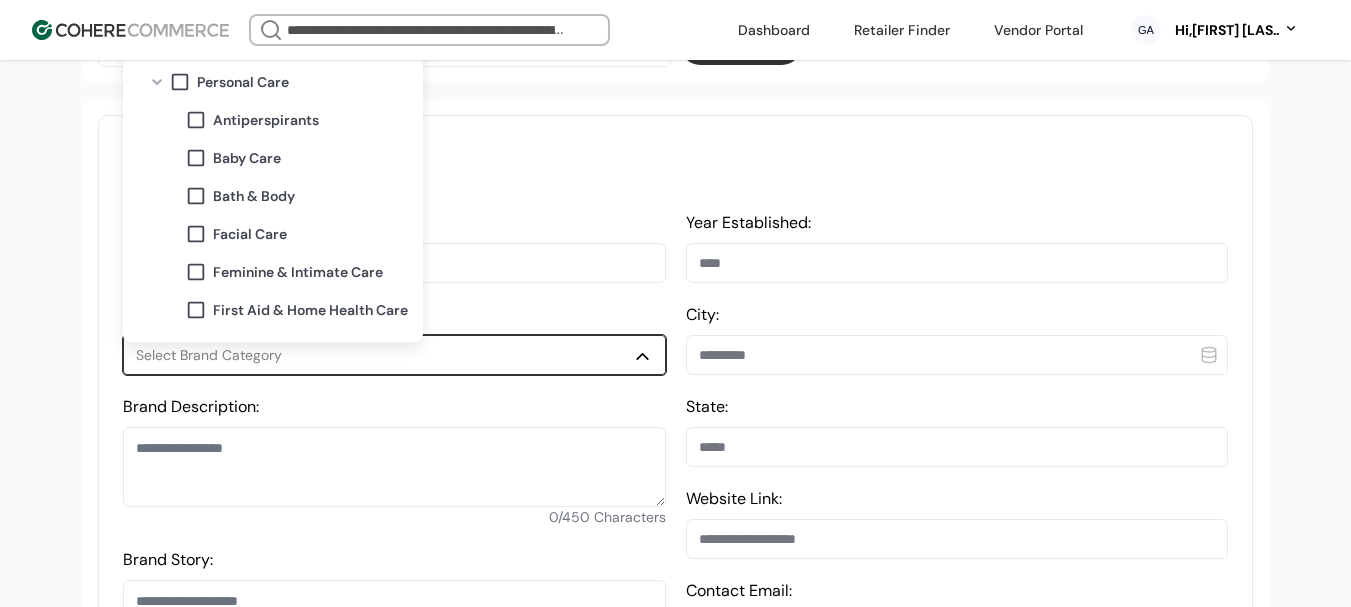 scroll, scrollTop: 100, scrollLeft: 0, axis: vertical 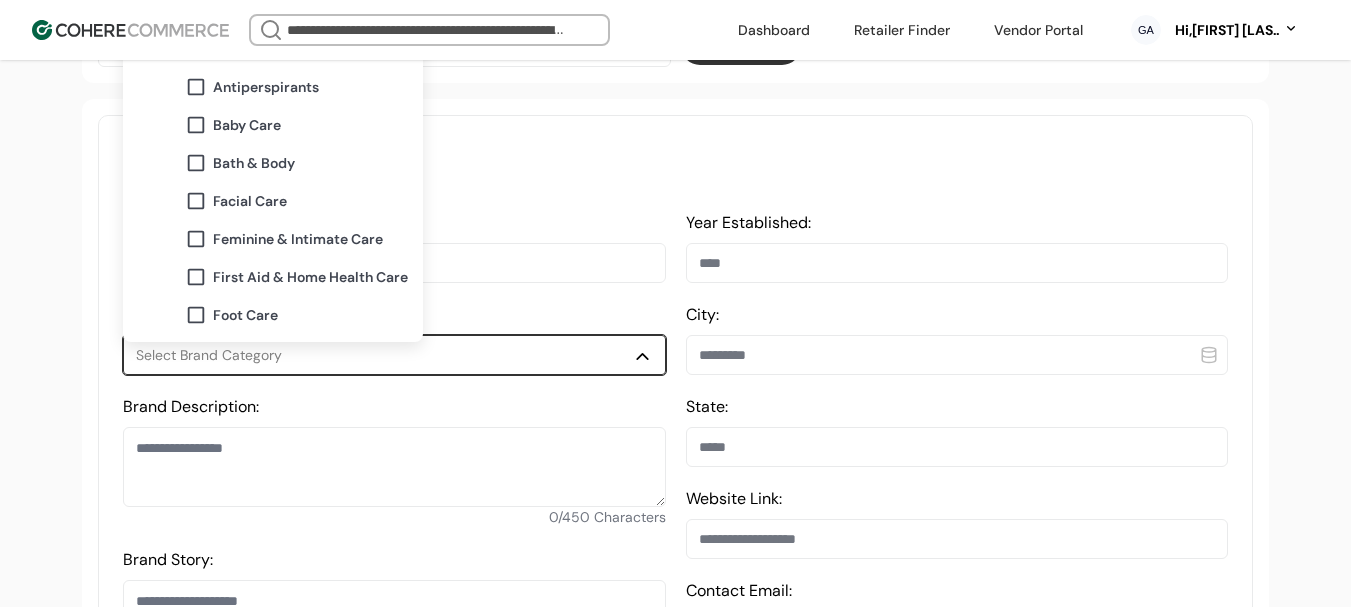 click on "Bath & Body" at bounding box center [254, 163] 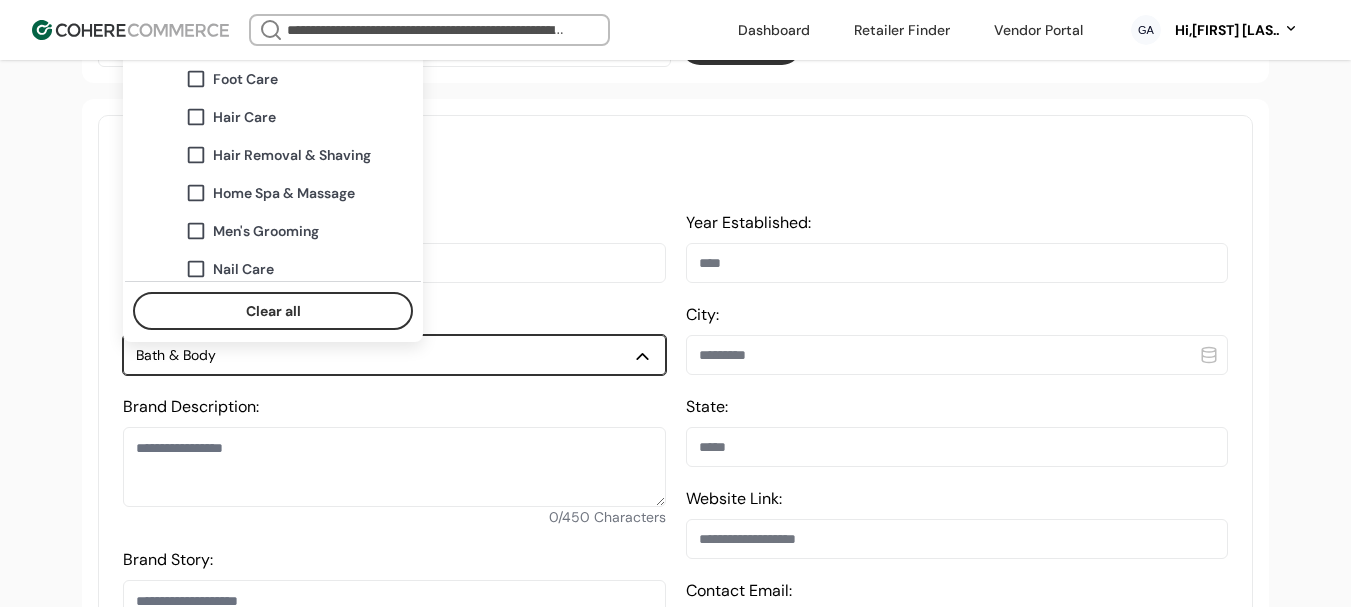 scroll, scrollTop: 400, scrollLeft: 0, axis: vertical 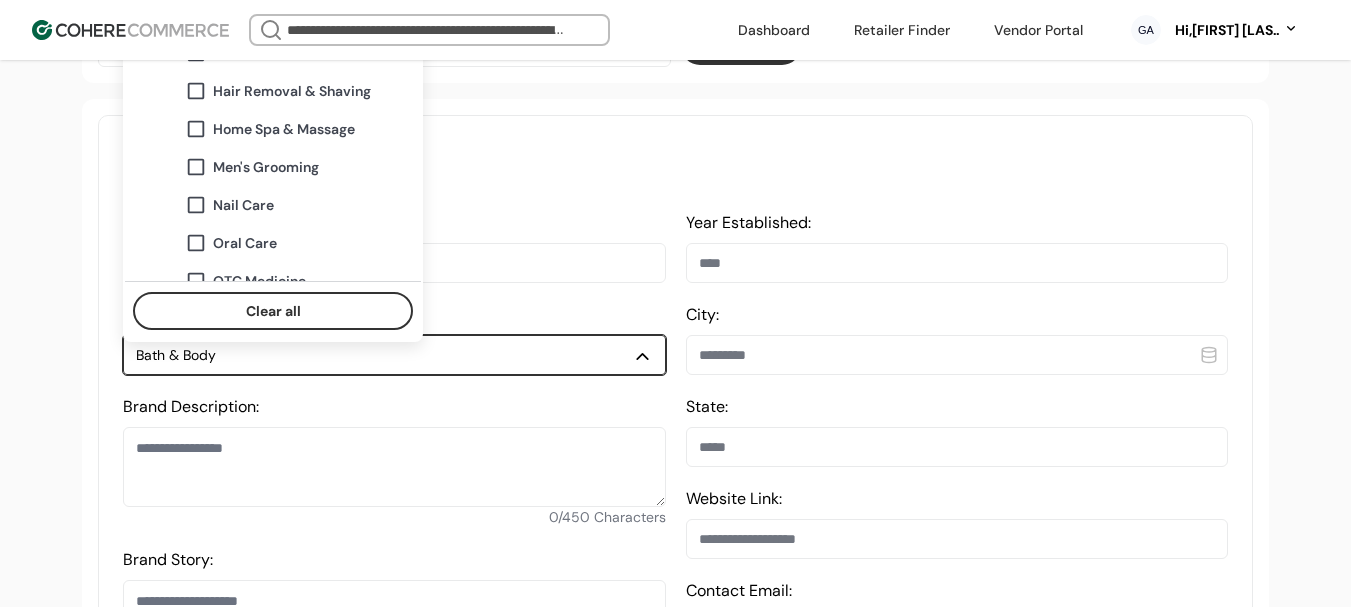 click on "Men's Grooming" at bounding box center (266, 167) 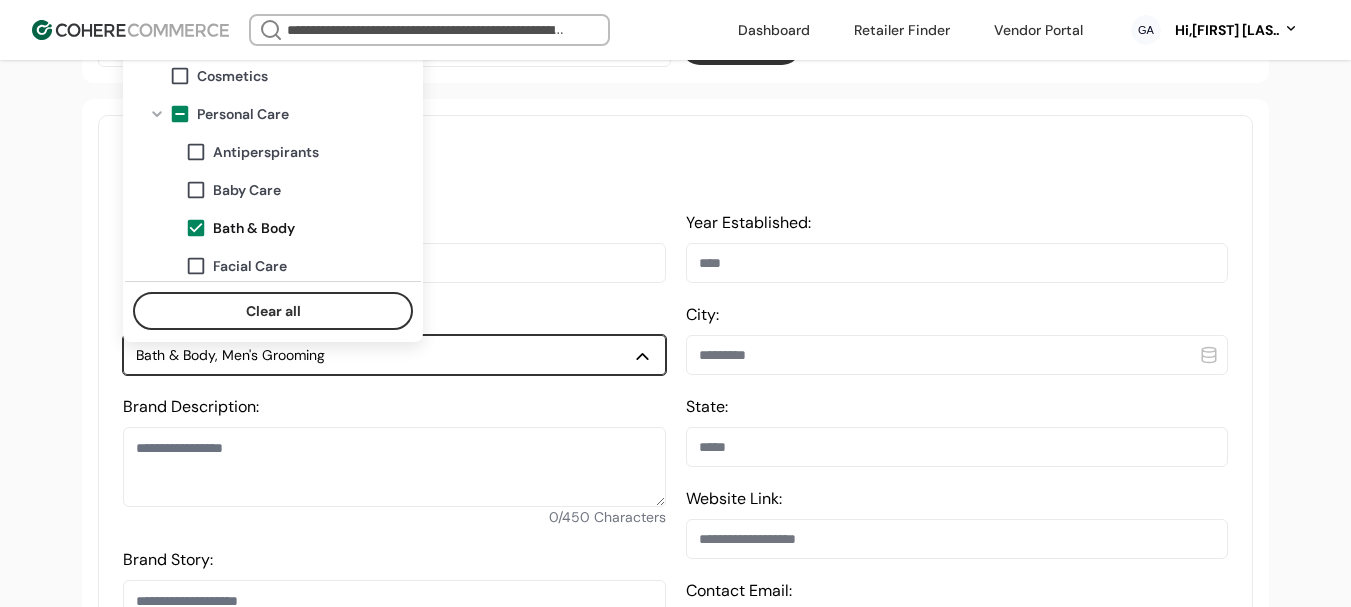 scroll, scrollTop: 0, scrollLeft: 0, axis: both 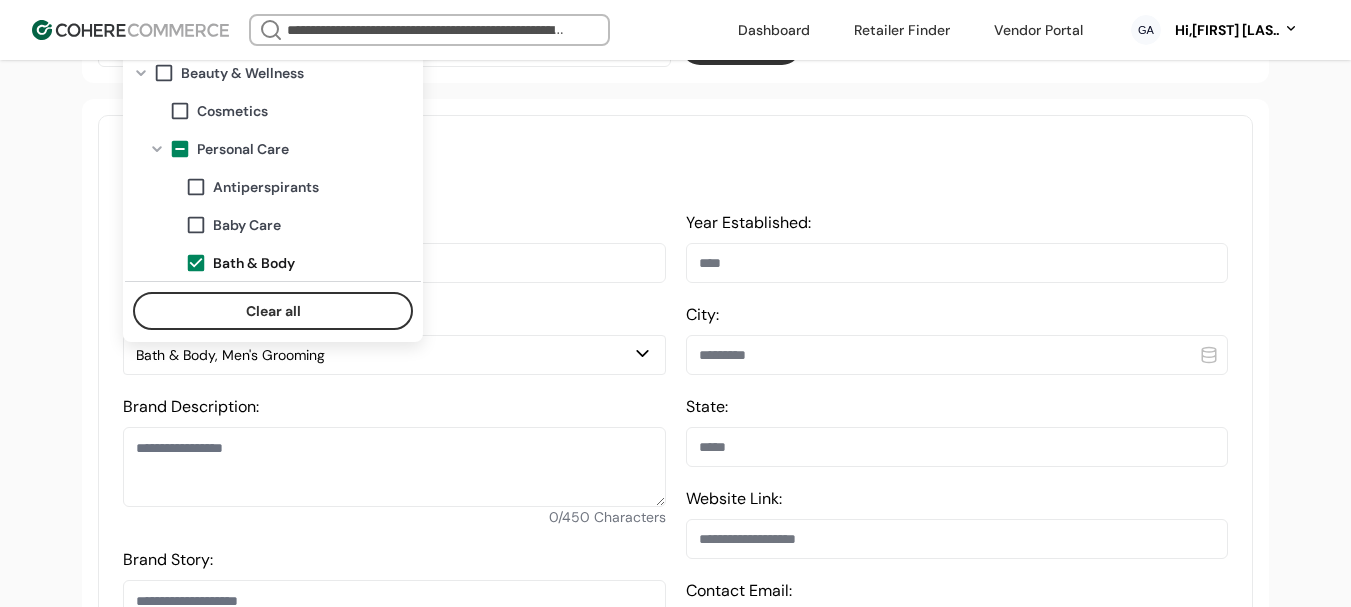click on "**********" at bounding box center (675, 1024) 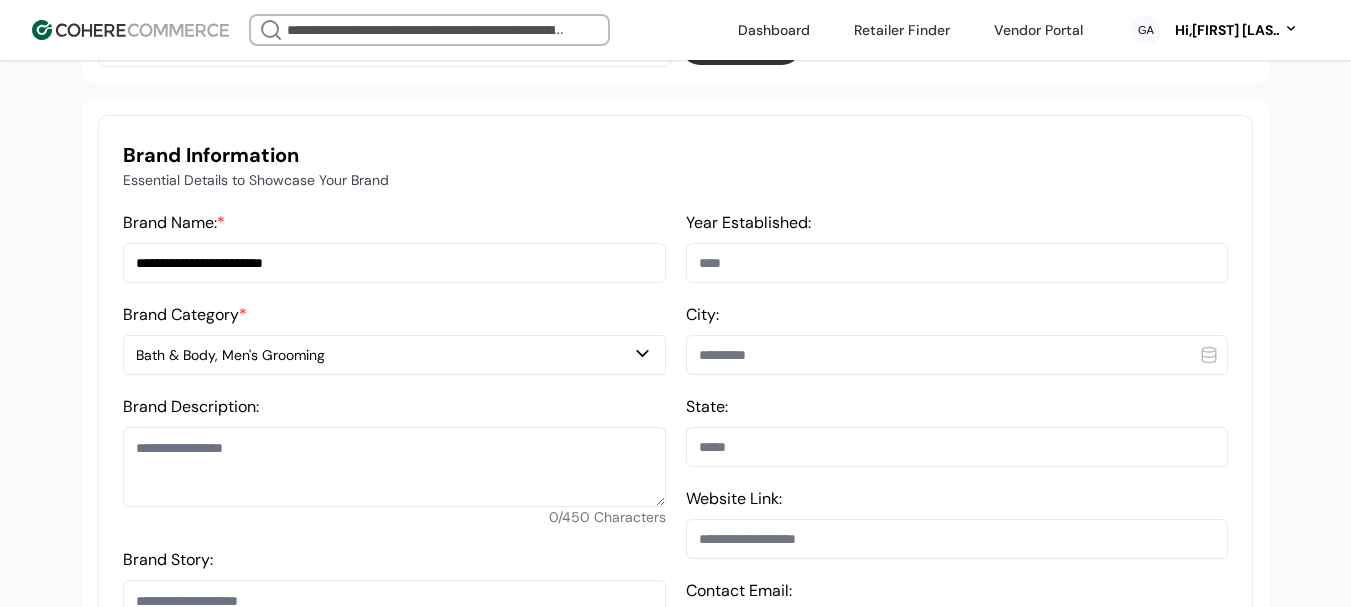 click at bounding box center (394, 467) 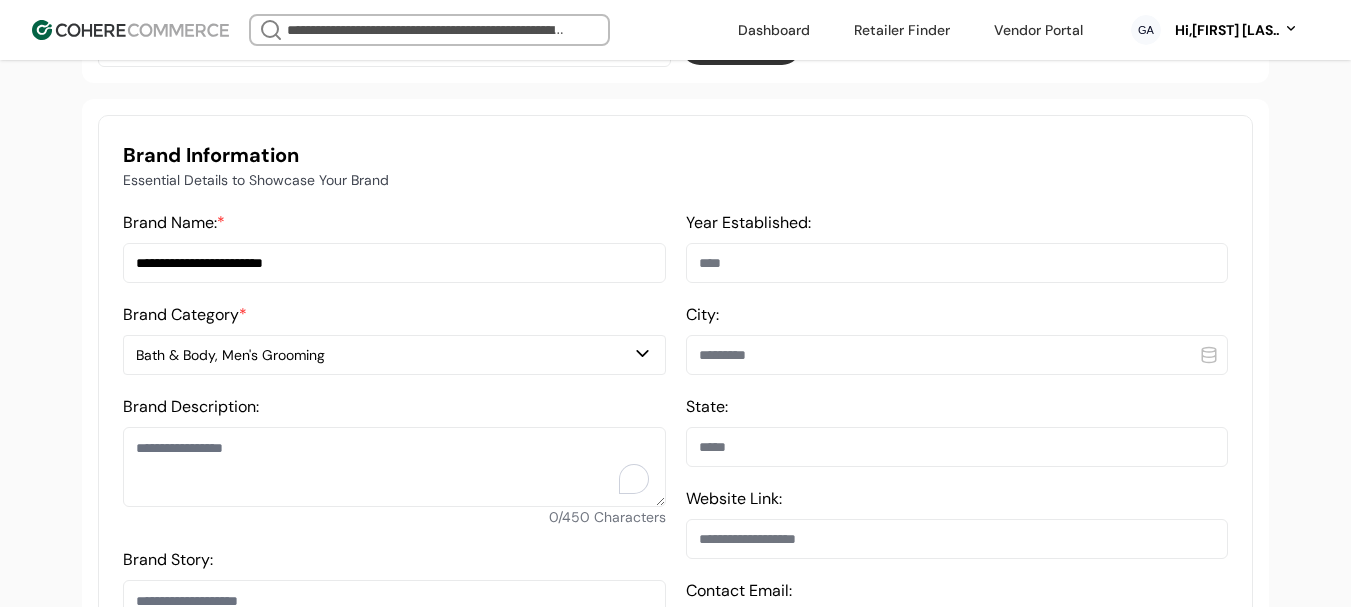paste on "**********" 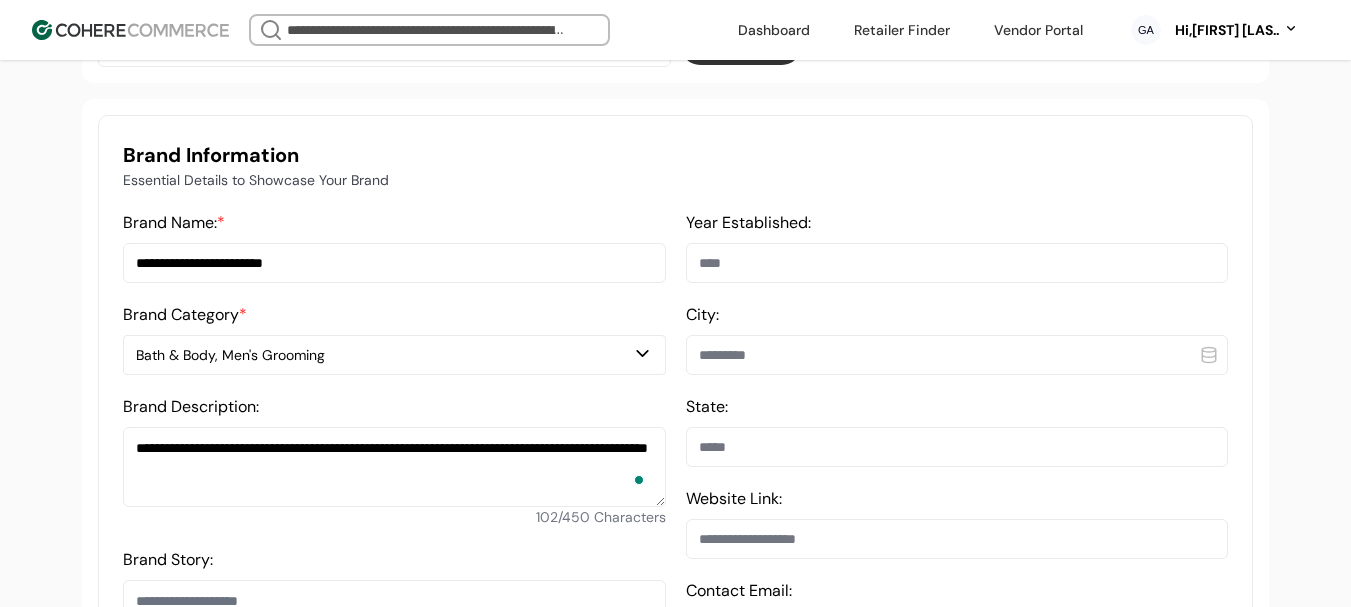 type on "**********" 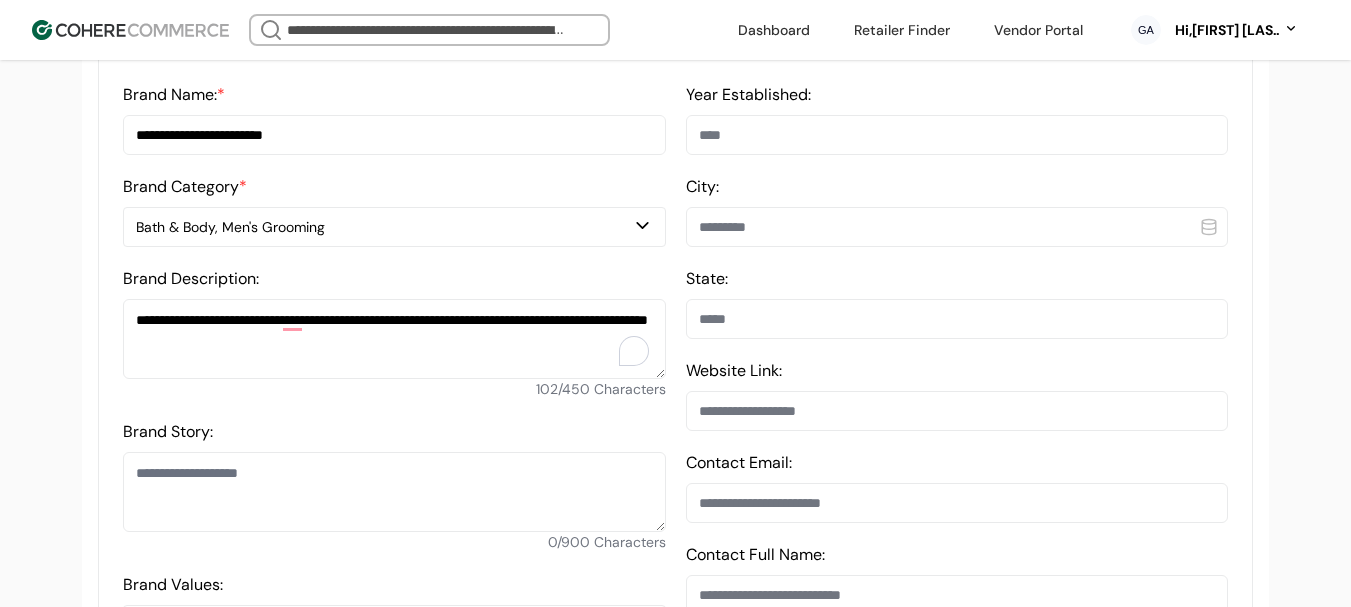 scroll, scrollTop: 637, scrollLeft: 0, axis: vertical 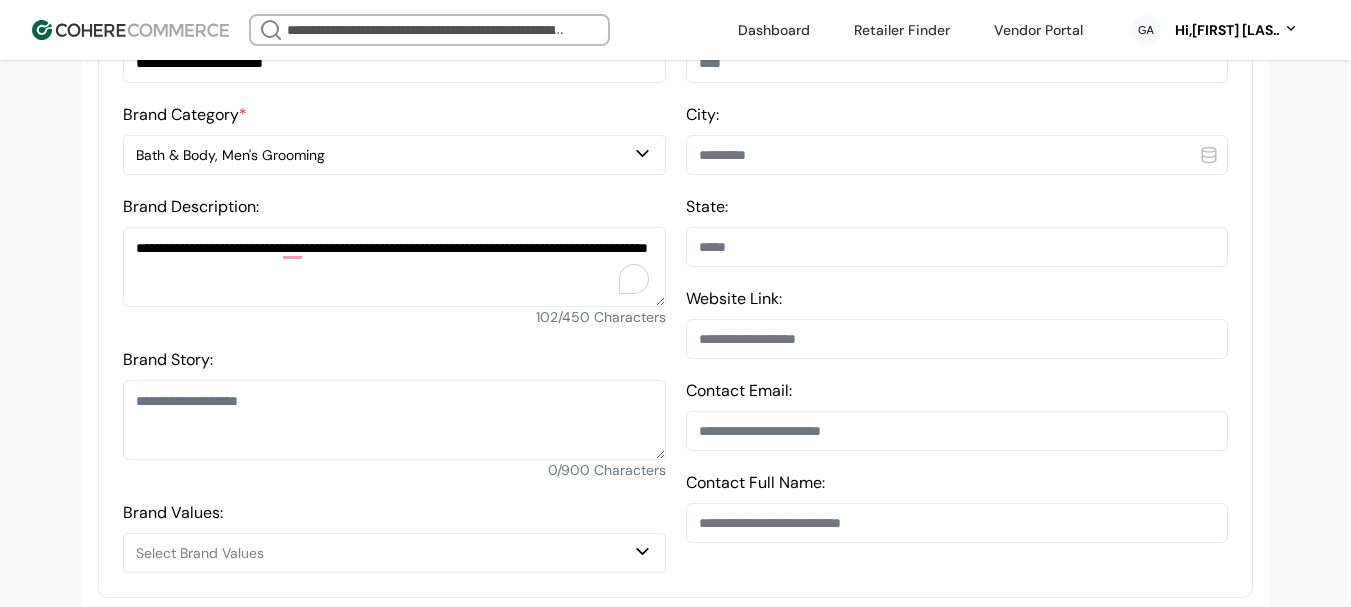 click on "Brand Story:" at bounding box center [394, 420] 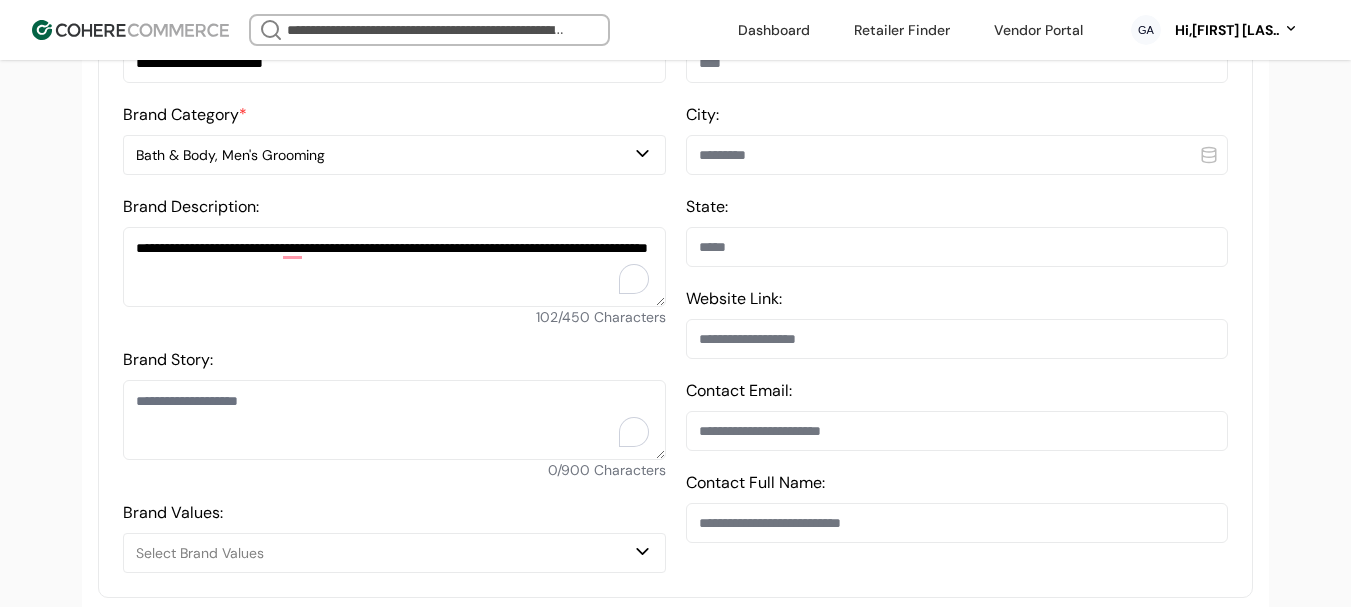 paste on "**********" 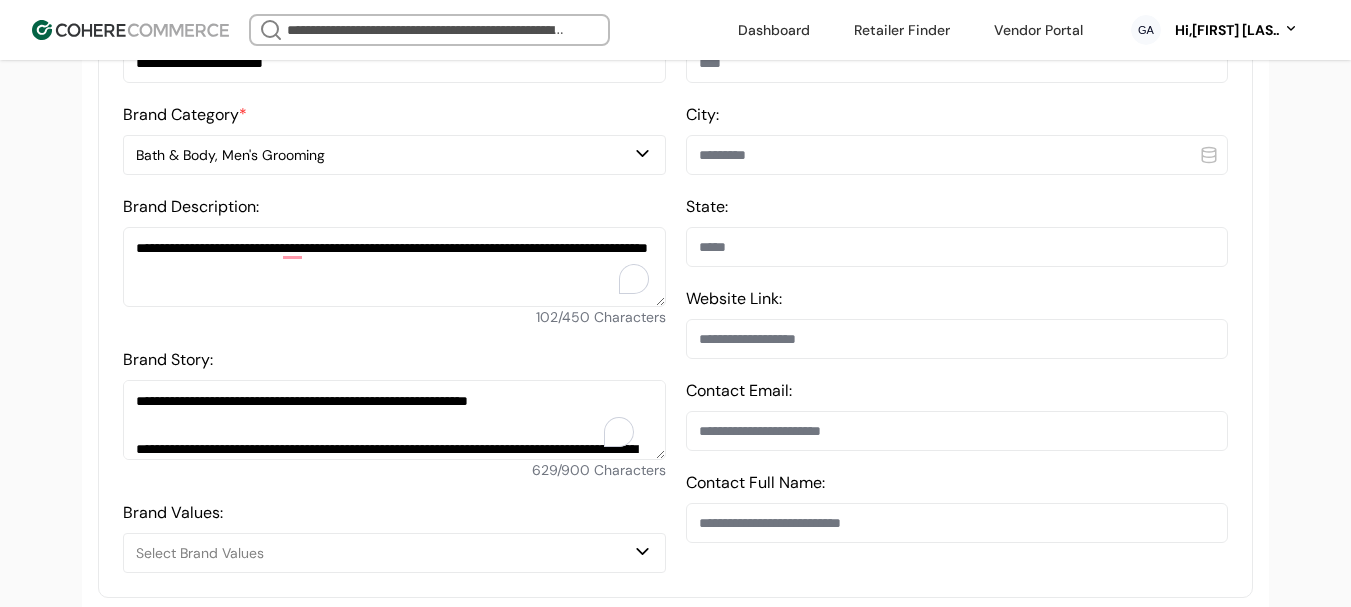 scroll, scrollTop: 191, scrollLeft: 0, axis: vertical 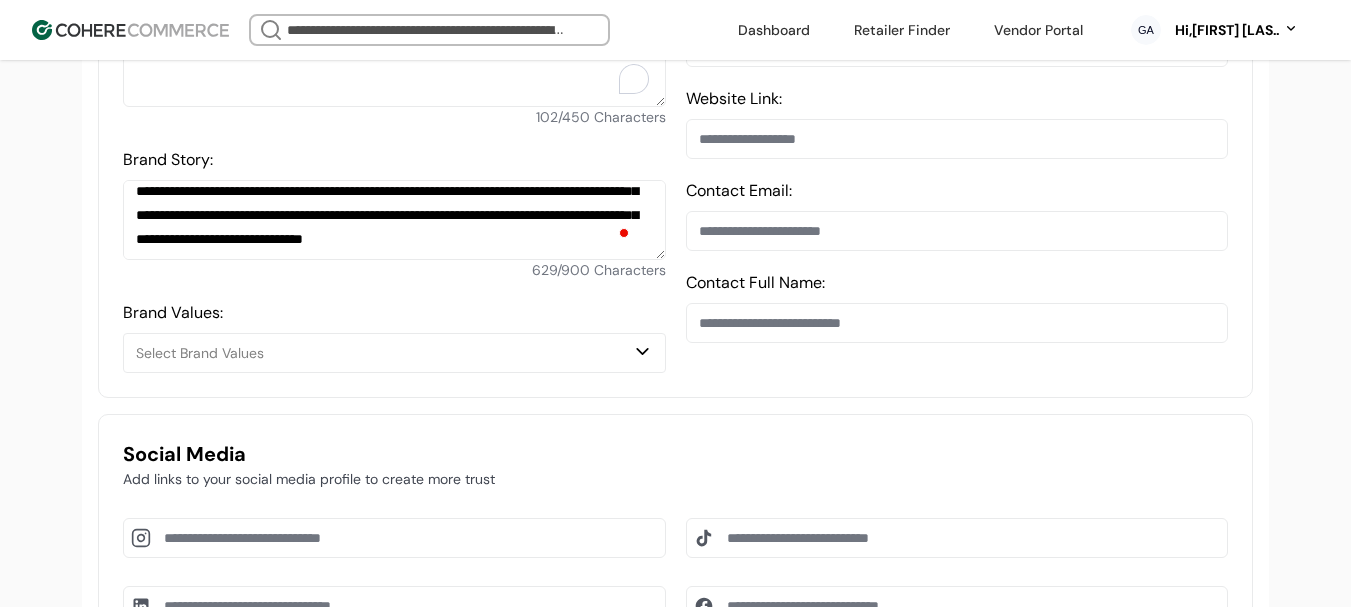 type on "**********" 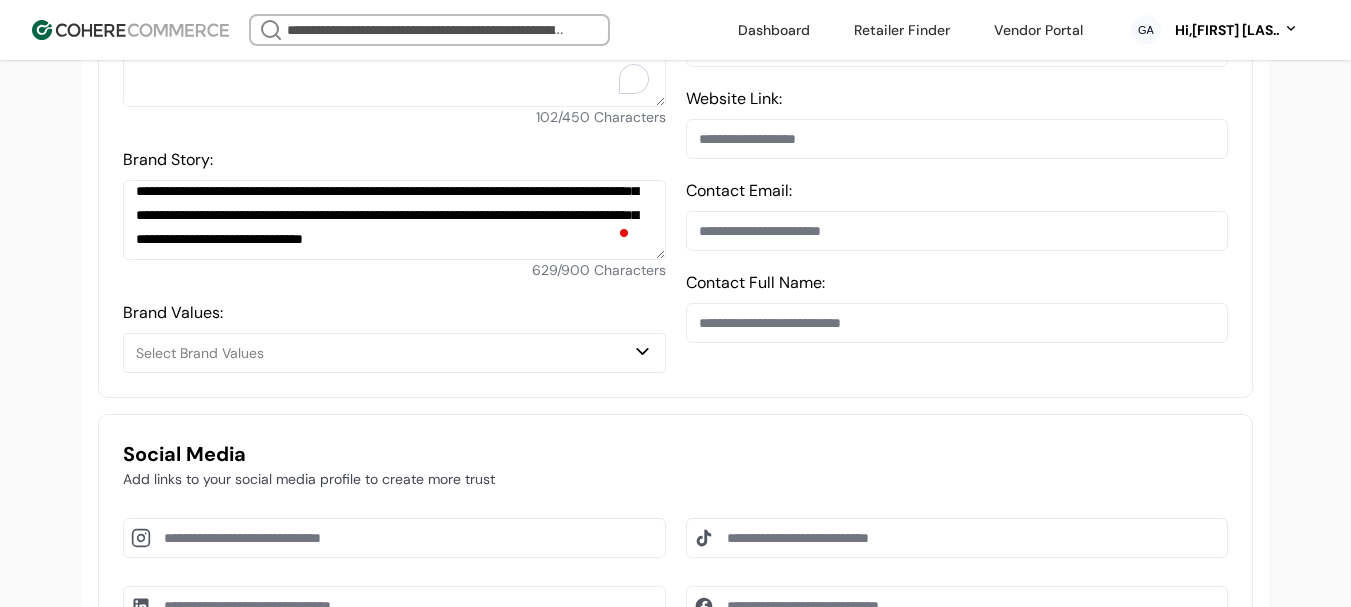click on "Select Brand Values" at bounding box center [384, 353] 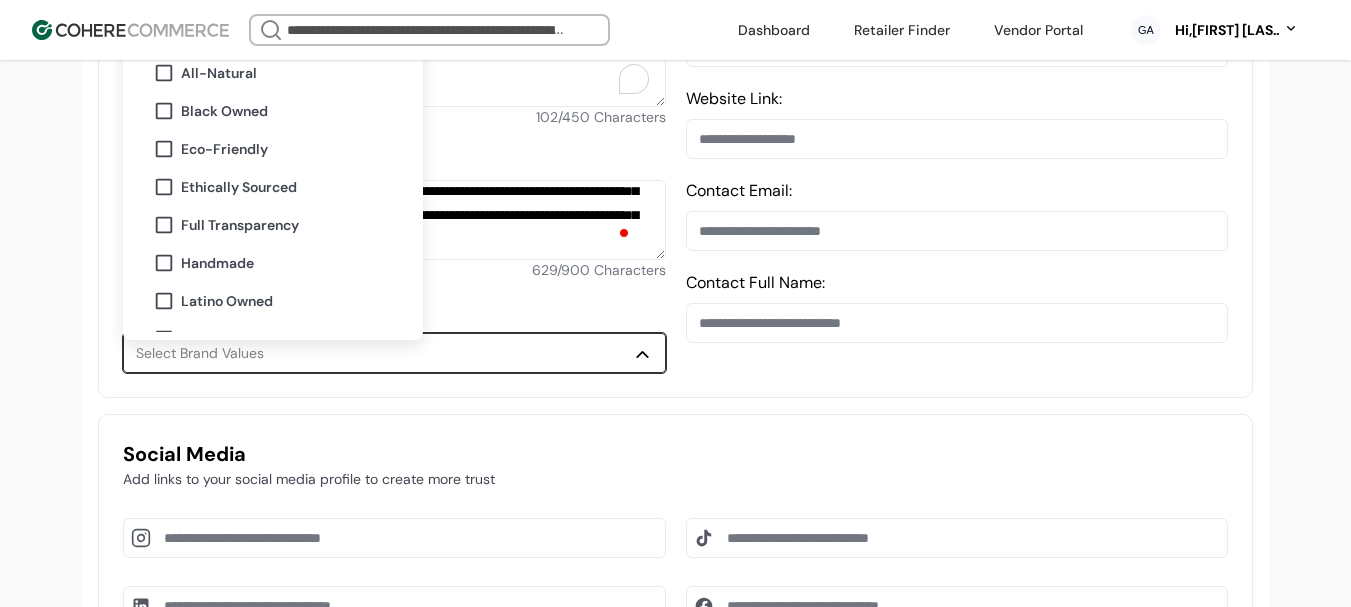 click on "Eco-Friendly" at bounding box center [224, 149] 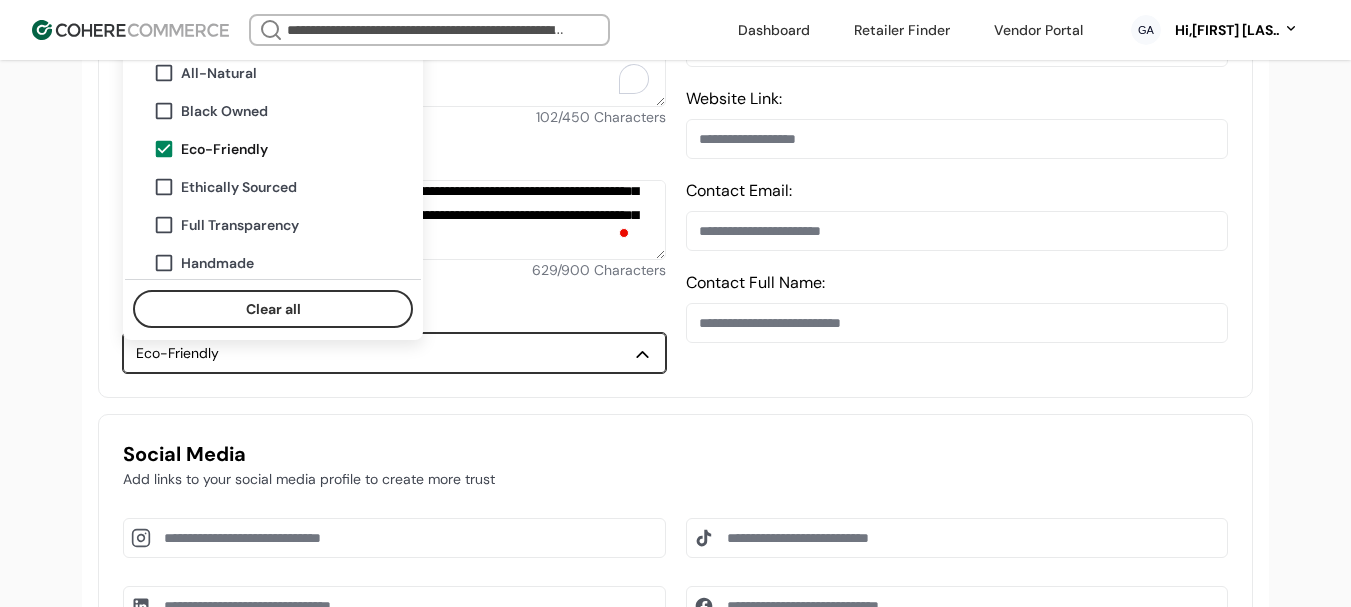 scroll, scrollTop: 200, scrollLeft: 0, axis: vertical 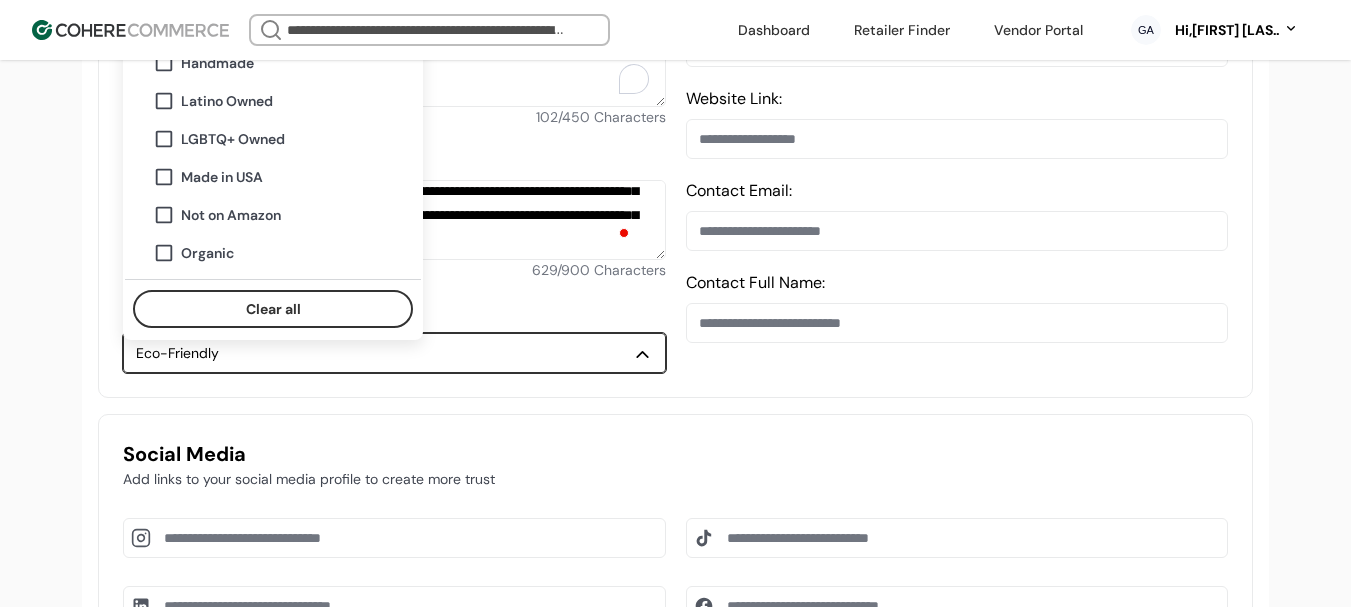 click on "Handmade" at bounding box center [217, 63] 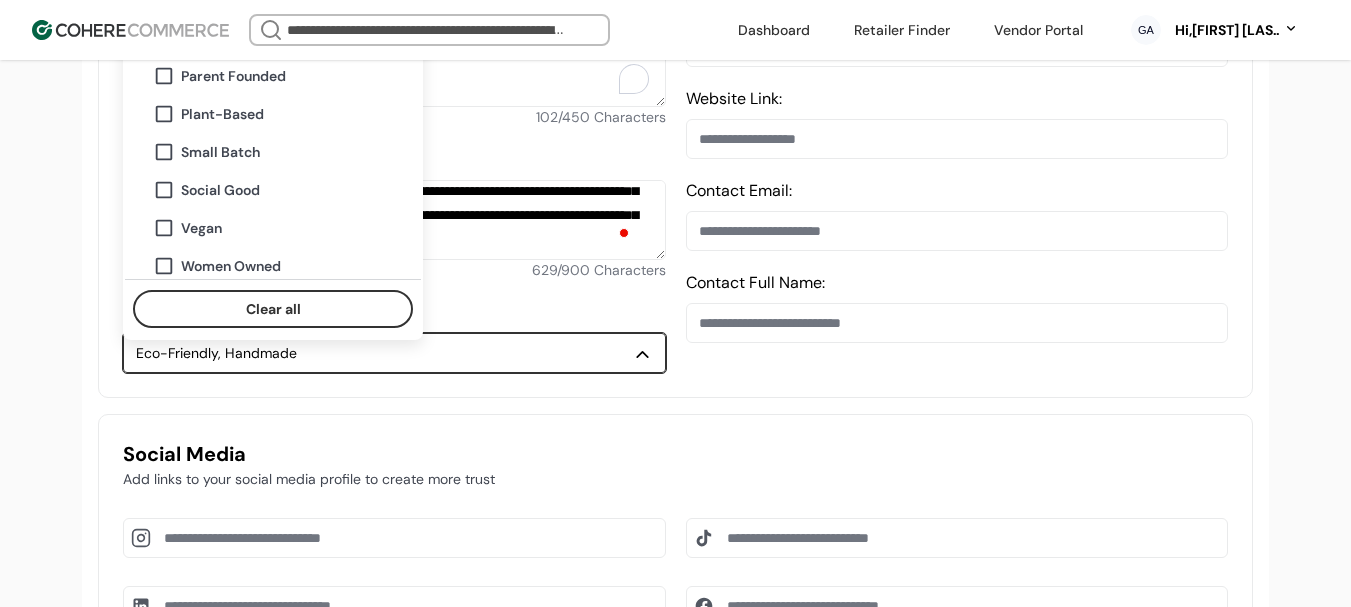 scroll, scrollTop: 421, scrollLeft: 0, axis: vertical 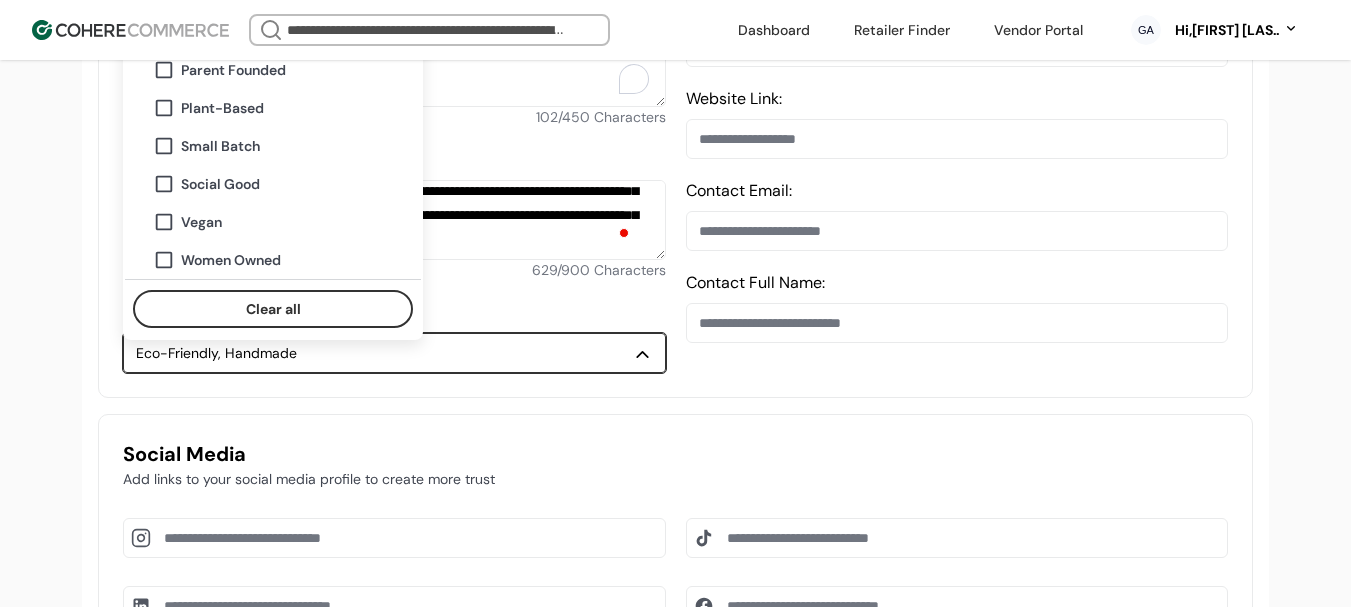 drag, startPoint x: 261, startPoint y: 254, endPoint x: 338, endPoint y: 275, distance: 79.81228 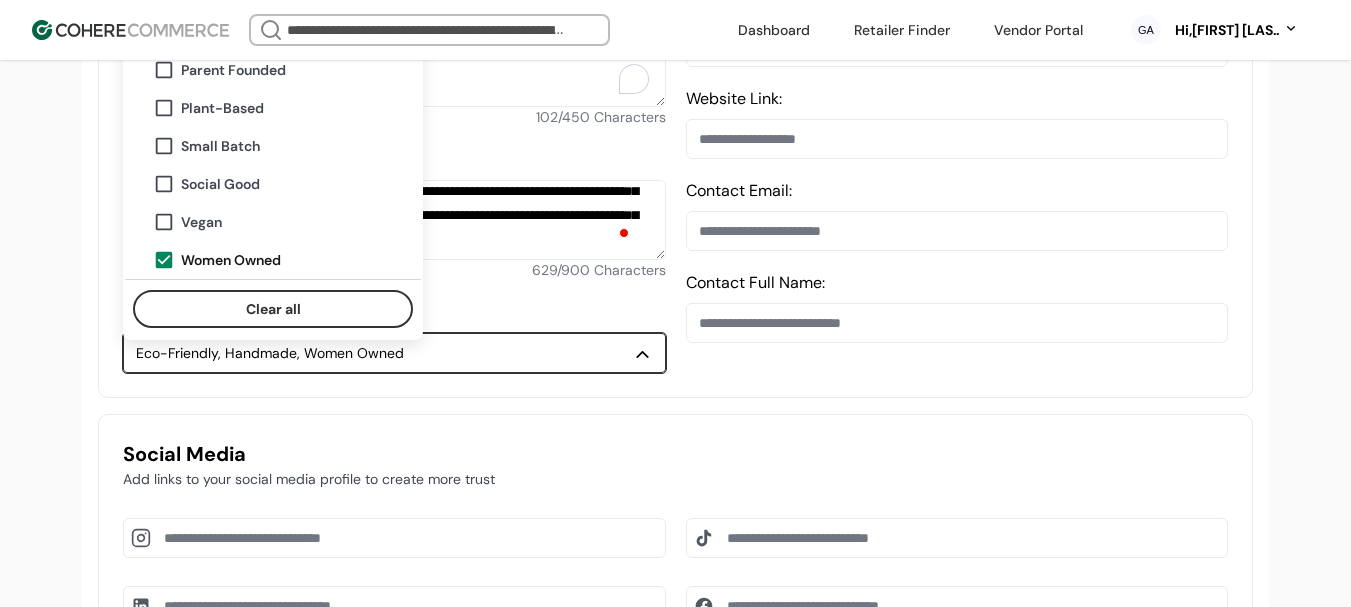 click on "**********" at bounding box center (675, 716) 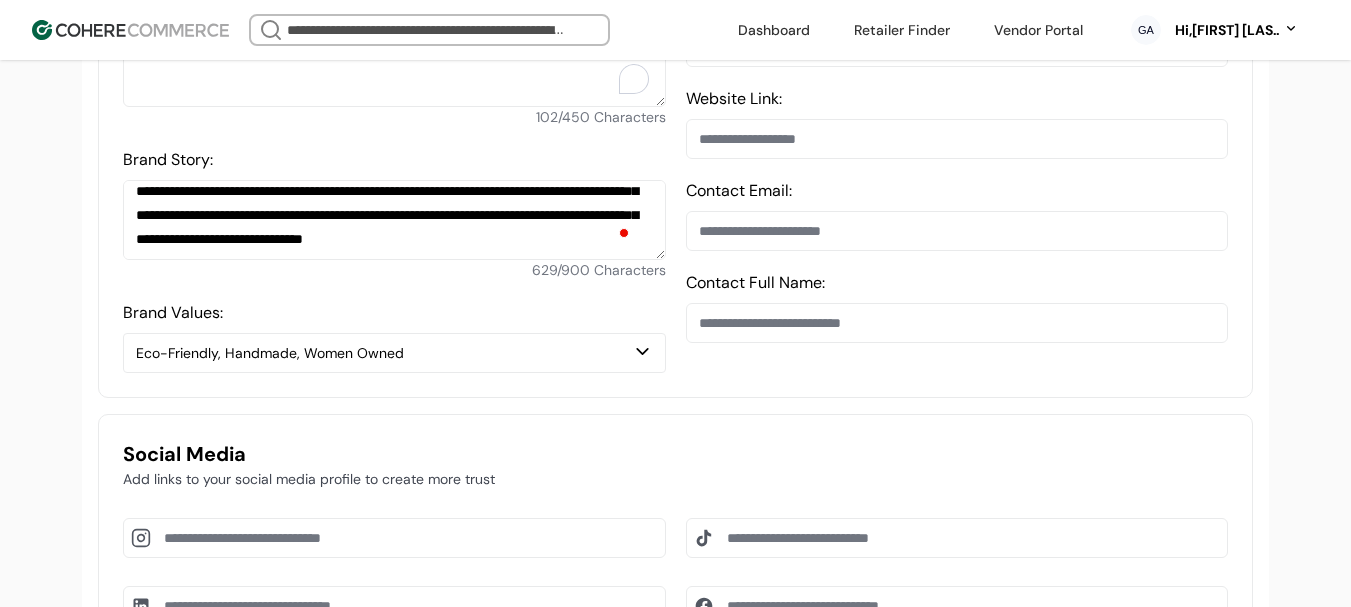 type 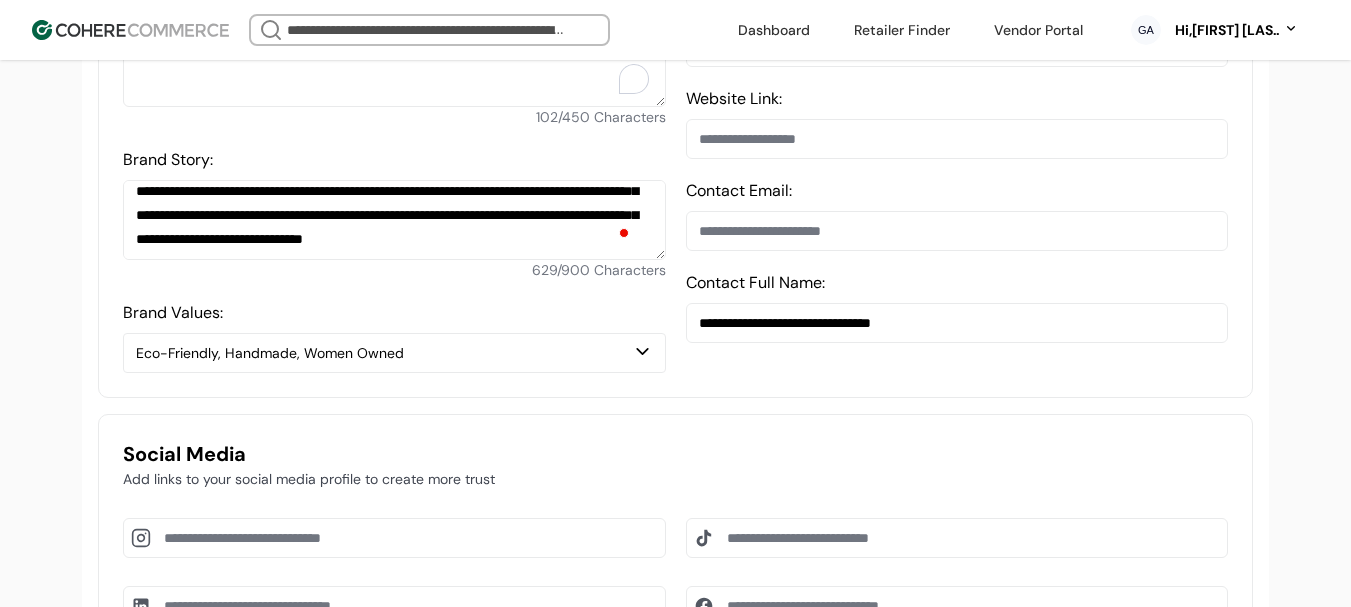 type on "**********" 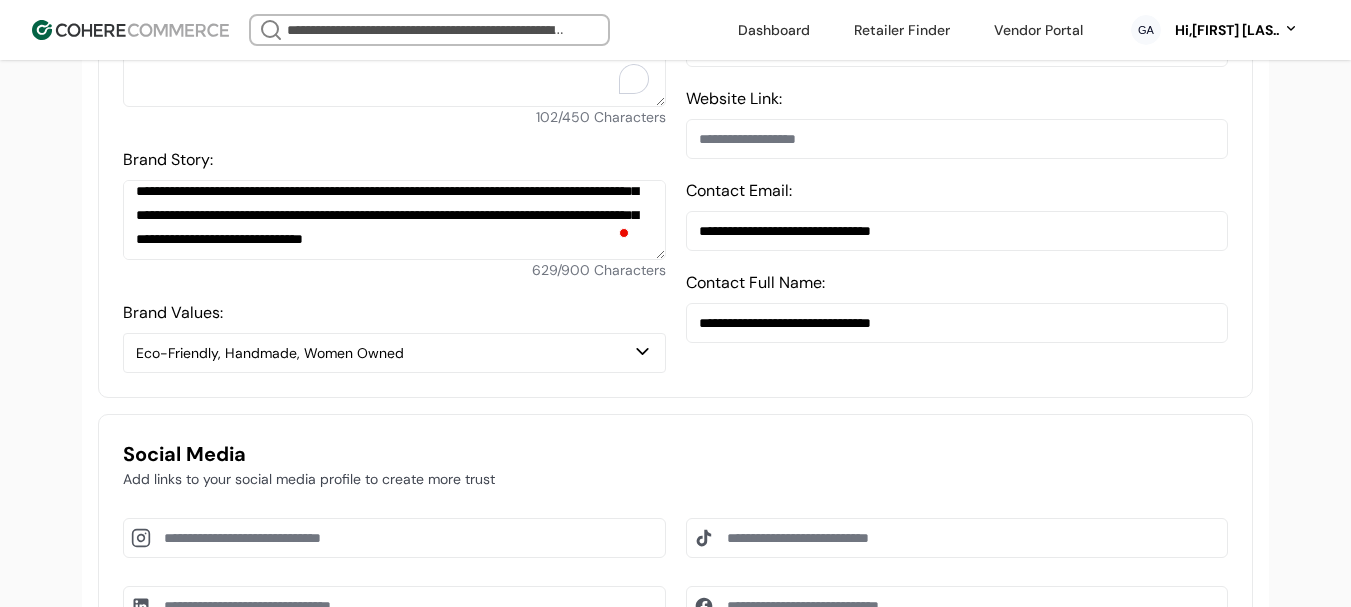 type on "**********" 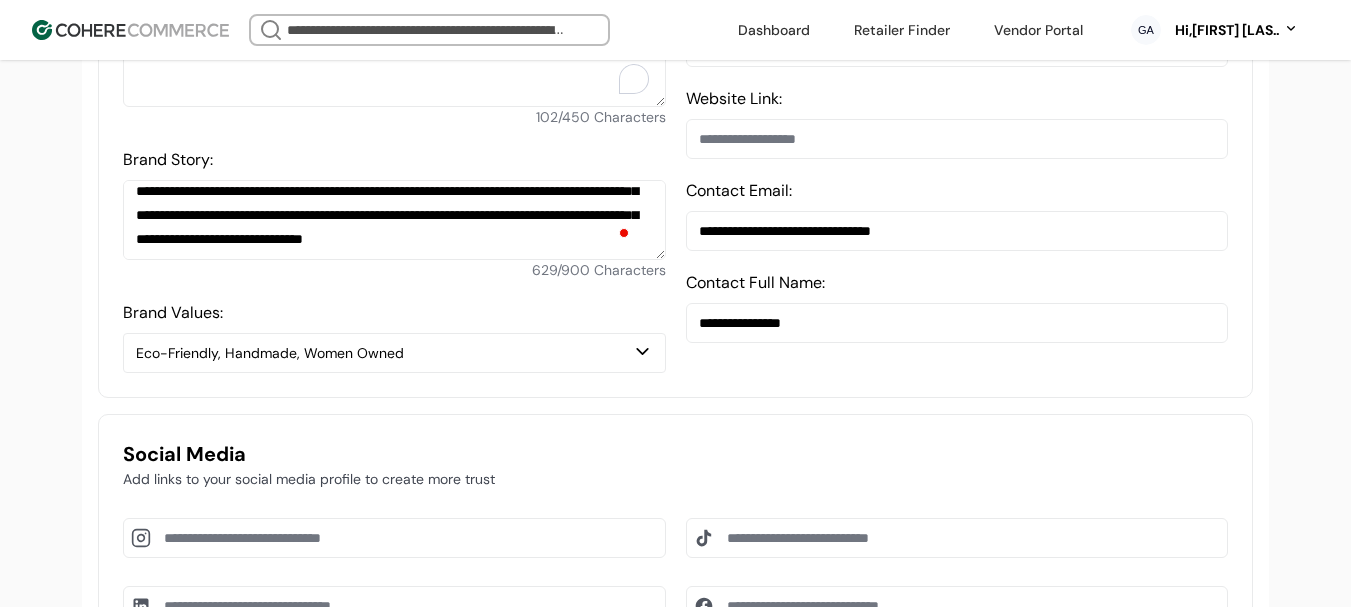 type on "**********" 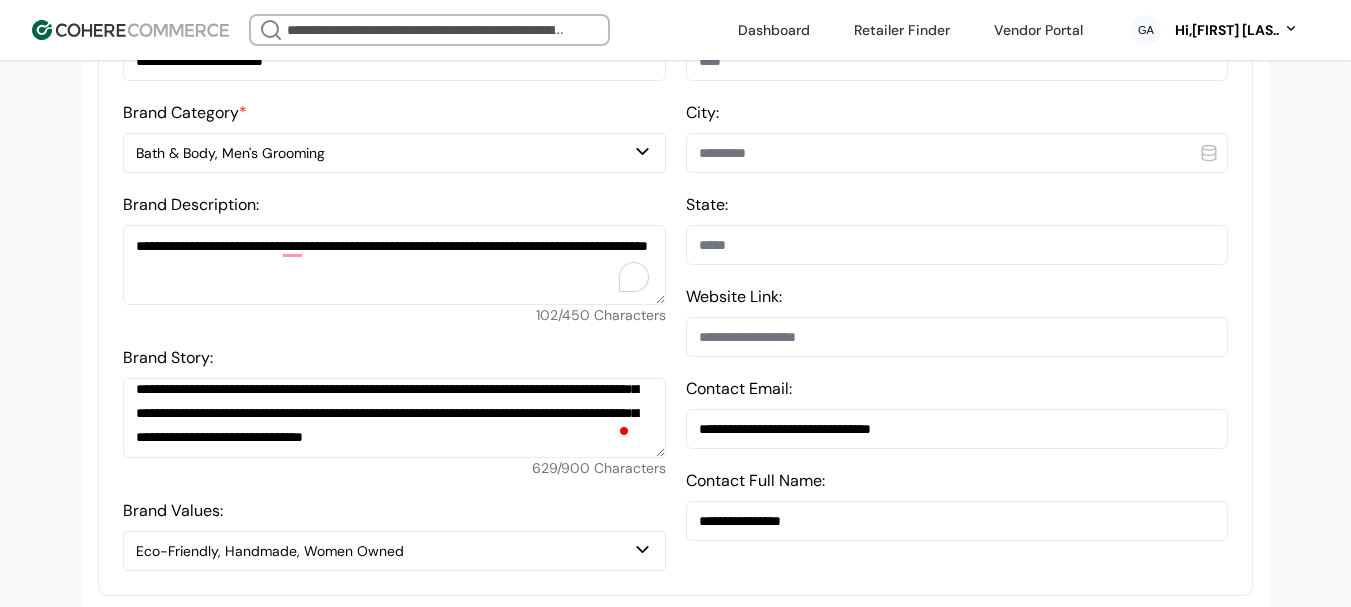 scroll, scrollTop: 637, scrollLeft: 0, axis: vertical 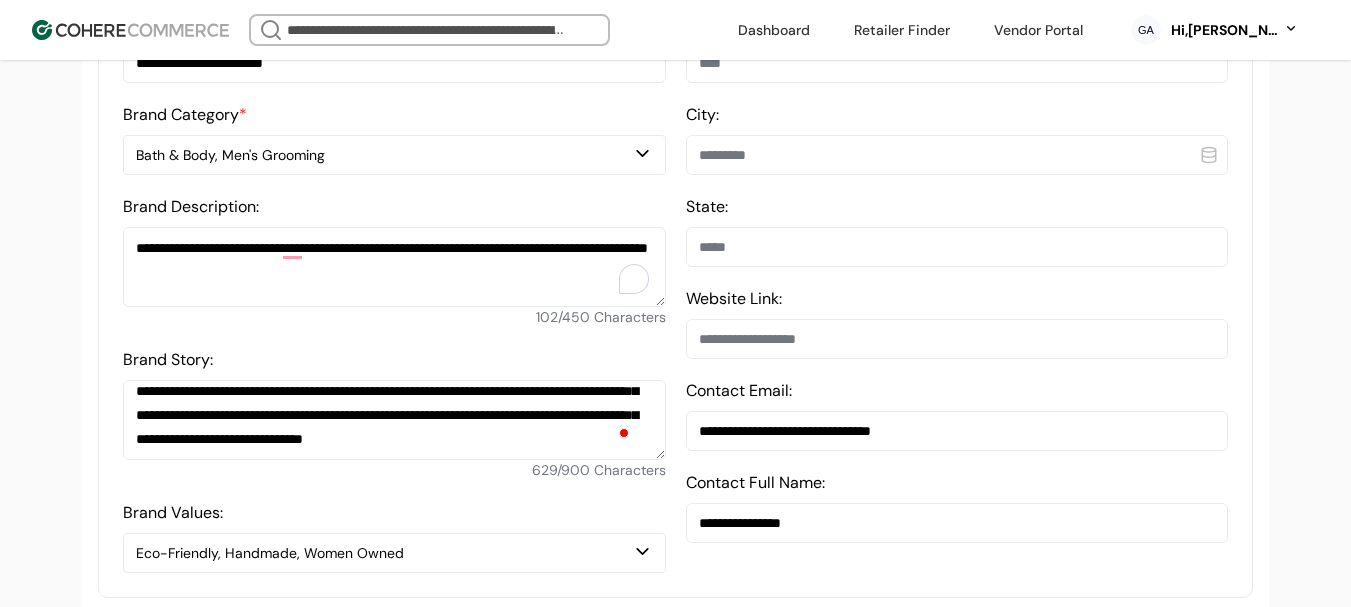 click at bounding box center (957, 63) 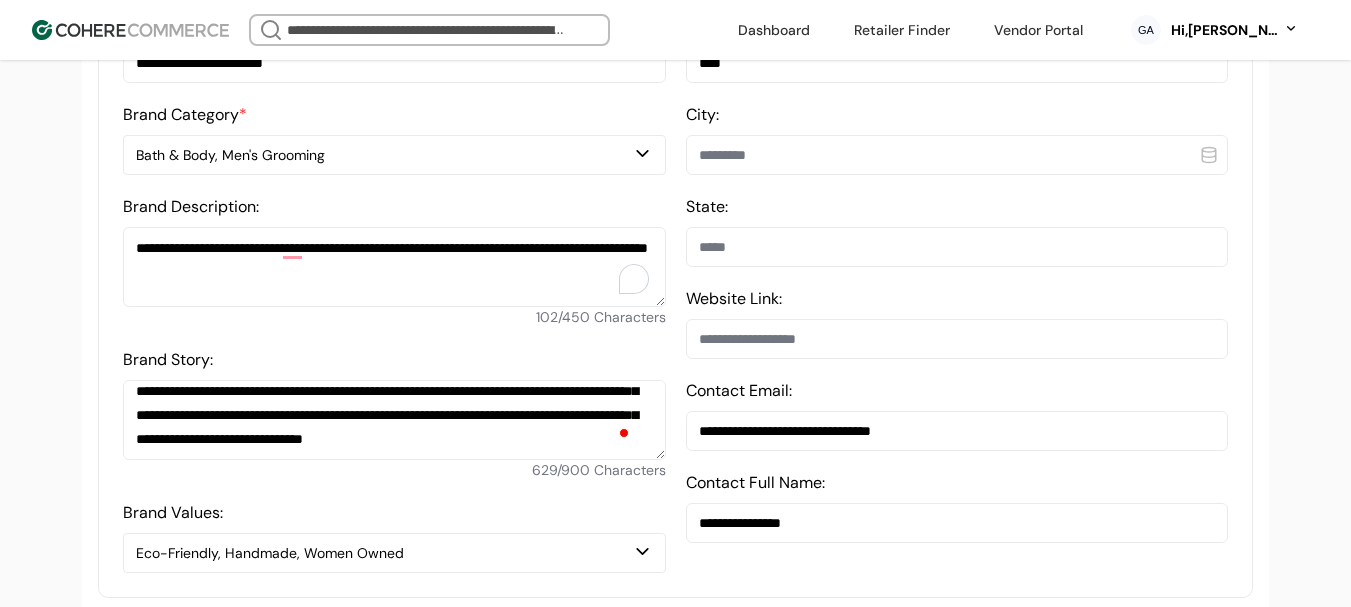 type on "****" 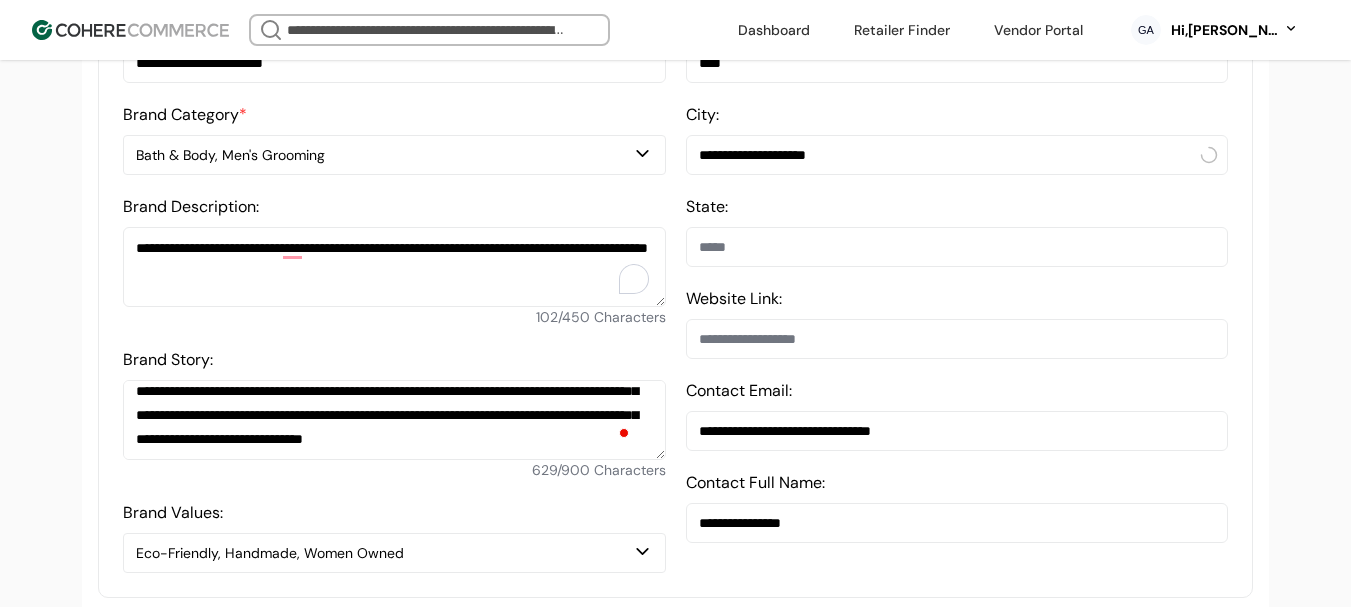drag, startPoint x: 812, startPoint y: 166, endPoint x: 880, endPoint y: 166, distance: 68 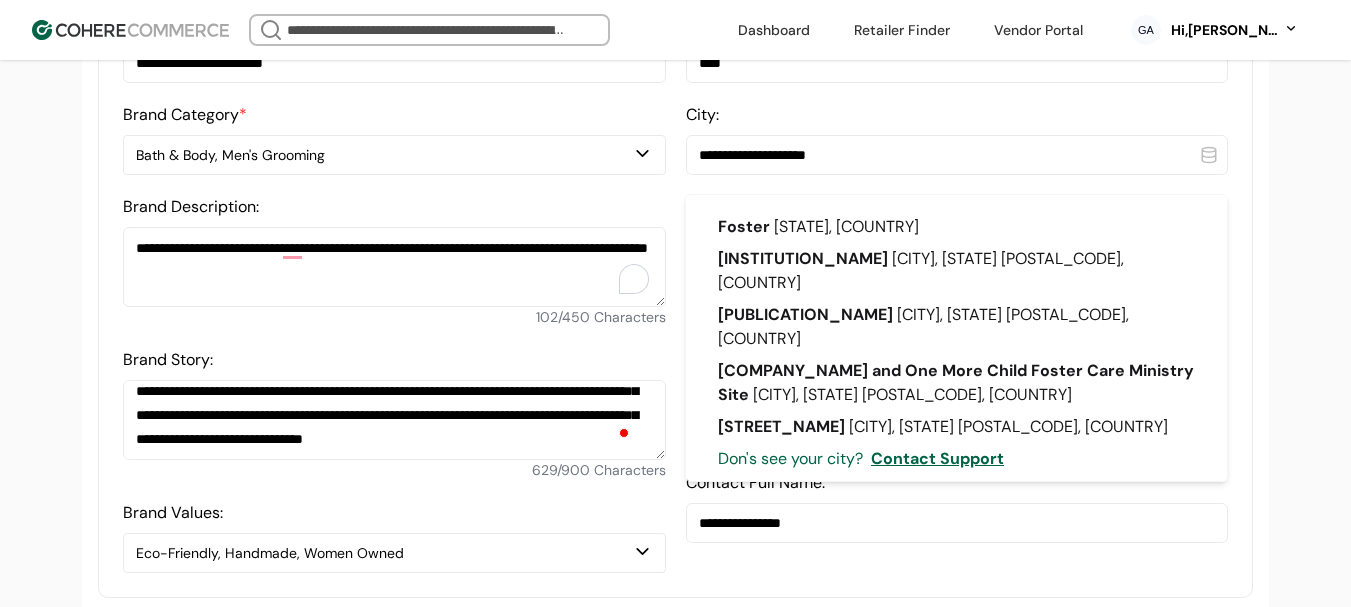 click on "[PERSON_NAME] [STATE], [COUNTRY]" at bounding box center (956, 227) 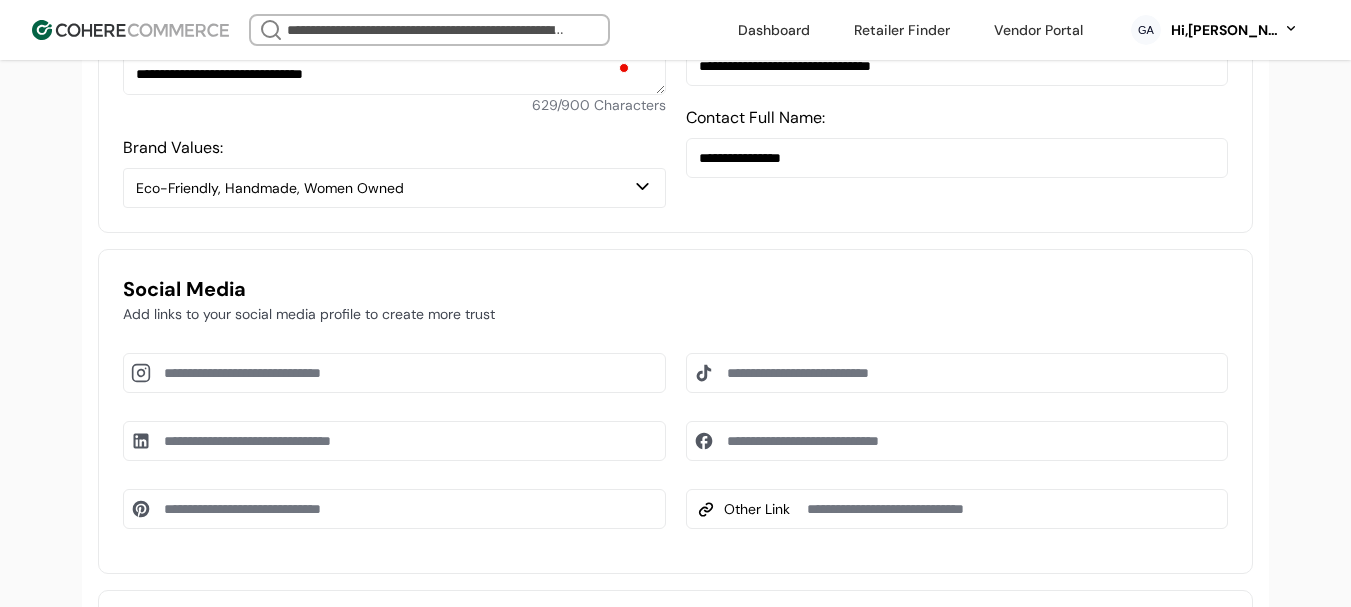 scroll, scrollTop: 1037, scrollLeft: 0, axis: vertical 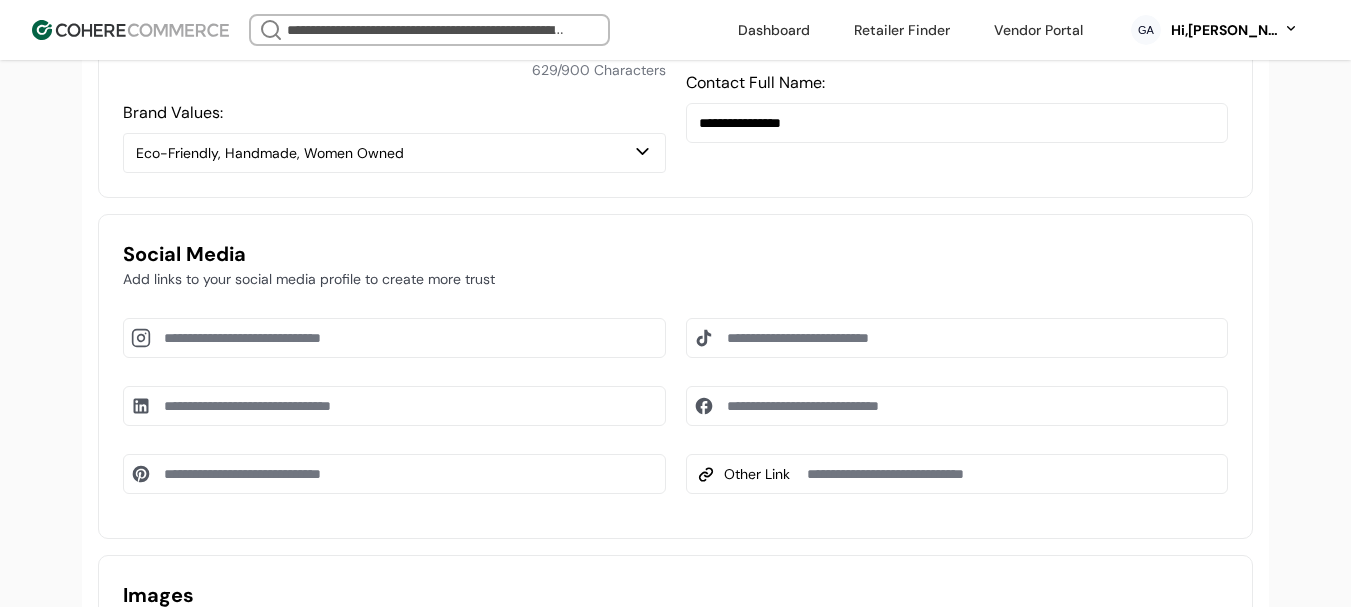 click at bounding box center (957, 406) 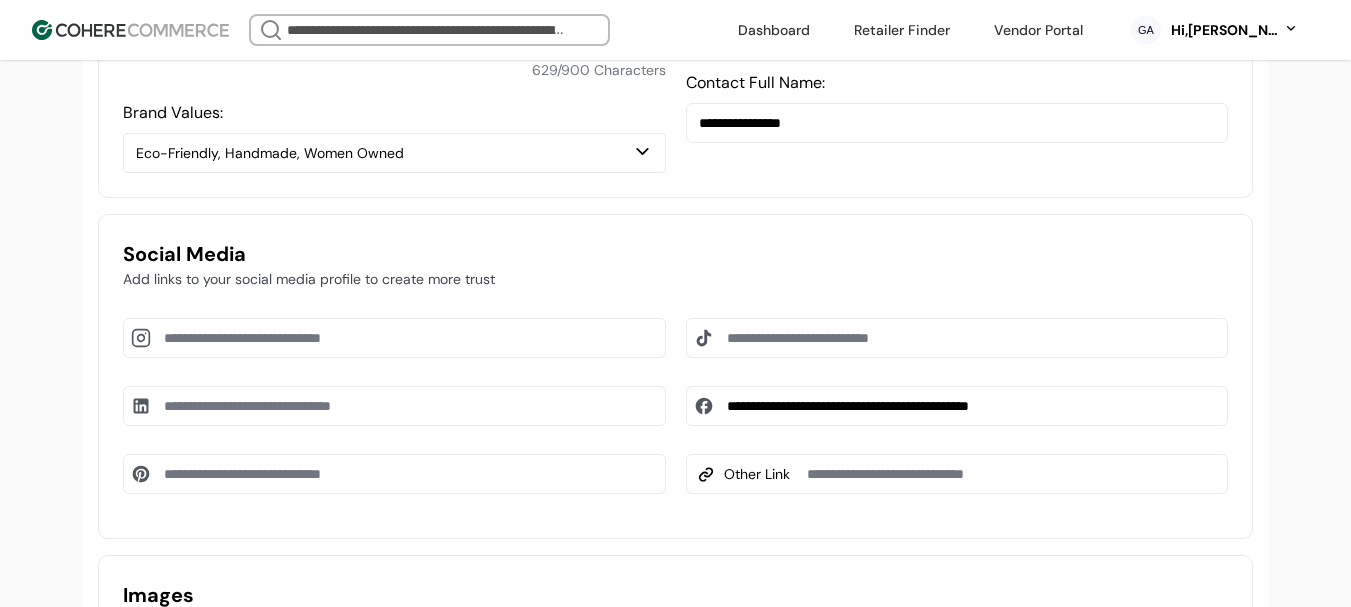 type on "**********" 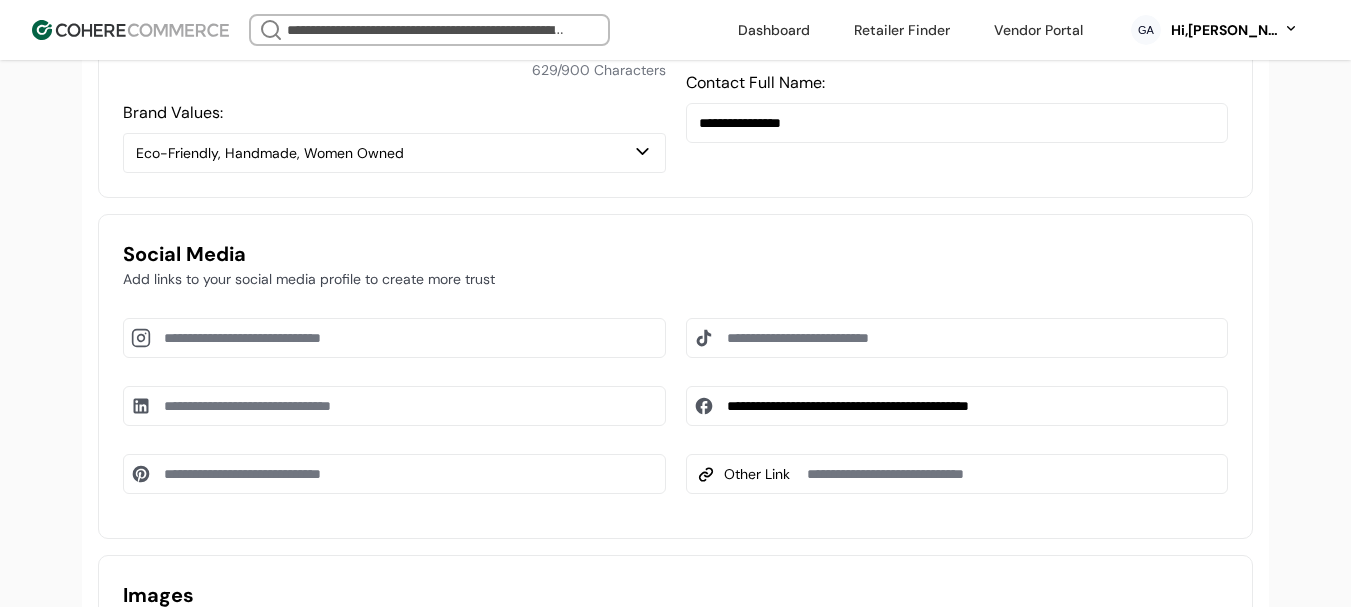 click at bounding box center (394, 338) 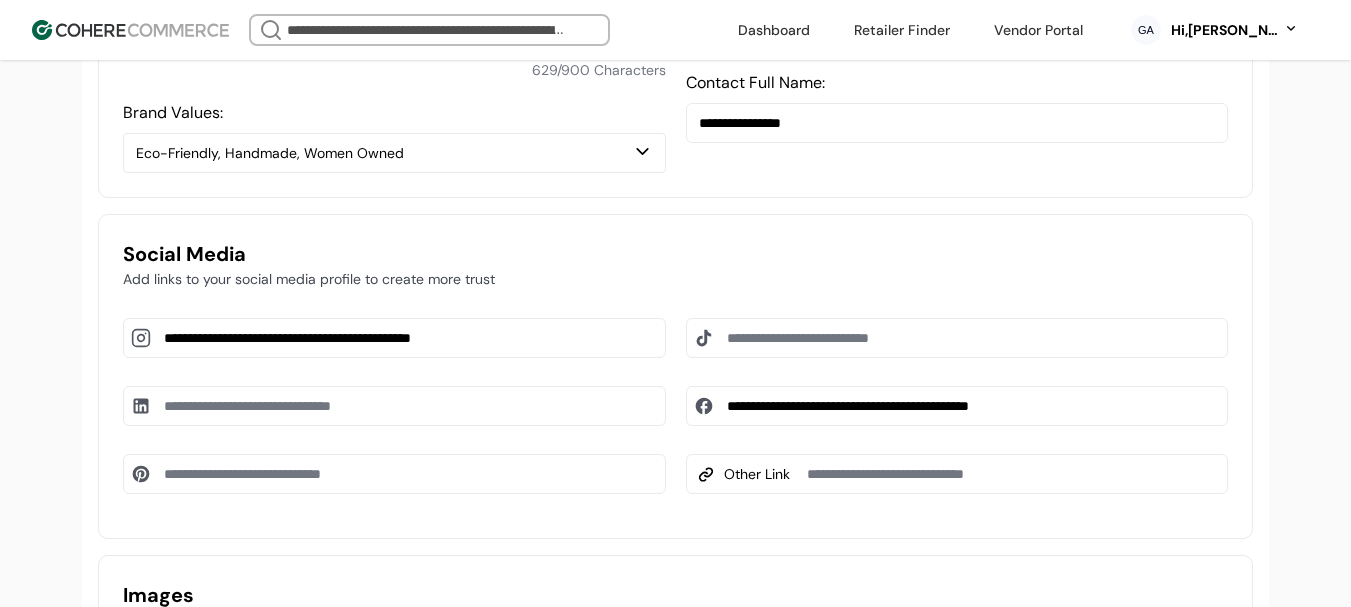 type on "**********" 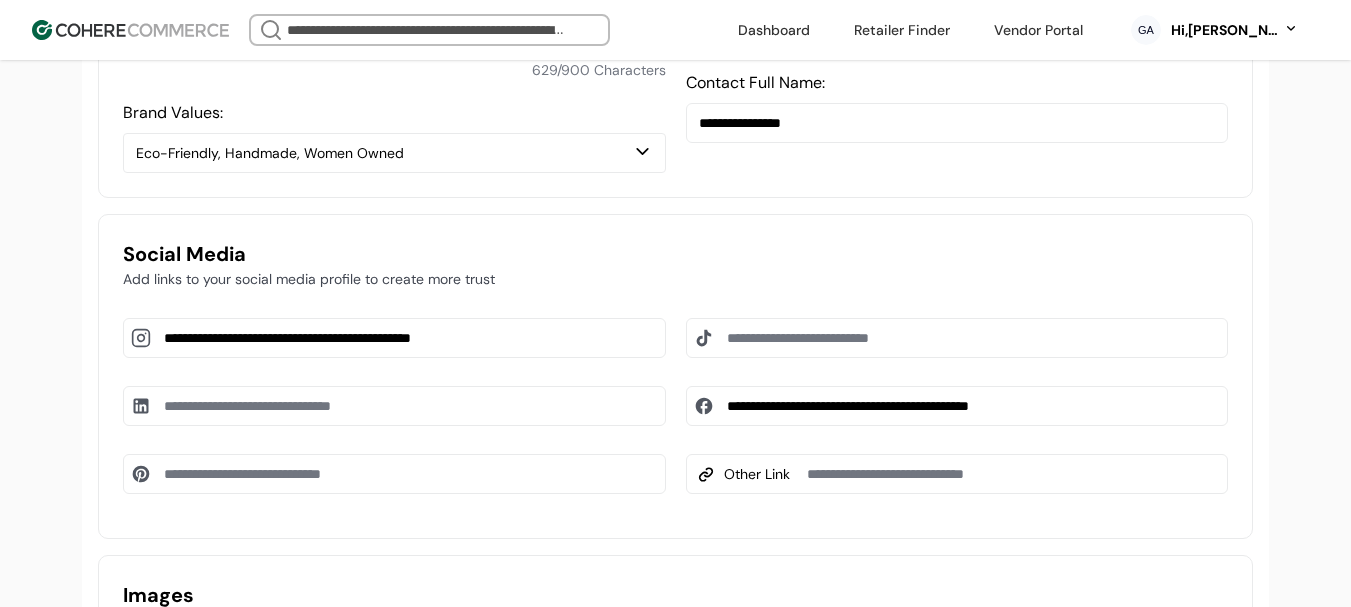 drag, startPoint x: 339, startPoint y: 424, endPoint x: 369, endPoint y: 431, distance: 30.805843 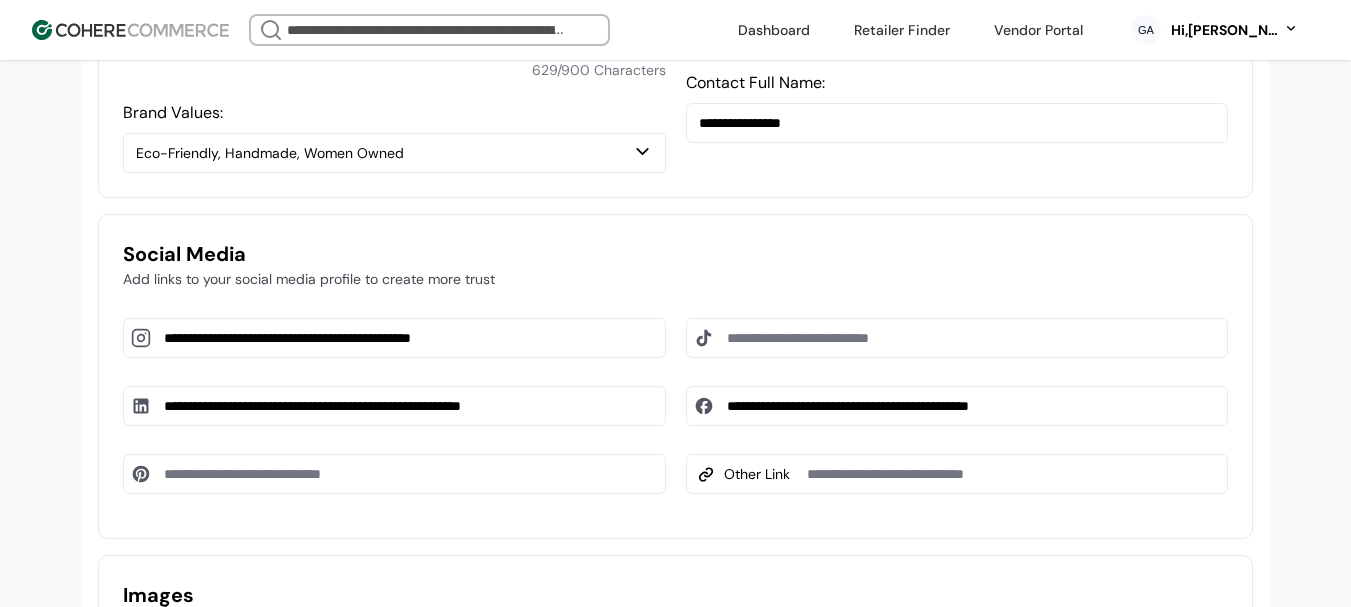 type on "**********" 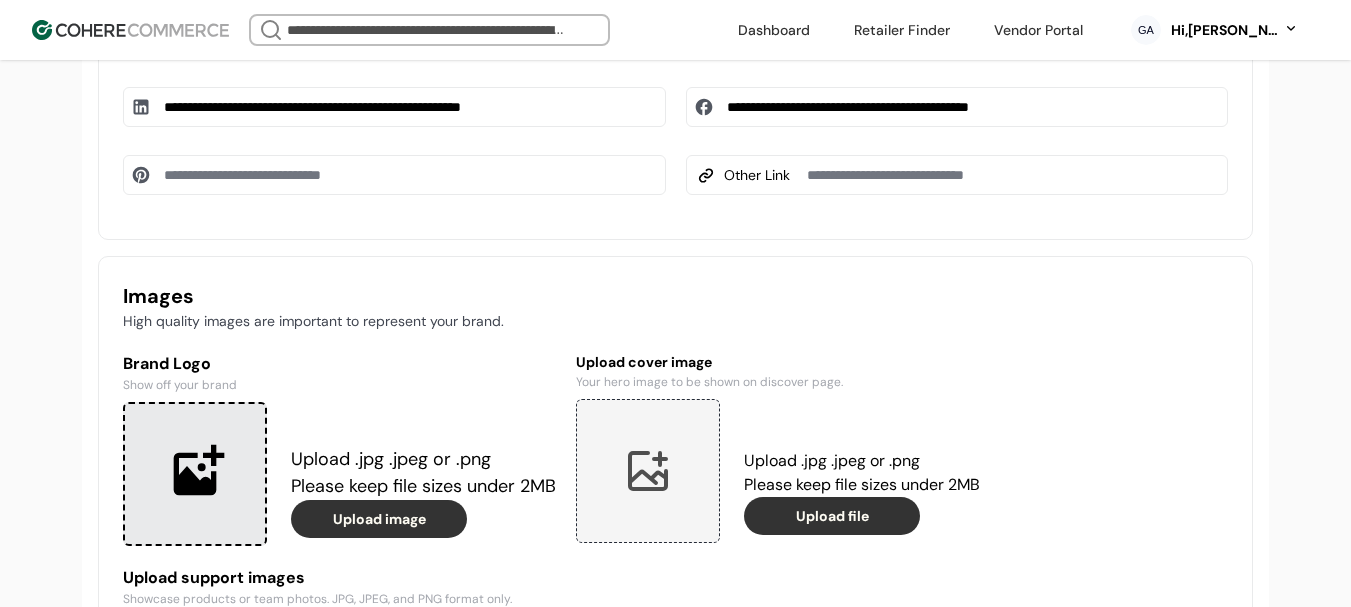 scroll, scrollTop: 1337, scrollLeft: 0, axis: vertical 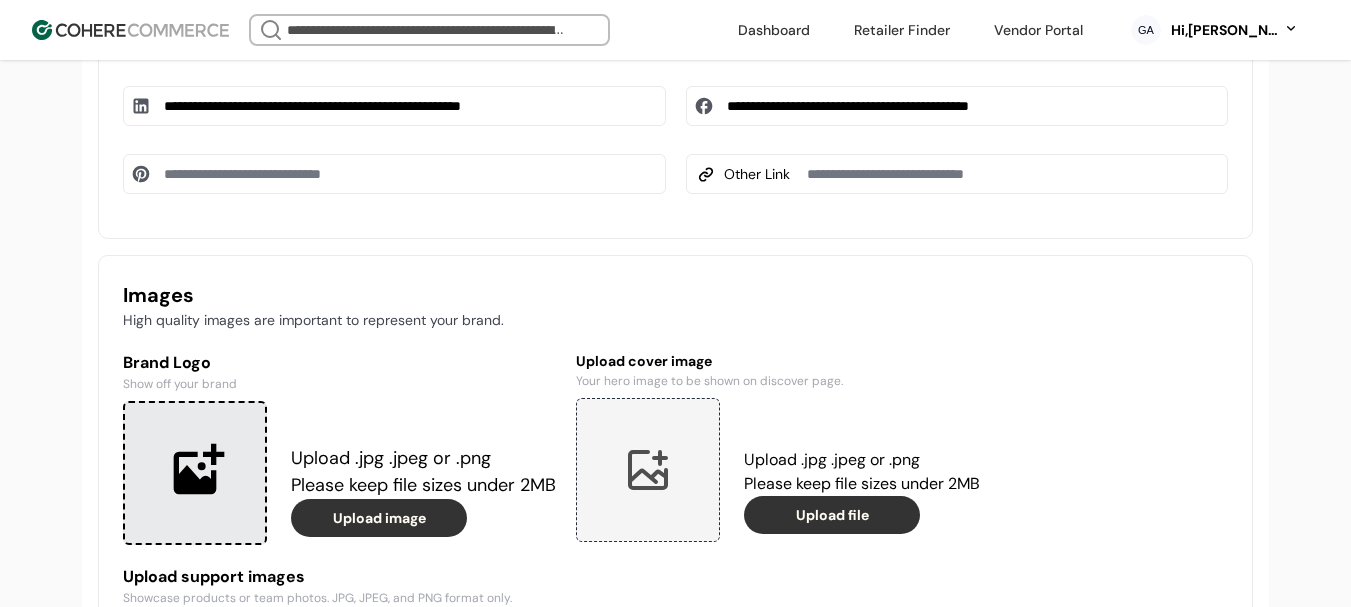 click at bounding box center [195, 473] 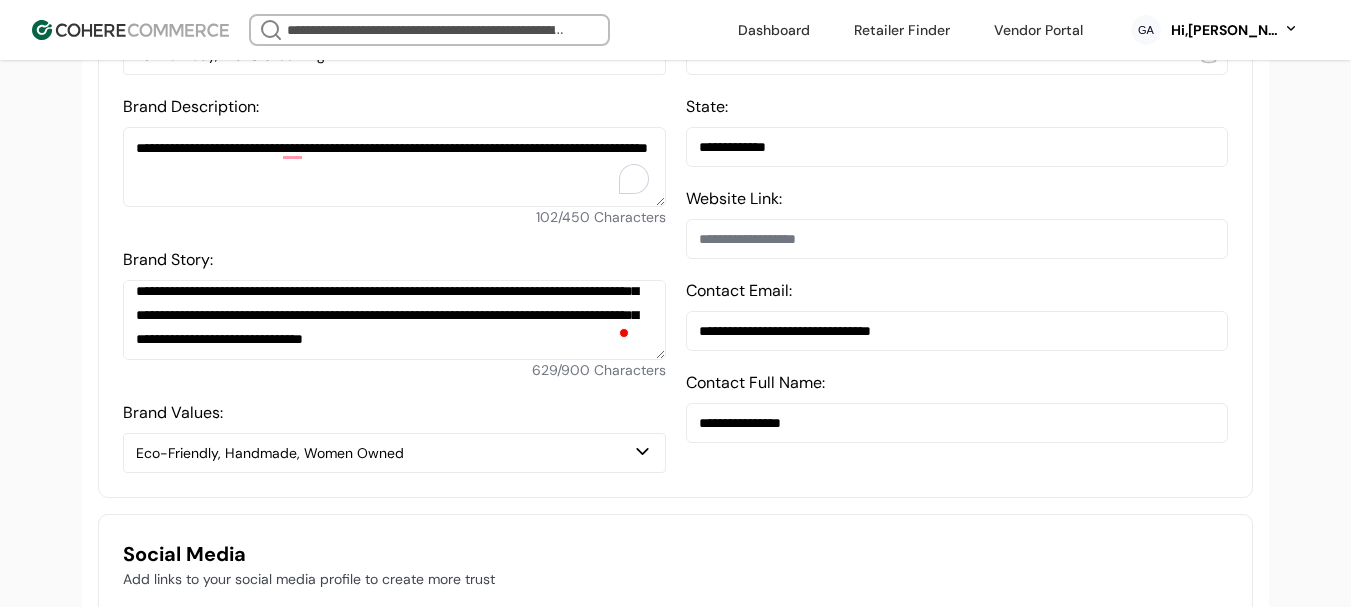 scroll, scrollTop: 437, scrollLeft: 0, axis: vertical 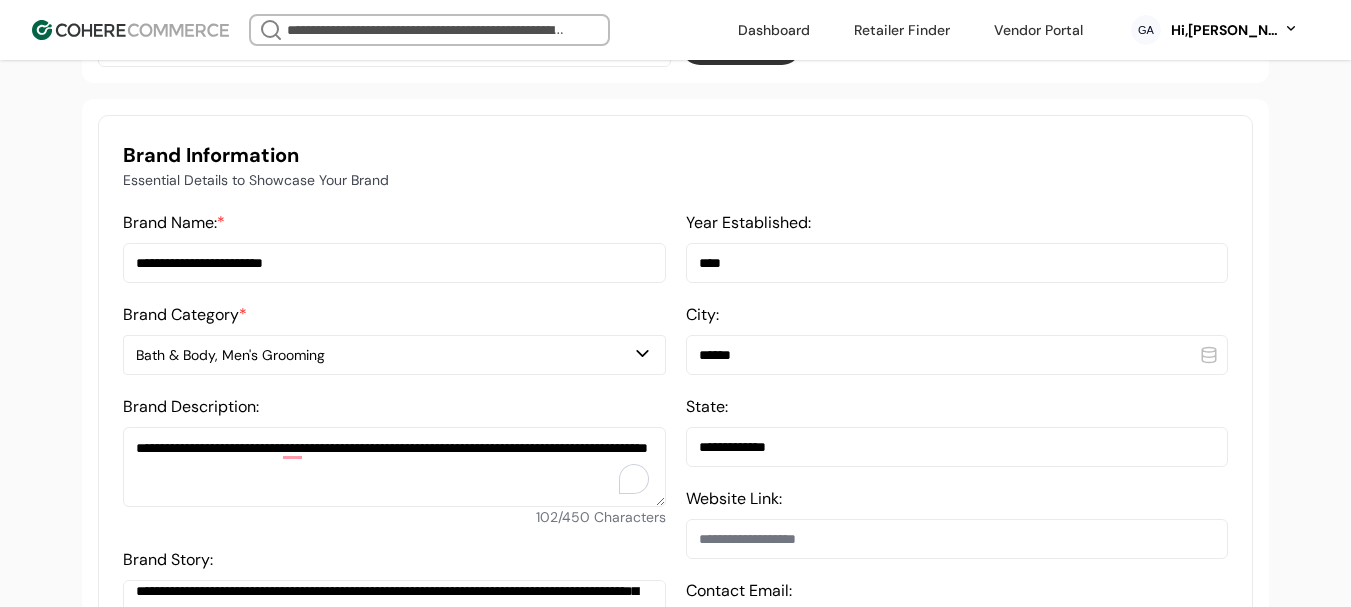 click on "Bath & Body, Men's Grooming" at bounding box center (384, 355) 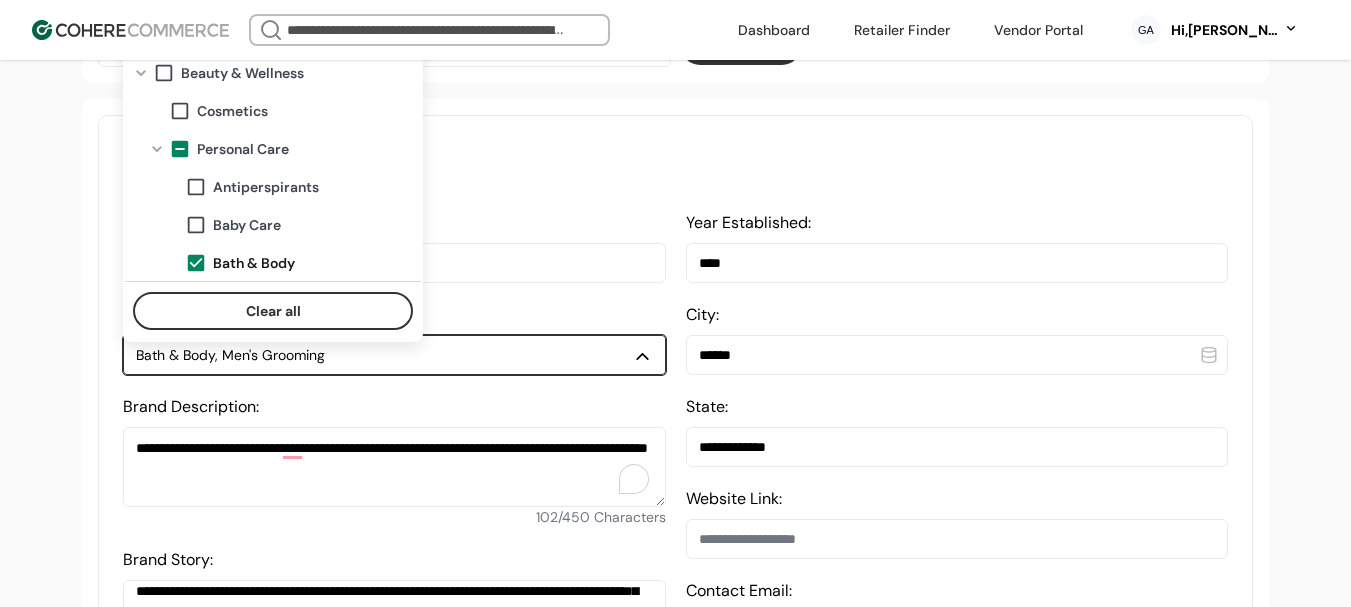scroll, scrollTop: 100, scrollLeft: 0, axis: vertical 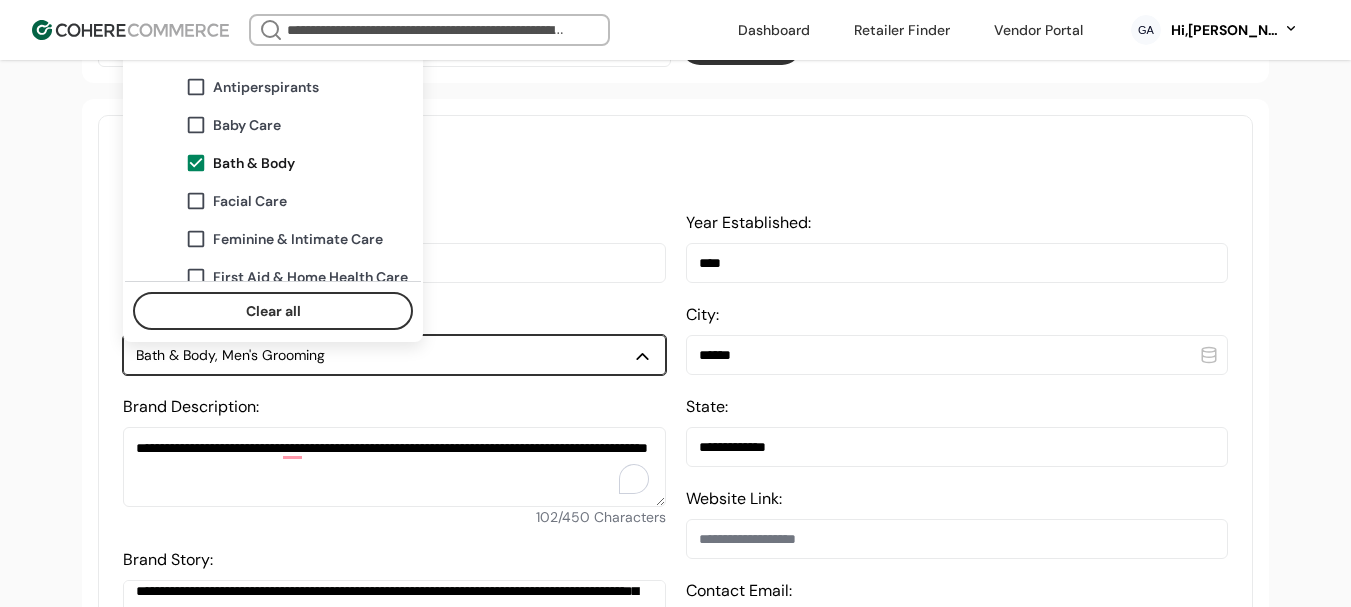 click on "Facial Care" at bounding box center [301, 201] 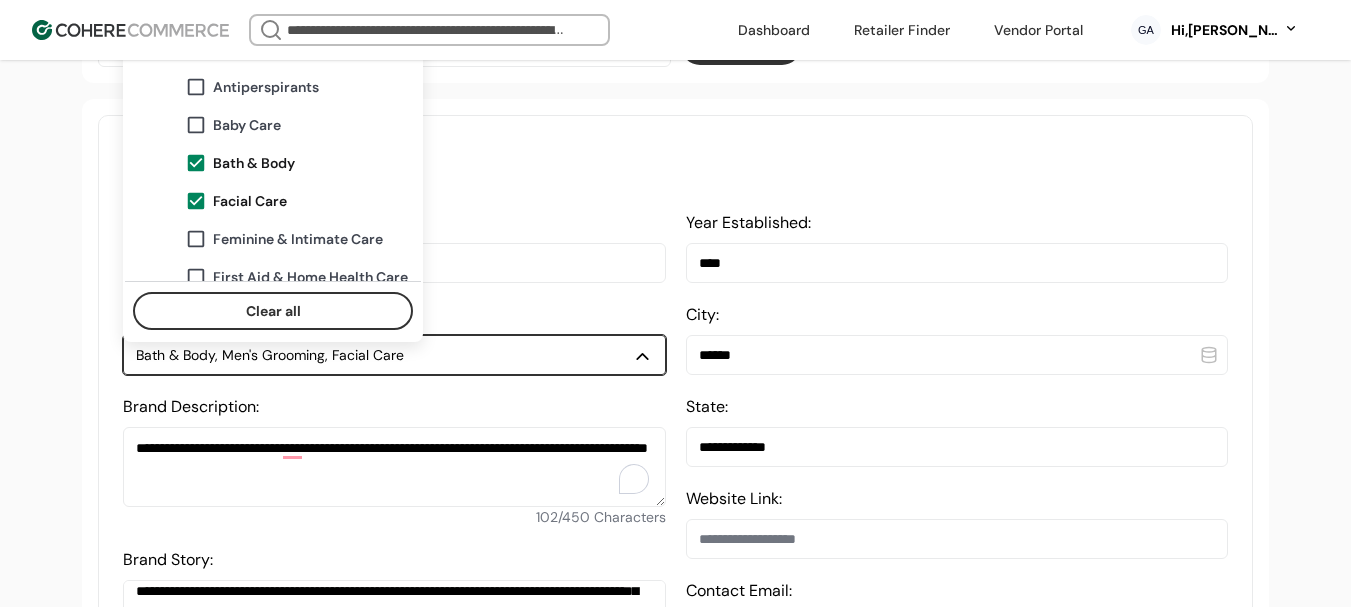 click on "**********" at bounding box center [675, 1024] 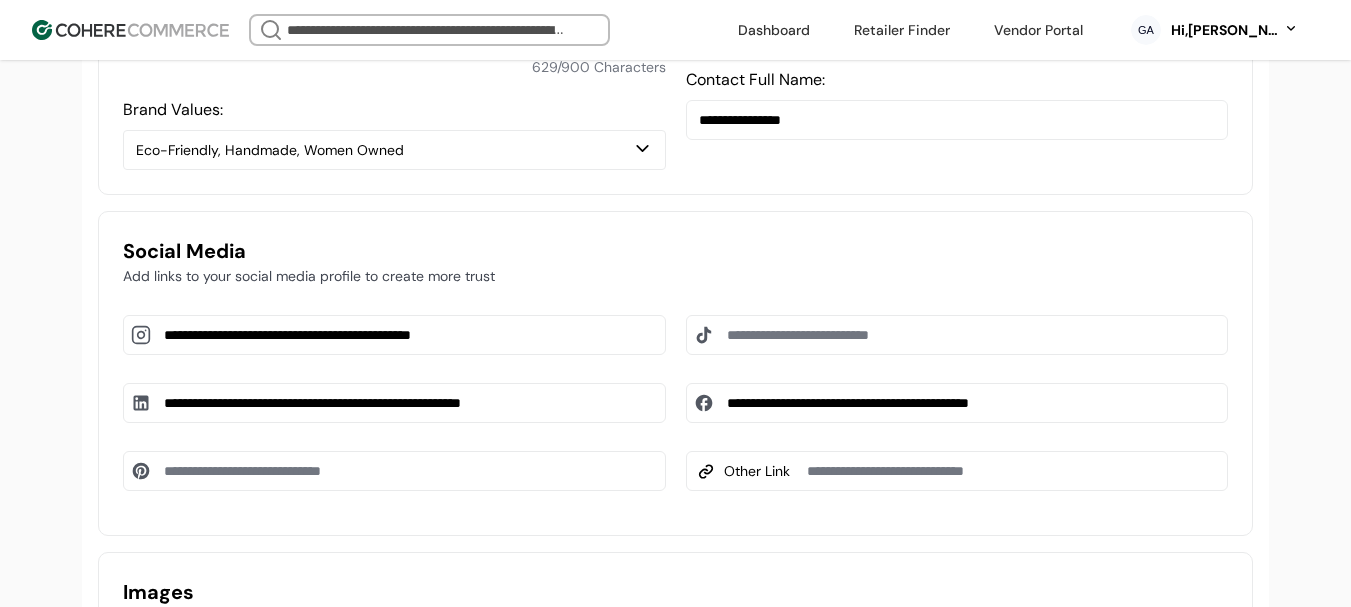 scroll, scrollTop: 1137, scrollLeft: 0, axis: vertical 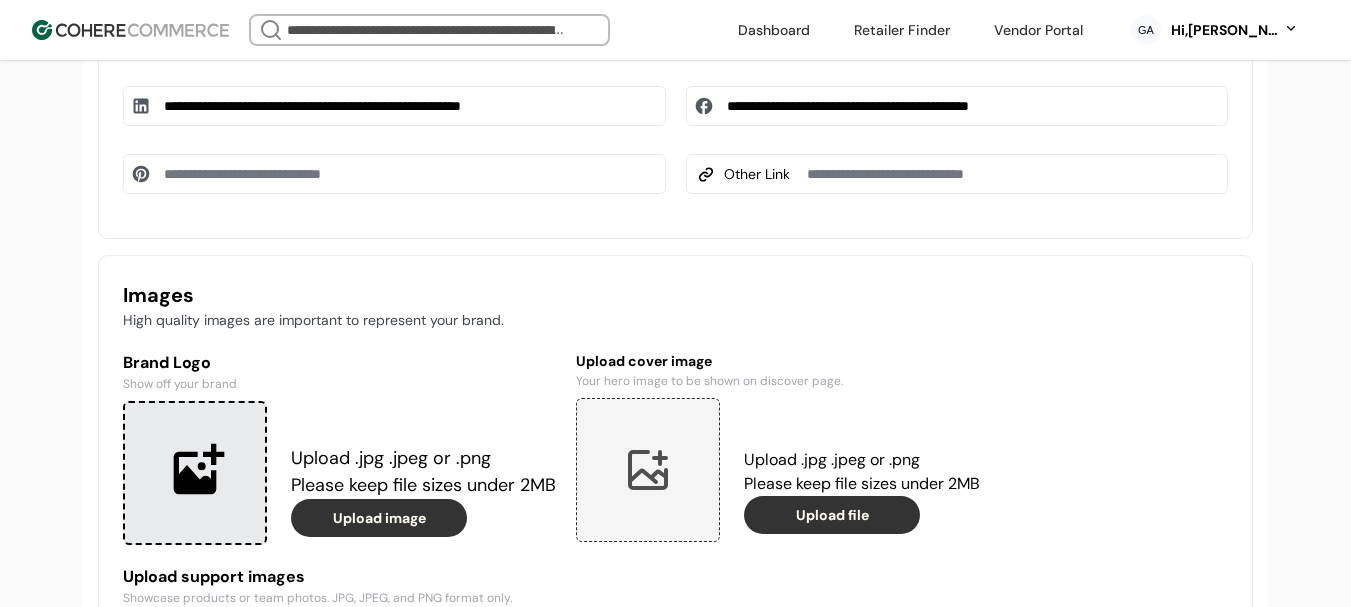 click at bounding box center (195, 473) 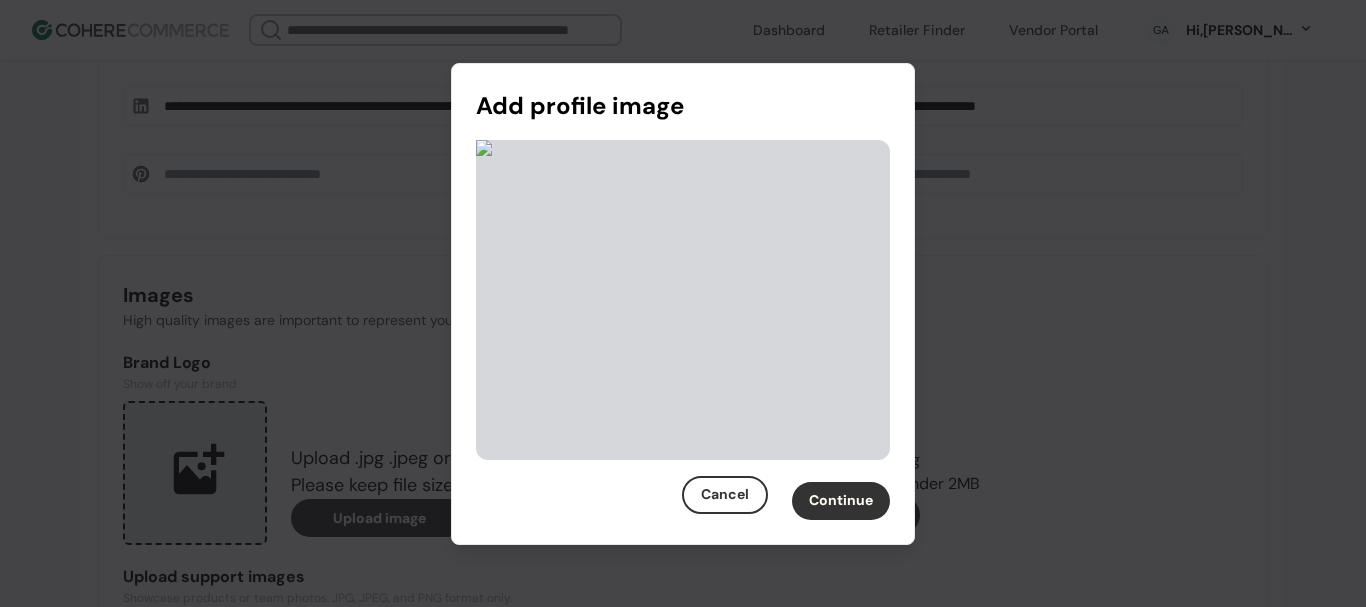 click on "Continue" at bounding box center (841, 501) 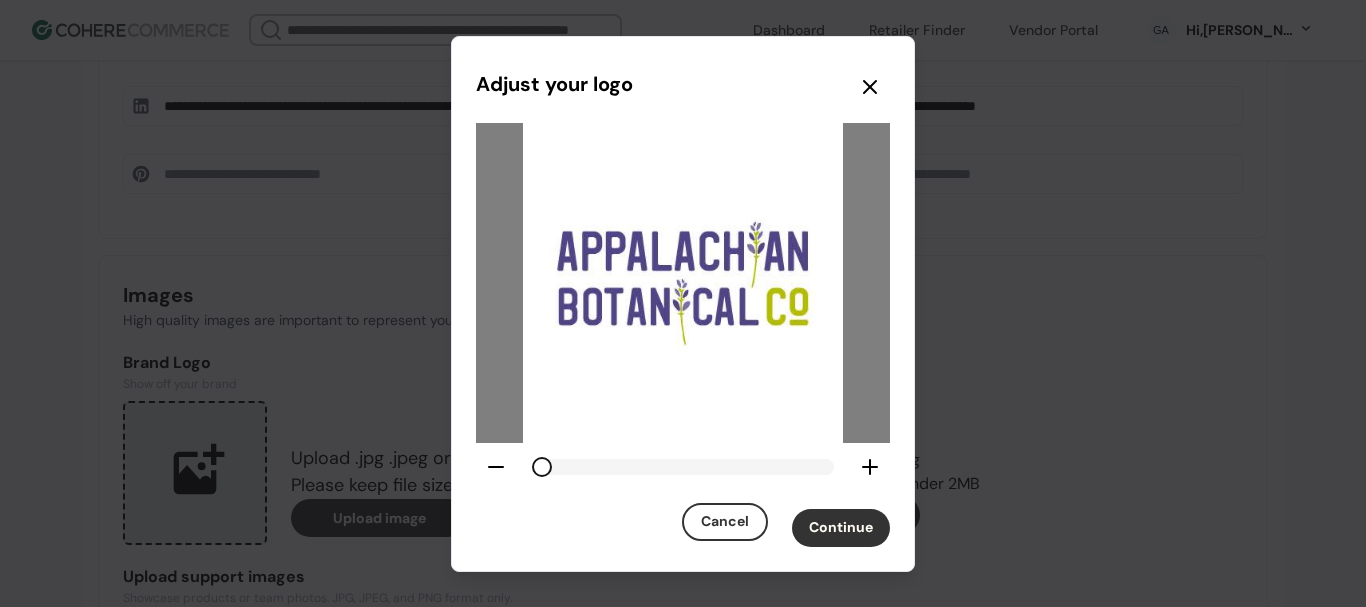 click on "Continue" at bounding box center [841, 528] 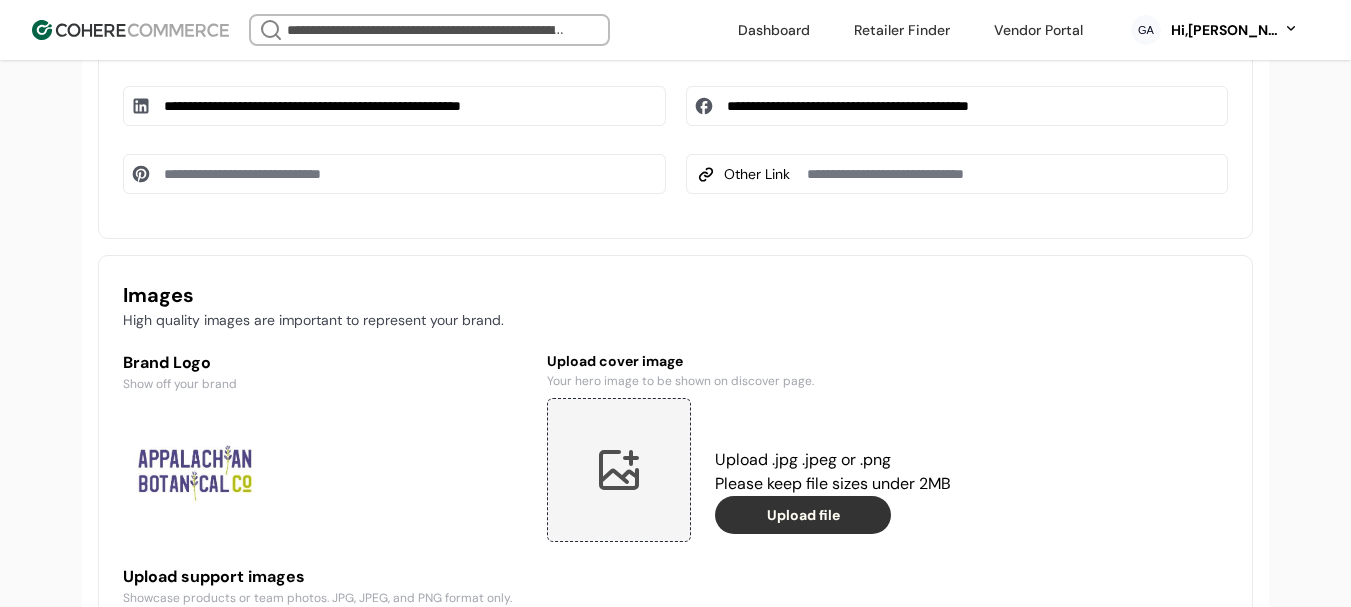 click at bounding box center (619, 470) 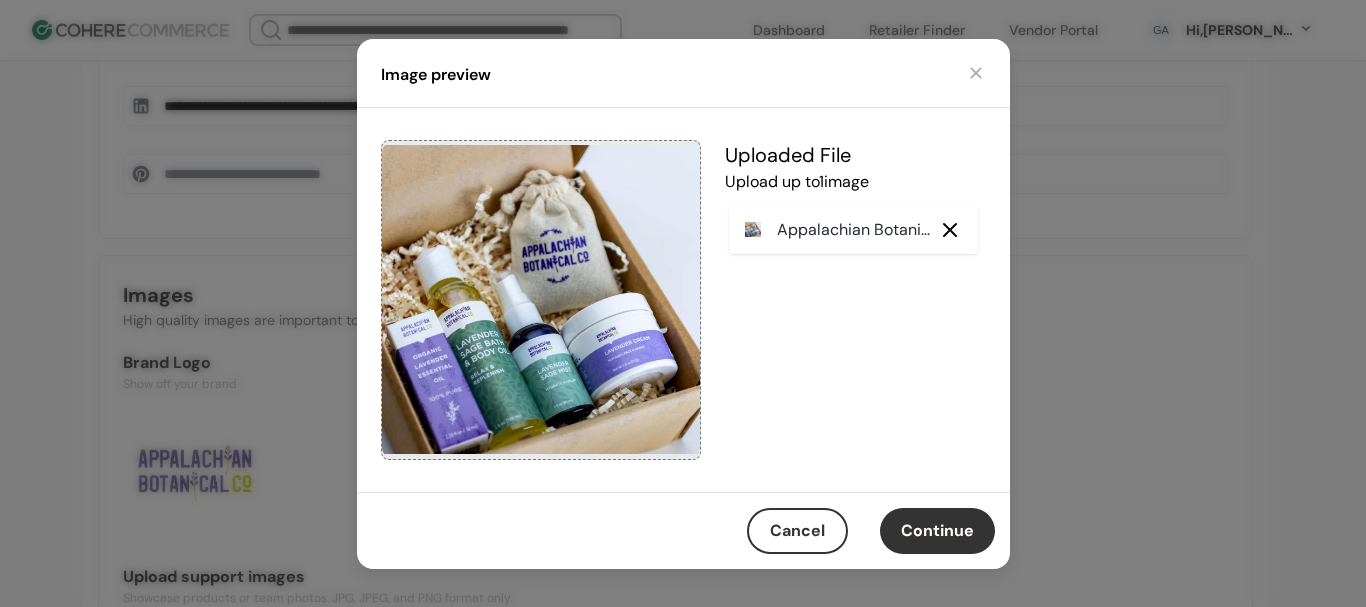 click on "Continue" at bounding box center (937, 531) 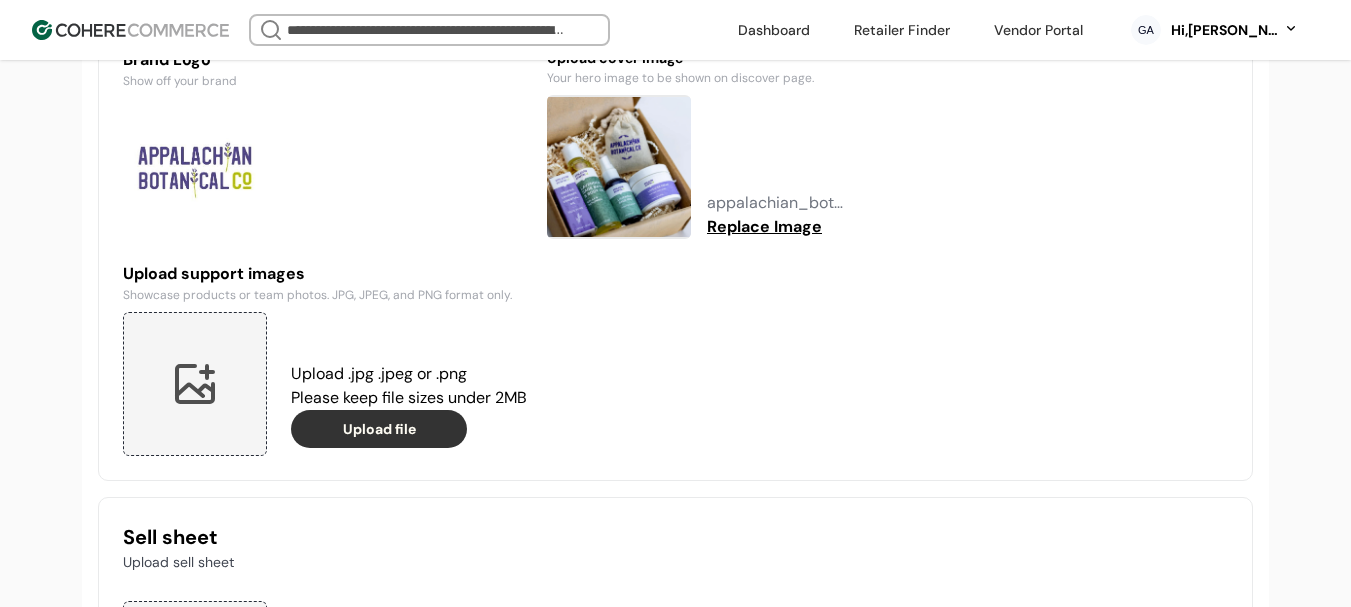 scroll, scrollTop: 1737, scrollLeft: 0, axis: vertical 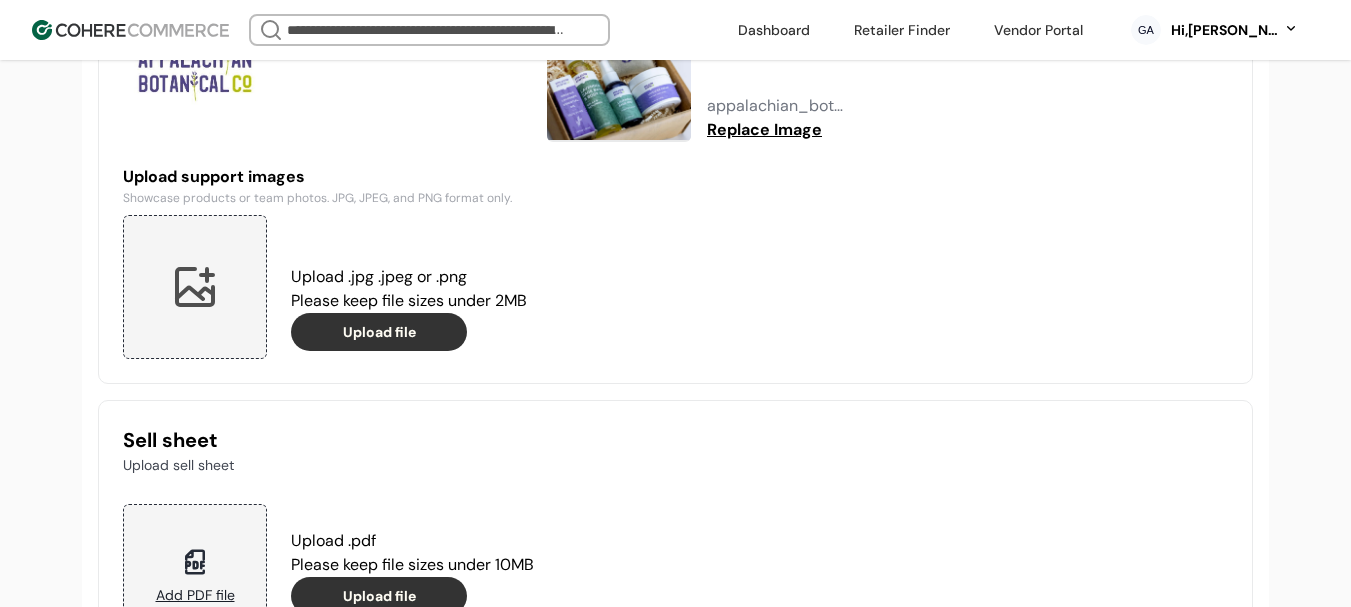click at bounding box center [195, 287] 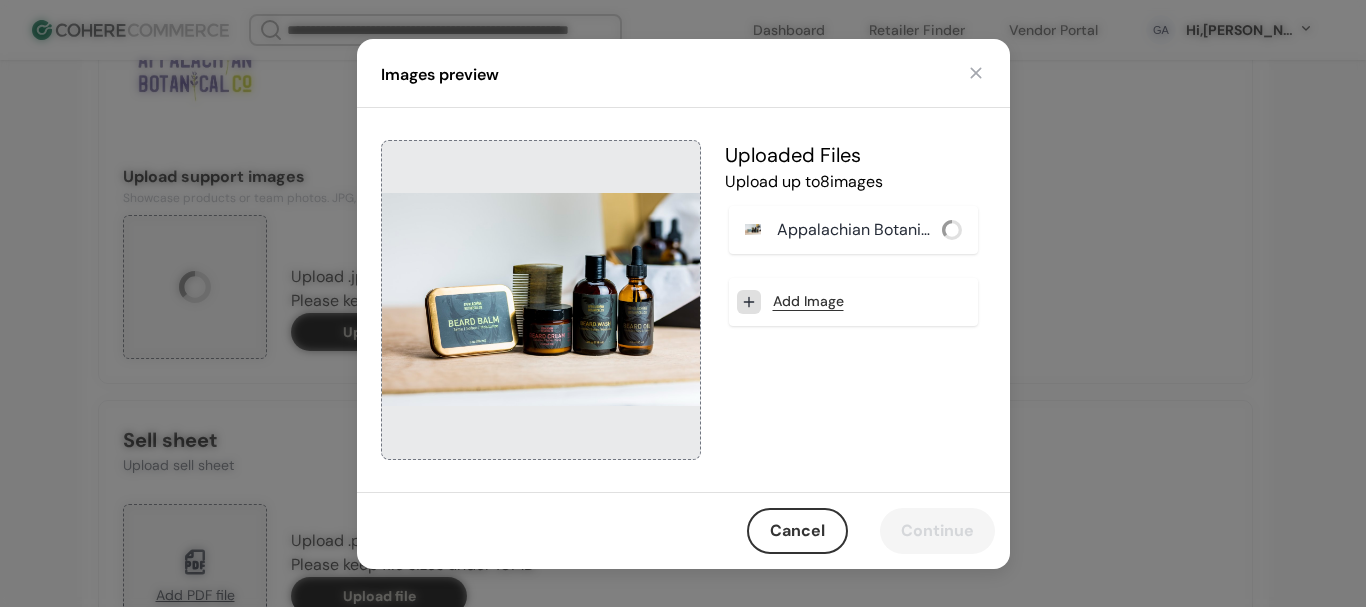 click on "Add Image" at bounding box center [808, 301] 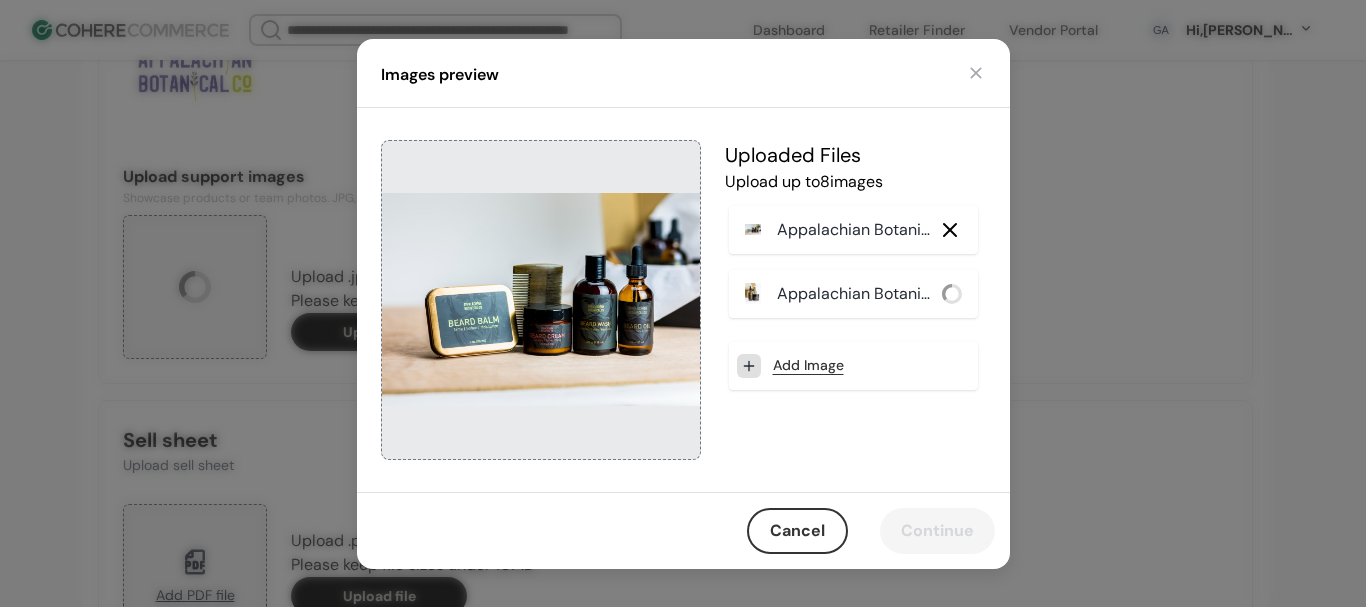 click on "Add Image" at bounding box center (808, 365) 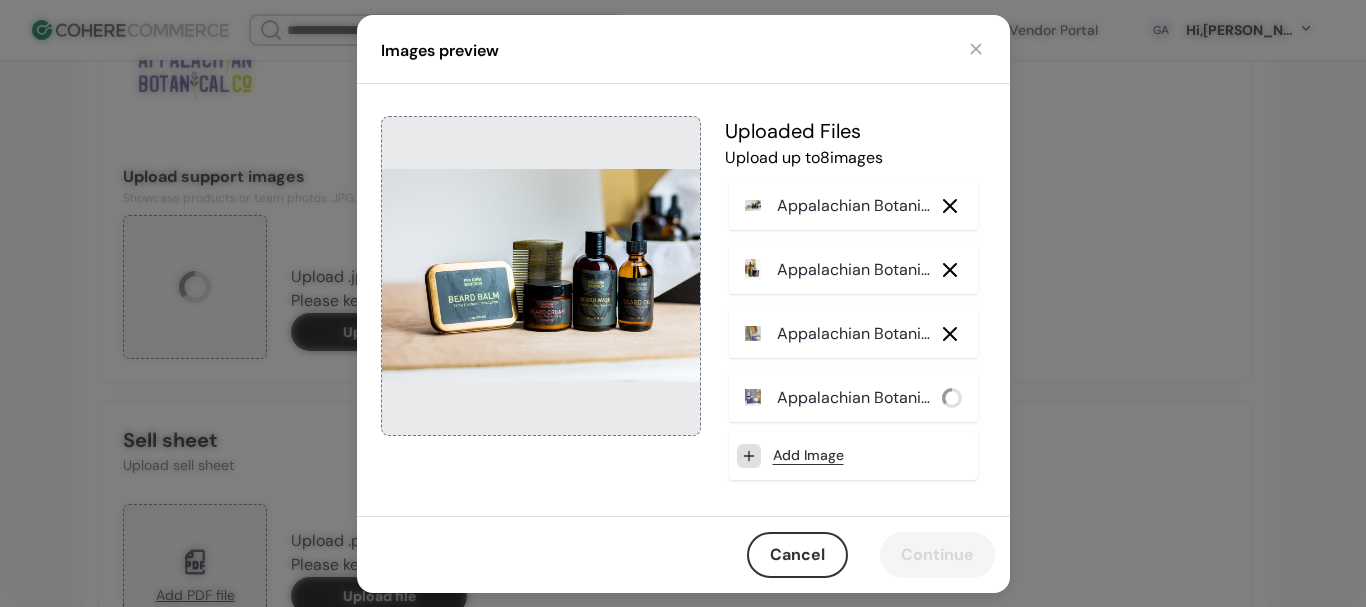 click on "Appalachian Botanical Co. 4_aae9b4_.jpg" at bounding box center [839, 334] 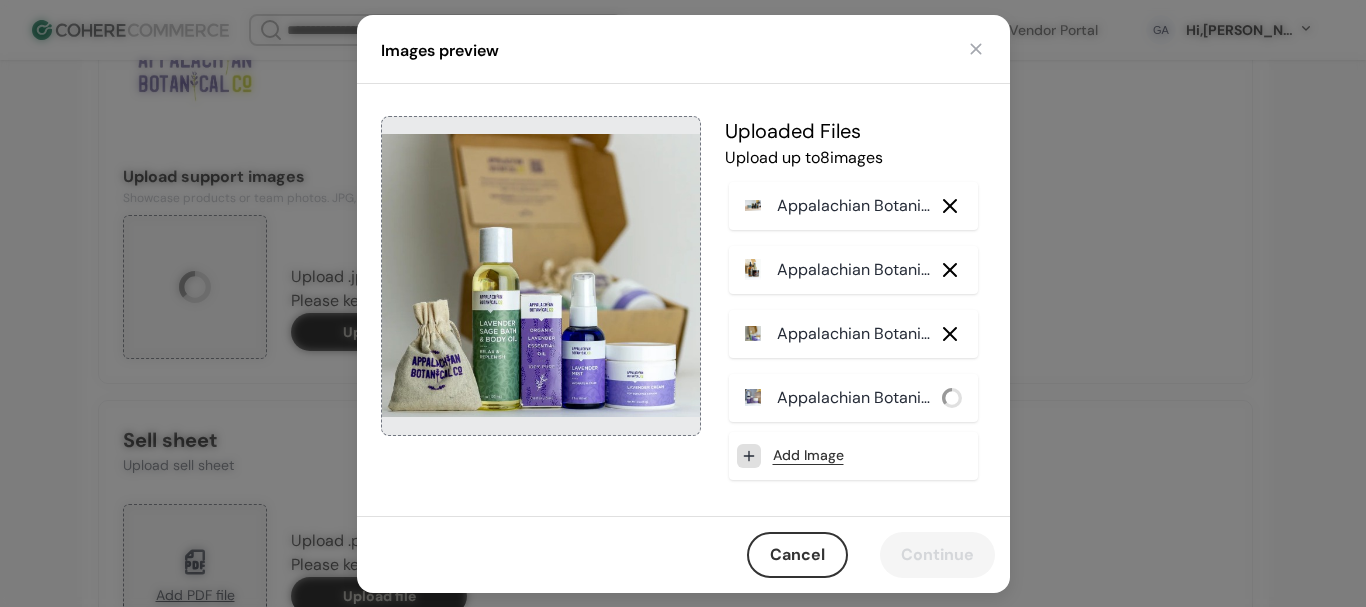 click on "Appalachian Botanical Co. 3_ad3af3_.jpg" at bounding box center (857, 398) 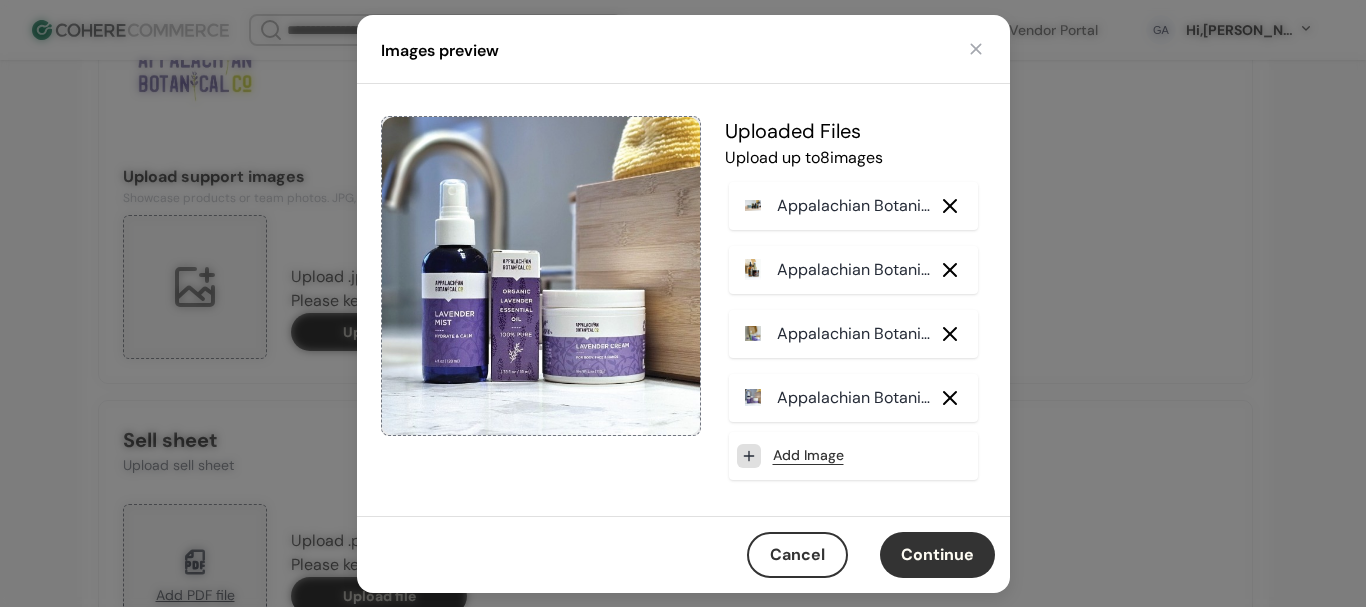 click on "Continue" at bounding box center (937, 555) 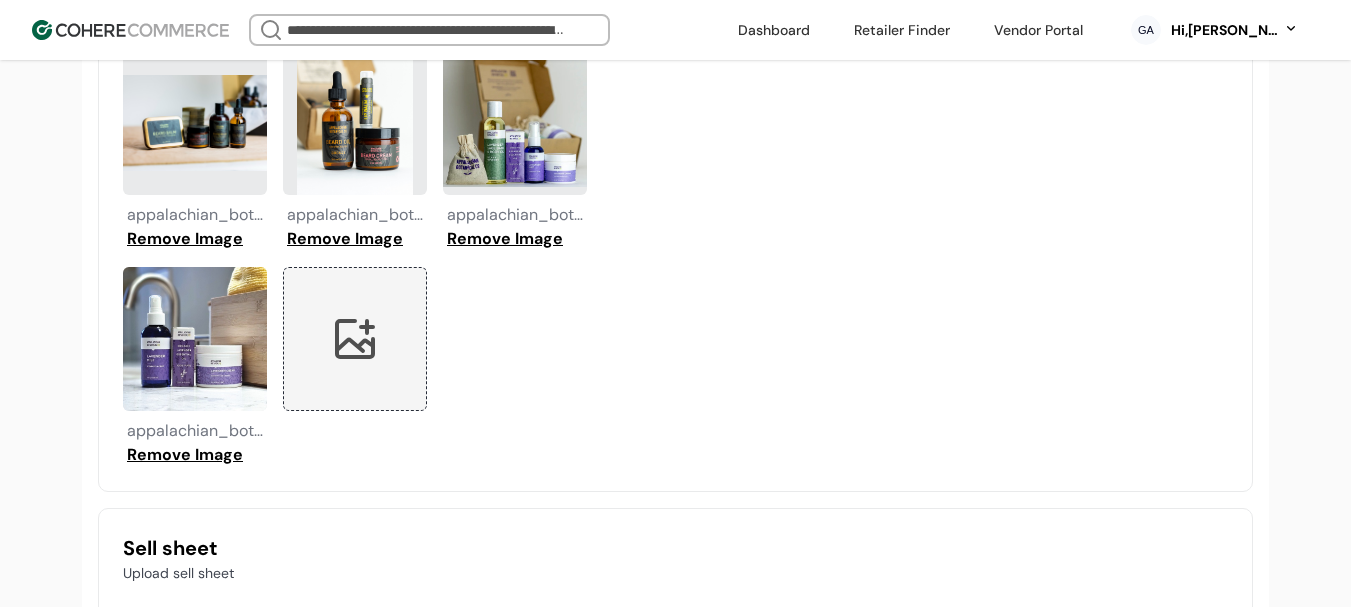scroll, scrollTop: 2280, scrollLeft: 0, axis: vertical 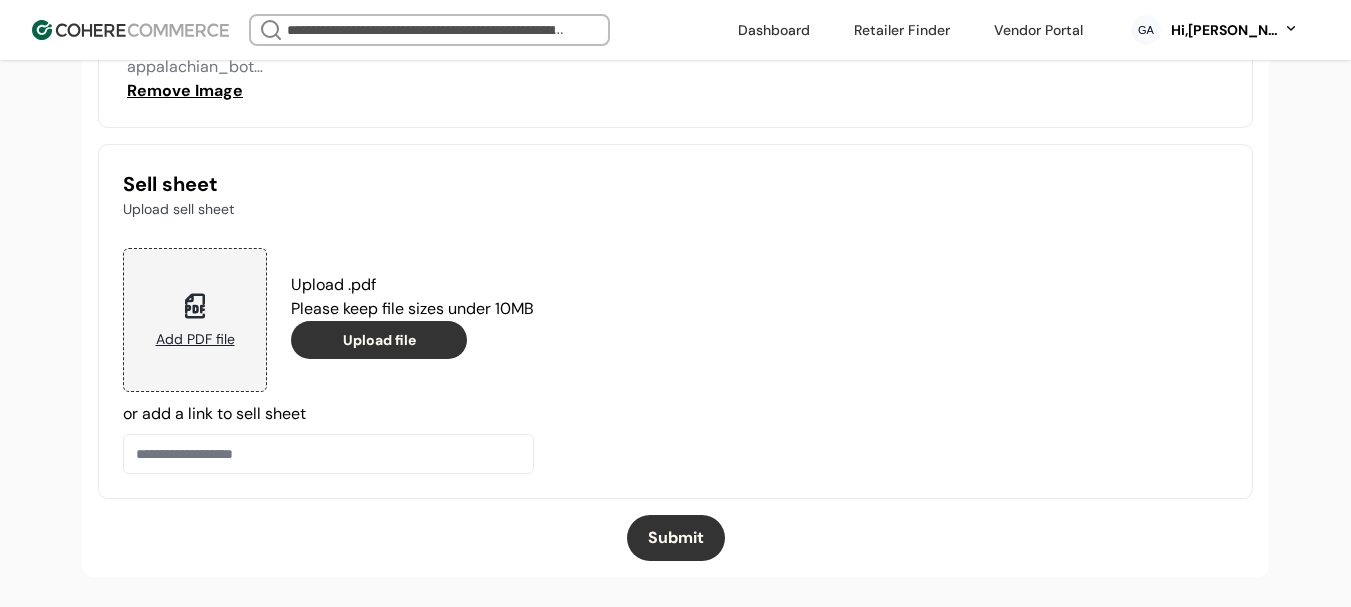 click on "Submit" at bounding box center (676, 538) 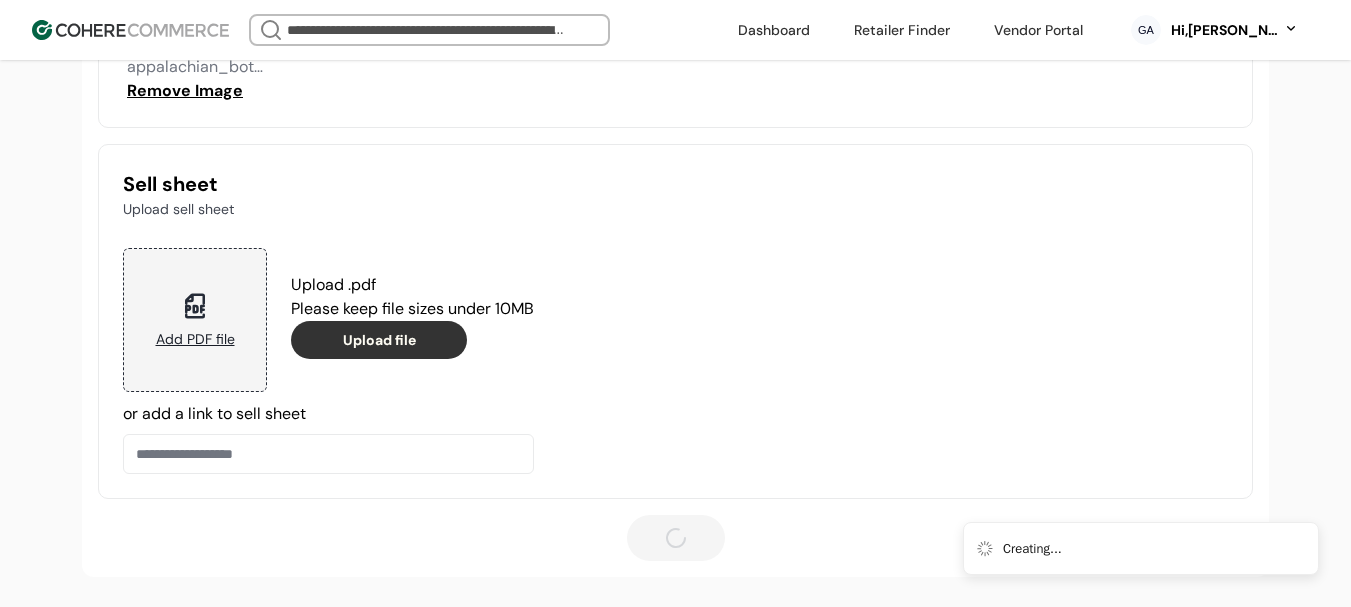 scroll, scrollTop: 337, scrollLeft: 0, axis: vertical 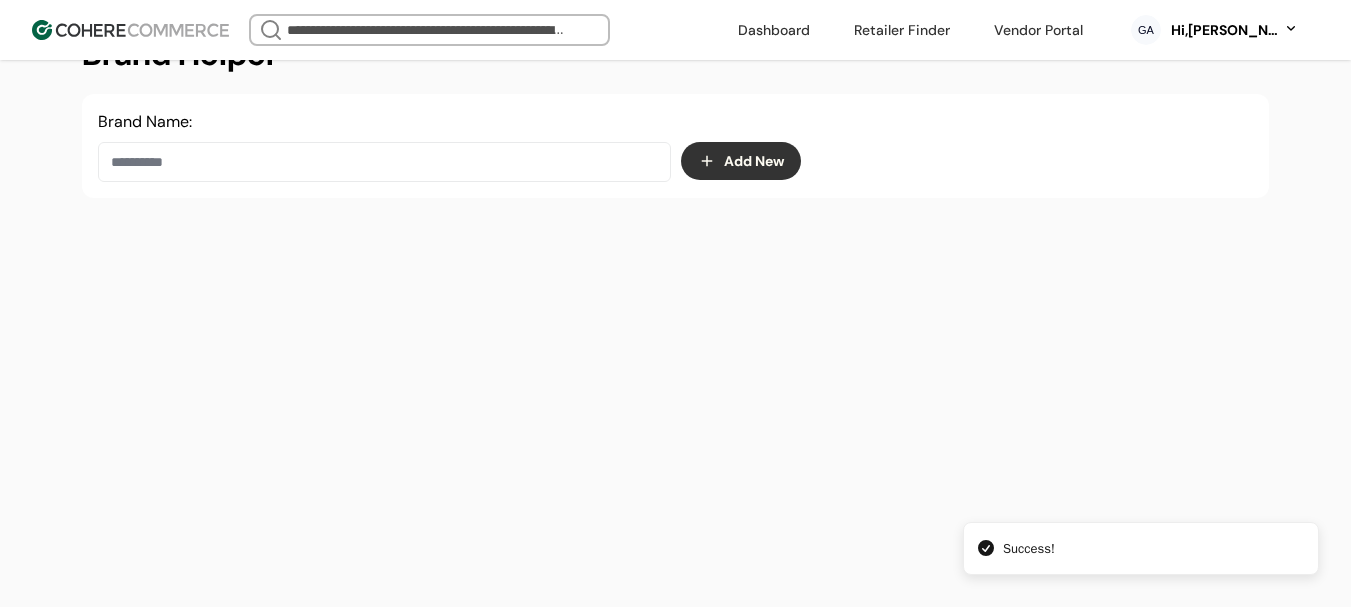click at bounding box center (384, 162) 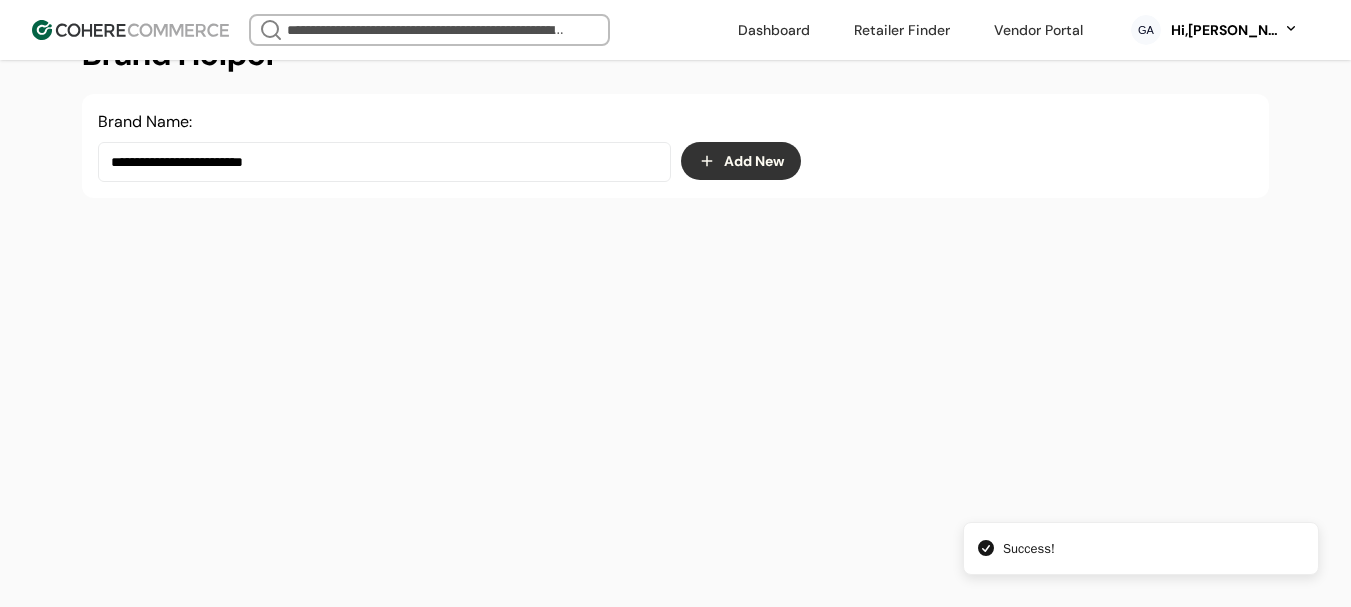 type on "**********" 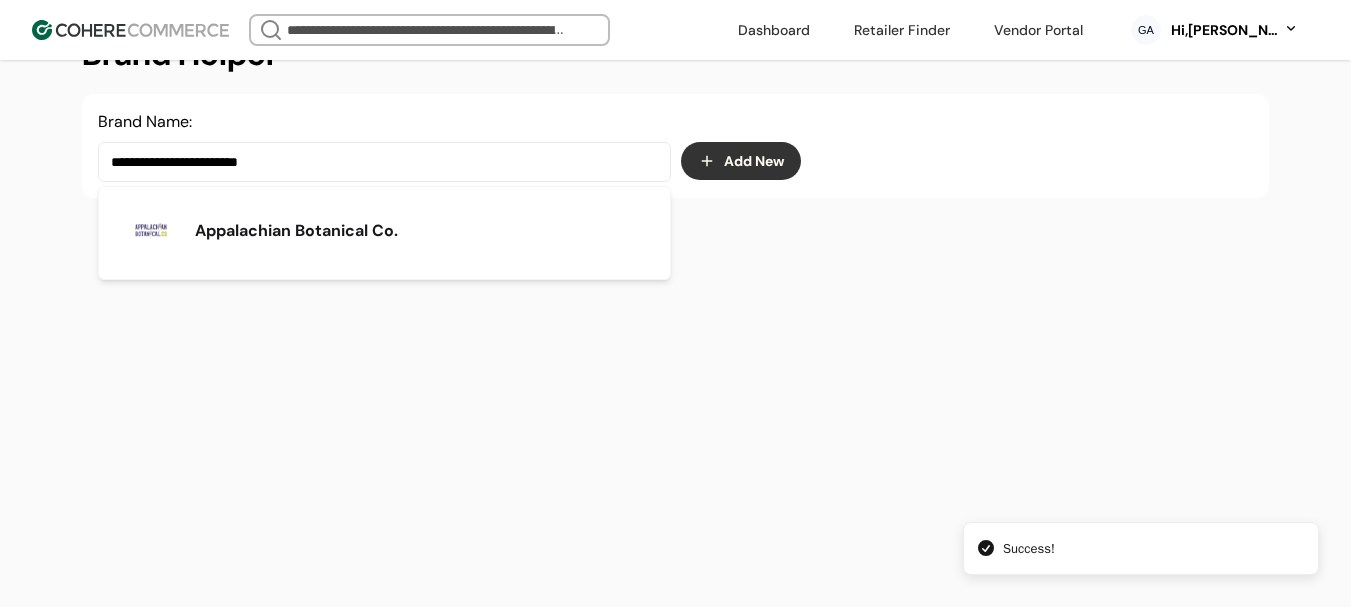 drag, startPoint x: 323, startPoint y: 163, endPoint x: 41, endPoint y: 162, distance: 282.00177 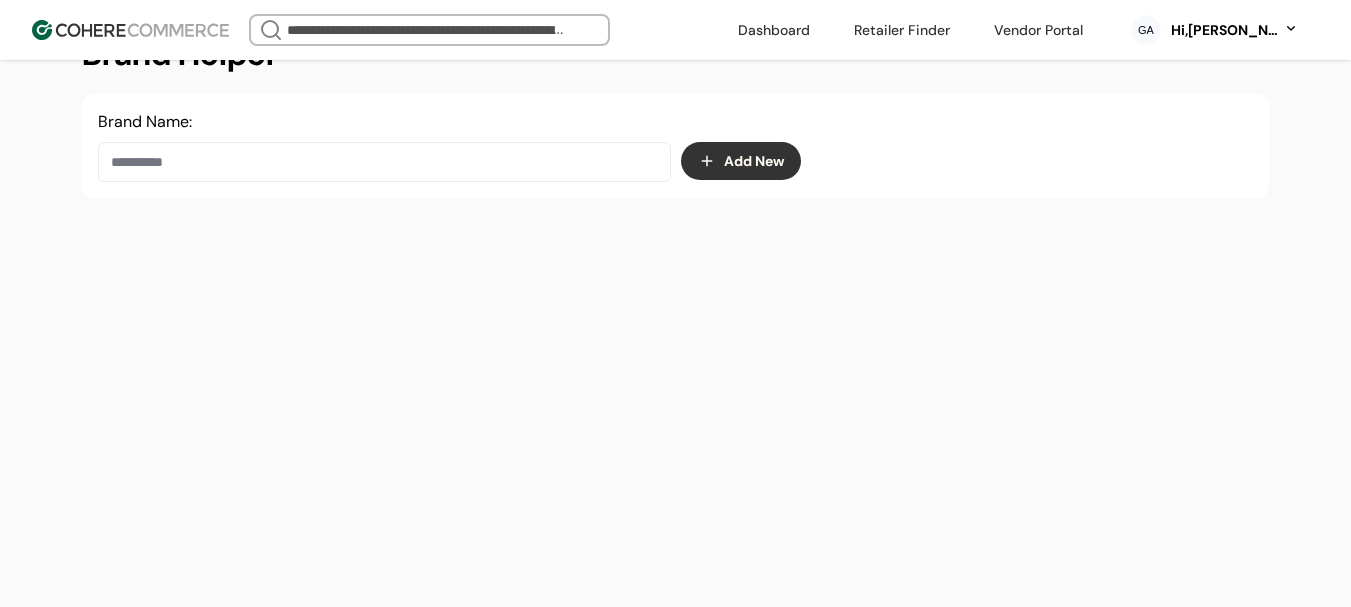 click at bounding box center (384, 162) 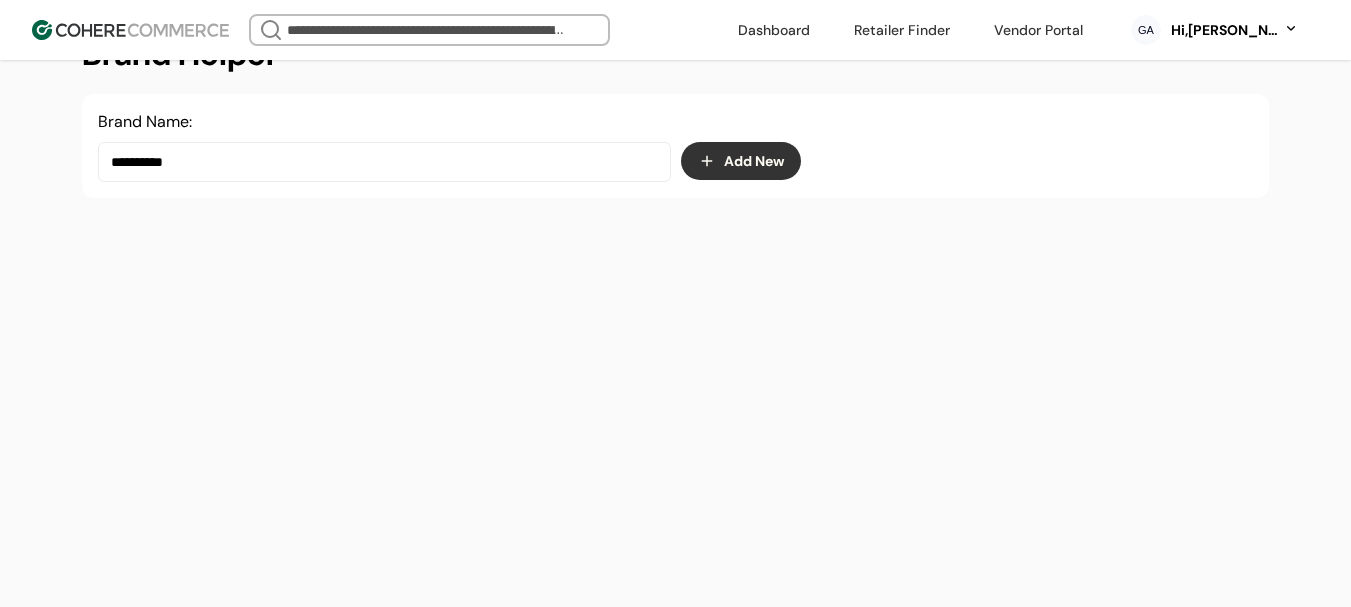 type on "**********" 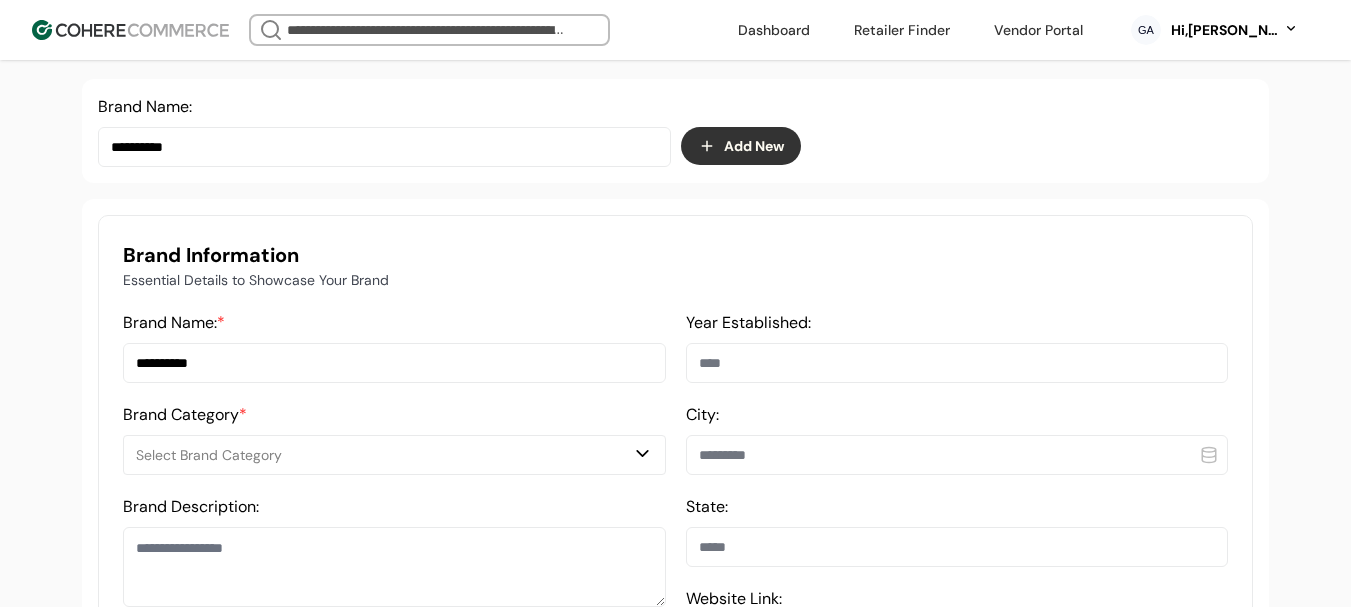 drag, startPoint x: 256, startPoint y: 496, endPoint x: 259, endPoint y: 483, distance: 13.341664 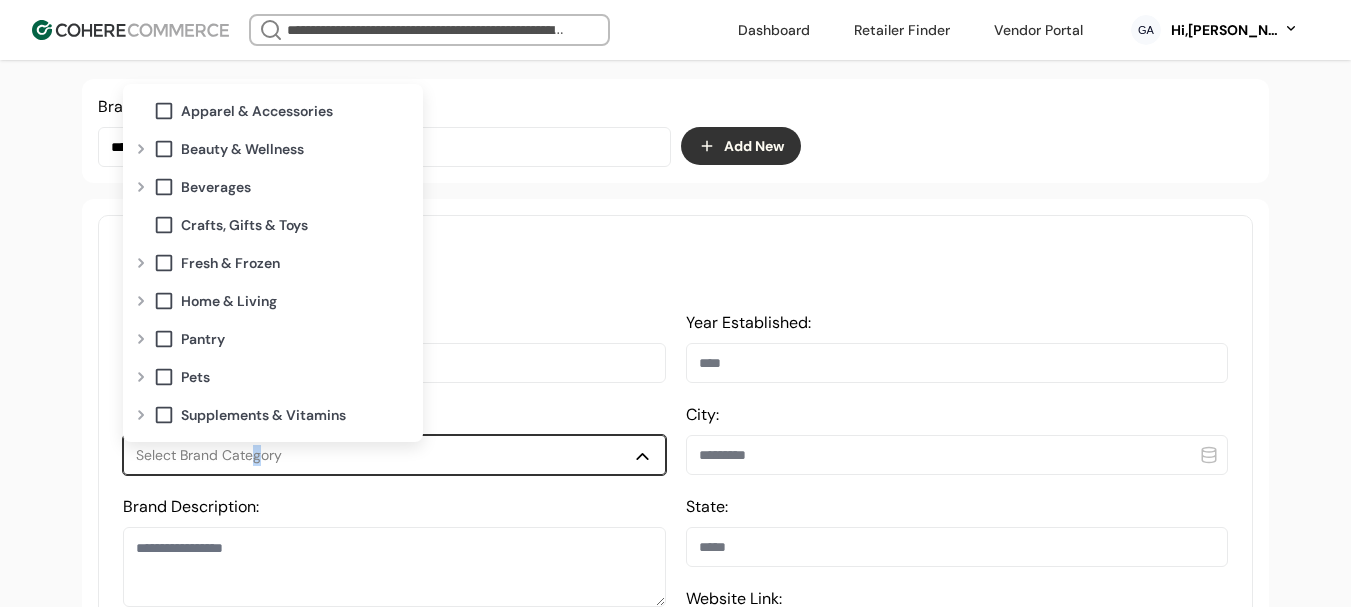 drag, startPoint x: 259, startPoint y: 483, endPoint x: 268, endPoint y: 471, distance: 15 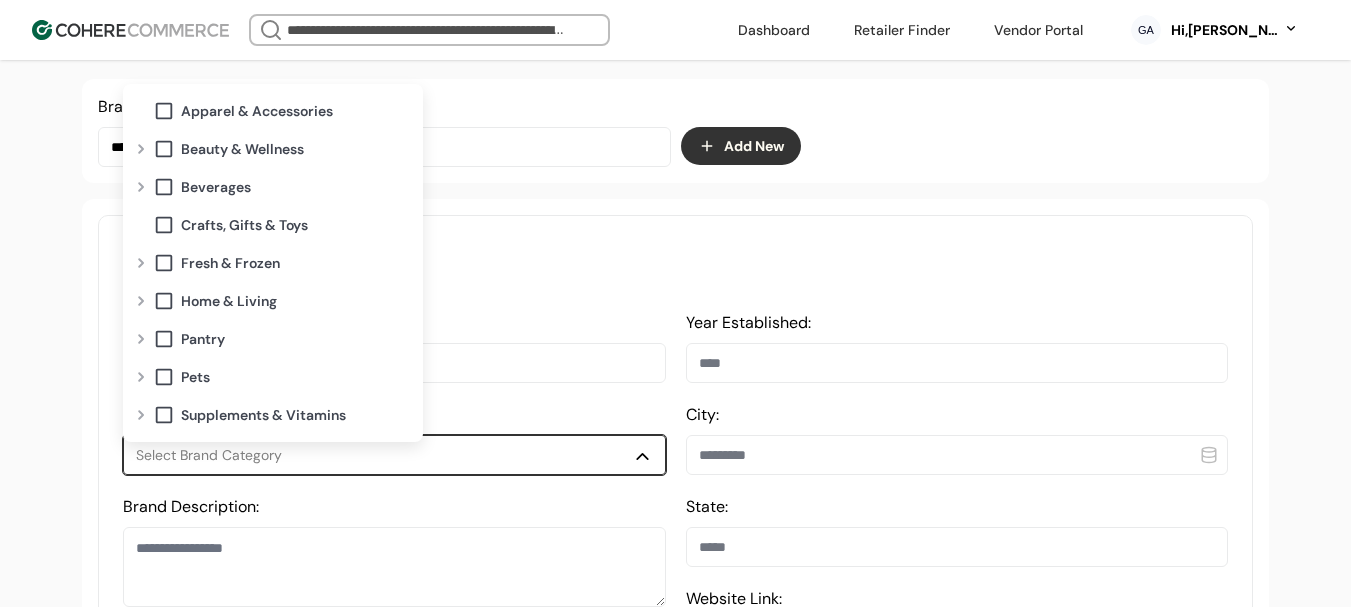 click at bounding box center [141, 263] 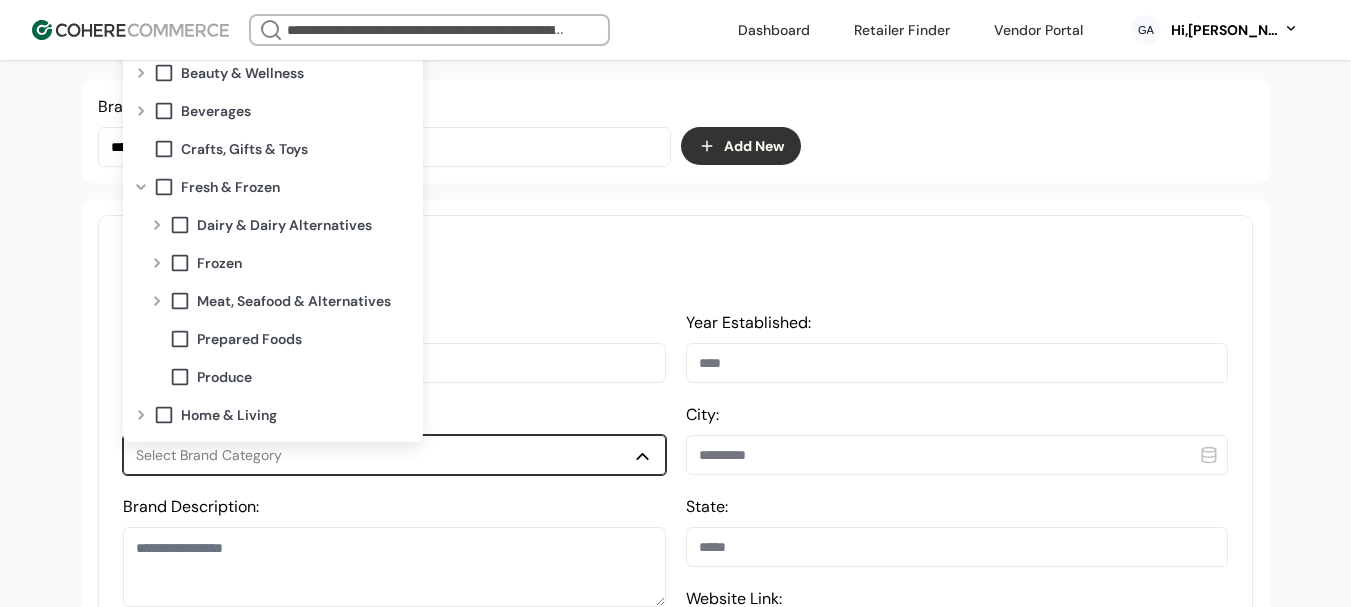 click at bounding box center [180, 339] 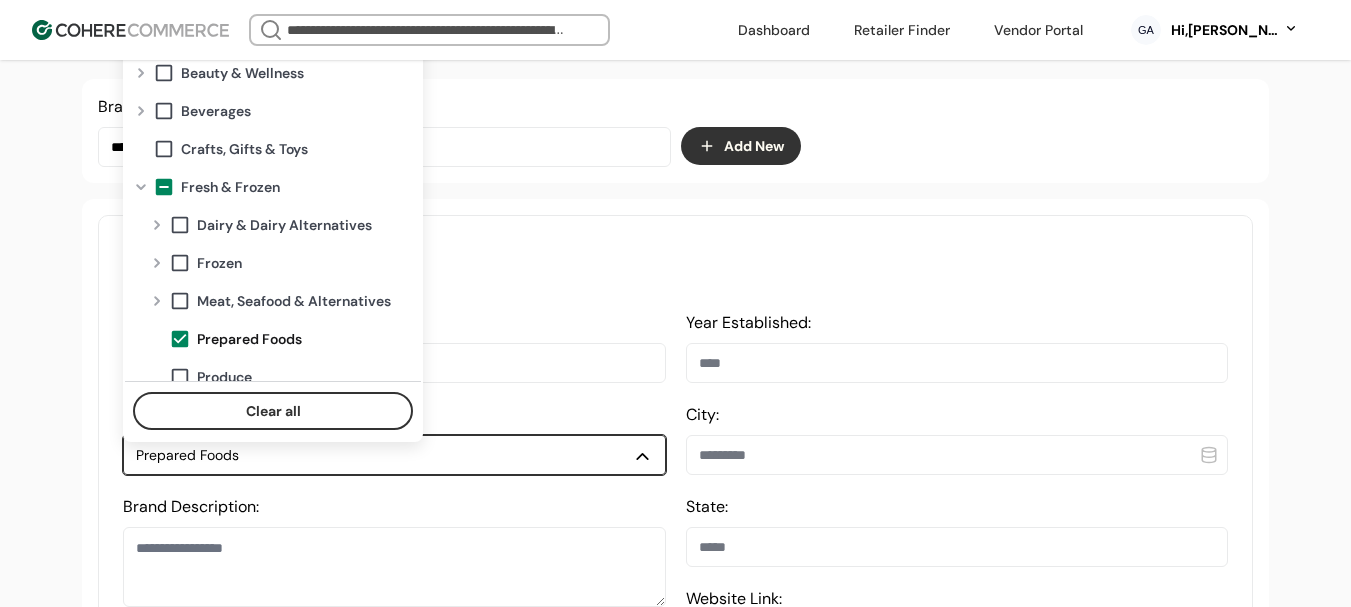 click at bounding box center (157, 301) 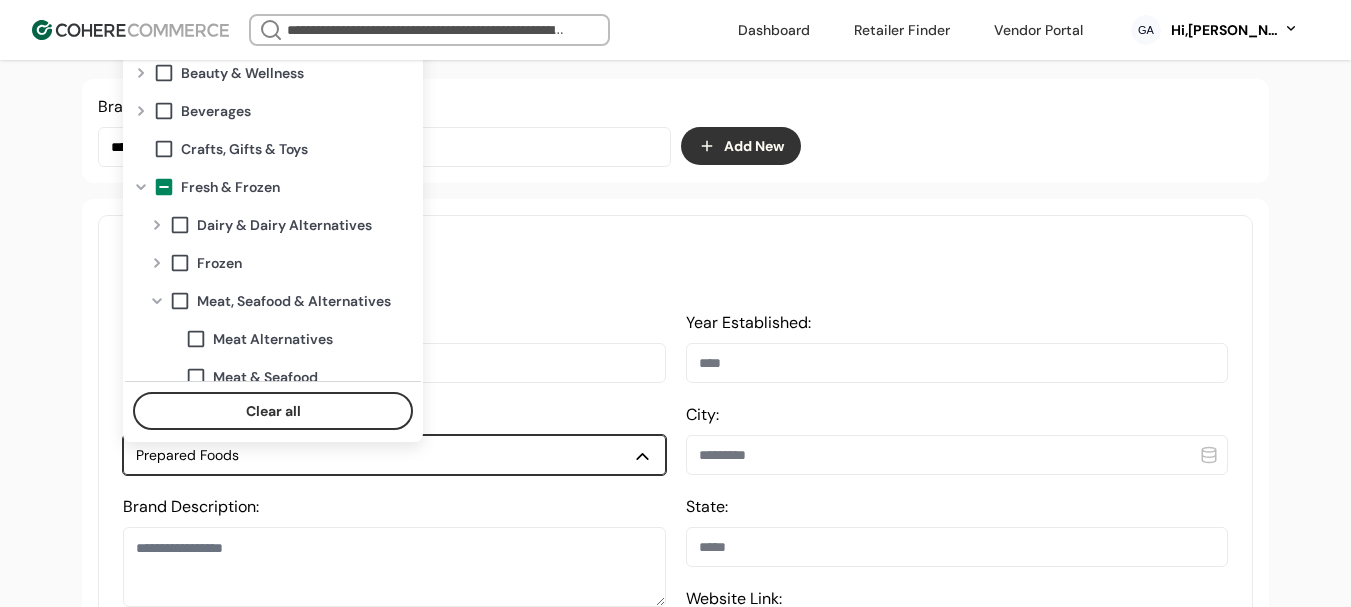 click at bounding box center (157, 301) 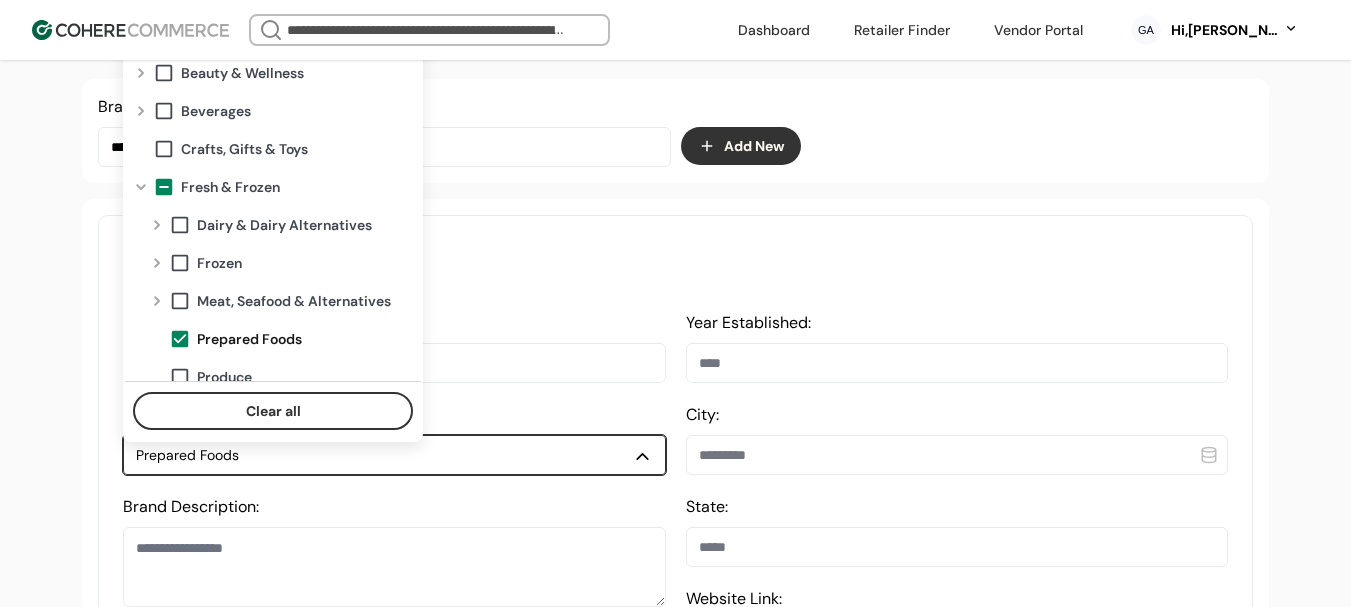 click on "**********" at bounding box center [675, 1124] 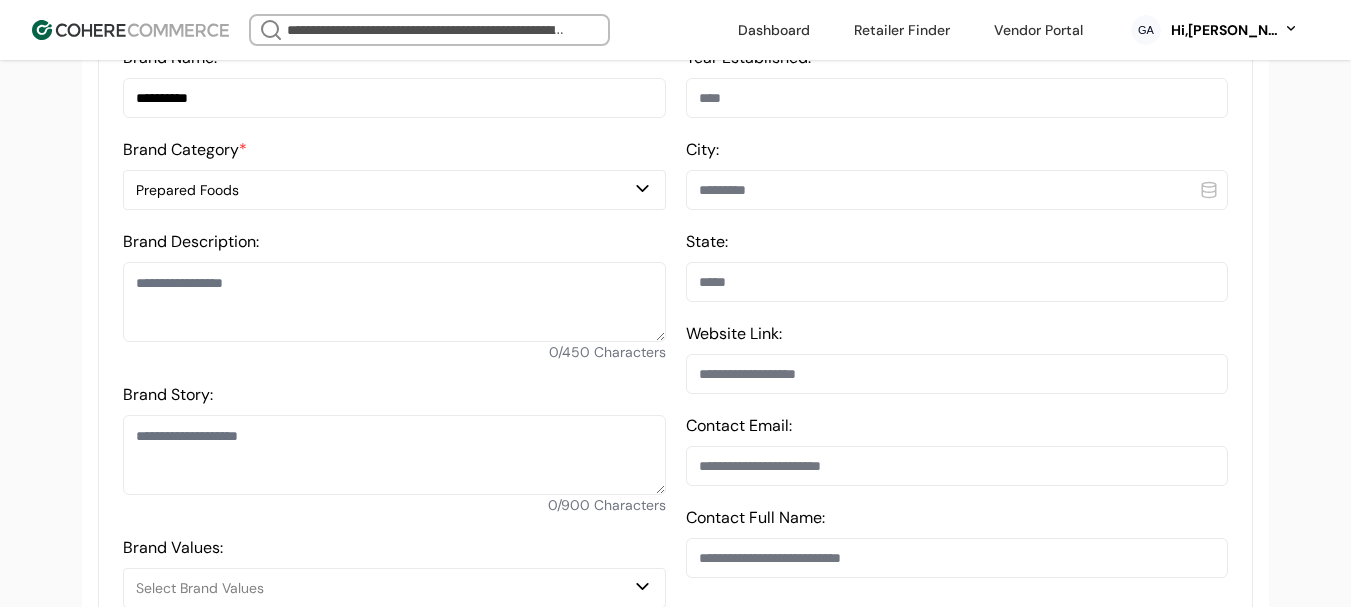 scroll, scrollTop: 637, scrollLeft: 0, axis: vertical 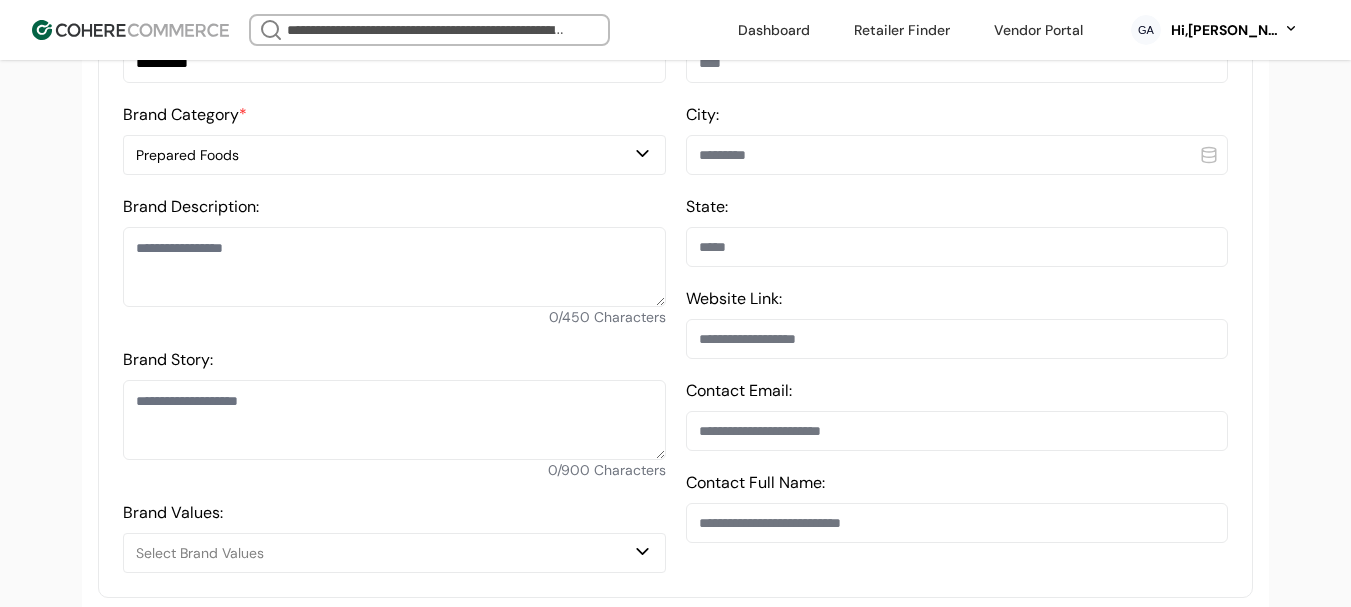click at bounding box center (394, 267) 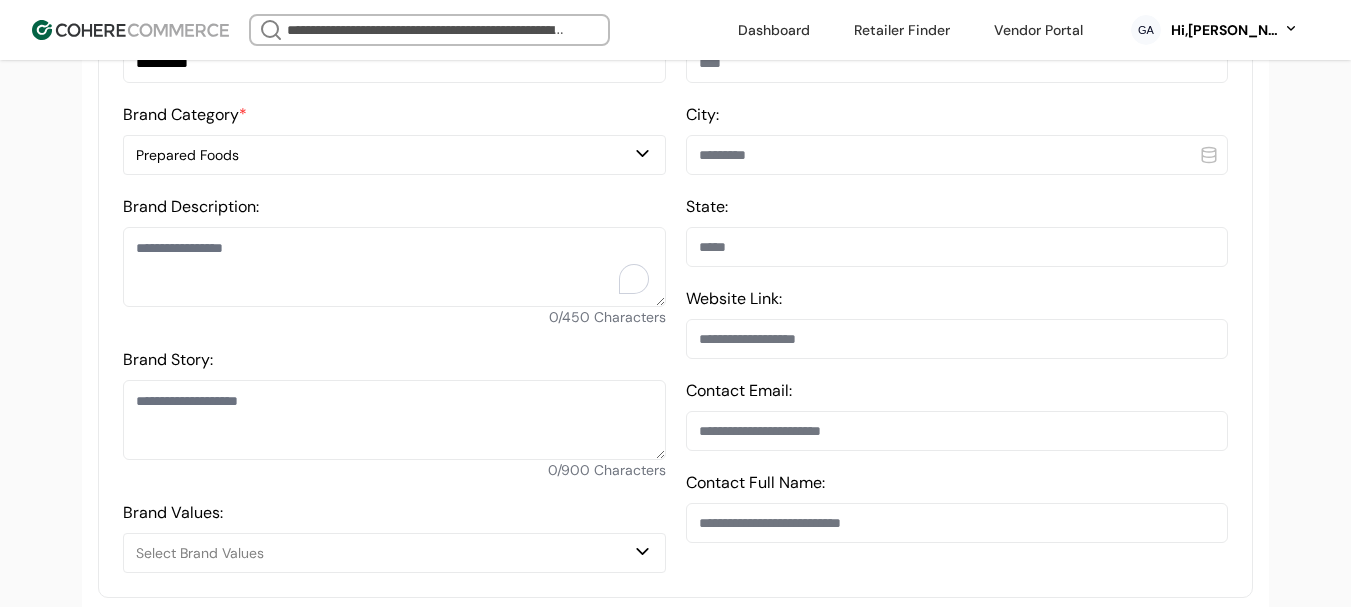 paste on "**********" 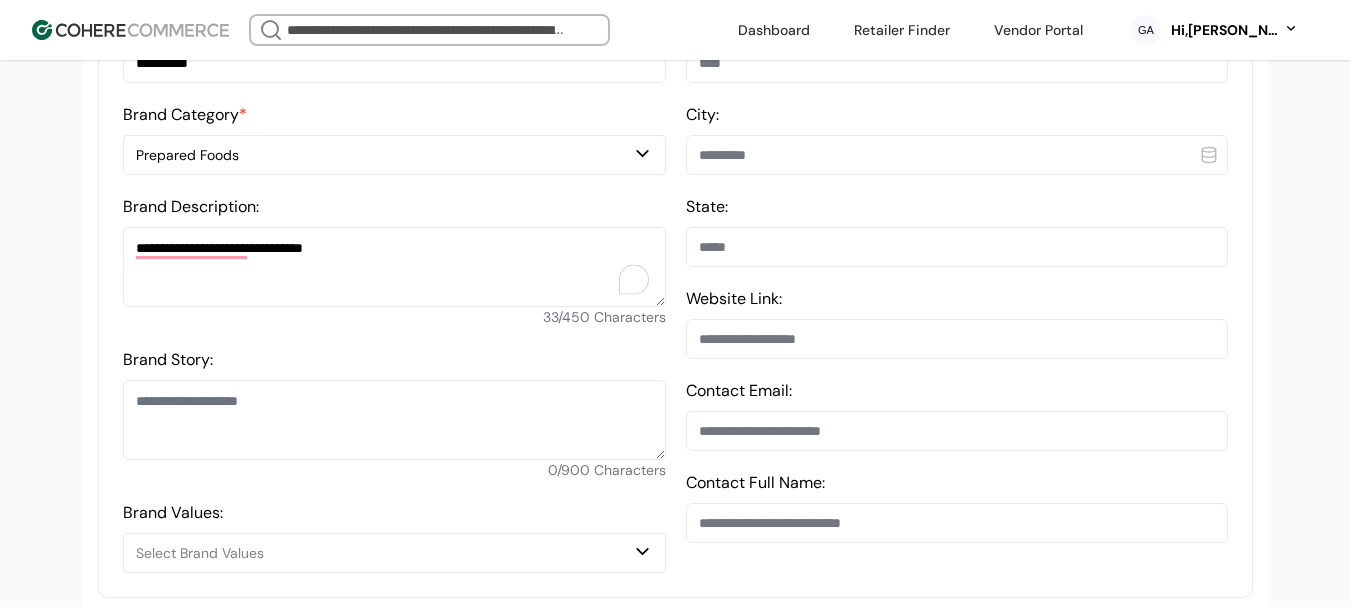 type on "**********" 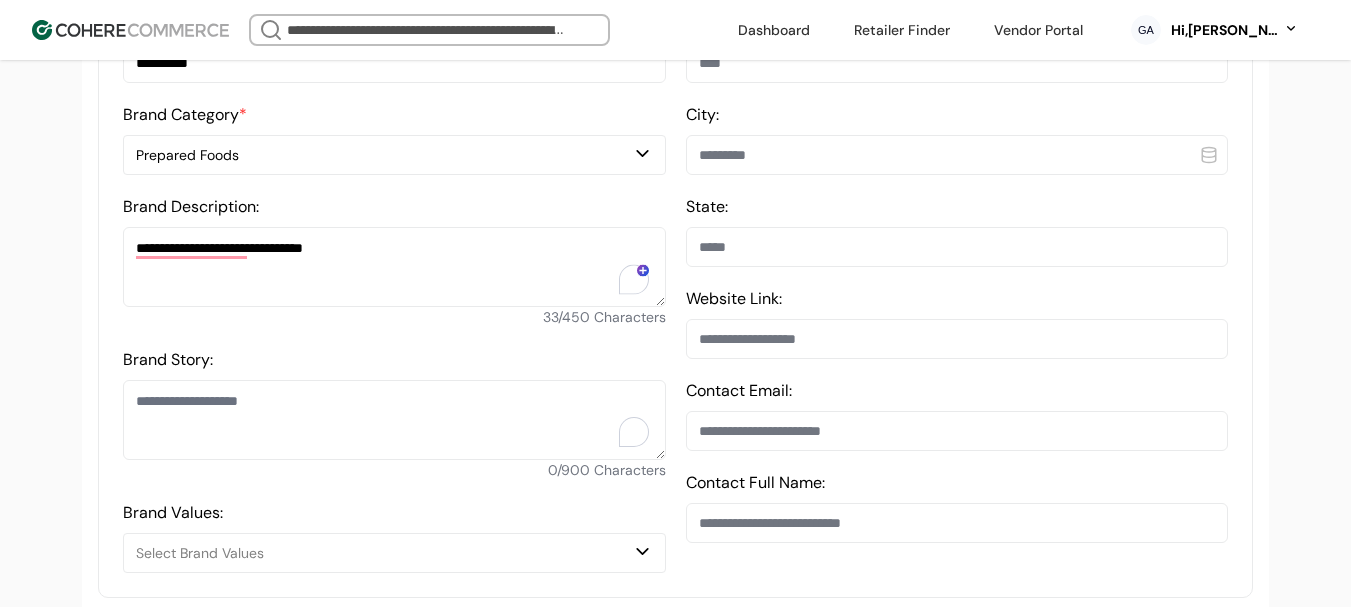 click on "Brand Story:" at bounding box center [394, 420] 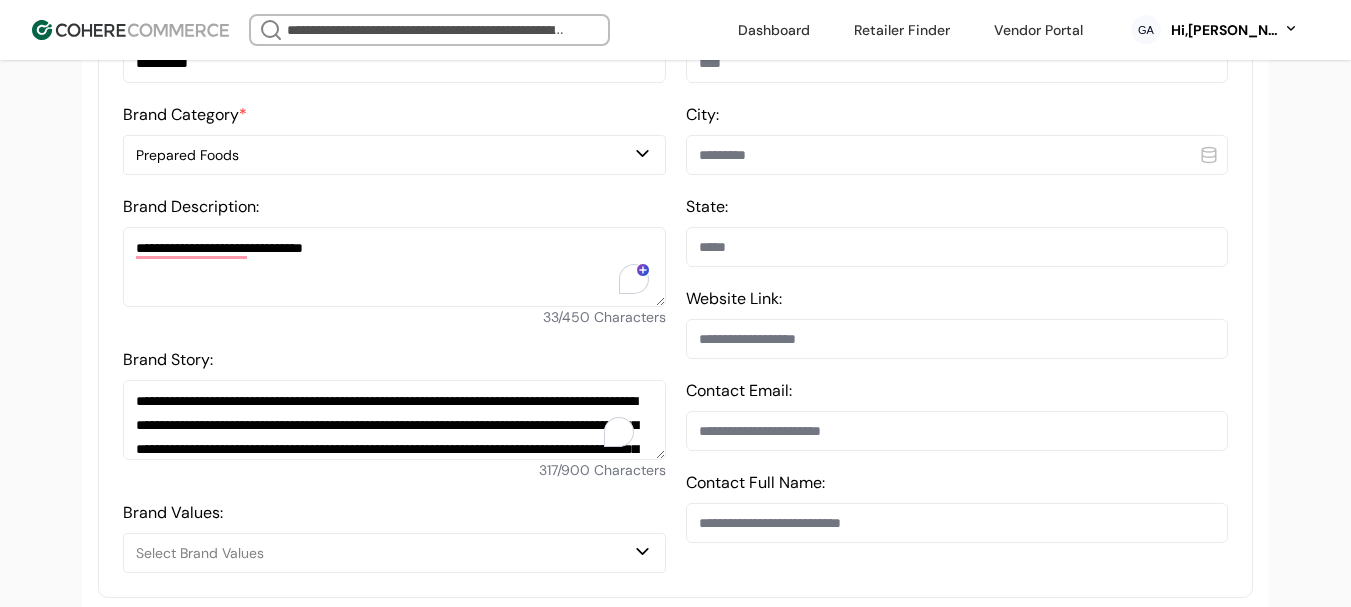 scroll, scrollTop: 47, scrollLeft: 0, axis: vertical 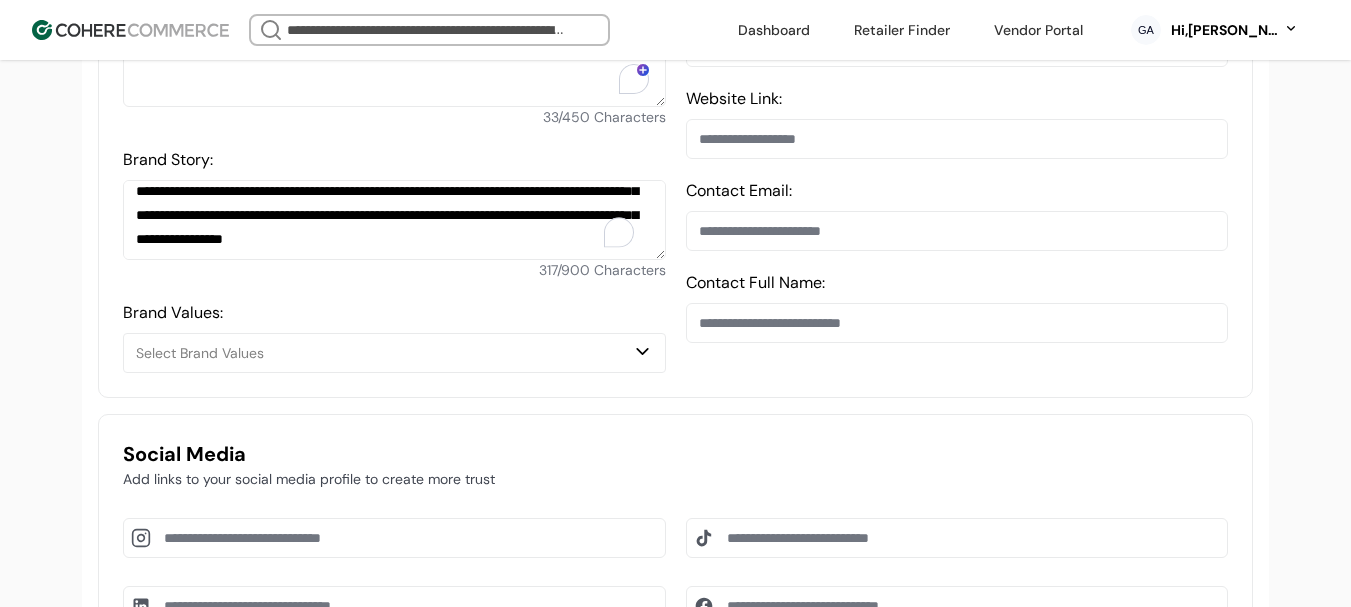 type on "**********" 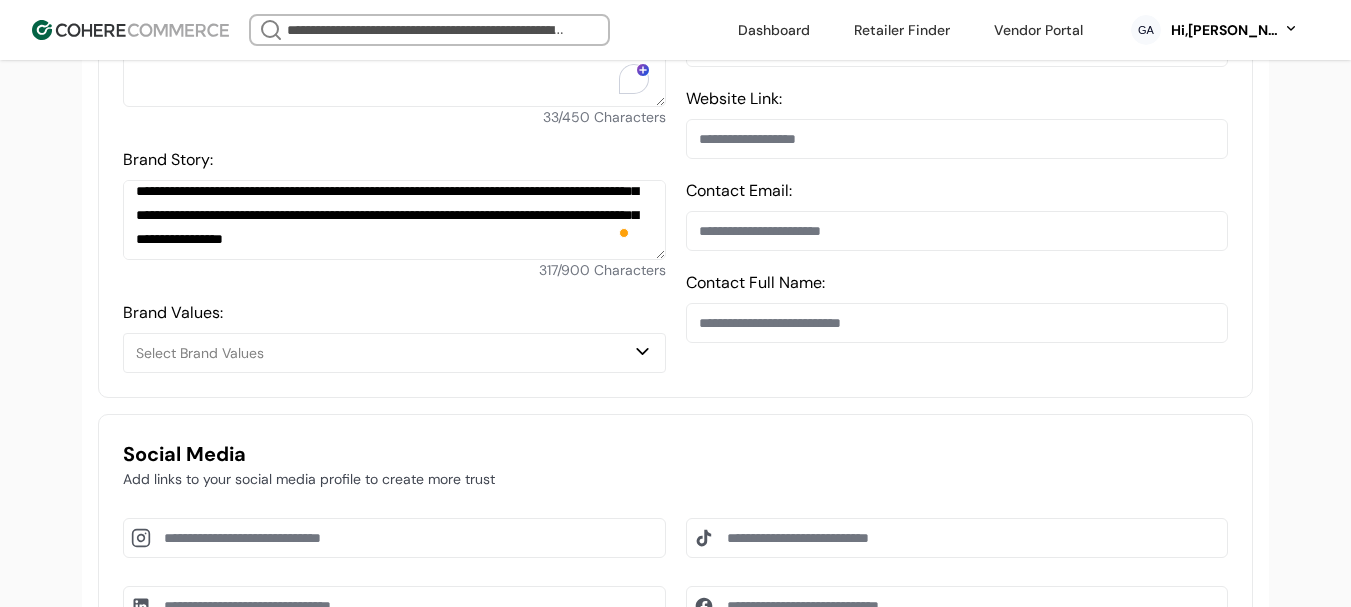 click on "**********" at bounding box center [675, 624] 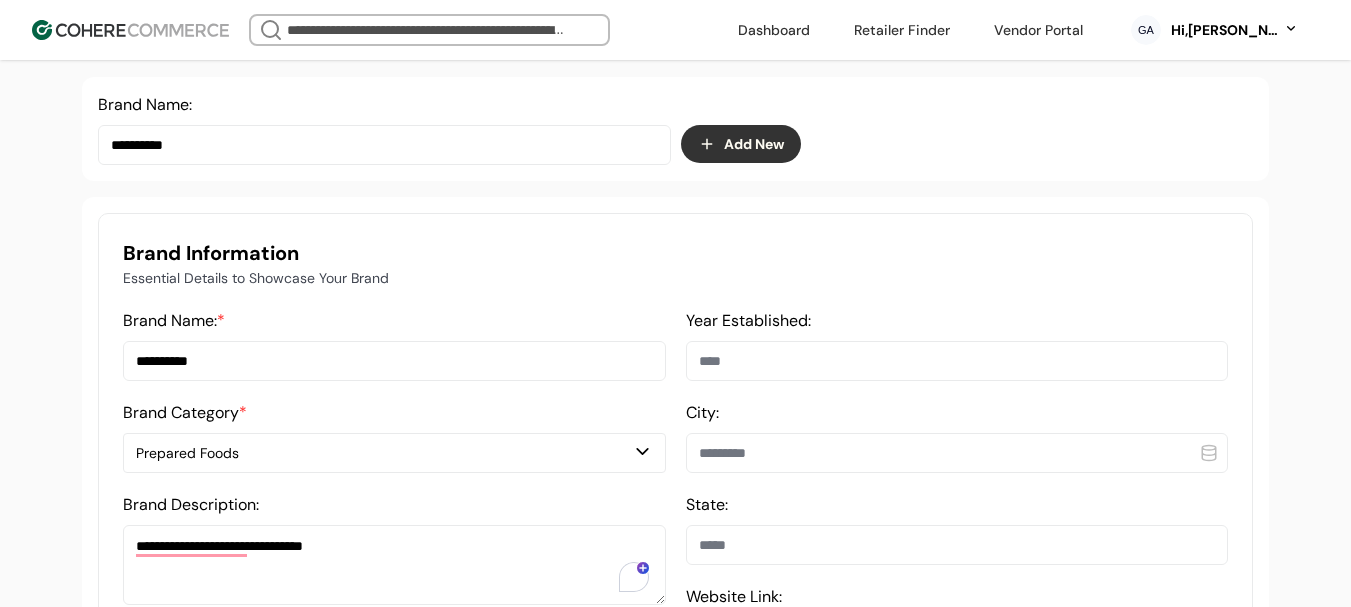 scroll, scrollTop: 337, scrollLeft: 0, axis: vertical 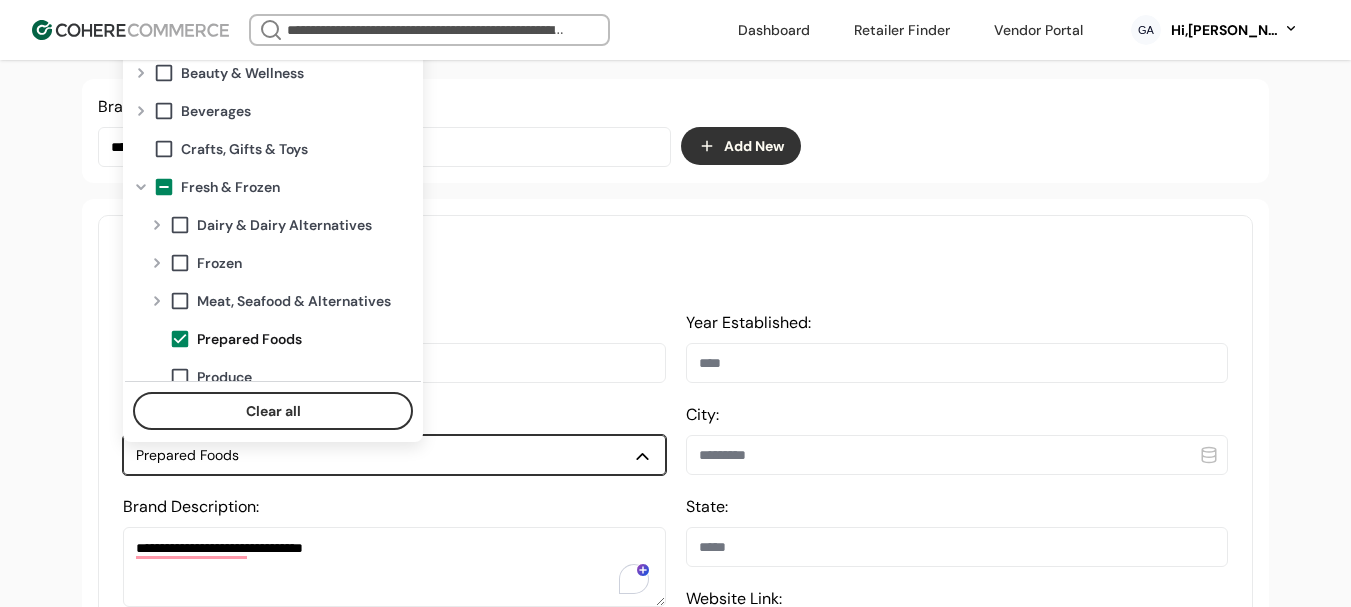 click on "Prepared Foods" at bounding box center [384, 455] 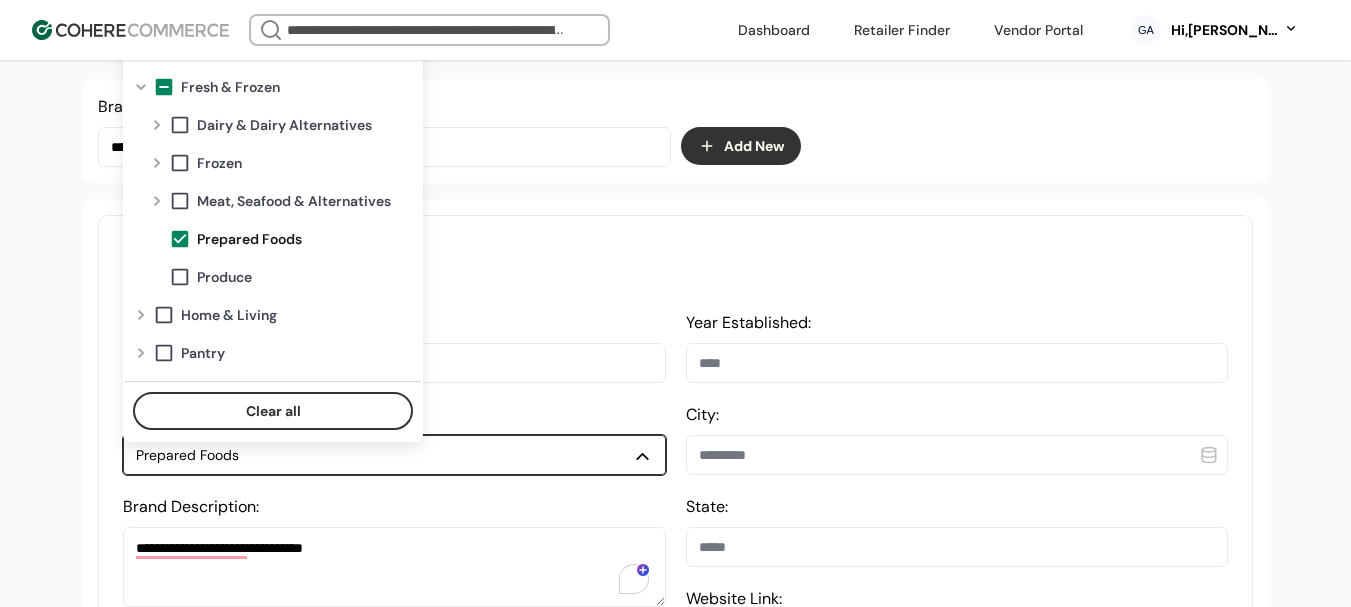 scroll, scrollTop: 167, scrollLeft: 0, axis: vertical 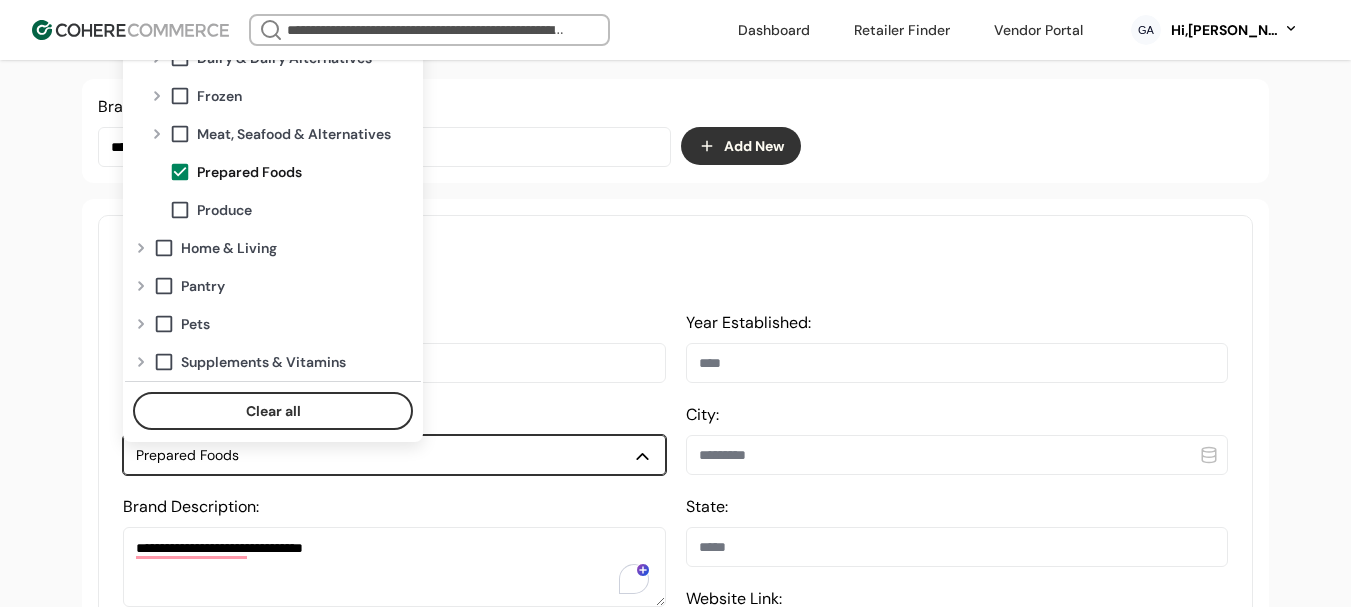 click at bounding box center (141, 286) 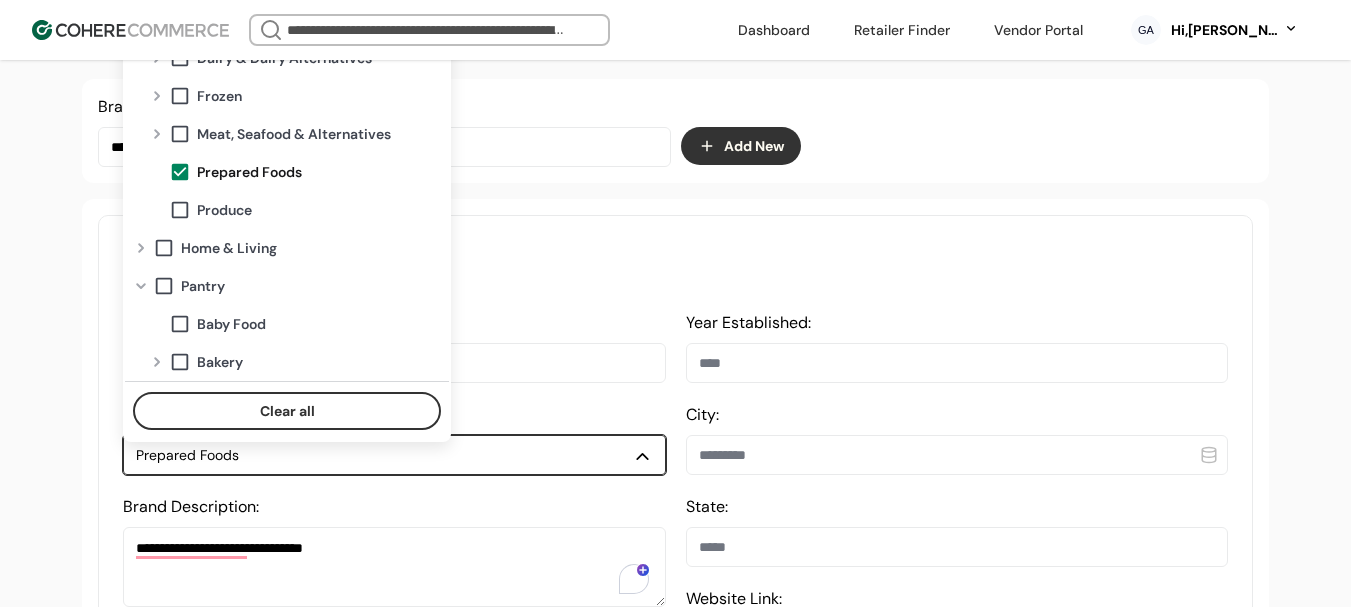 click at bounding box center [141, 248] 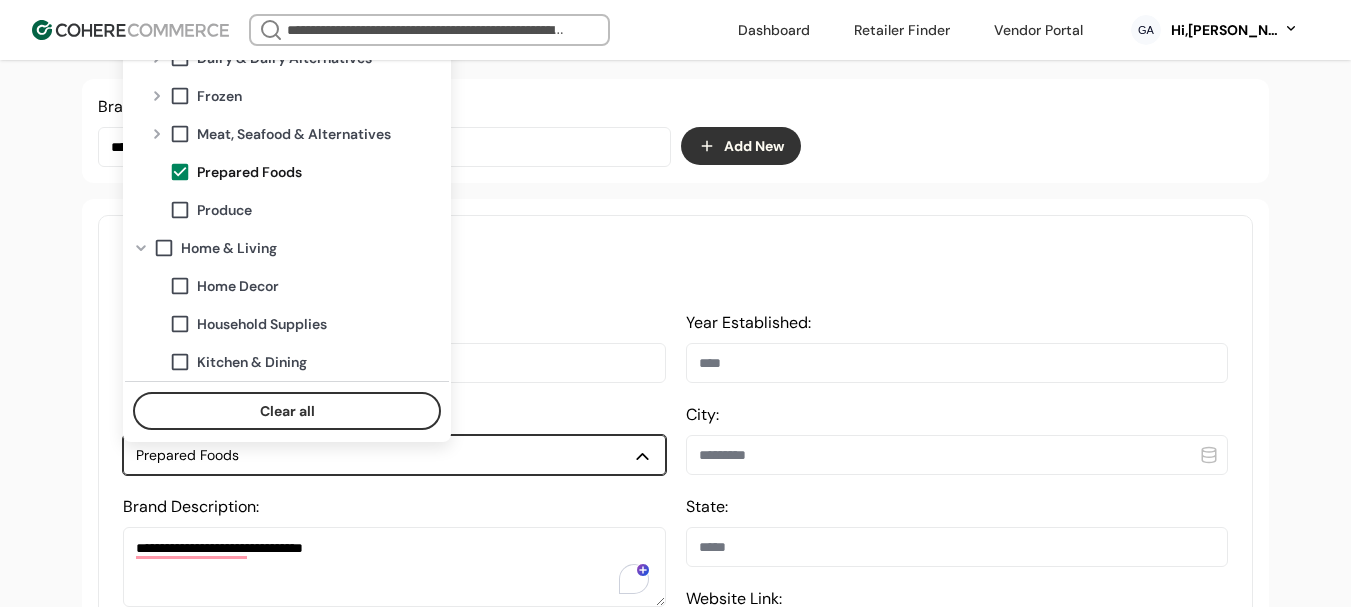 scroll, scrollTop: 267, scrollLeft: 0, axis: vertical 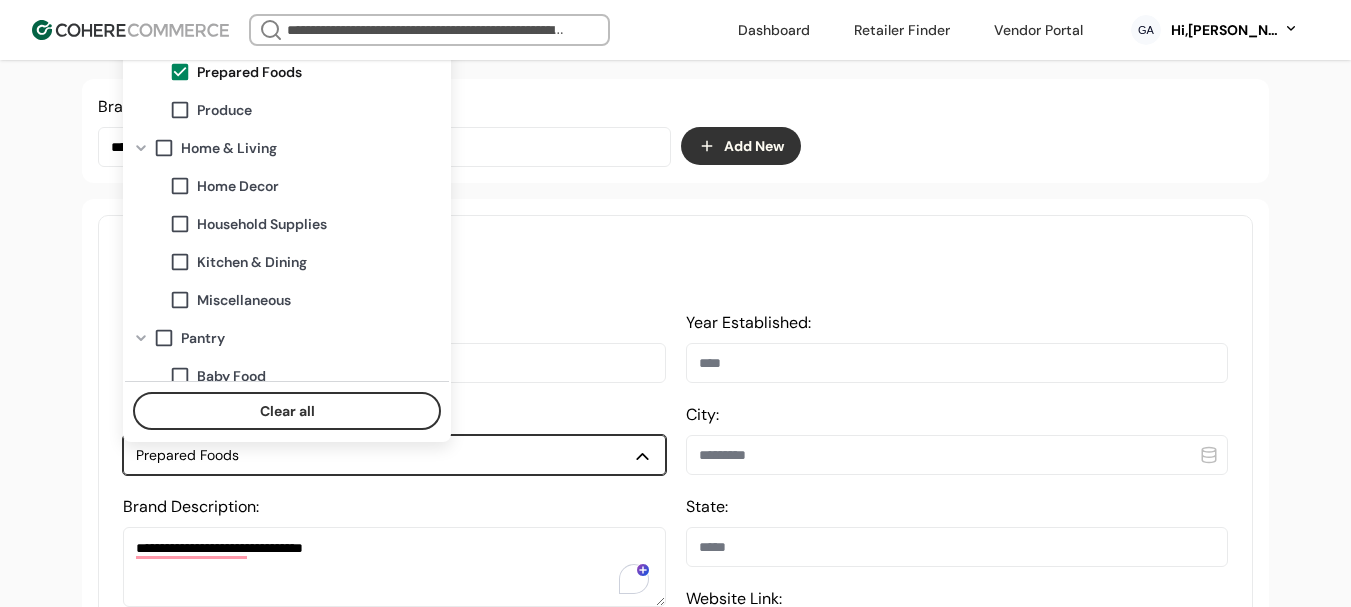 click on "Home & Living" at bounding box center (287, 148) 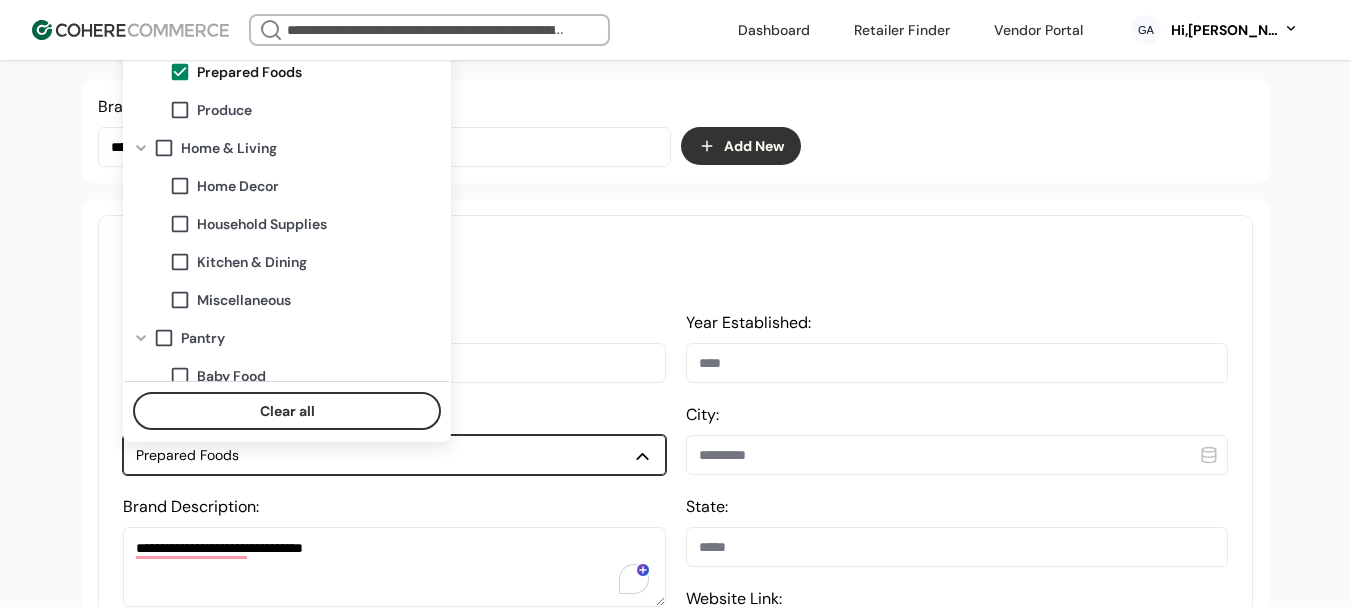 click at bounding box center (141, 148) 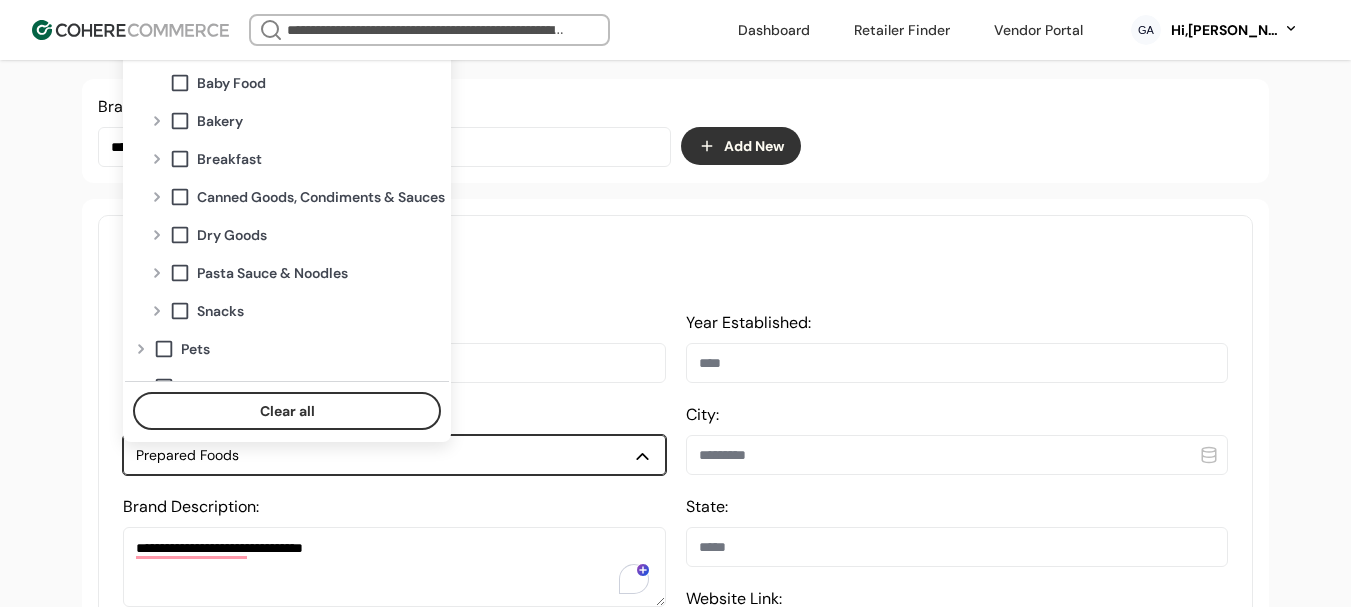 scroll, scrollTop: 433, scrollLeft: 0, axis: vertical 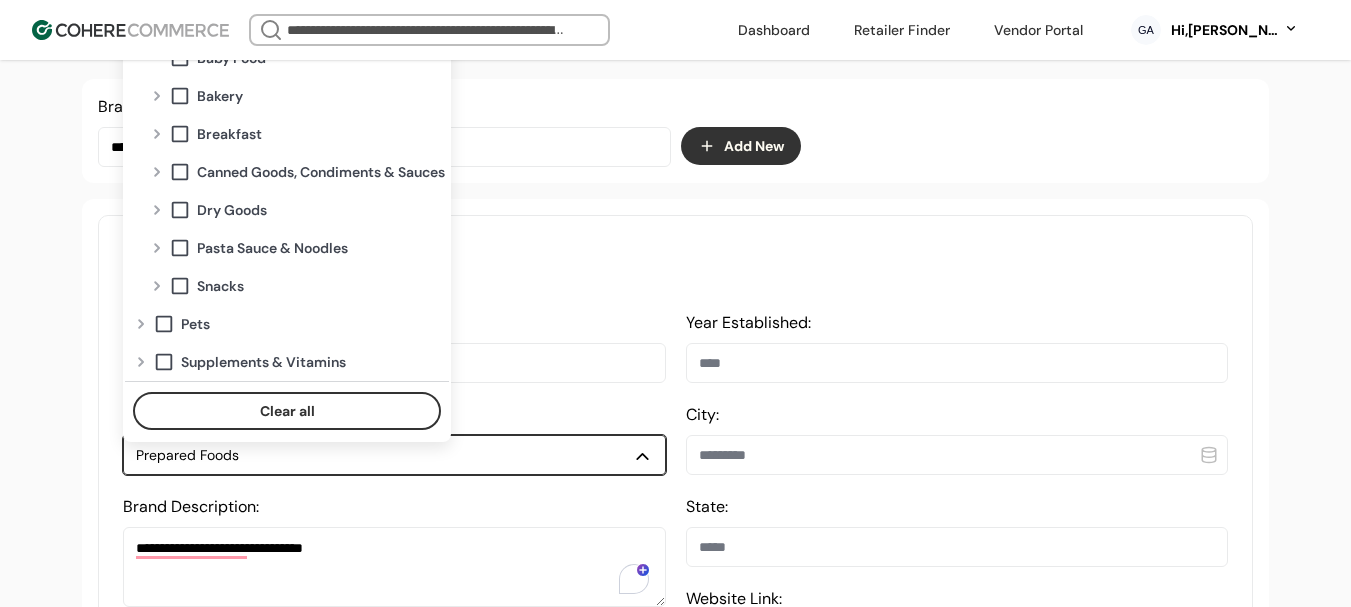 click at bounding box center [157, 286] 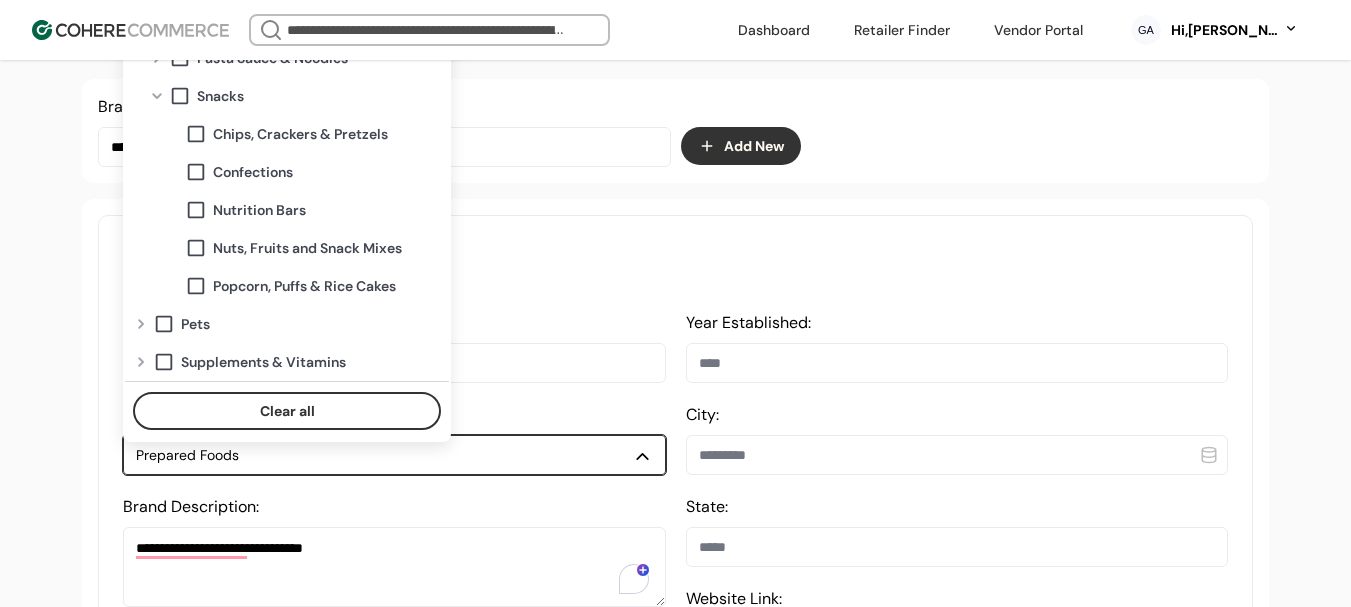click at bounding box center [157, 96] 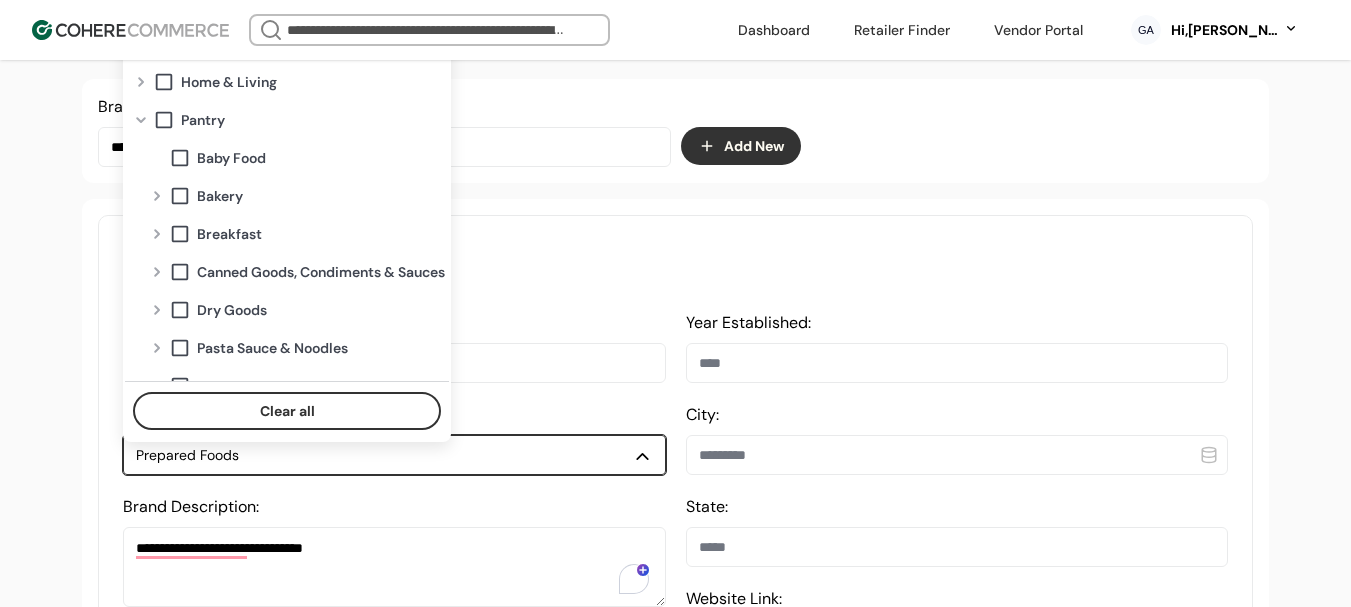 scroll, scrollTop: 233, scrollLeft: 0, axis: vertical 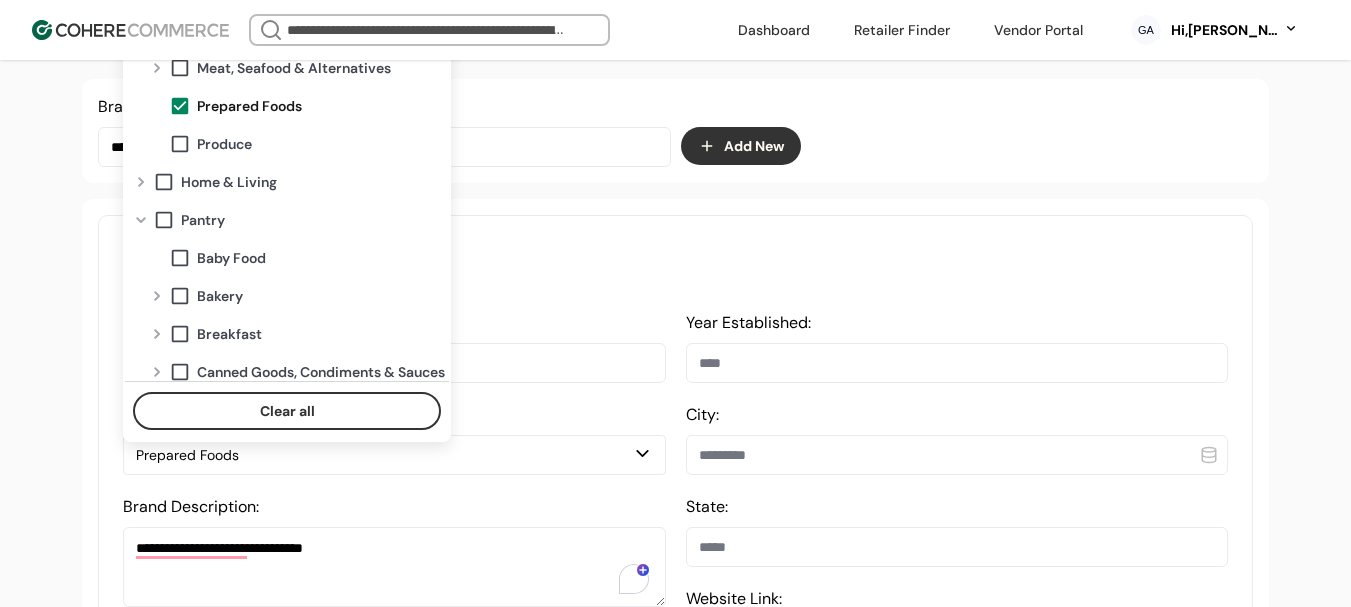 click on "**********" at bounding box center [675, 1124] 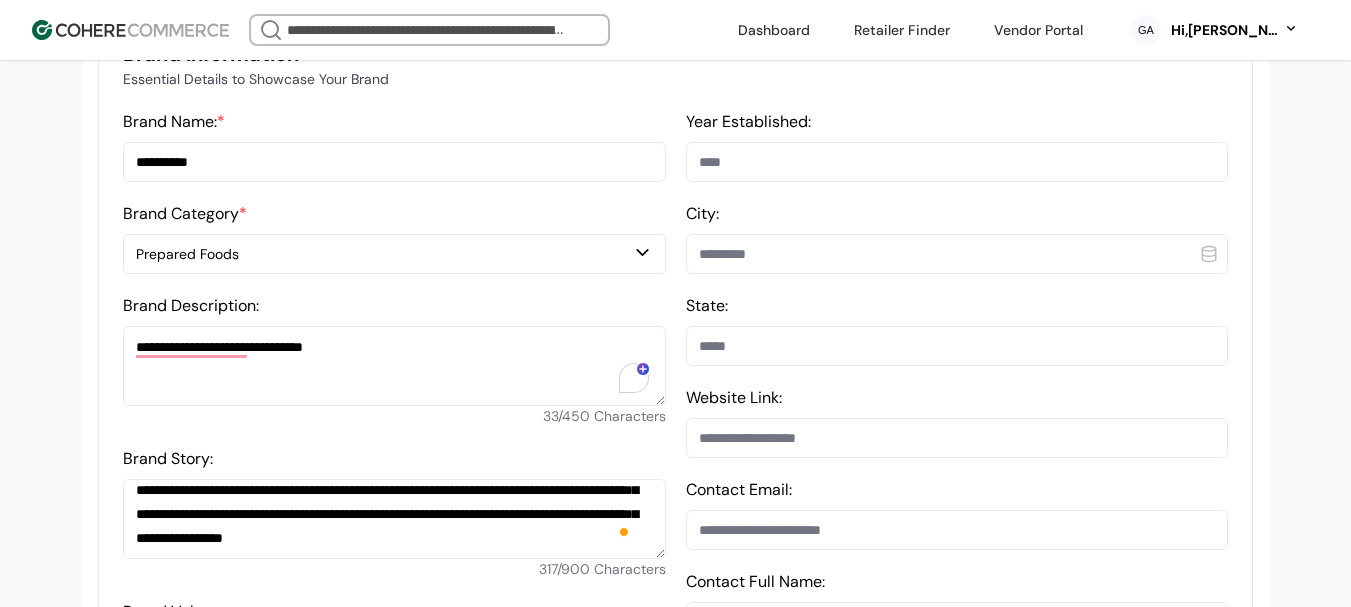 scroll, scrollTop: 537, scrollLeft: 0, axis: vertical 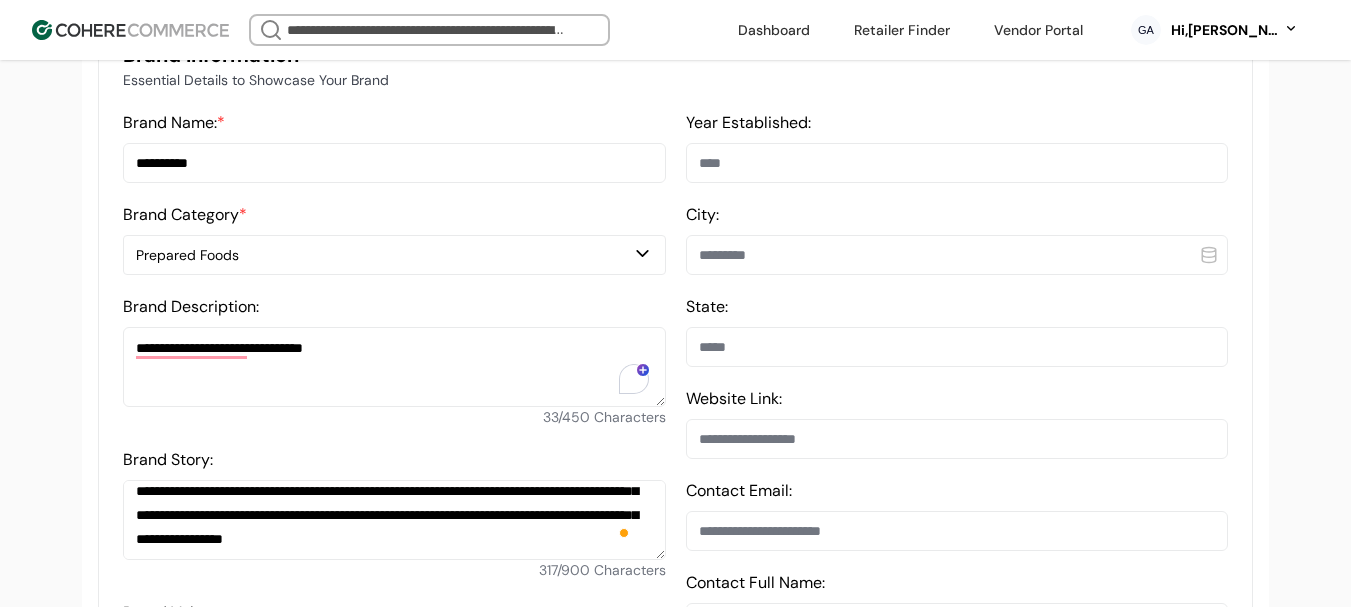 click at bounding box center (957, 163) 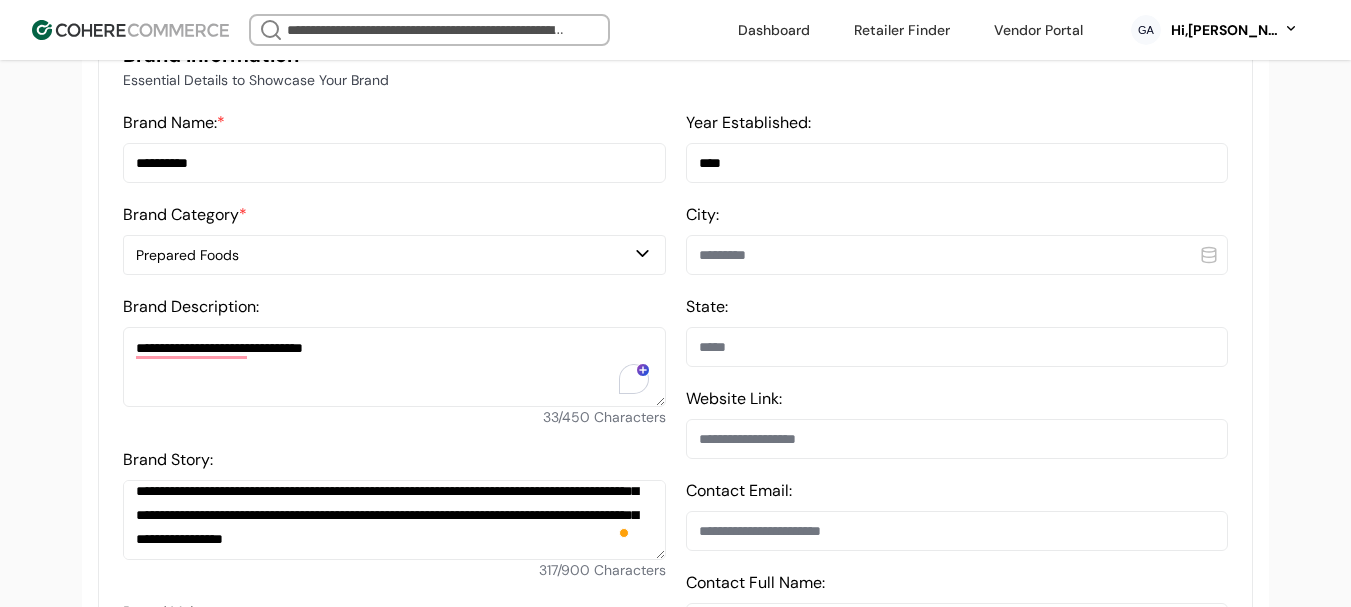 type on "****" 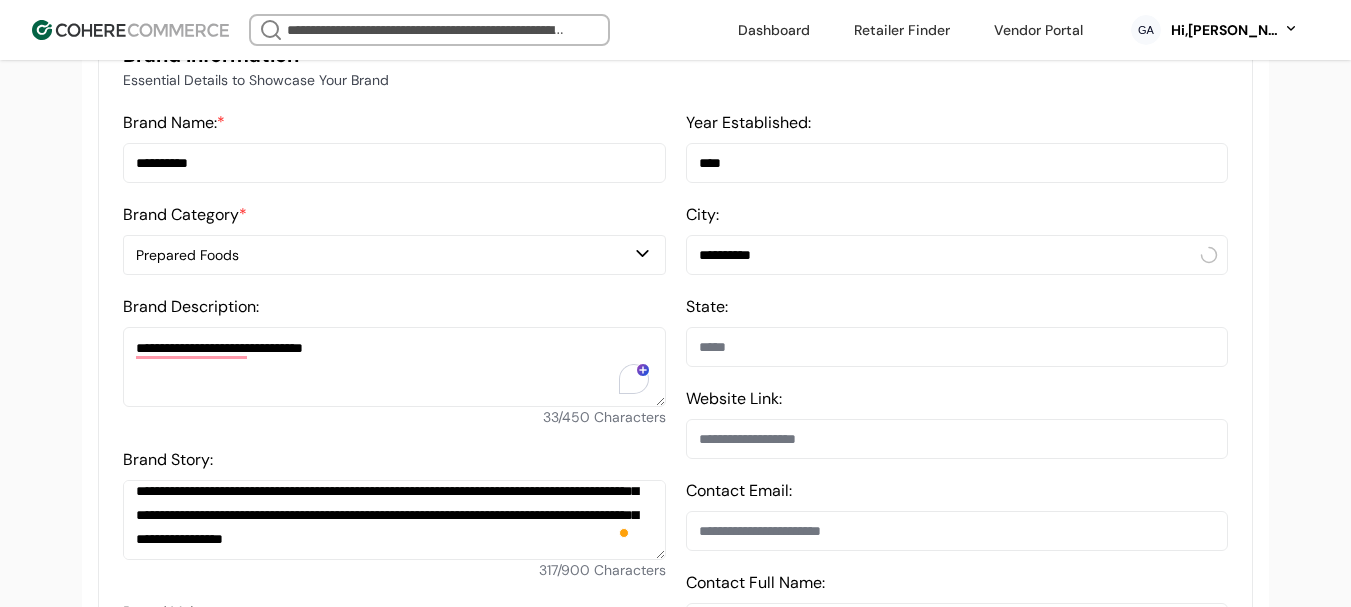 click on "**********" at bounding box center [957, 255] 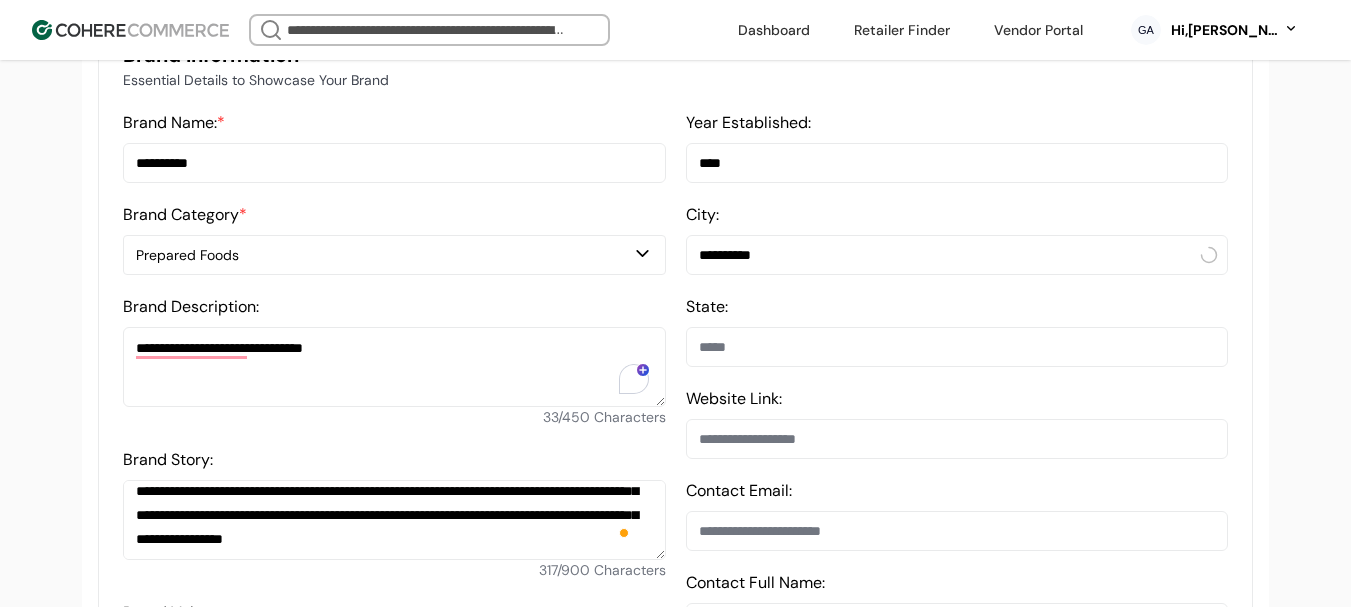click on "**********" at bounding box center [957, 255] 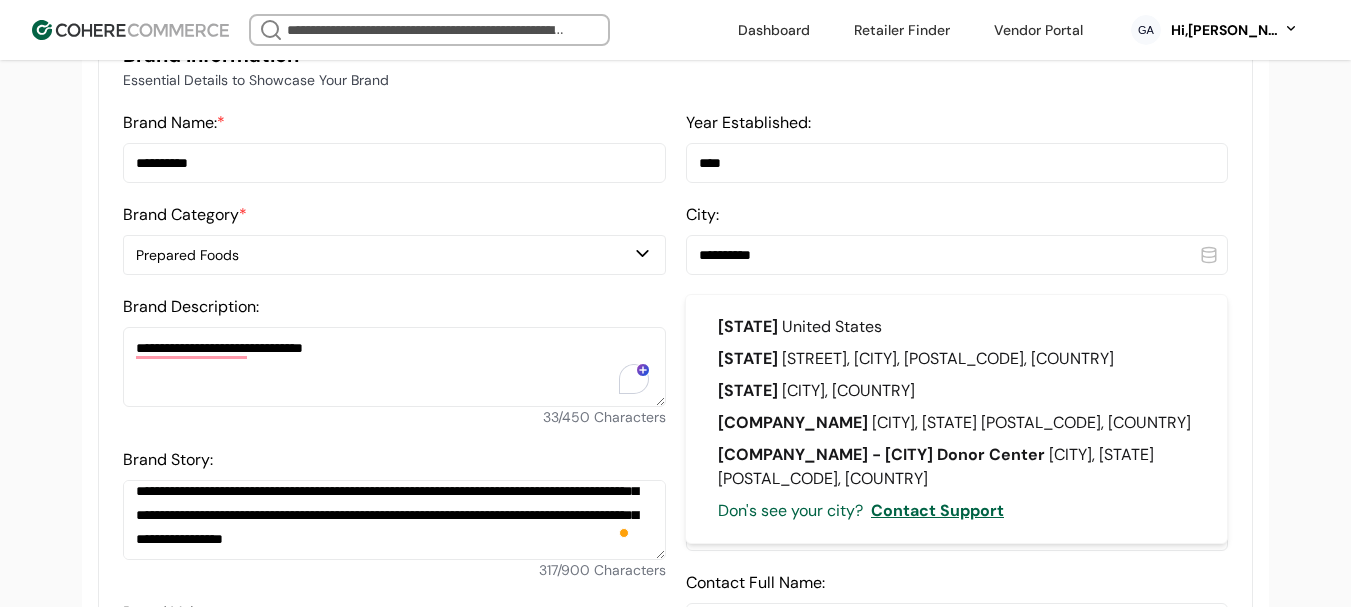 type on "**********" 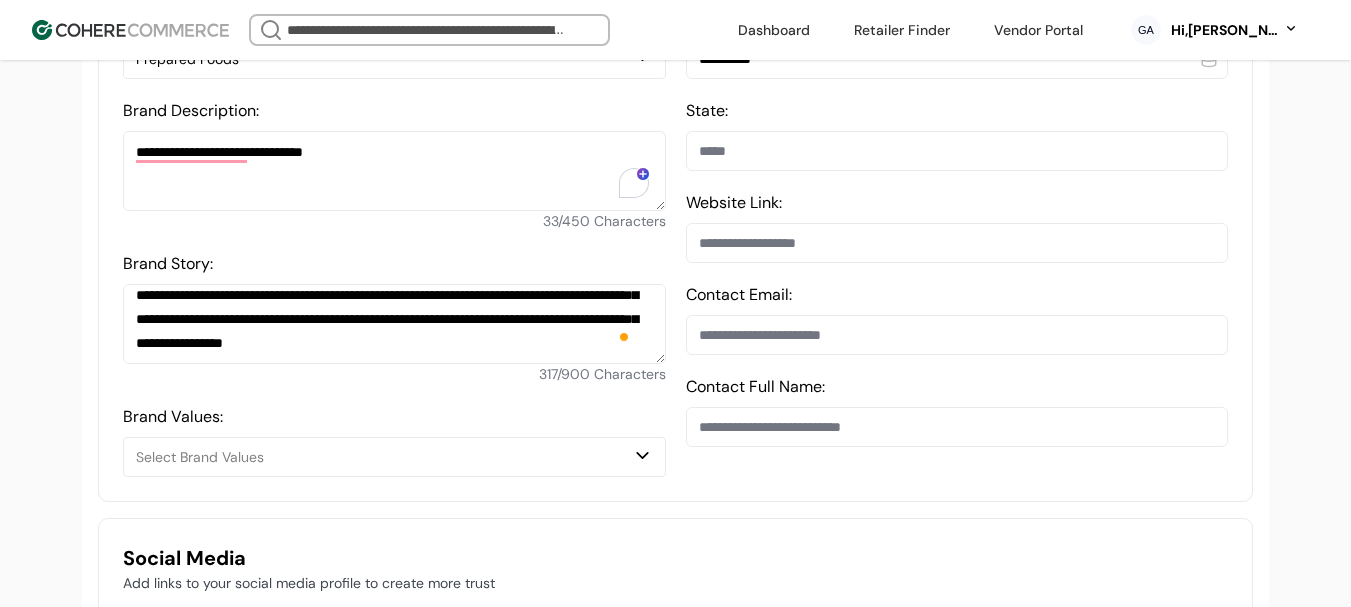 scroll, scrollTop: 737, scrollLeft: 0, axis: vertical 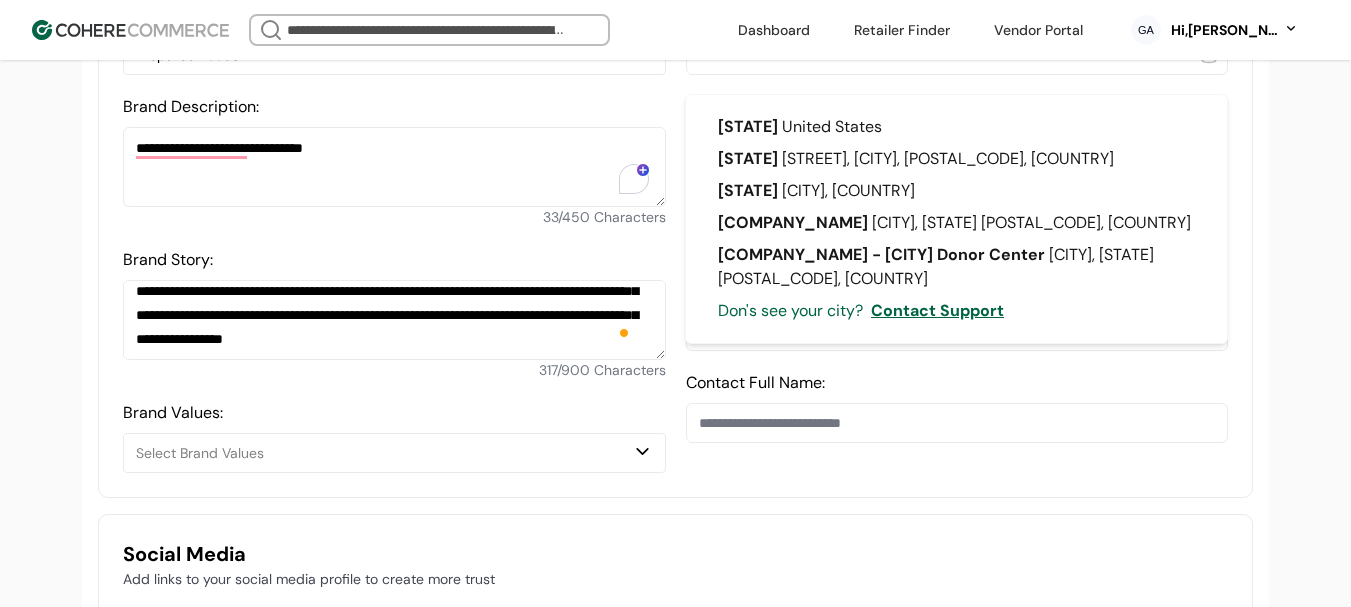 click on "**********" at bounding box center [957, 55] 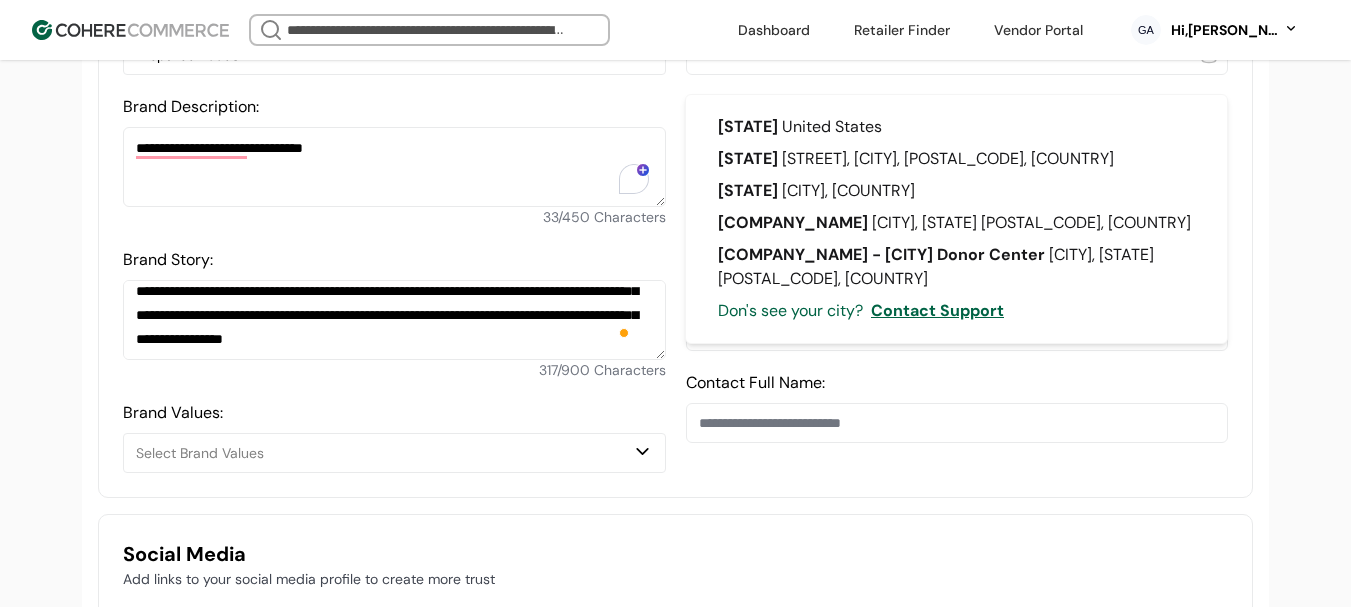 click on "**********" at bounding box center [675, 192] 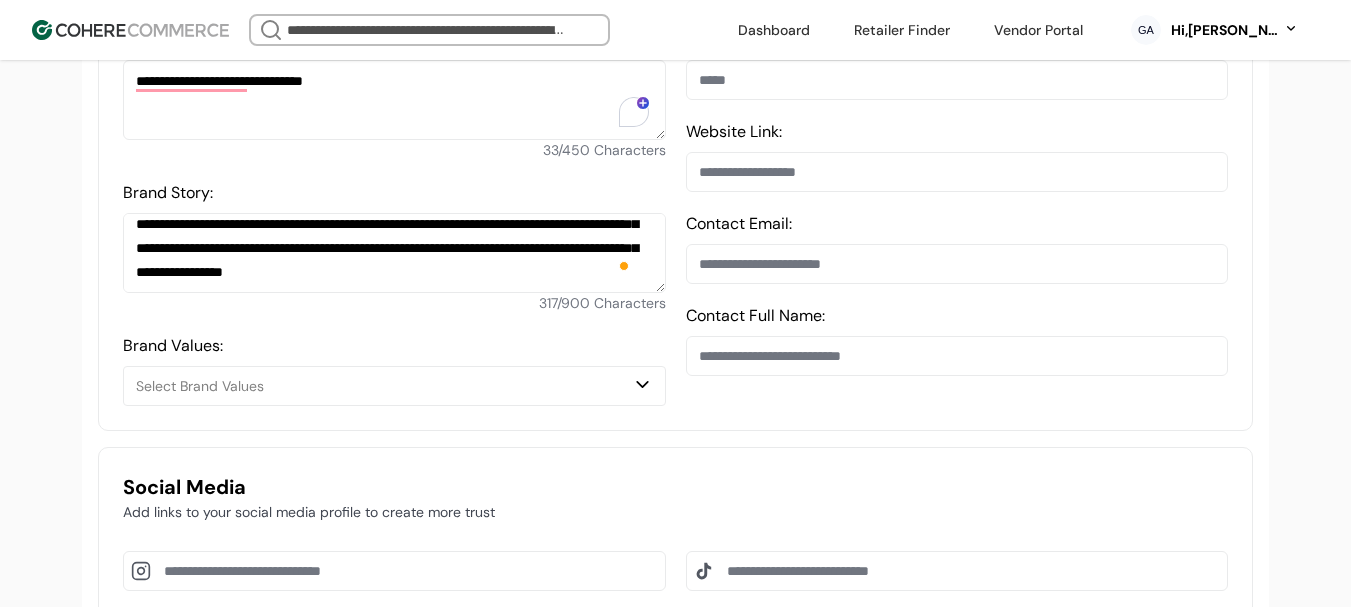 scroll, scrollTop: 837, scrollLeft: 0, axis: vertical 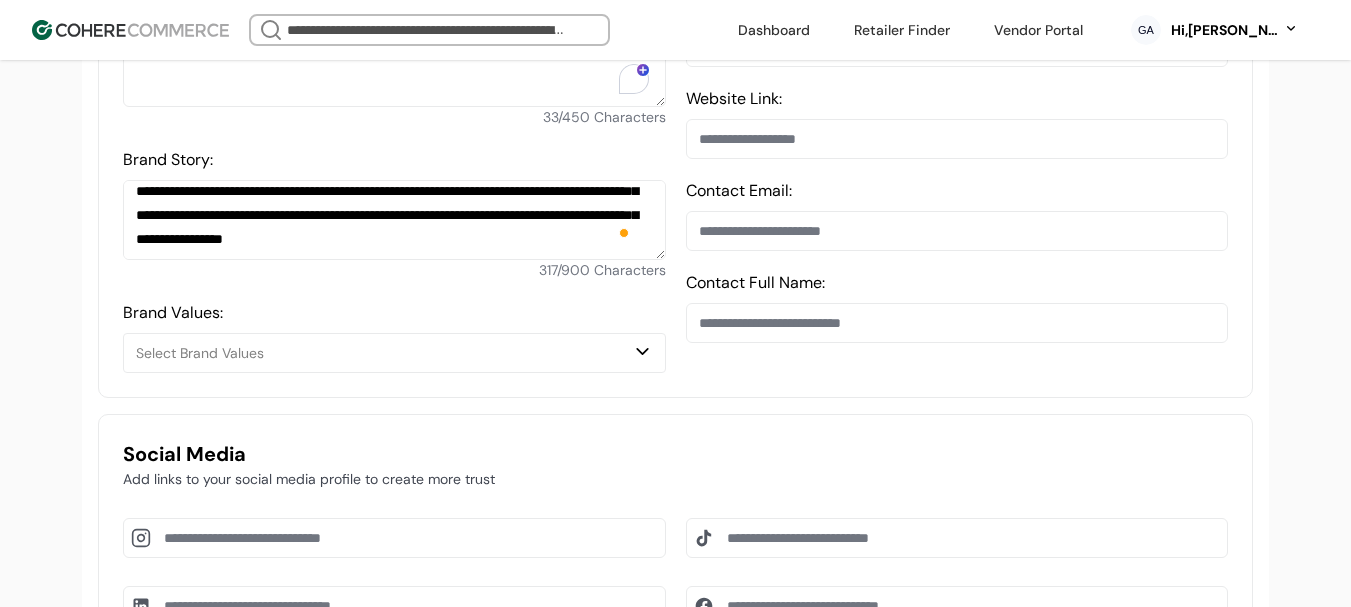 click at bounding box center [957, 139] 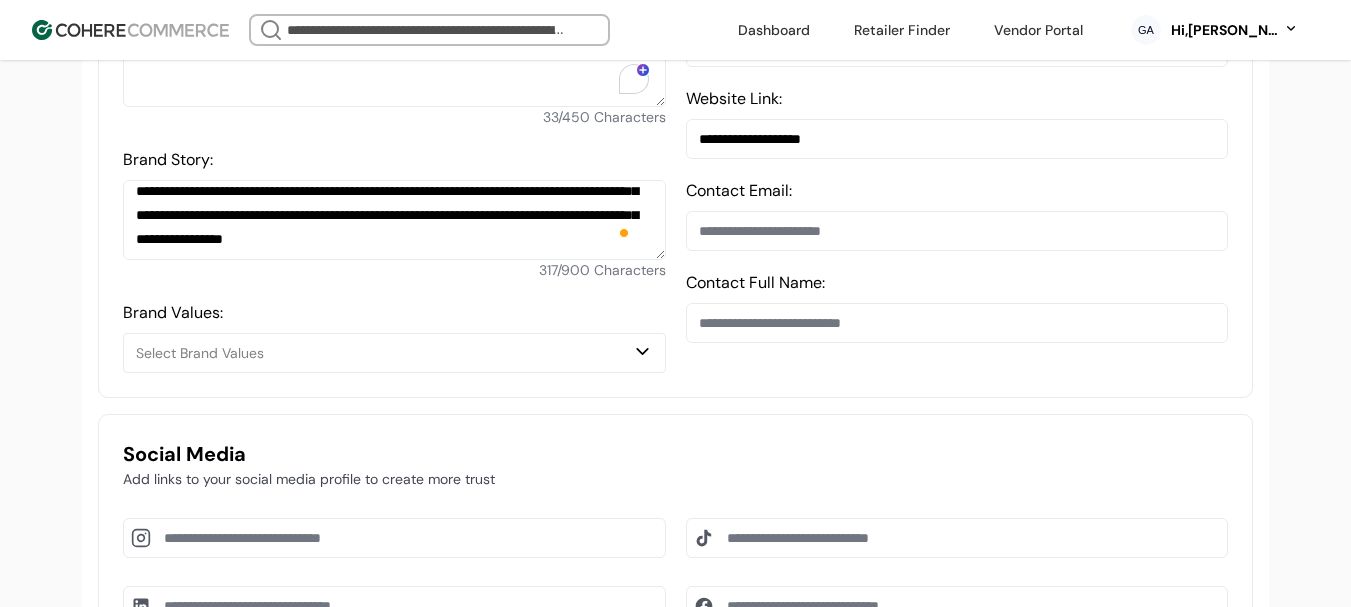 type on "**********" 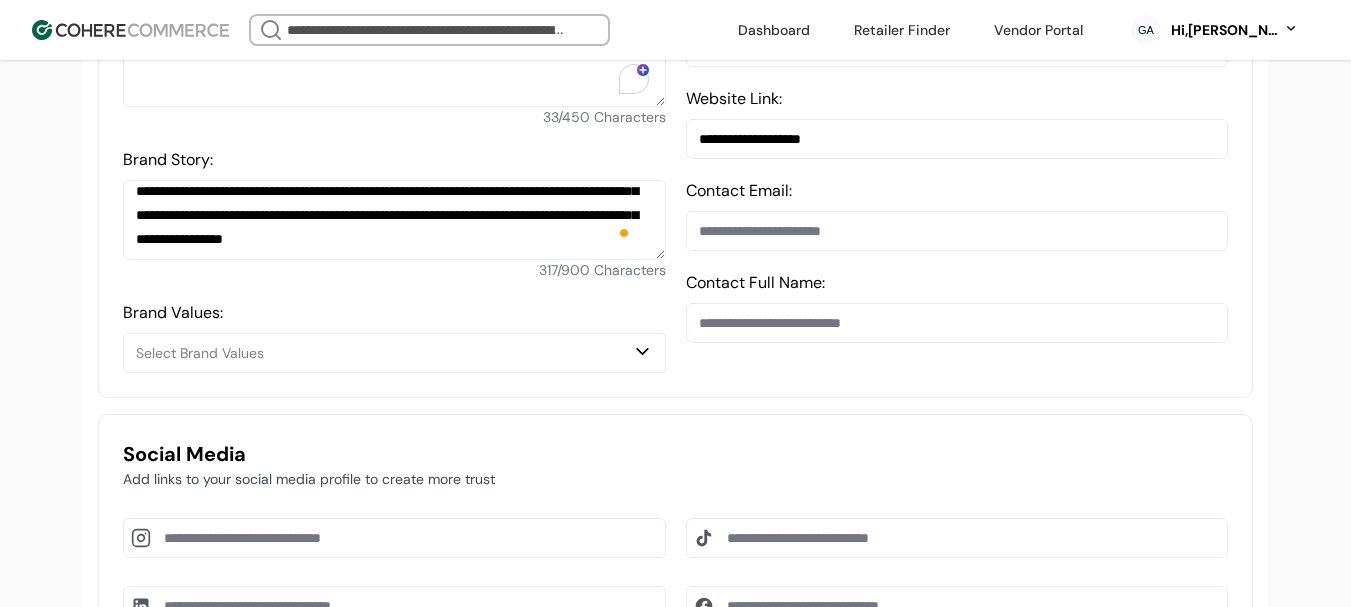click at bounding box center [957, 323] 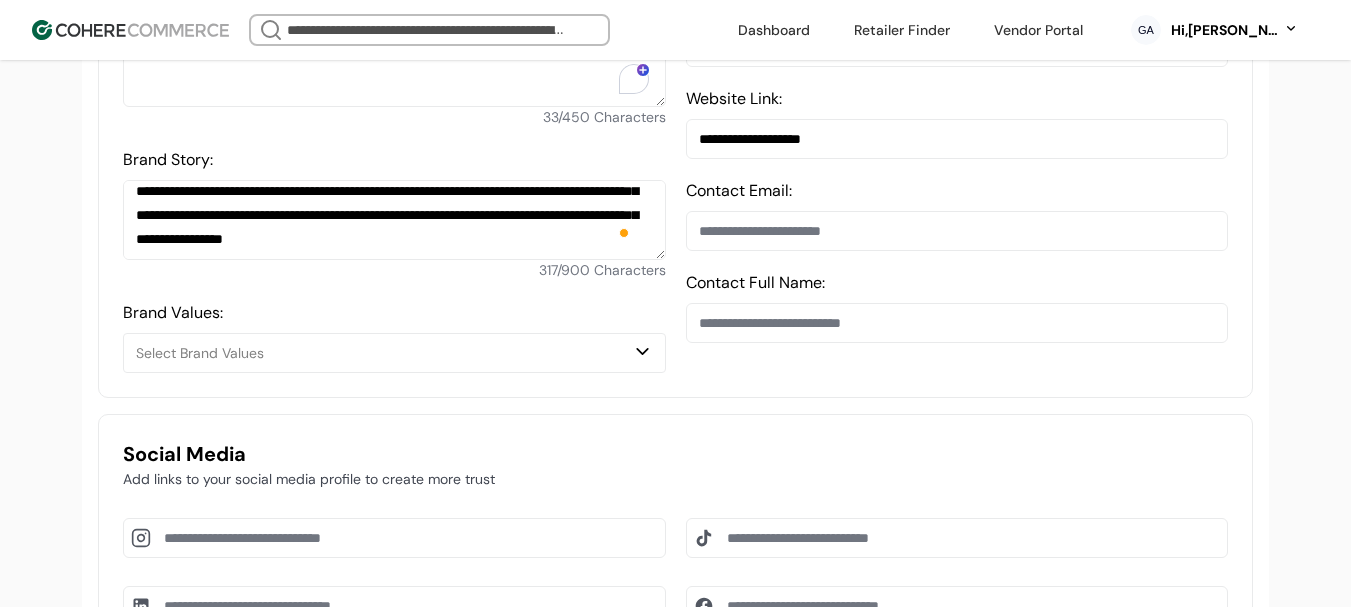 paste on "**********" 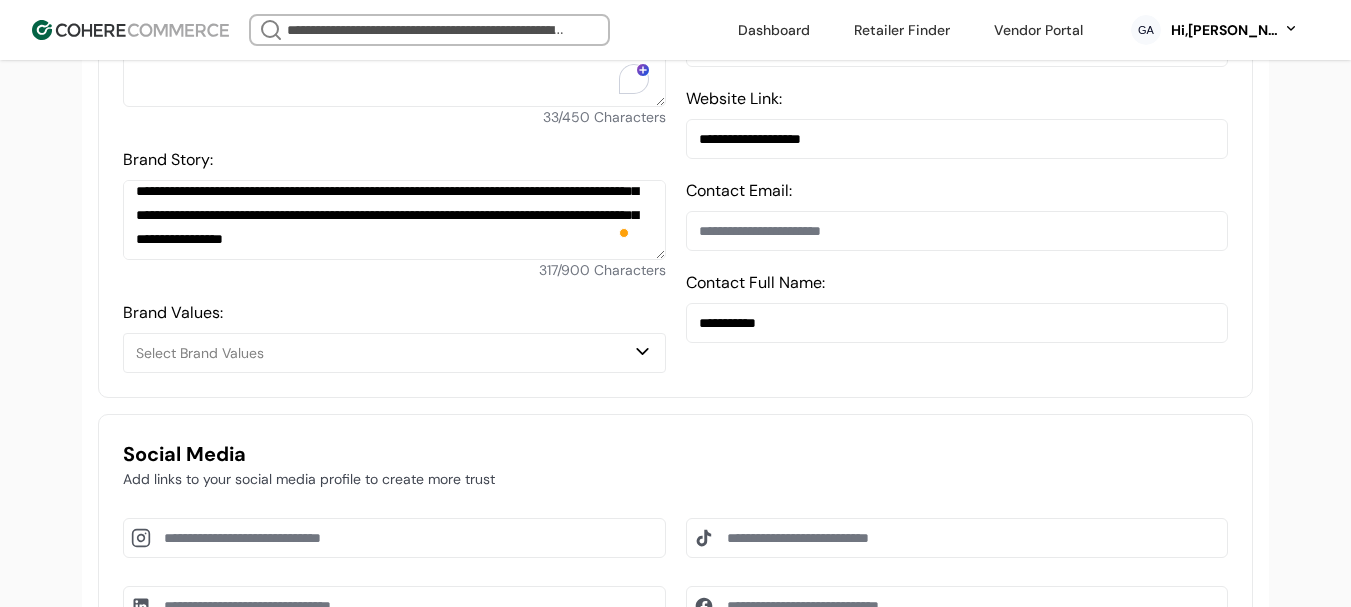 type on "**********" 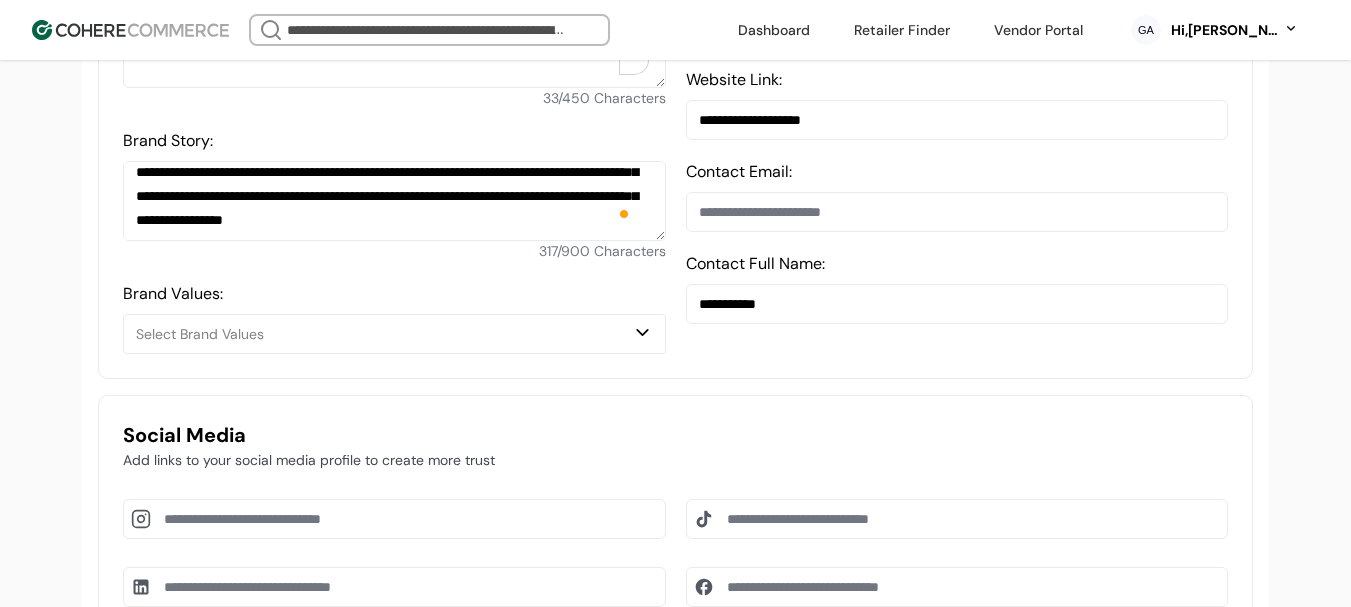 scroll, scrollTop: 837, scrollLeft: 0, axis: vertical 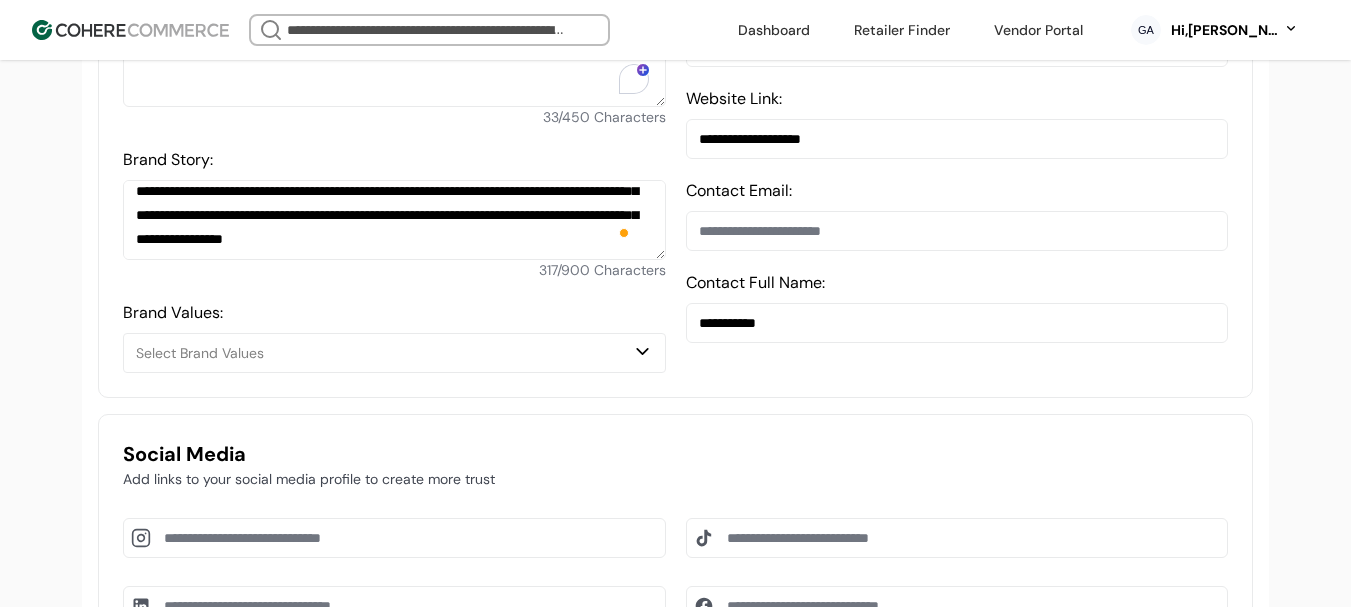 click at bounding box center [957, 231] 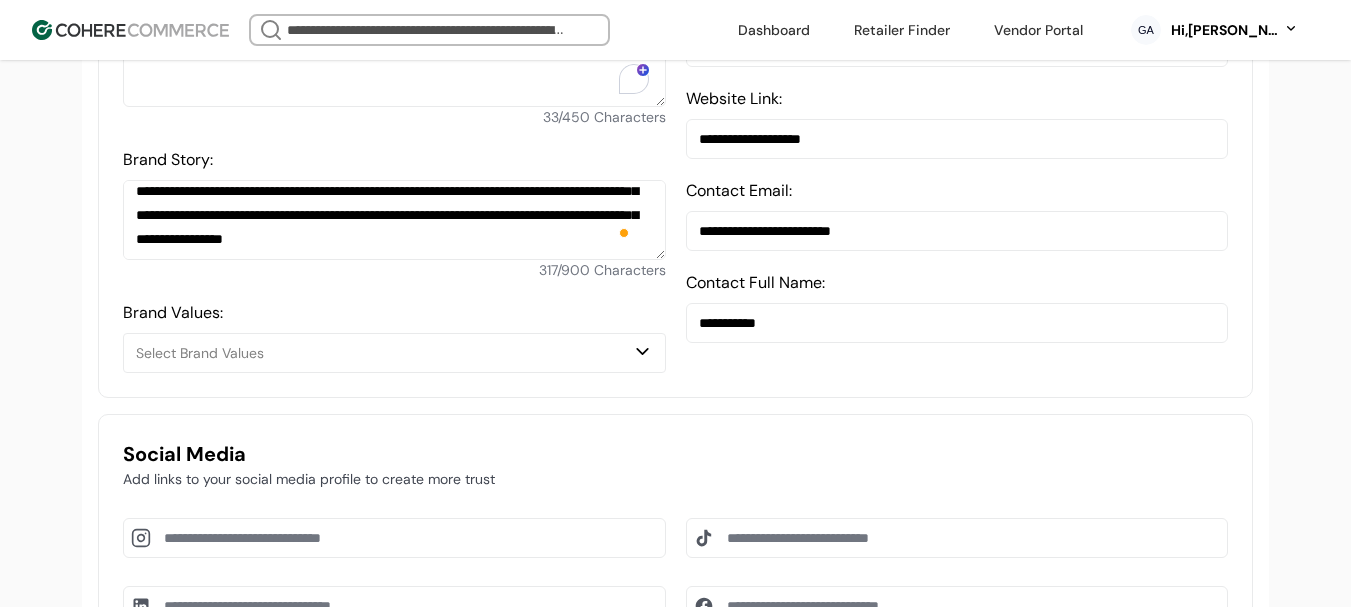 type on "**********" 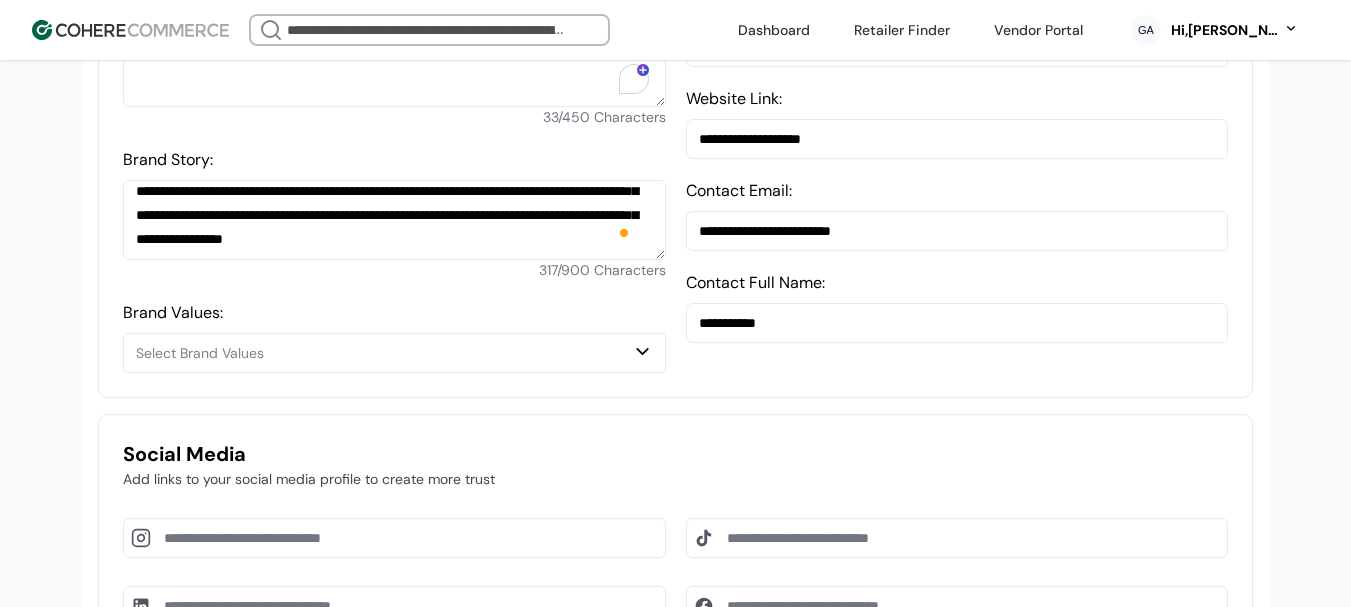 click on "Social Media Add links to your social media profile to create more trust  Other Link" at bounding box center [675, 576] 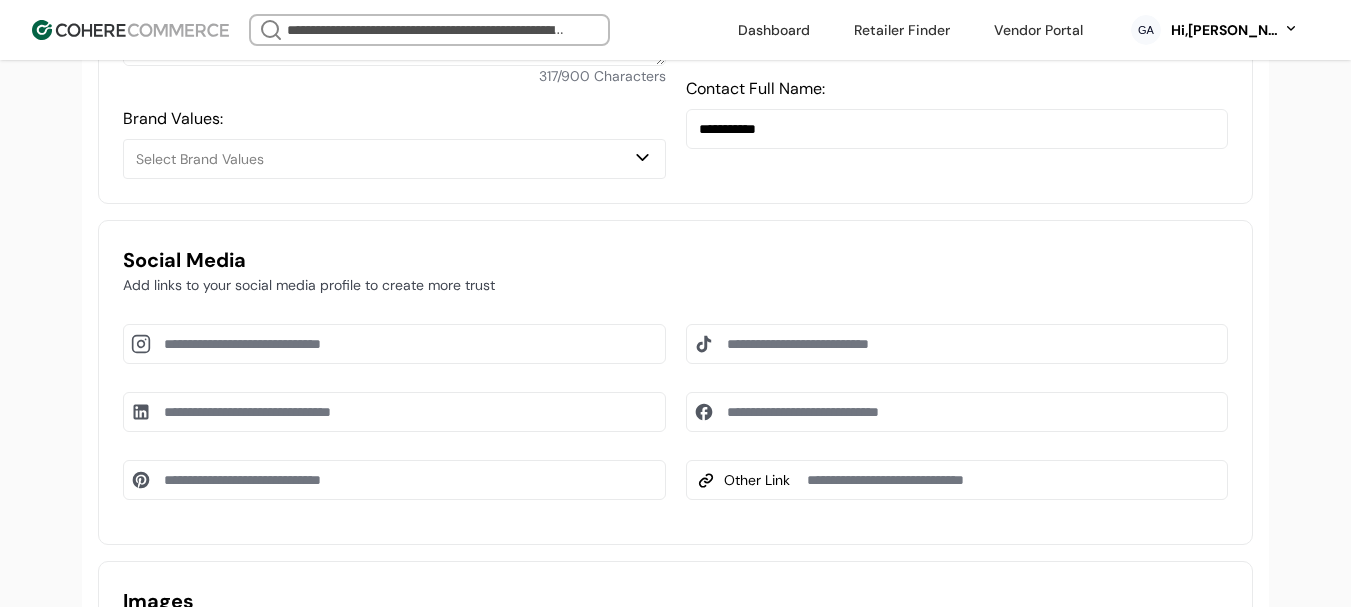 scroll, scrollTop: 1037, scrollLeft: 0, axis: vertical 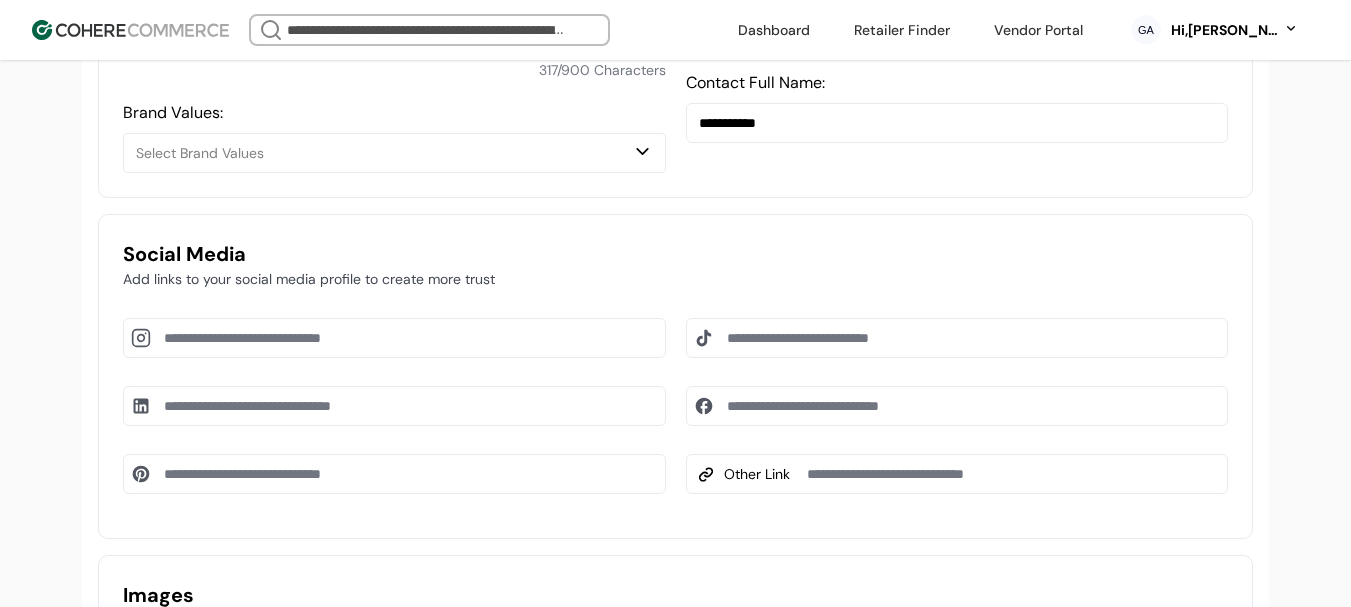click at bounding box center (394, 406) 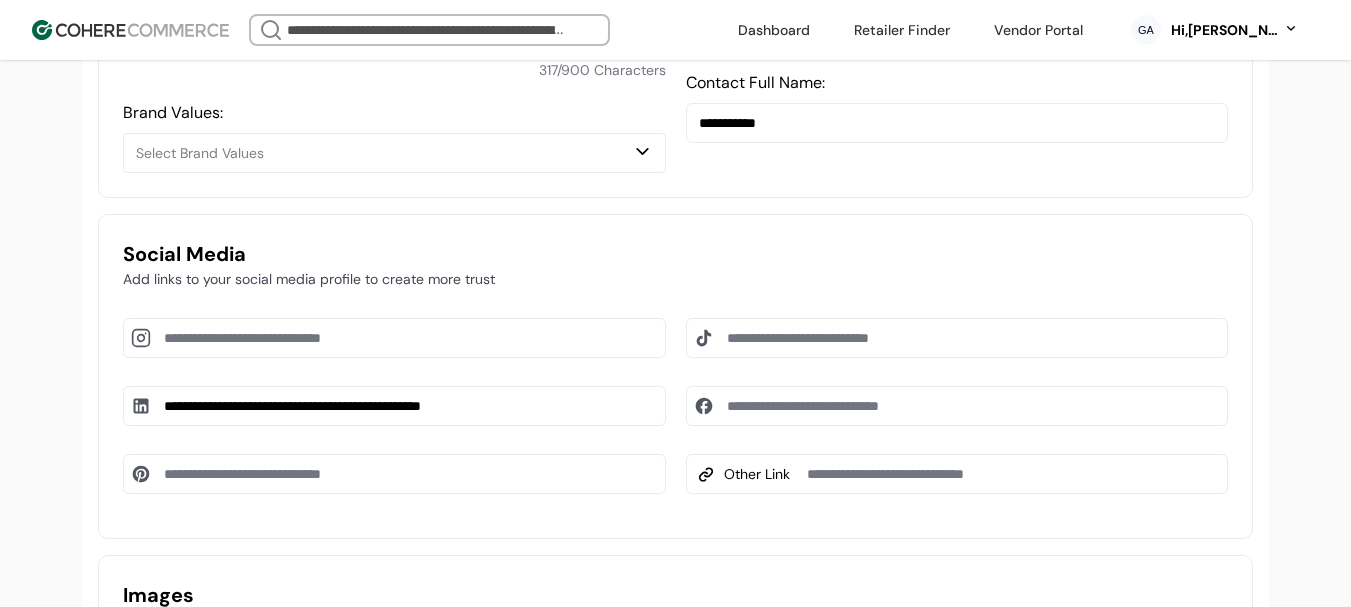 type on "**********" 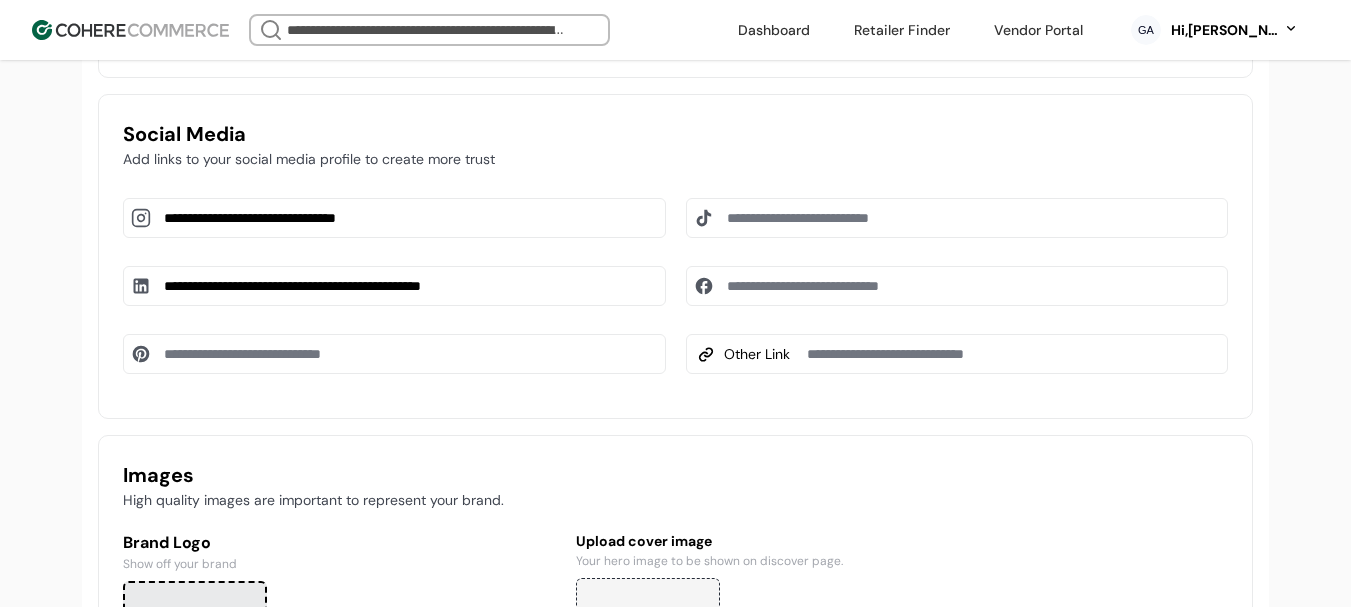 scroll, scrollTop: 1337, scrollLeft: 0, axis: vertical 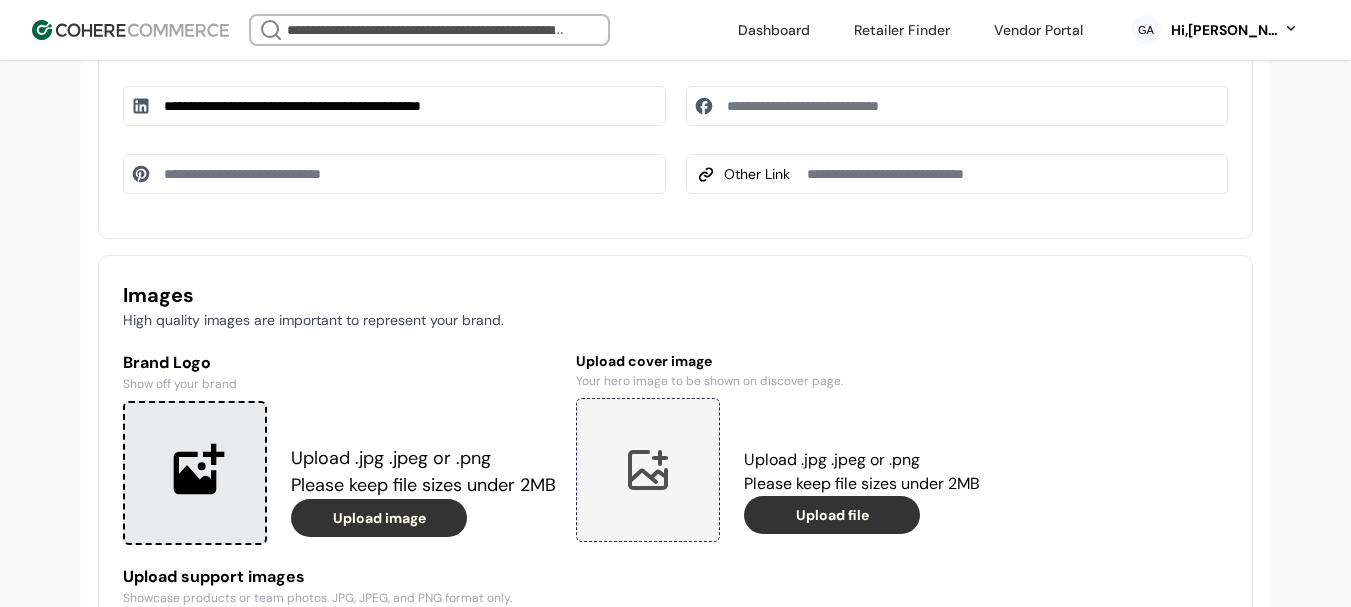 type on "**********" 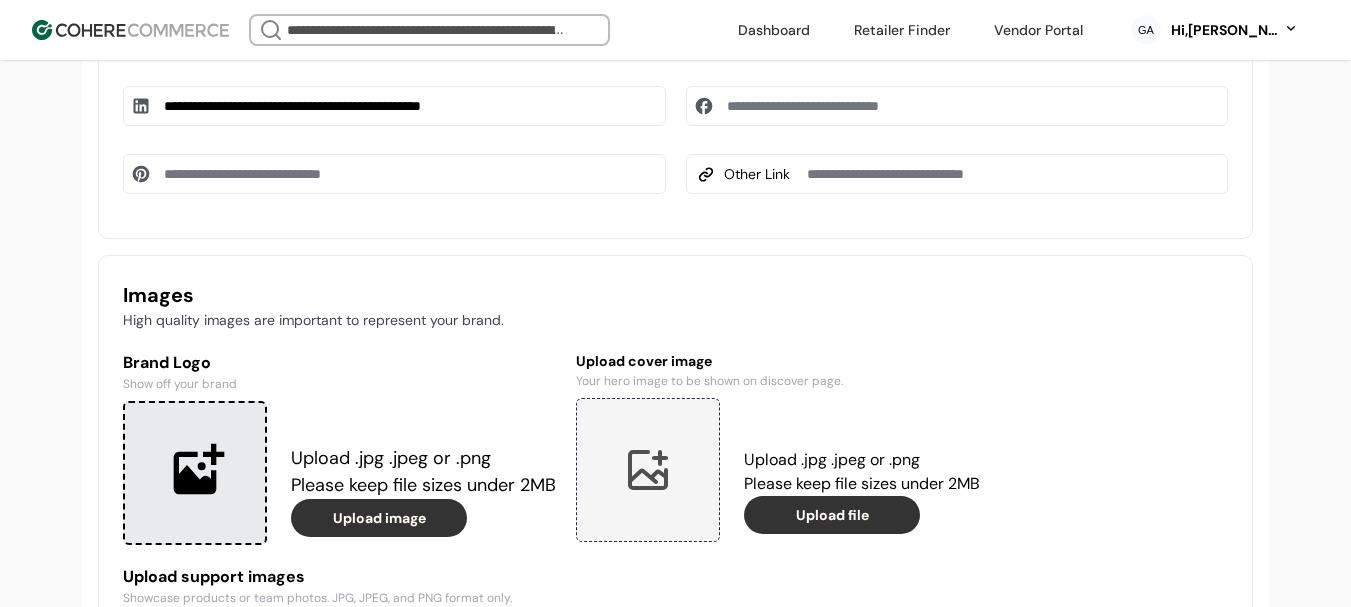 click at bounding box center [195, 473] 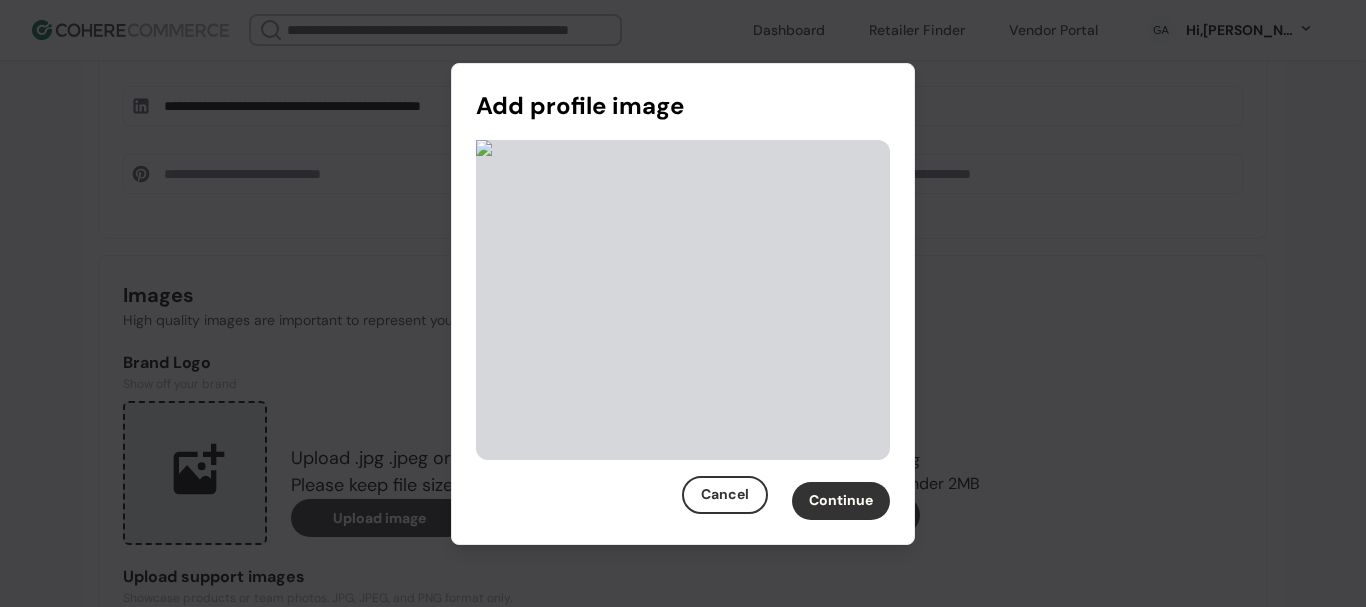 click on "Continue" at bounding box center (841, 501) 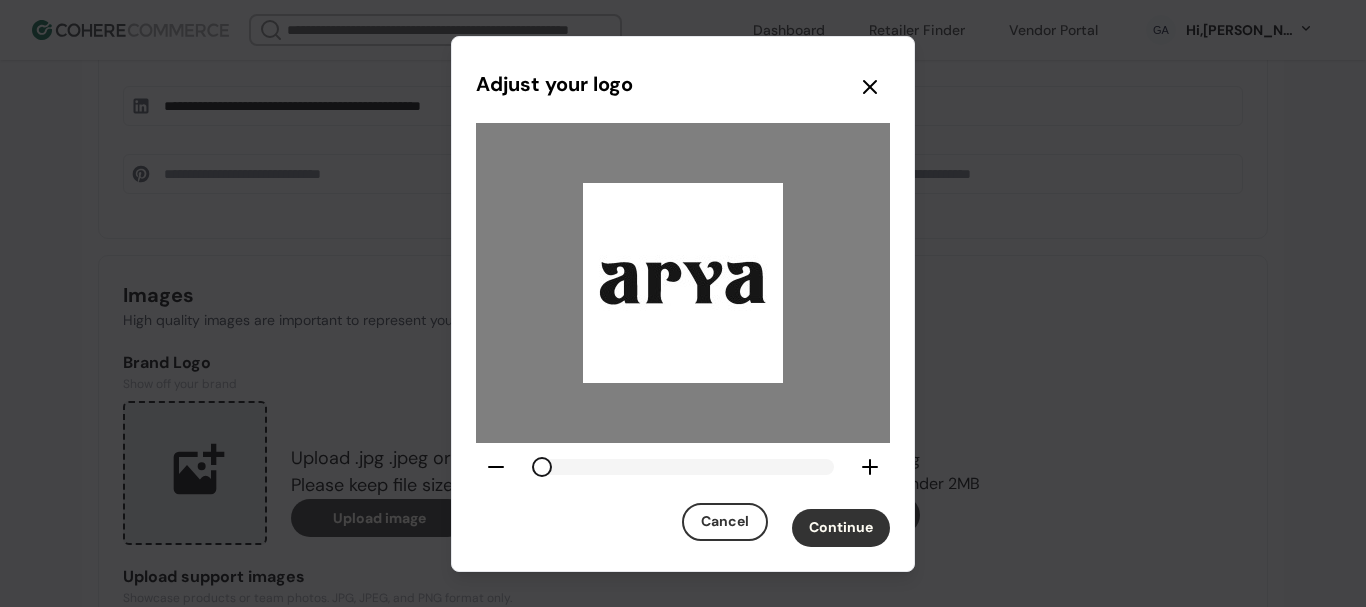 click on "Cancel Continue" at bounding box center (683, 525) 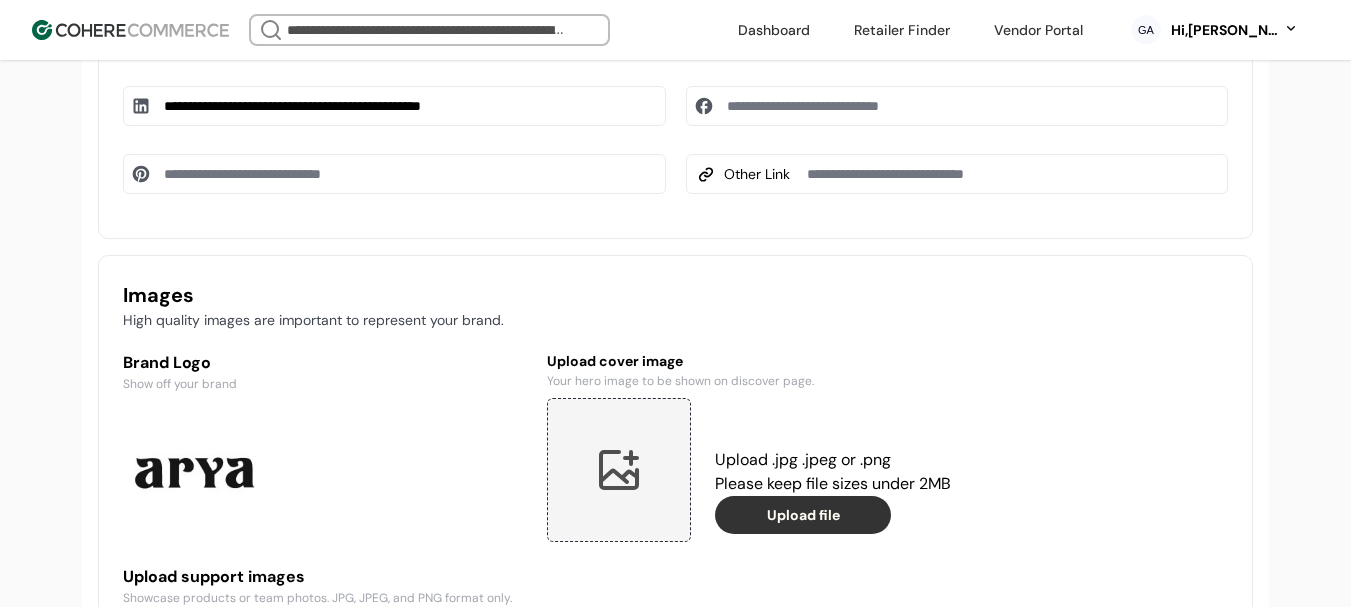 click at bounding box center (619, 470) 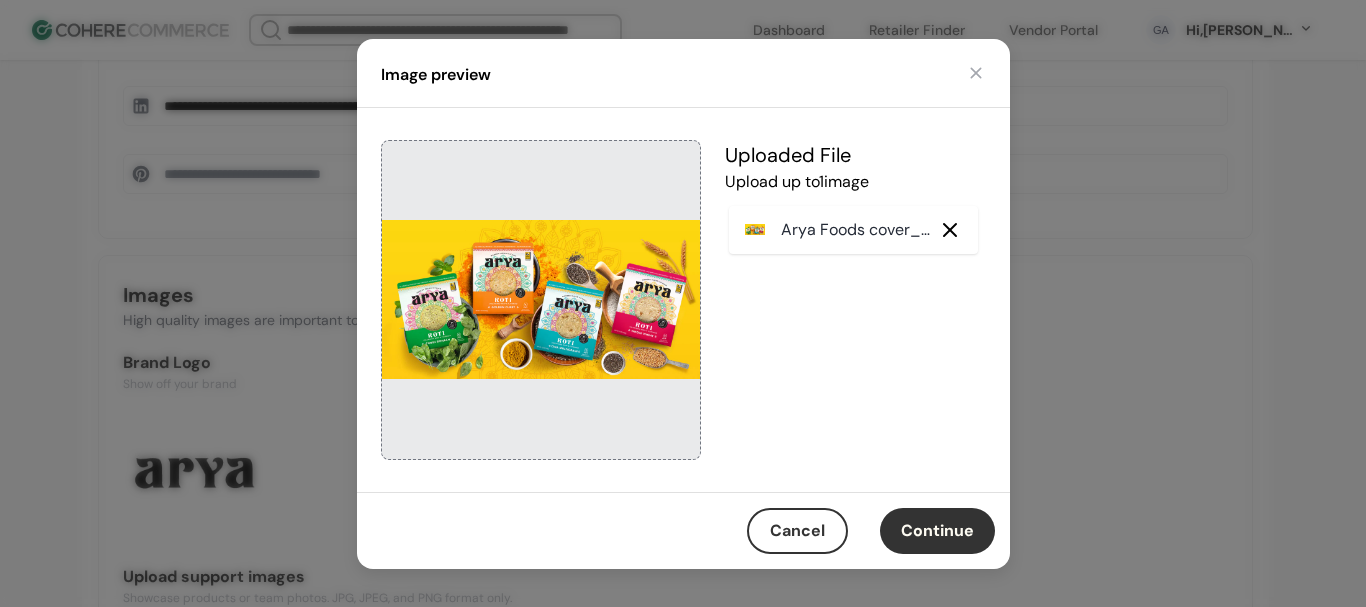 click on "Continue" at bounding box center [937, 531] 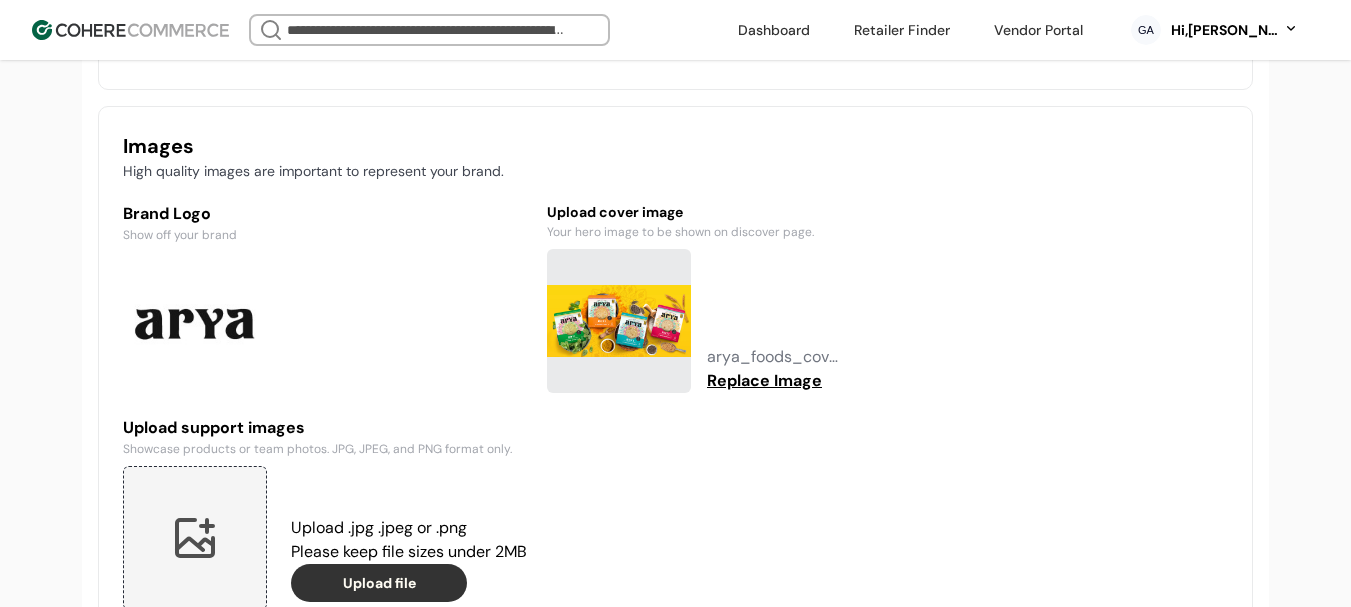 scroll, scrollTop: 1637, scrollLeft: 0, axis: vertical 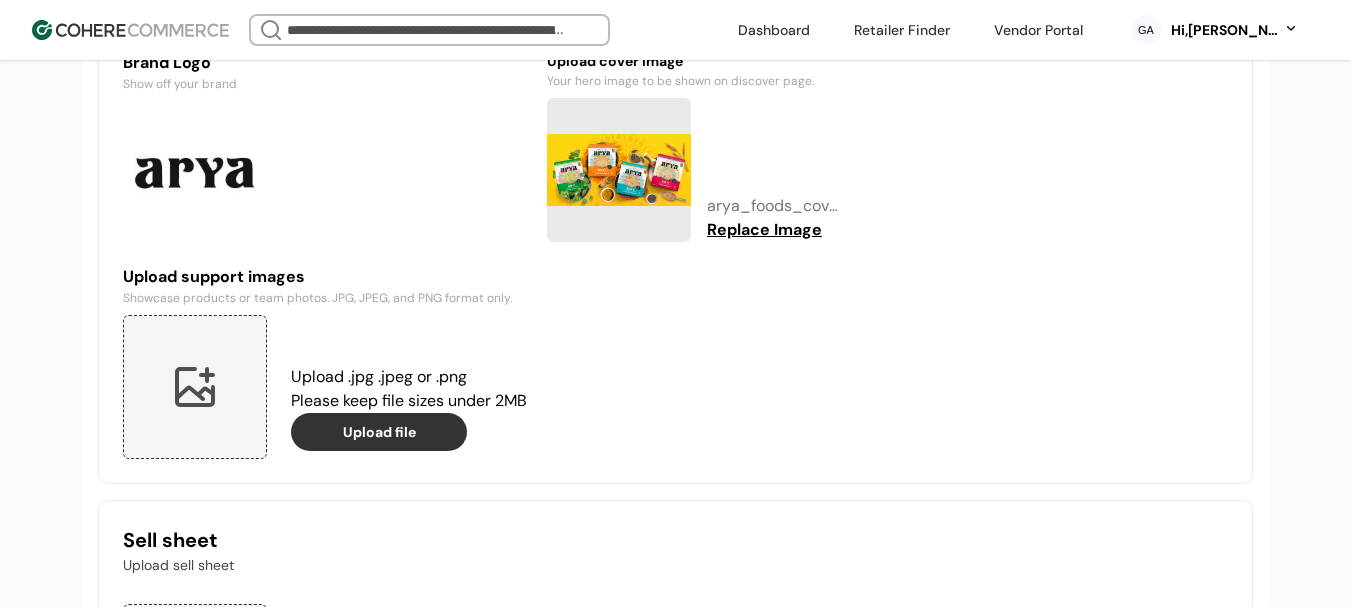 click at bounding box center [195, 387] 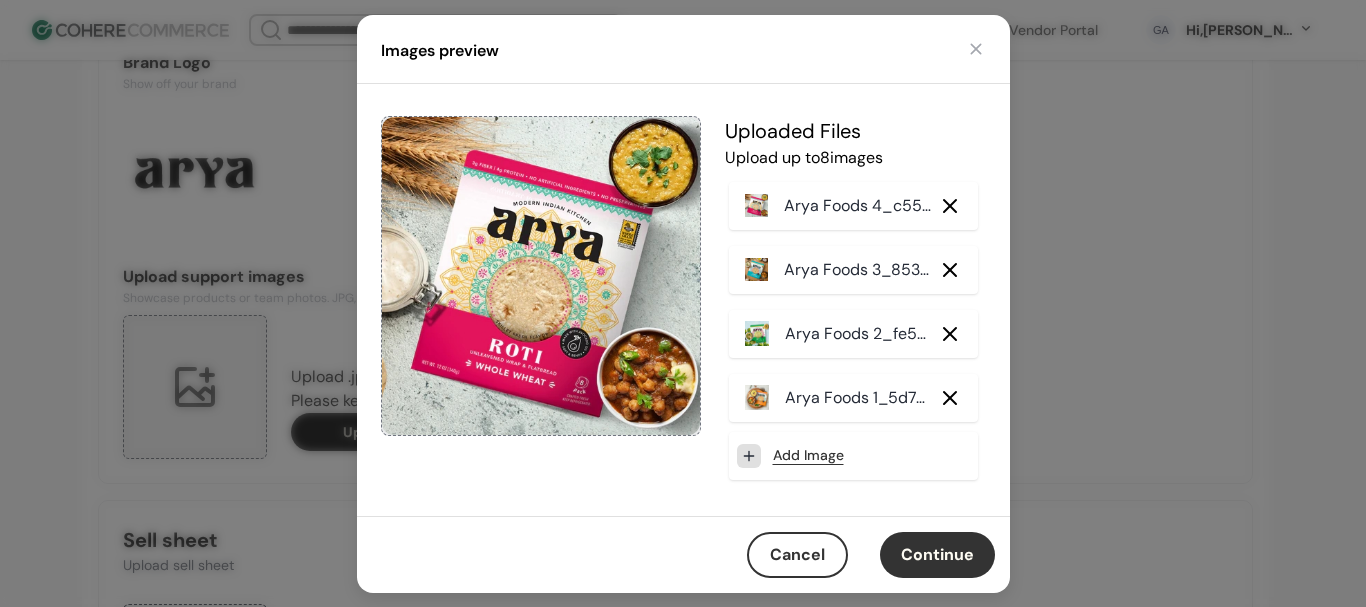 click on "Continue" at bounding box center (937, 555) 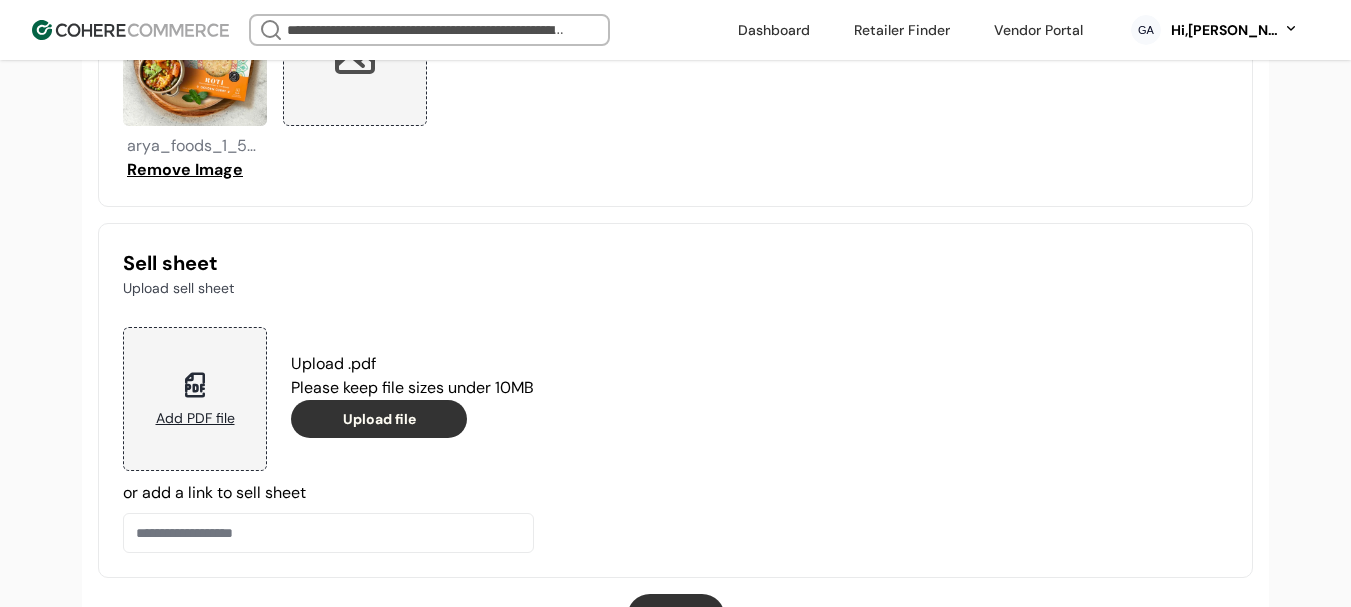 scroll, scrollTop: 2280, scrollLeft: 0, axis: vertical 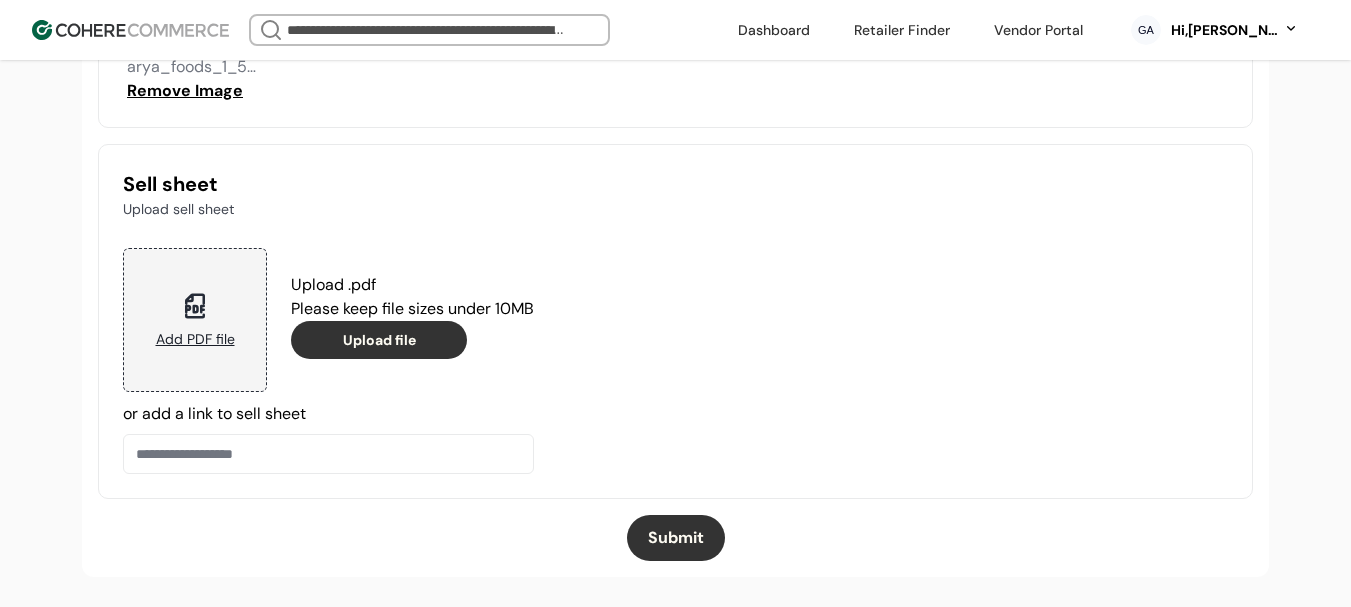 click on "Submit" at bounding box center (676, 538) 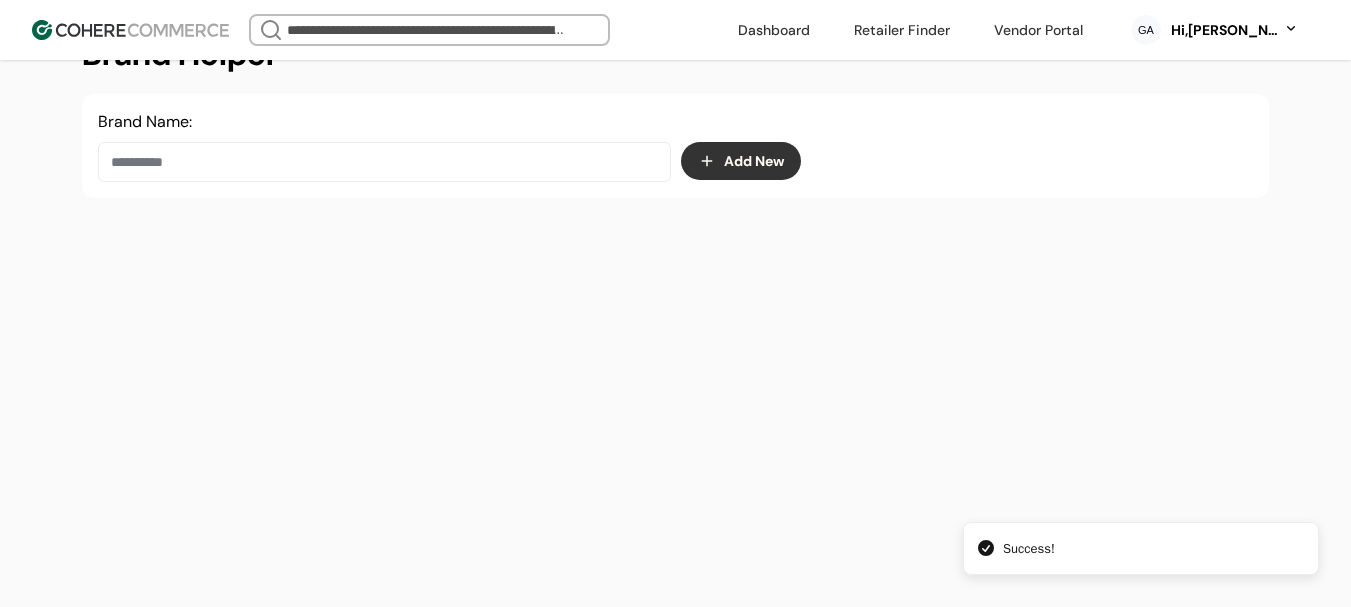 scroll, scrollTop: 337, scrollLeft: 0, axis: vertical 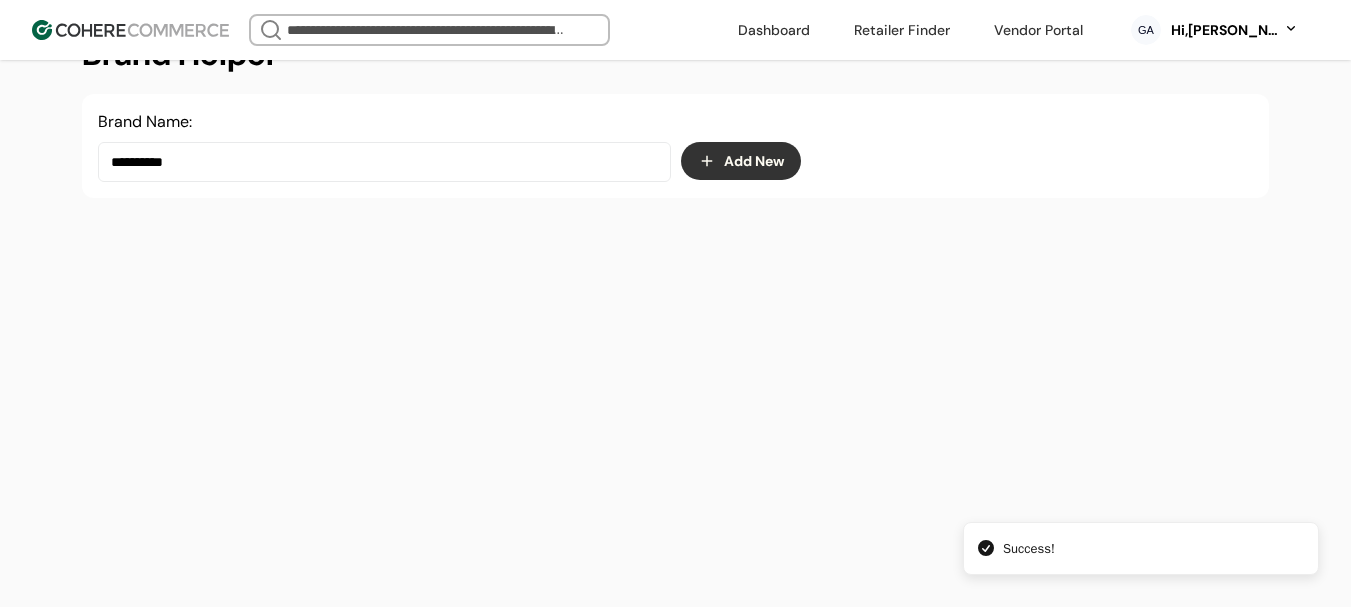click on "**********" at bounding box center (384, 162) 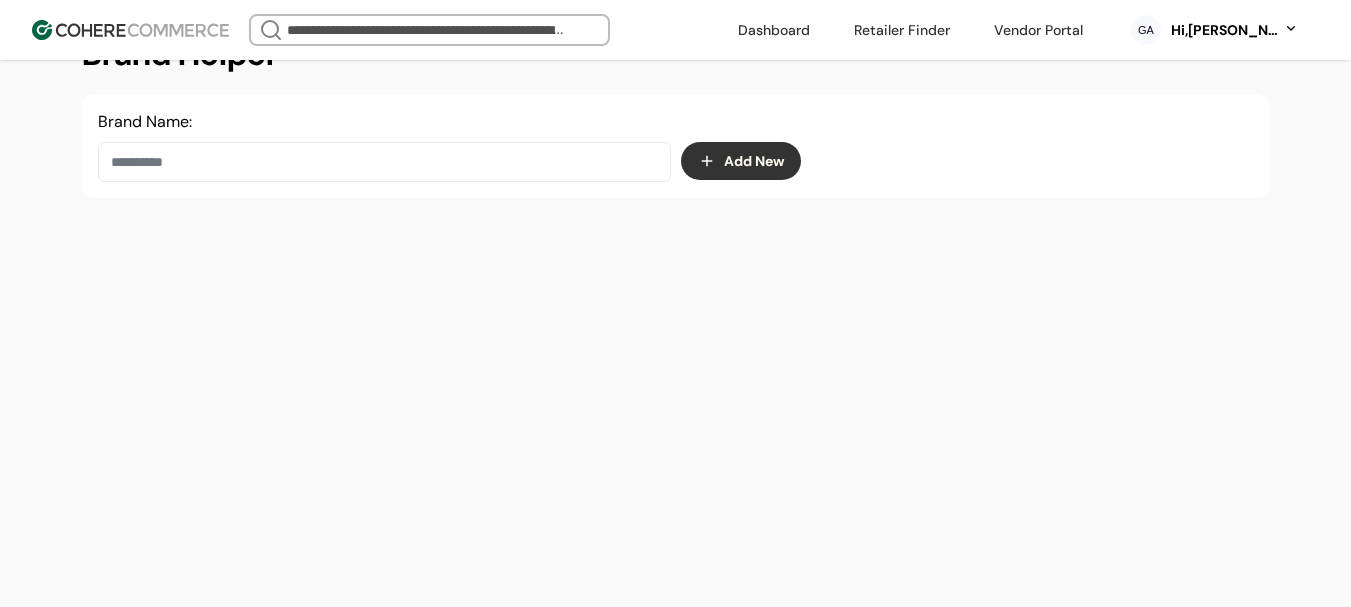 click at bounding box center (384, 162) 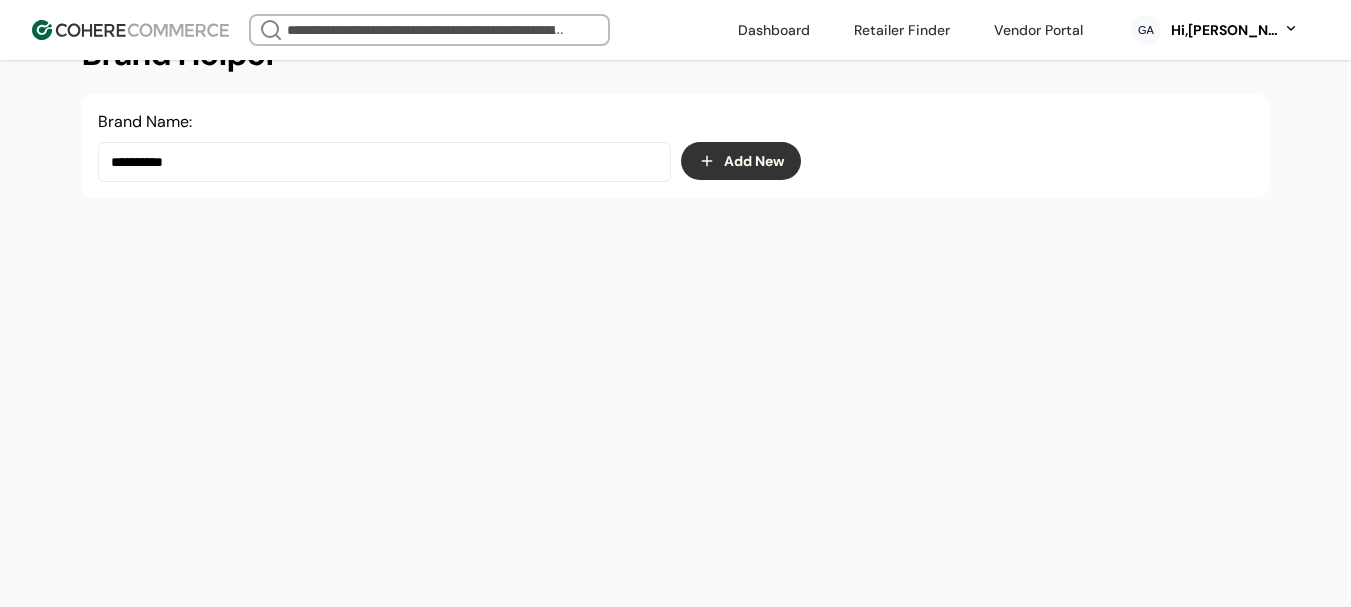 click on "**********" at bounding box center [384, 162] 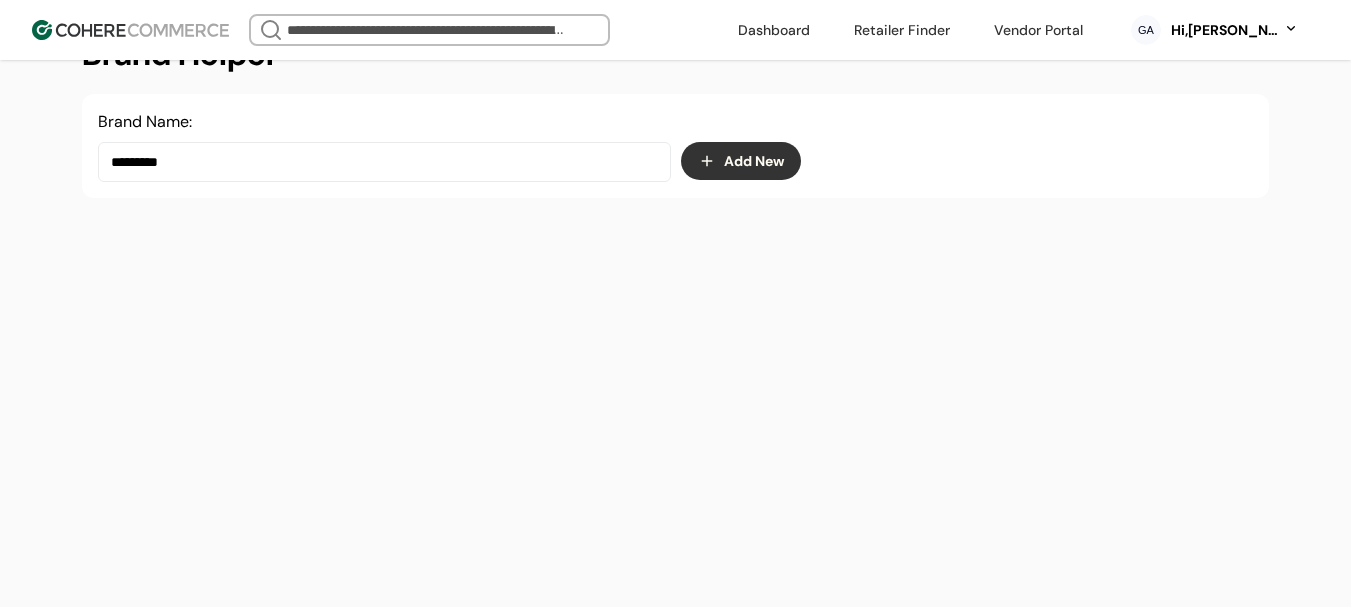 drag, startPoint x: 128, startPoint y: 152, endPoint x: 47, endPoint y: 144, distance: 81.394104 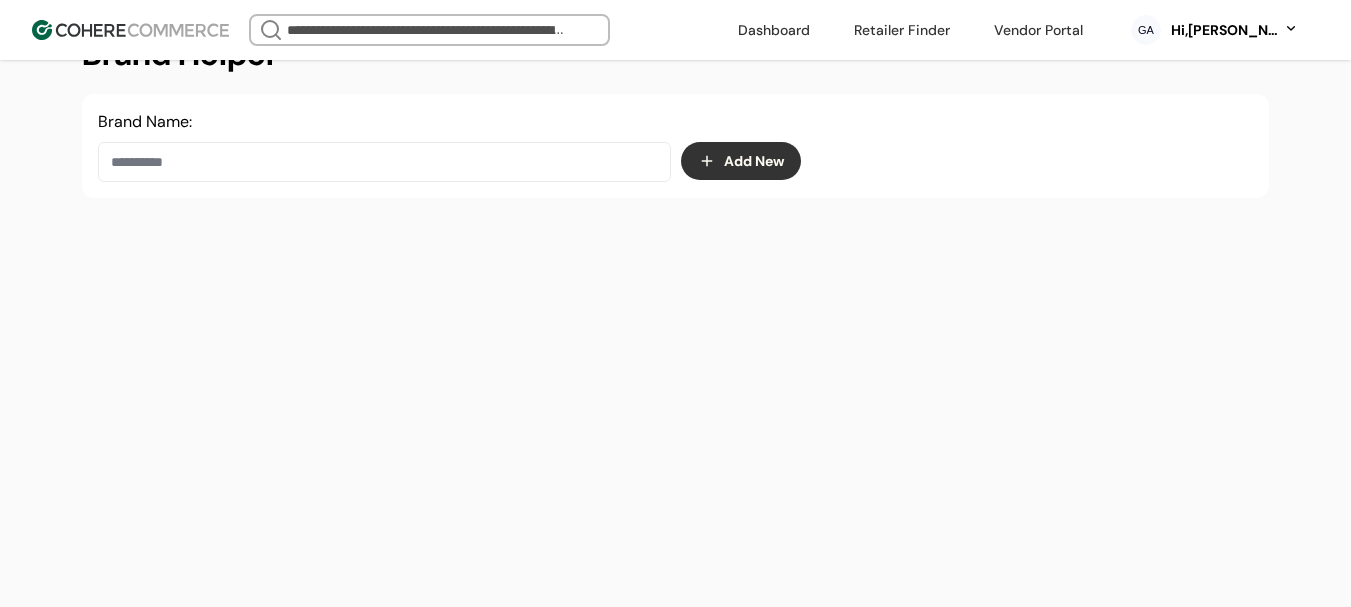 drag, startPoint x: 1032, startPoint y: 263, endPoint x: 784, endPoint y: 15, distance: 350.72498 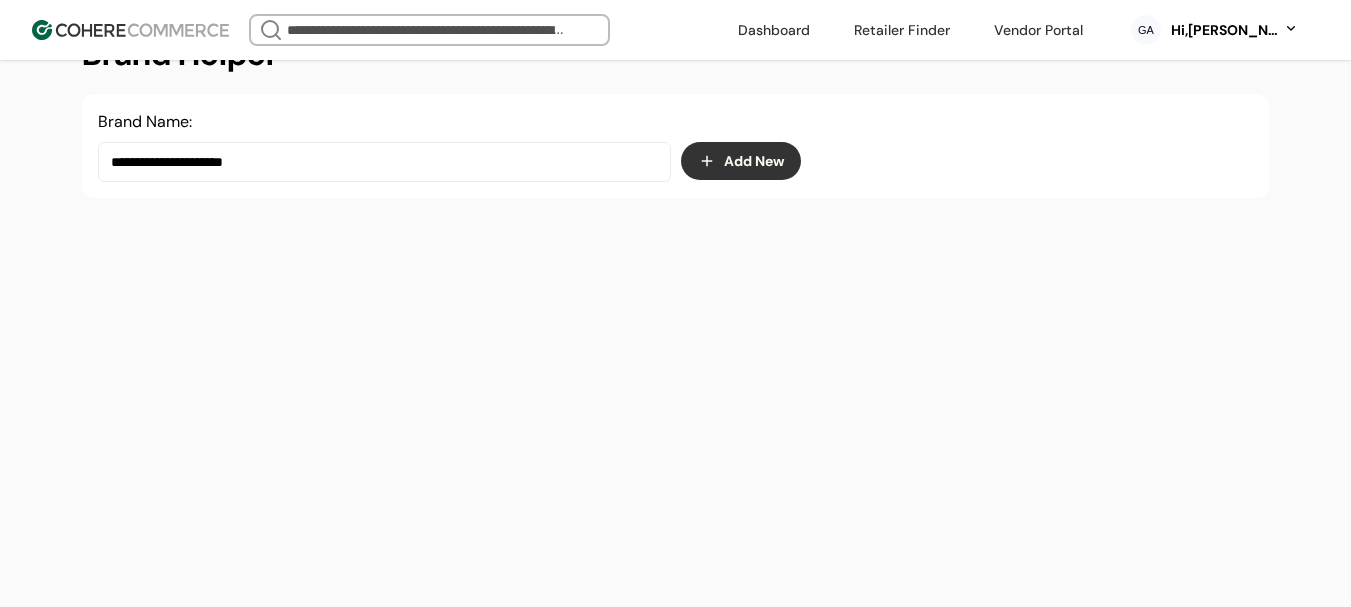 type on "**********" 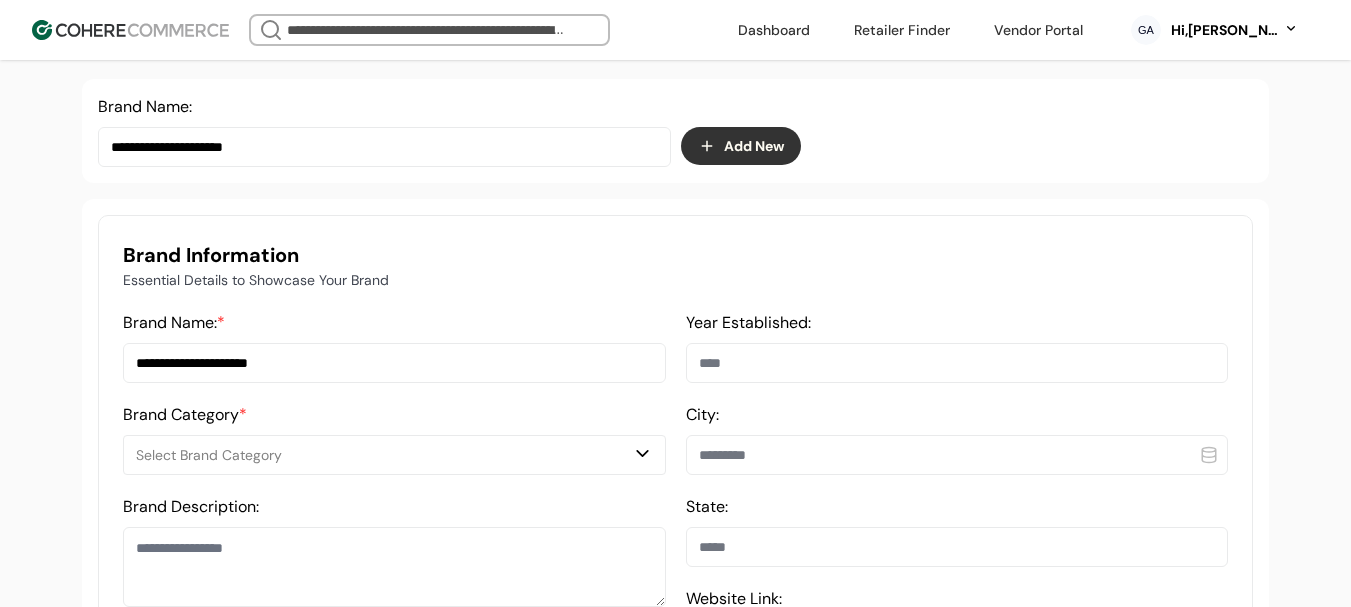 click on "Select Brand Category" at bounding box center (384, 455) 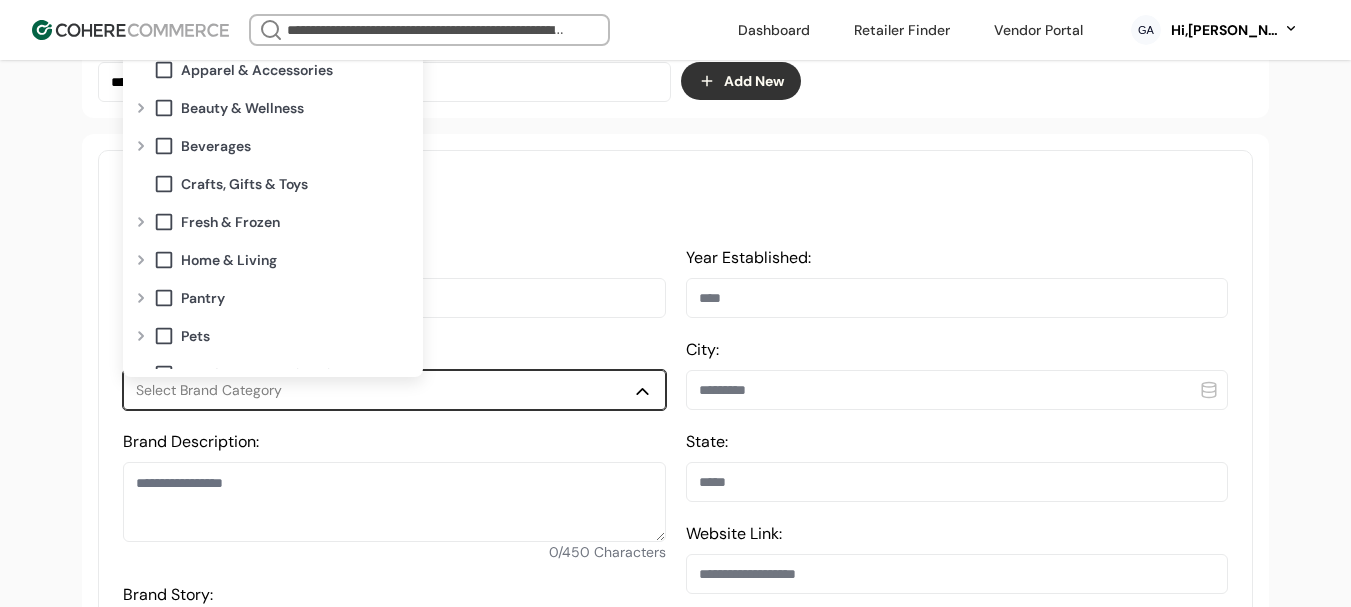 scroll, scrollTop: 437, scrollLeft: 0, axis: vertical 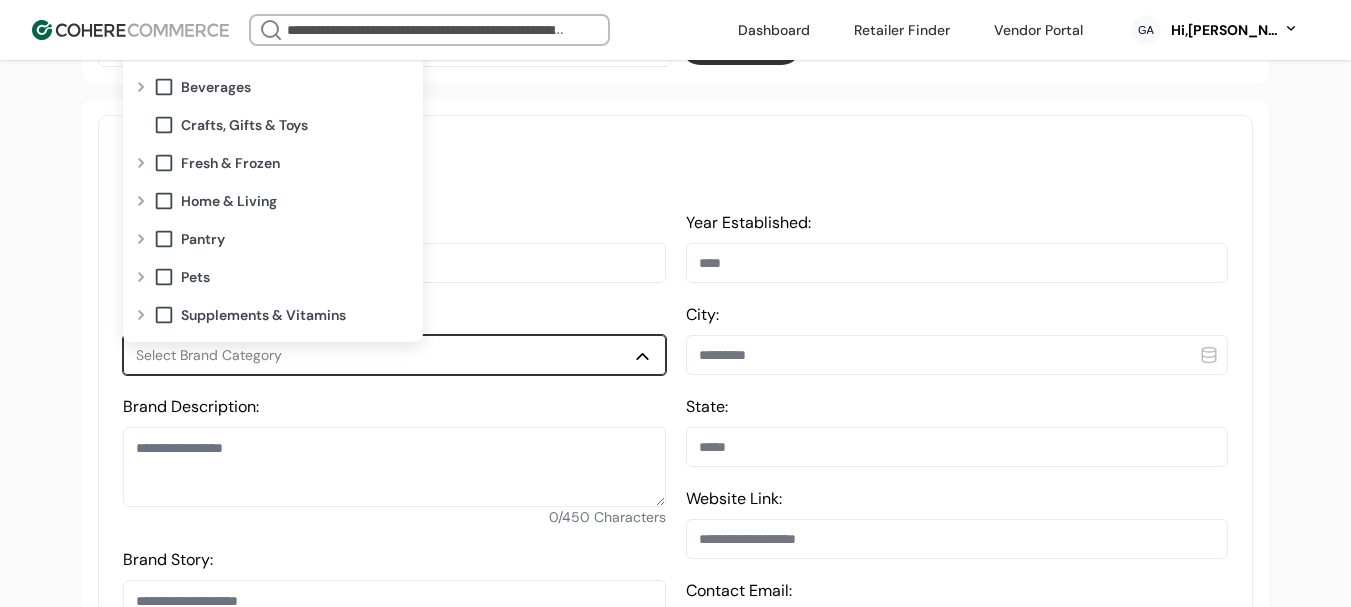 click at bounding box center [141, 239] 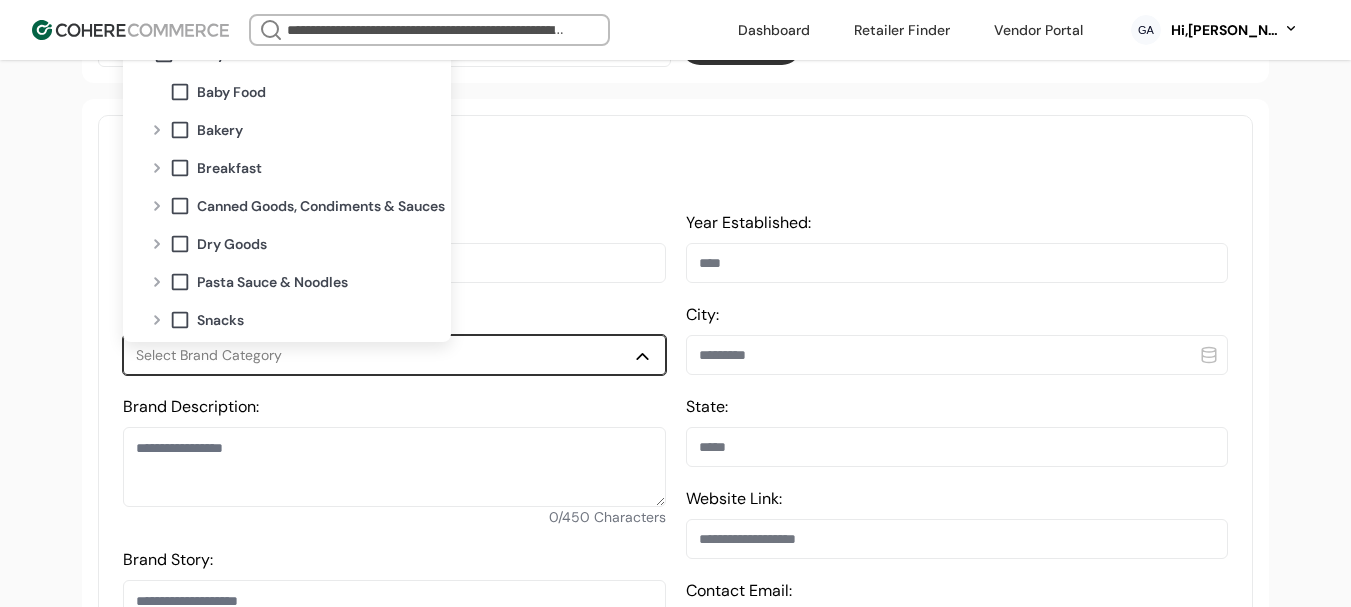 scroll, scrollTop: 224, scrollLeft: 0, axis: vertical 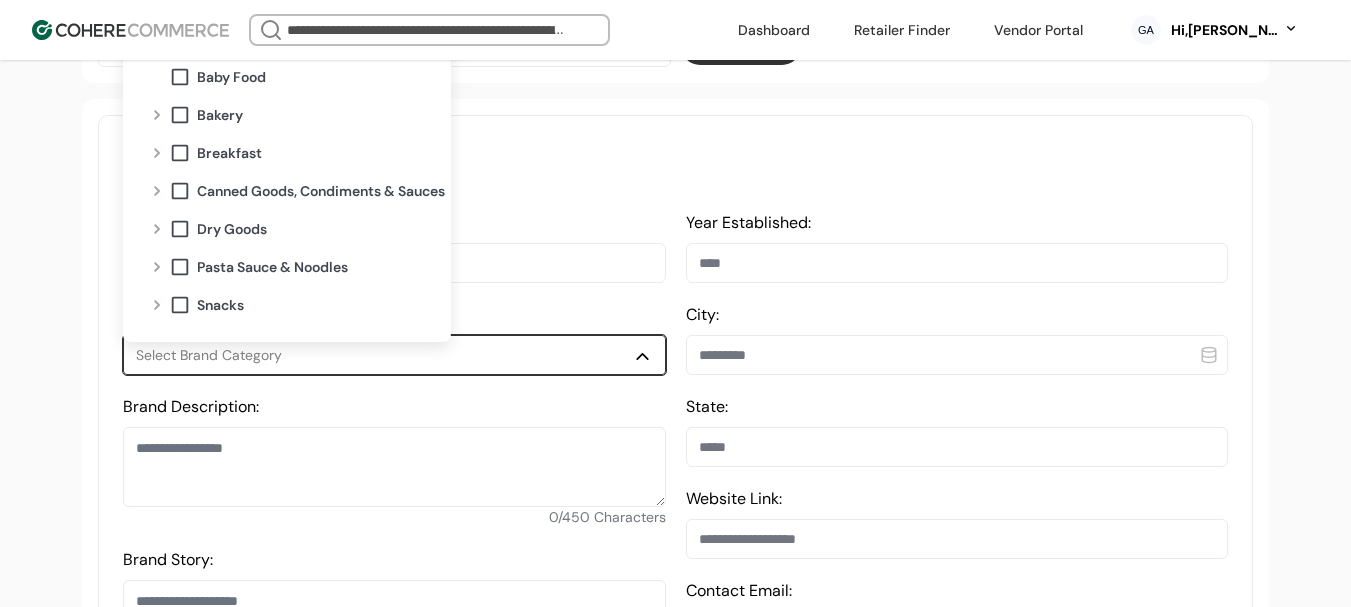 click at bounding box center (157, 305) 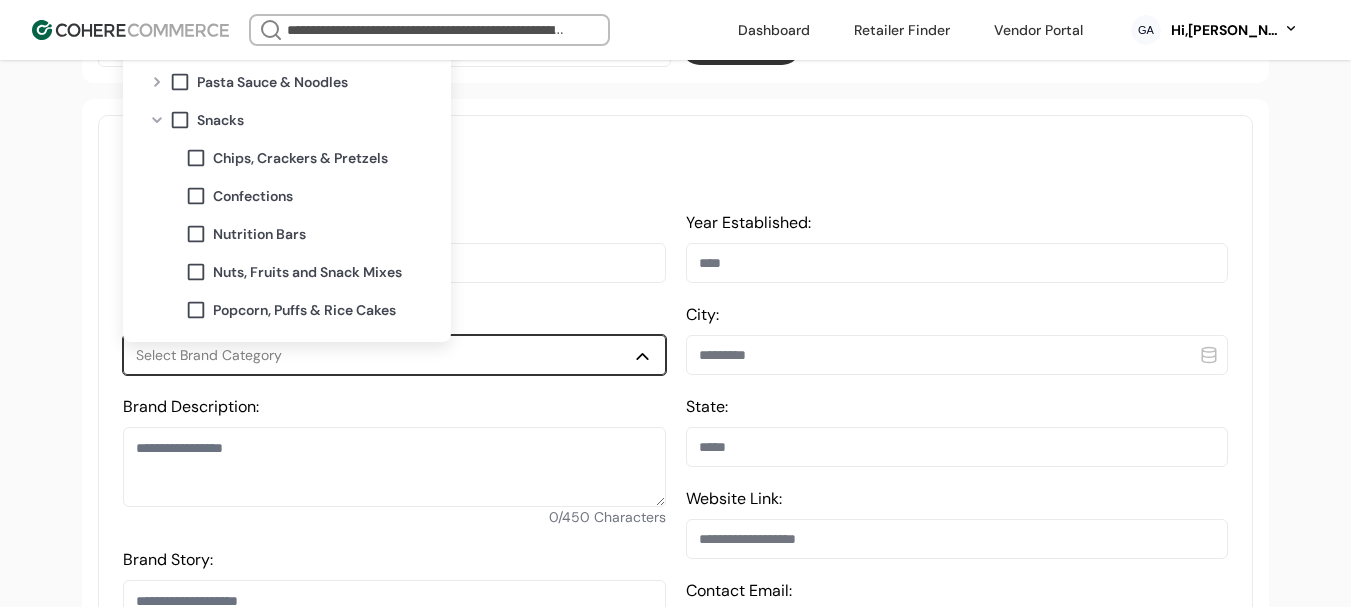 scroll, scrollTop: 424, scrollLeft: 0, axis: vertical 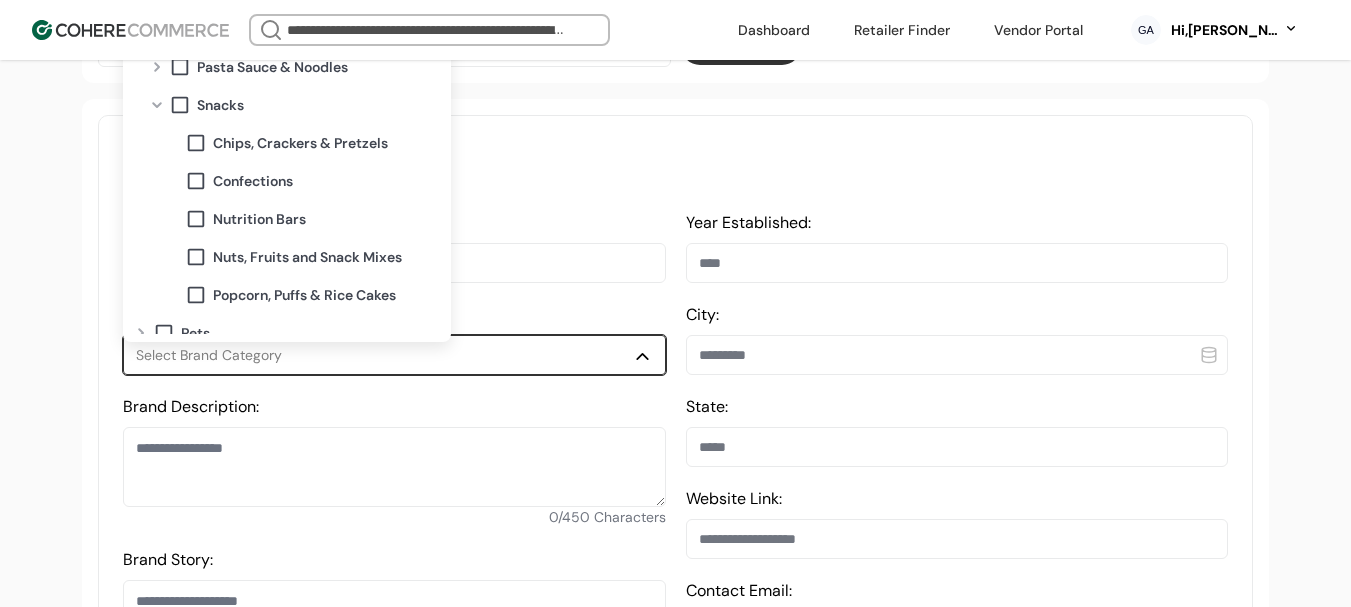 click on "Confections" at bounding box center [253, 181] 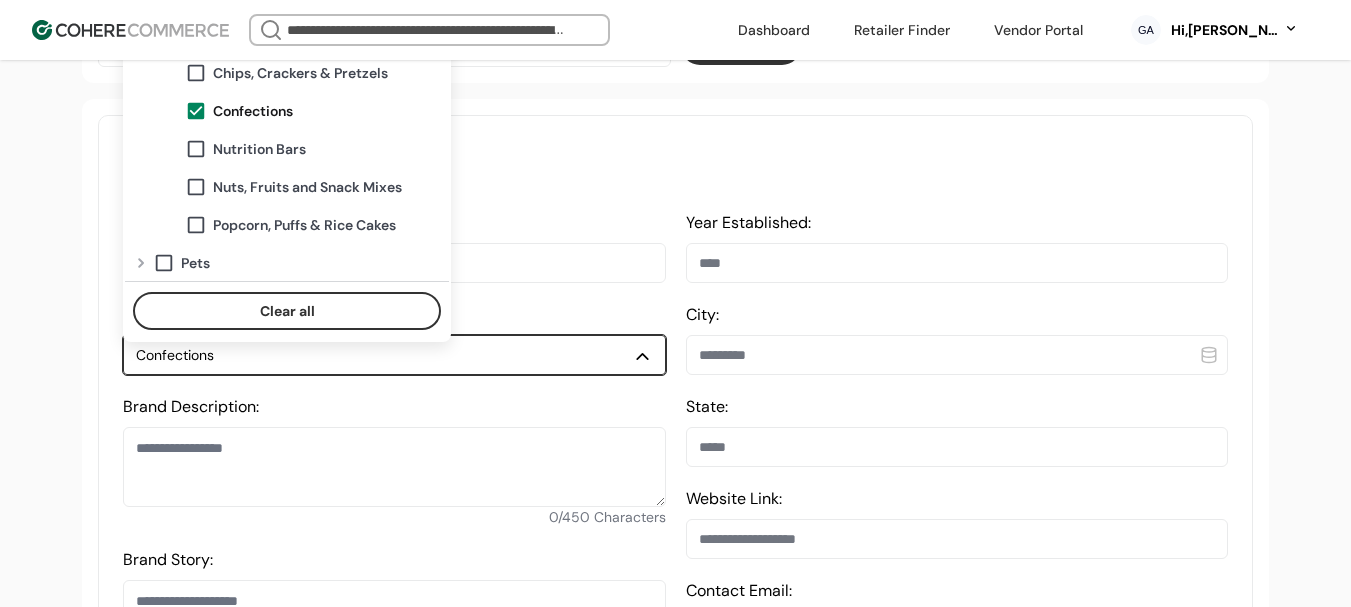scroll, scrollTop: 524, scrollLeft: 0, axis: vertical 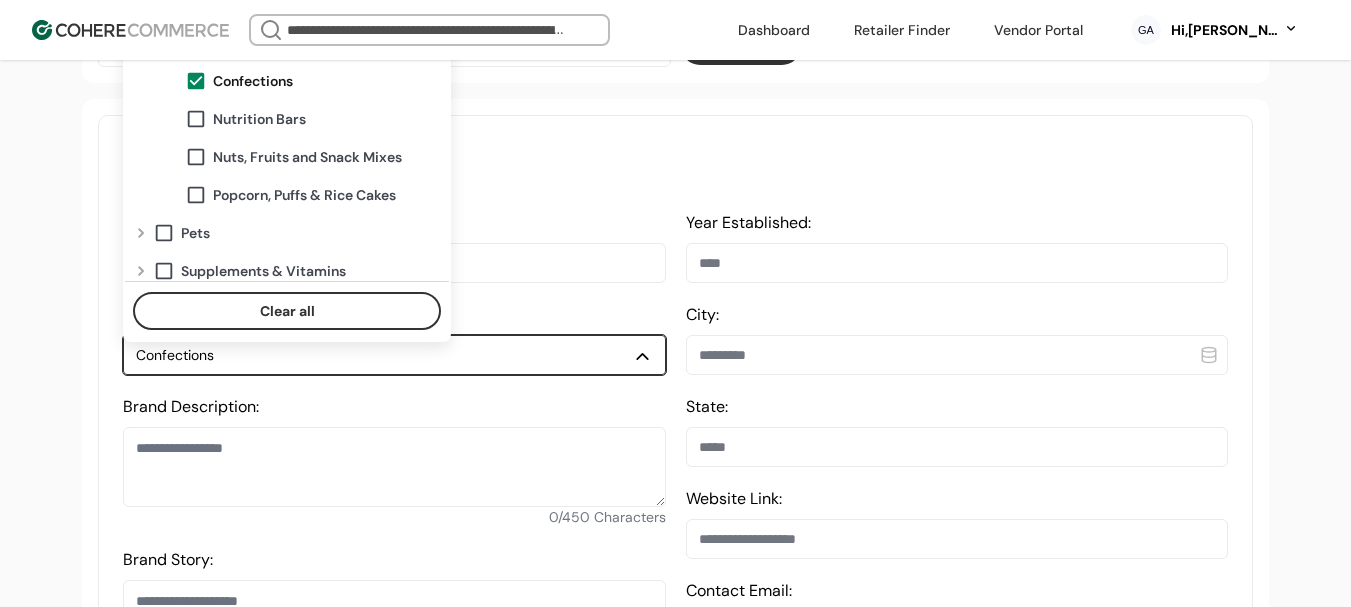 click on "**********" at bounding box center (675, 1024) 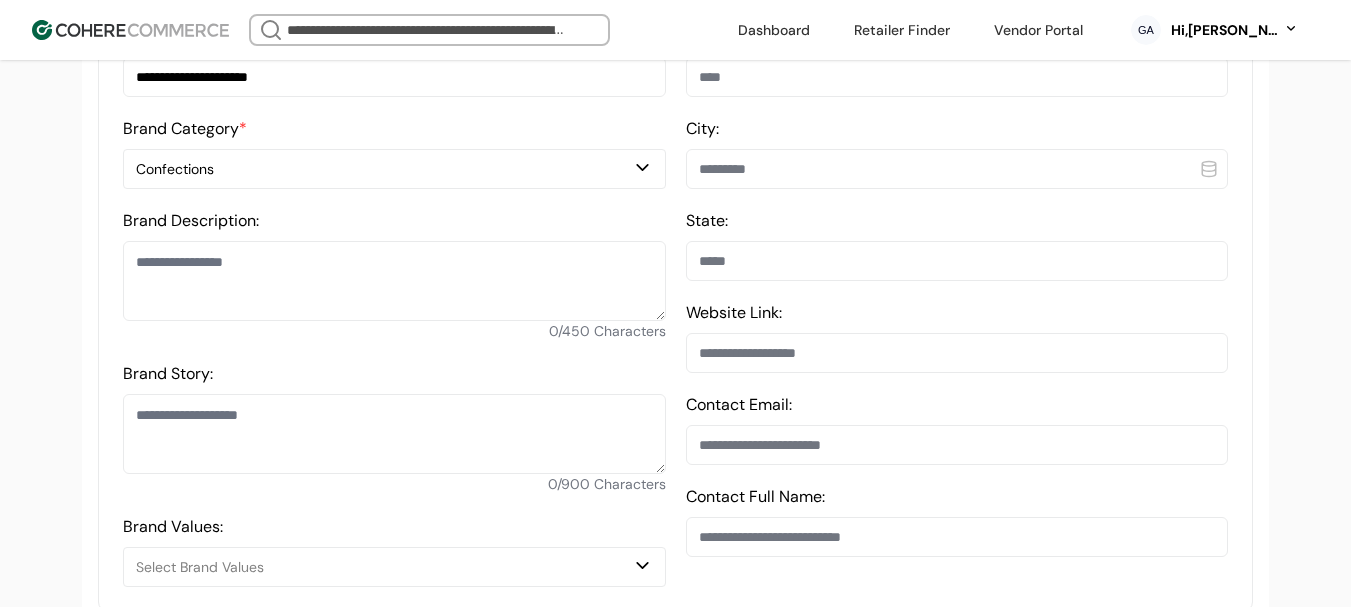 scroll, scrollTop: 737, scrollLeft: 0, axis: vertical 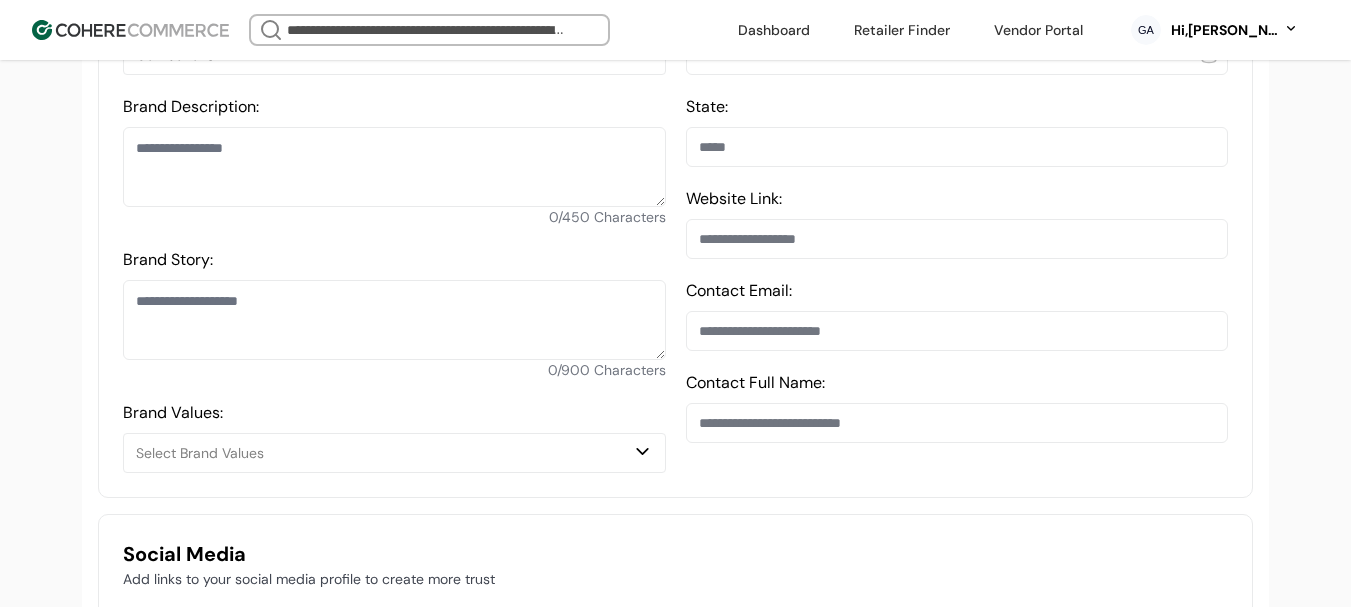 click at bounding box center (394, 167) 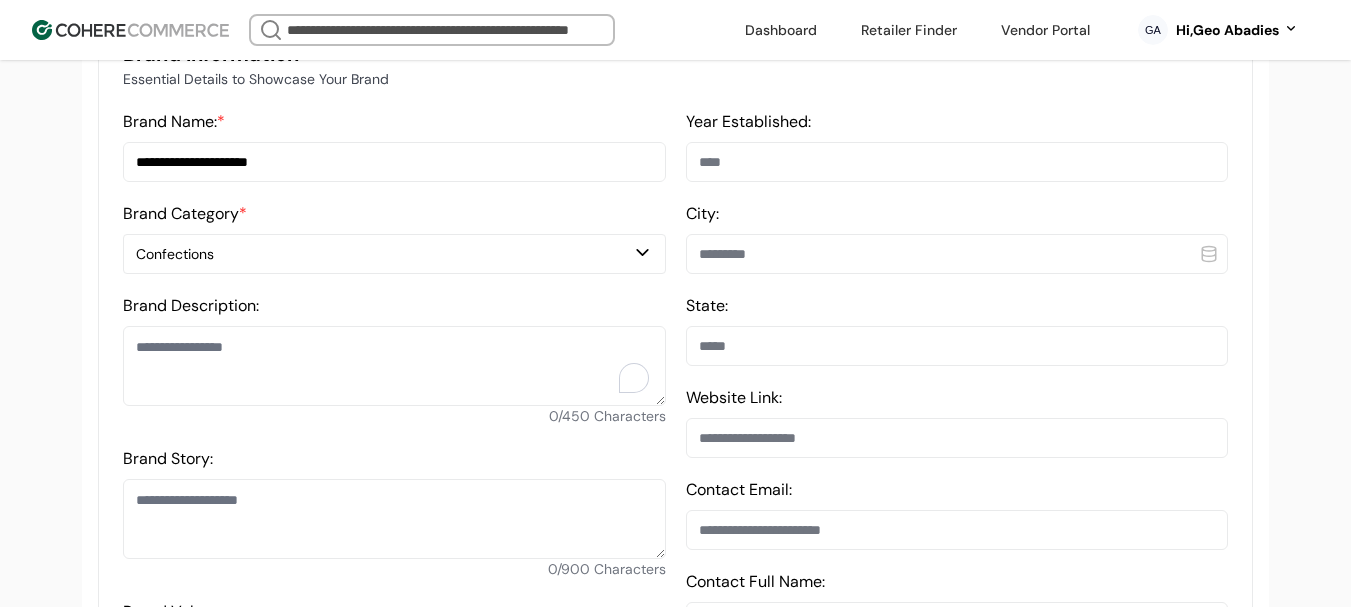 scroll, scrollTop: 537, scrollLeft: 0, axis: vertical 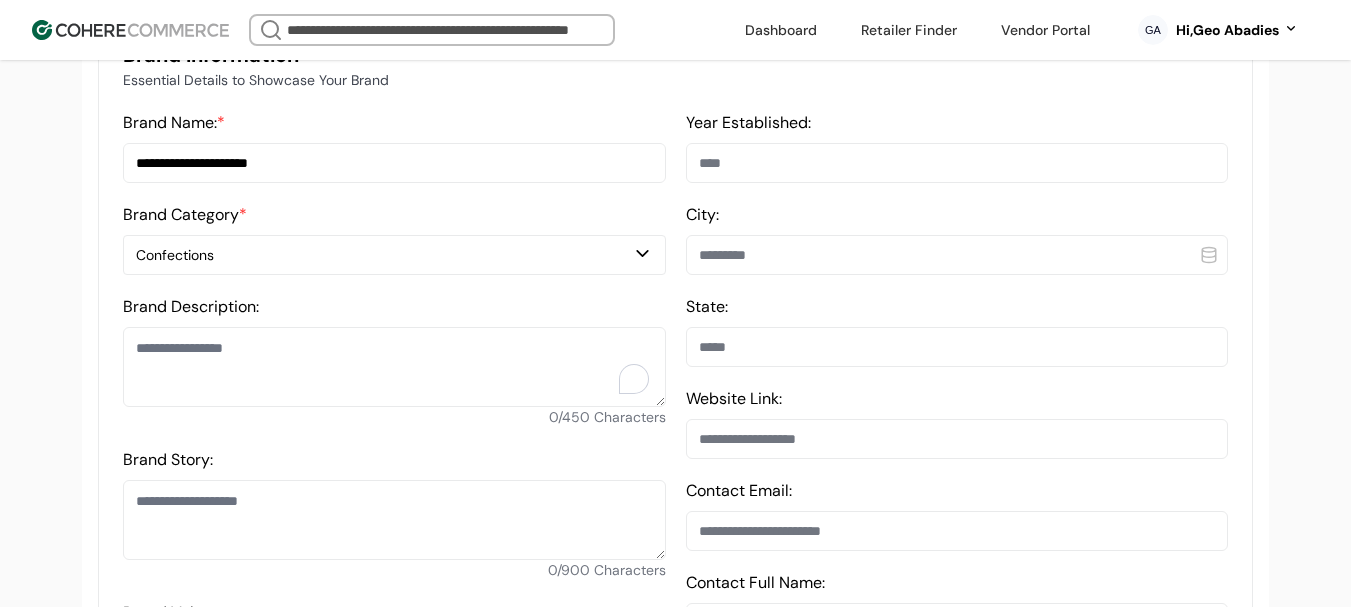 click on "Confections" at bounding box center [384, 255] 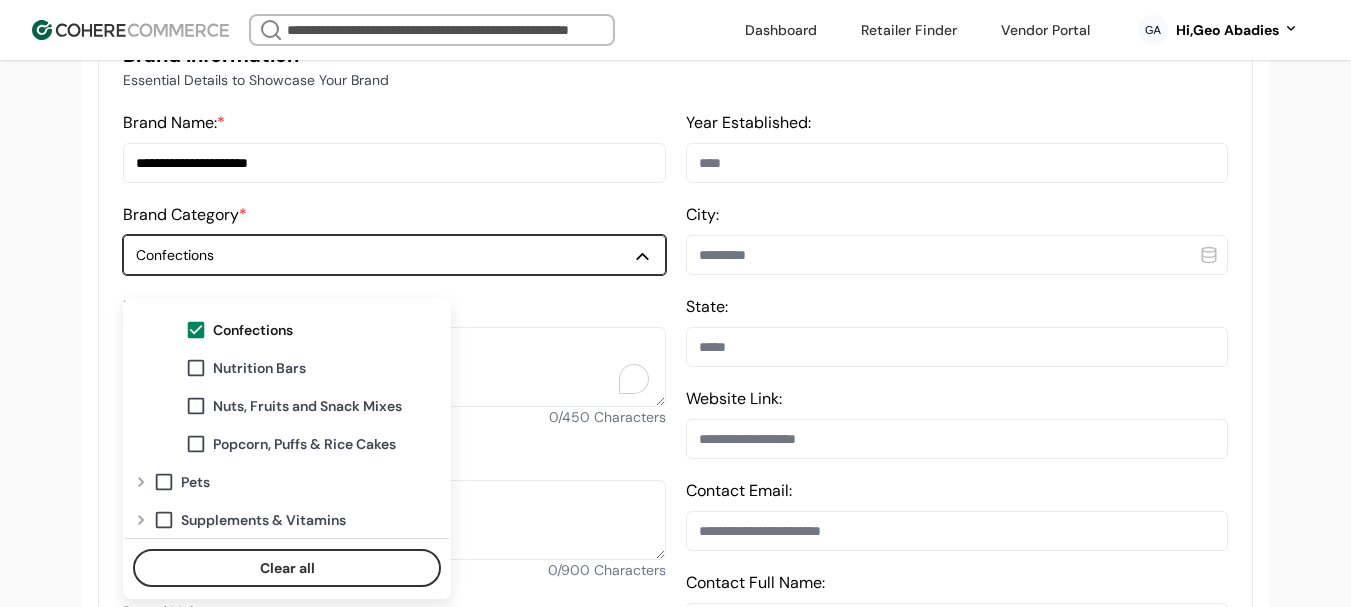 scroll, scrollTop: 566, scrollLeft: 0, axis: vertical 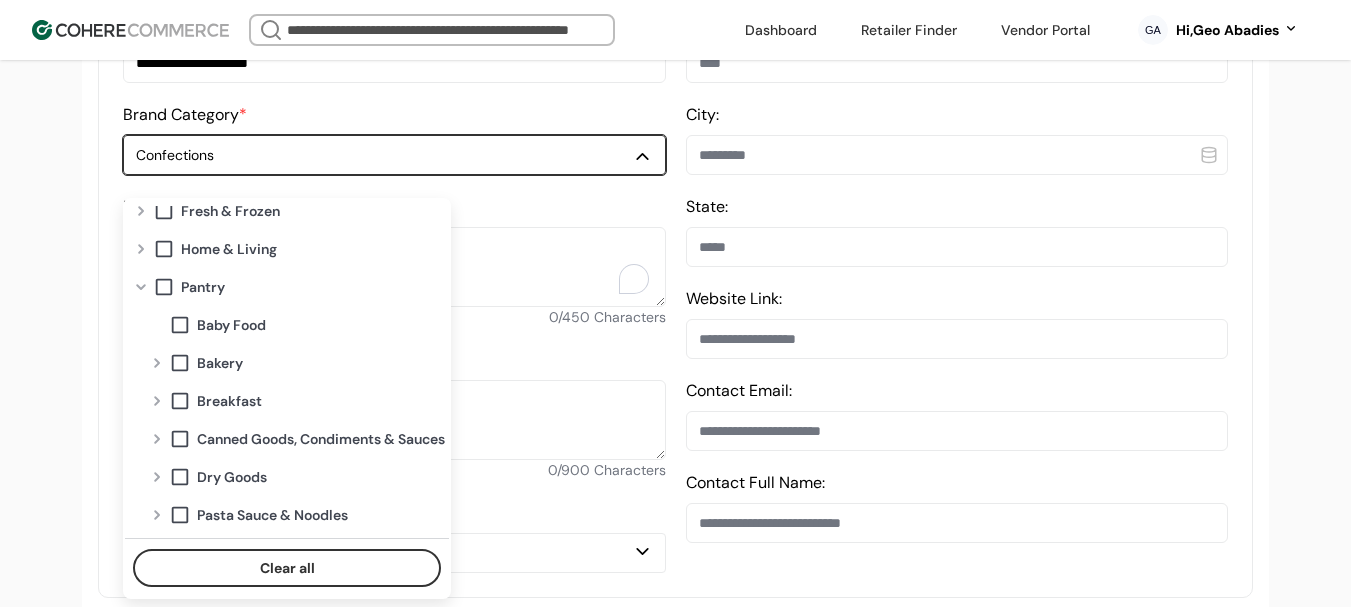 click at bounding box center [157, 363] 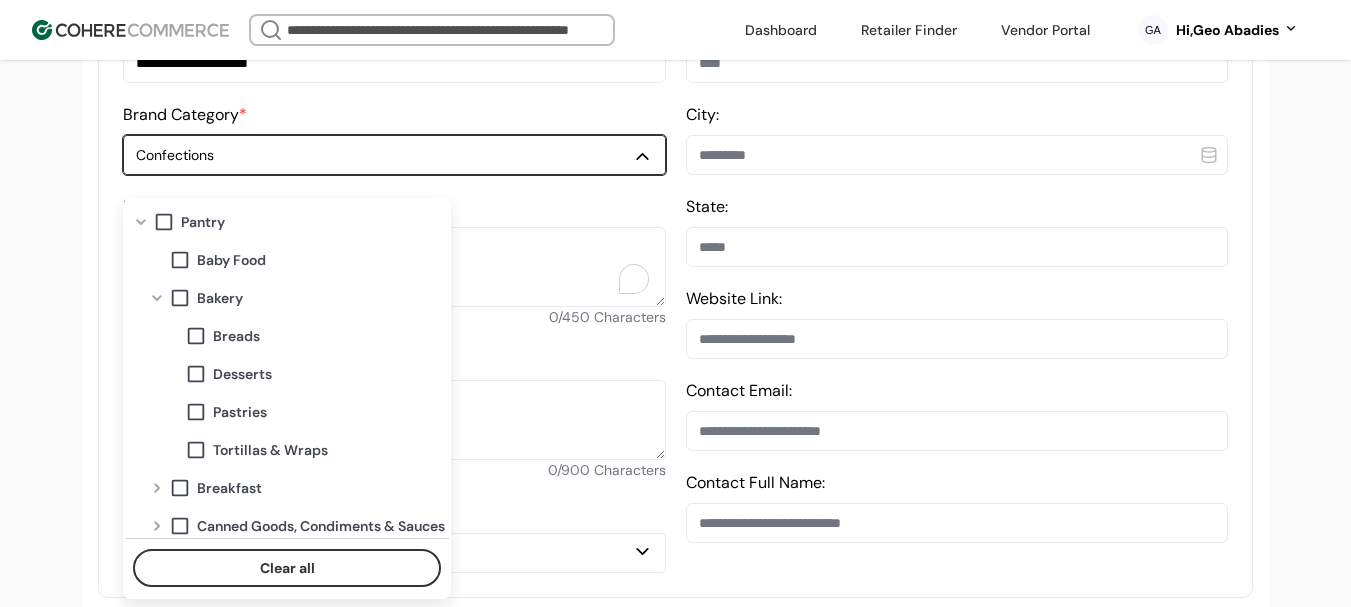 scroll, scrollTop: 266, scrollLeft: 0, axis: vertical 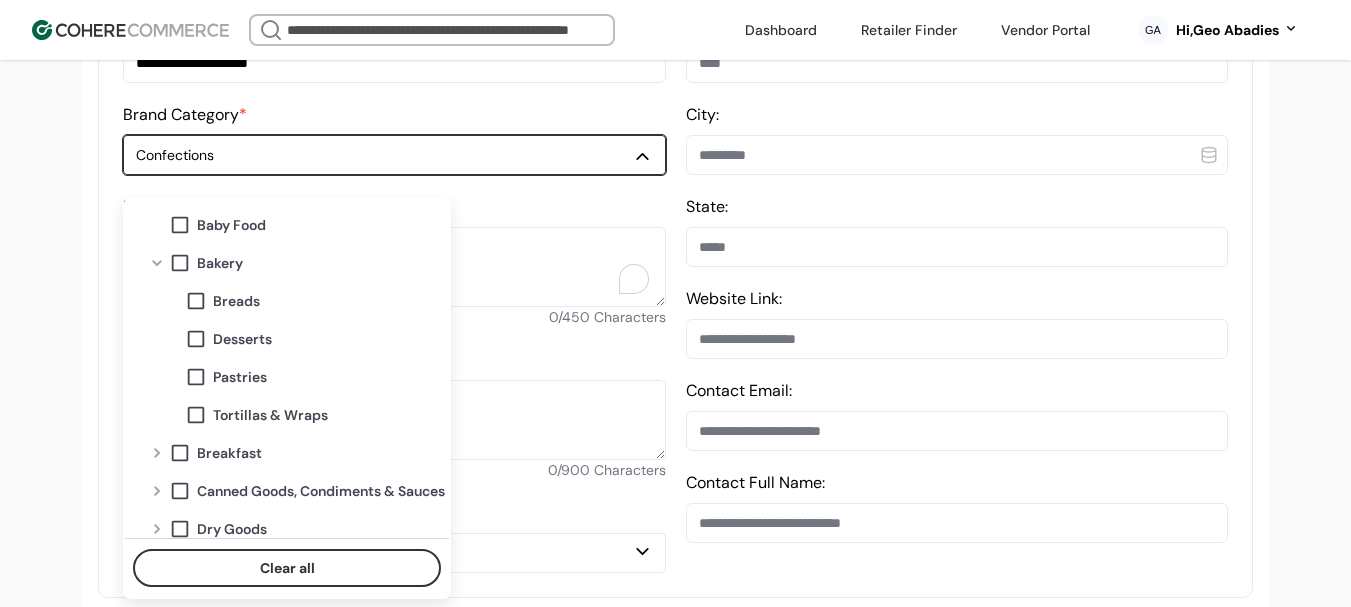 click on "**********" at bounding box center (675, 824) 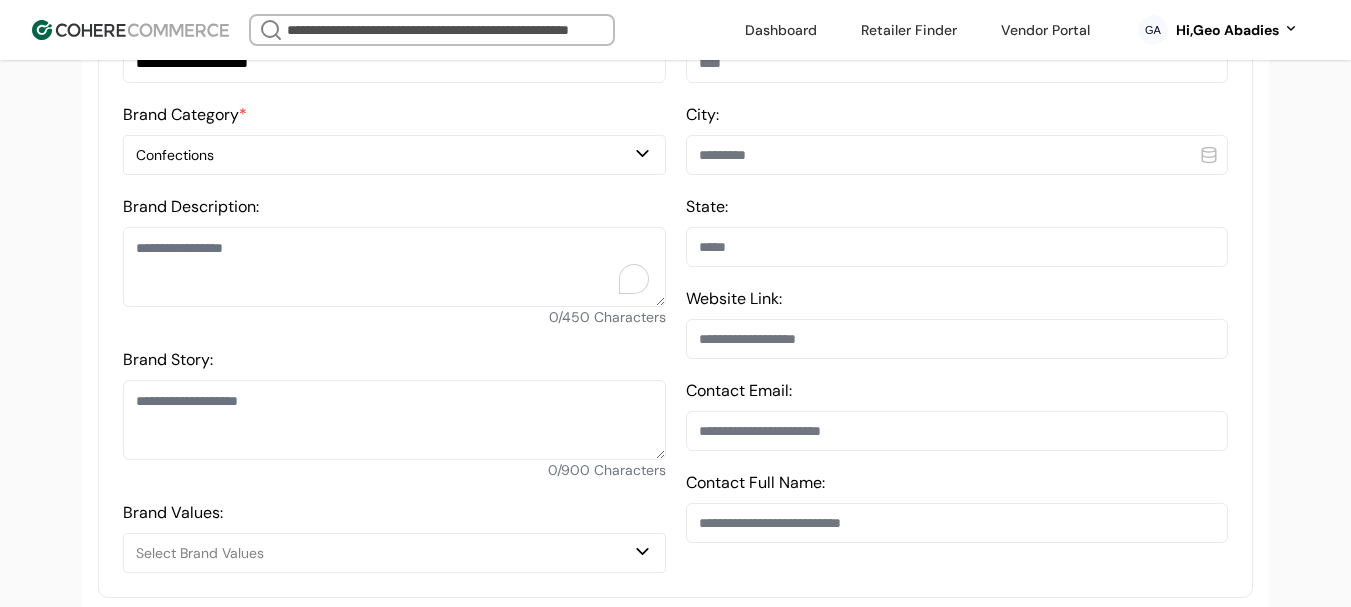 click at bounding box center (394, 267) 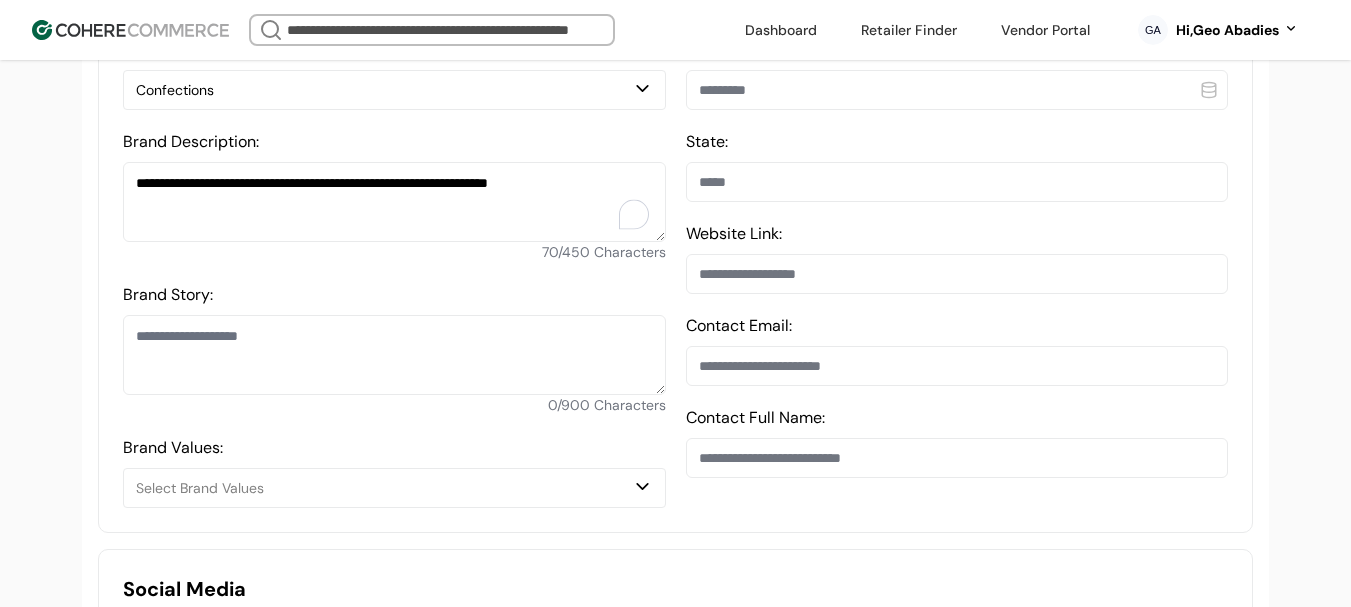 scroll, scrollTop: 737, scrollLeft: 0, axis: vertical 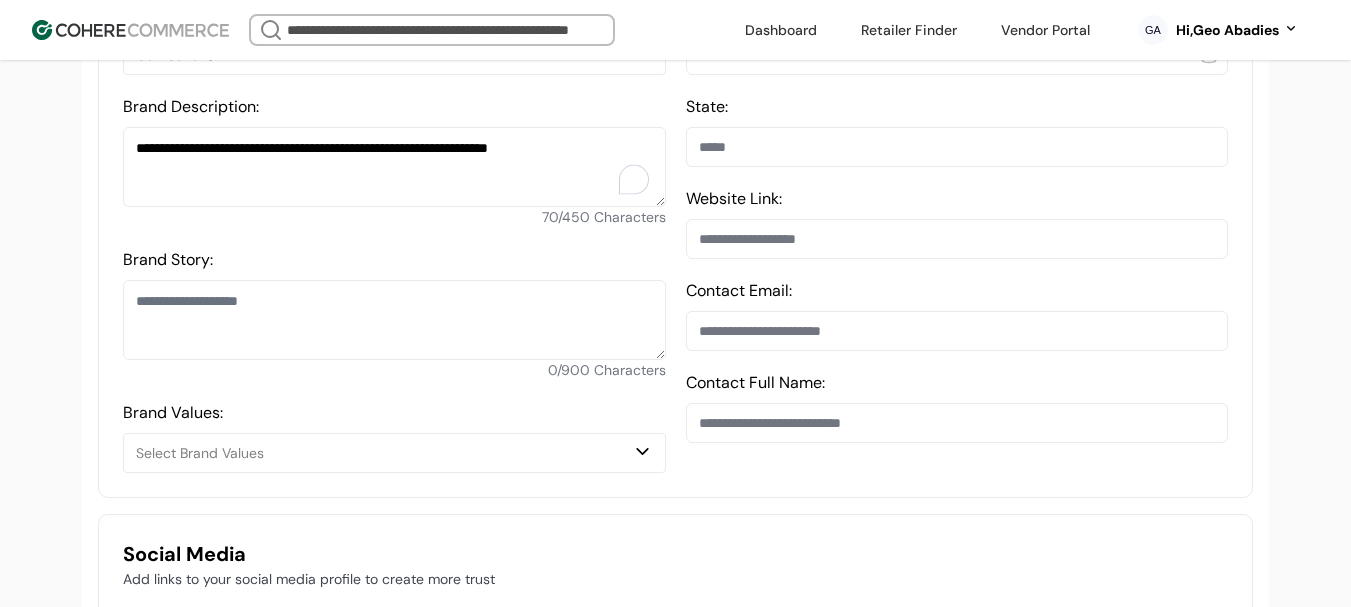 type on "**********" 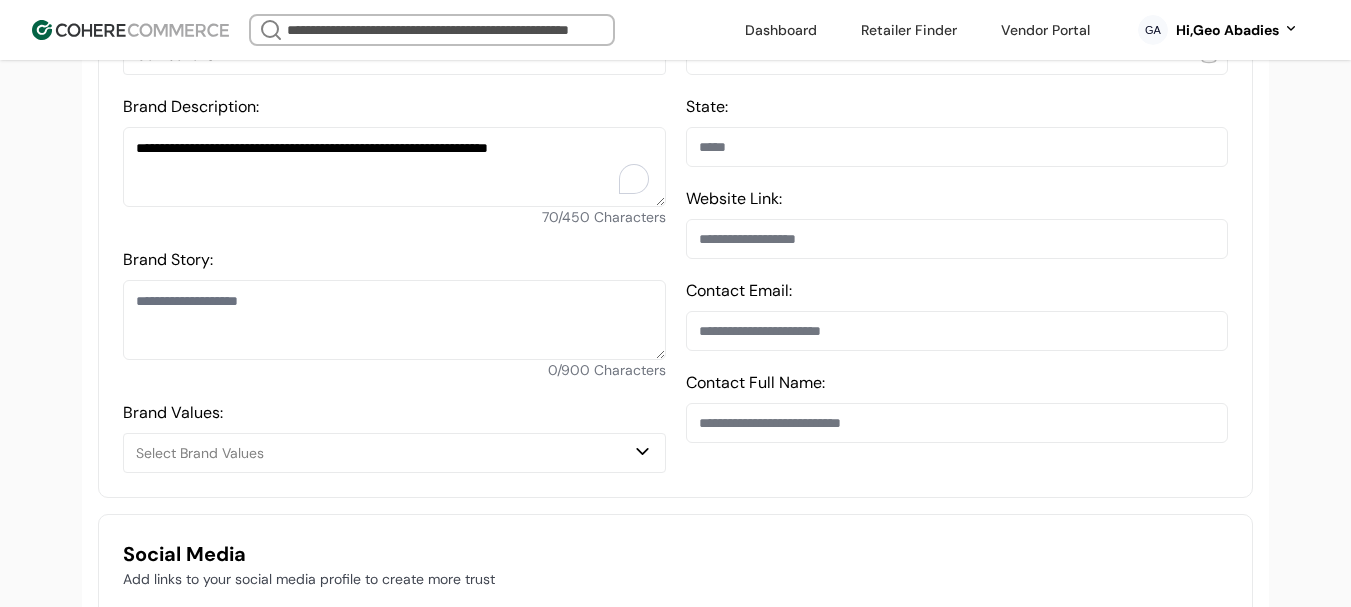 click on "Brand Story:" at bounding box center (394, 320) 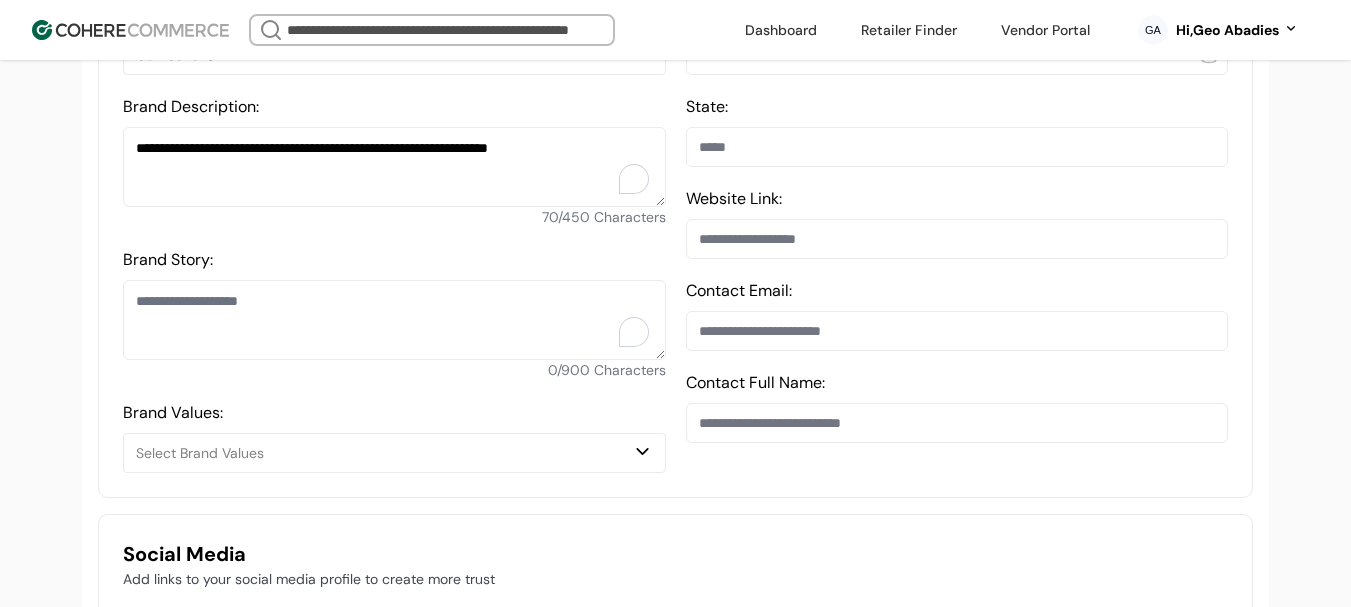click on "Brand Story:" at bounding box center (394, 320) 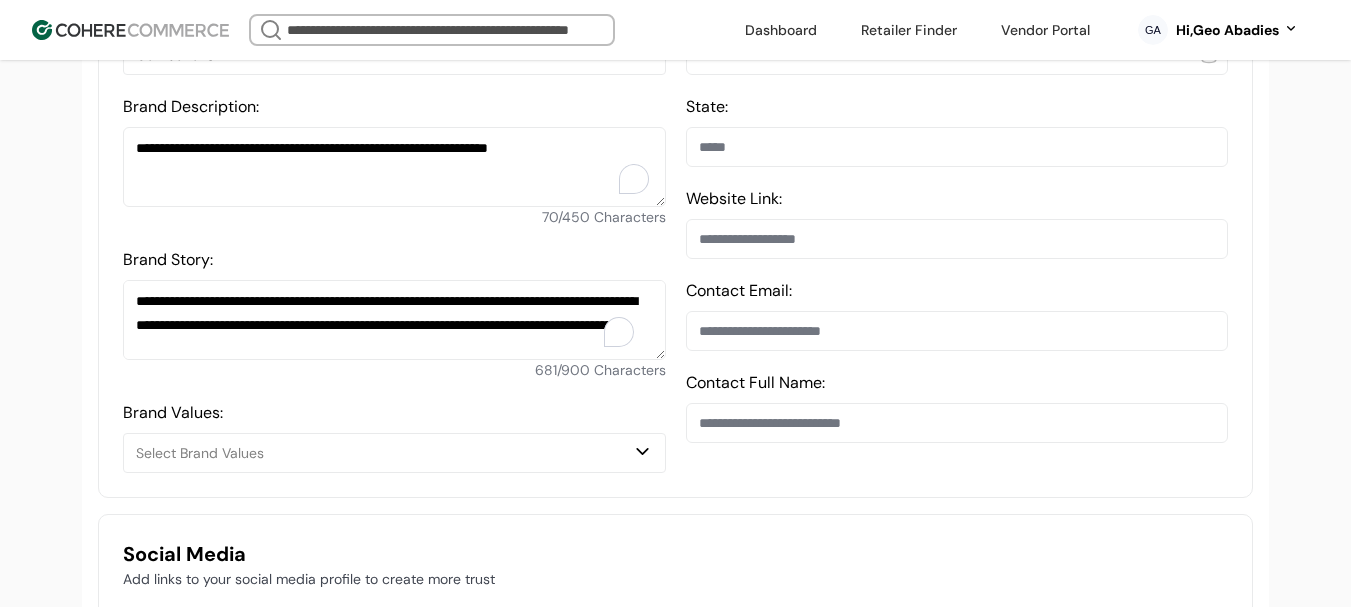 scroll, scrollTop: 239, scrollLeft: 0, axis: vertical 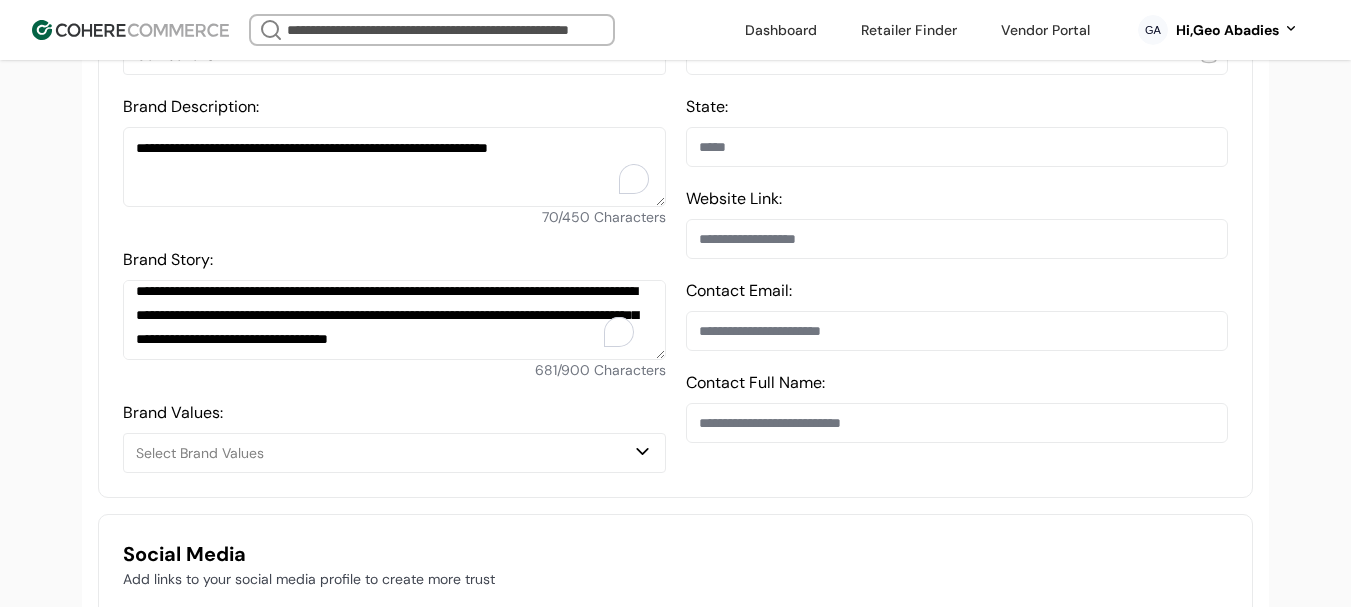 type on "**********" 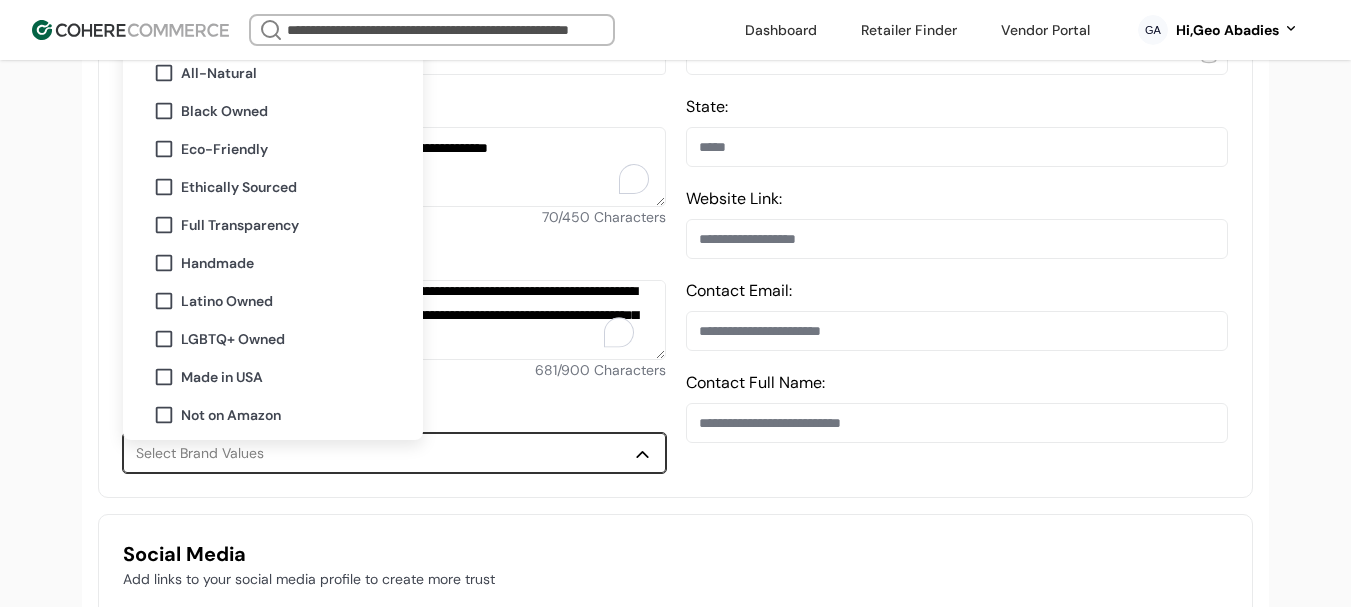 click on "Select Brand Values" at bounding box center (384, 453) 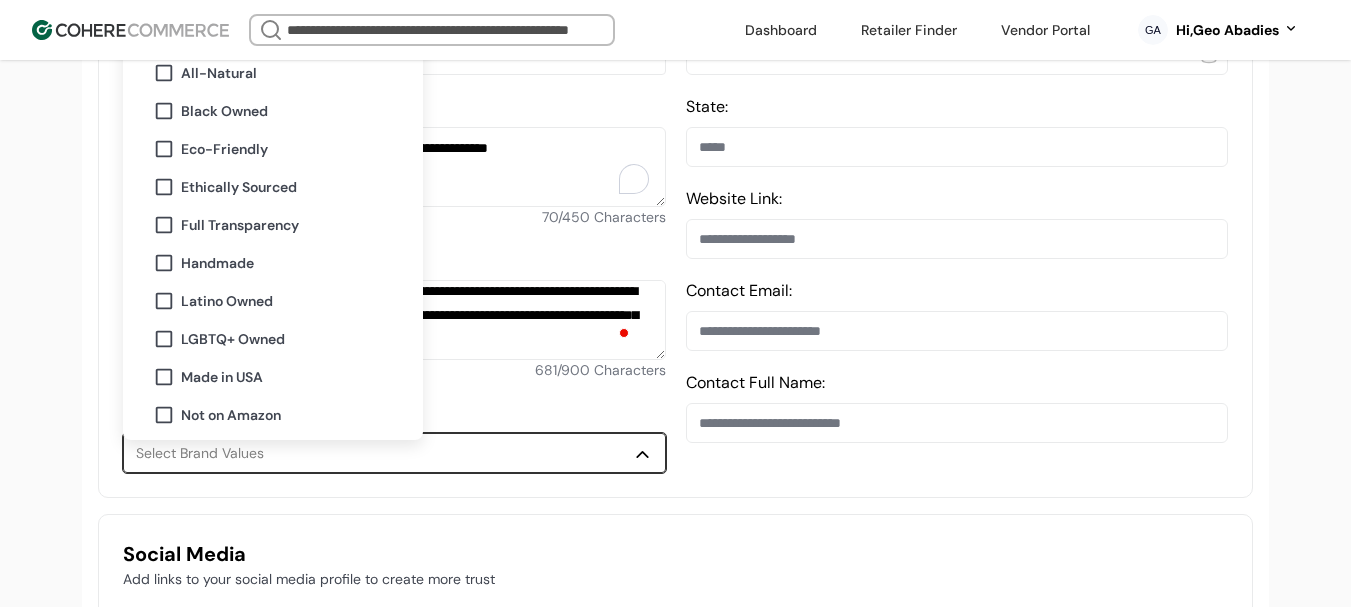scroll, scrollTop: 268, scrollLeft: 0, axis: vertical 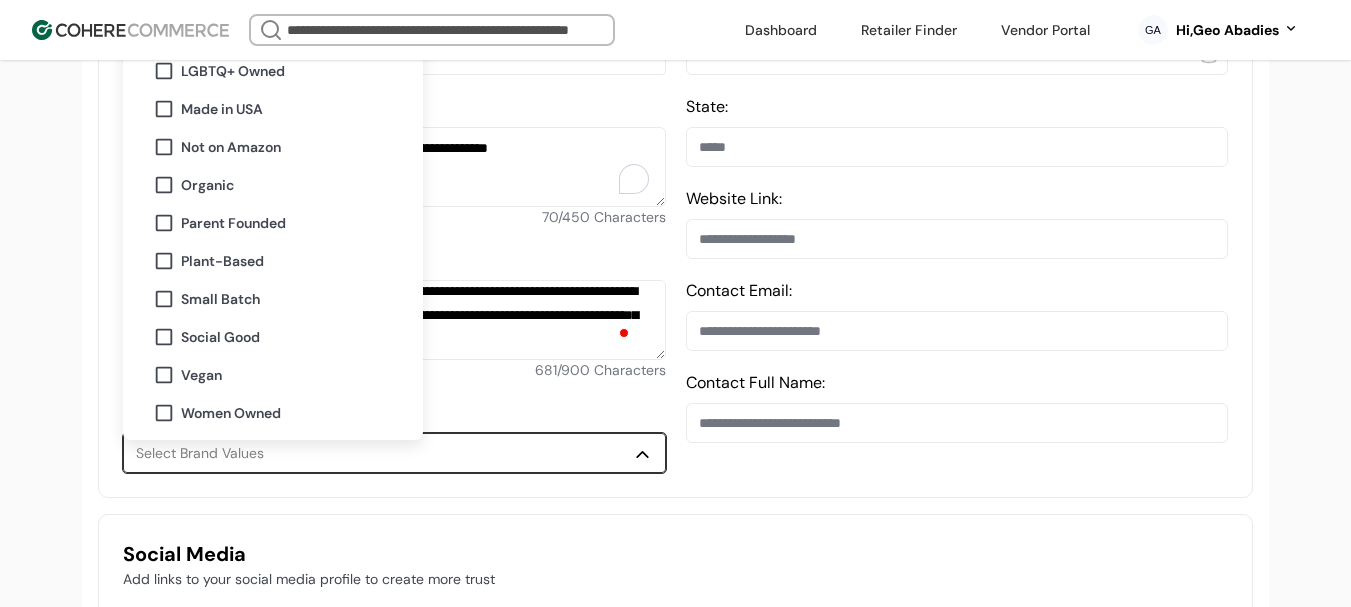 click on "Women Owned" at bounding box center [231, 413] 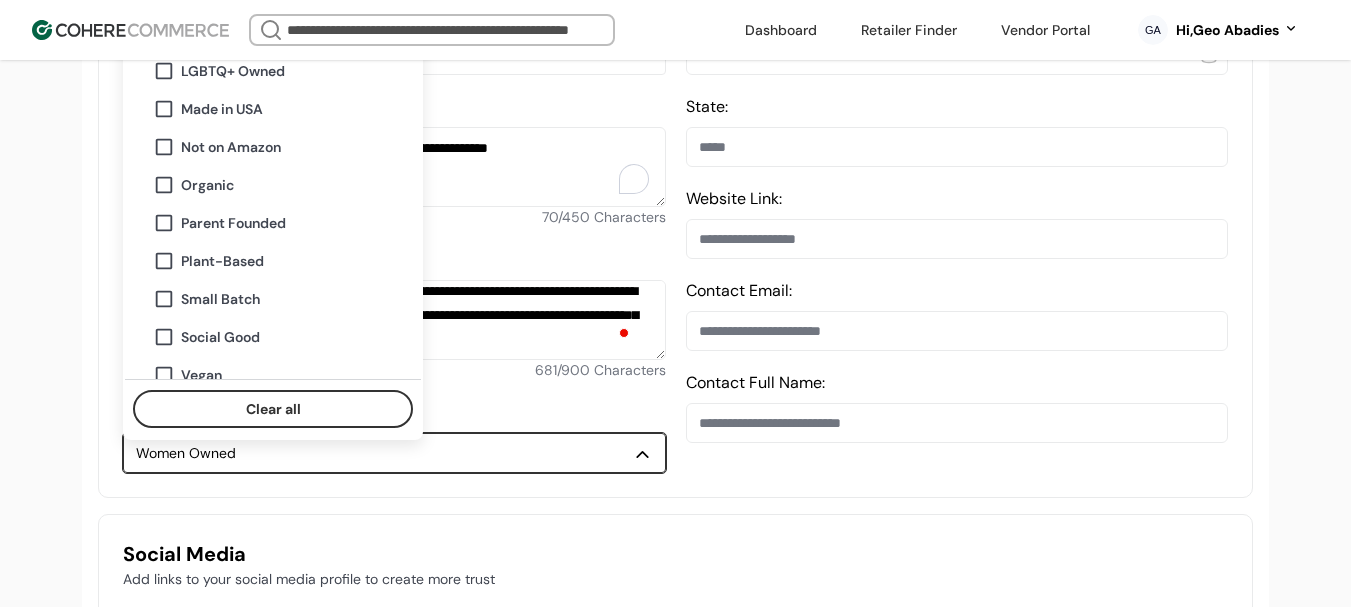 click on "Plant-Based" at bounding box center [222, 261] 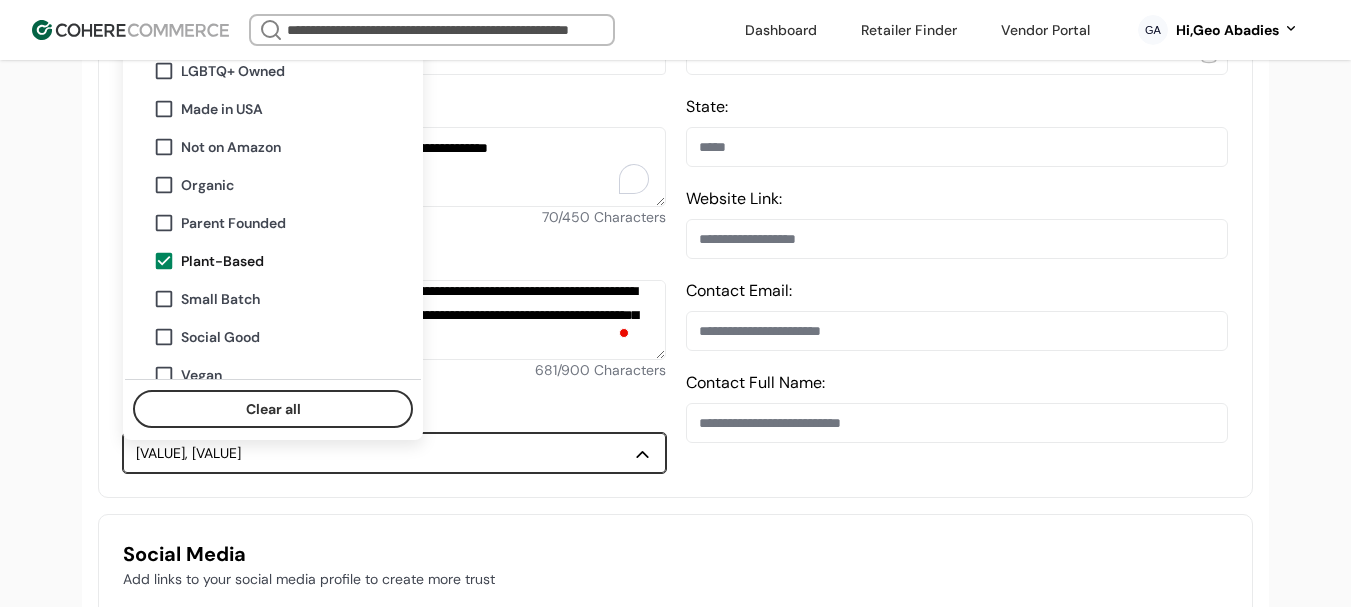 scroll, scrollTop: 168, scrollLeft: 0, axis: vertical 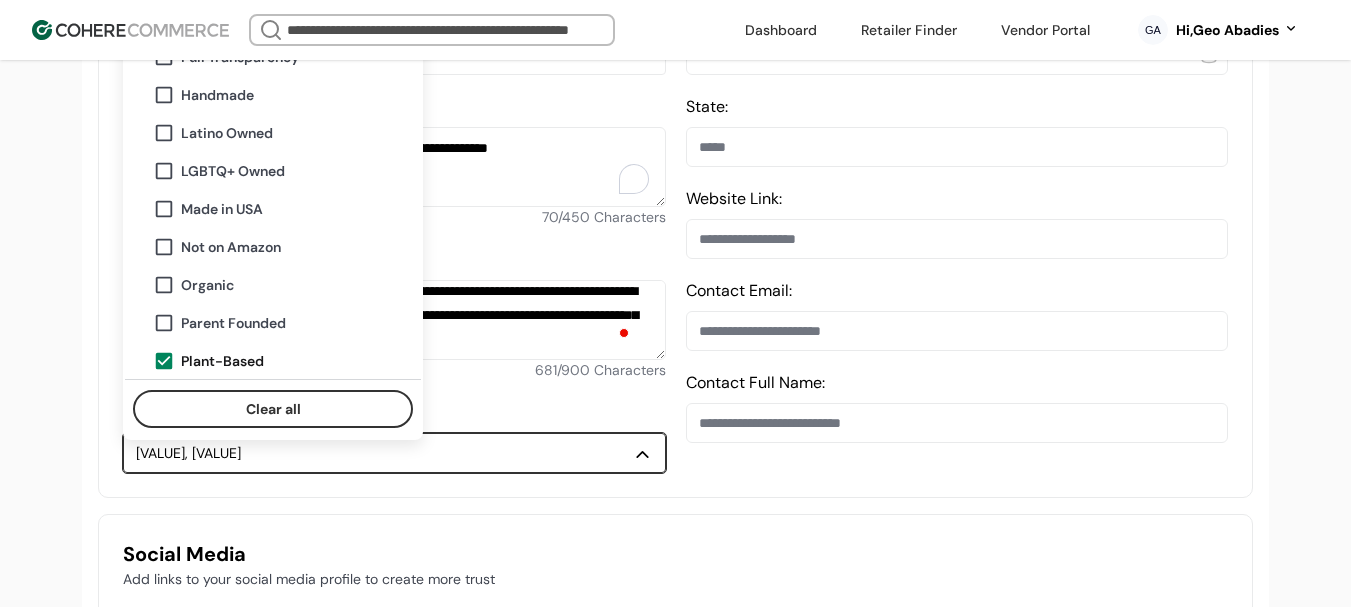 click on "Organic" at bounding box center [285, 285] 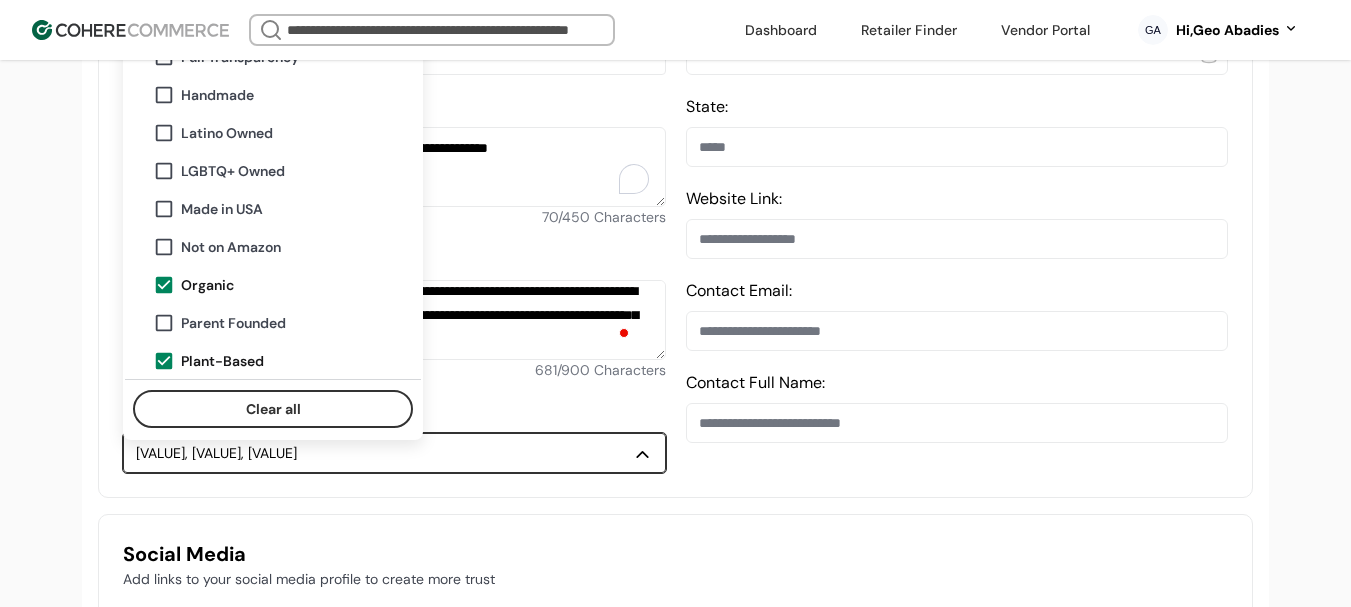 click on "**********" at bounding box center (675, 724) 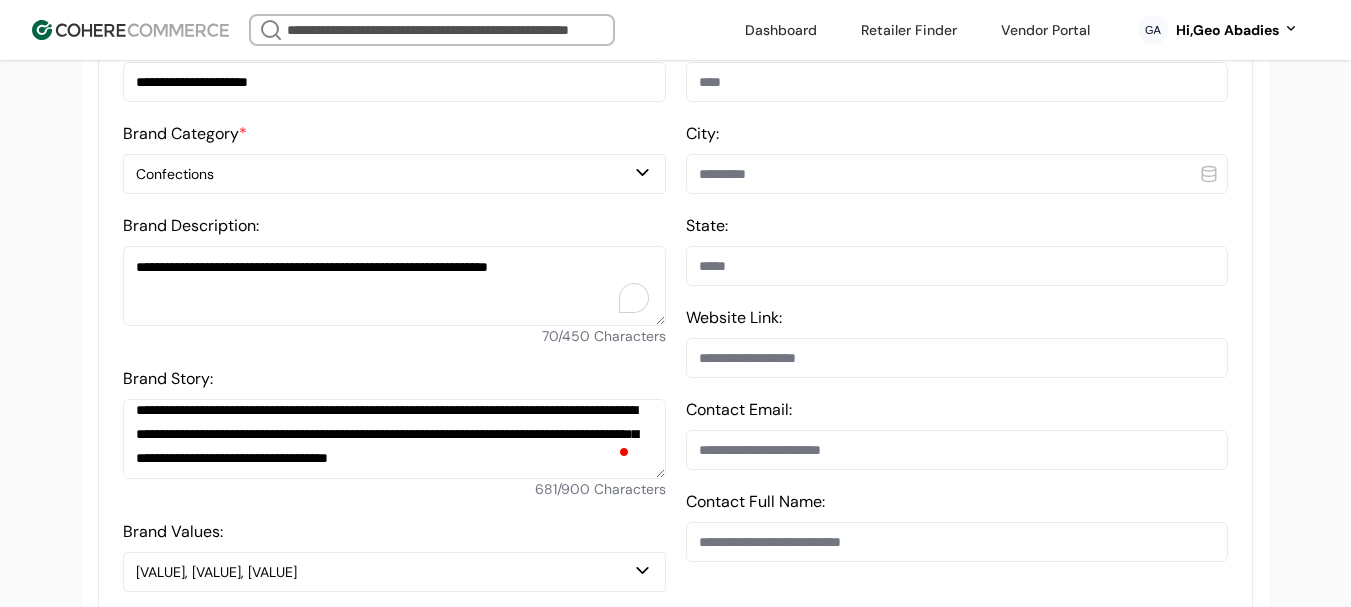 scroll, scrollTop: 437, scrollLeft: 0, axis: vertical 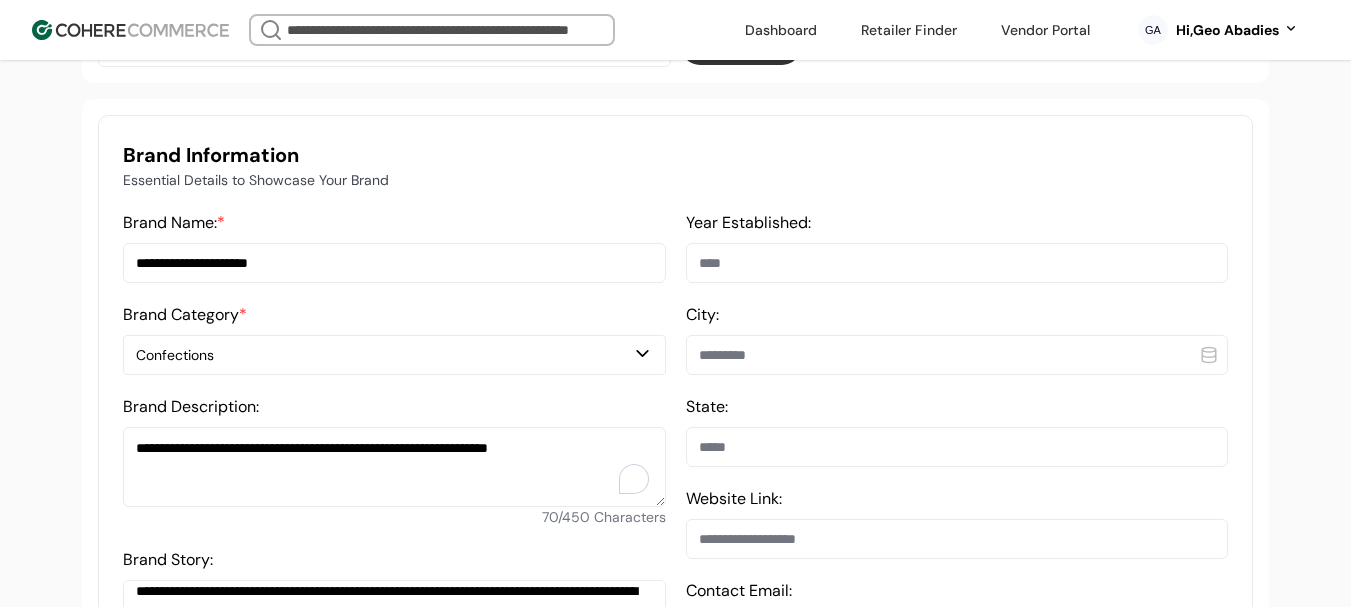 click at bounding box center (957, 263) 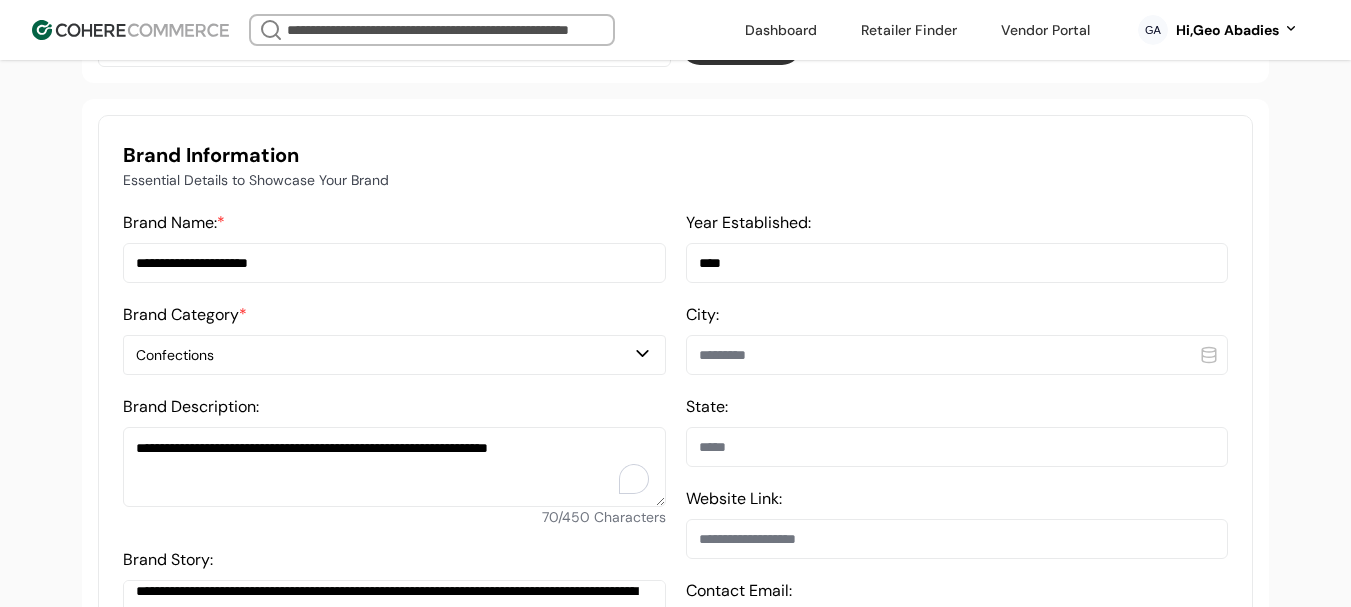 type on "****" 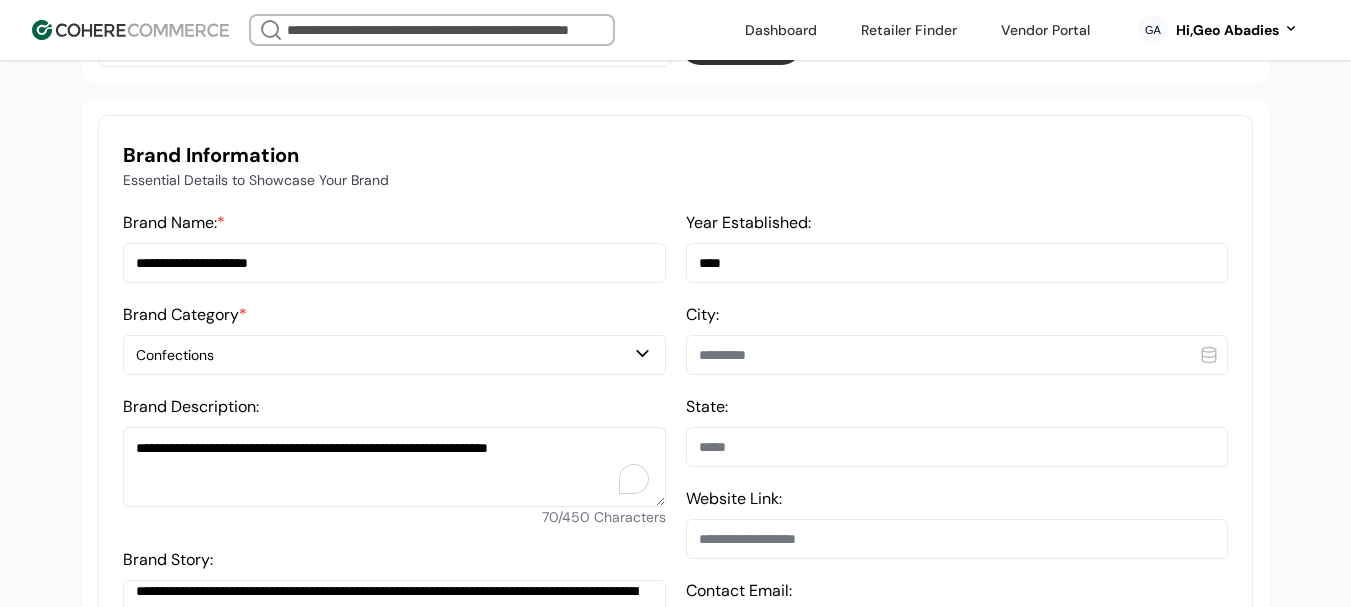click at bounding box center [957, 355] 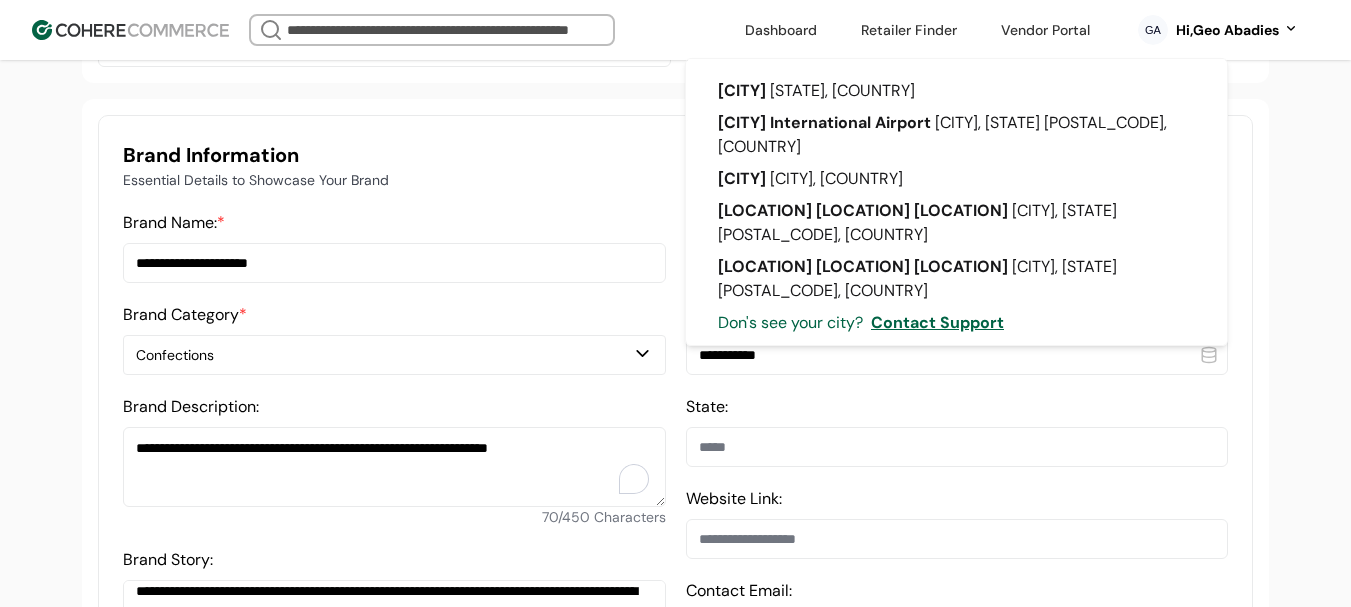 click on "**********" at bounding box center (957, 355) 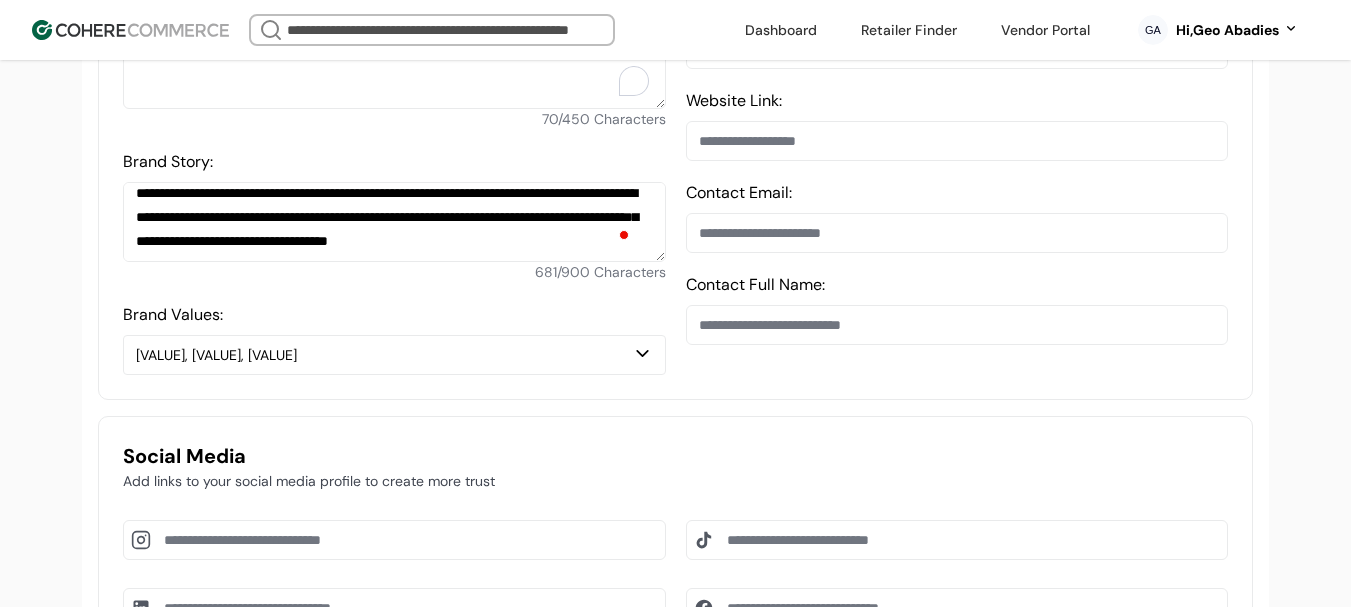 scroll, scrollTop: 837, scrollLeft: 0, axis: vertical 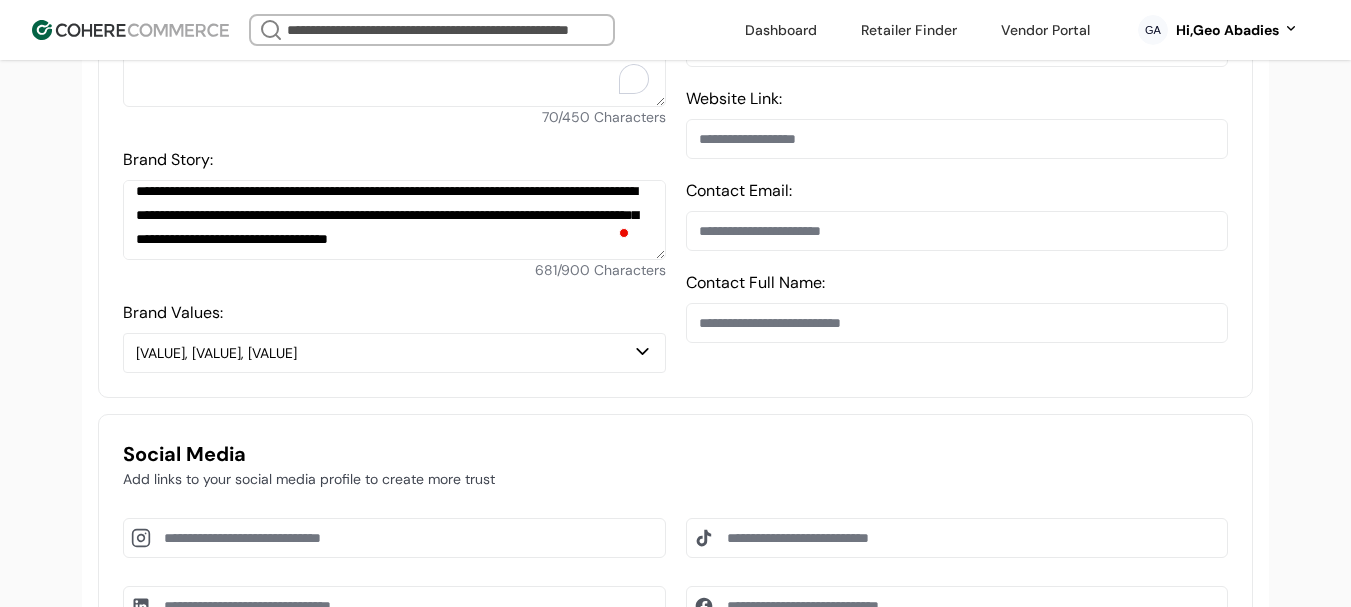 click at bounding box center (957, 323) 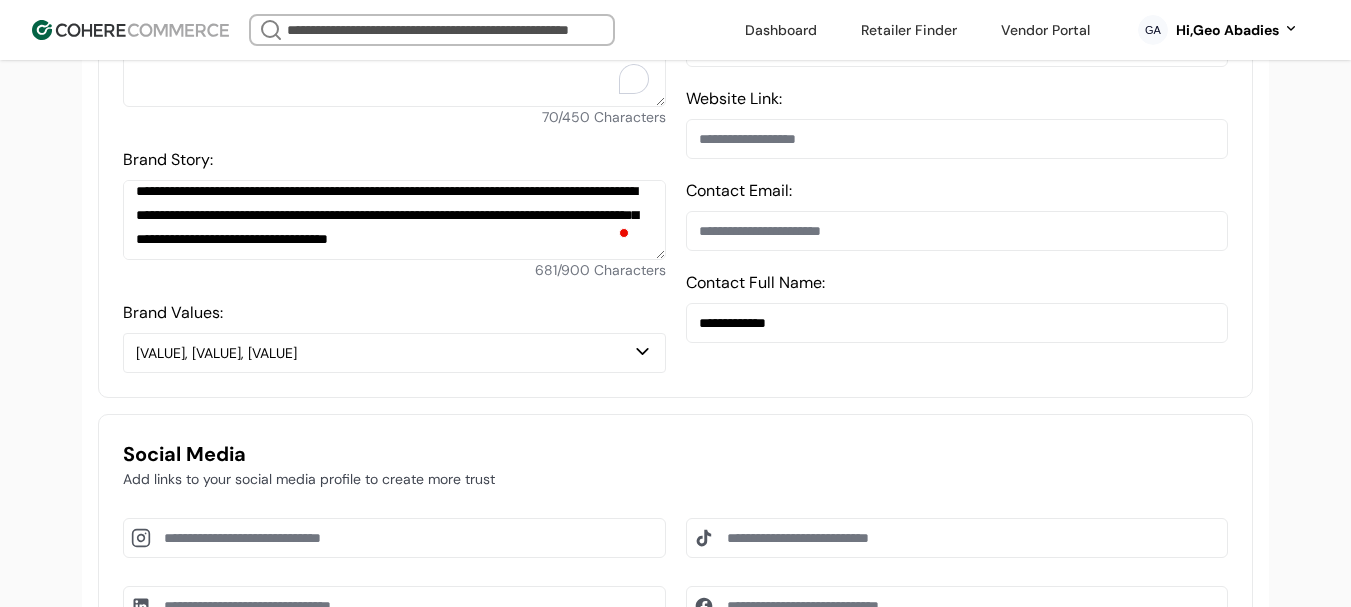 type on "**********" 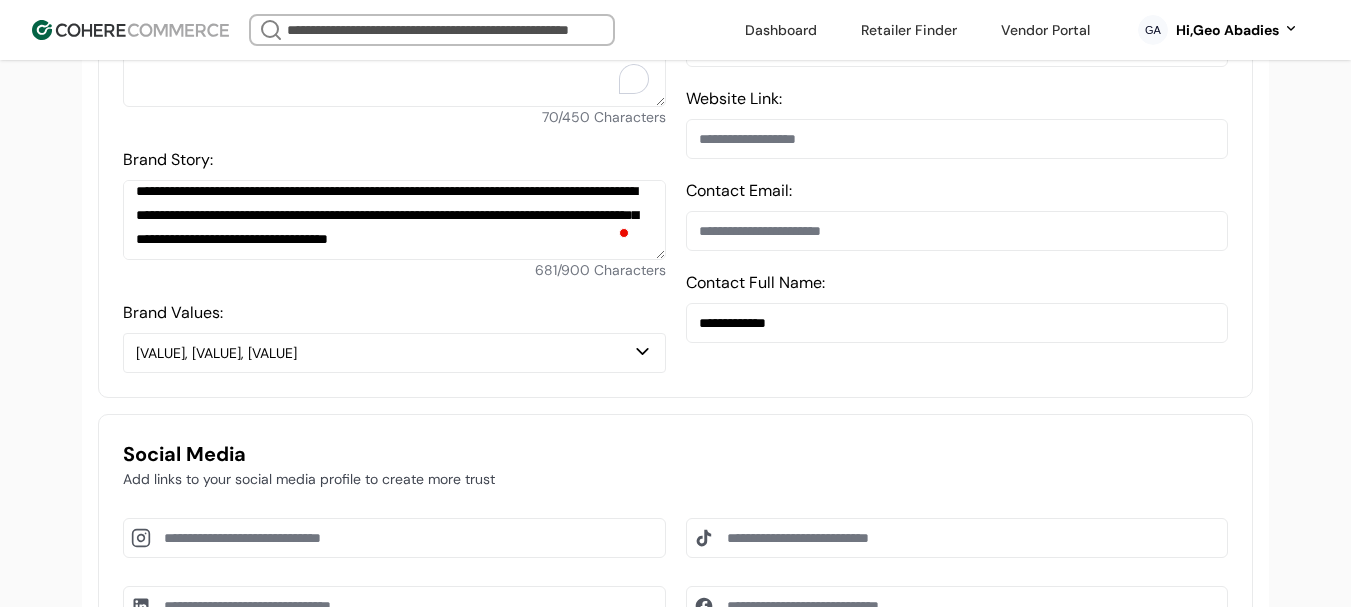 click at bounding box center (957, 139) 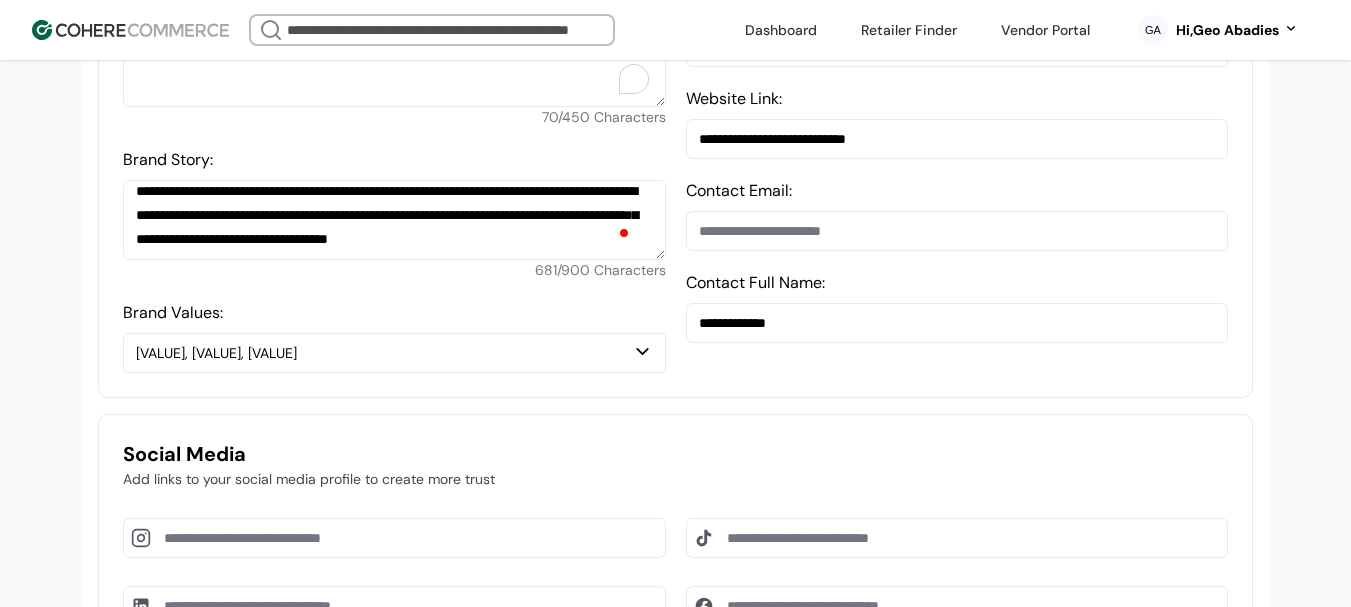 type on "**********" 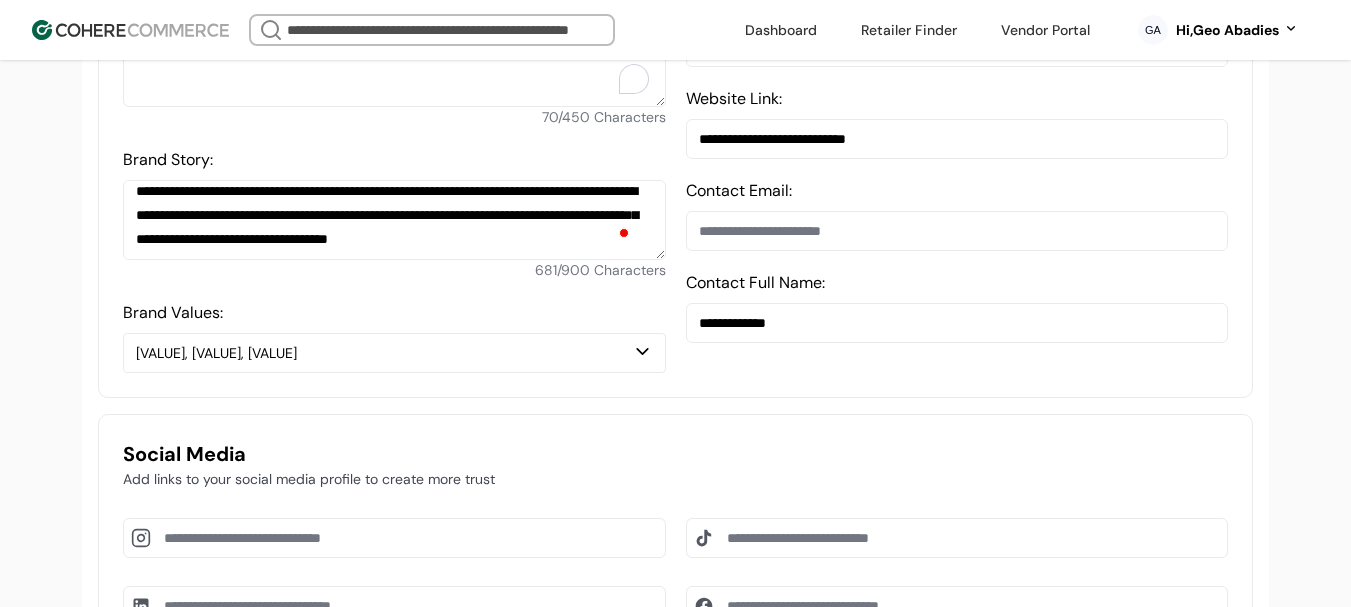 click on "**********" at bounding box center (957, 323) 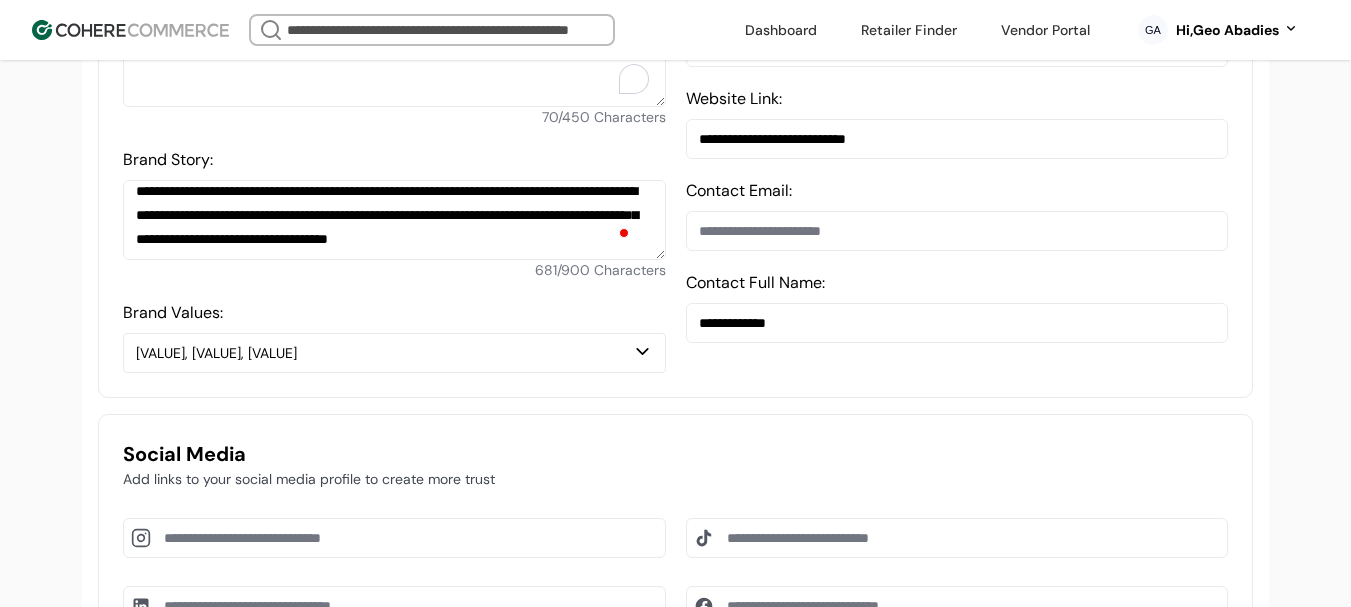 click on "**********" at bounding box center [675, 56] 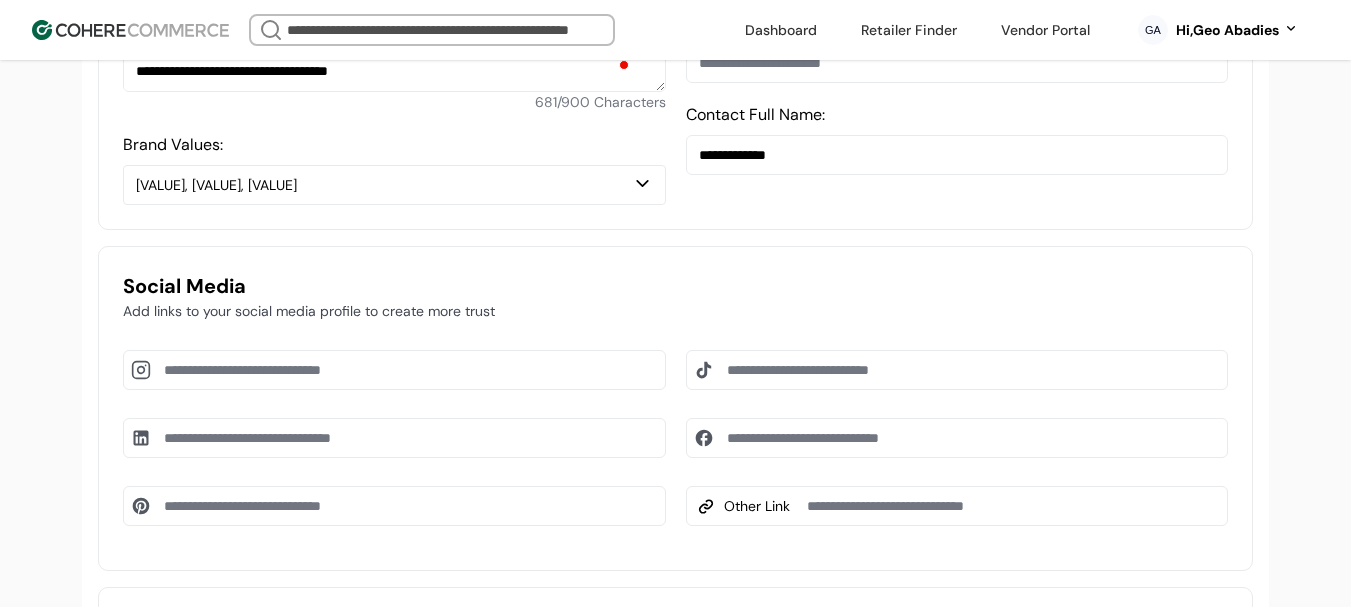 scroll, scrollTop: 1037, scrollLeft: 0, axis: vertical 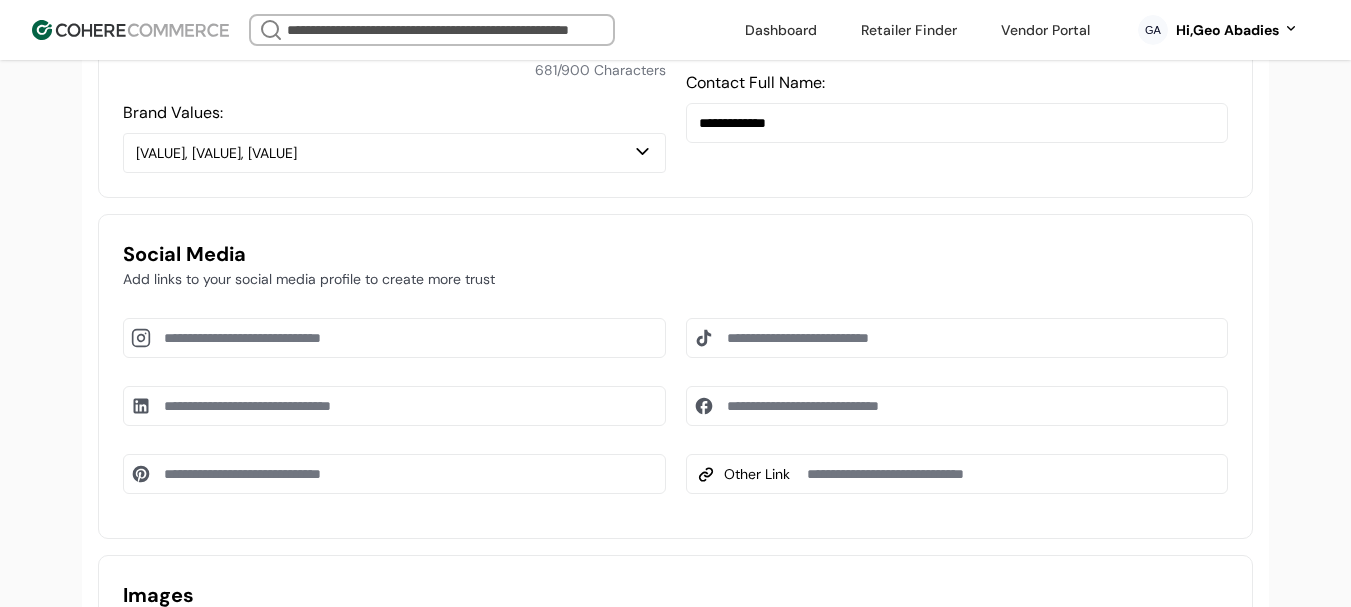 click at bounding box center [394, 406] 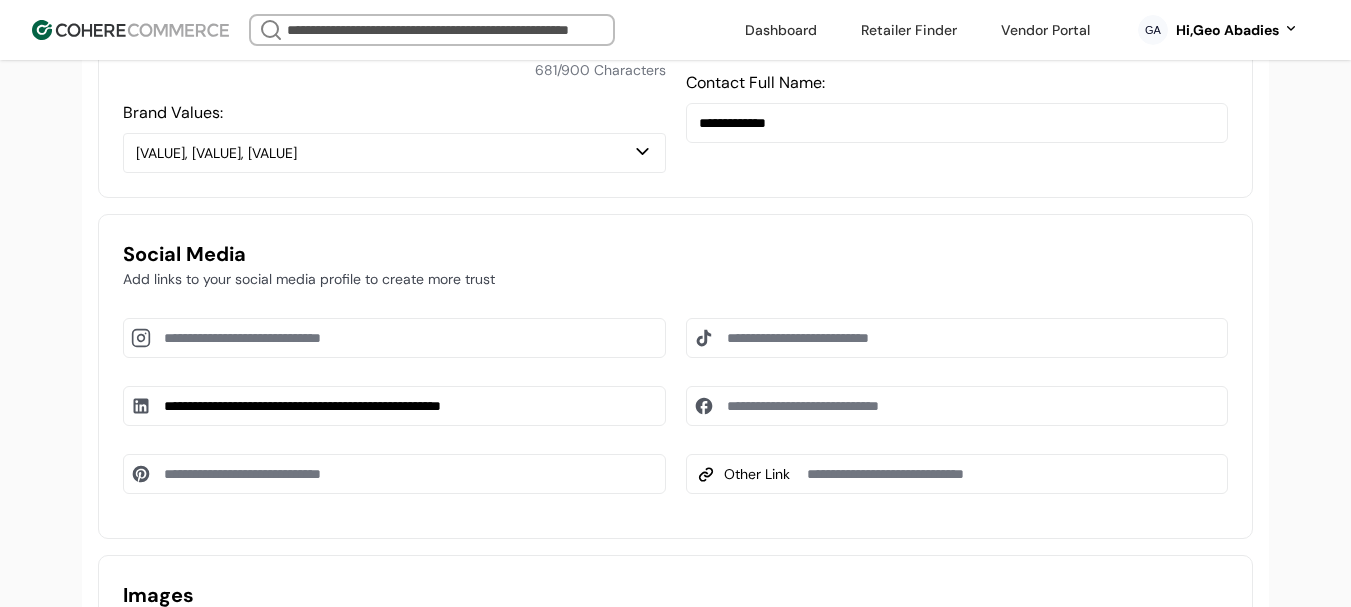 type on "**********" 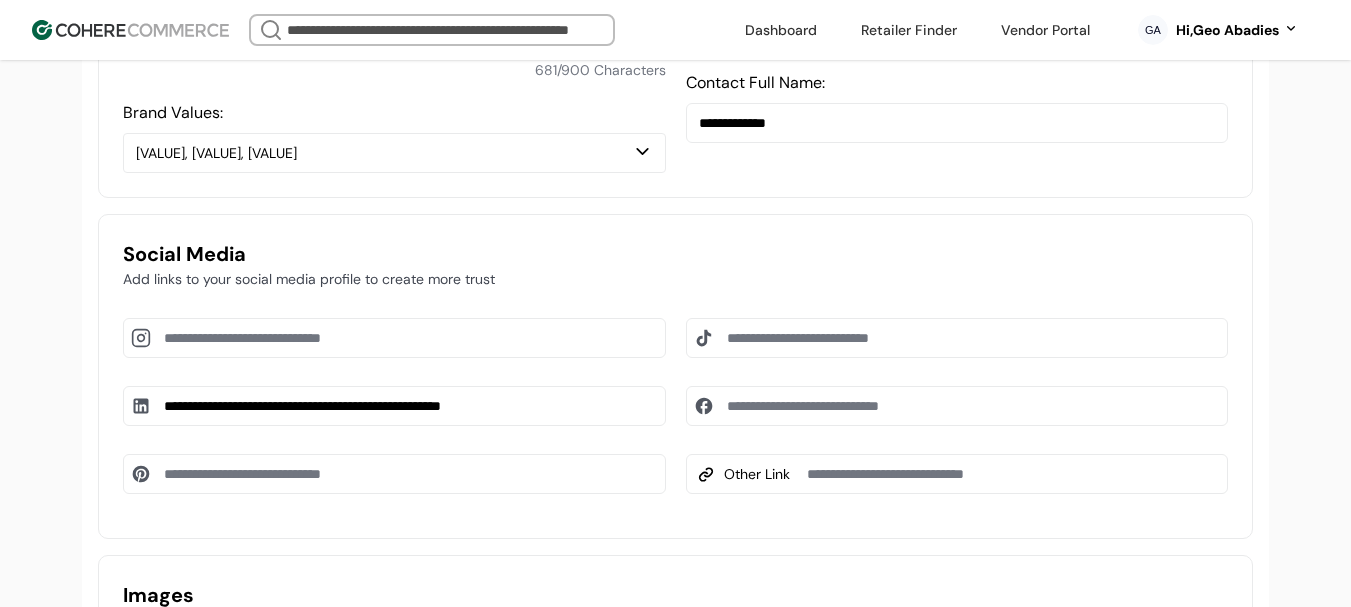 drag, startPoint x: 434, startPoint y: 362, endPoint x: 459, endPoint y: 341, distance: 32.649654 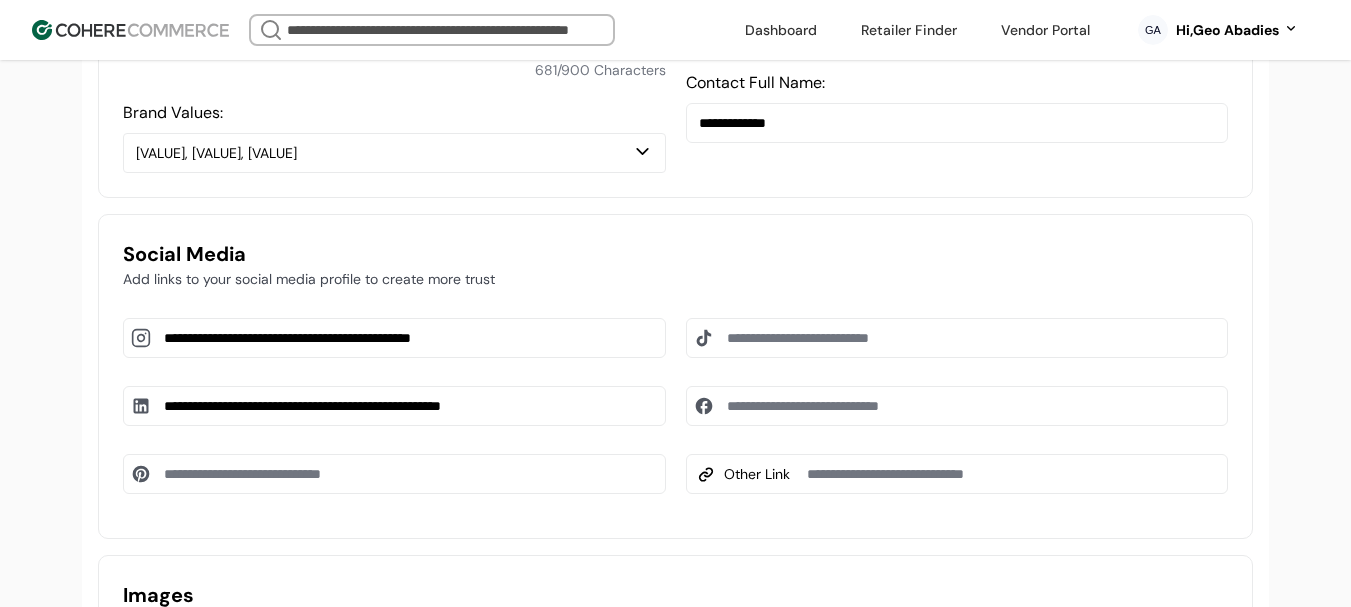type on "**********" 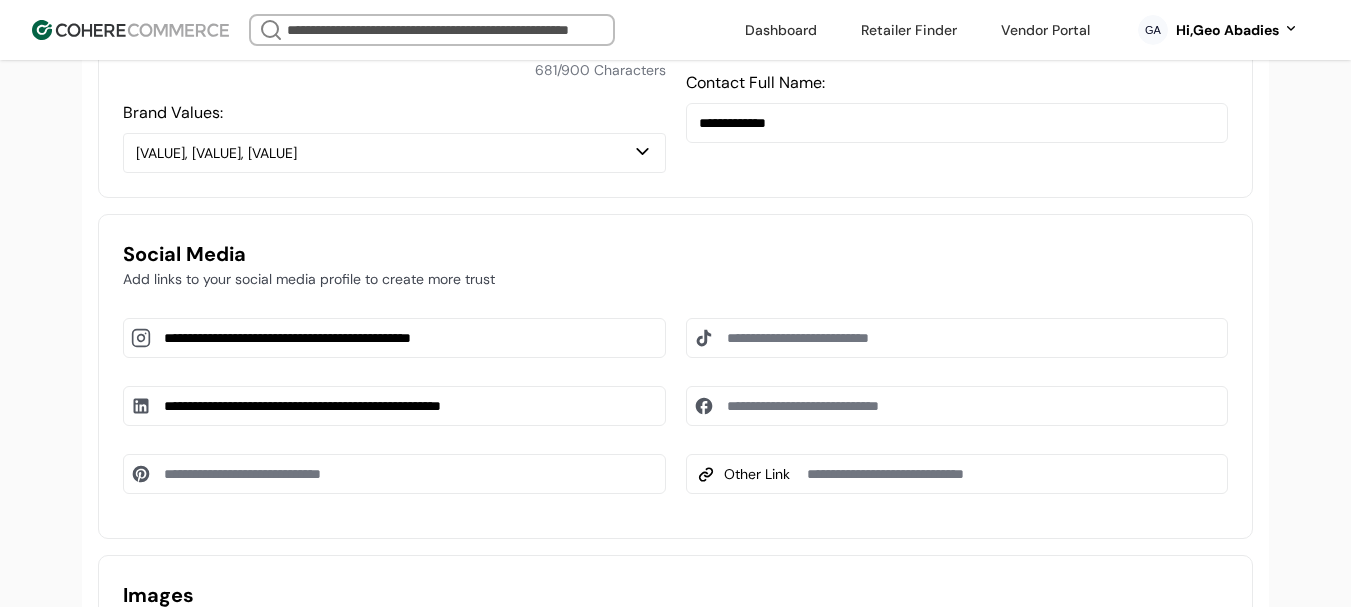 click at bounding box center [957, 406] 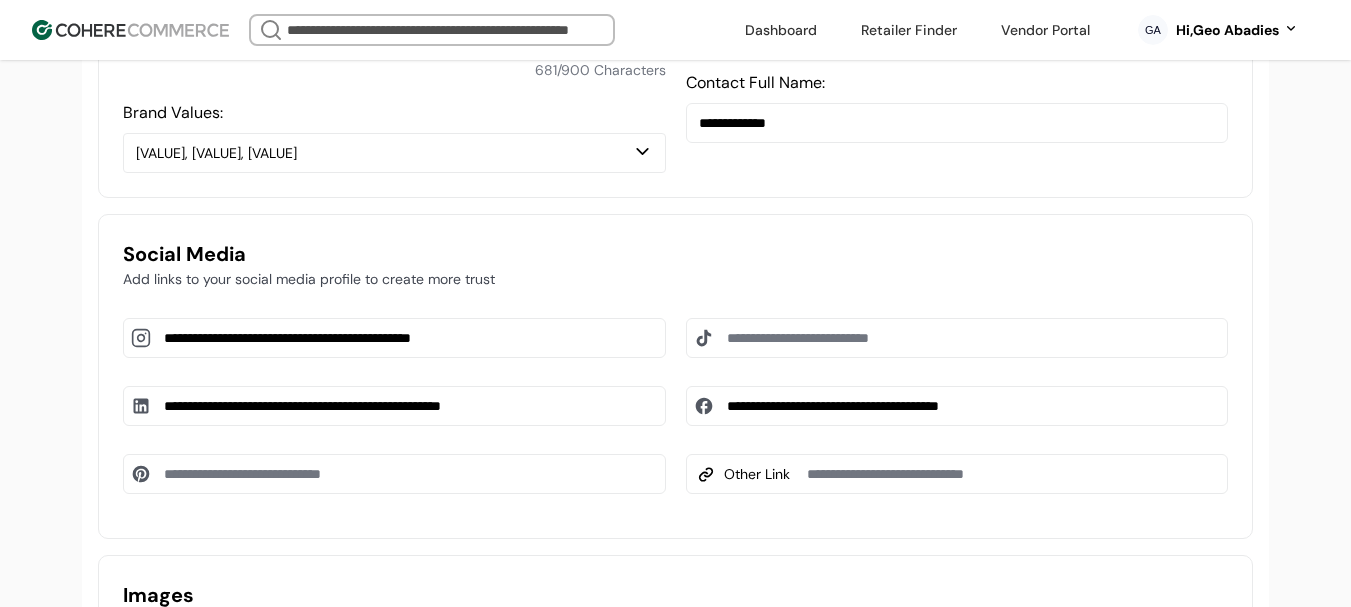 type on "**********" 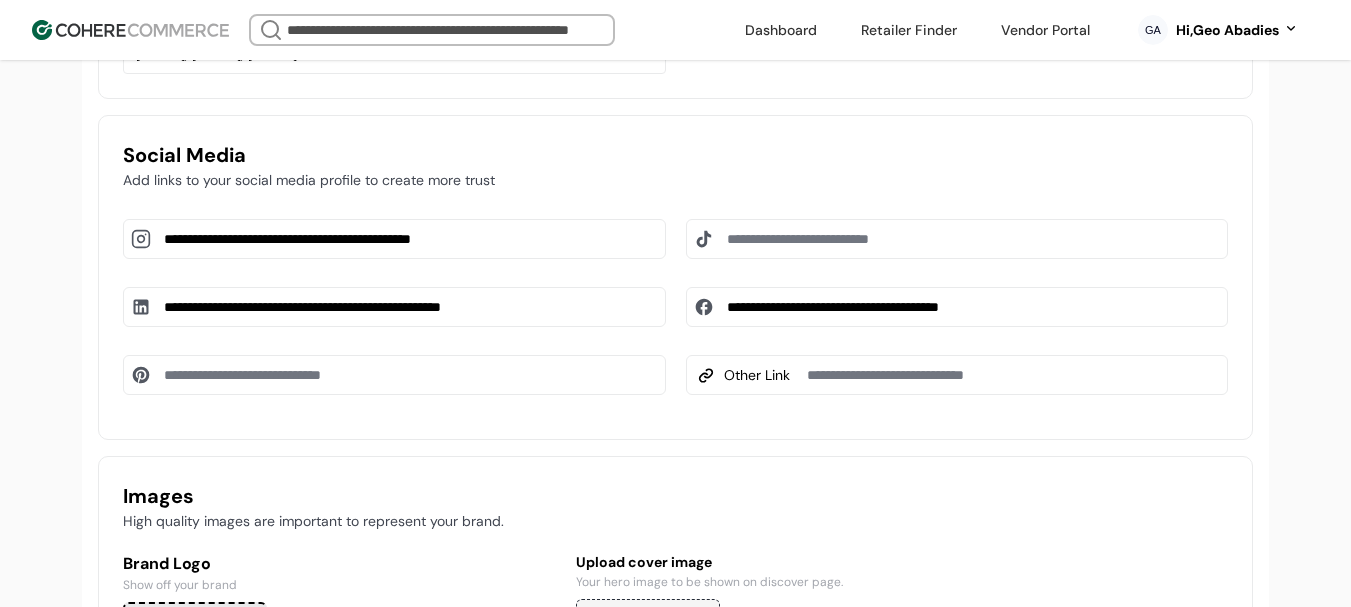 scroll, scrollTop: 1137, scrollLeft: 0, axis: vertical 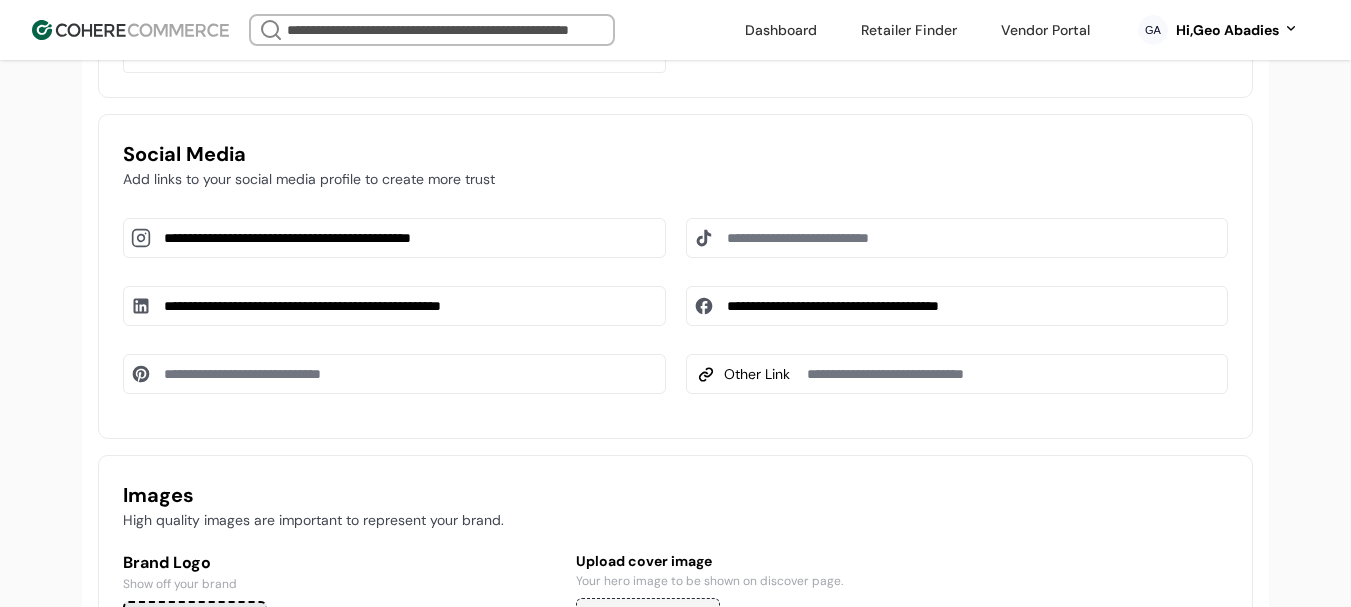 click at bounding box center [394, 374] 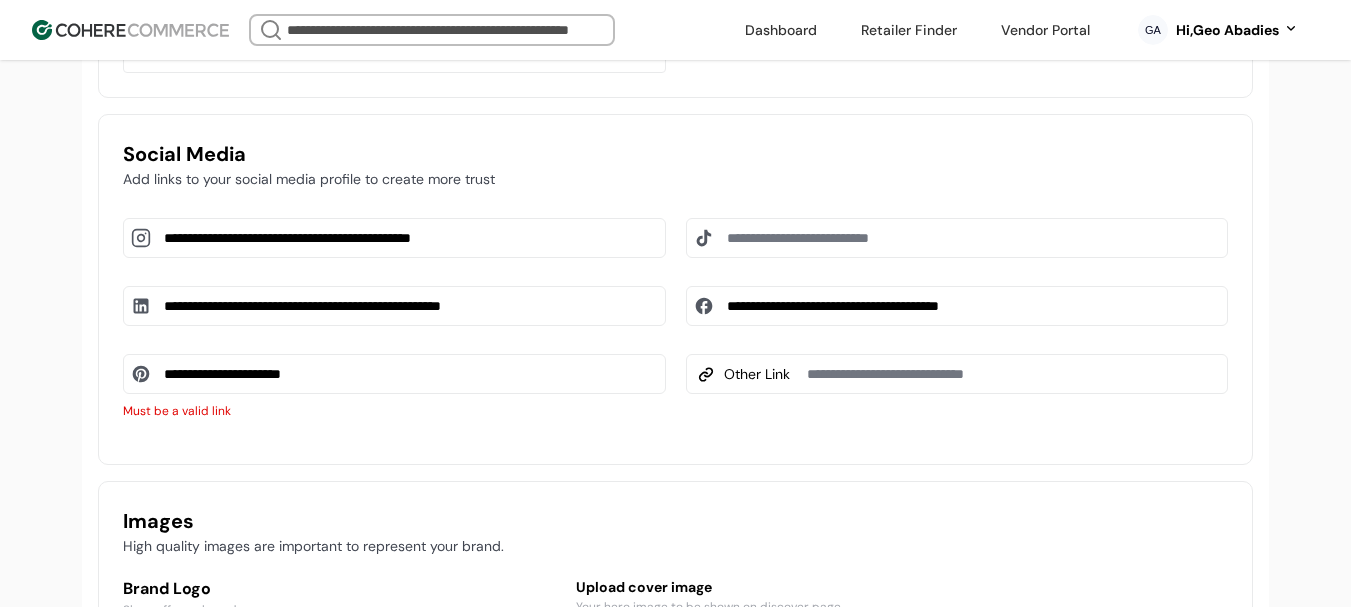 type 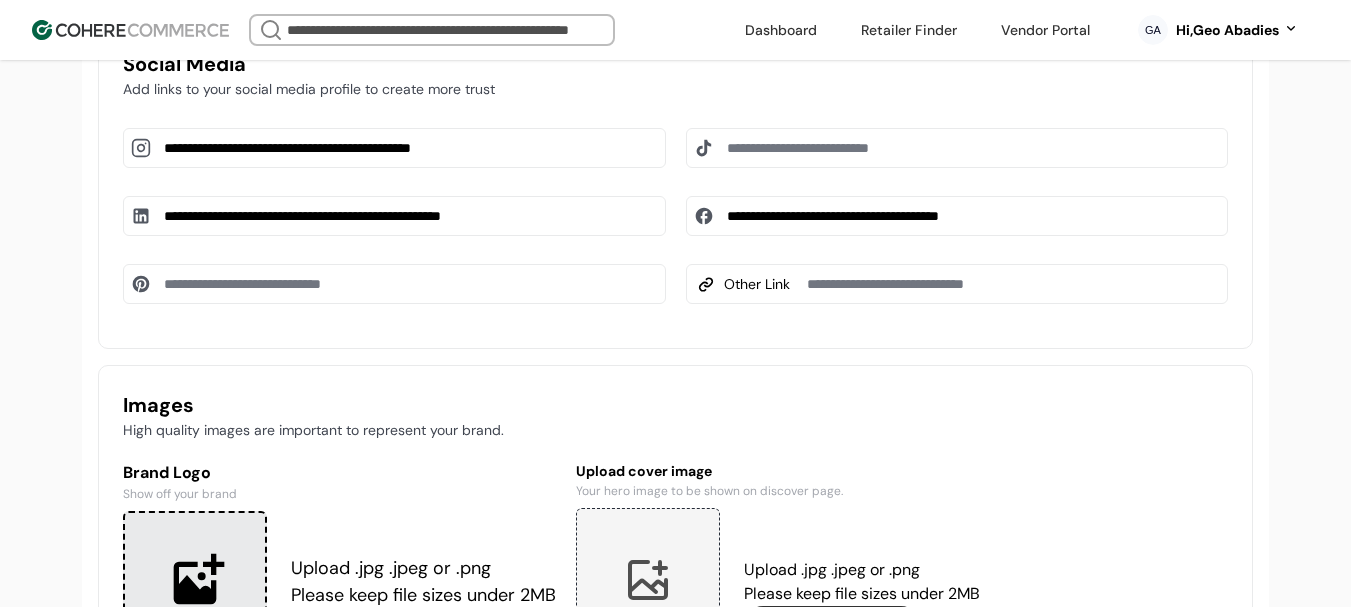 scroll, scrollTop: 1437, scrollLeft: 0, axis: vertical 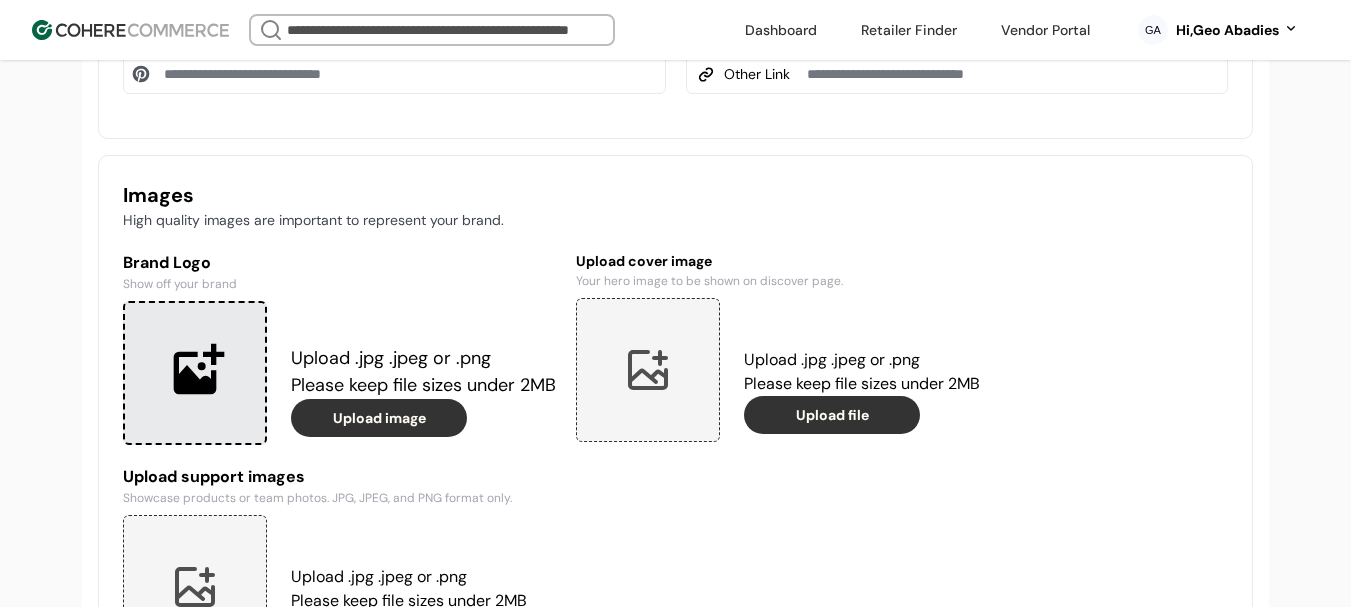 click at bounding box center (195, 373) 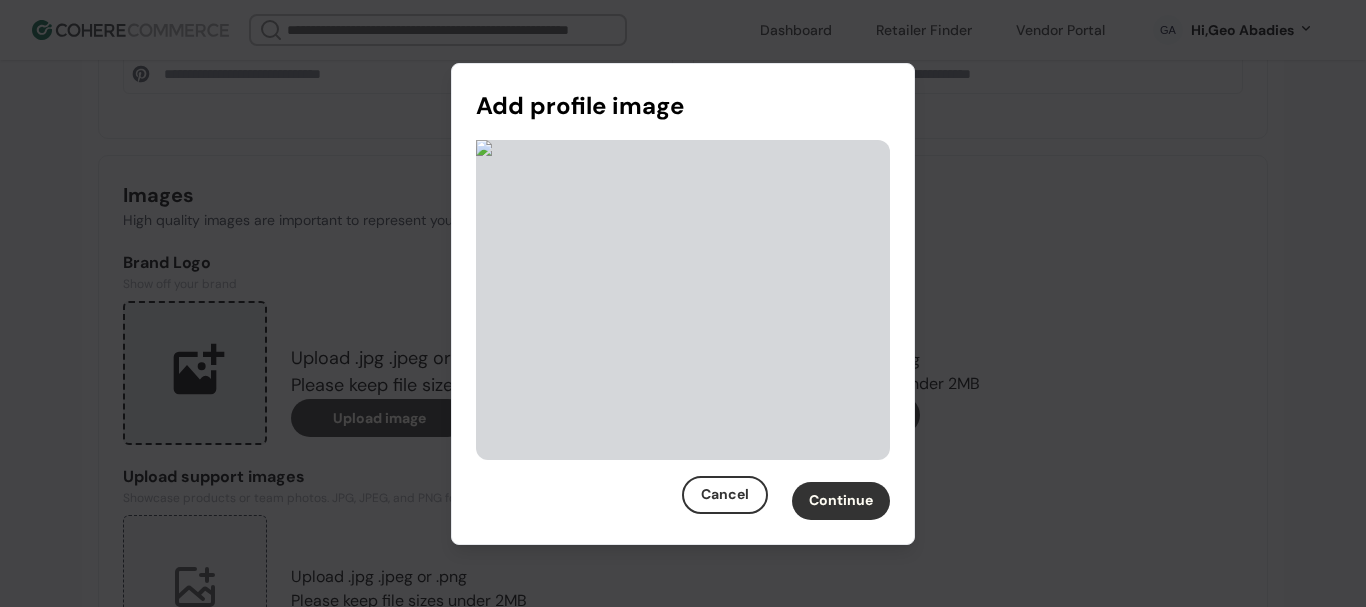 click on "Continue" at bounding box center [841, 501] 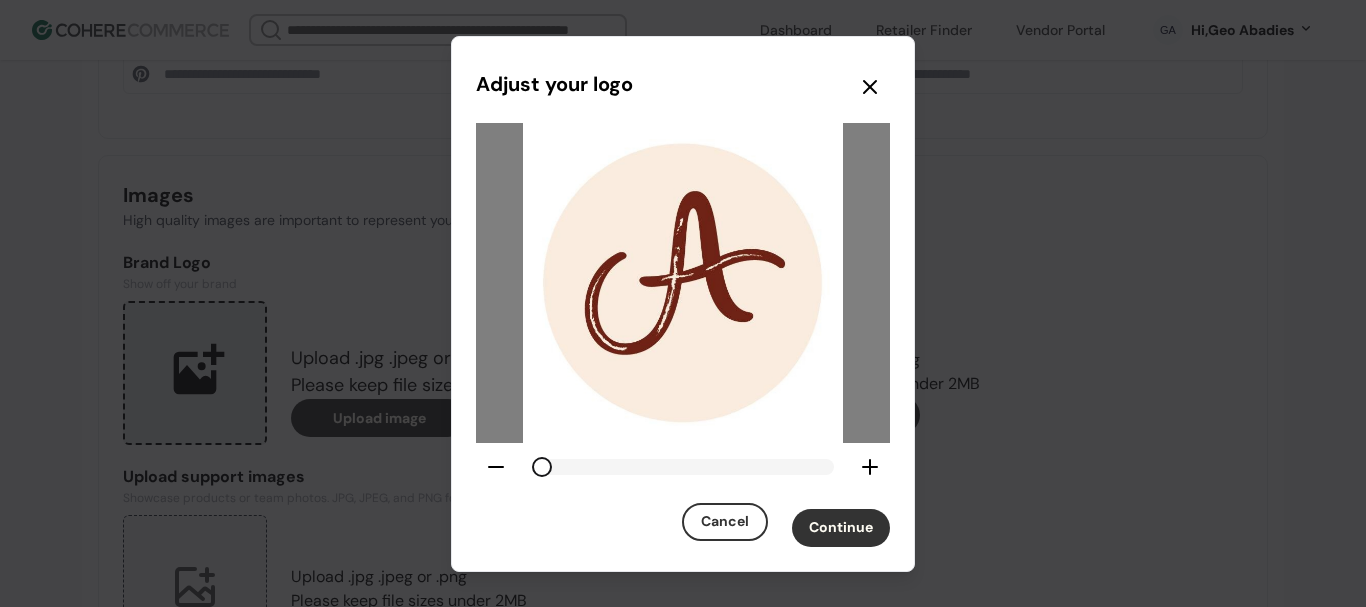 click on "Continue" at bounding box center (841, 528) 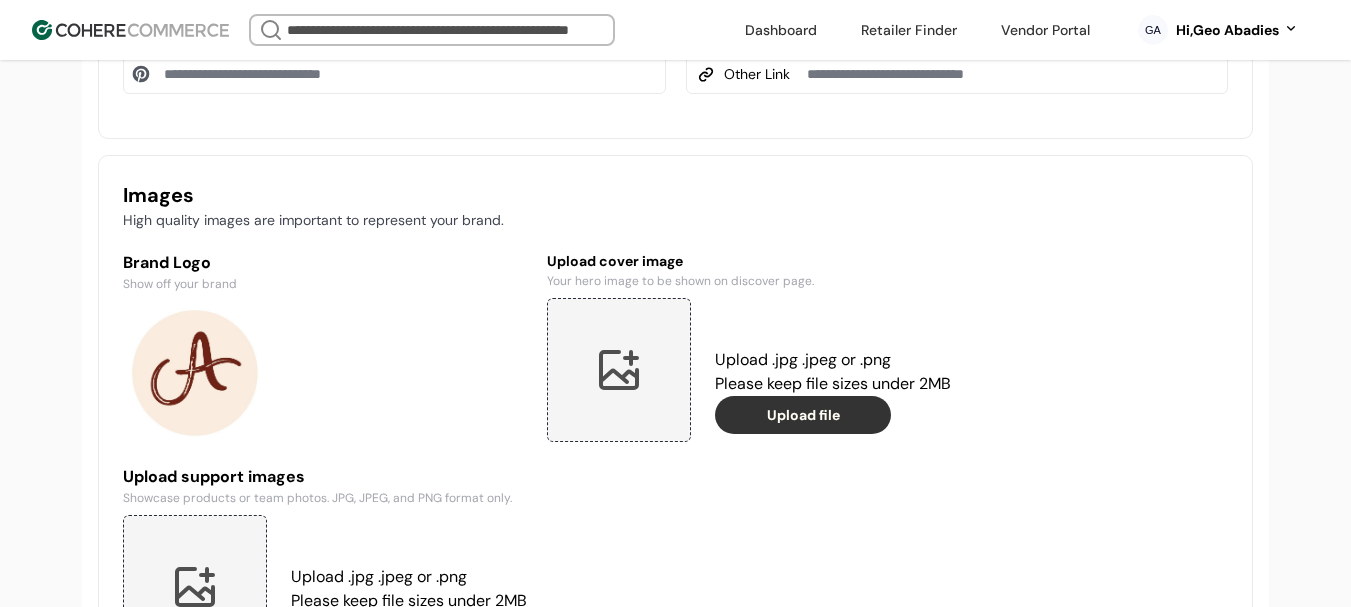 click at bounding box center (619, 370) 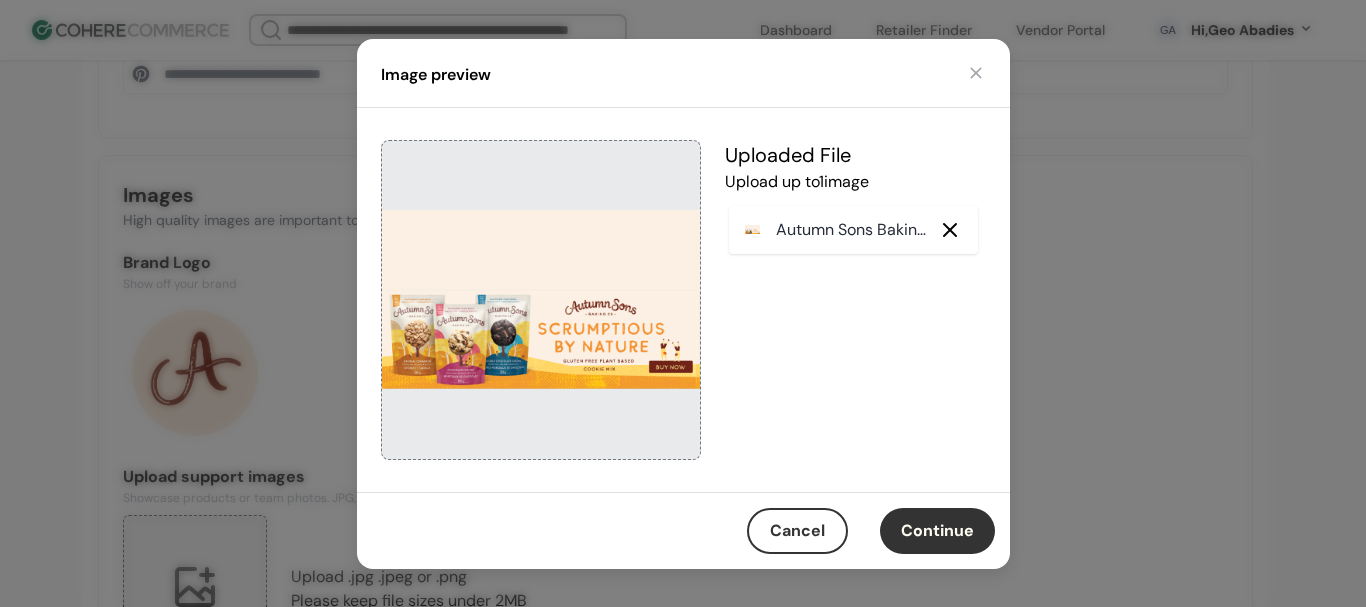 click on "Continue" at bounding box center (937, 531) 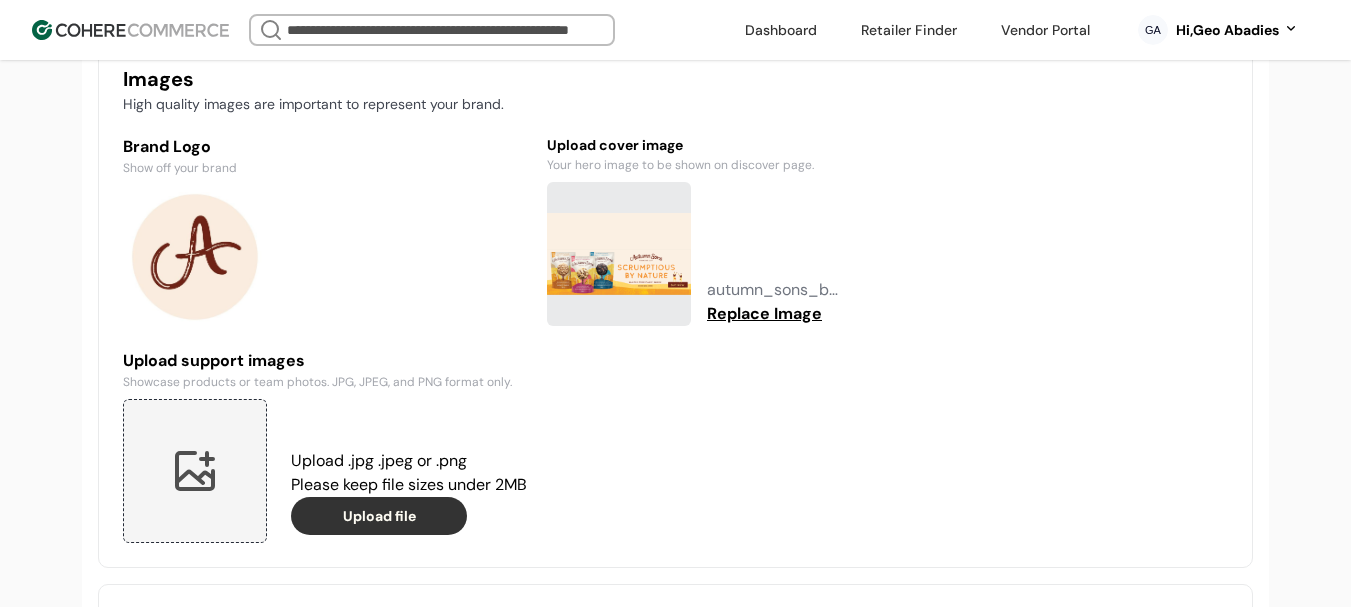 scroll, scrollTop: 1737, scrollLeft: 0, axis: vertical 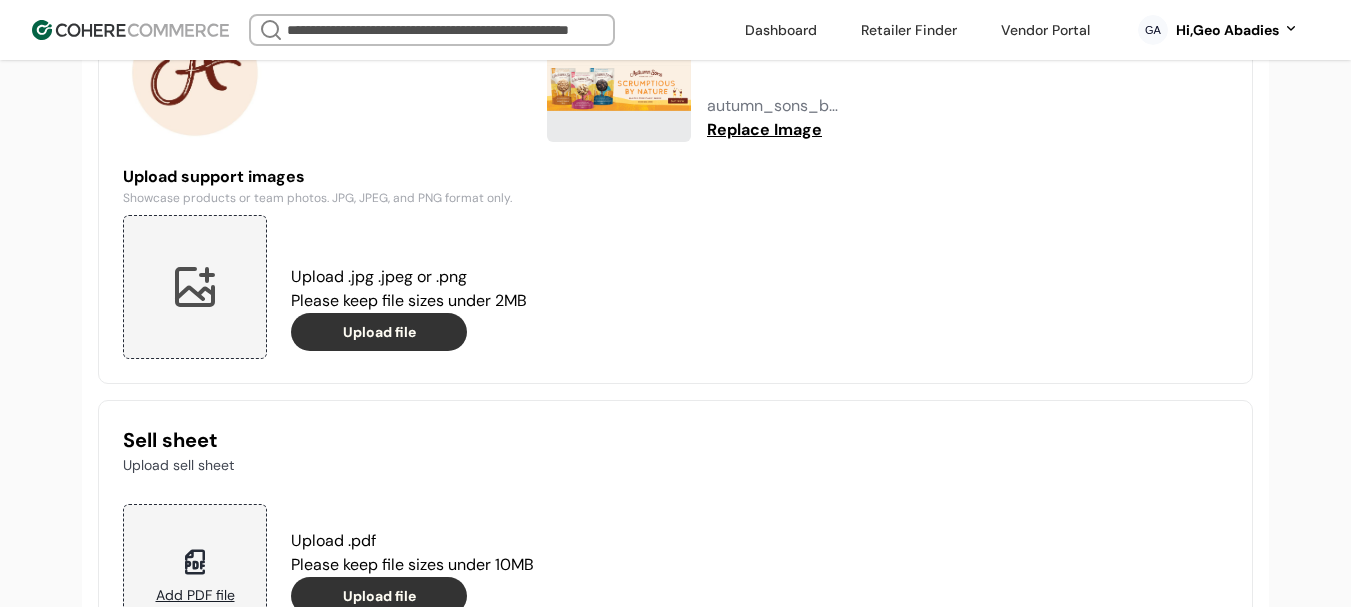 click at bounding box center [195, 287] 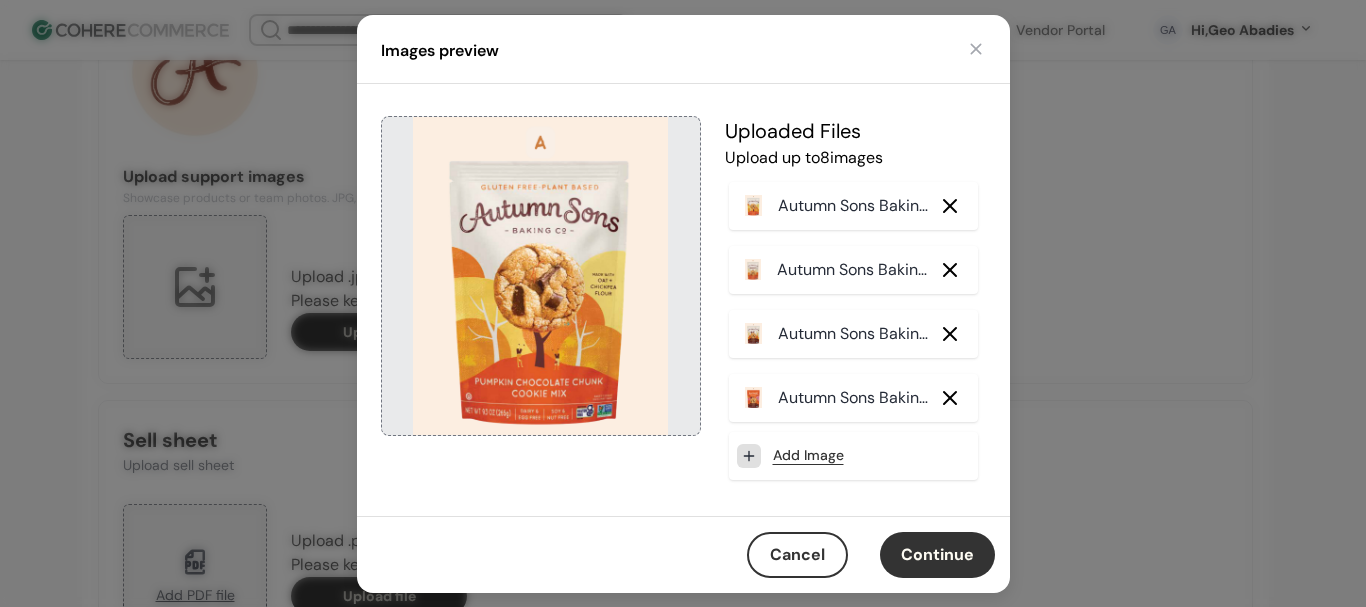 click on "Continue" at bounding box center (937, 555) 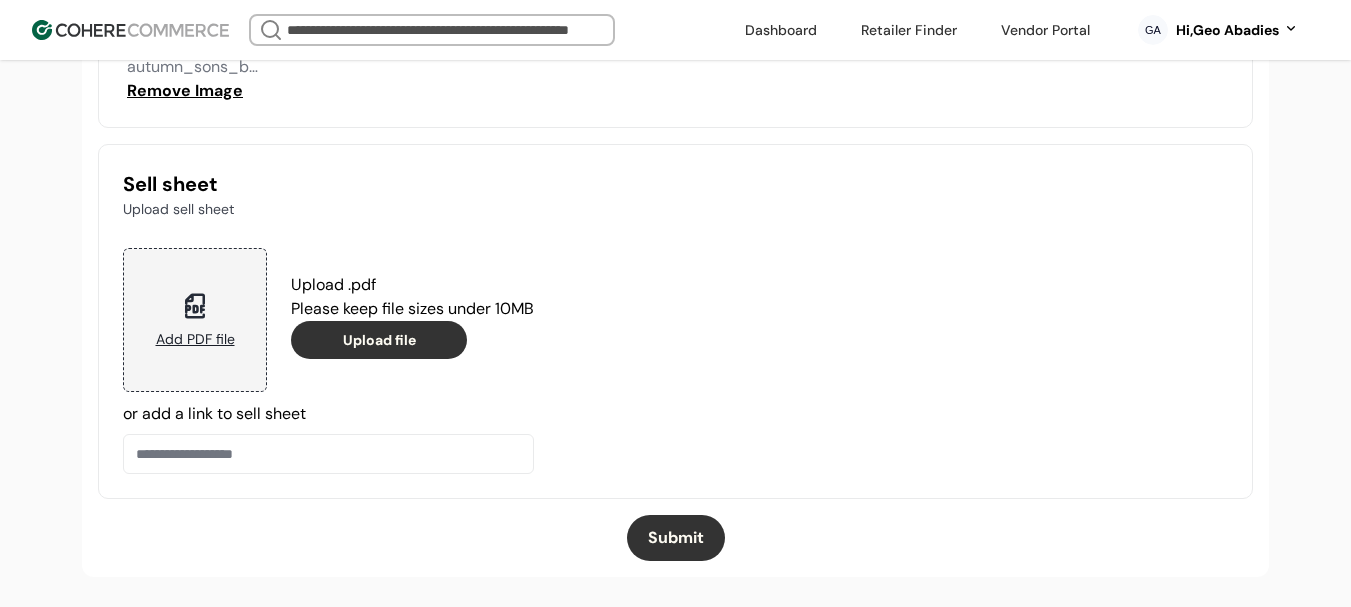 scroll, scrollTop: 2280, scrollLeft: 0, axis: vertical 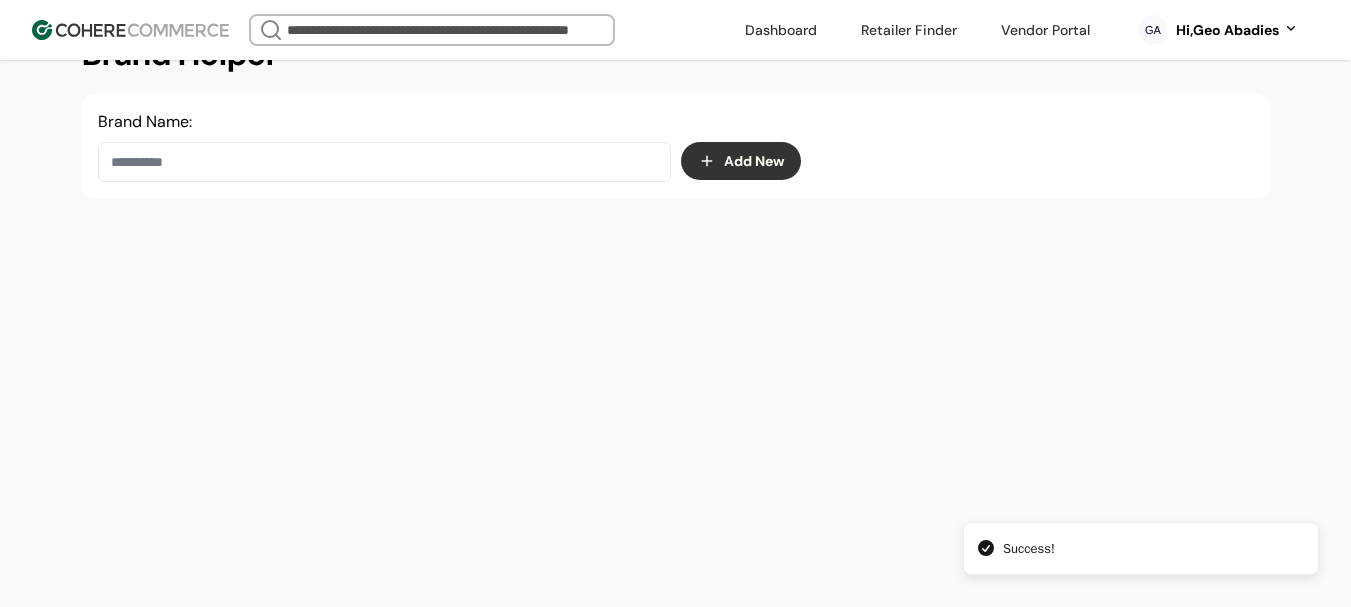 click at bounding box center (384, 162) 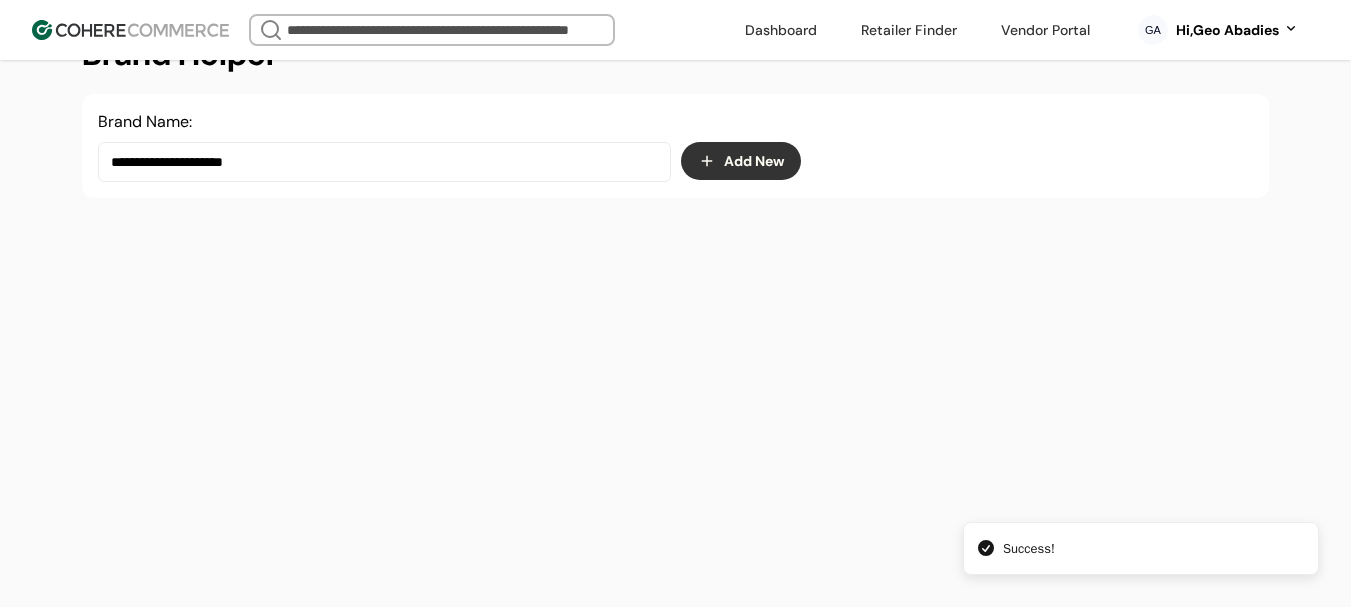 click on "**********" at bounding box center (384, 162) 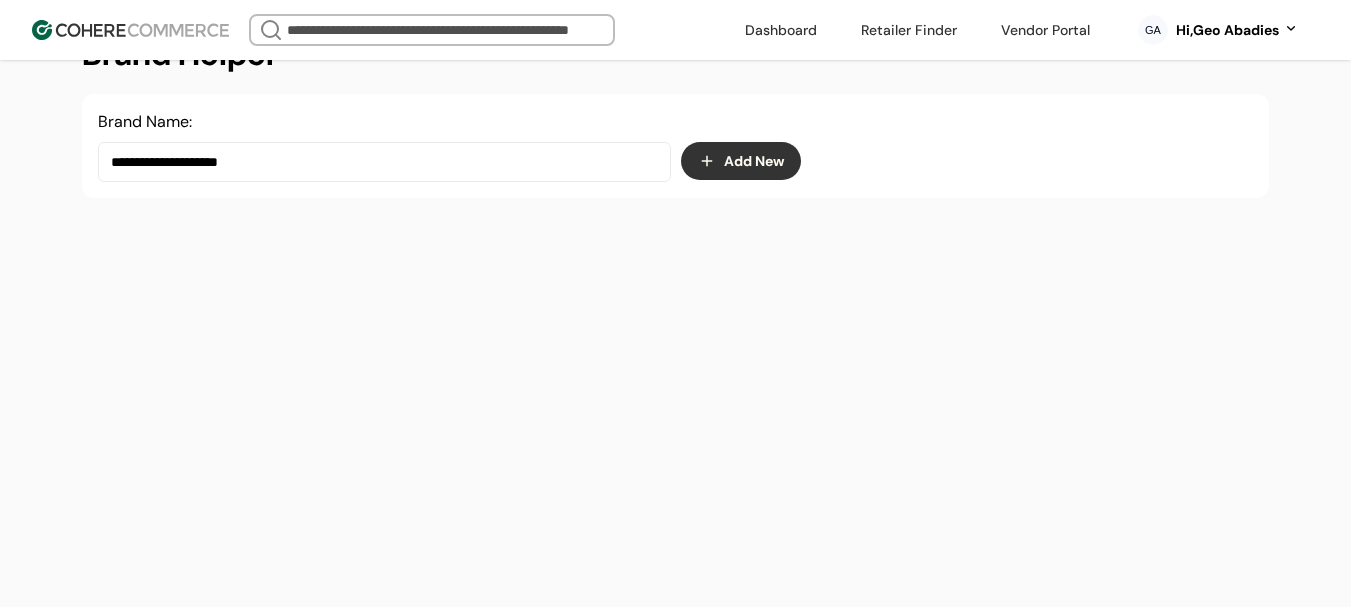 drag, startPoint x: 333, startPoint y: 164, endPoint x: 34, endPoint y: 159, distance: 299.0418 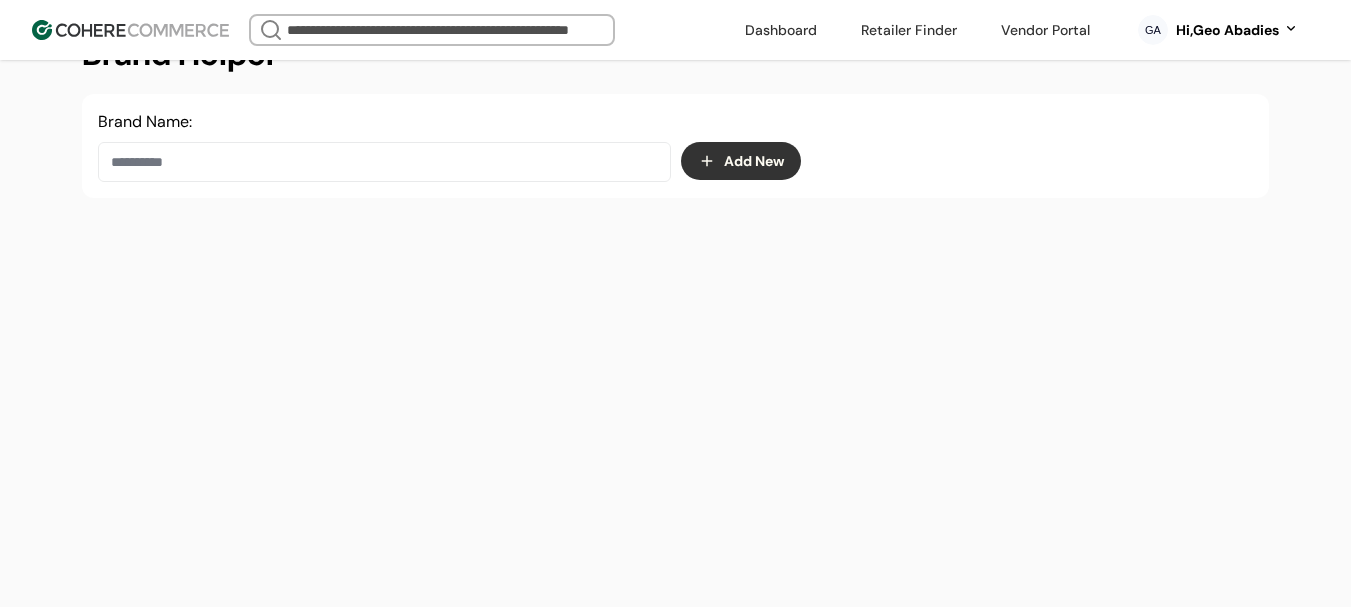 click on "Brand Helper Brand Name: Add New" at bounding box center (675, 303) 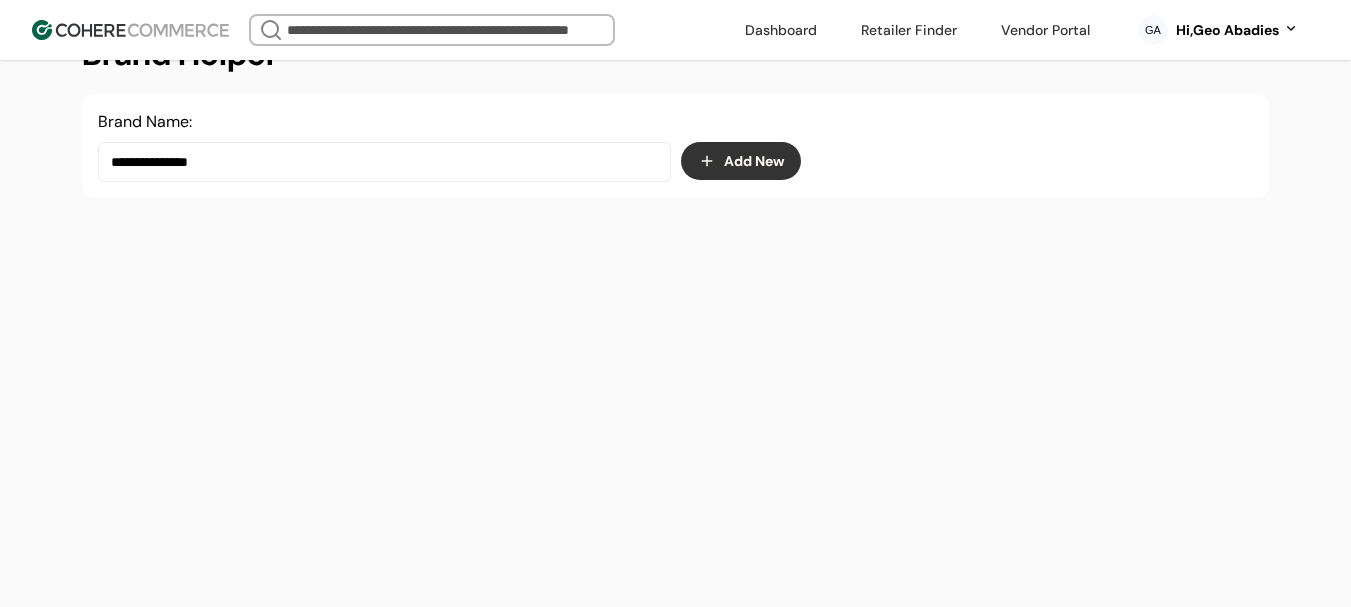 type on "**********" 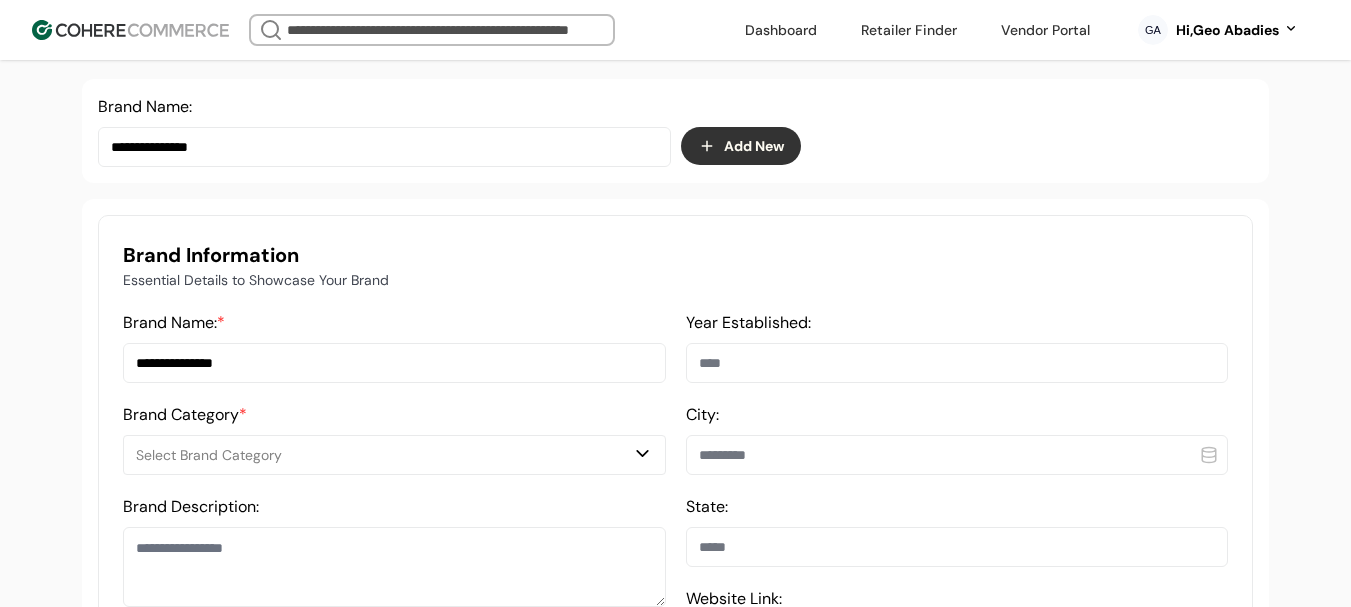 click on "Select Brand Category" at bounding box center (384, 455) 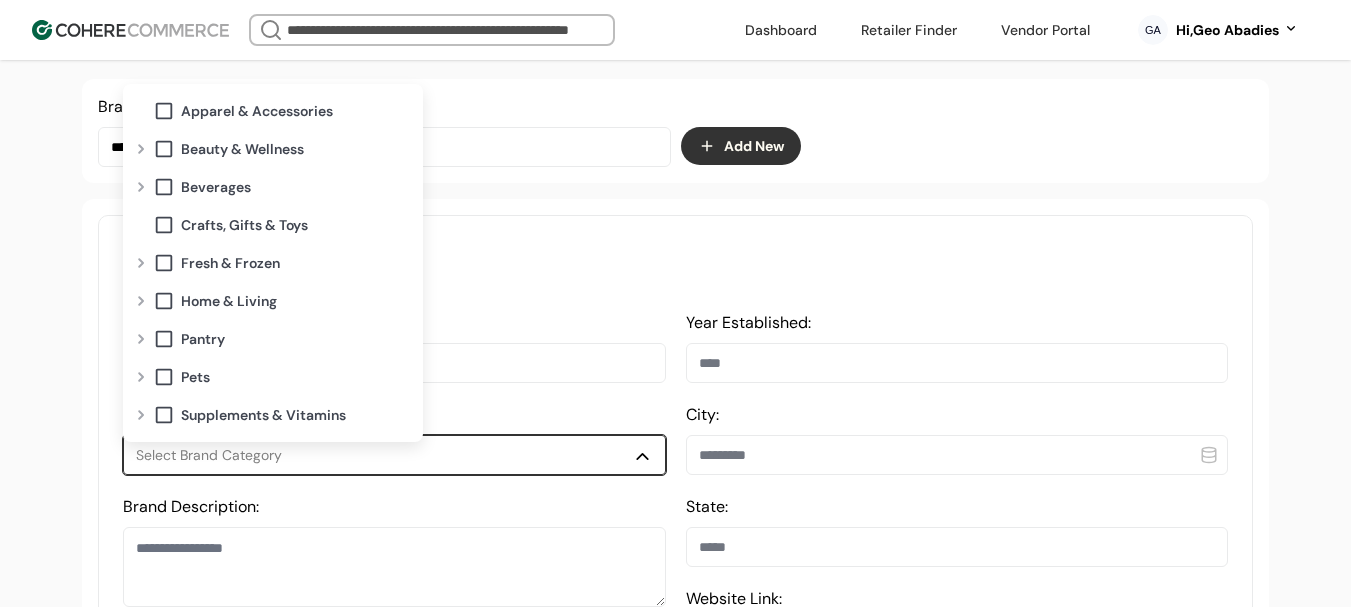 click at bounding box center [141, 187] 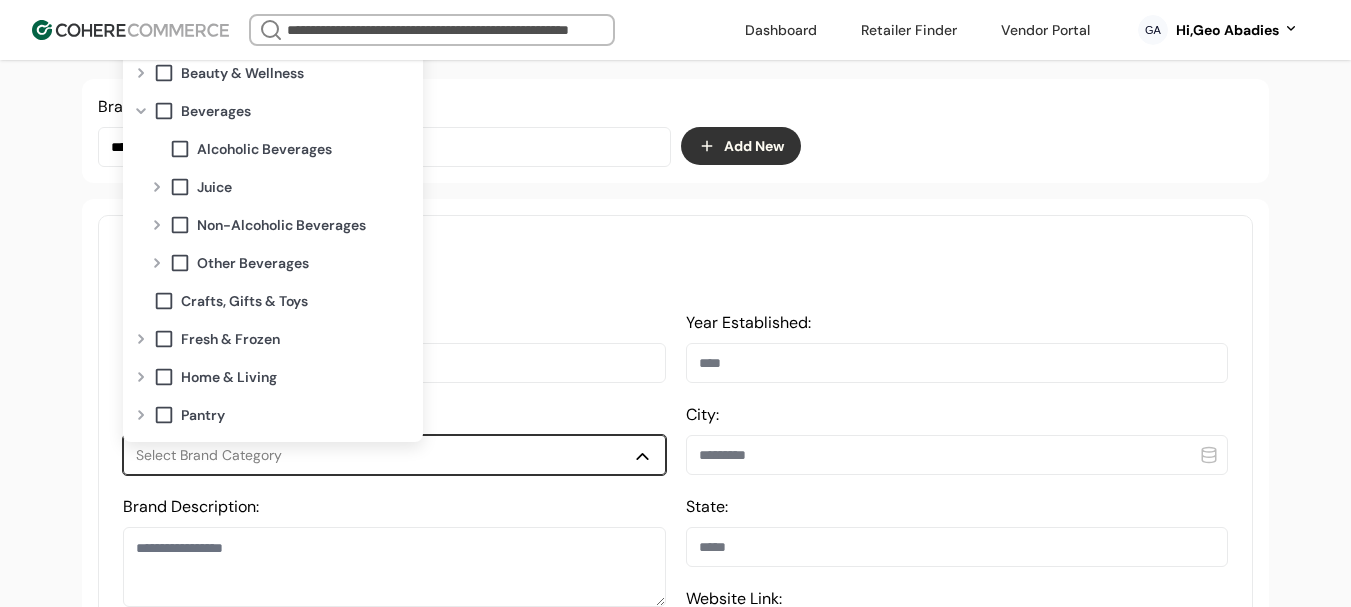 click at bounding box center (157, 263) 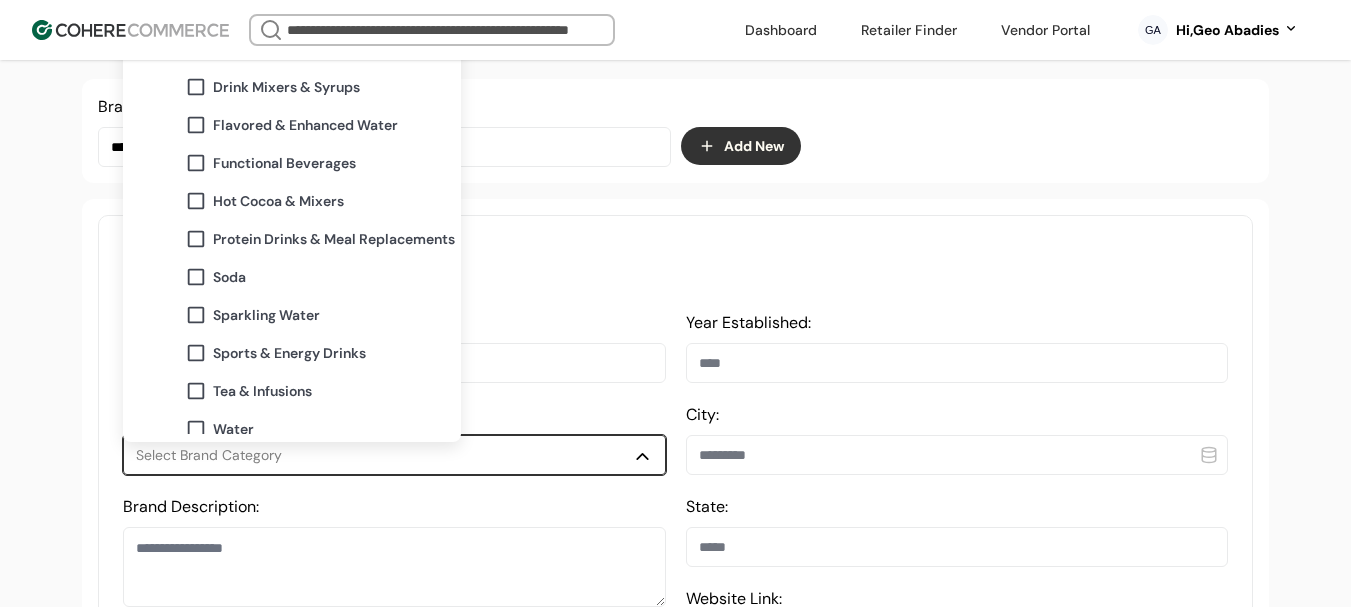 scroll, scrollTop: 300, scrollLeft: 0, axis: vertical 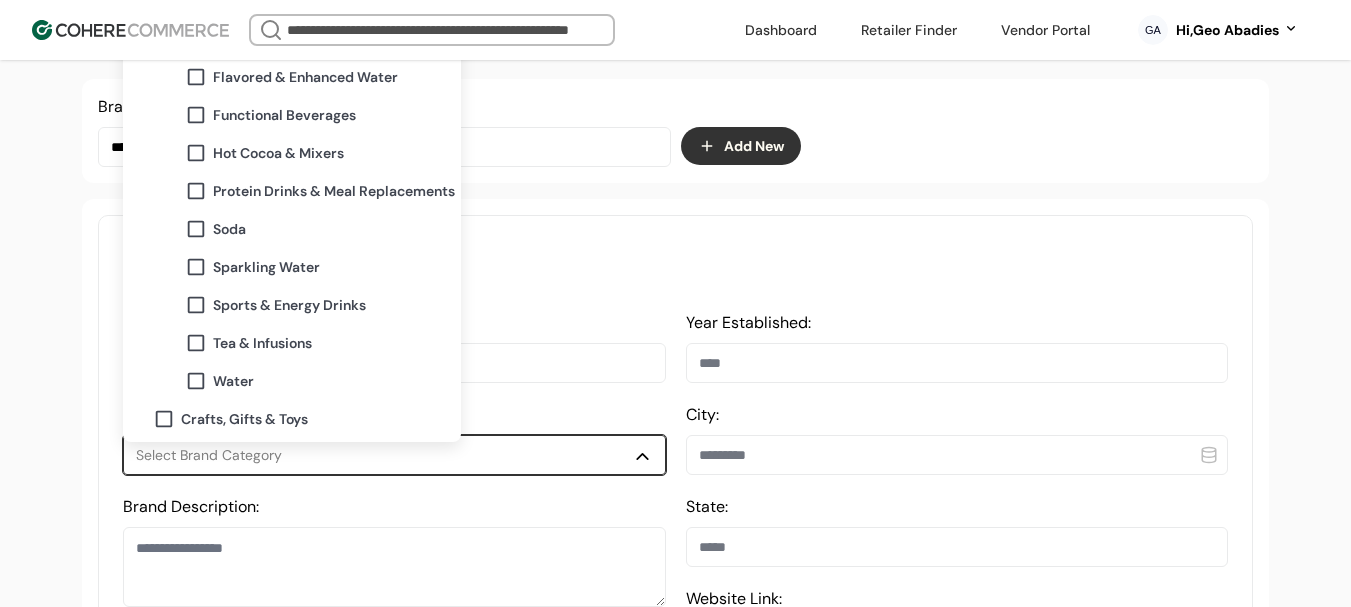 click on "Tea & Infusions" at bounding box center (262, 343) 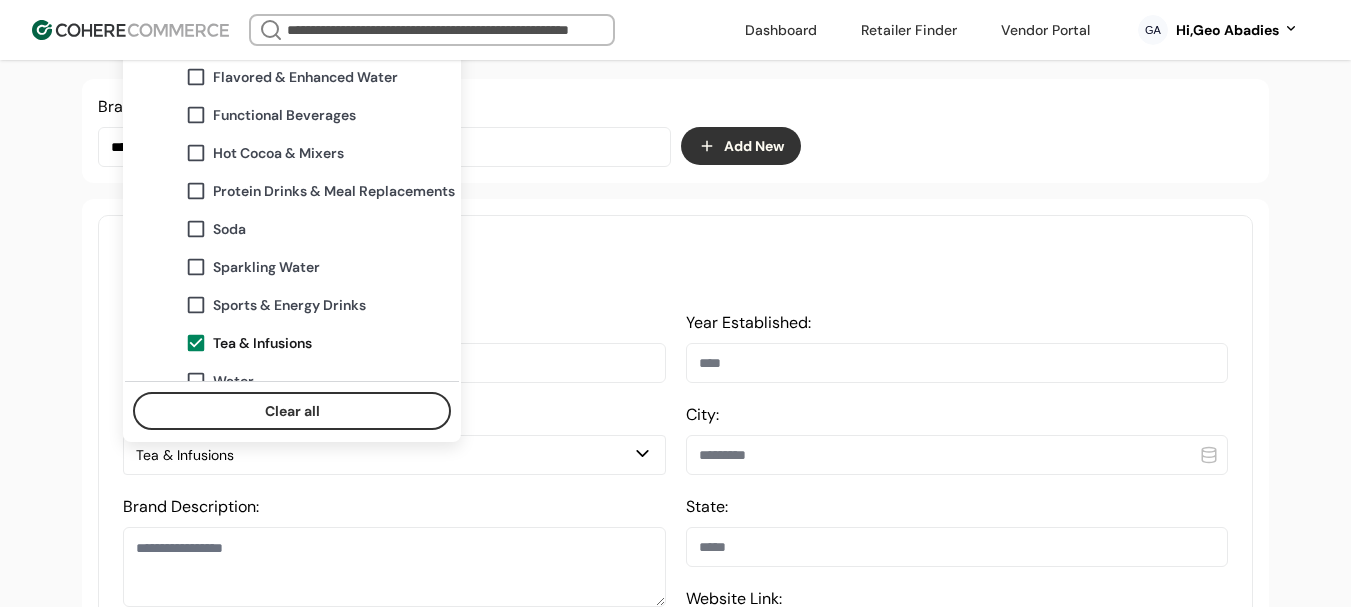 click on "**********" at bounding box center (675, 1124) 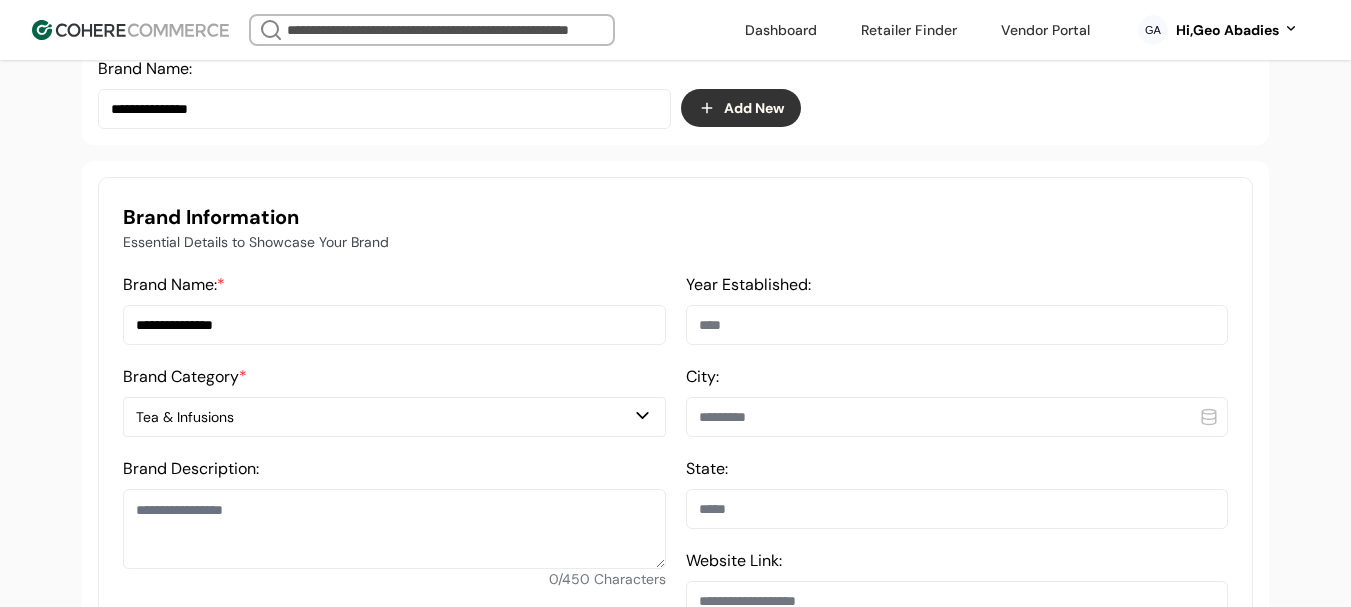 scroll, scrollTop: 437, scrollLeft: 0, axis: vertical 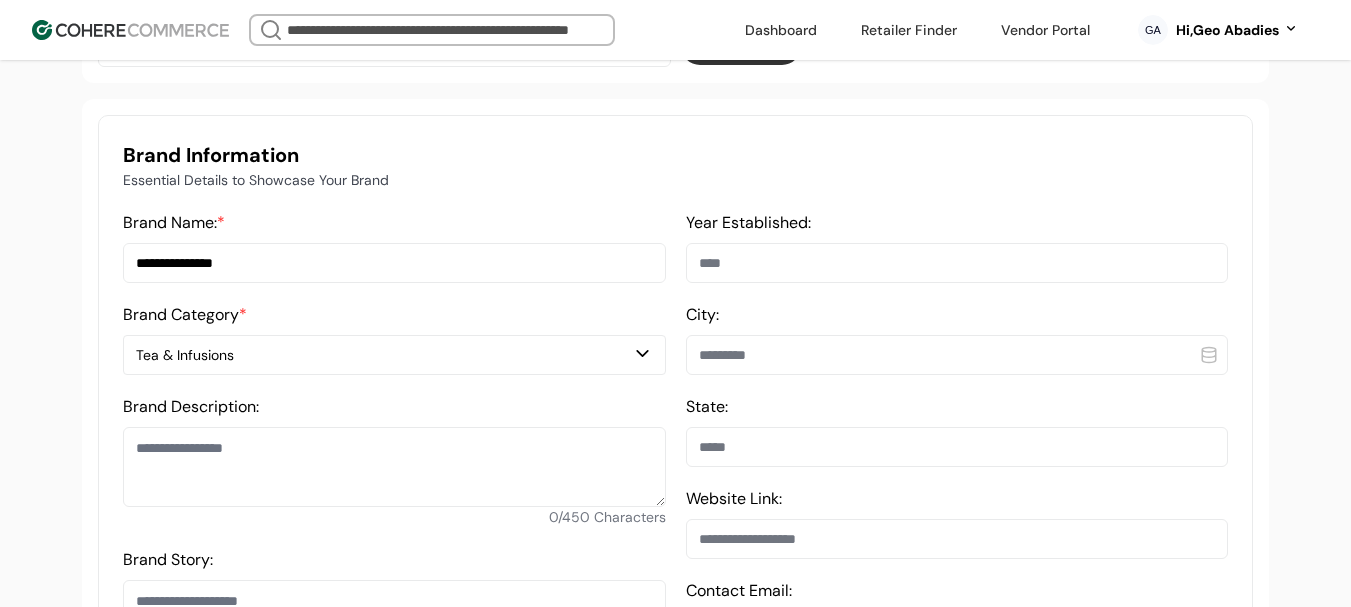 click at bounding box center (394, 467) 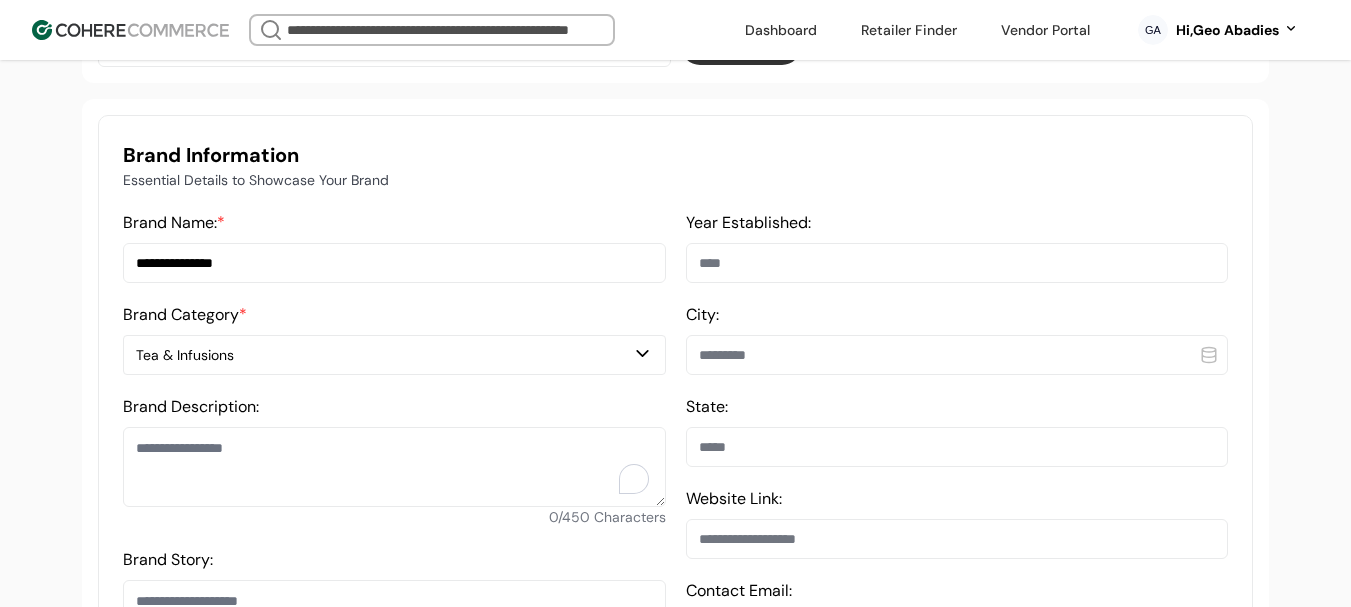 paste on "**********" 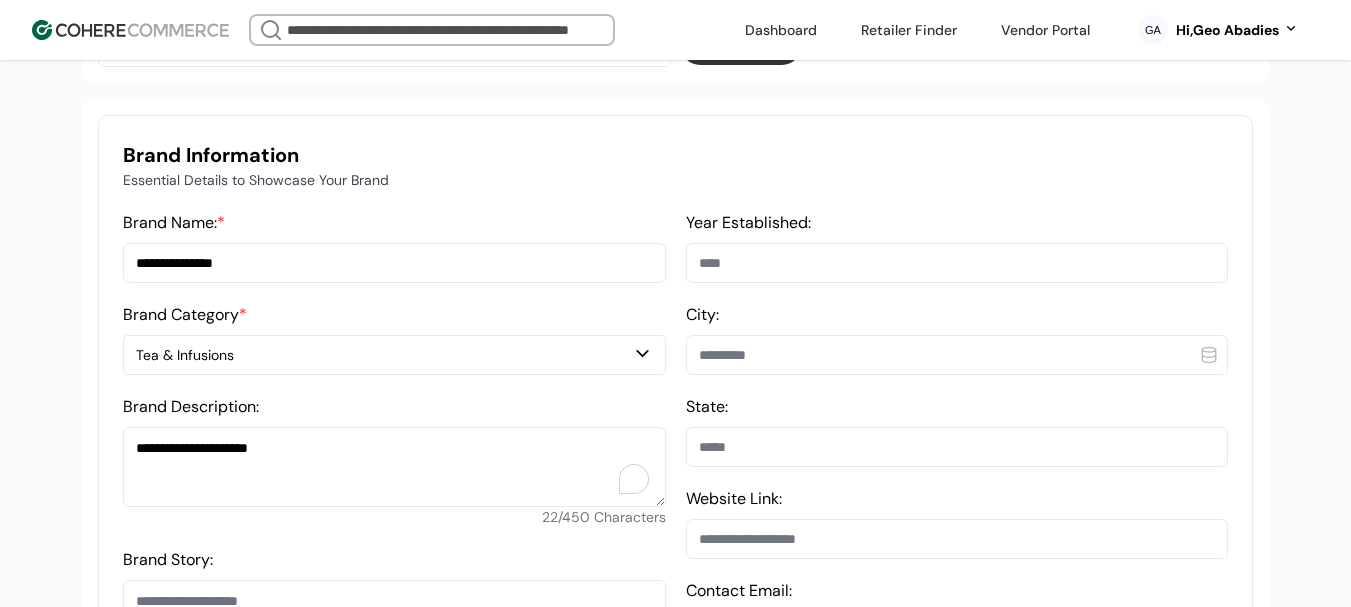 type on "**********" 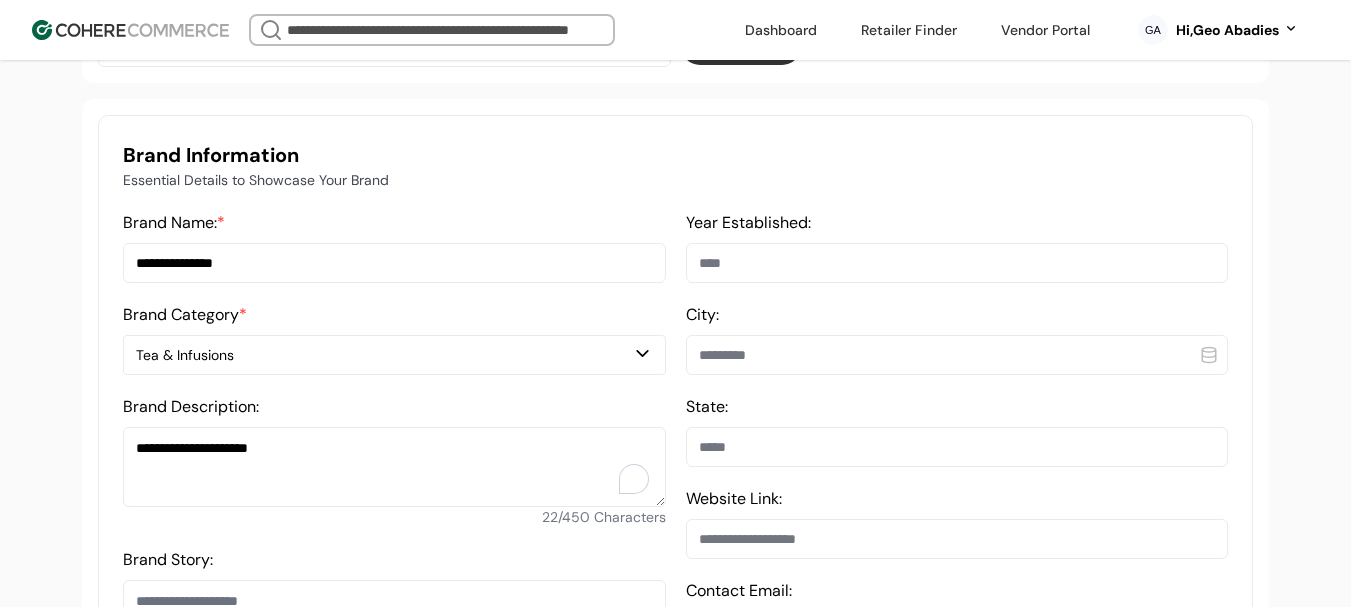 scroll, scrollTop: 737, scrollLeft: 0, axis: vertical 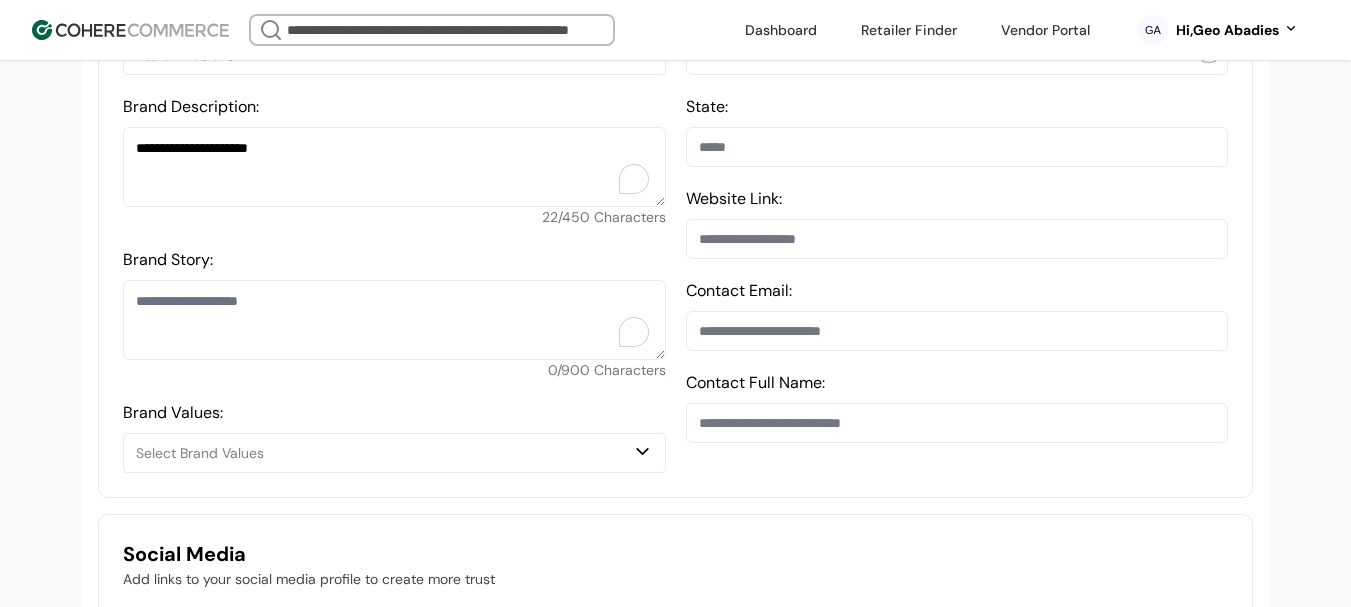 click on "Brand Story:" at bounding box center [394, 320] 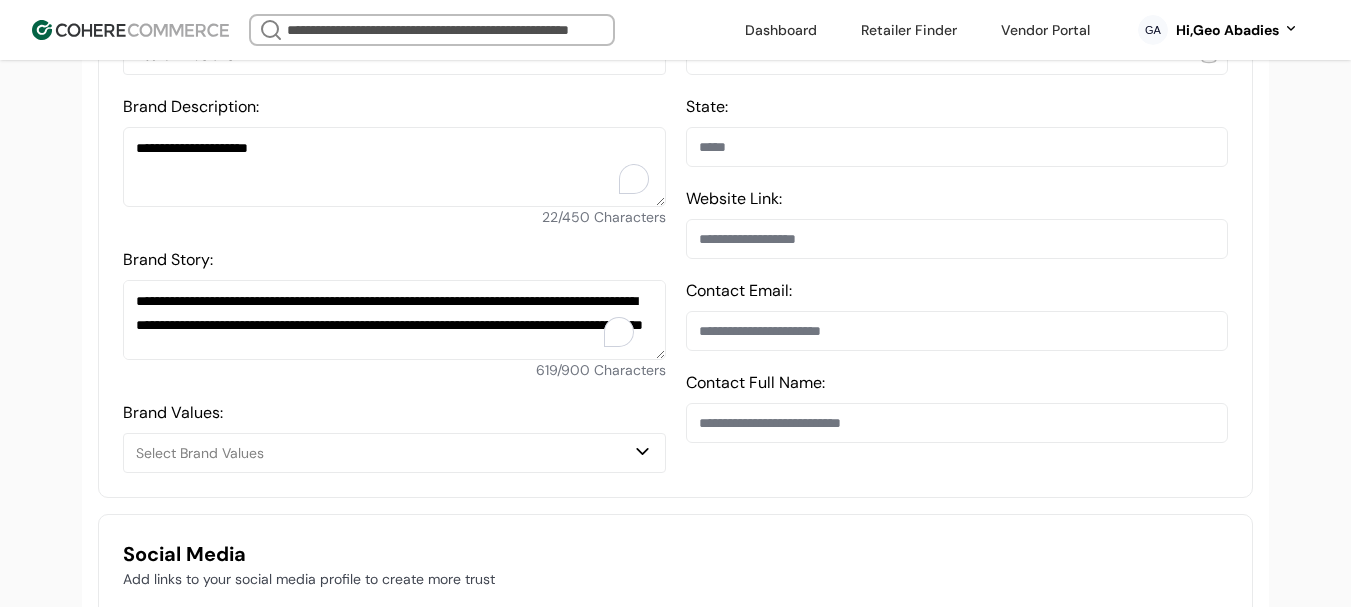 scroll, scrollTop: 239, scrollLeft: 0, axis: vertical 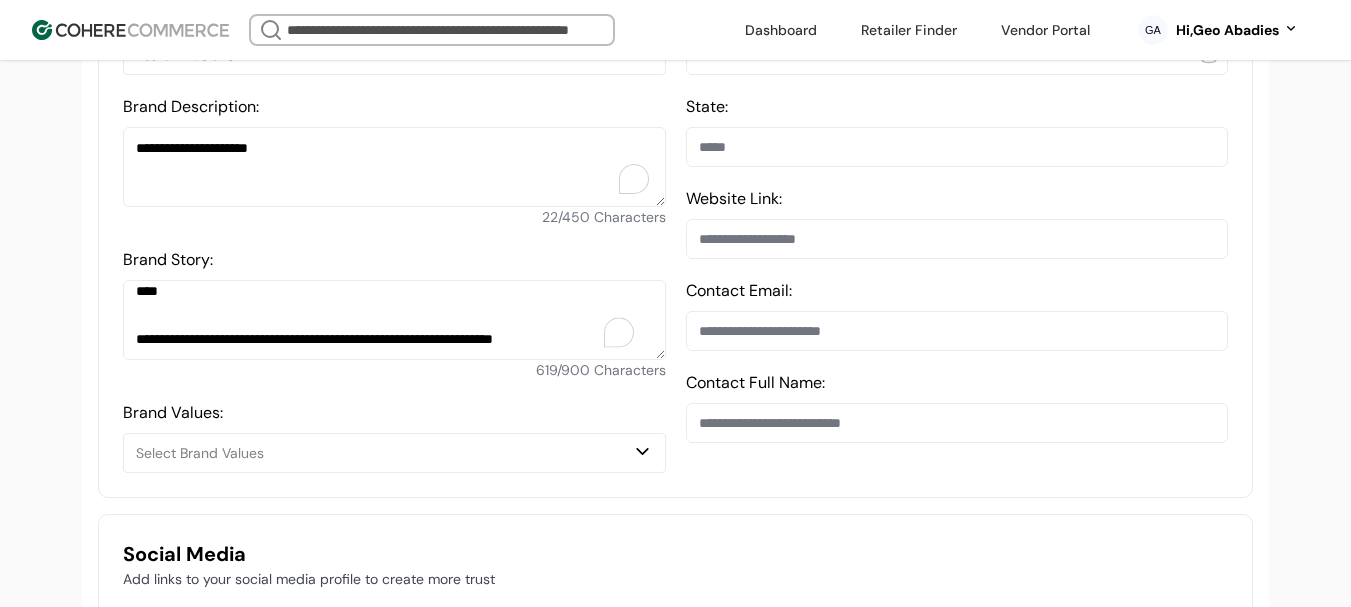type on "**********" 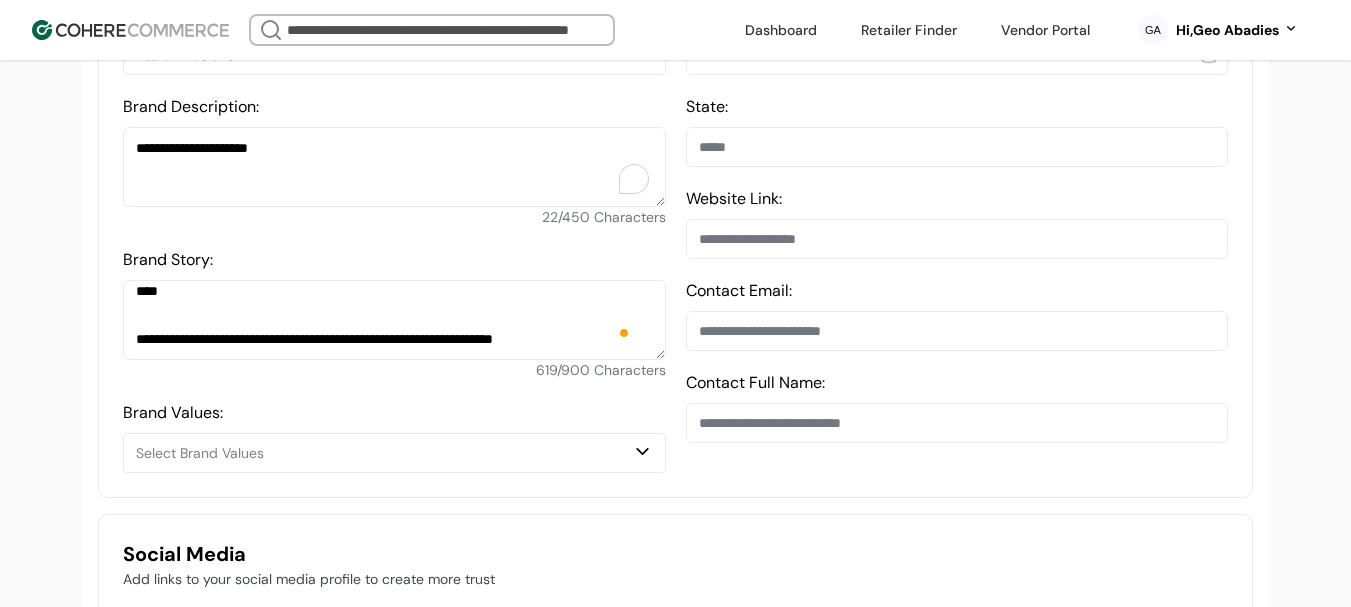 click on "Select Brand Values" at bounding box center [384, 453] 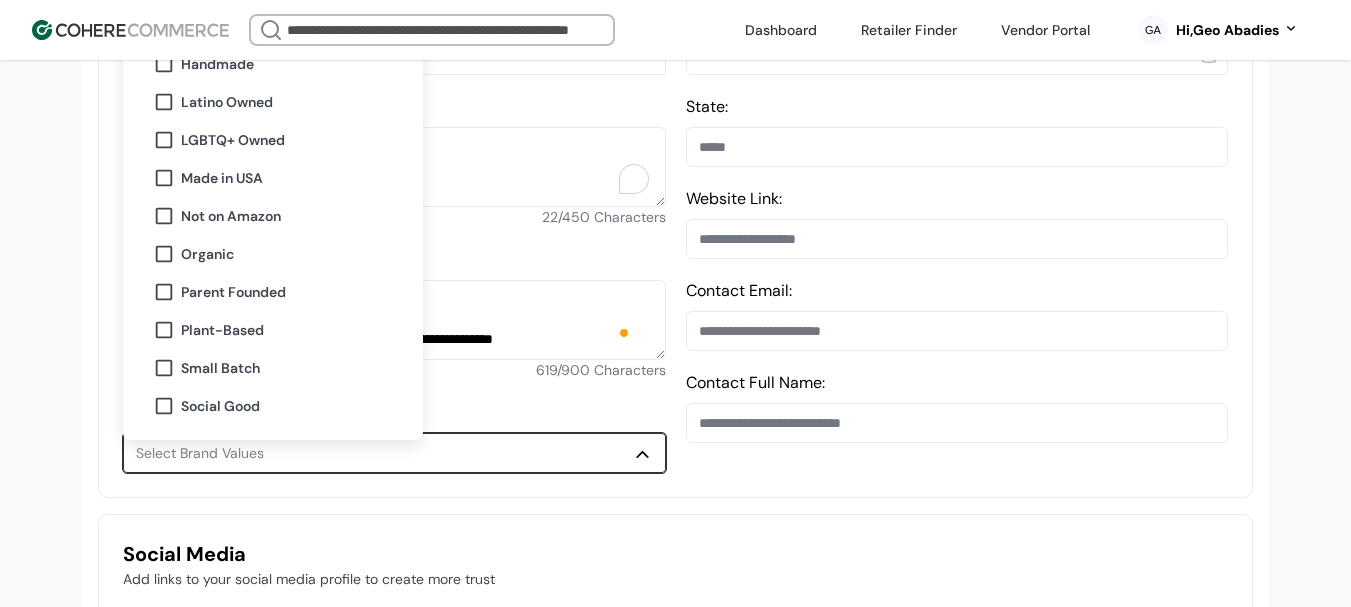 scroll, scrollTop: 200, scrollLeft: 0, axis: vertical 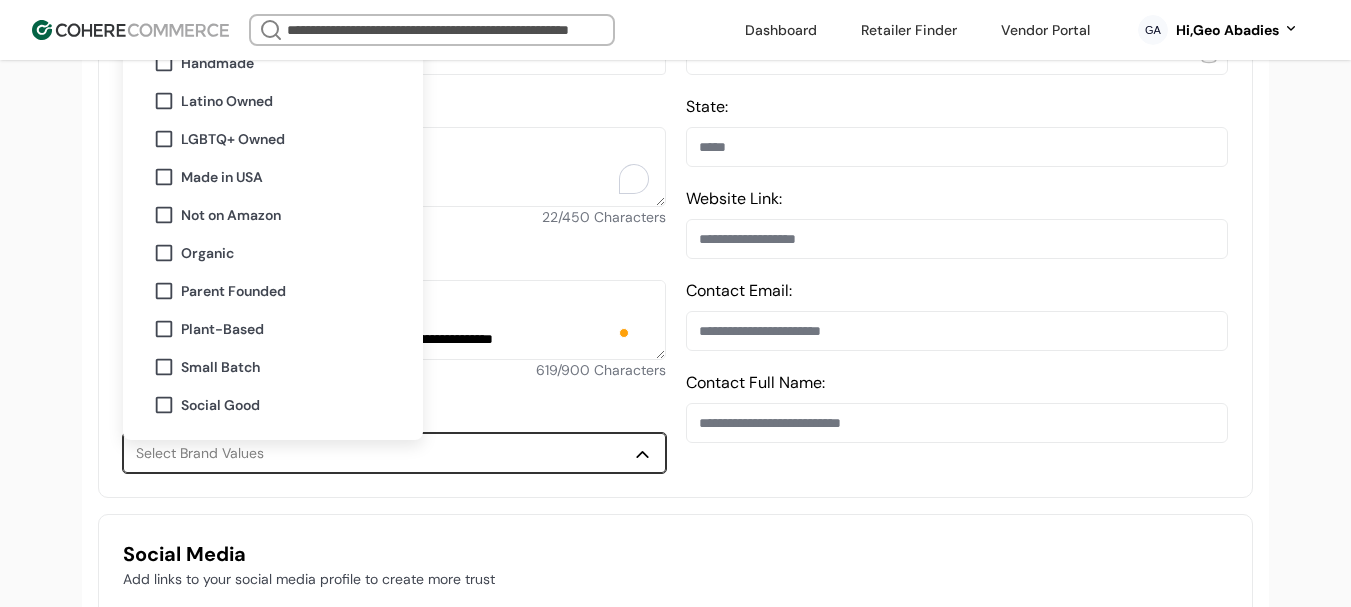 click on "Organic" at bounding box center [207, 253] 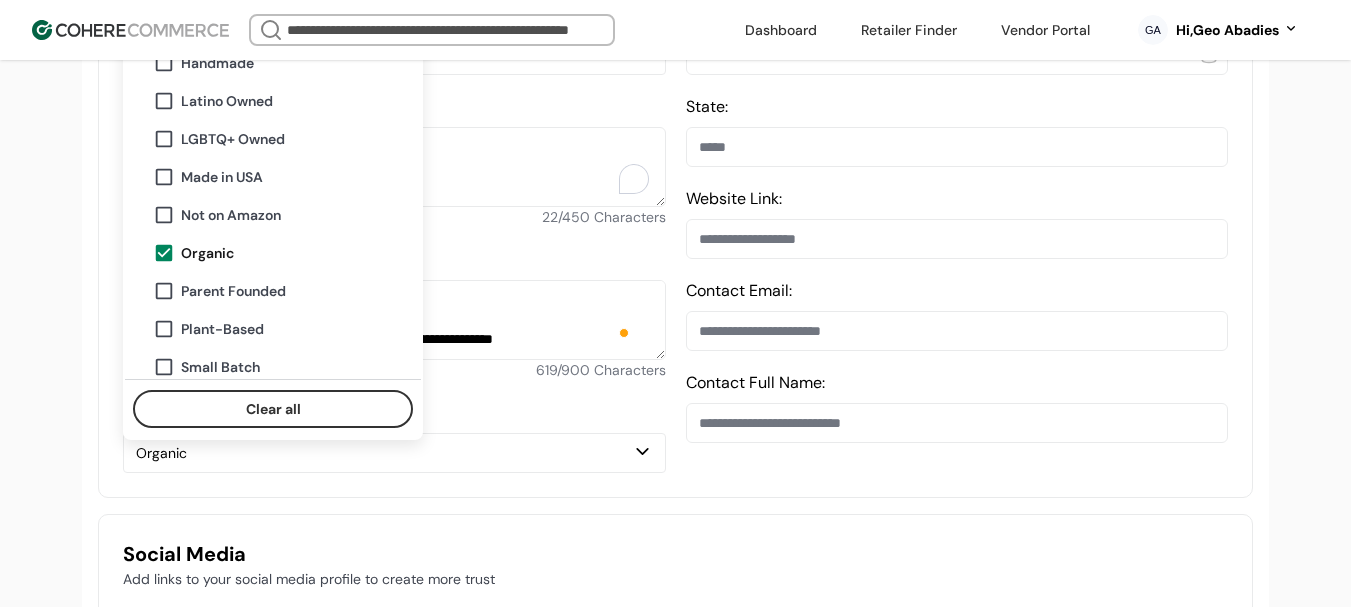 click on "**********" at bounding box center [675, 724] 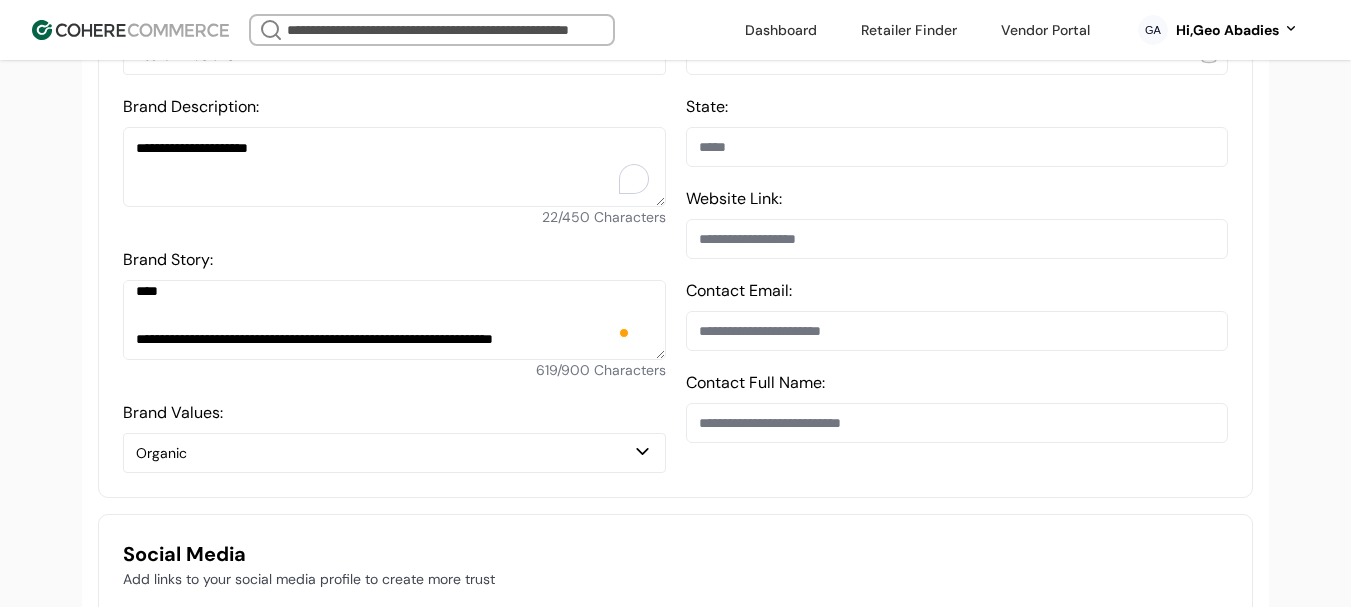 scroll, scrollTop: 249, scrollLeft: 0, axis: vertical 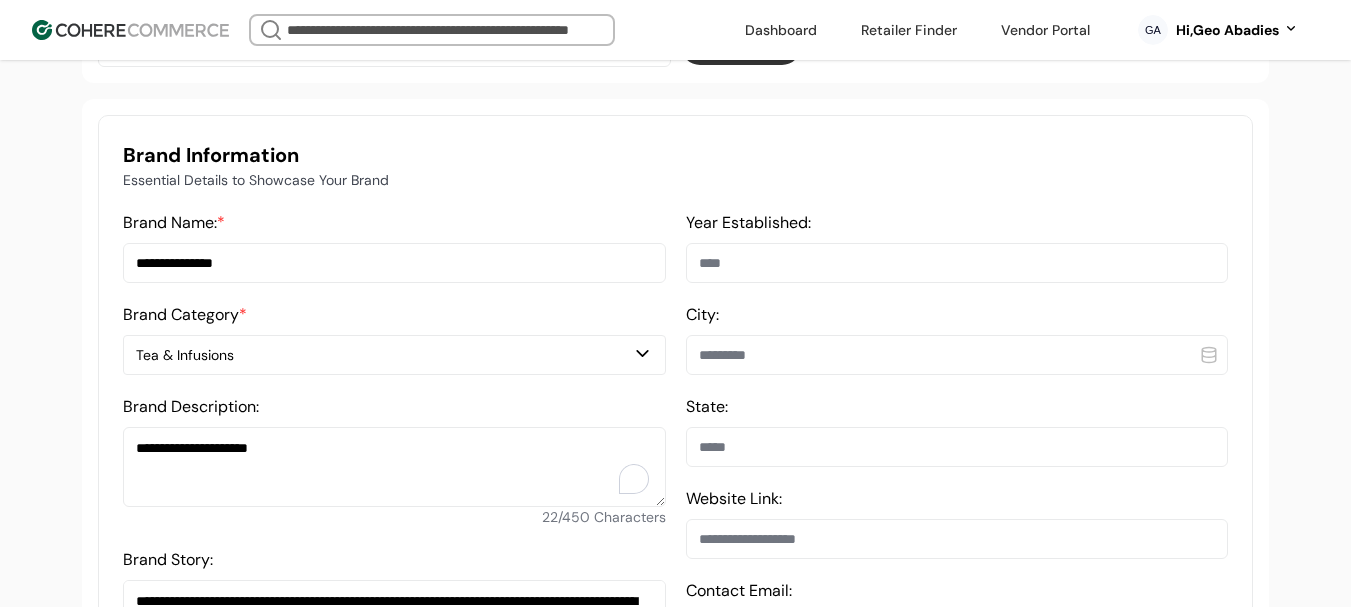 click at bounding box center [957, 263] 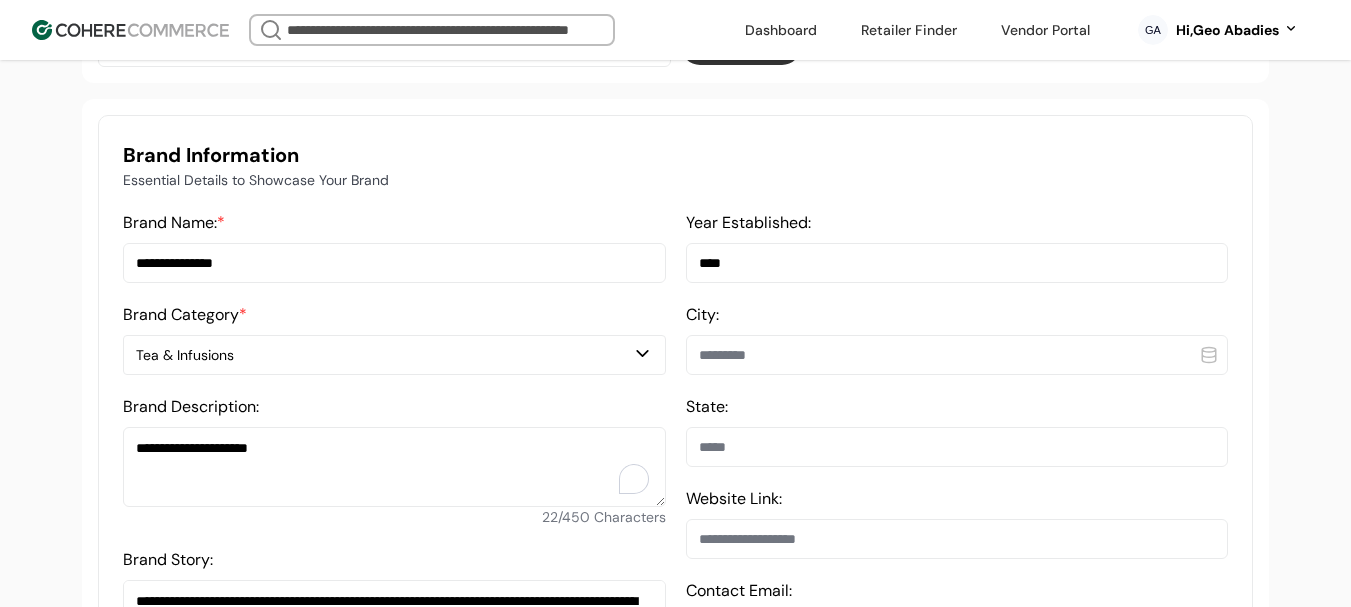 type on "****" 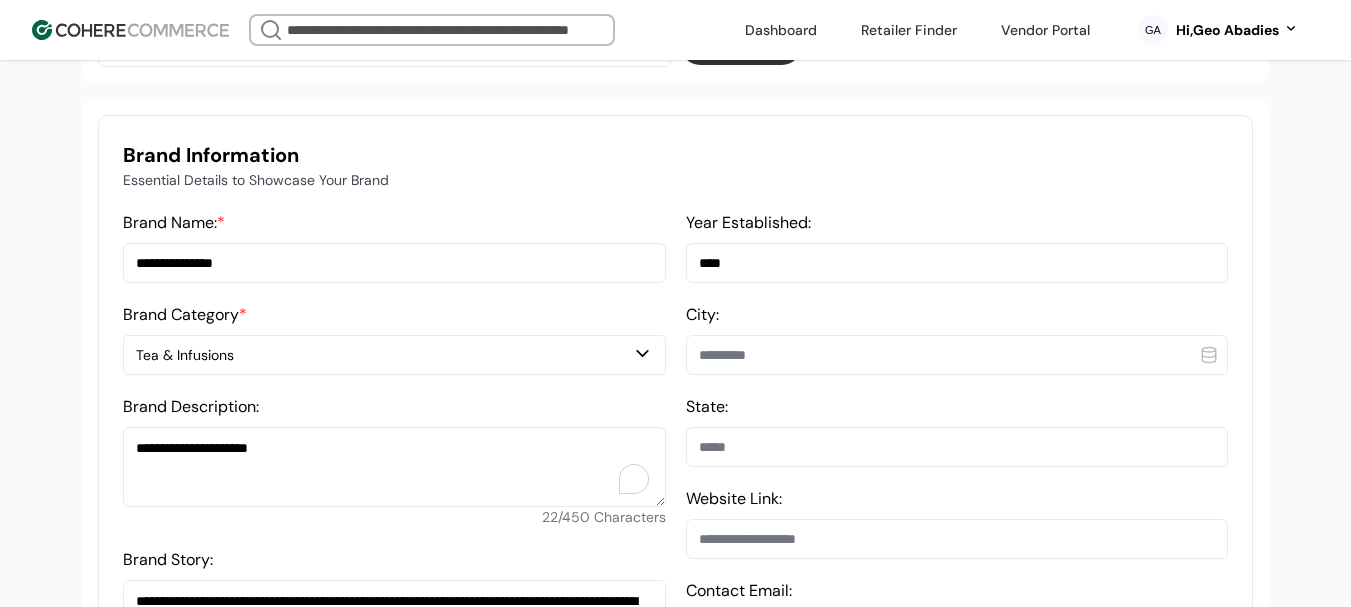 paste on "*******" 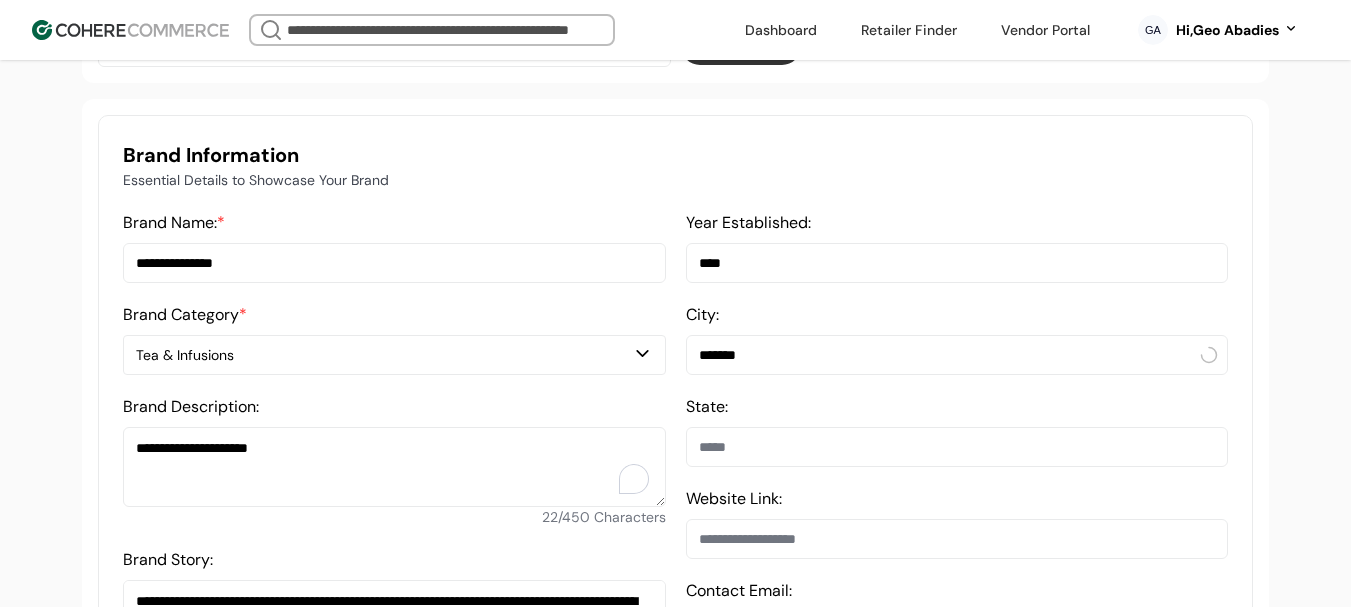type on "*******" 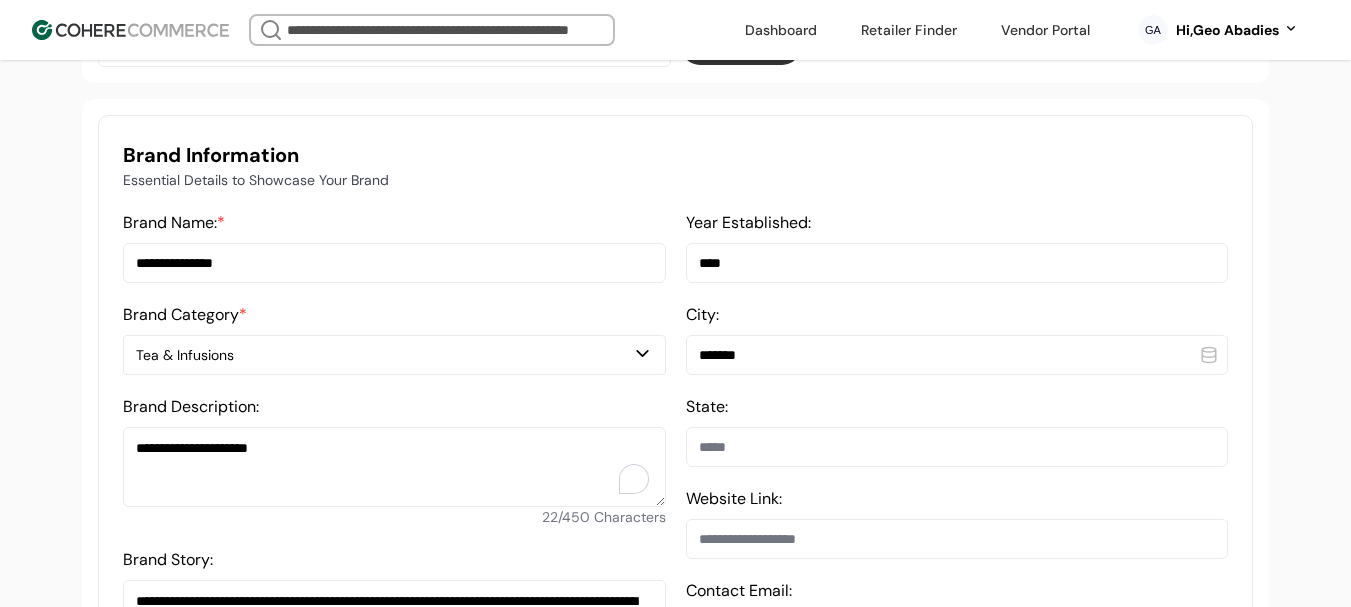 click on "*******" at bounding box center (957, 355) 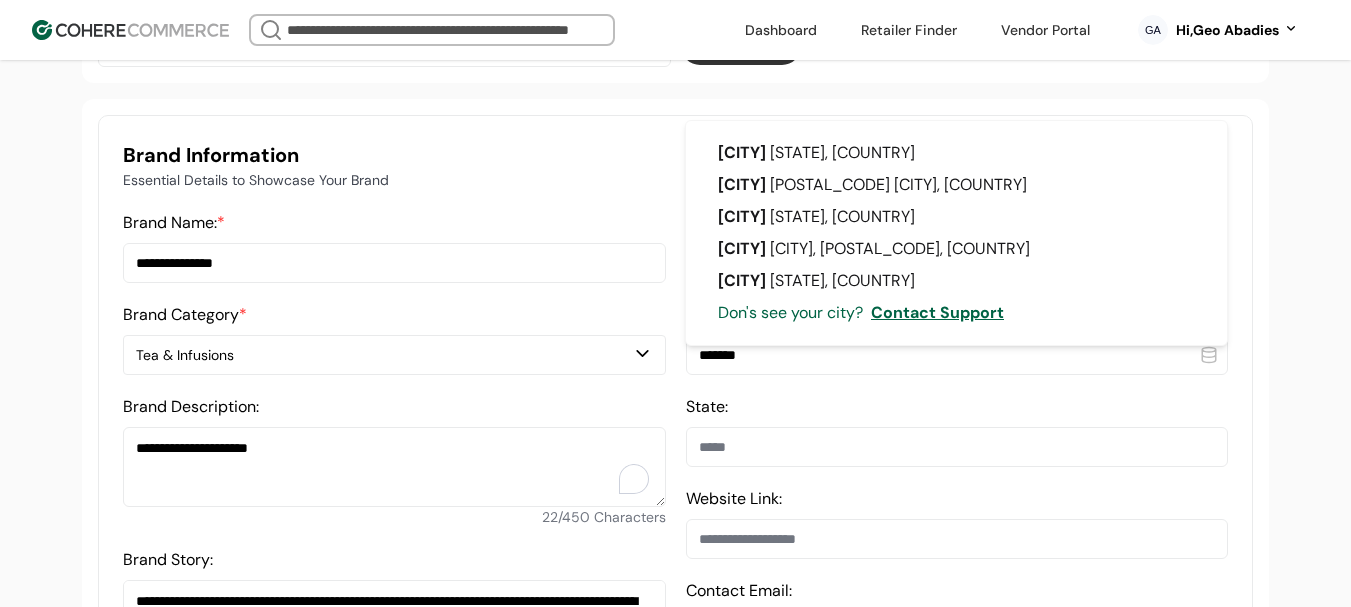 click on "Boulder   Colorado, United States" at bounding box center (956, 153) 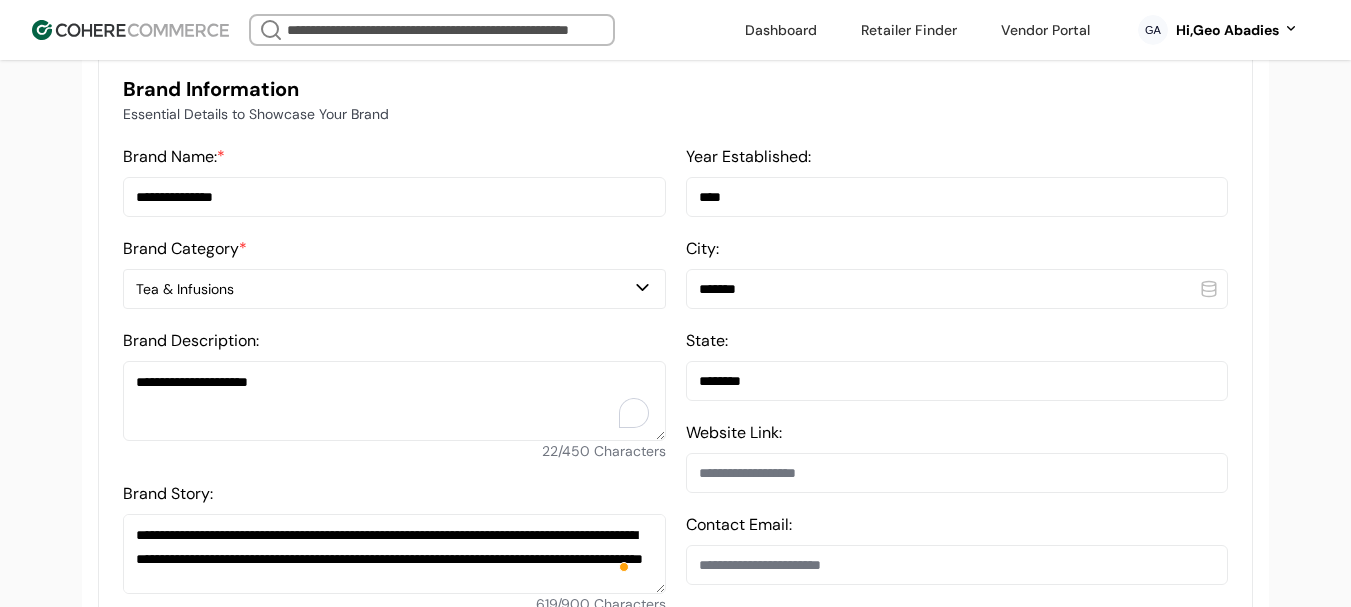scroll, scrollTop: 637, scrollLeft: 0, axis: vertical 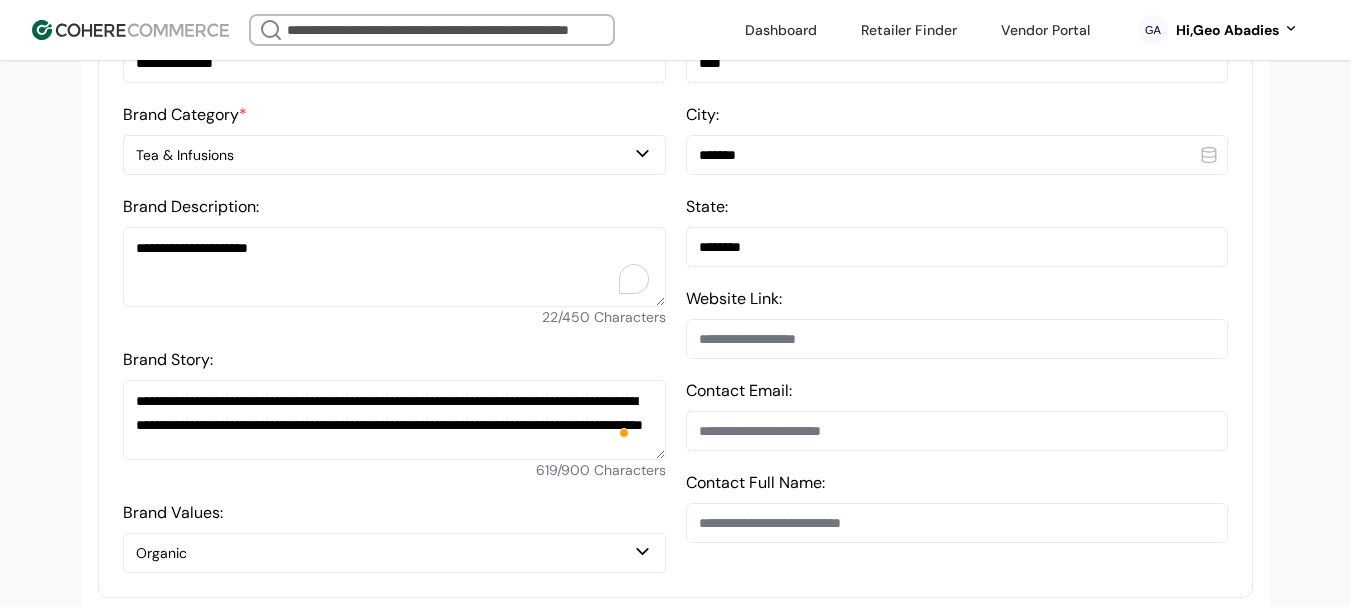 click at bounding box center (957, 339) 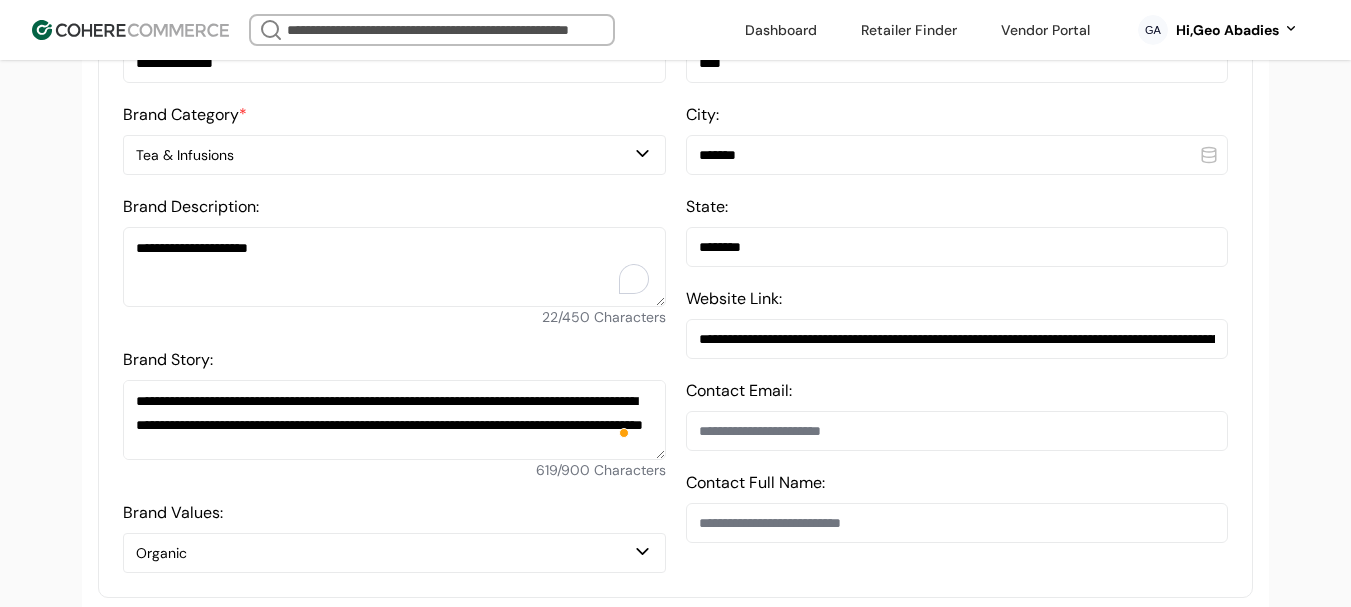scroll, scrollTop: 0, scrollLeft: 848, axis: horizontal 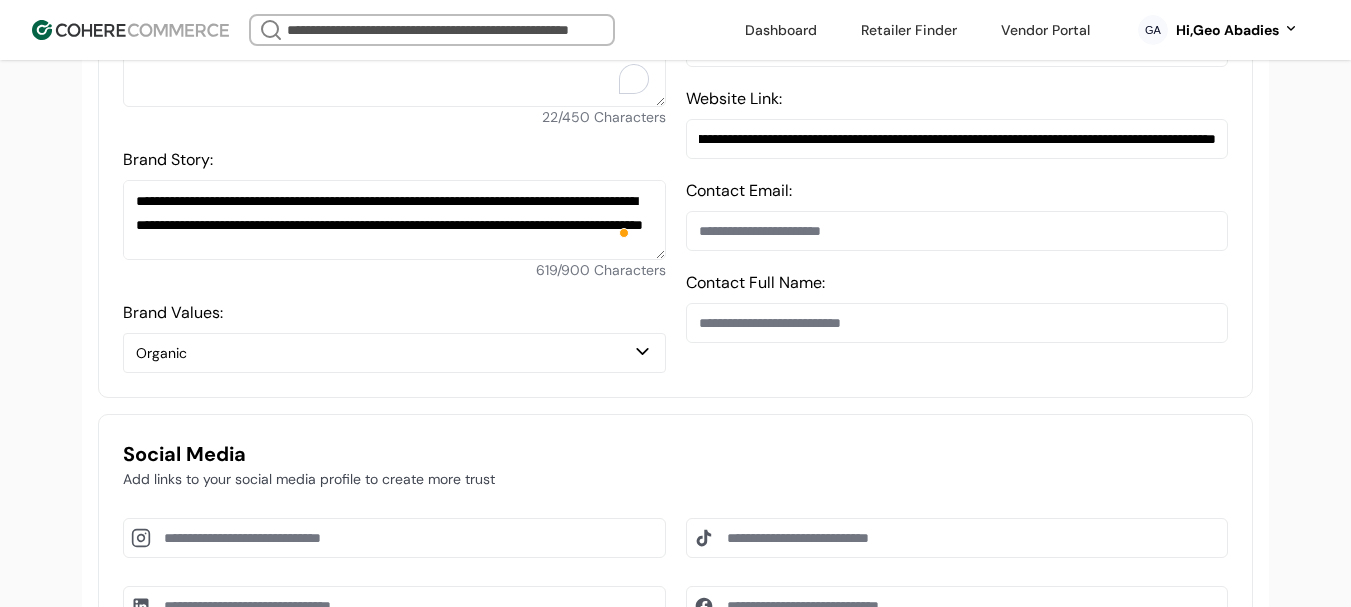 type on "**********" 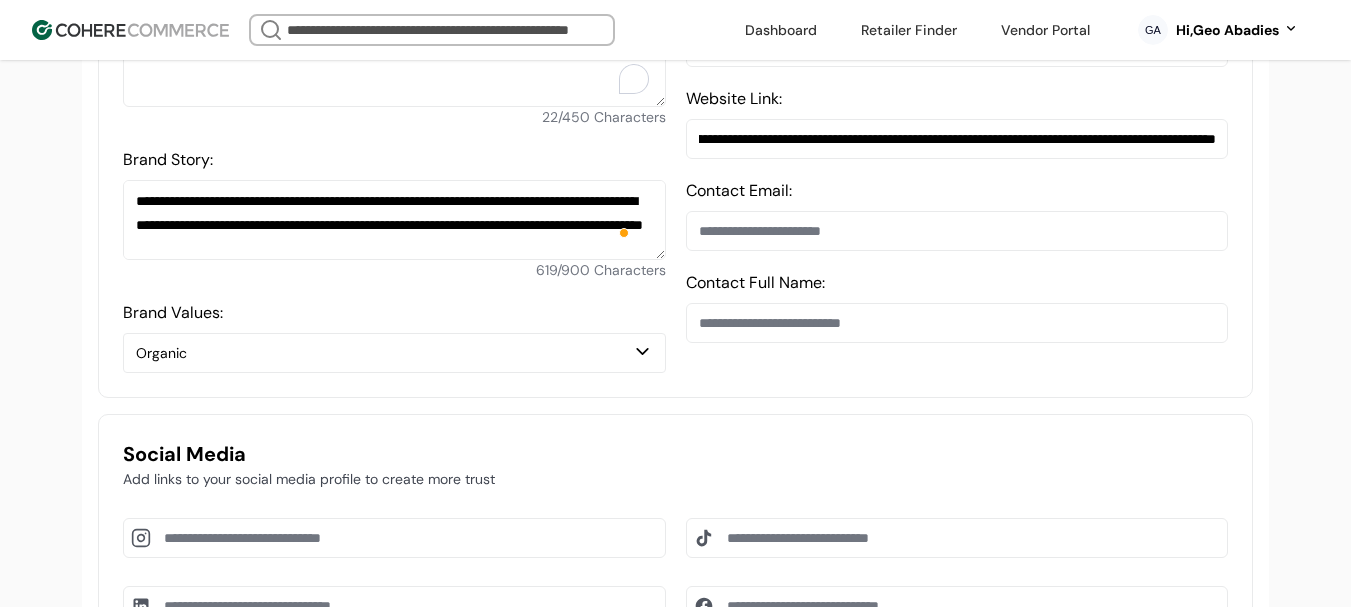 scroll, scrollTop: 0, scrollLeft: 0, axis: both 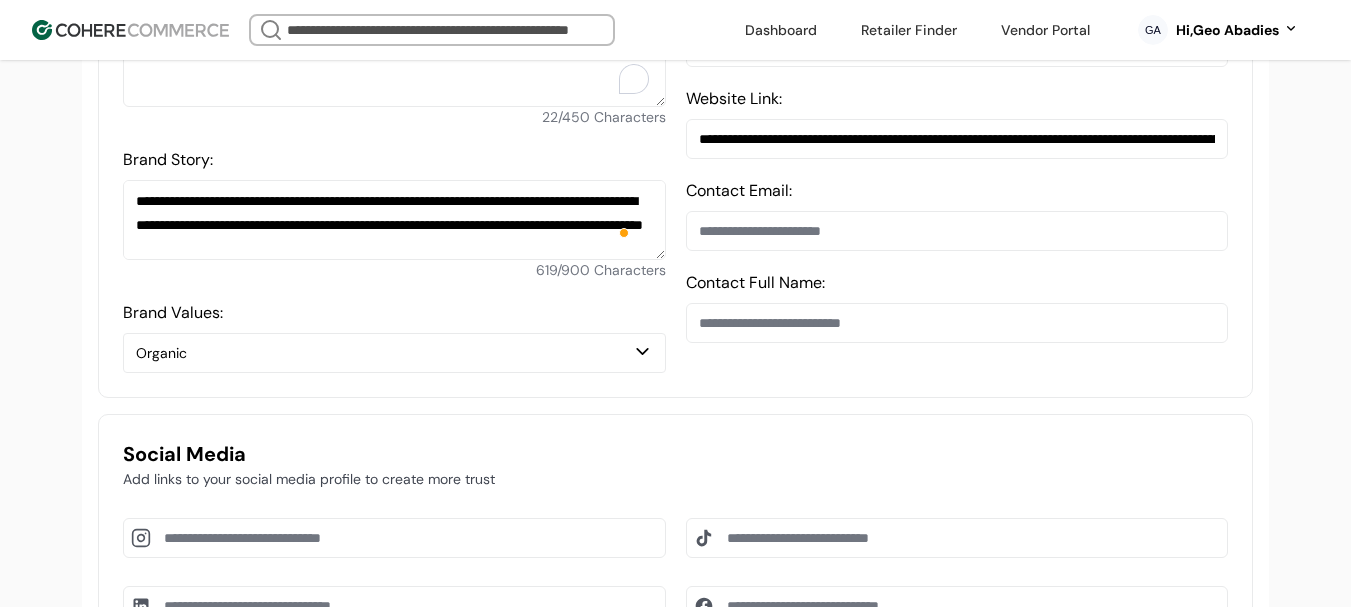 click at bounding box center [957, 323] 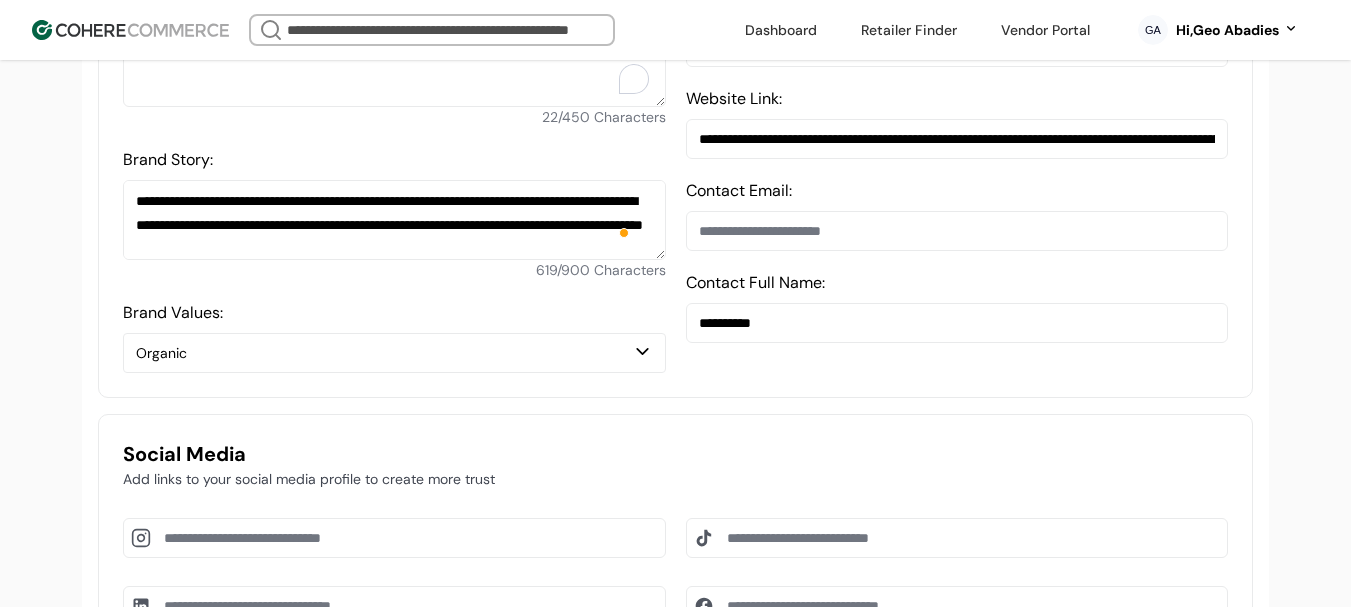 click on "**********" at bounding box center [957, 323] 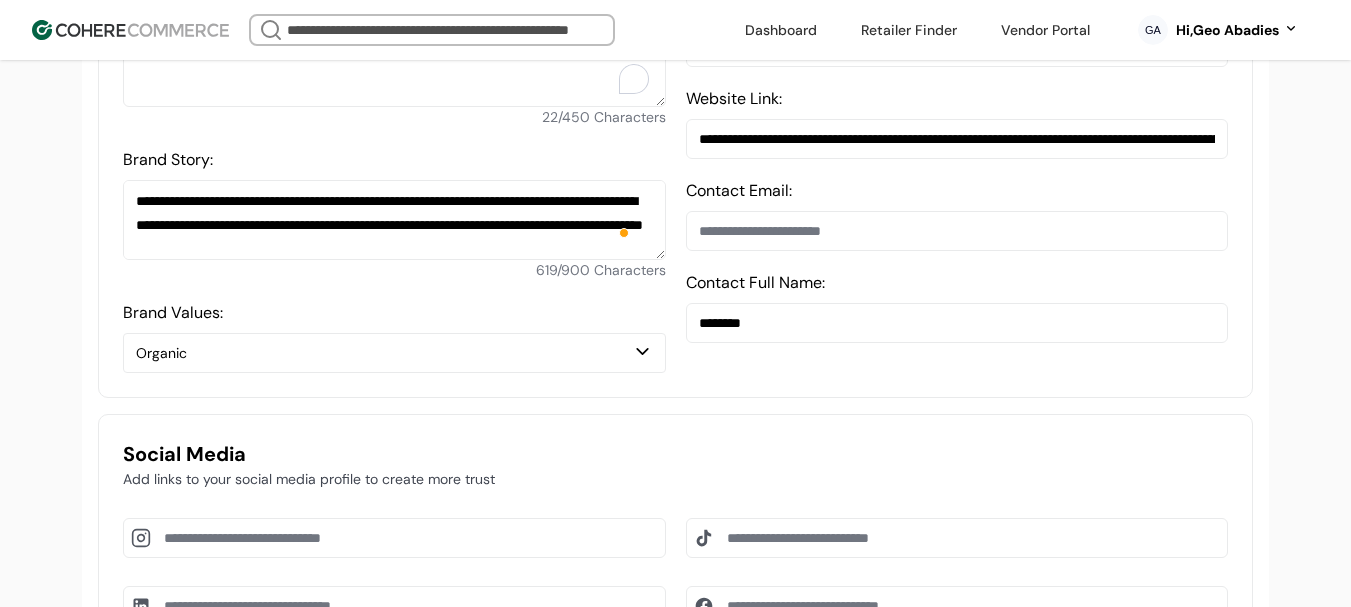 type on "*******" 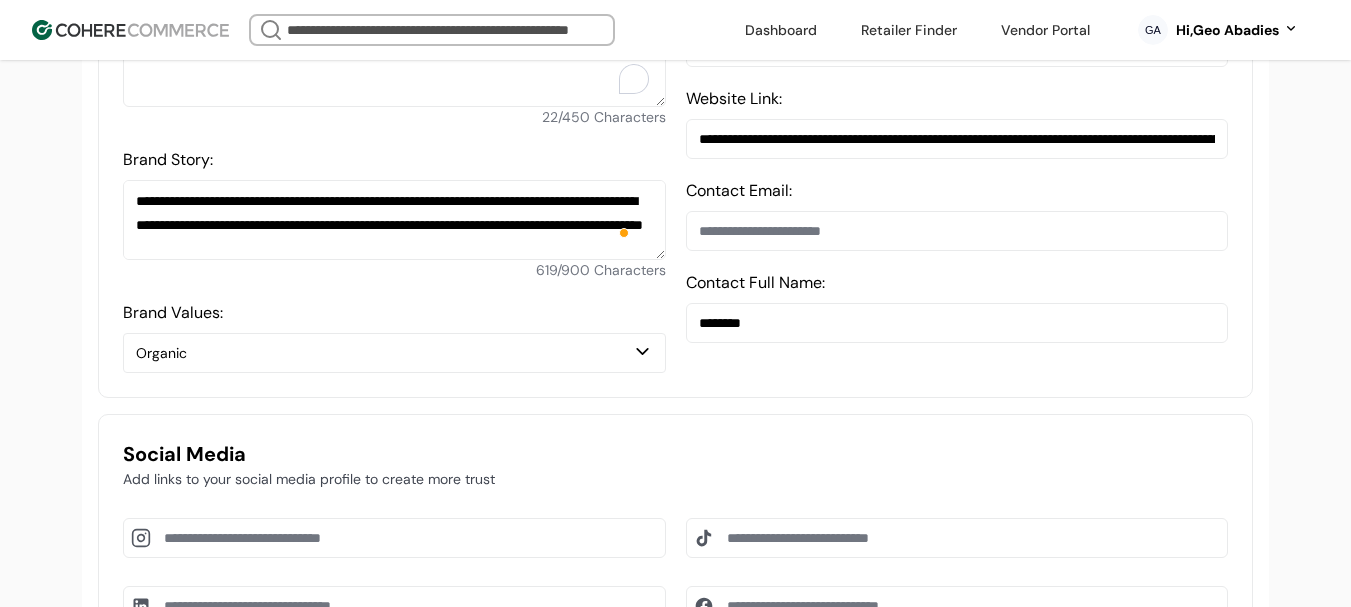 click at bounding box center [957, 231] 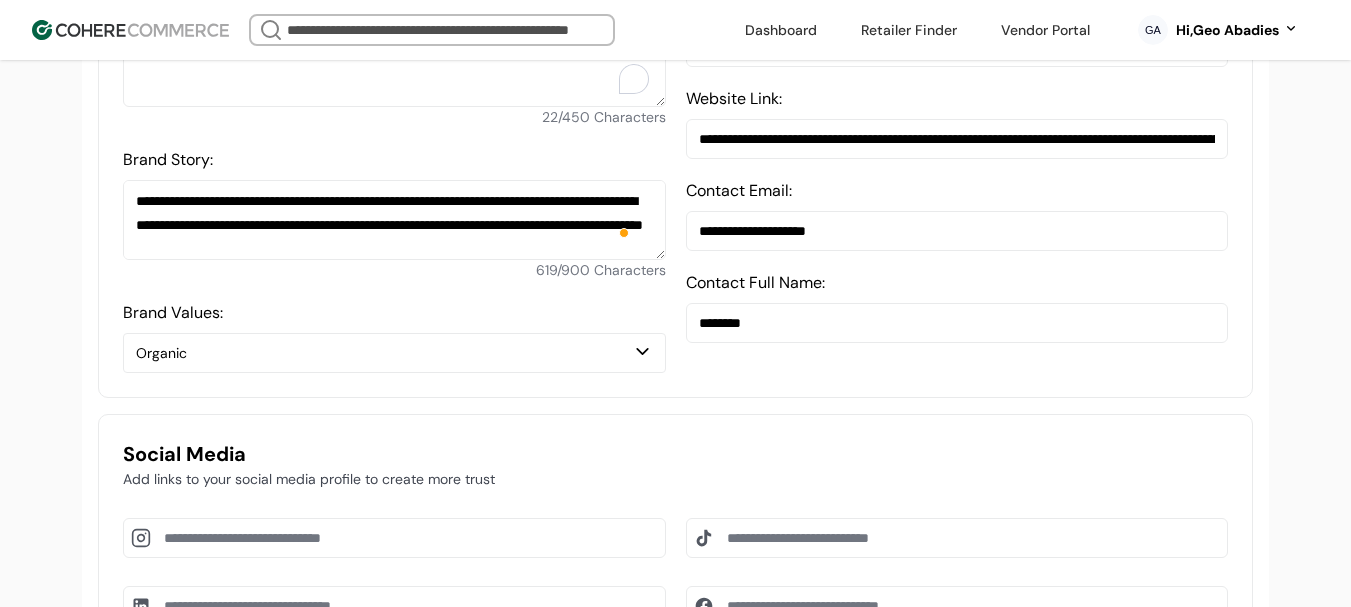 type on "**********" 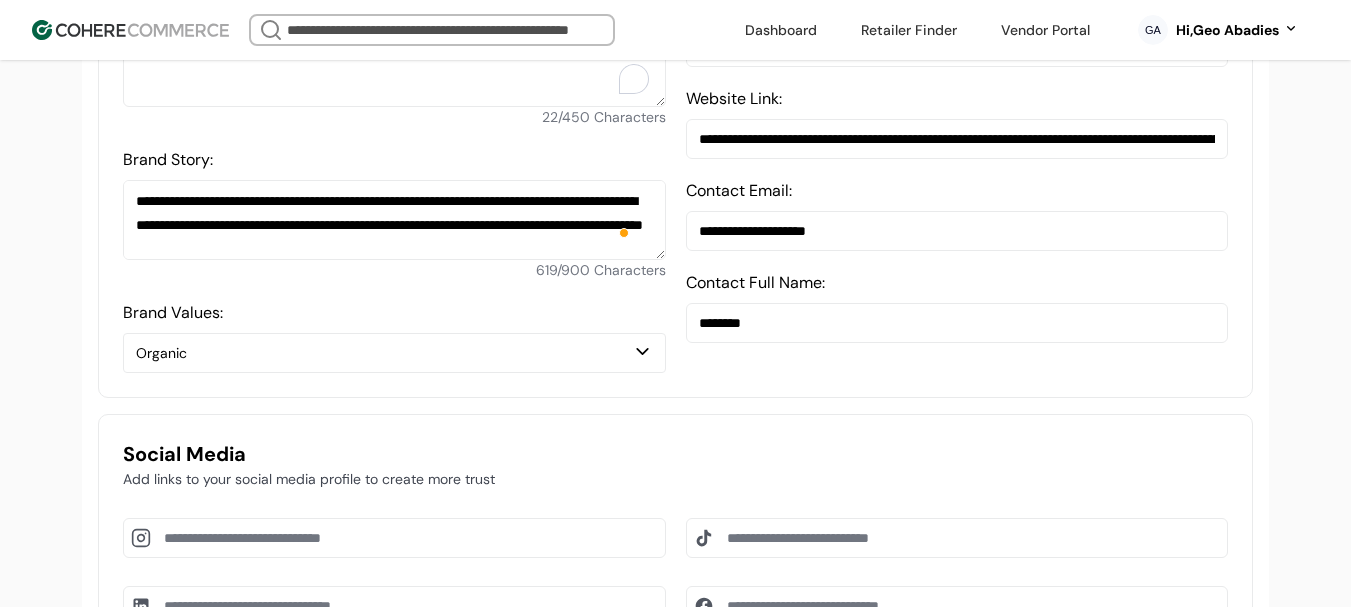 click on "*******" at bounding box center (957, 323) 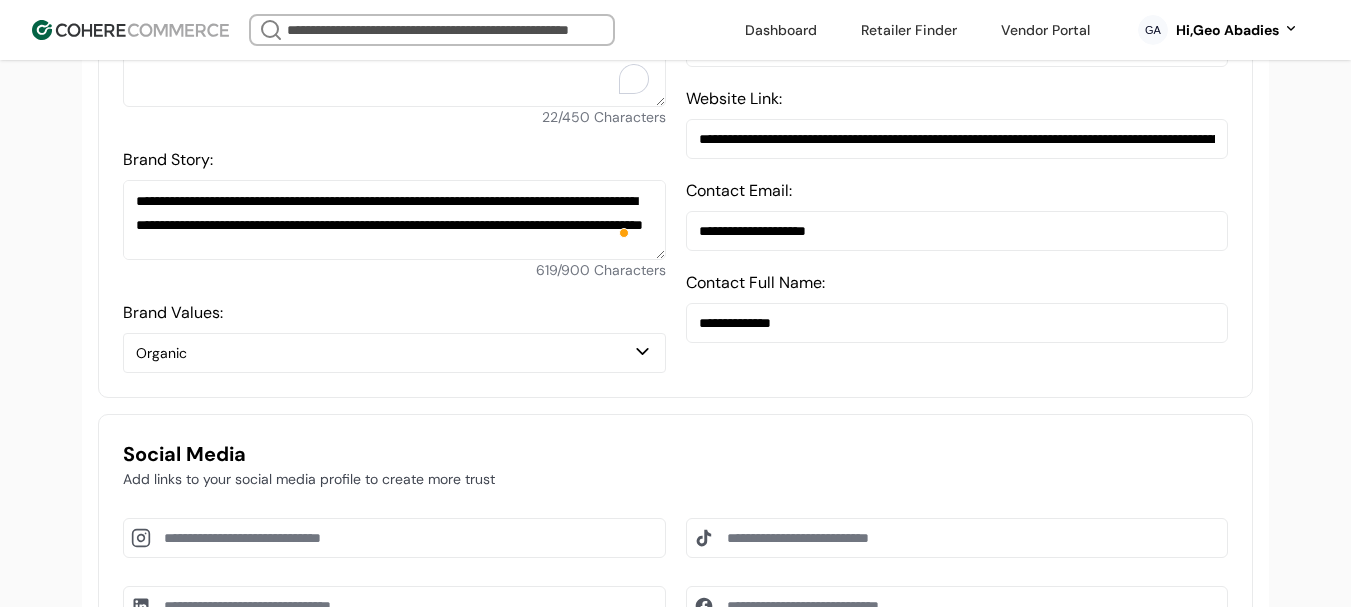 type on "**********" 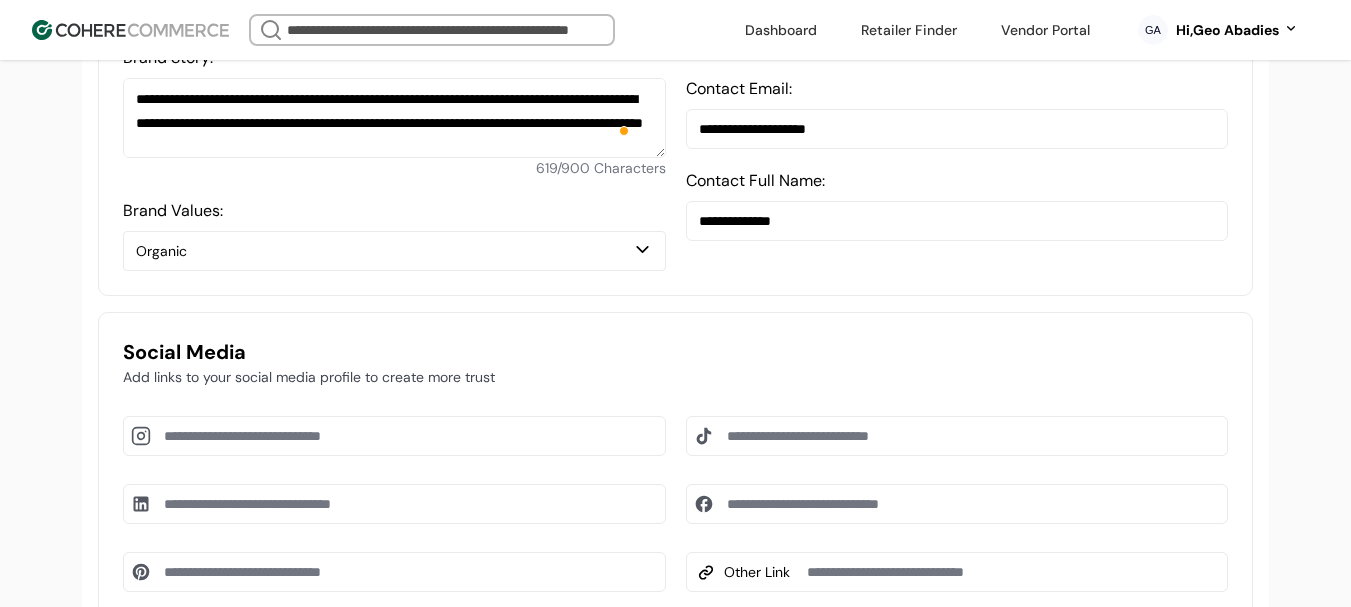 scroll, scrollTop: 937, scrollLeft: 0, axis: vertical 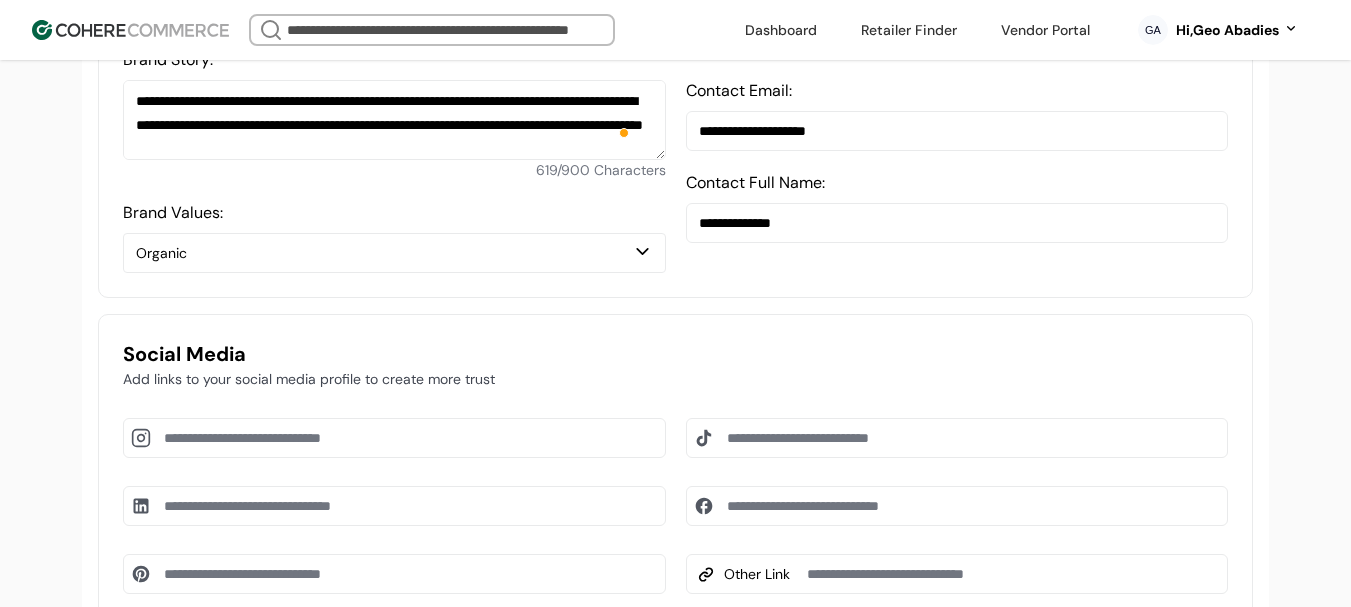 drag, startPoint x: 782, startPoint y: 521, endPoint x: 785, endPoint y: 501, distance: 20.22375 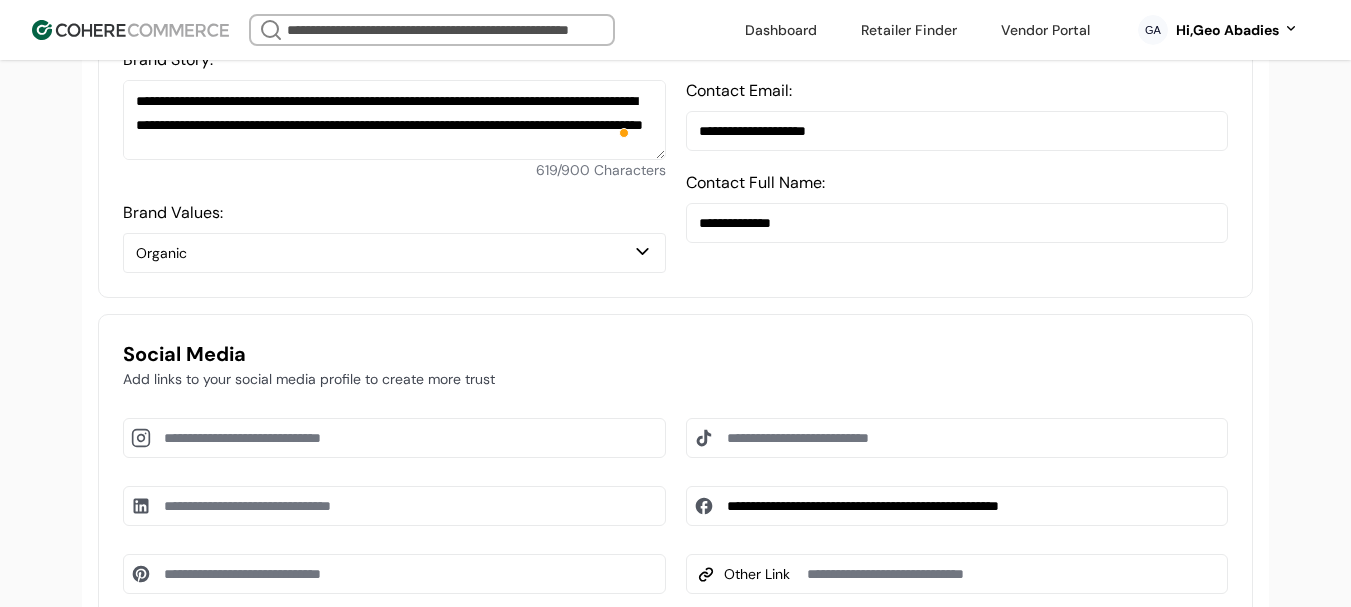 type on "**********" 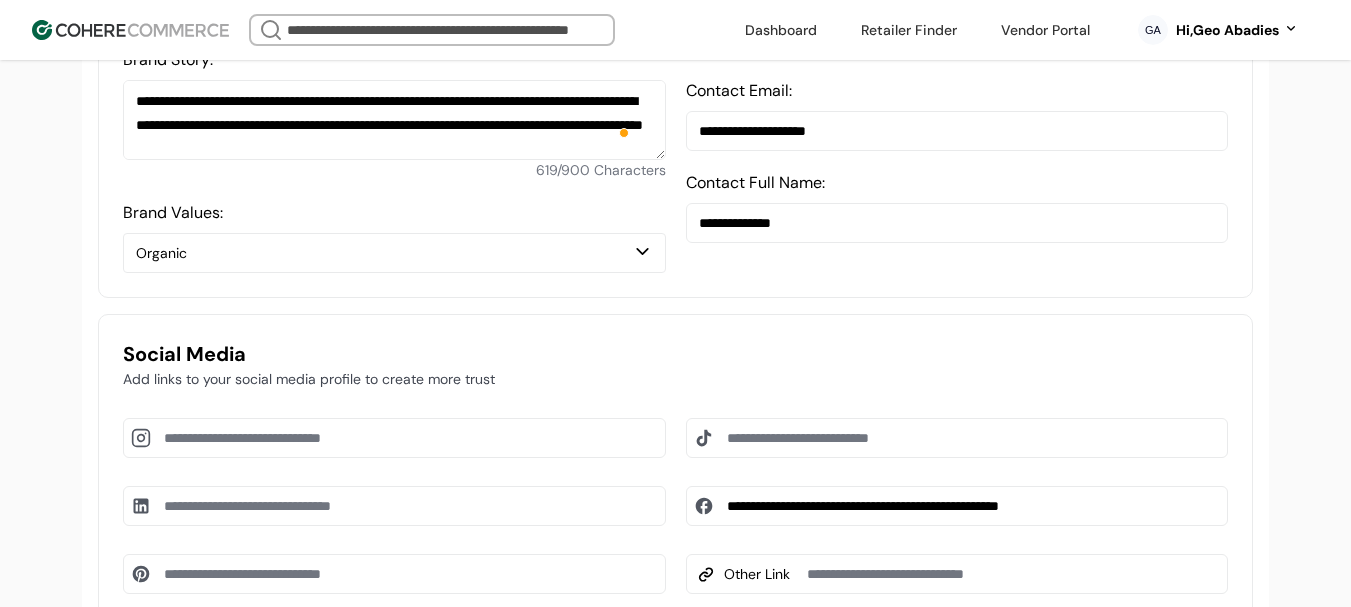 drag, startPoint x: 366, startPoint y: 444, endPoint x: 535, endPoint y: 229, distance: 273.47028 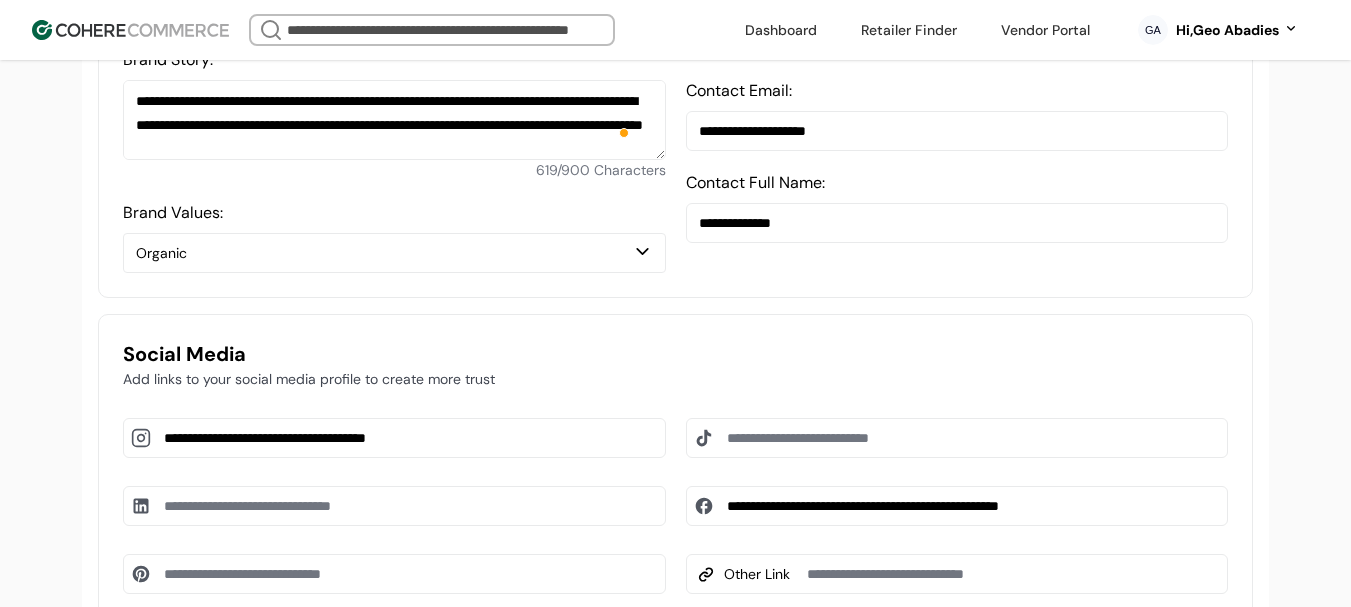 type on "**********" 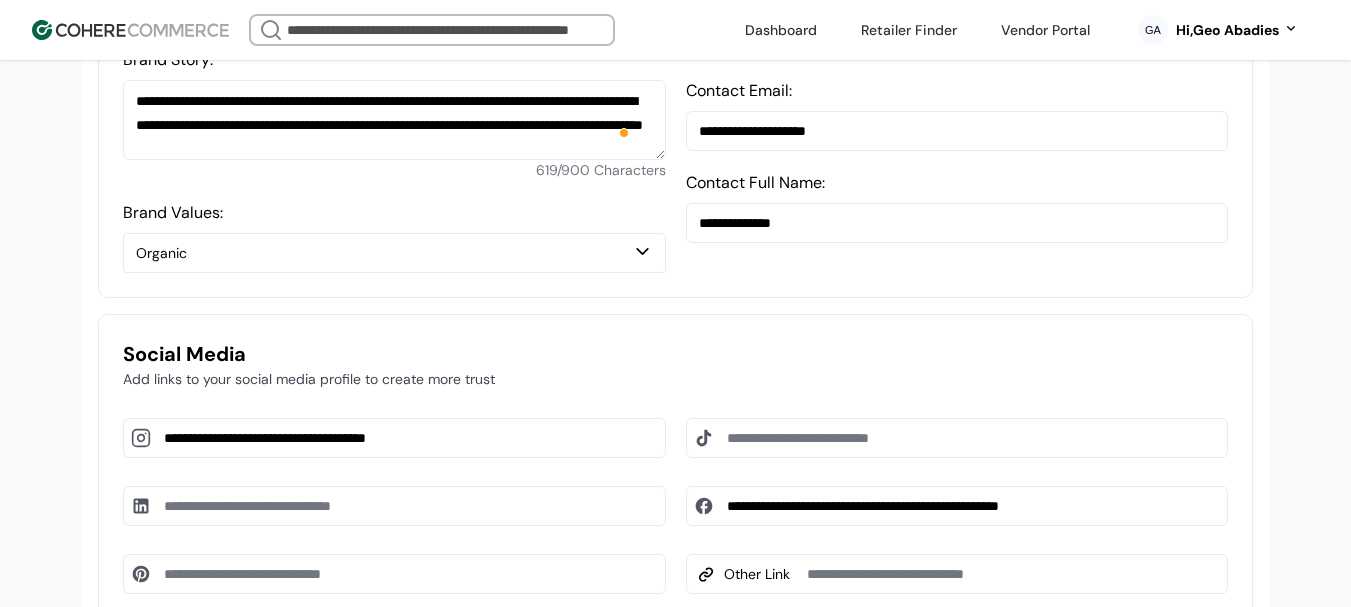 click at bounding box center [394, 506] 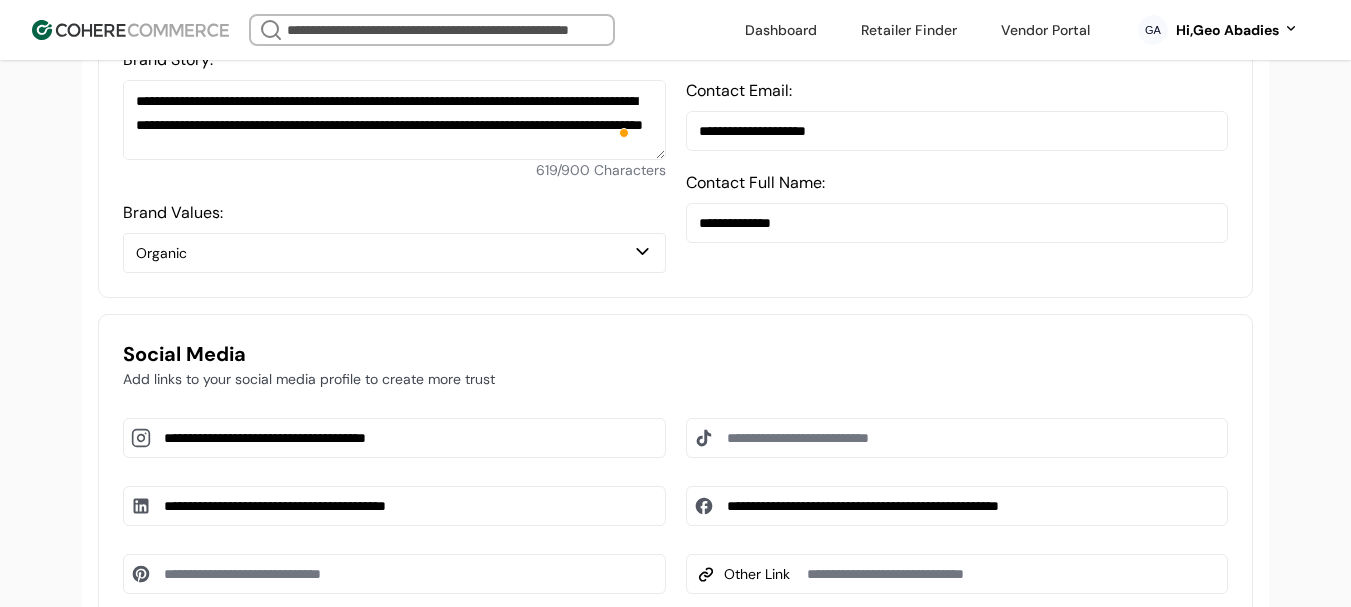 type on "**********" 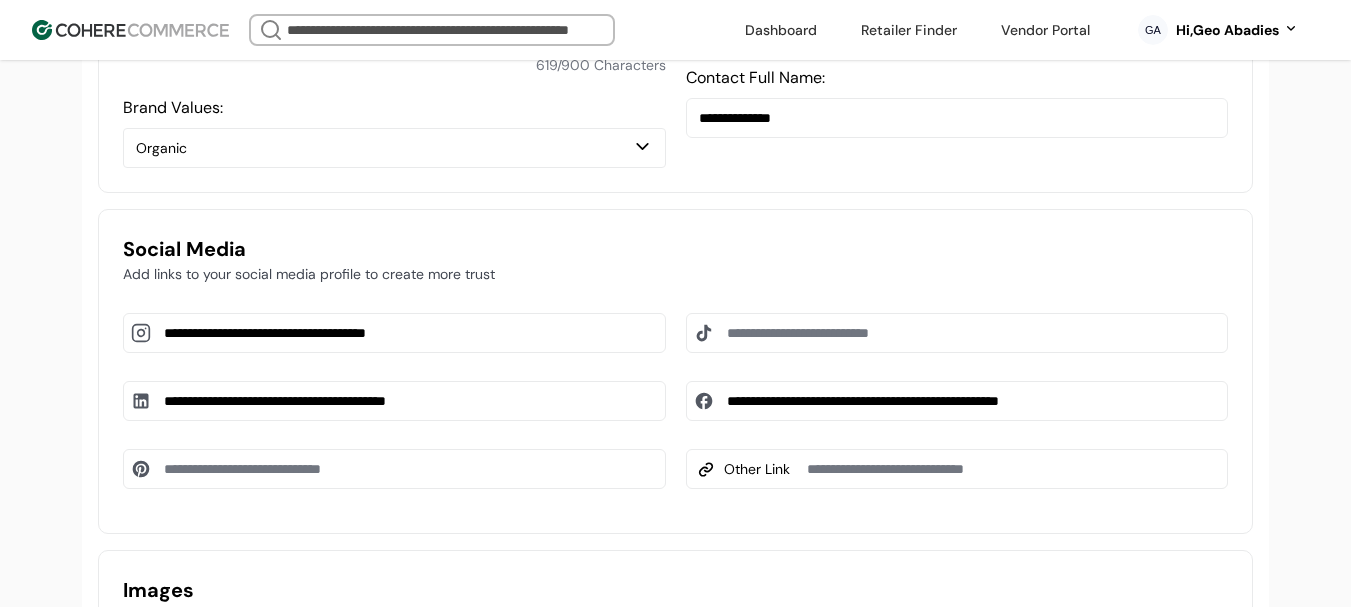 scroll, scrollTop: 1237, scrollLeft: 0, axis: vertical 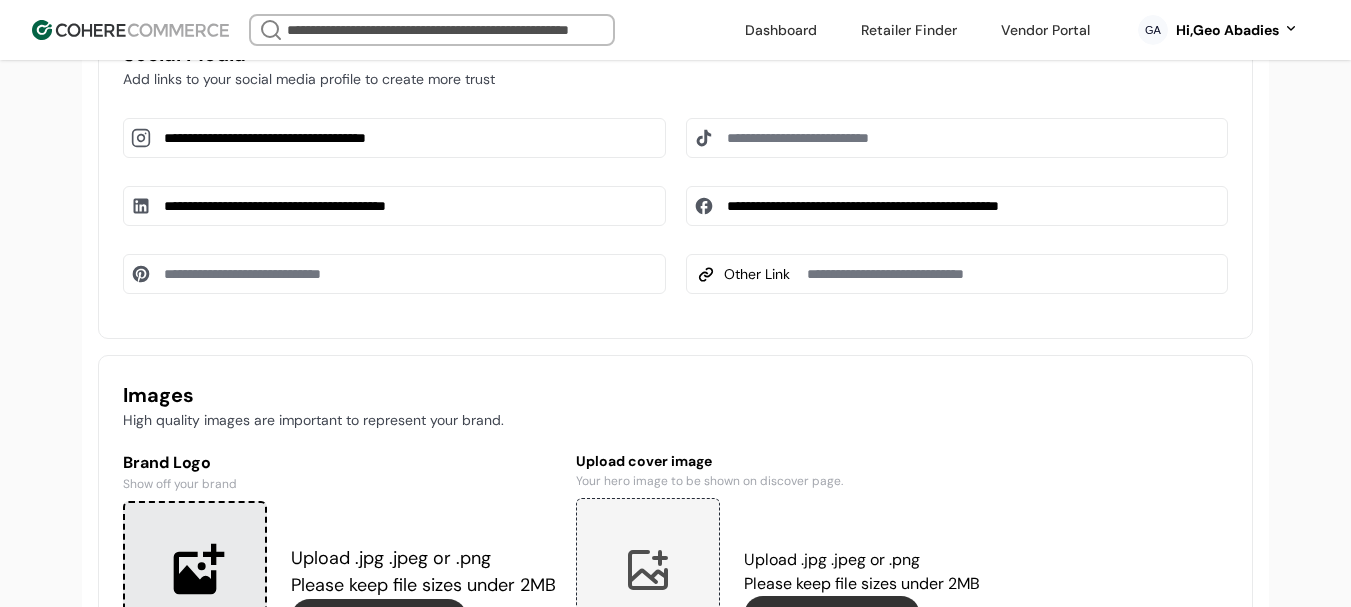 drag, startPoint x: 398, startPoint y: 296, endPoint x: 577, endPoint y: 40, distance: 312.37317 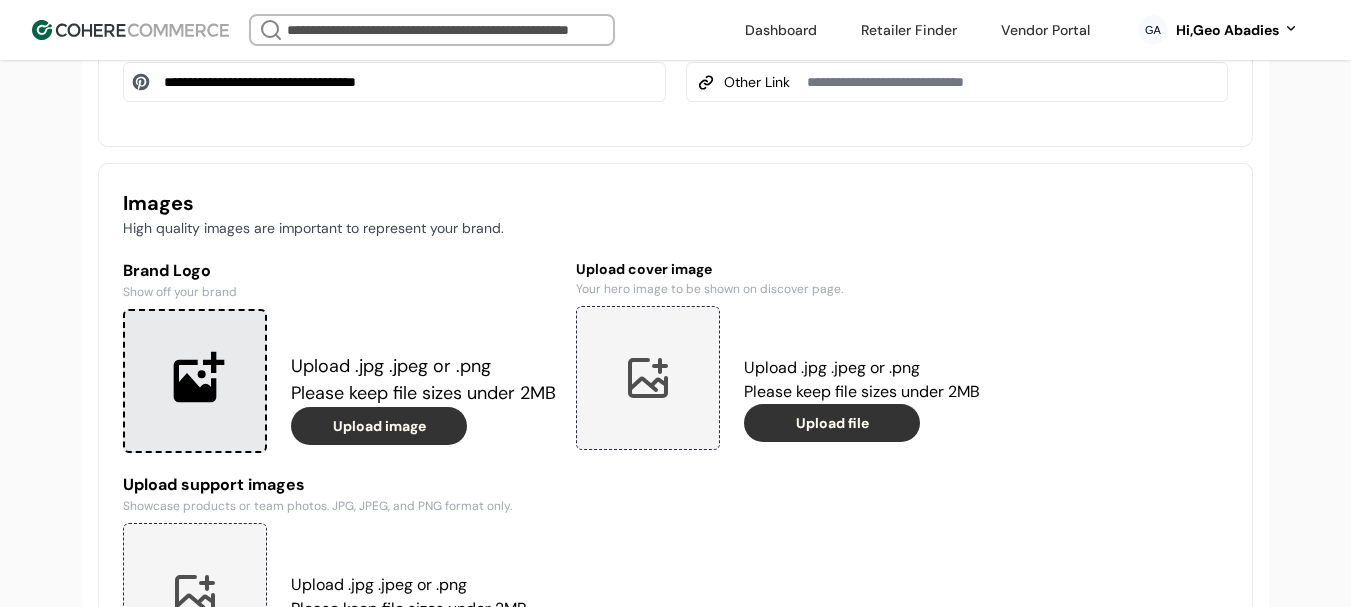 scroll, scrollTop: 1437, scrollLeft: 0, axis: vertical 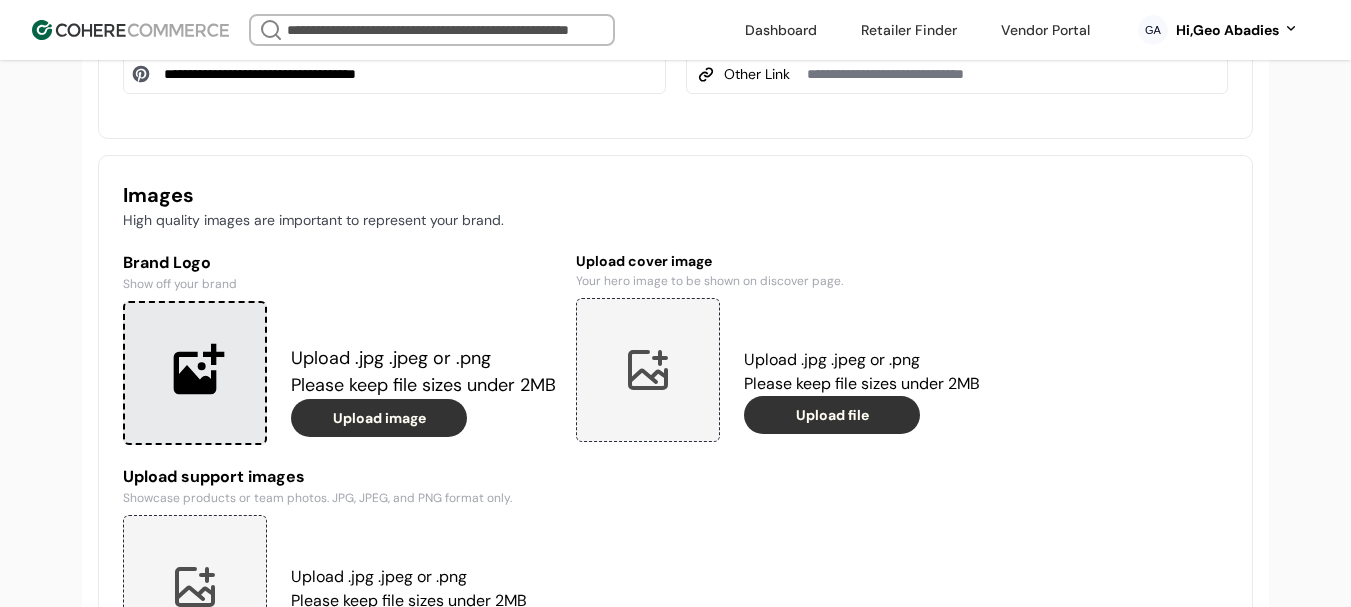type on "**********" 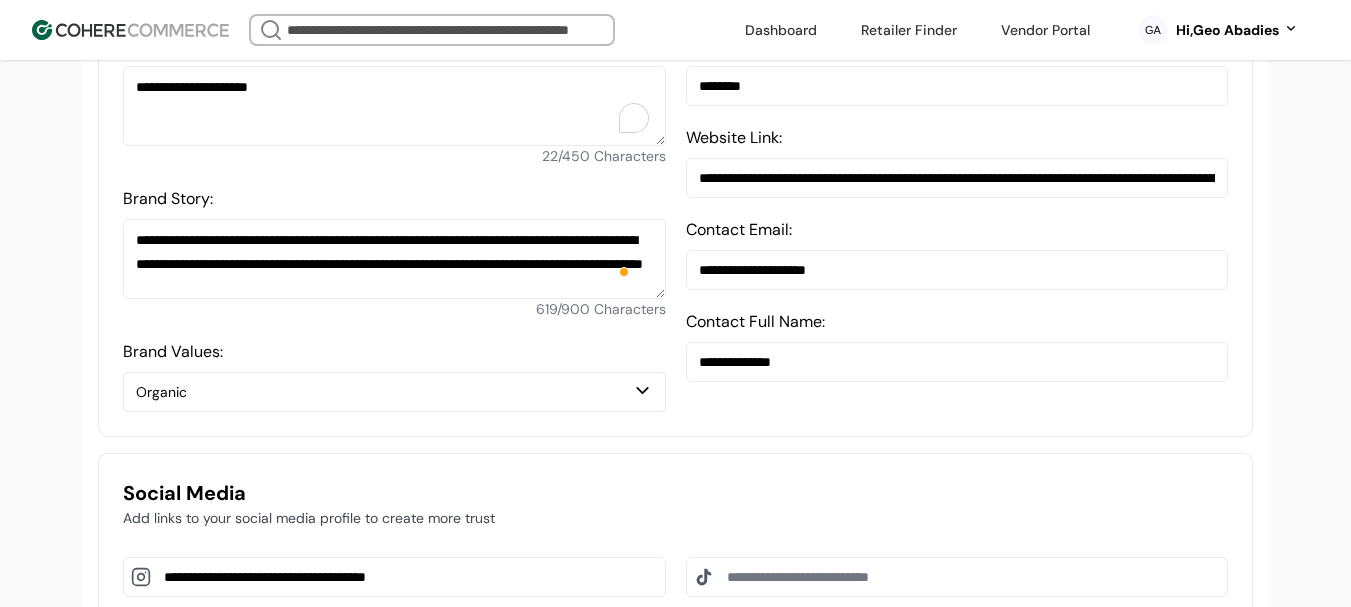 scroll, scrollTop: 537, scrollLeft: 0, axis: vertical 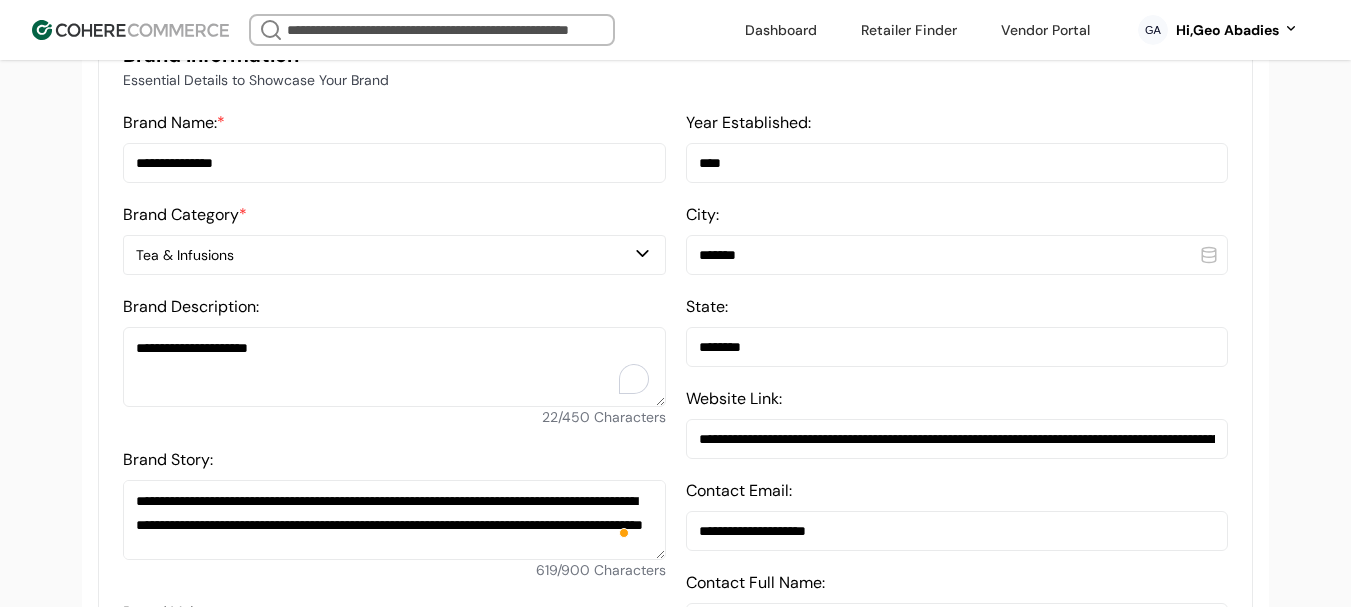 click on "**********" at bounding box center (394, 163) 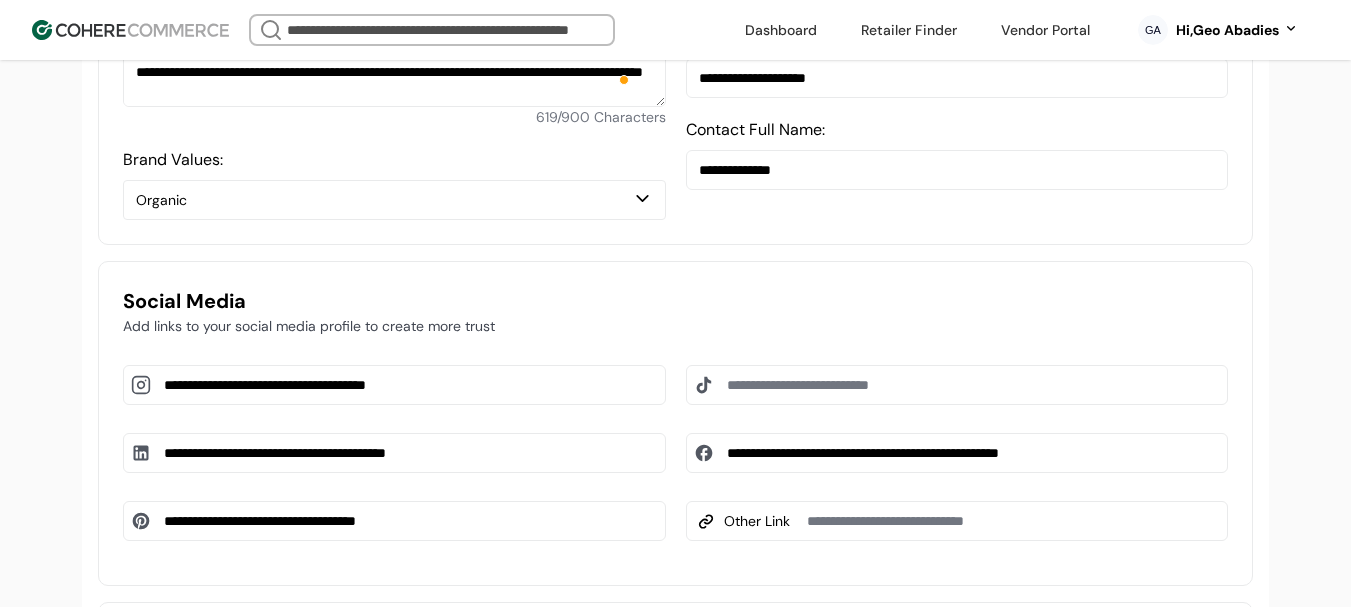 scroll, scrollTop: 1337, scrollLeft: 0, axis: vertical 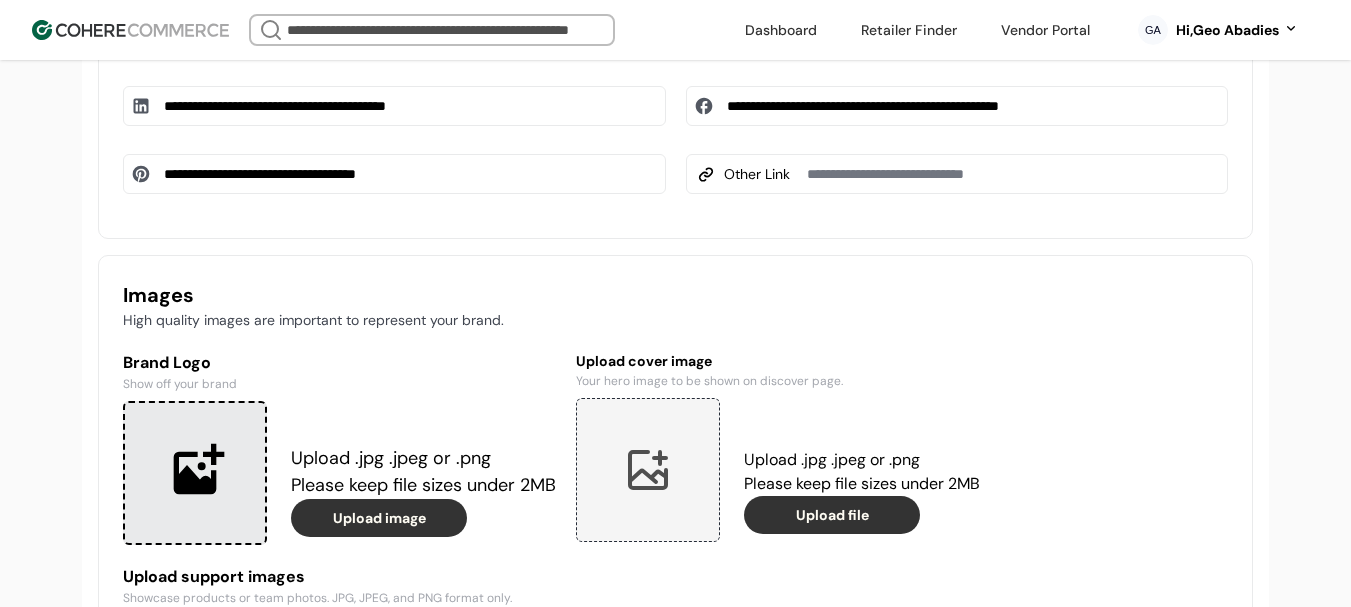 type on "**********" 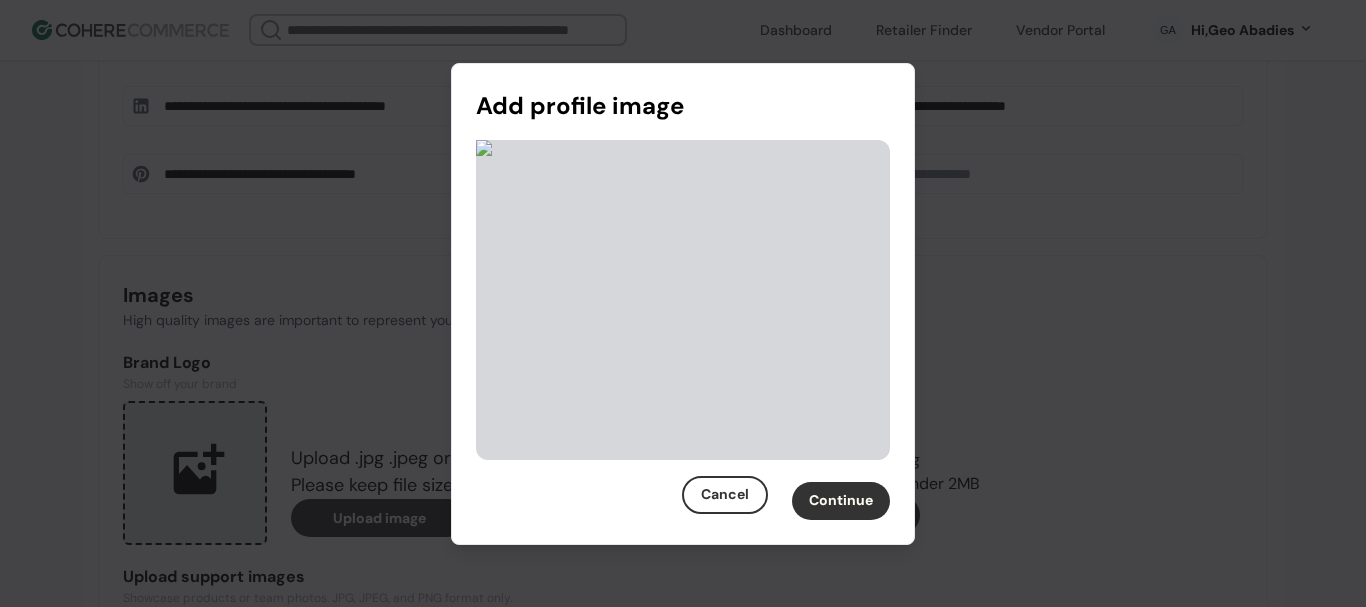 click on "Continue" at bounding box center [841, 501] 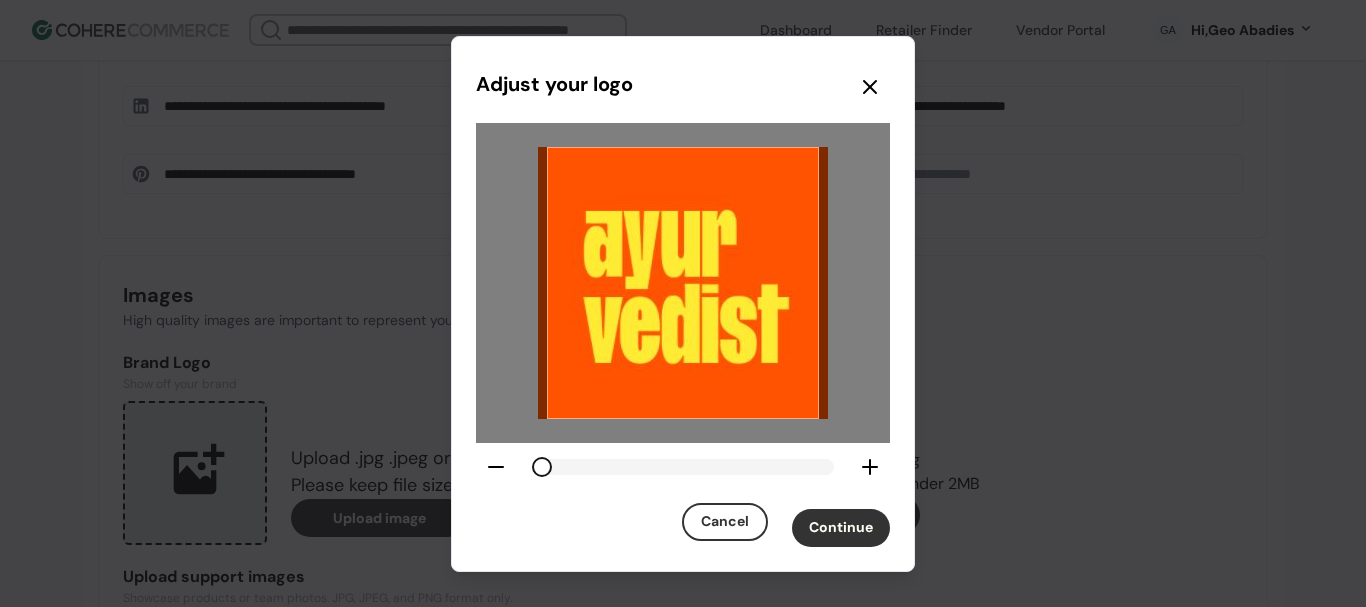 click on "Continue" at bounding box center (841, 528) 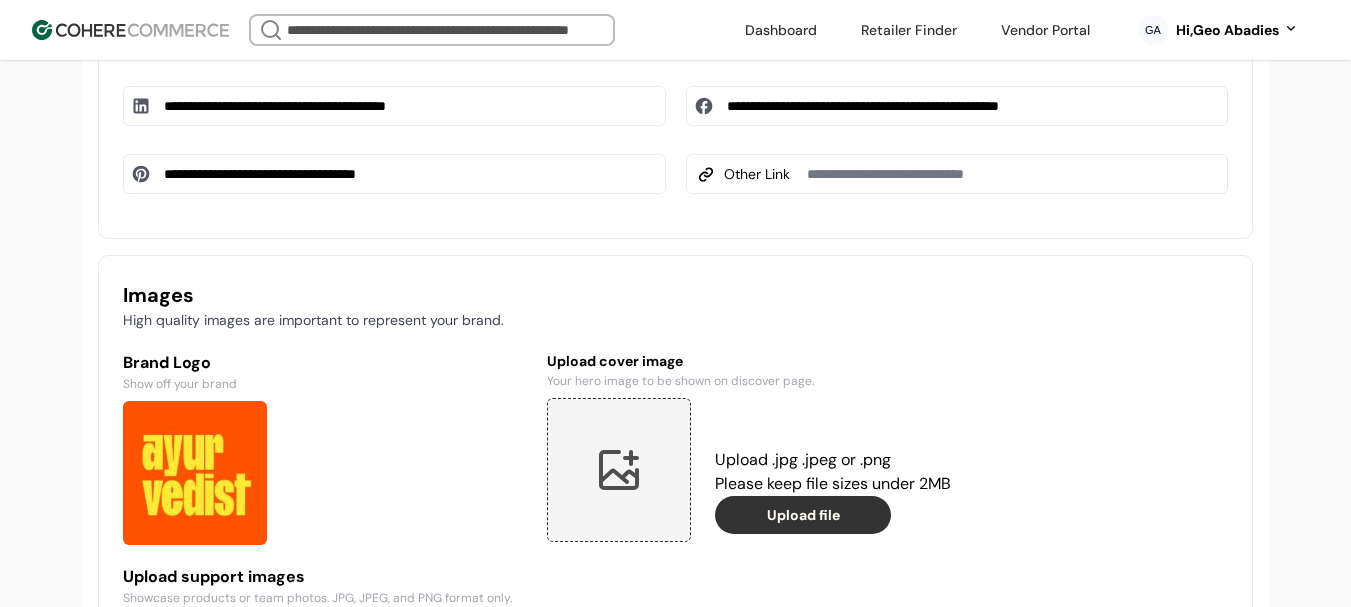 click at bounding box center (619, 470) 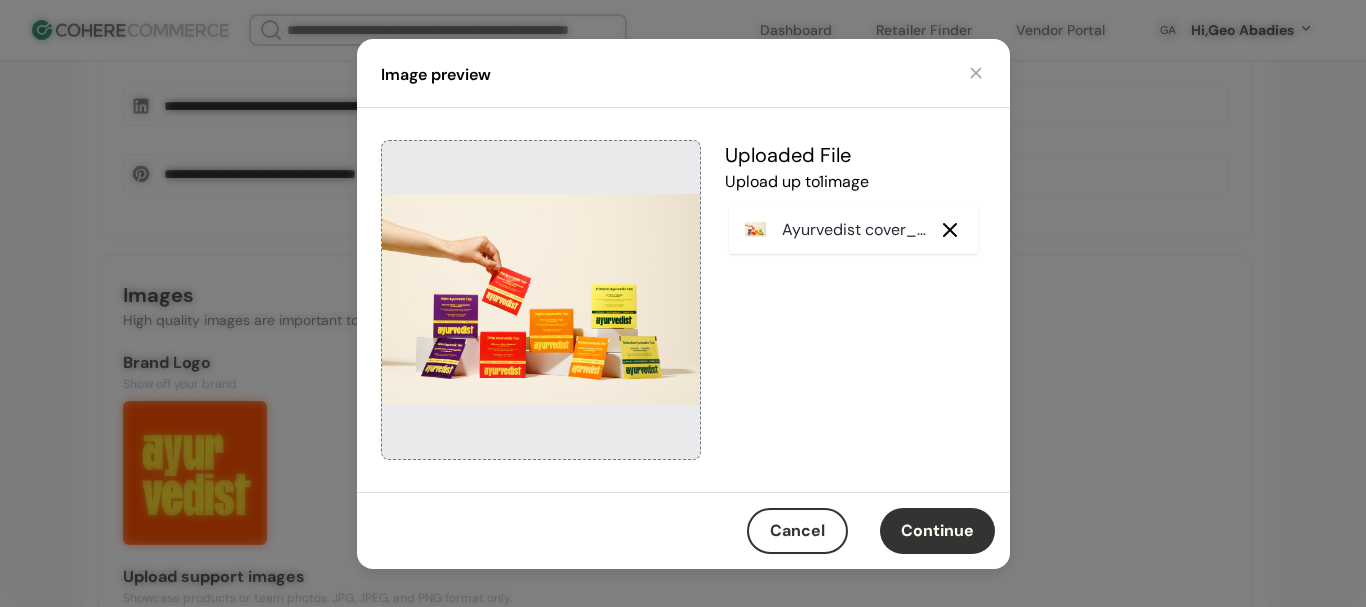 click on "Continue" at bounding box center [937, 531] 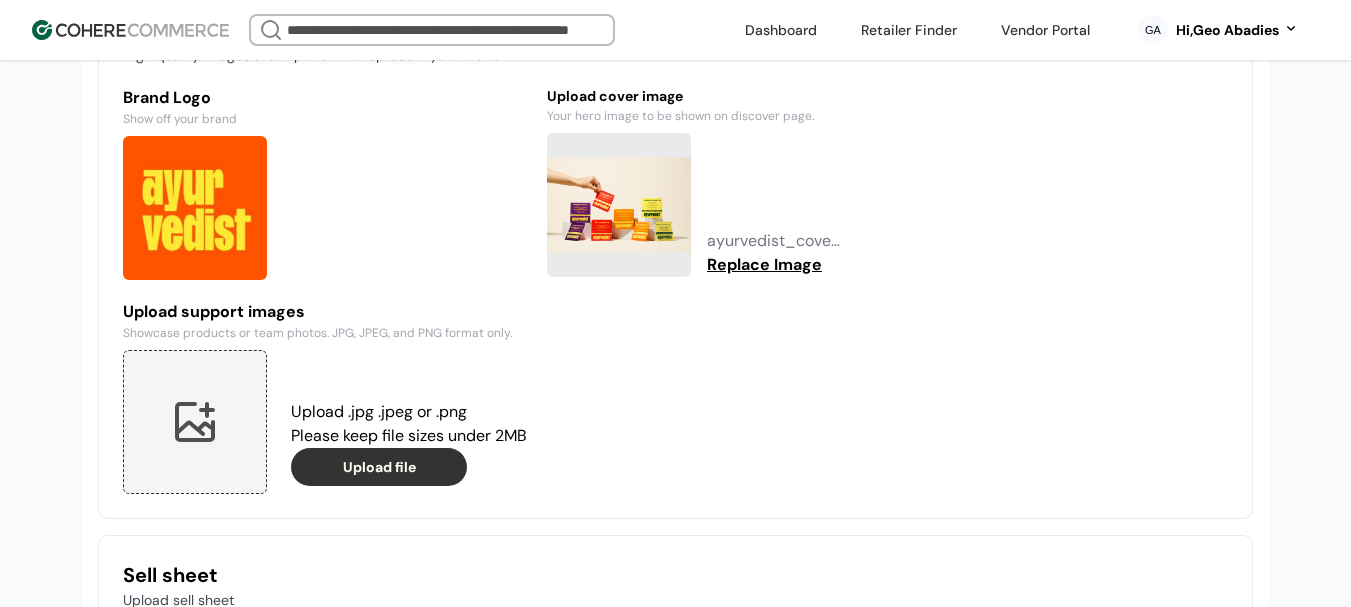 scroll, scrollTop: 1637, scrollLeft: 0, axis: vertical 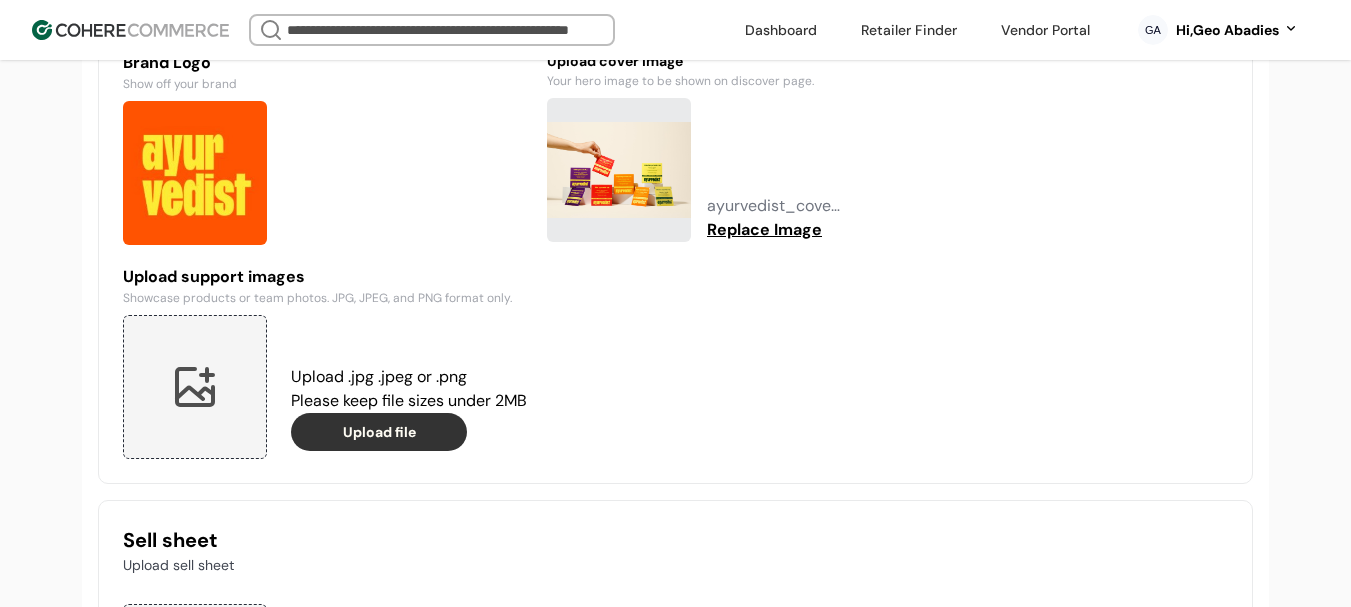 click at bounding box center [195, 387] 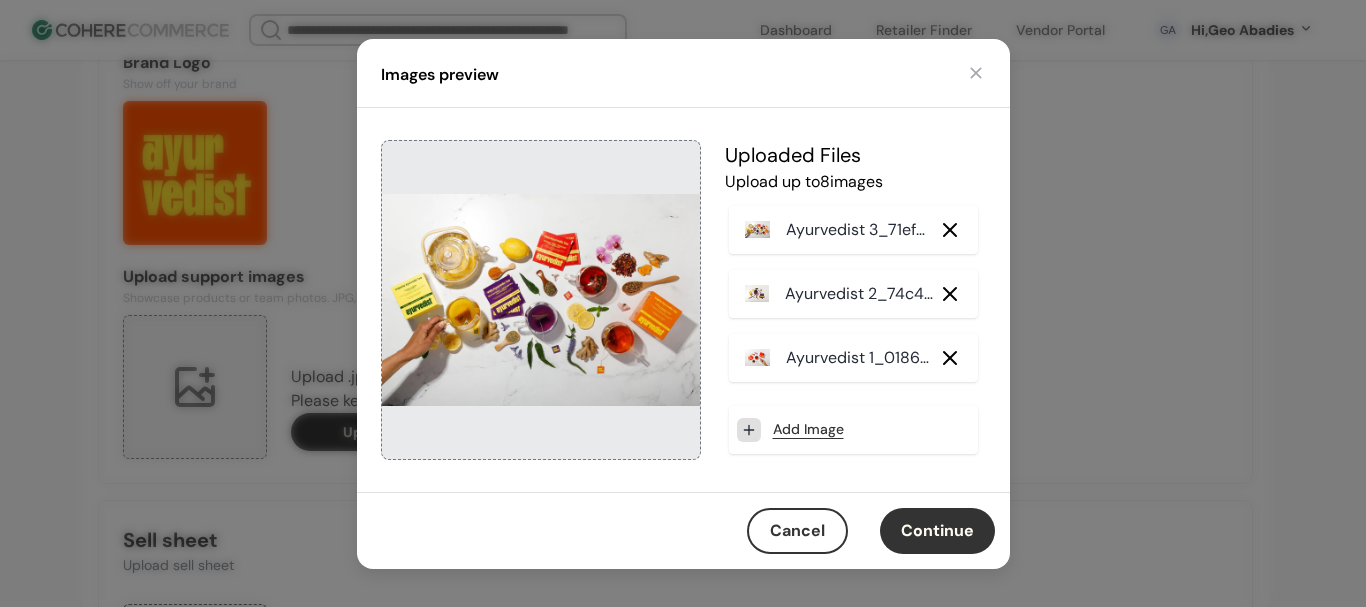 click on "Continue" at bounding box center (937, 531) 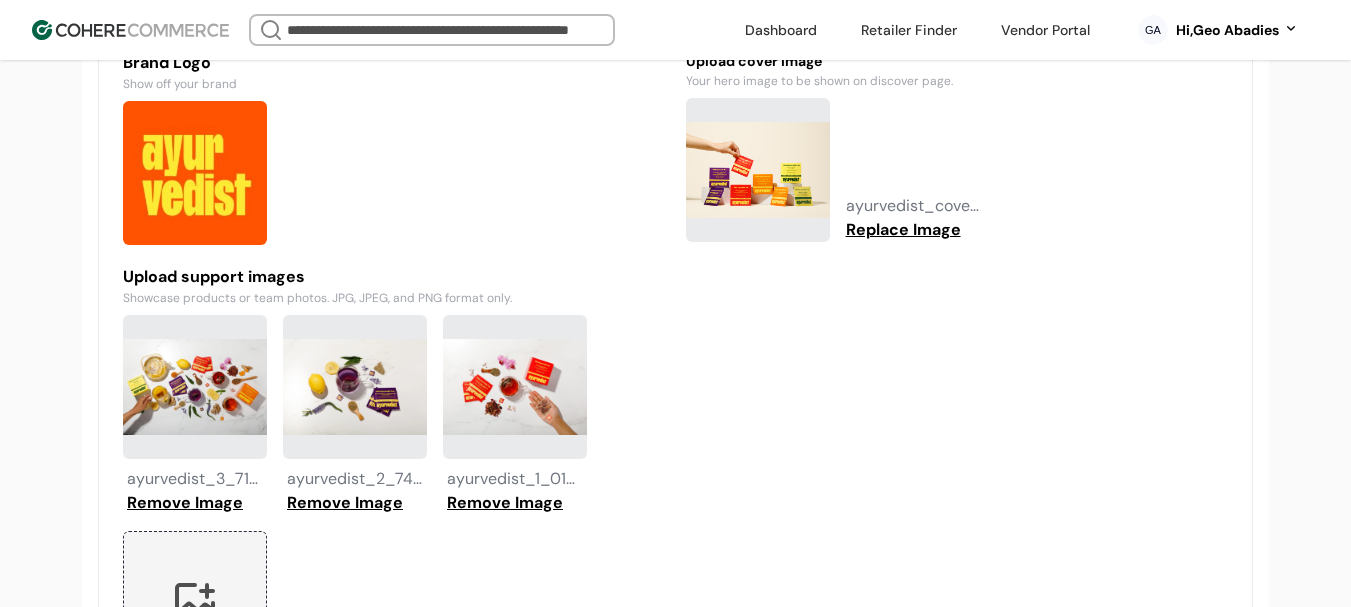 click at bounding box center (195, 217) 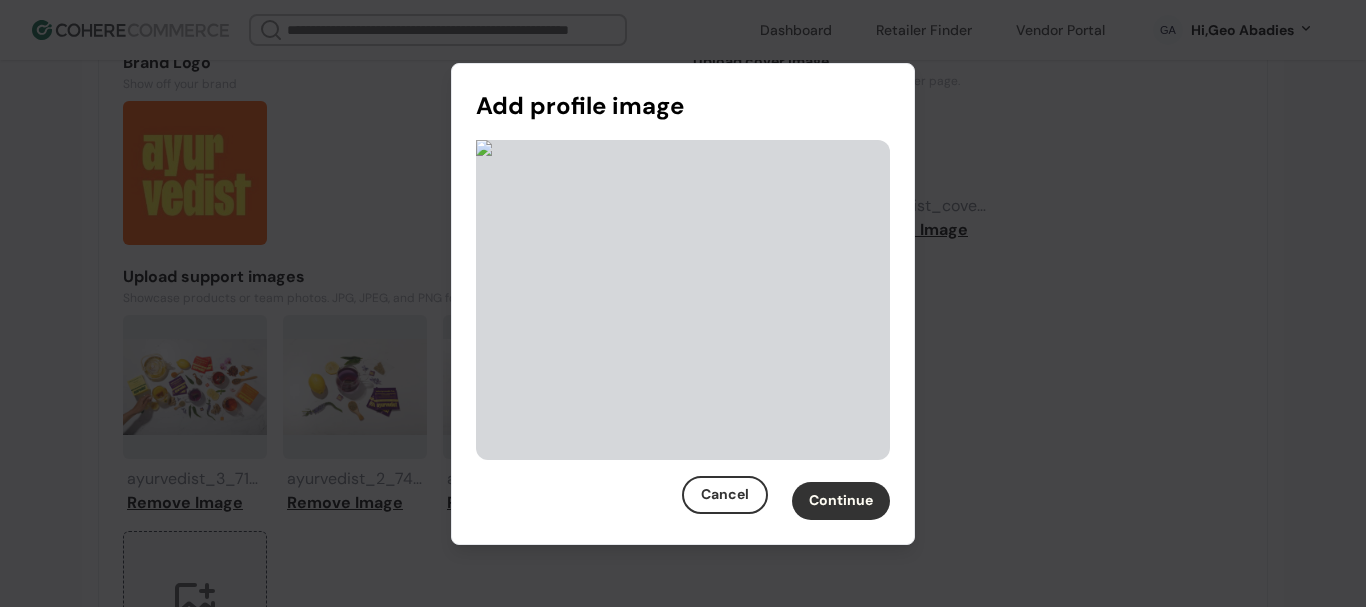 click on "Cancel" at bounding box center [725, 495] 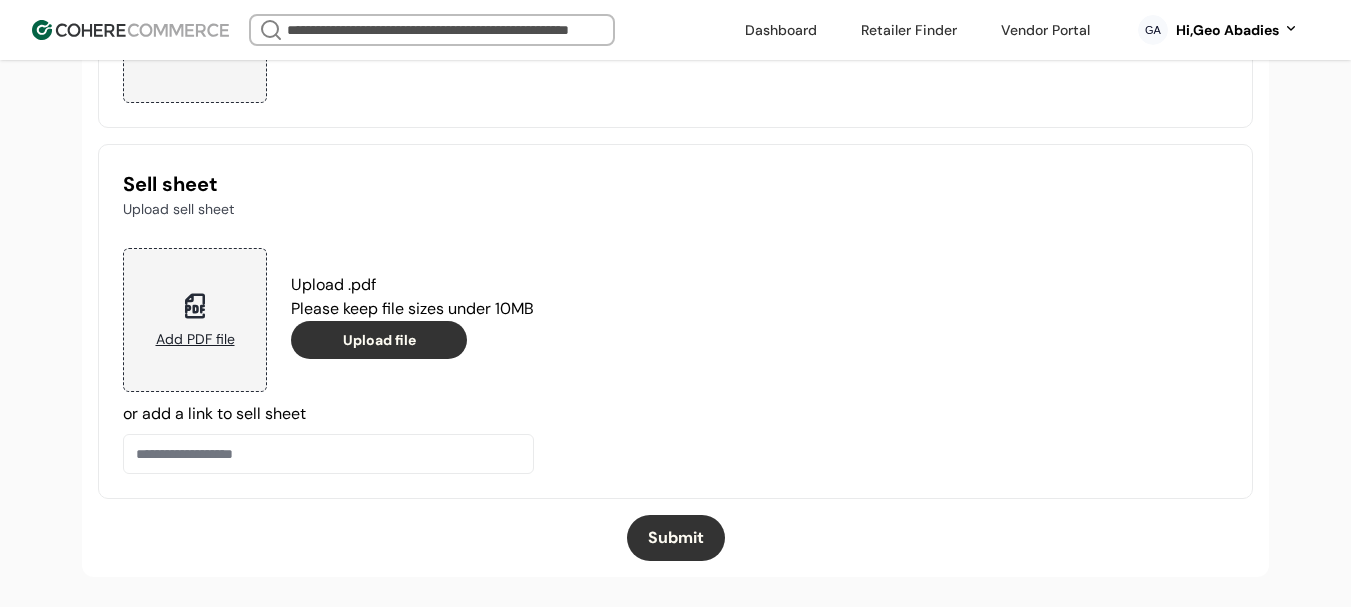 click on "Submit" at bounding box center (676, 538) 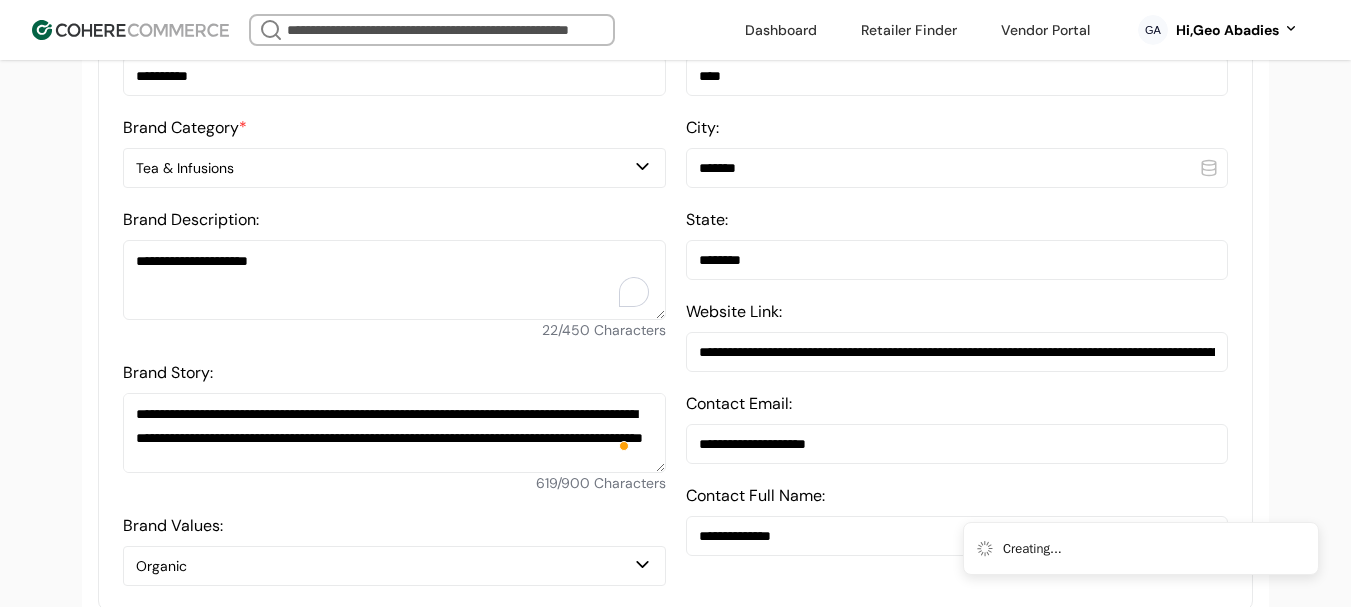 scroll, scrollTop: 337, scrollLeft: 0, axis: vertical 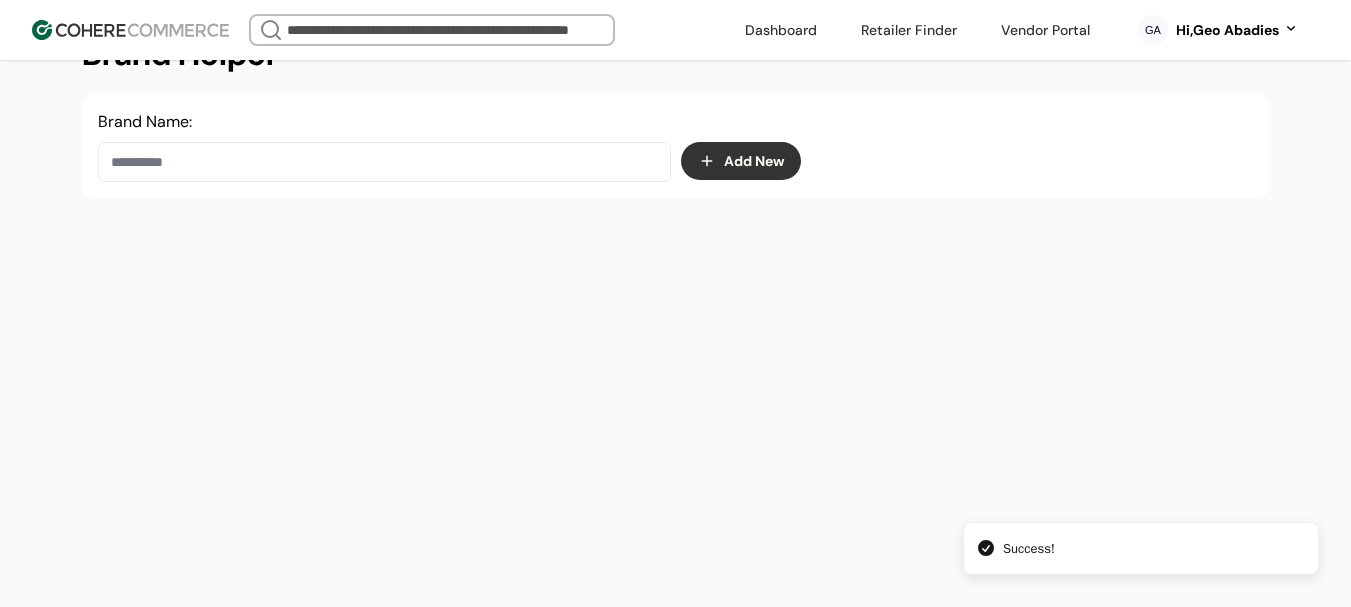 click at bounding box center [384, 162] 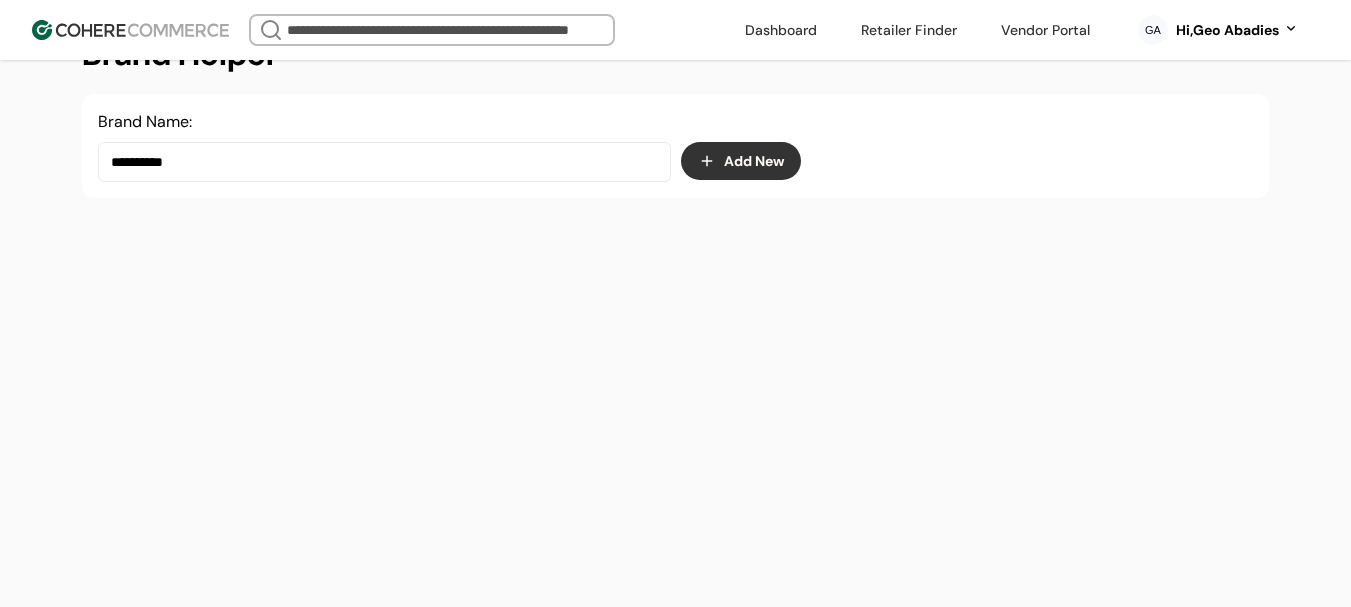 click on "**********" at bounding box center [675, 146] 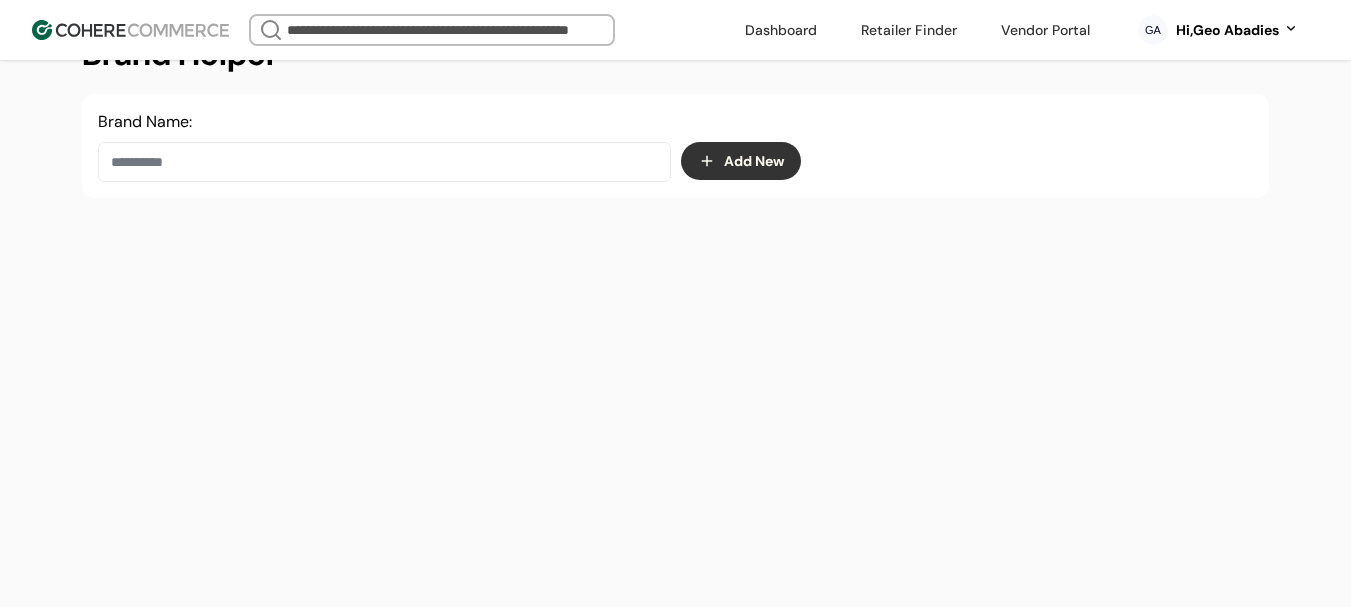 drag, startPoint x: 118, startPoint y: 271, endPoint x: 152, endPoint y: 193, distance: 85.08819 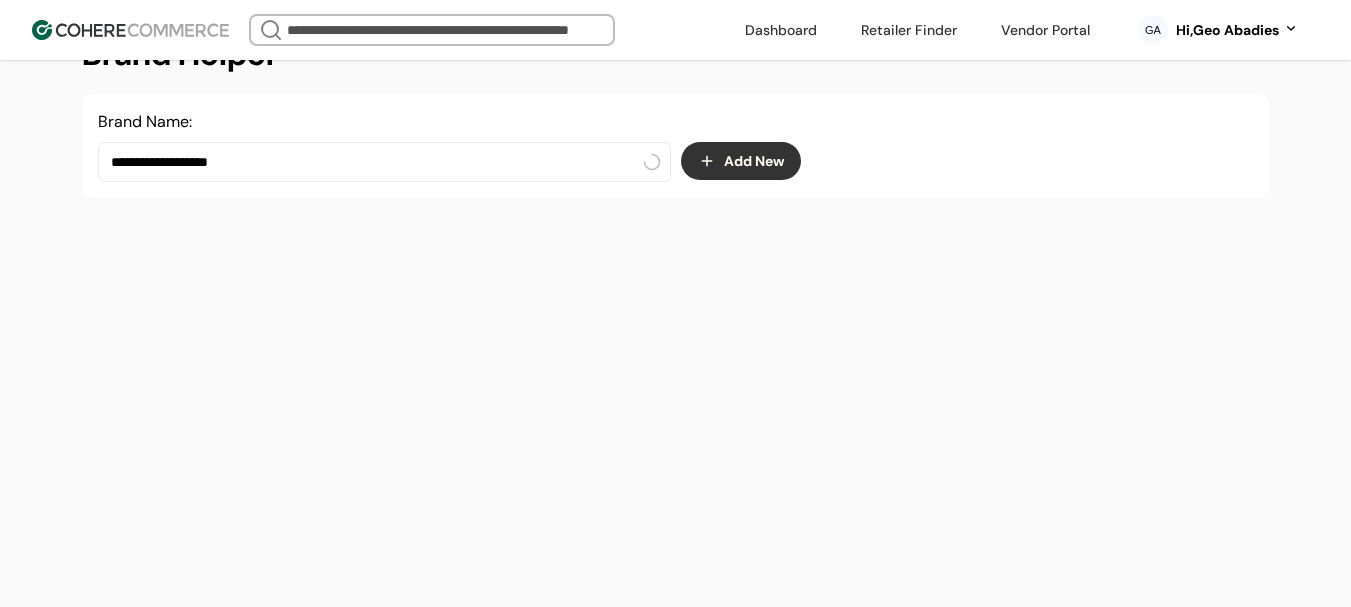 click on "**********" at bounding box center (384, 162) 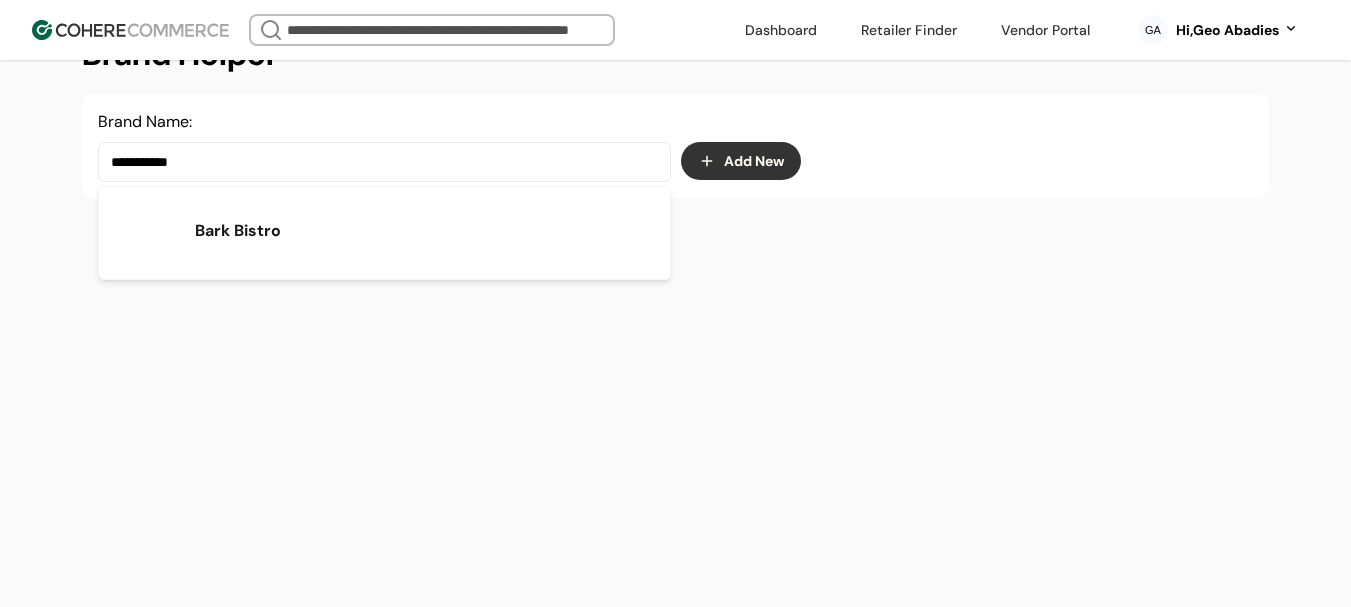 click on "Bark Bistro" at bounding box center (238, 231) 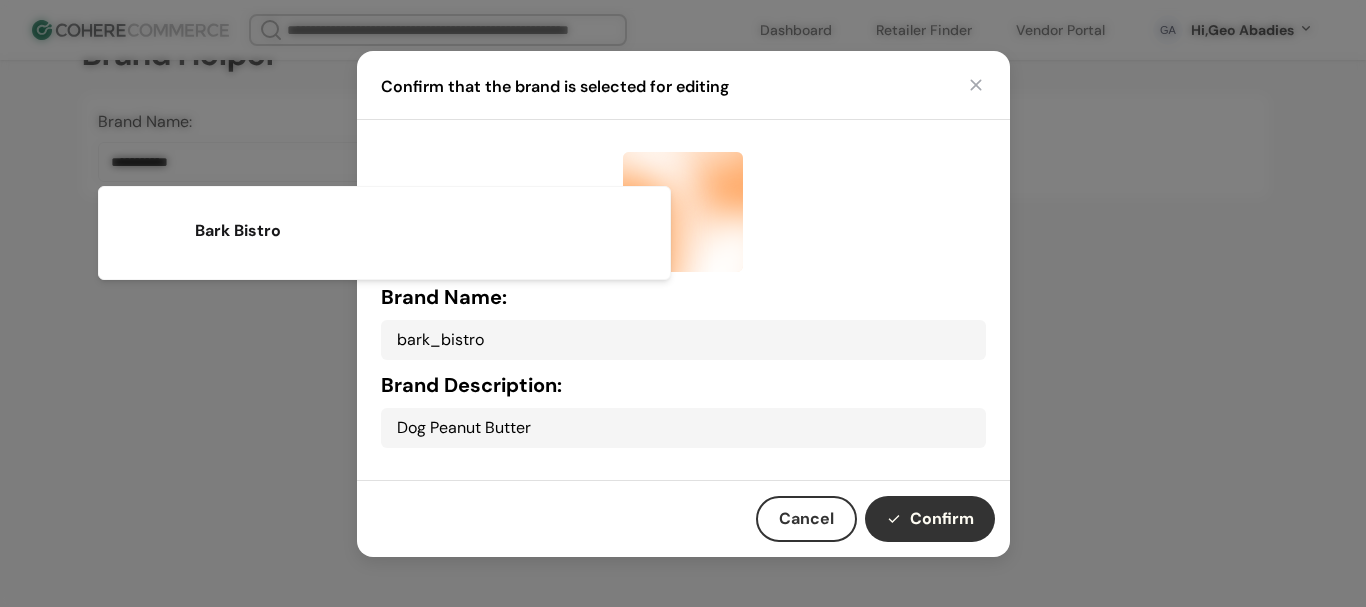 click on "Confirm" at bounding box center [930, 519] 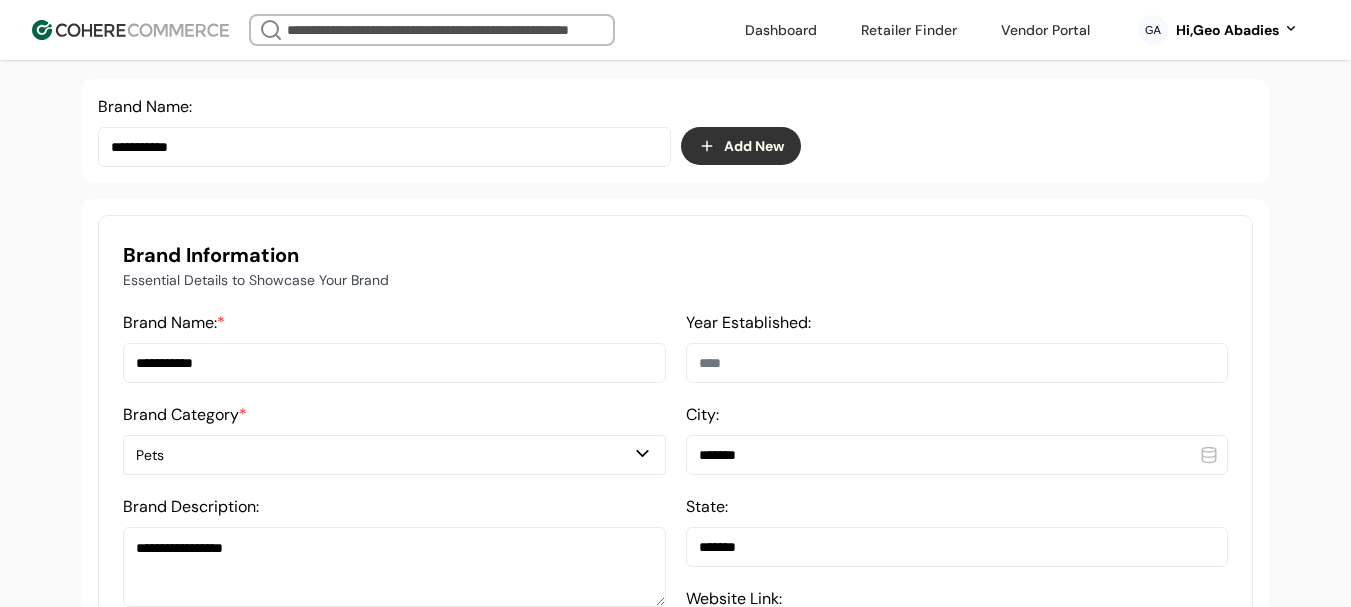 click on "**********" at bounding box center [394, 363] 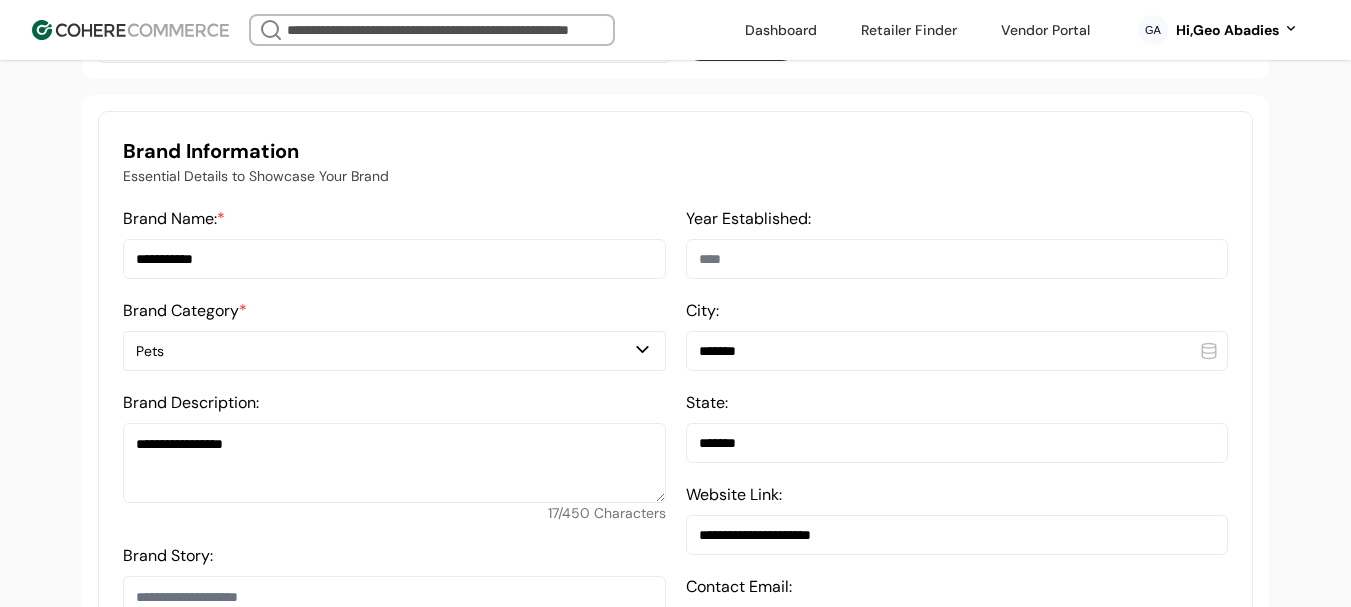 scroll, scrollTop: 537, scrollLeft: 0, axis: vertical 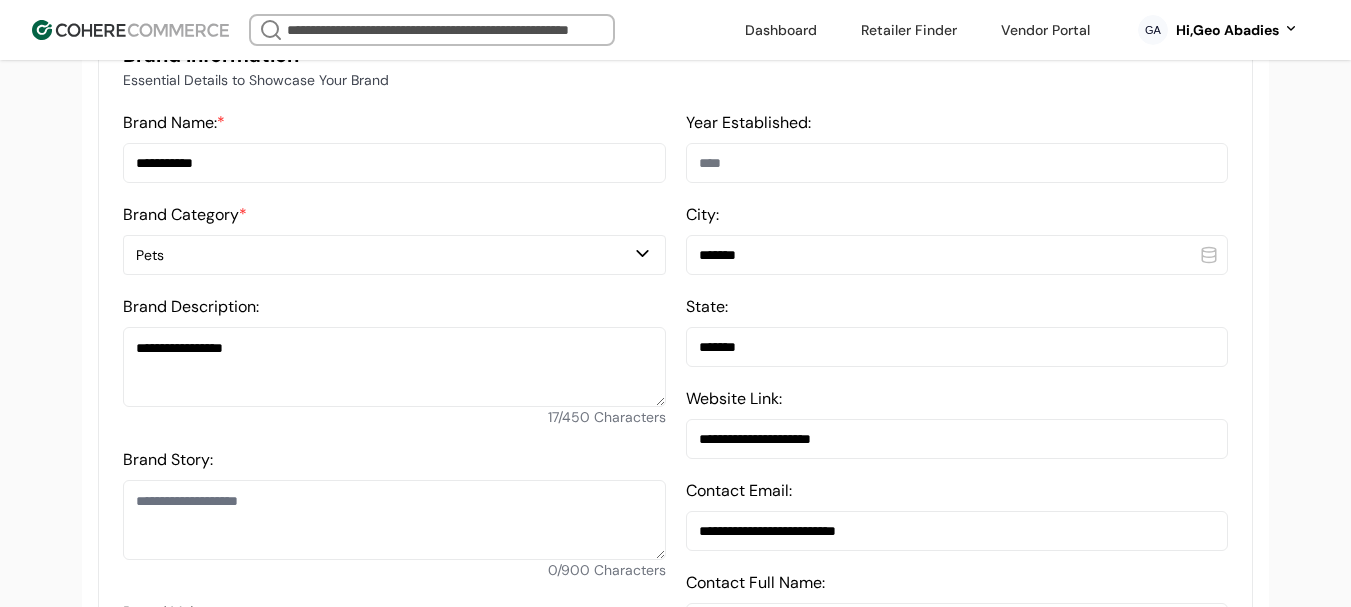 click on "**********" at bounding box center [394, 163] 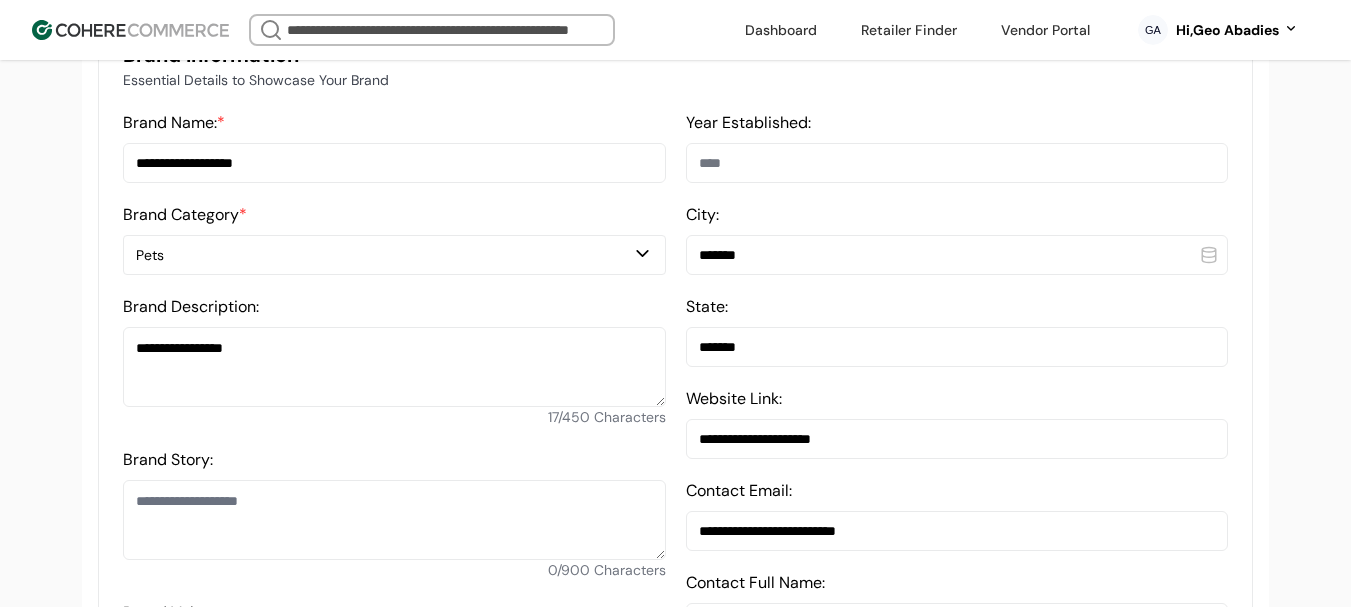 type on "**********" 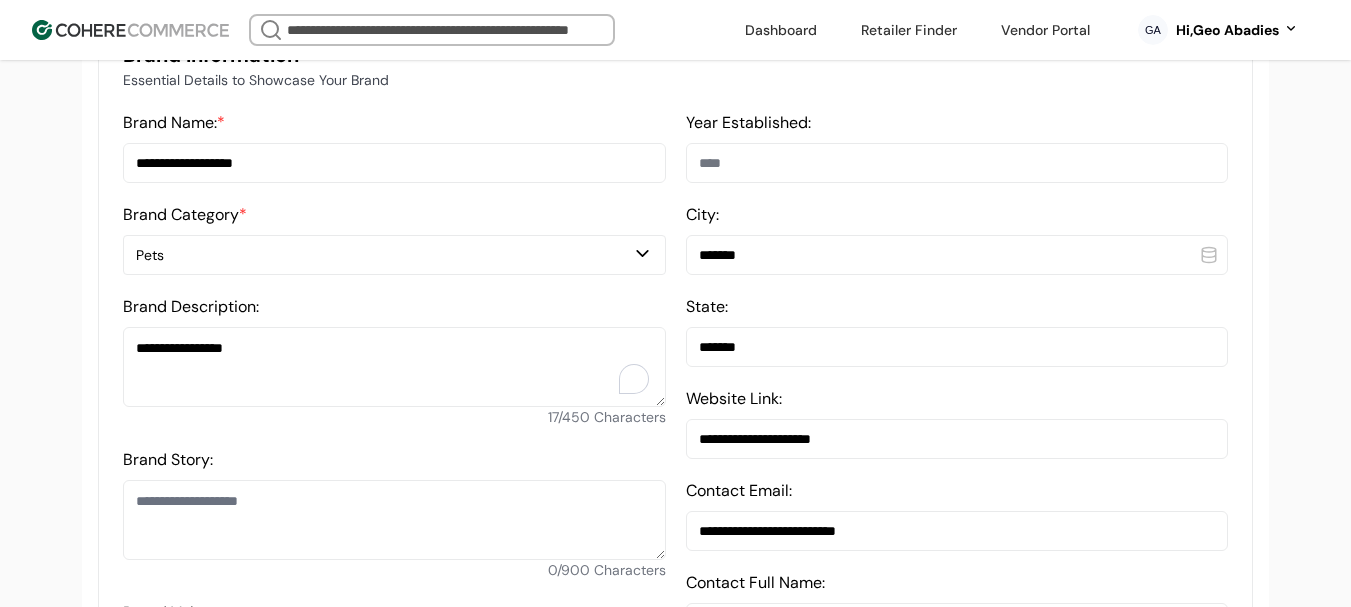 click on "Brand Story:" at bounding box center (394, 520) 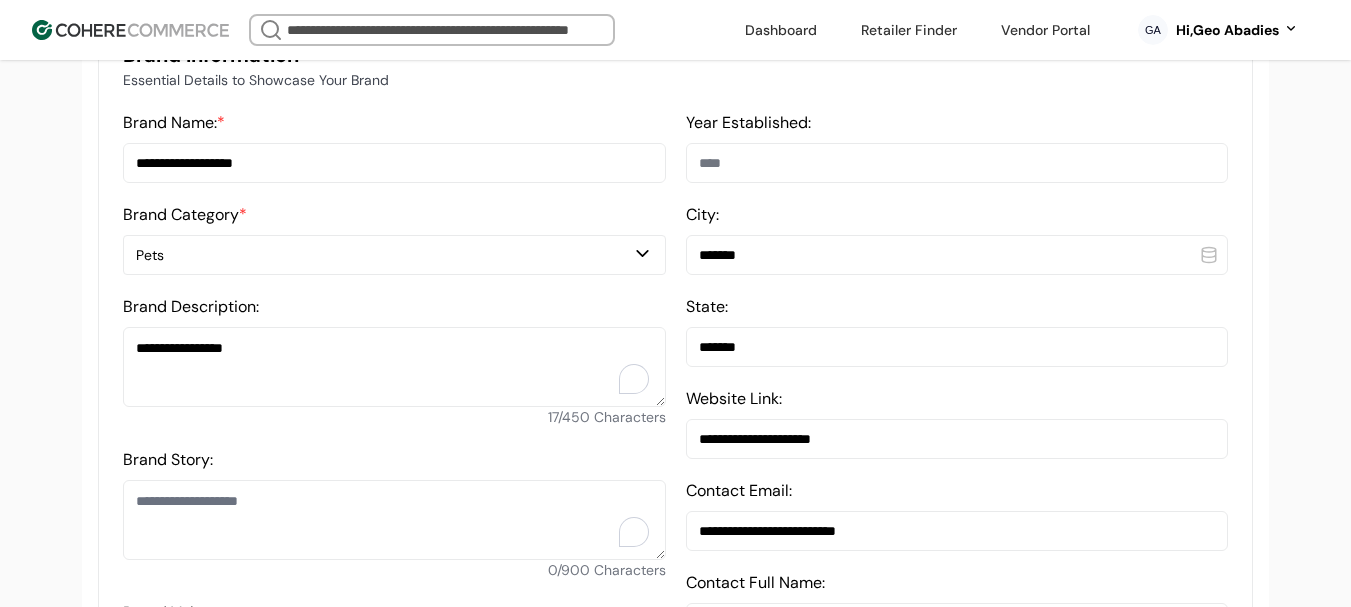 paste on "**********" 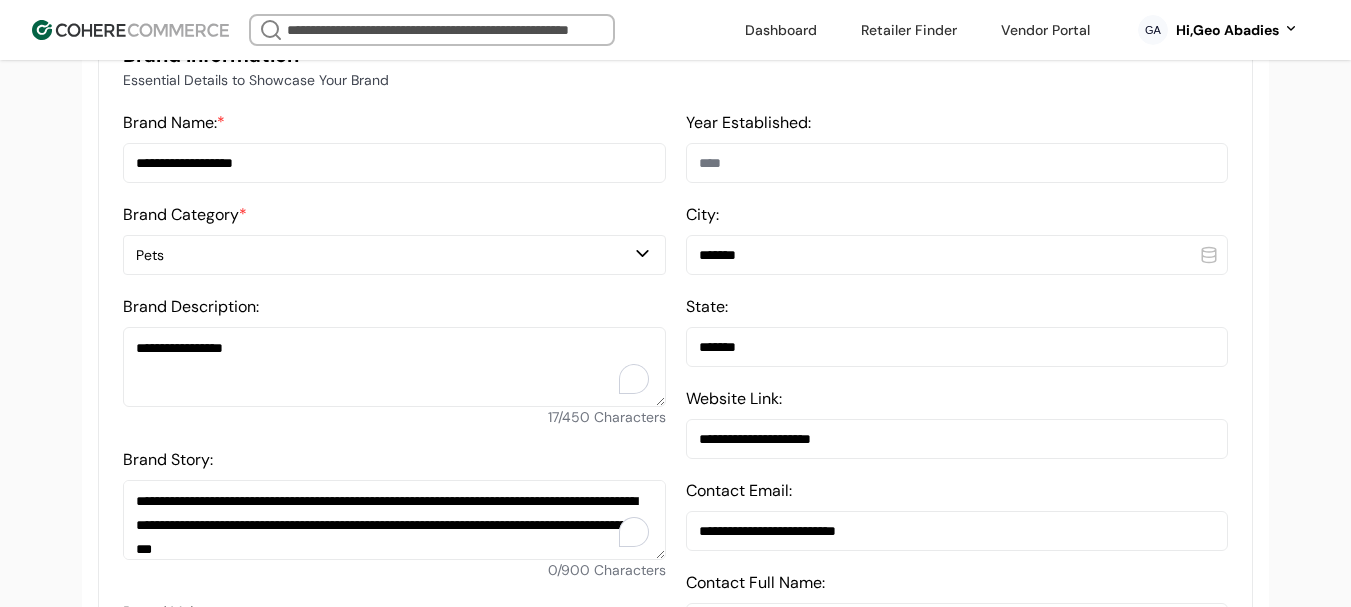 scroll, scrollTop: 71, scrollLeft: 0, axis: vertical 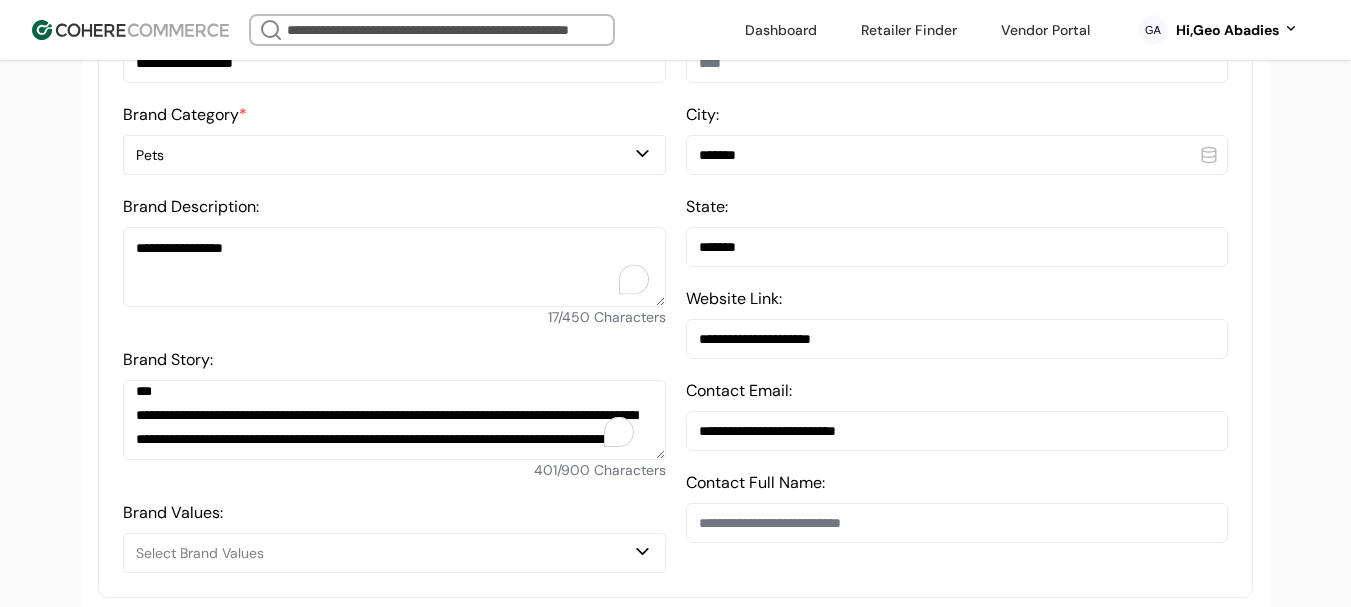 type on "**********" 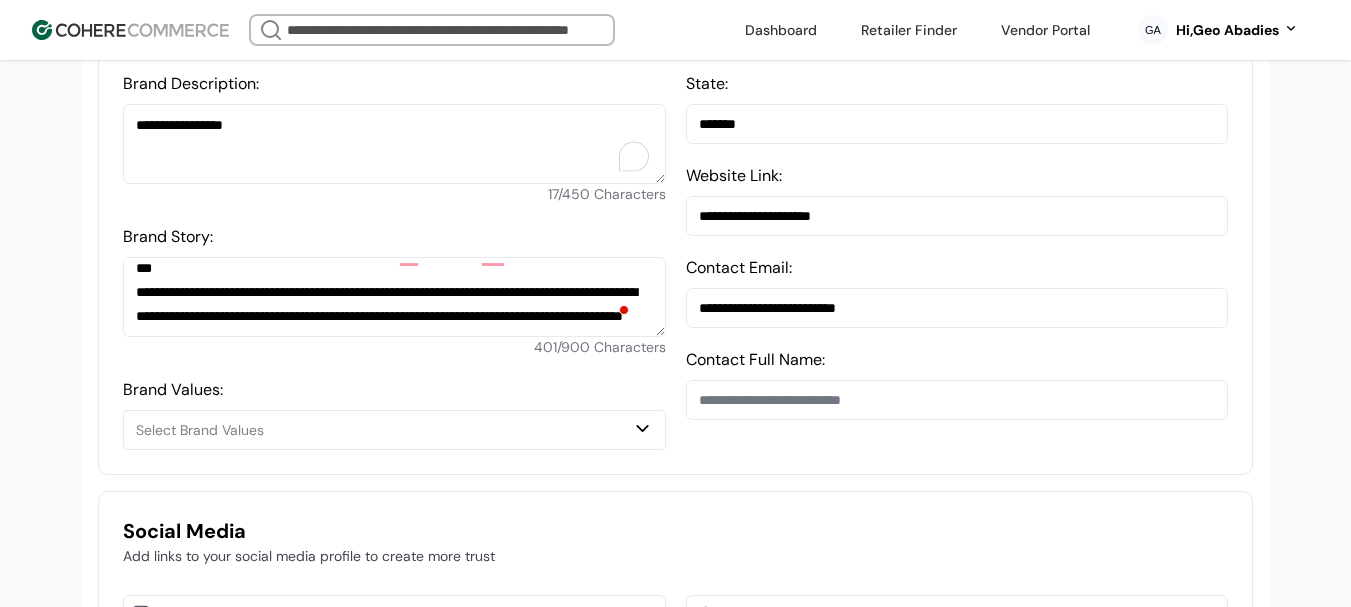 scroll, scrollTop: 937, scrollLeft: 0, axis: vertical 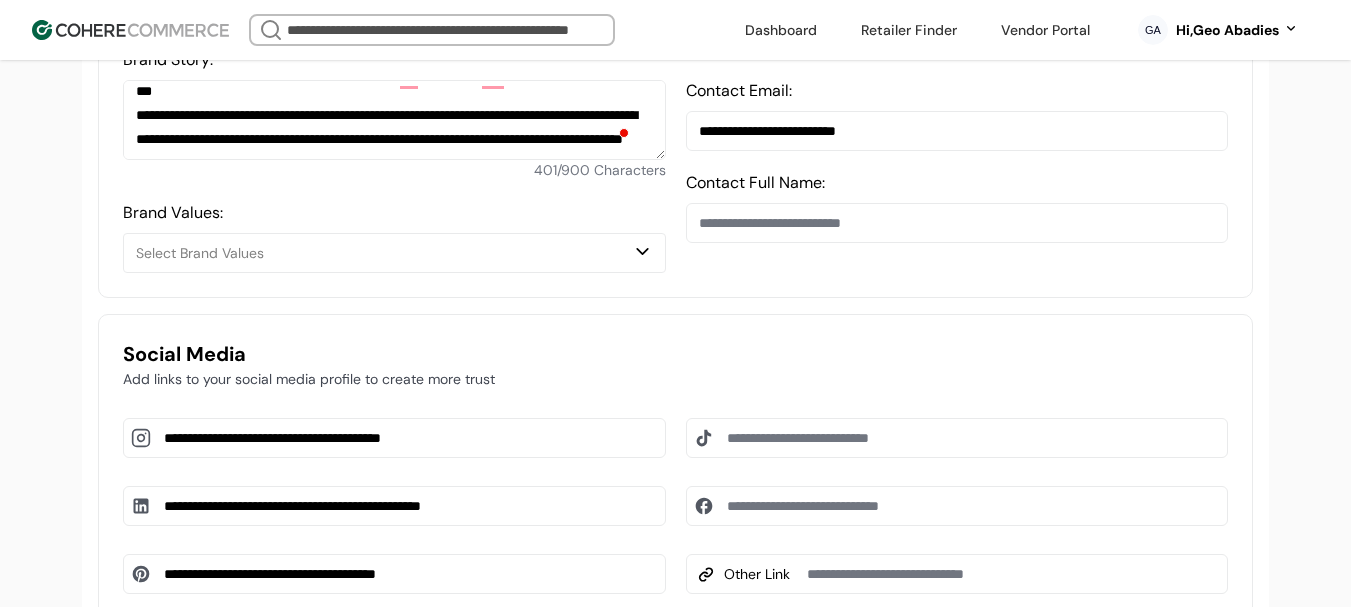click on "Select Brand Values" at bounding box center [384, 253] 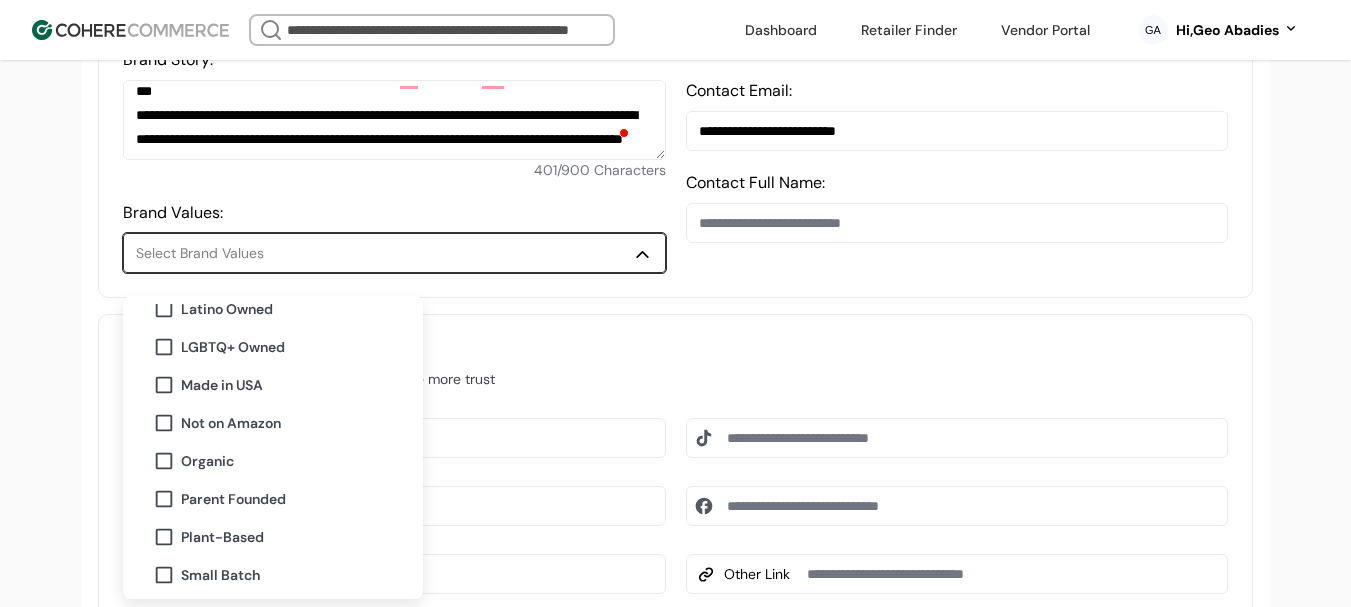scroll, scrollTop: 397, scrollLeft: 0, axis: vertical 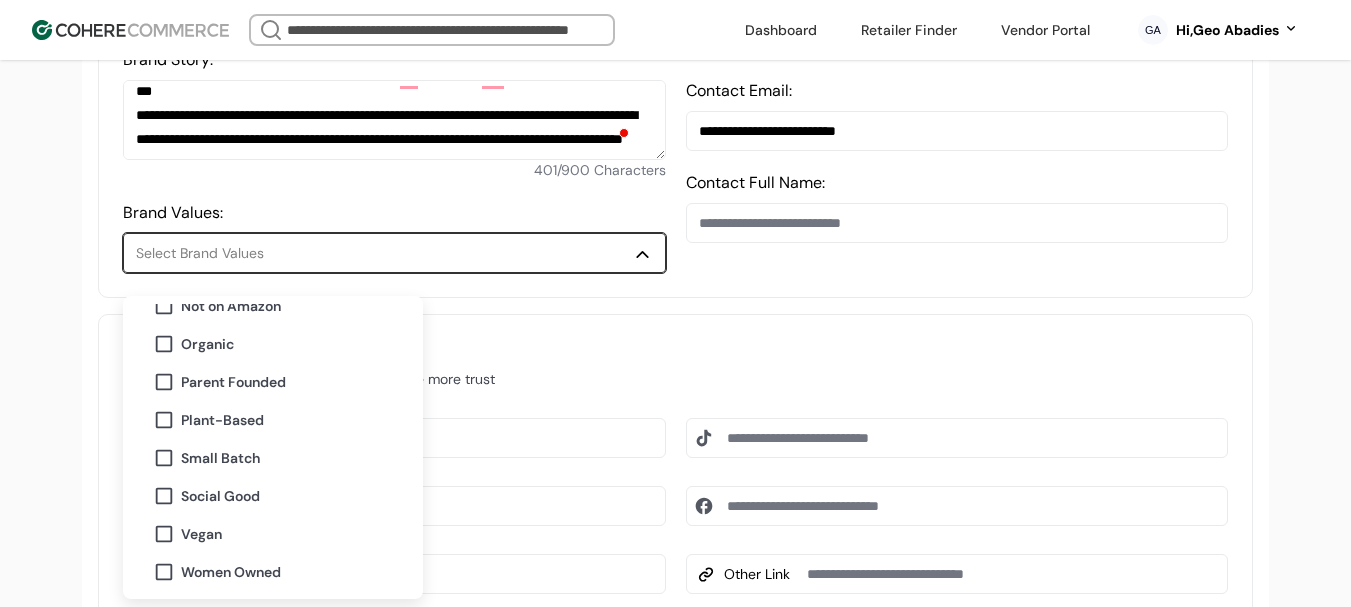 click on "Women Owned" at bounding box center [231, 572] 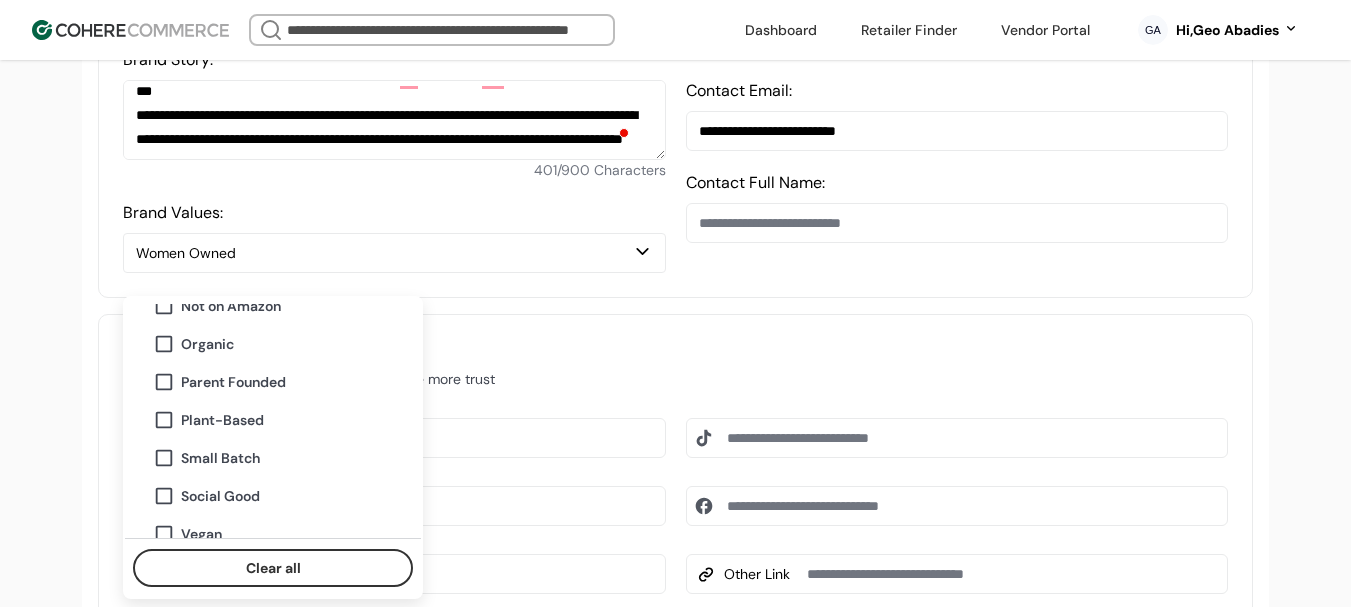 click on "**********" at bounding box center (675, 524) 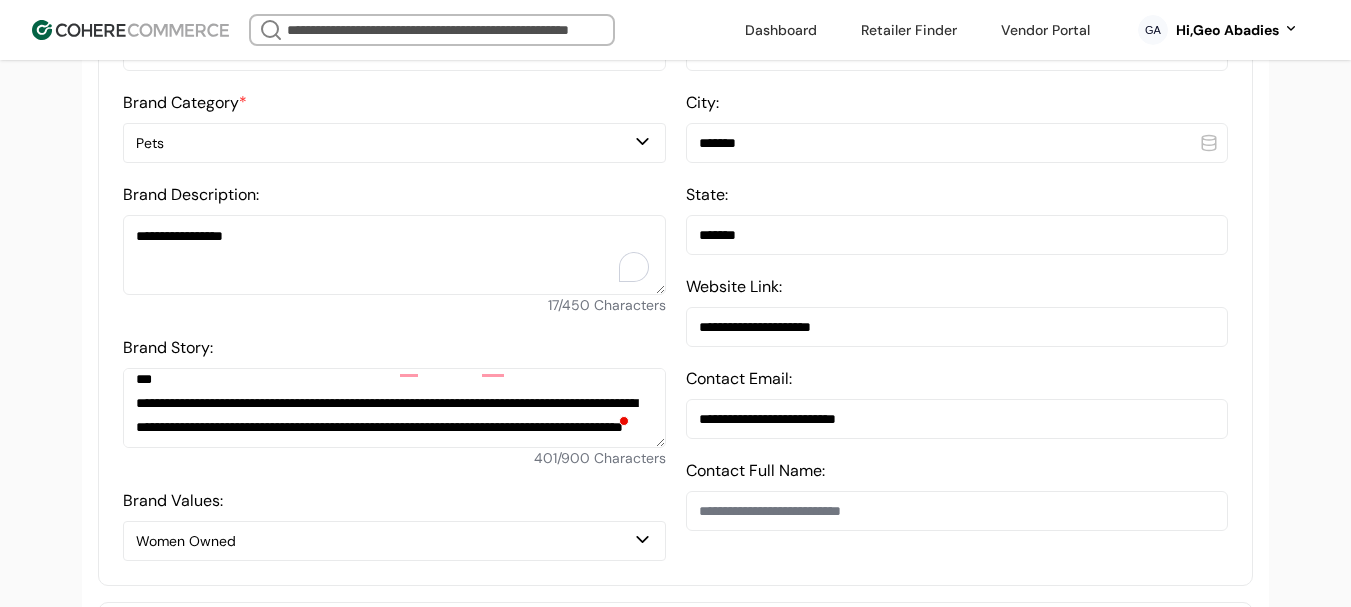 scroll, scrollTop: 537, scrollLeft: 0, axis: vertical 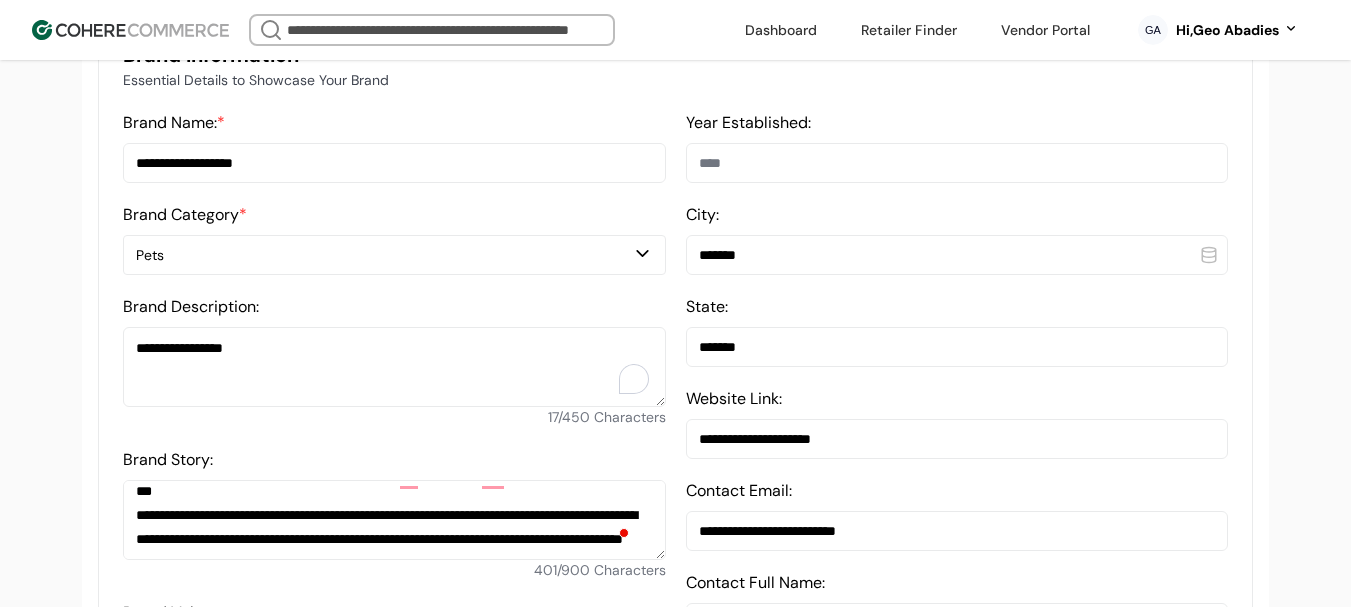click at bounding box center [957, 163] 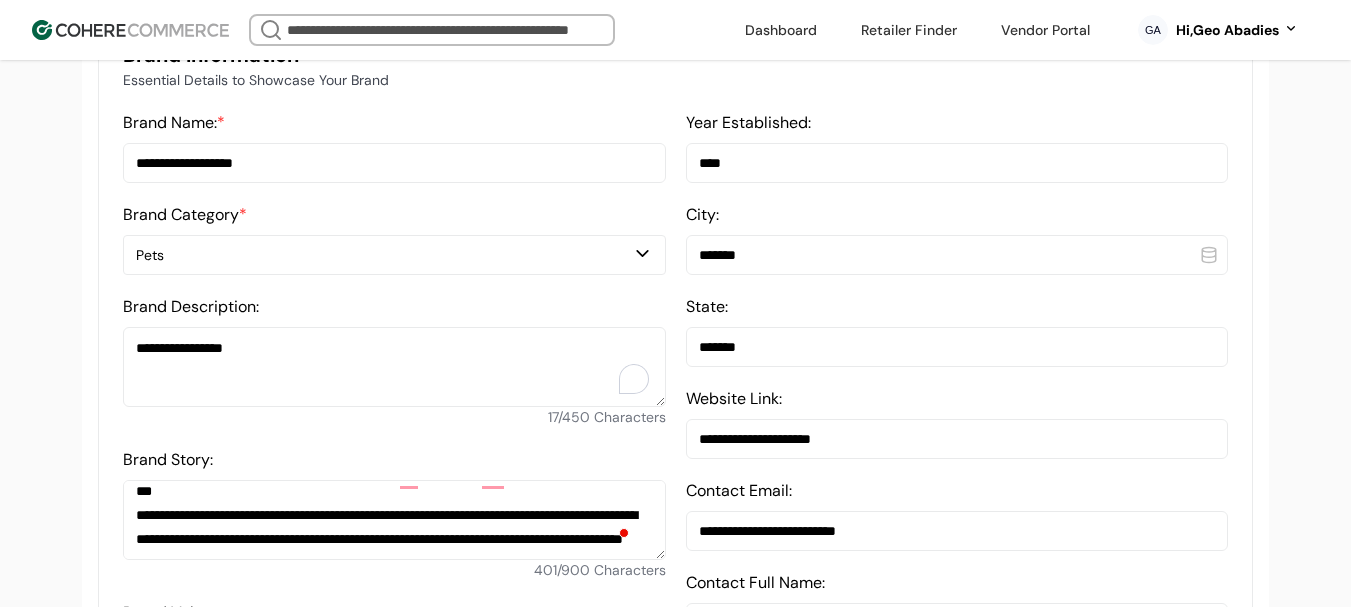 type on "****" 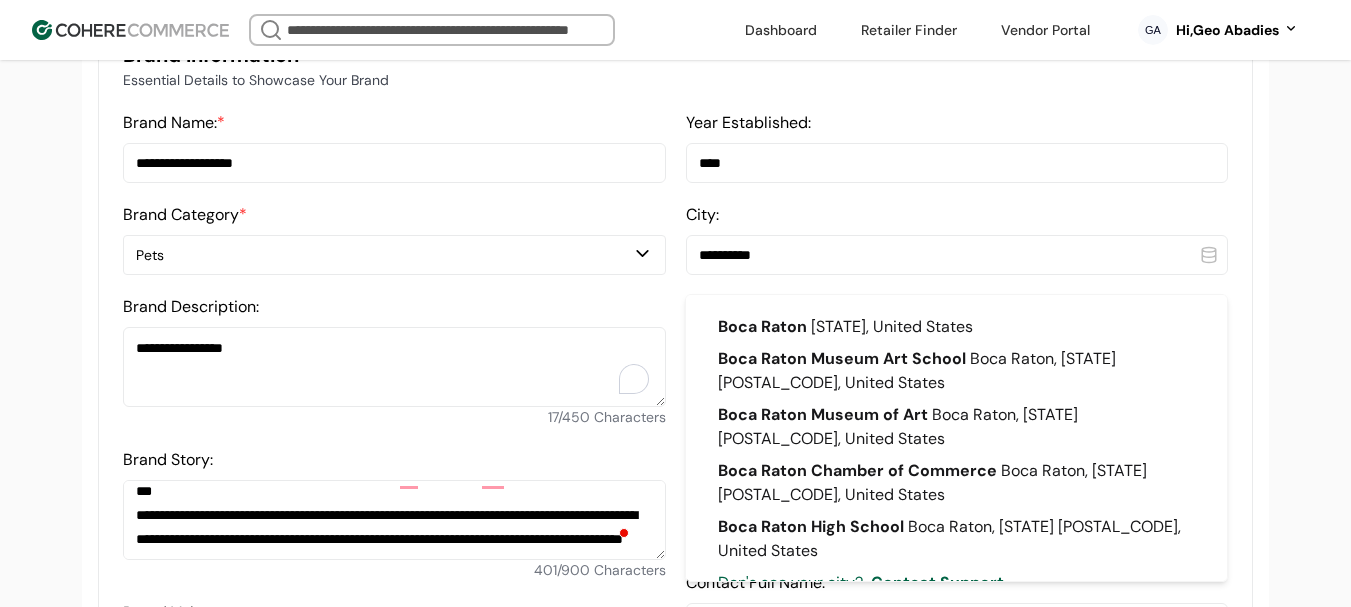 click on "**********" at bounding box center (957, 255) 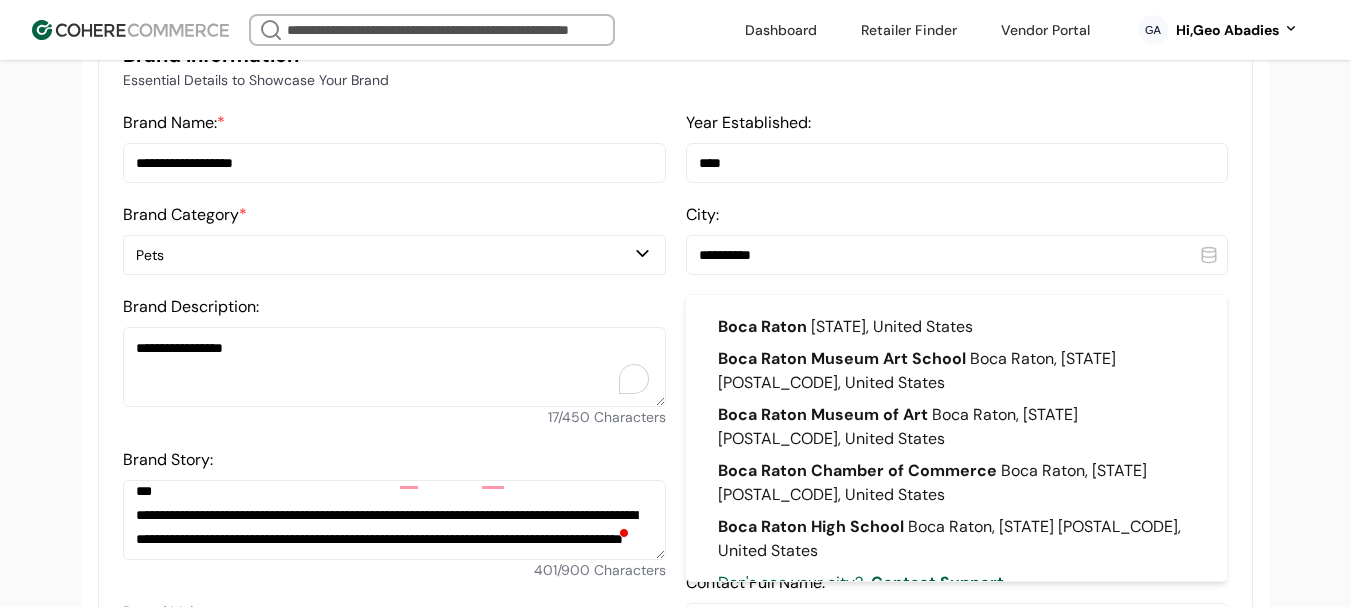 type on "**********" 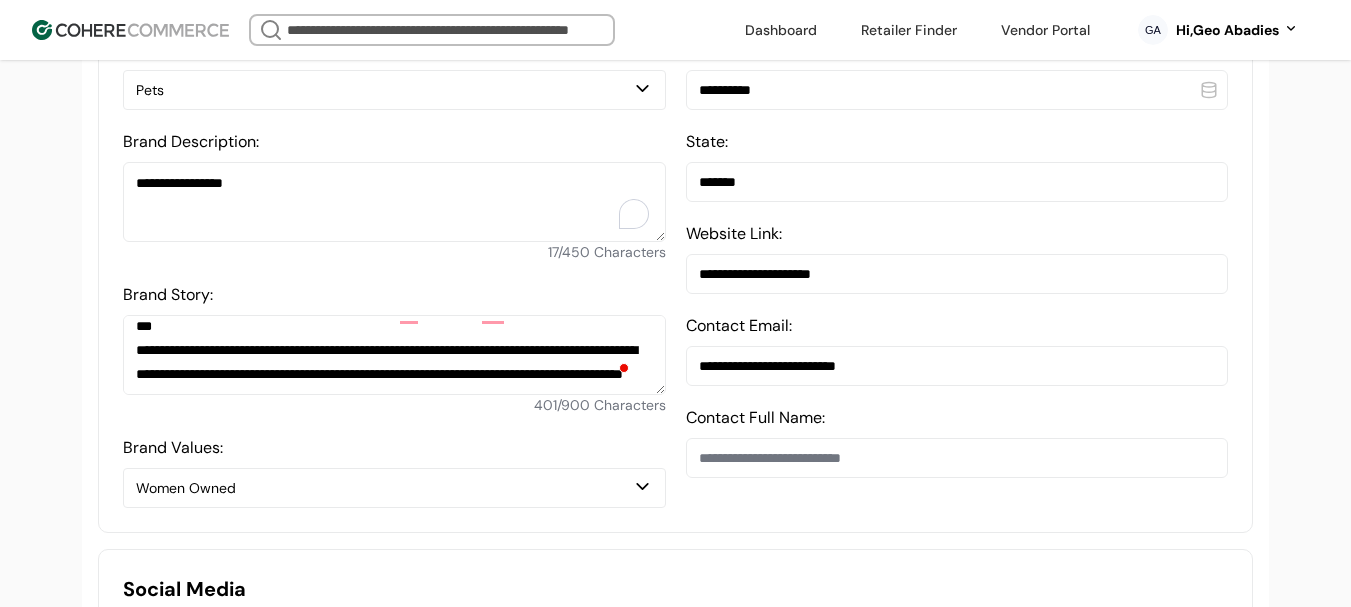 scroll, scrollTop: 737, scrollLeft: 0, axis: vertical 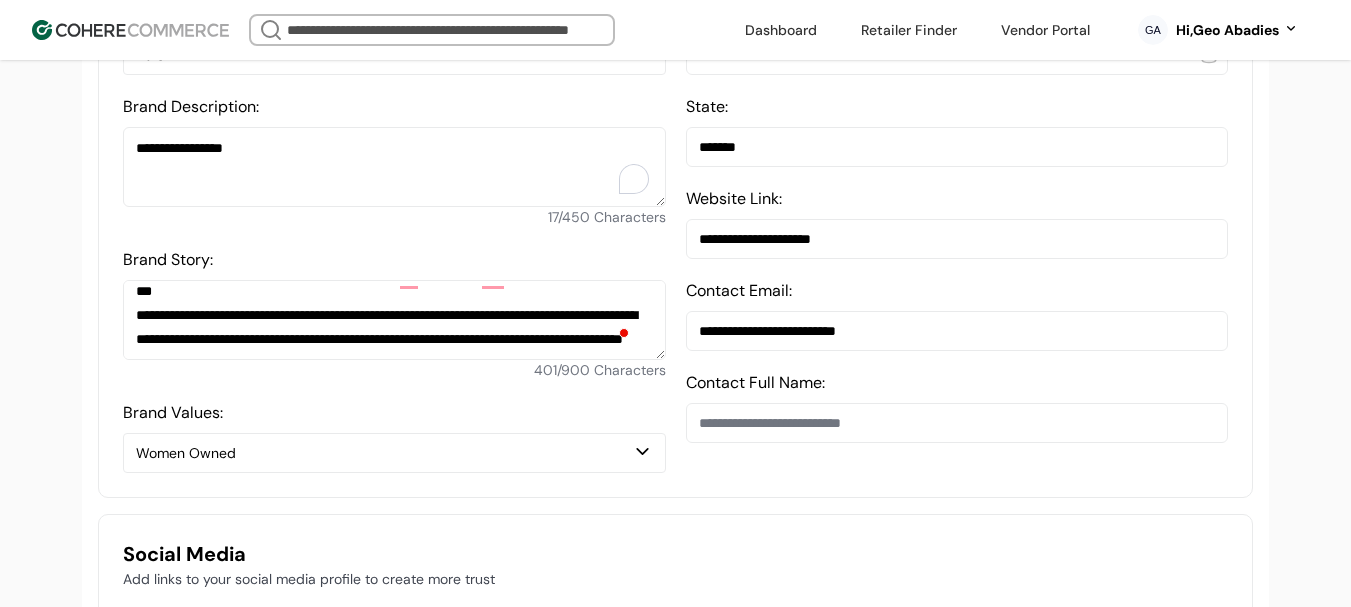 click at bounding box center [957, 423] 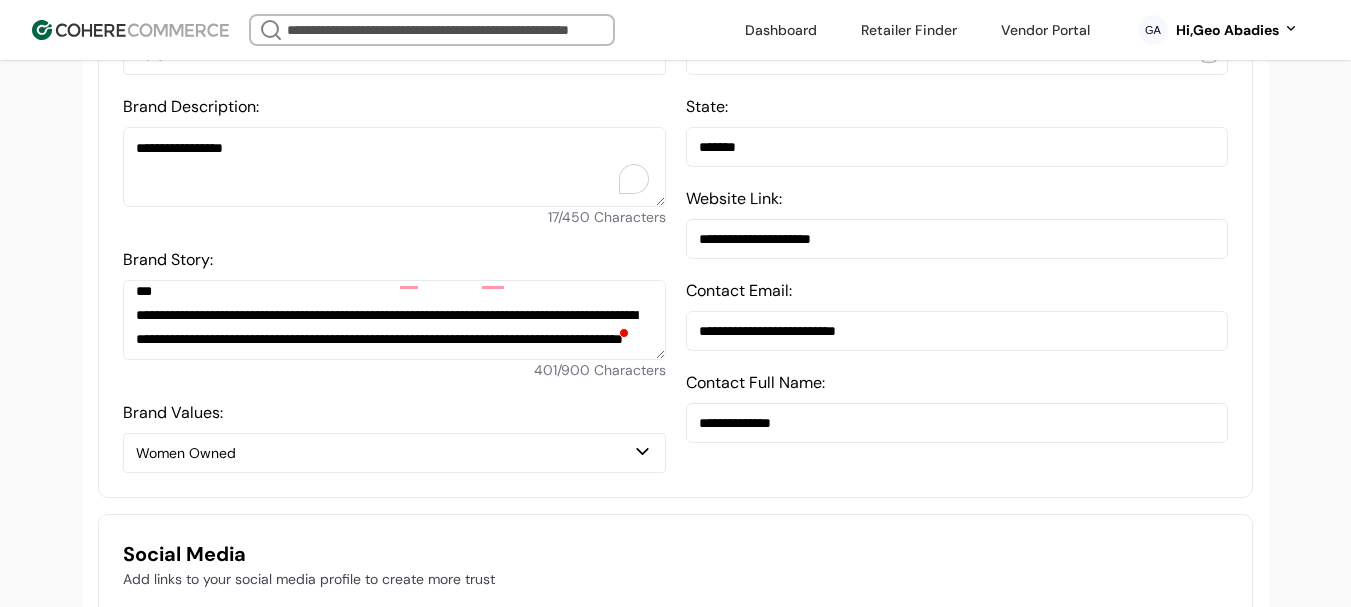 type on "**********" 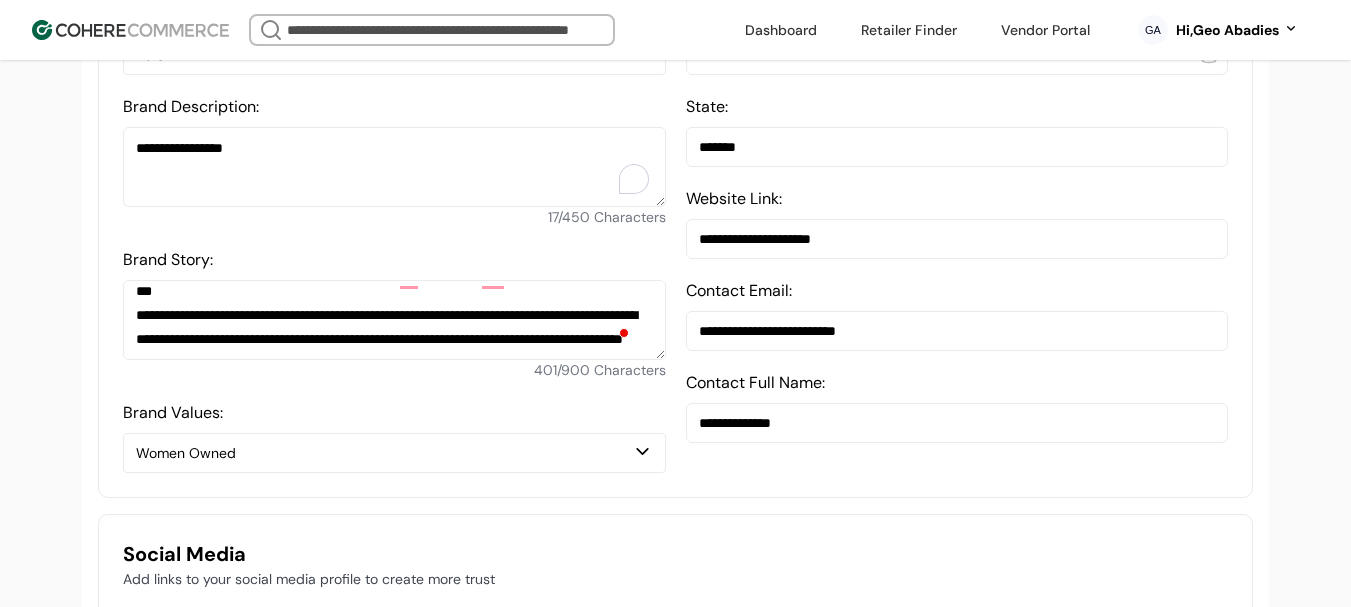 click on "**********" at bounding box center [957, 331] 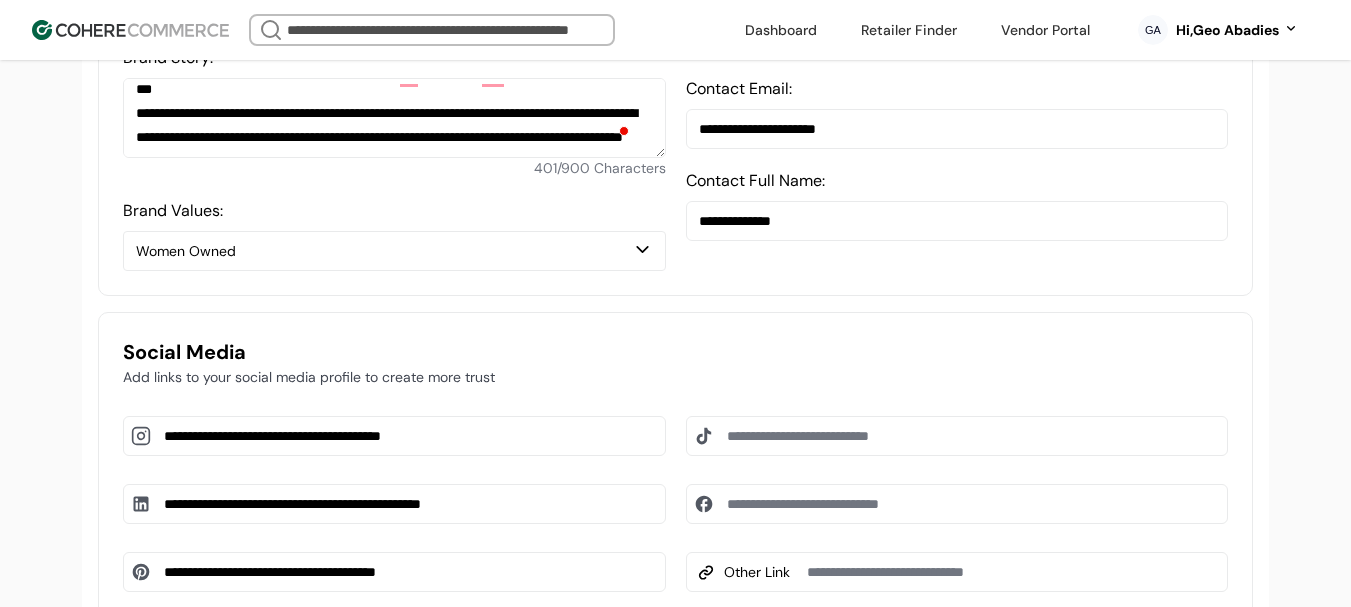 scroll, scrollTop: 937, scrollLeft: 0, axis: vertical 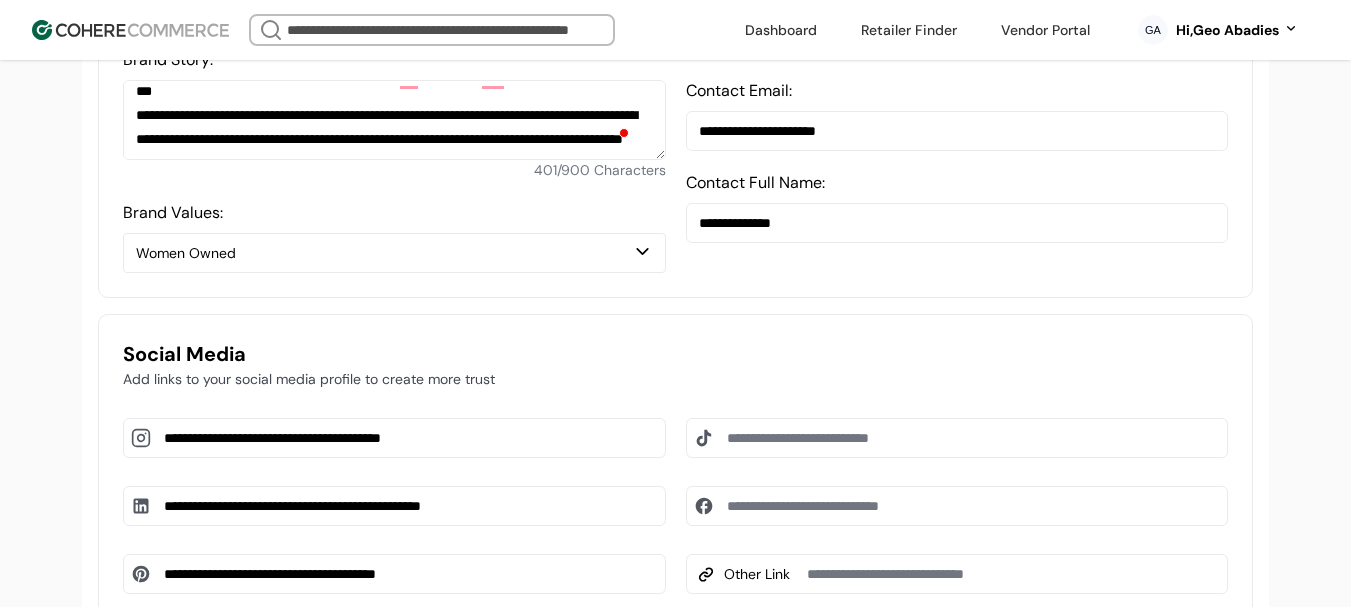 type on "**********" 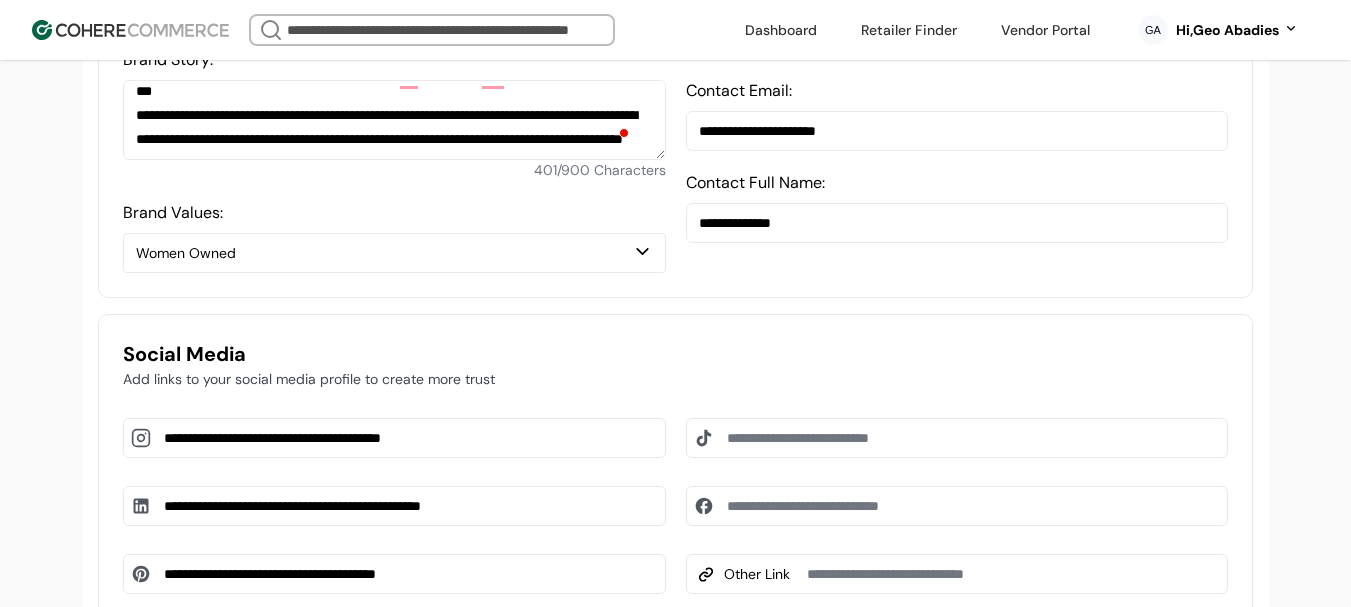 click on "**********" at bounding box center (675, 476) 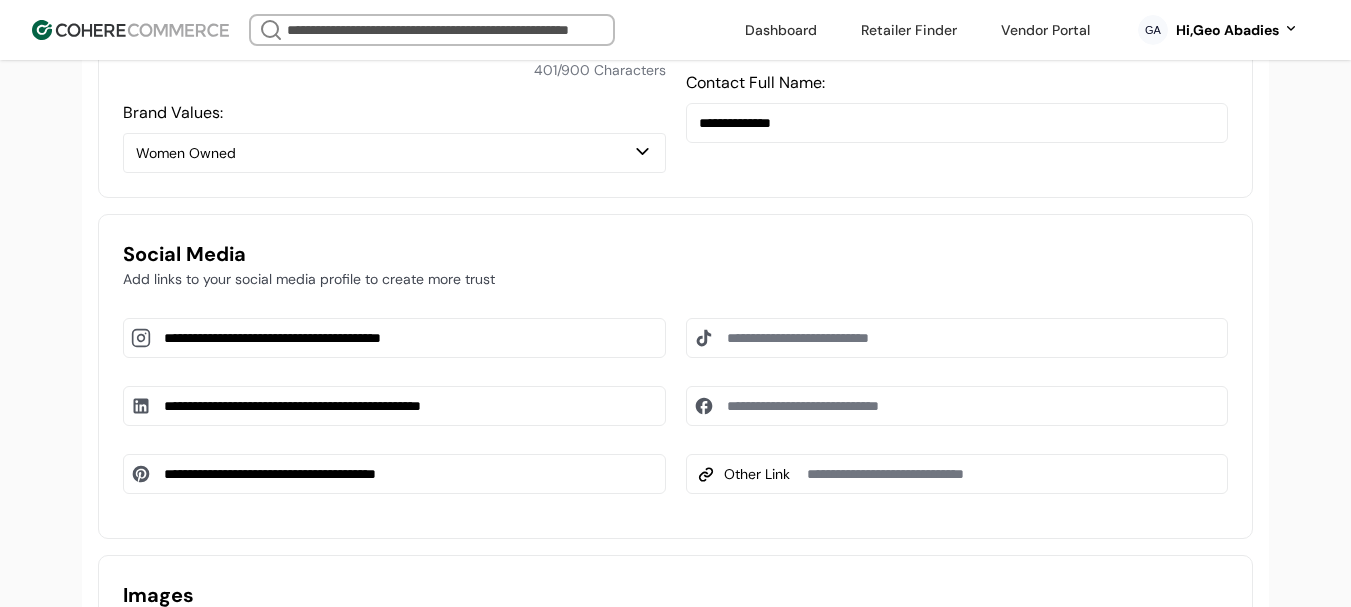 click on "**********" at bounding box center (394, 474) 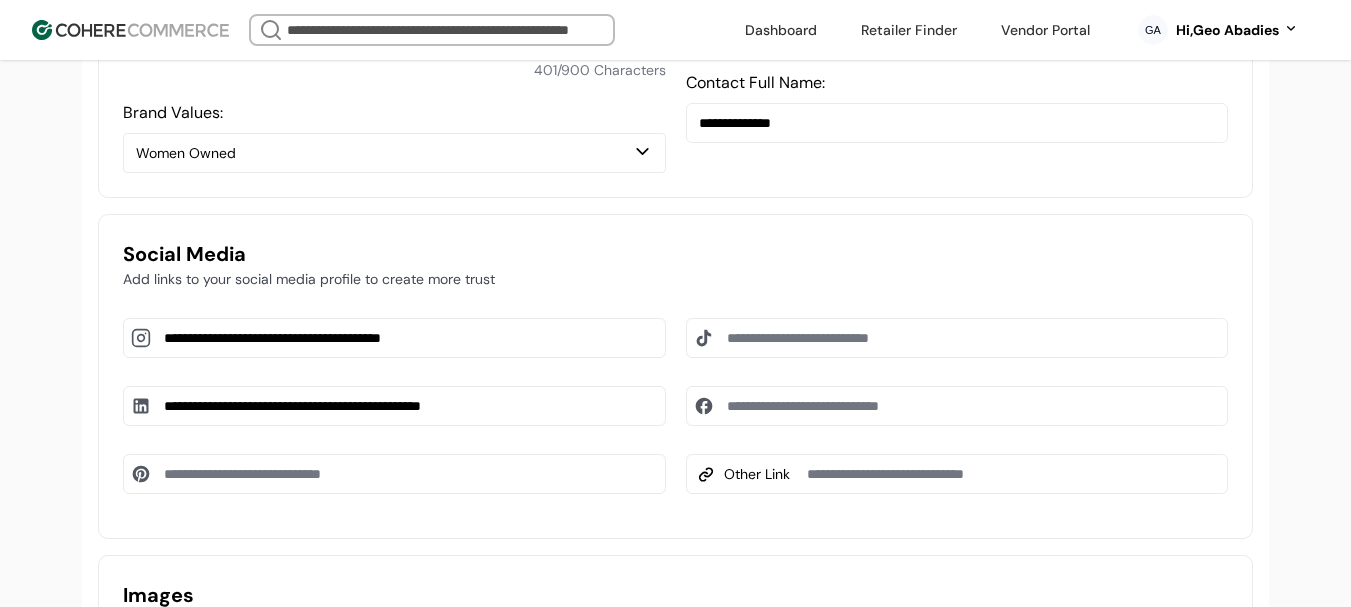 type 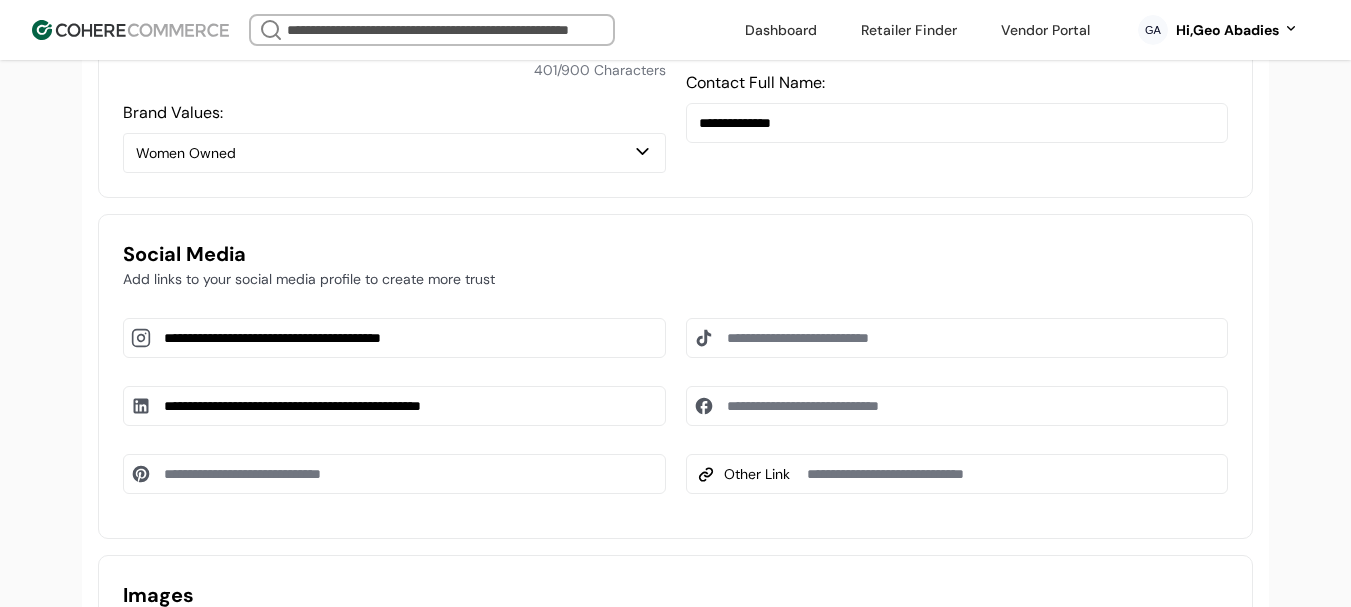 paste on "**********" 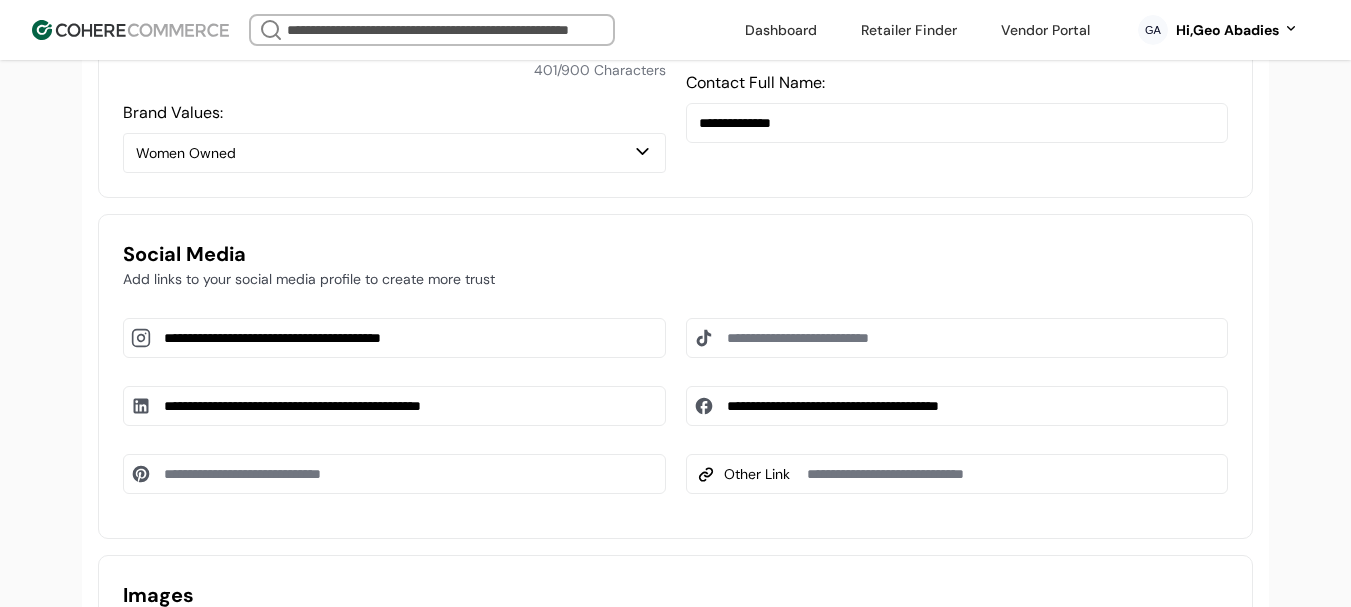 type on "**********" 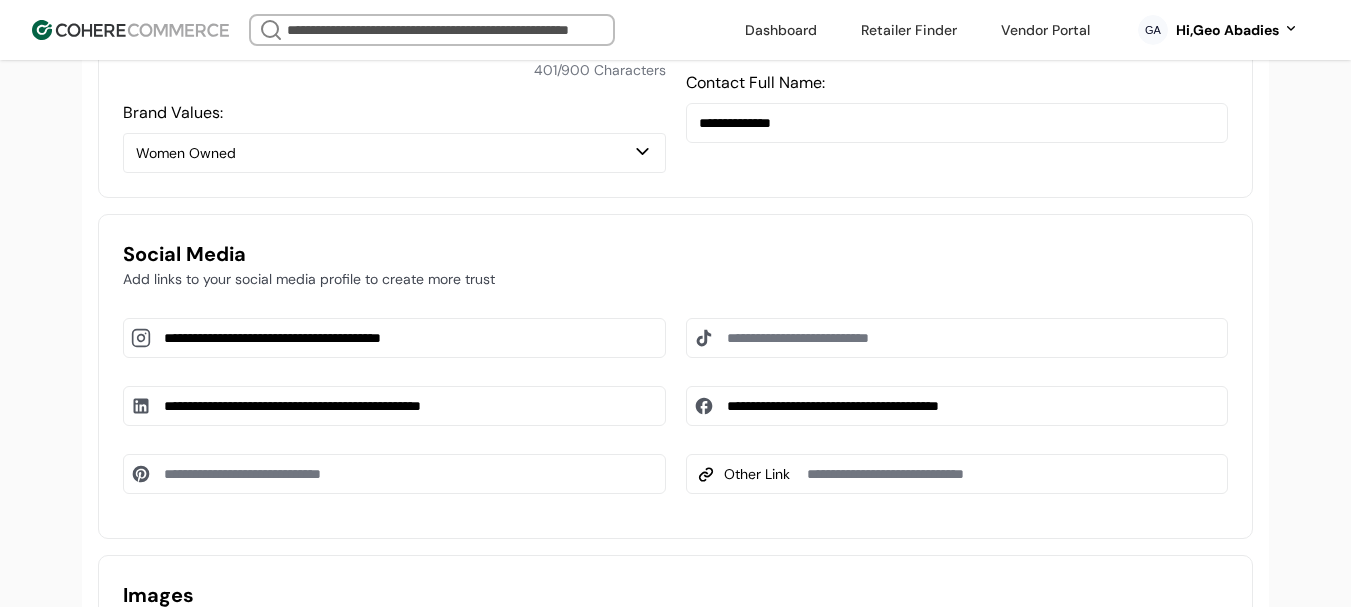 click at bounding box center [394, 474] 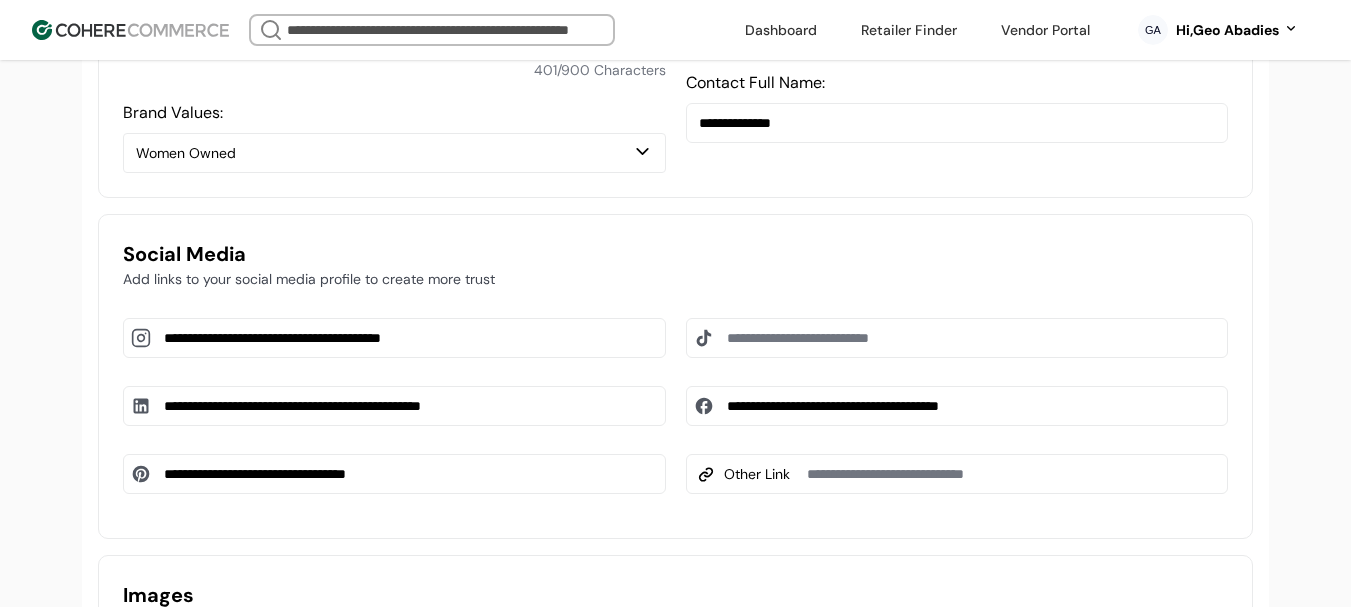 type on "**********" 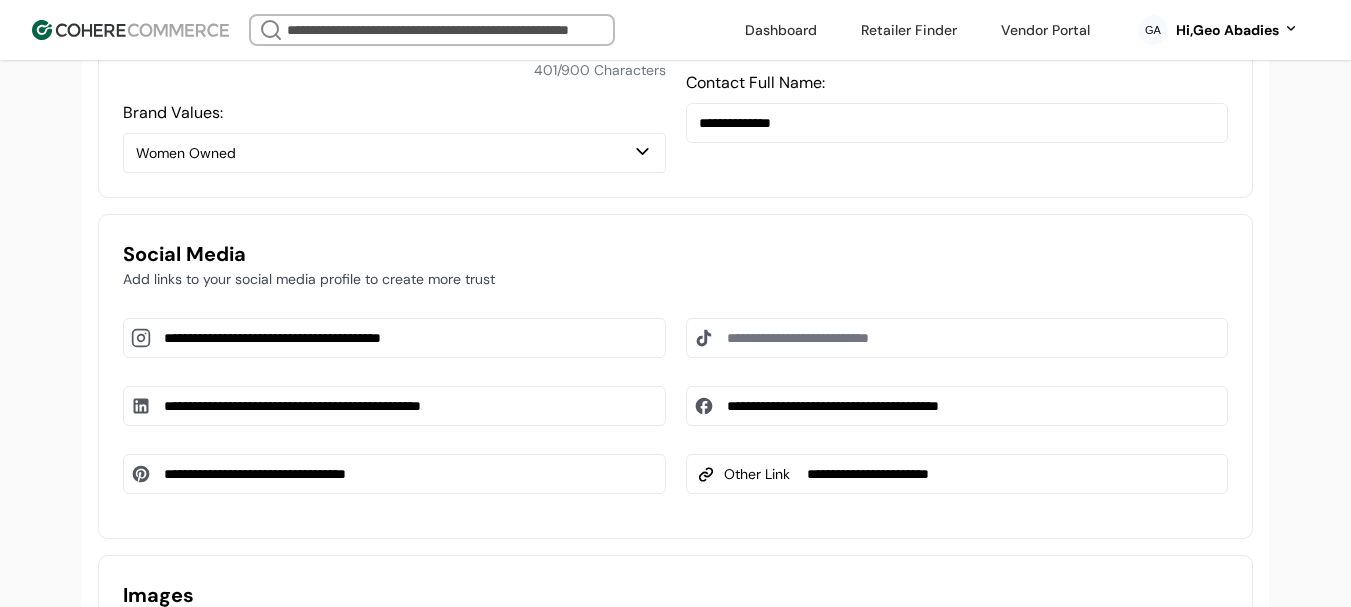 type on "**********" 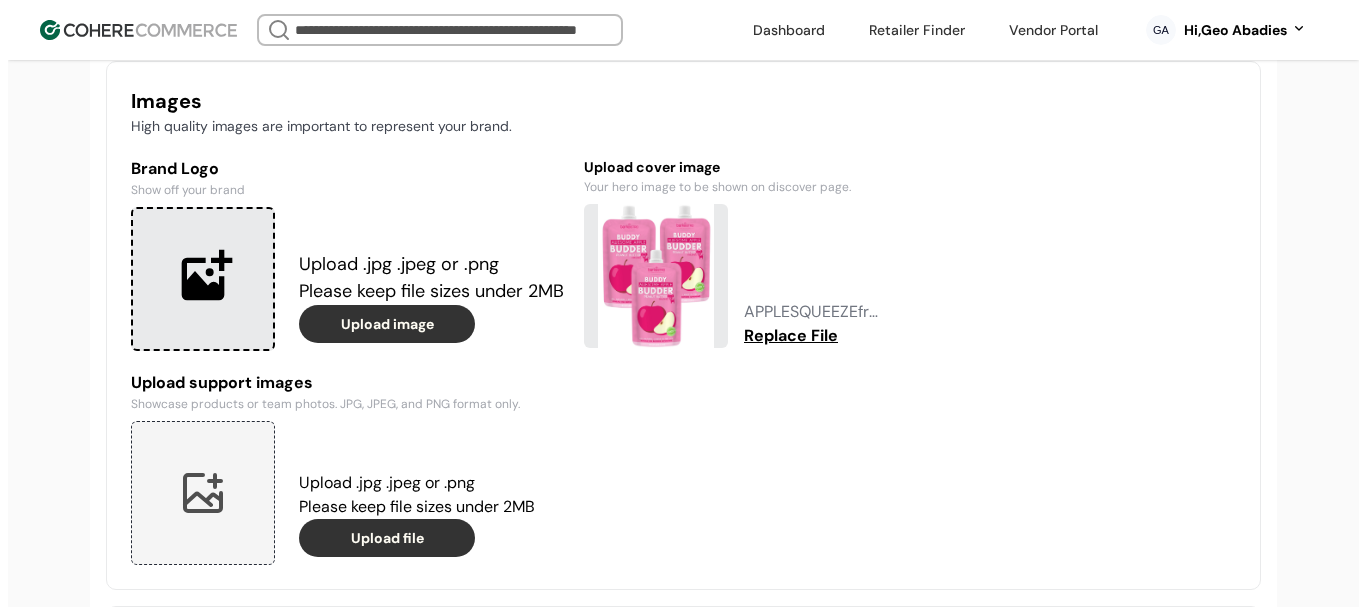 scroll, scrollTop: 1537, scrollLeft: 0, axis: vertical 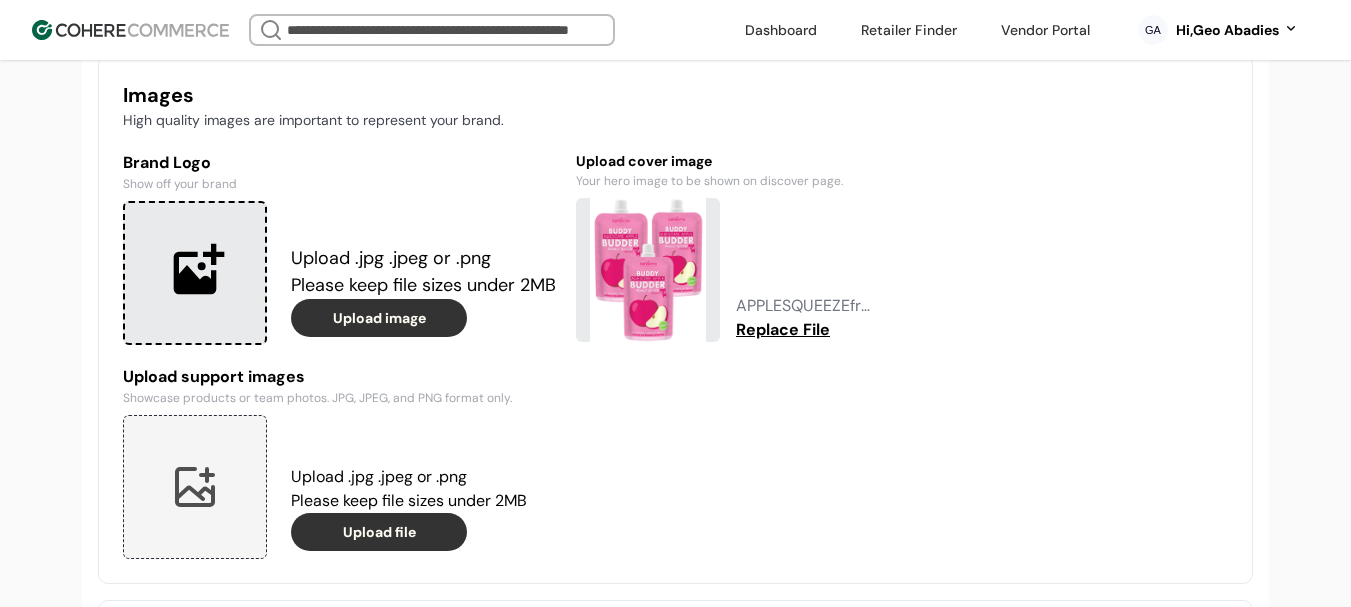 click at bounding box center [195, 273] 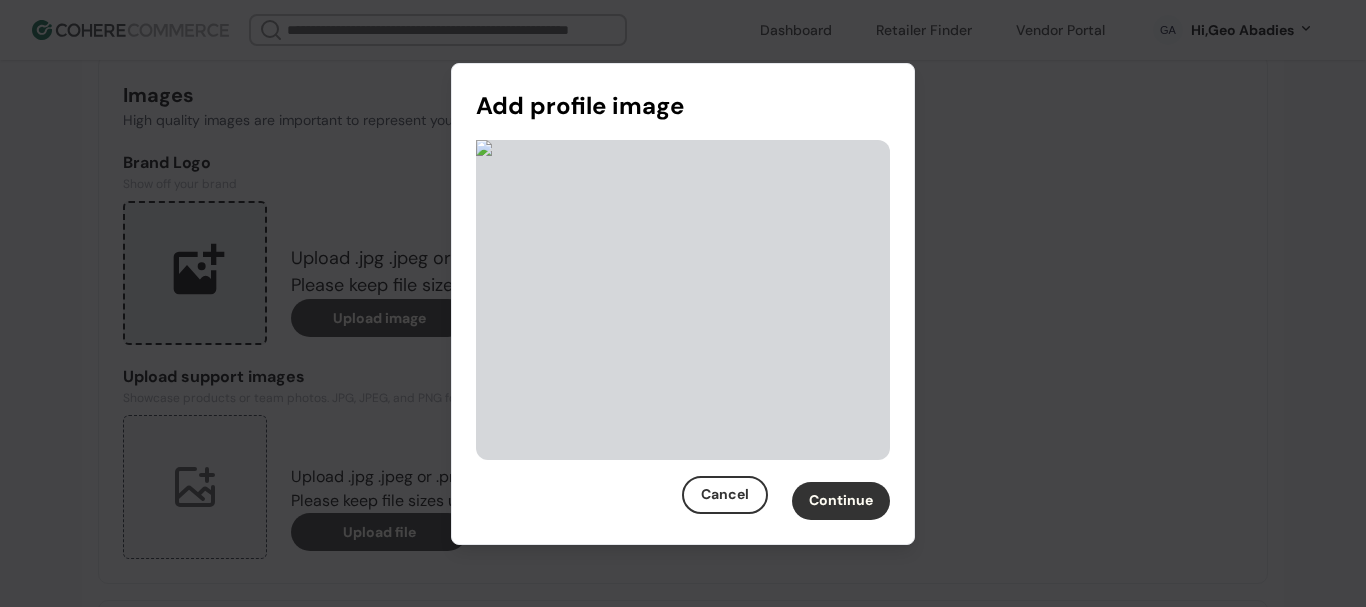 click on "Continue" at bounding box center (841, 501) 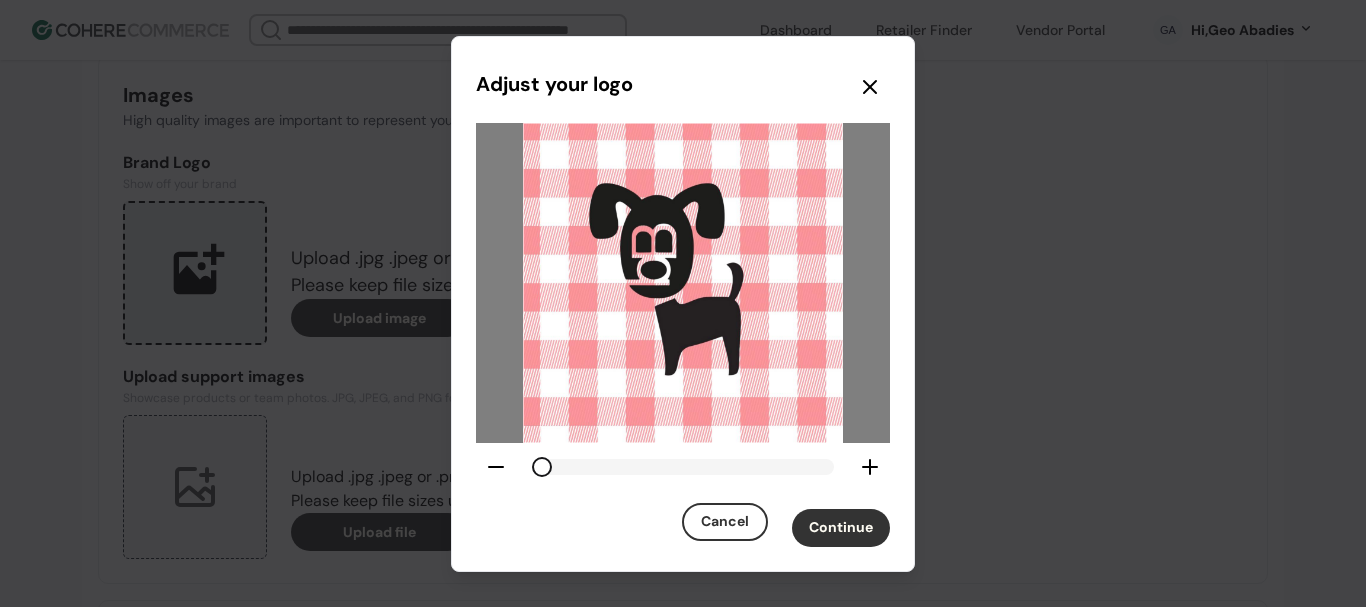 drag, startPoint x: 869, startPoint y: 472, endPoint x: 859, endPoint y: 508, distance: 37.363083 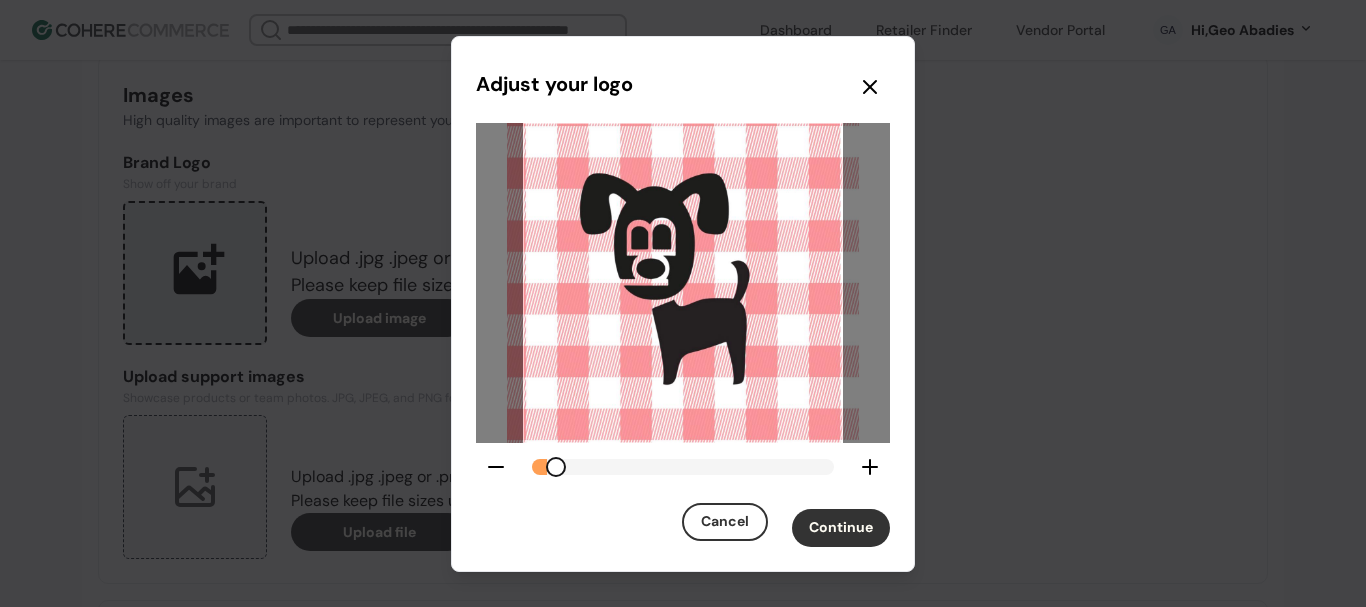 click on "Continue" at bounding box center (841, 528) 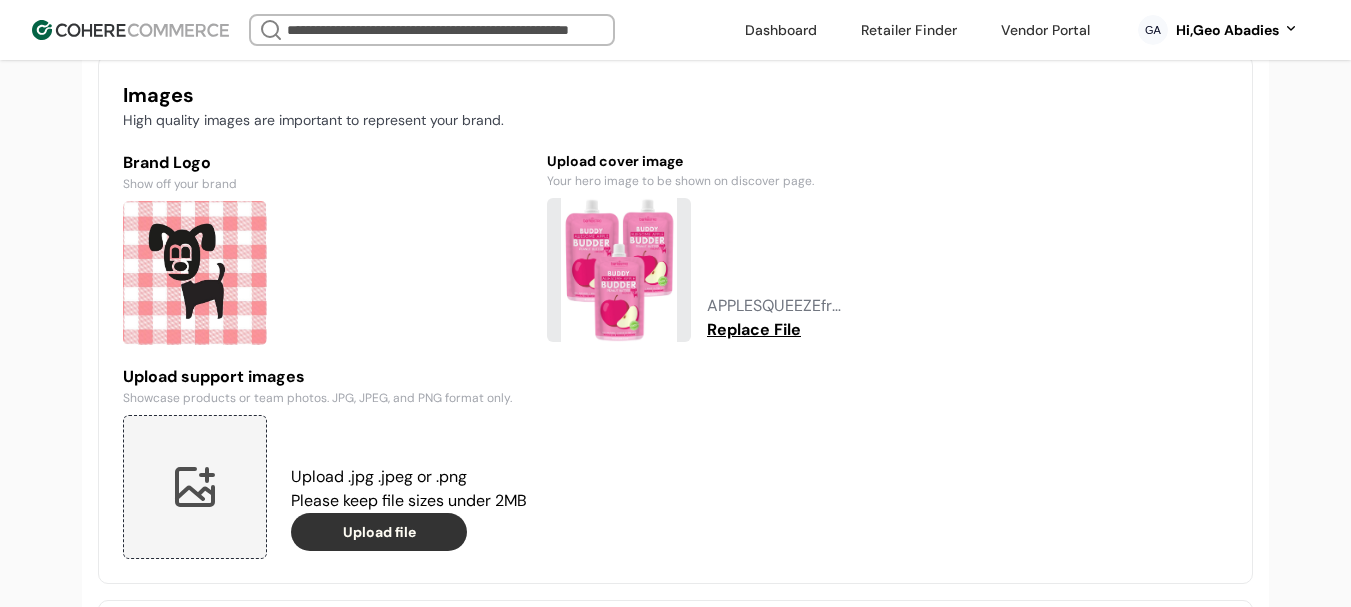 click on "Replace File" at bounding box center (754, 330) 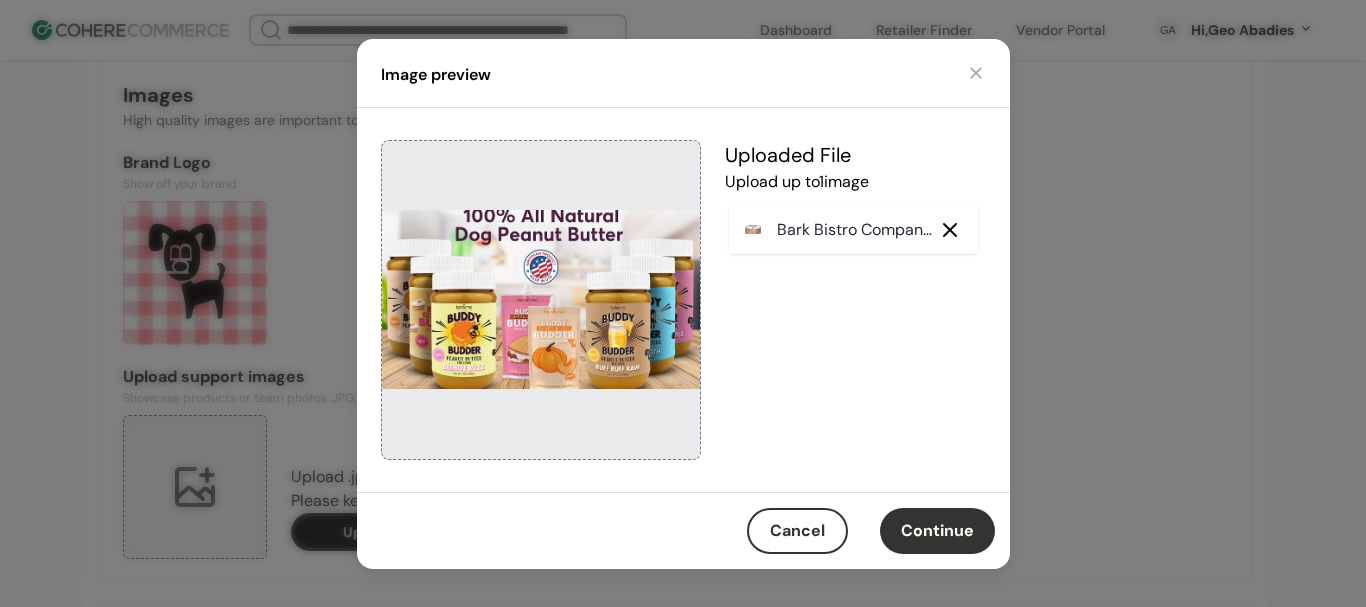 click on "Continue" at bounding box center (937, 531) 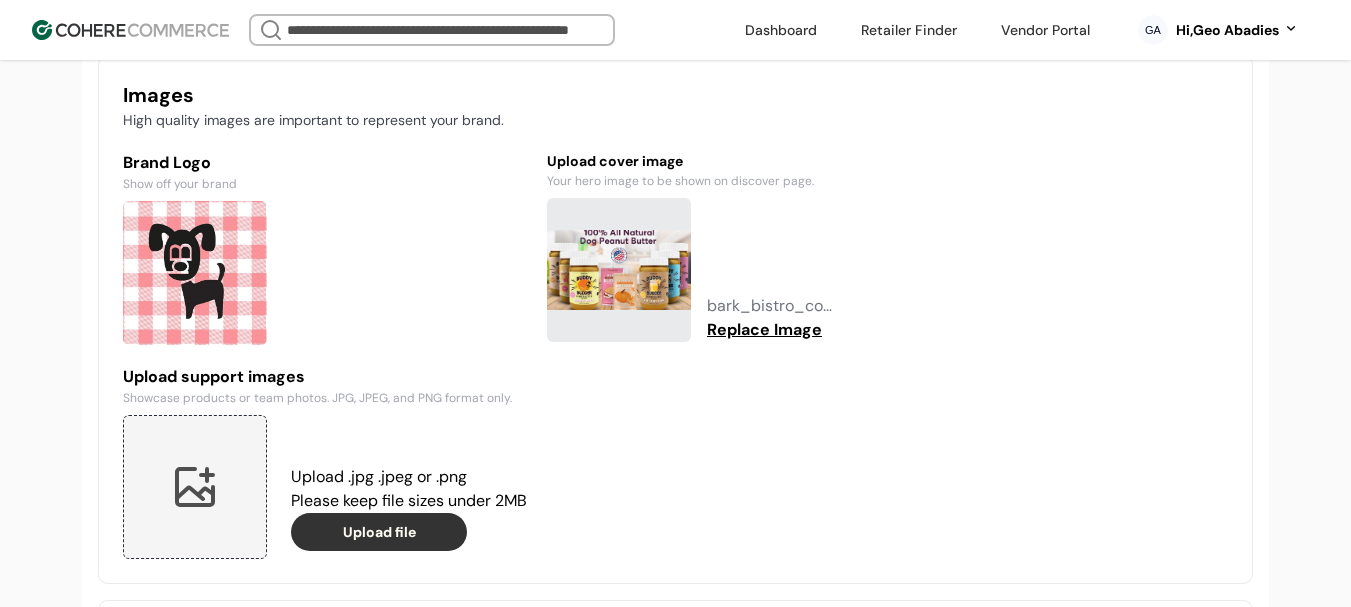 click at bounding box center (195, 487) 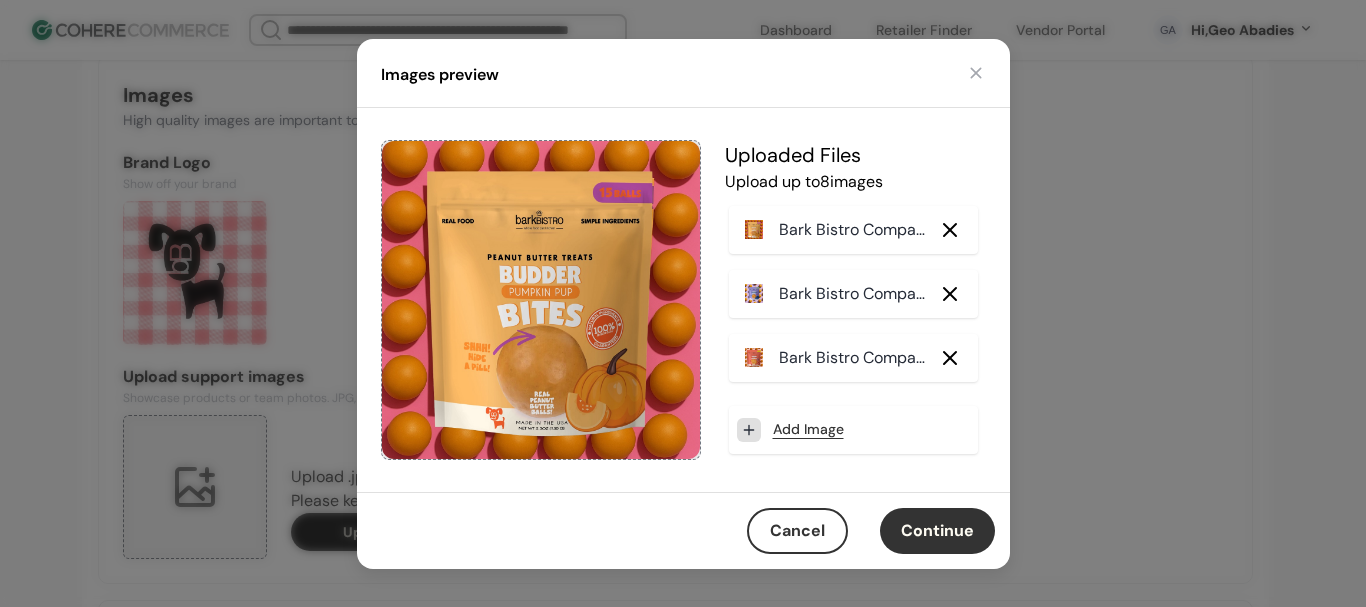 click on "Add Image" at bounding box center (808, 429) 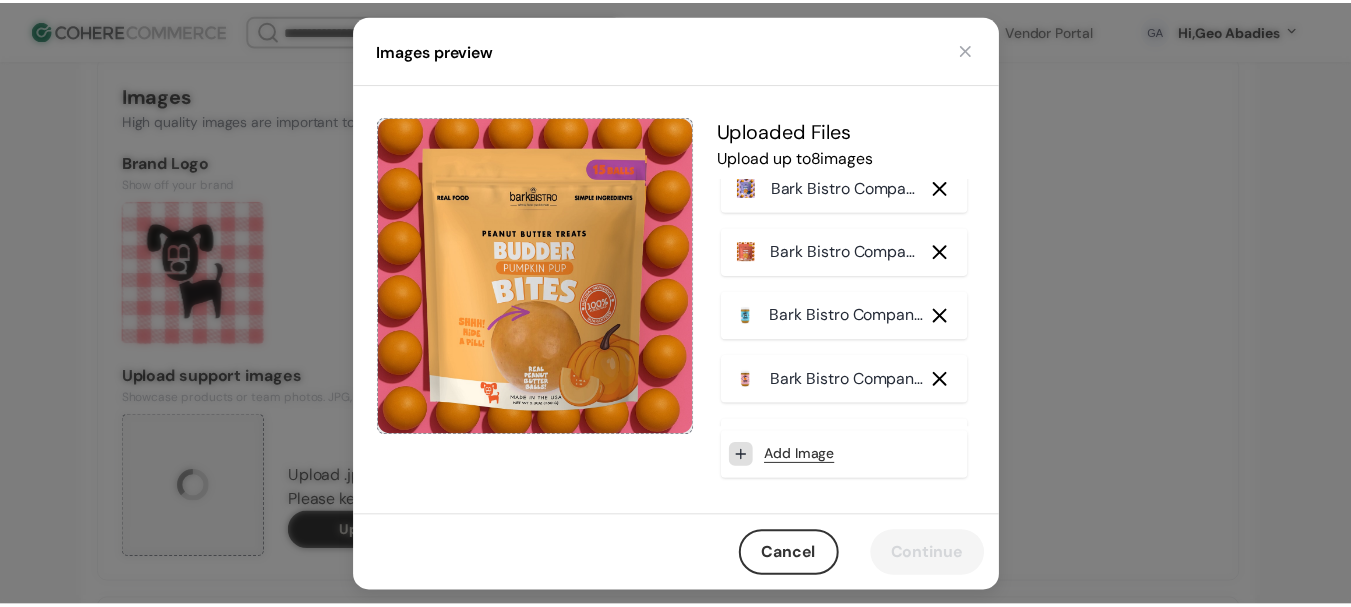 scroll, scrollTop: 142, scrollLeft: 0, axis: vertical 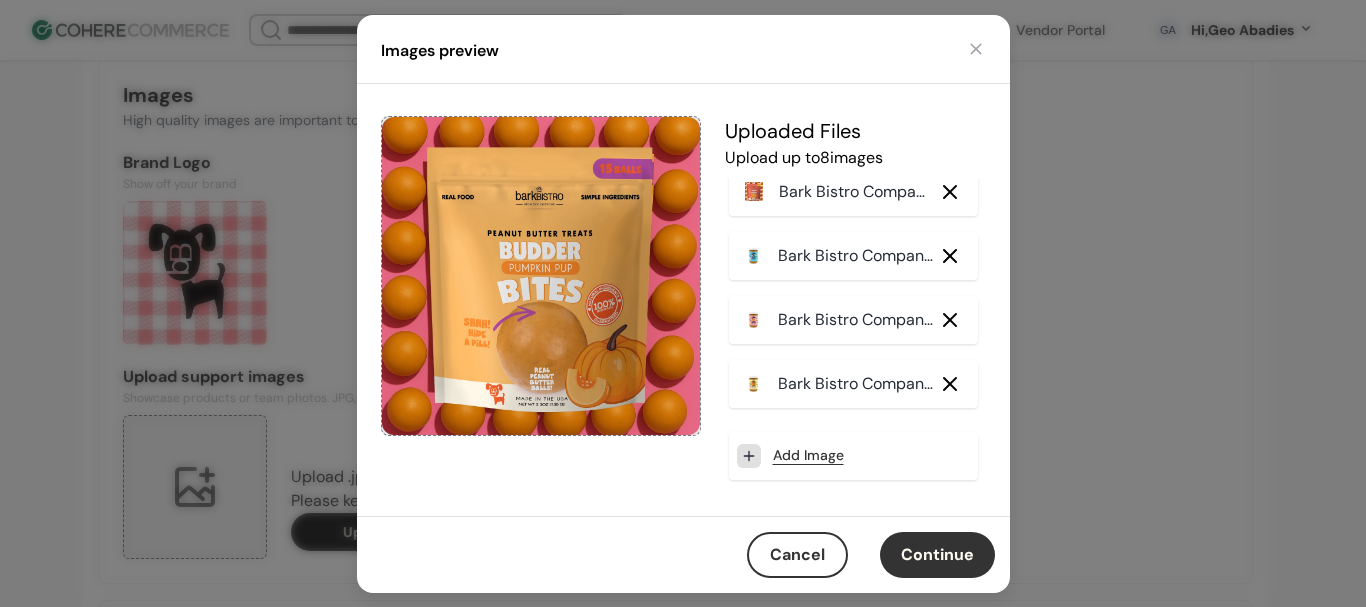 click on "Continue" at bounding box center [937, 555] 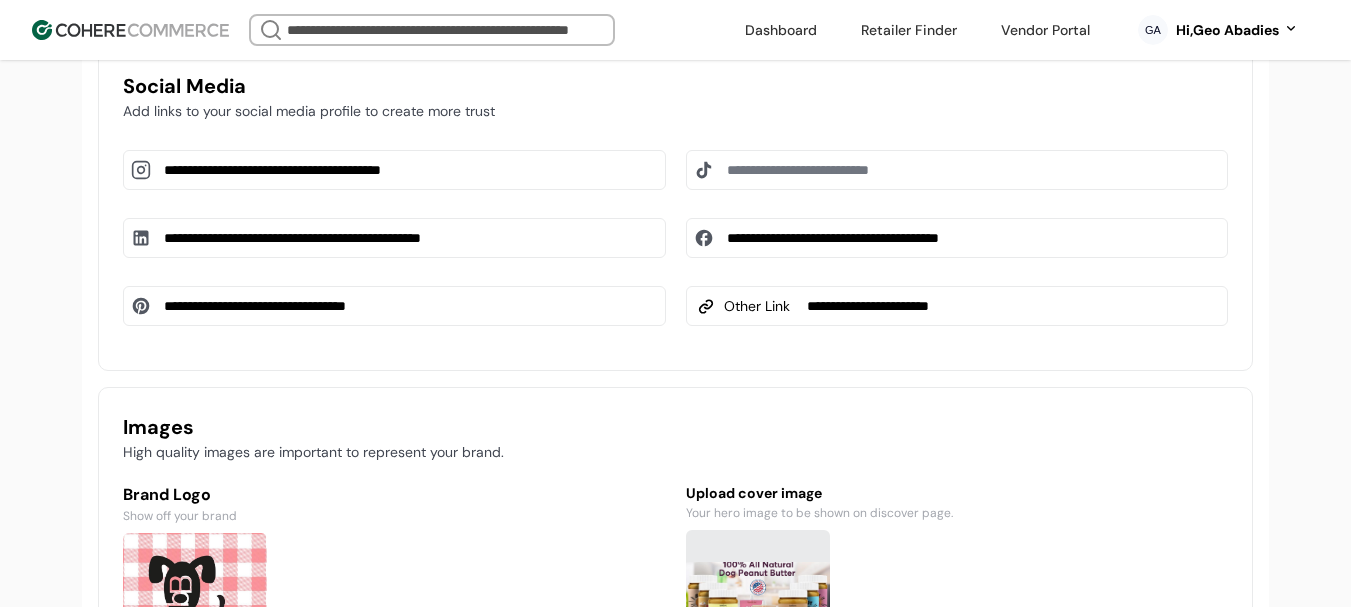 scroll, scrollTop: 940, scrollLeft: 0, axis: vertical 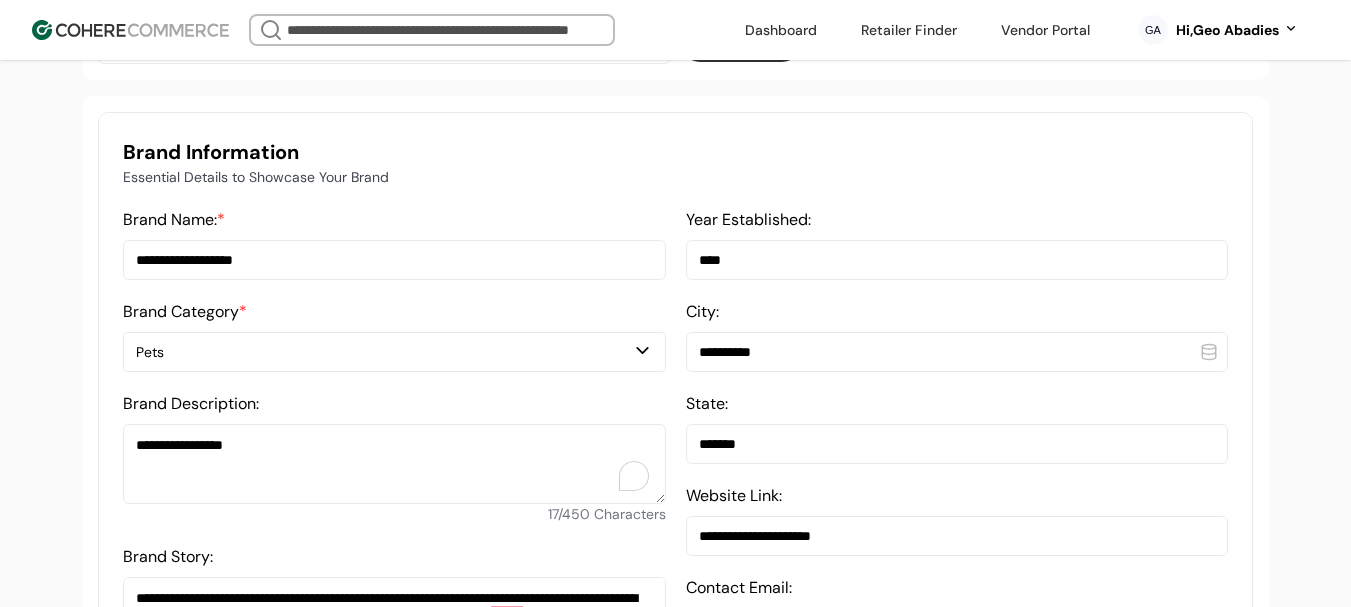 click on "**********" at bounding box center (394, 260) 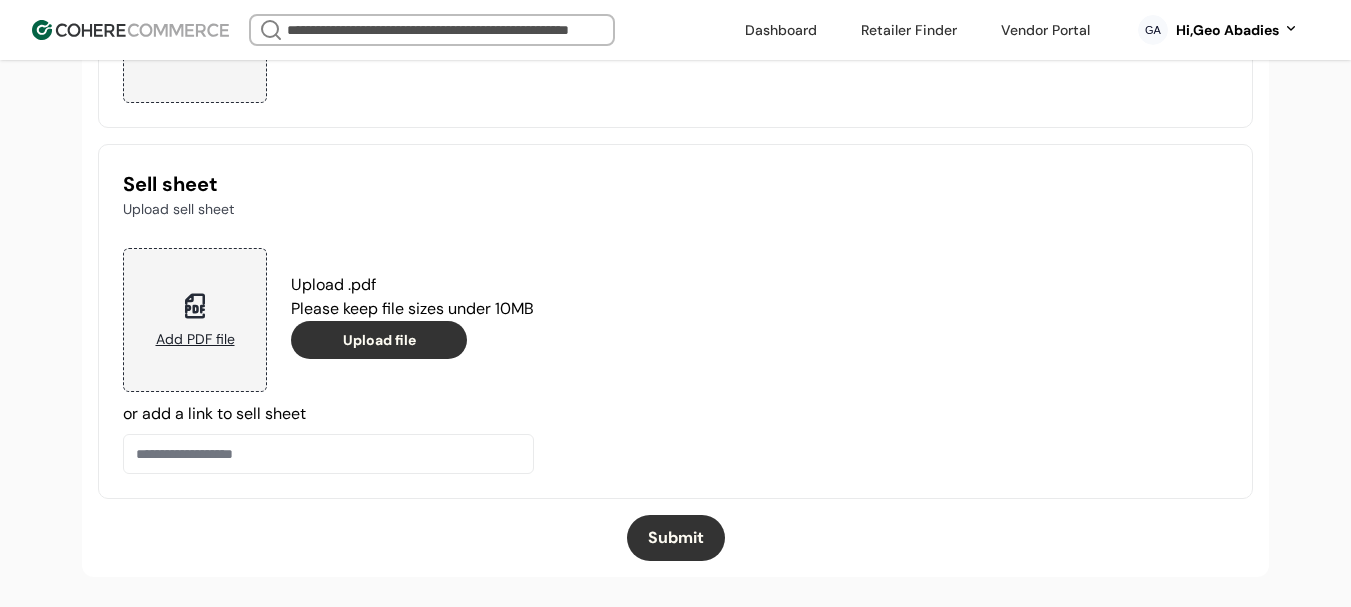 click on "Submit" at bounding box center [676, 538] 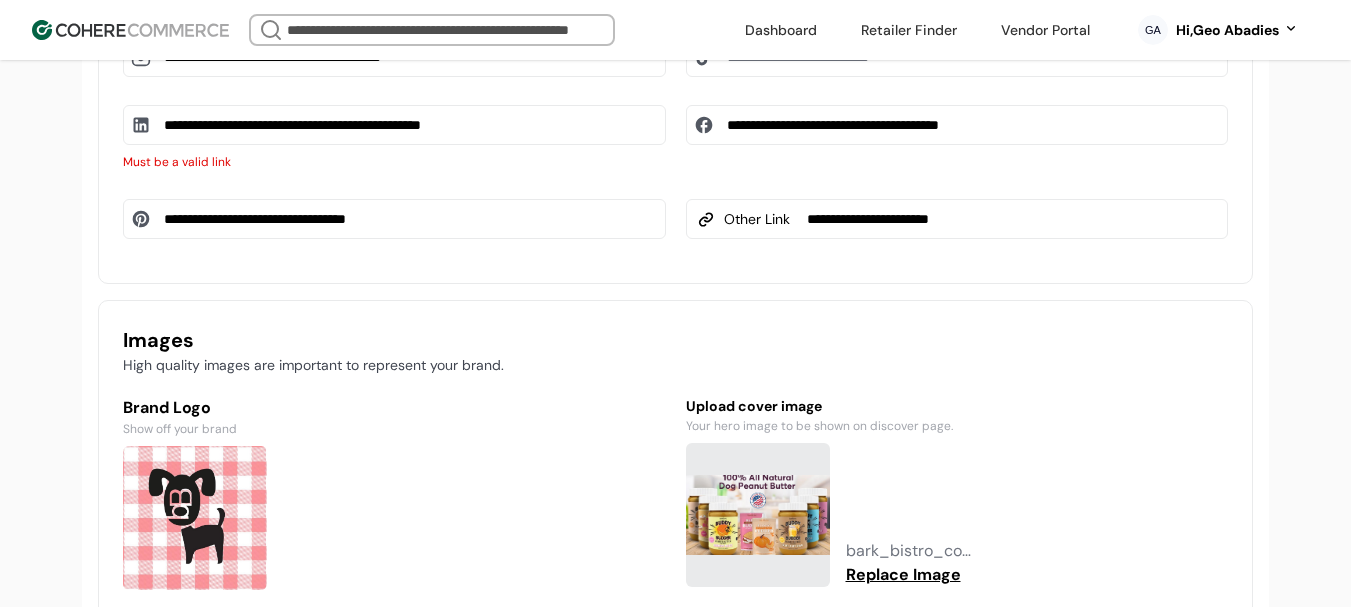scroll, scrollTop: 1066, scrollLeft: 0, axis: vertical 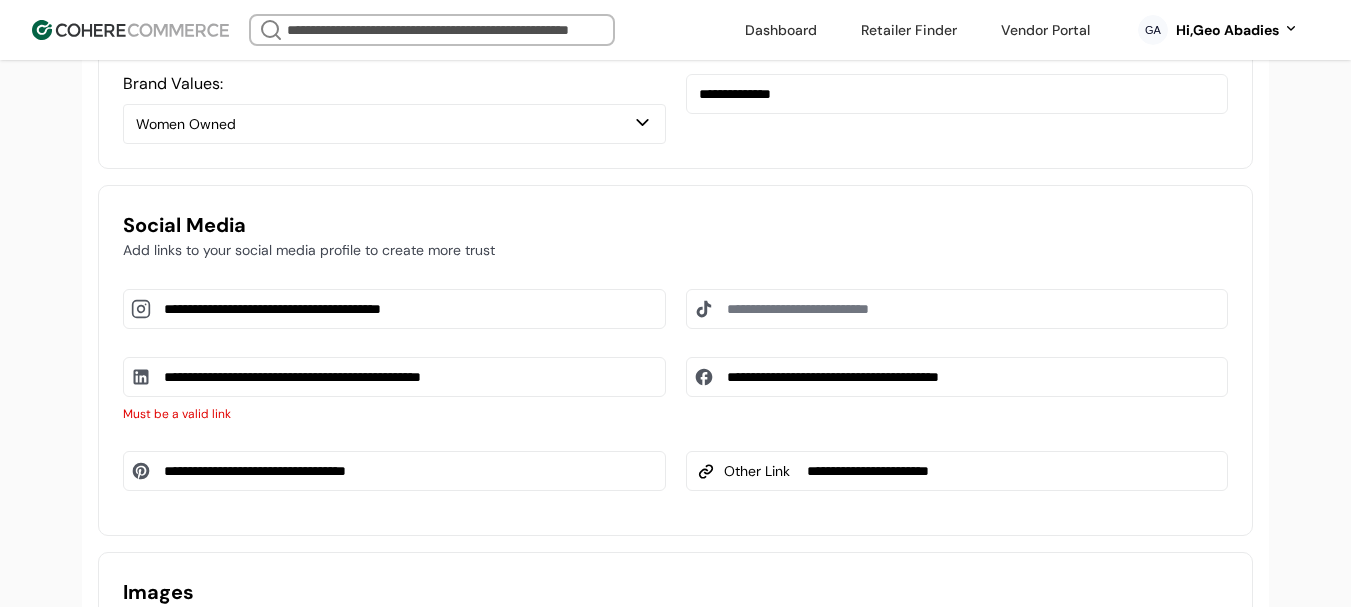 drag, startPoint x: 587, startPoint y: 392, endPoint x: 180, endPoint y: 392, distance: 407 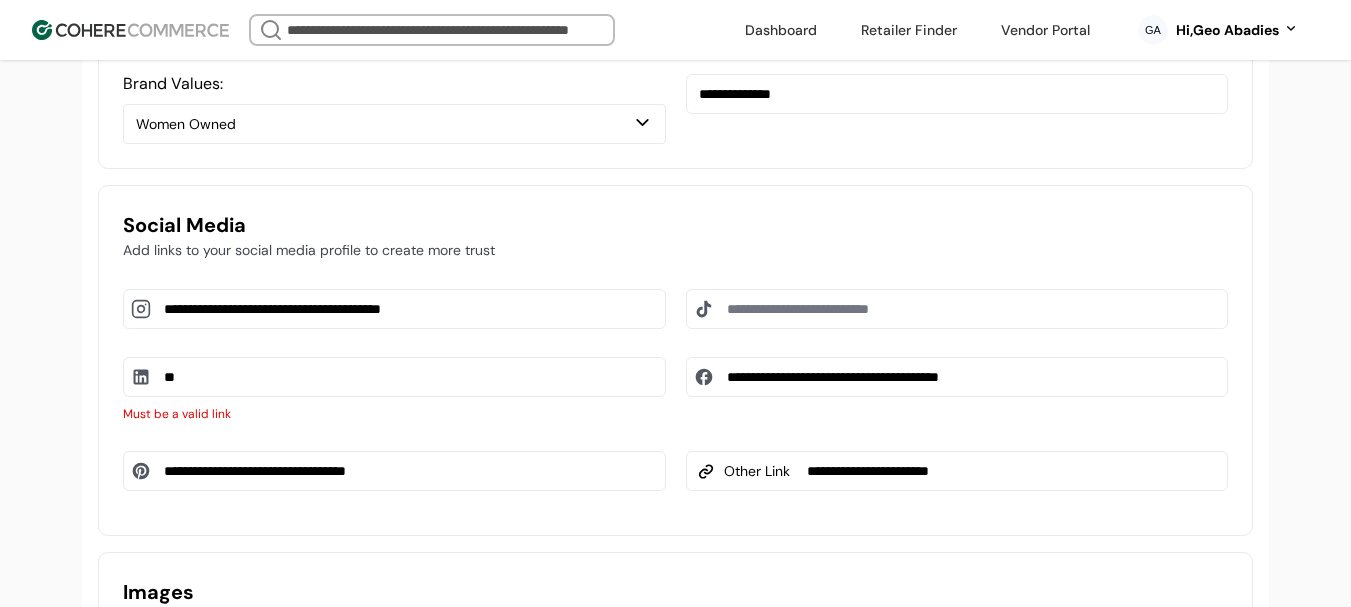 type on "*" 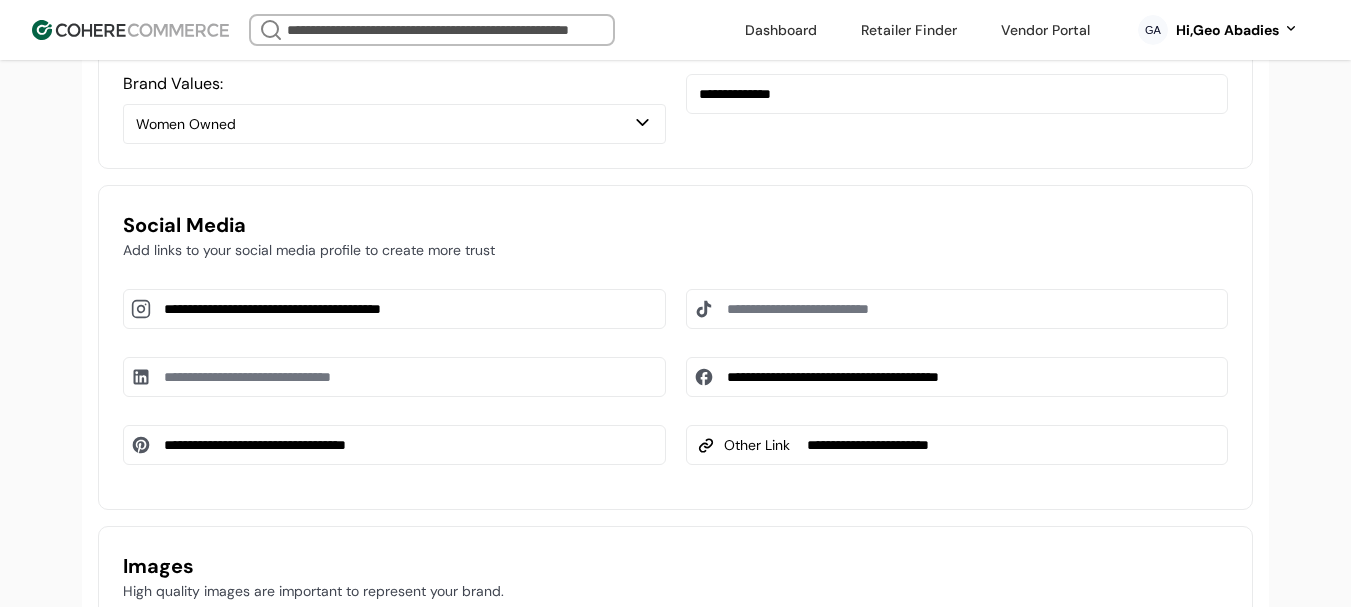 type 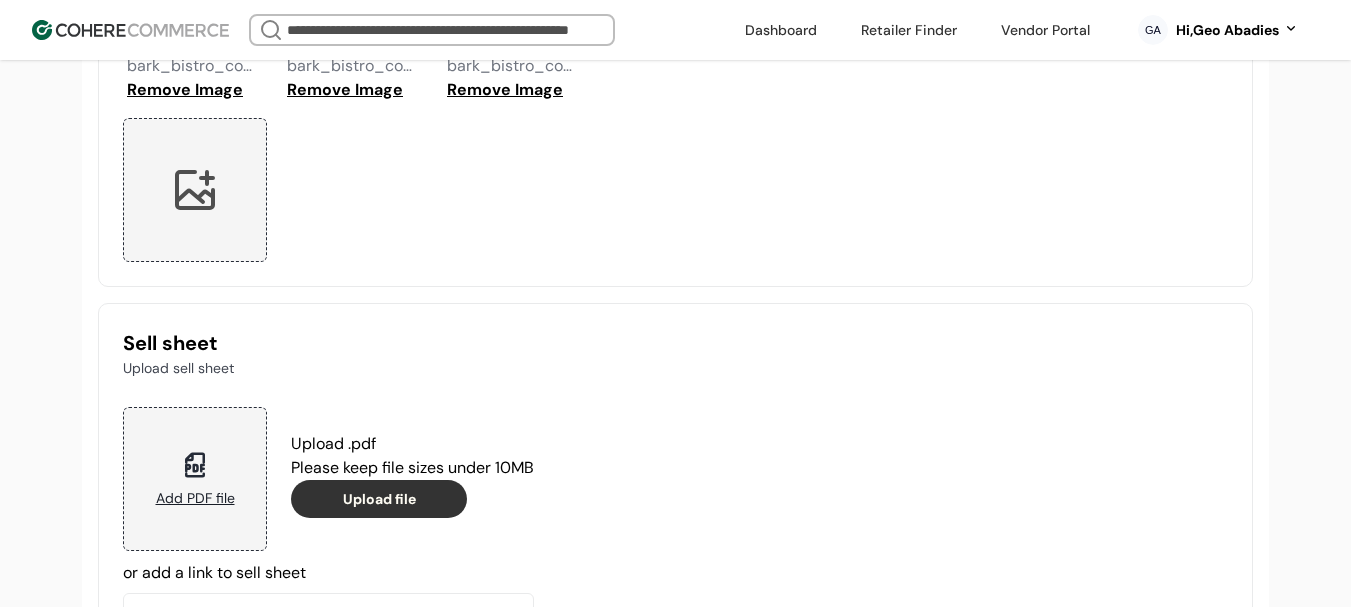 scroll, scrollTop: 2440, scrollLeft: 0, axis: vertical 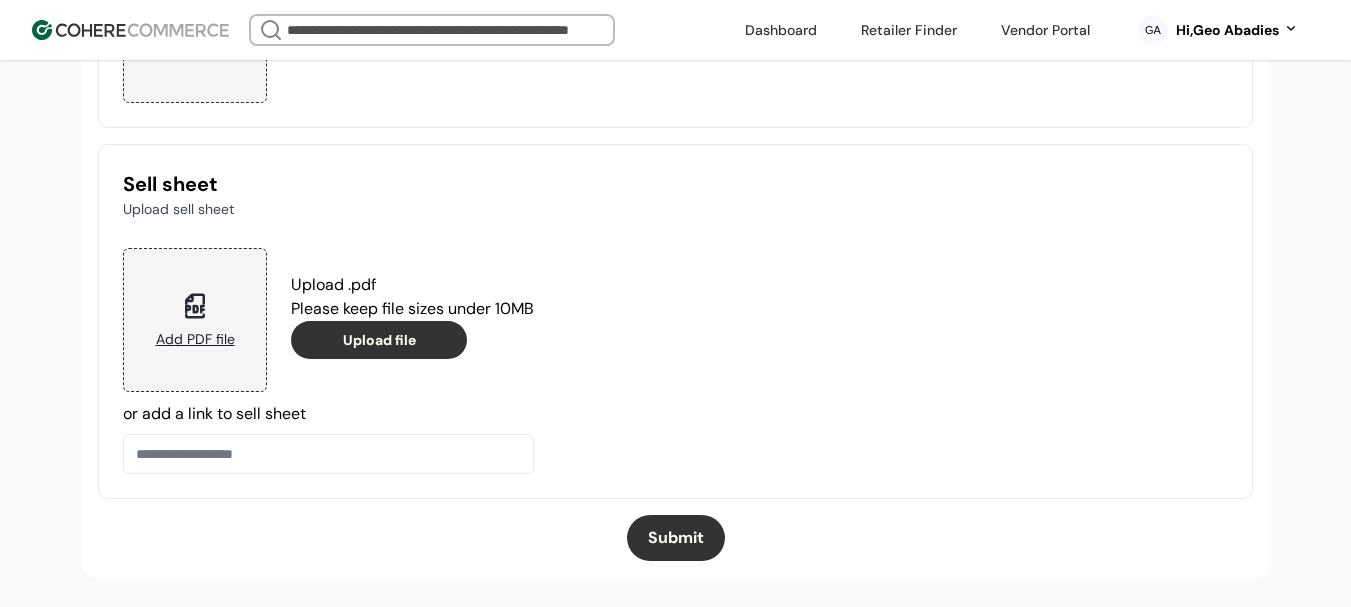 click on "Submit" at bounding box center (676, 538) 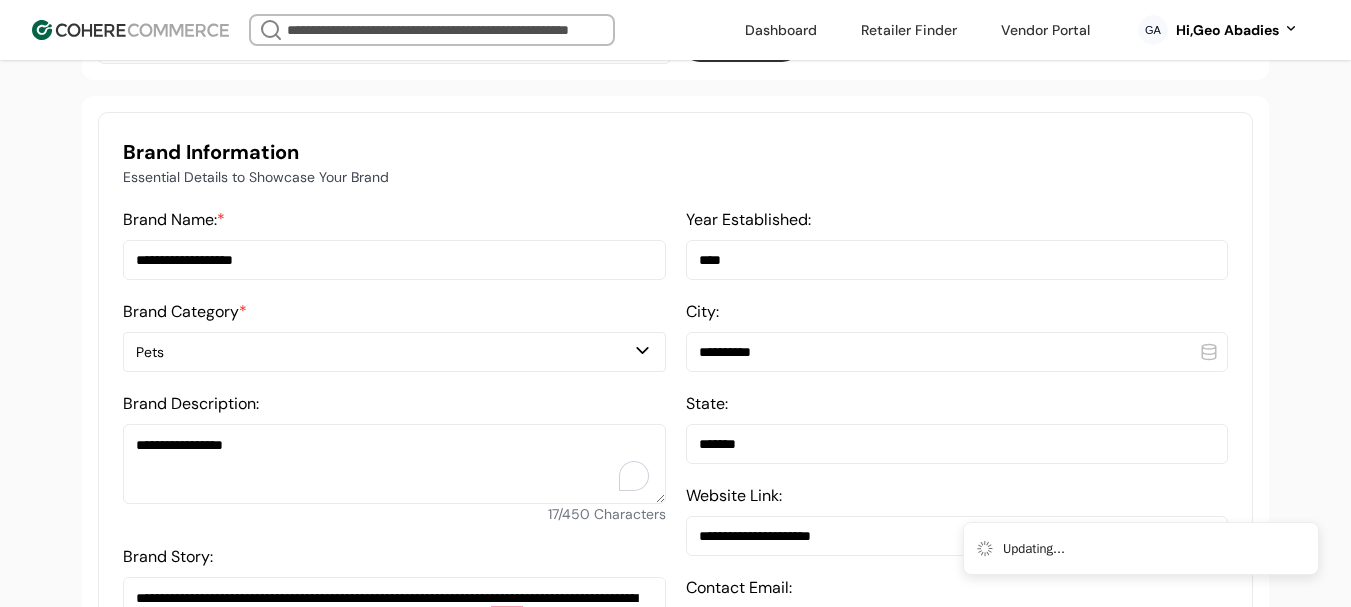 scroll, scrollTop: 337, scrollLeft: 0, axis: vertical 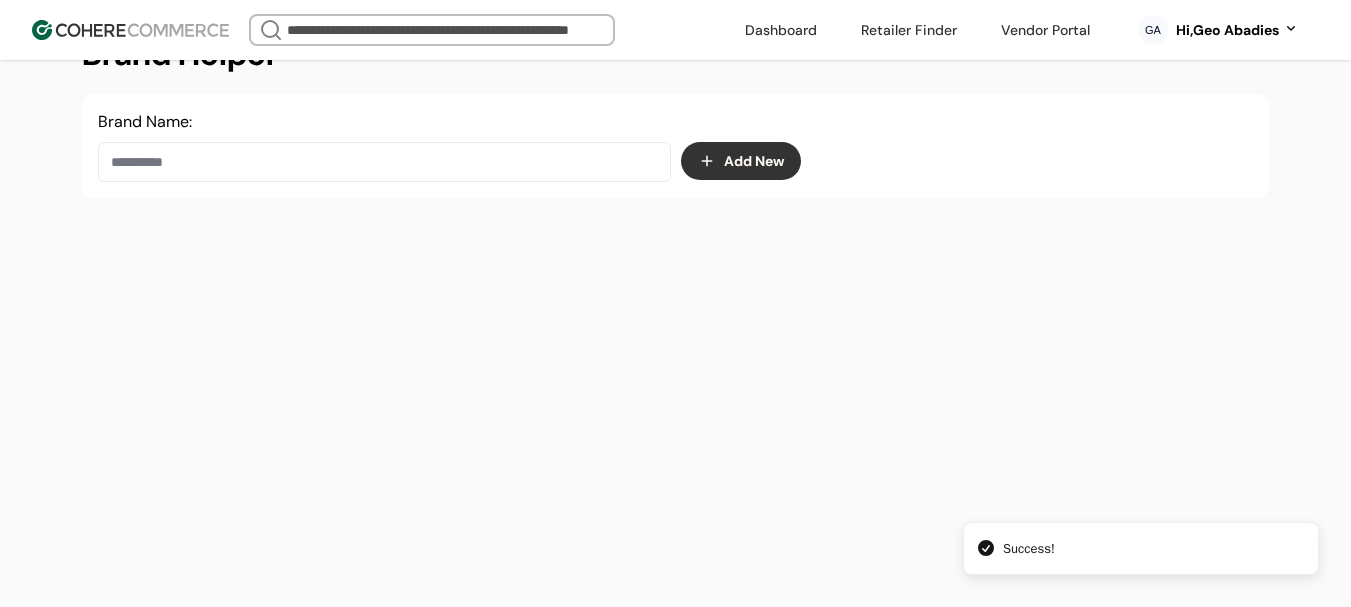click at bounding box center [384, 162] 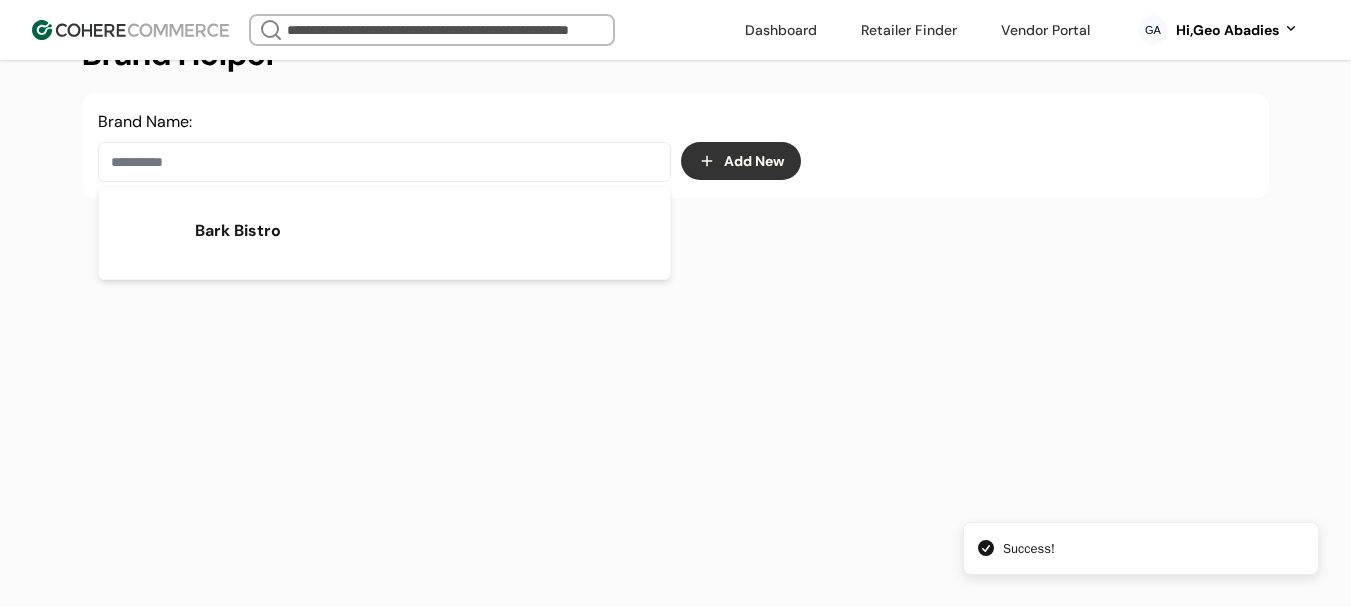 click on "Brand Helper Brand Name: Add New" at bounding box center [675, 303] 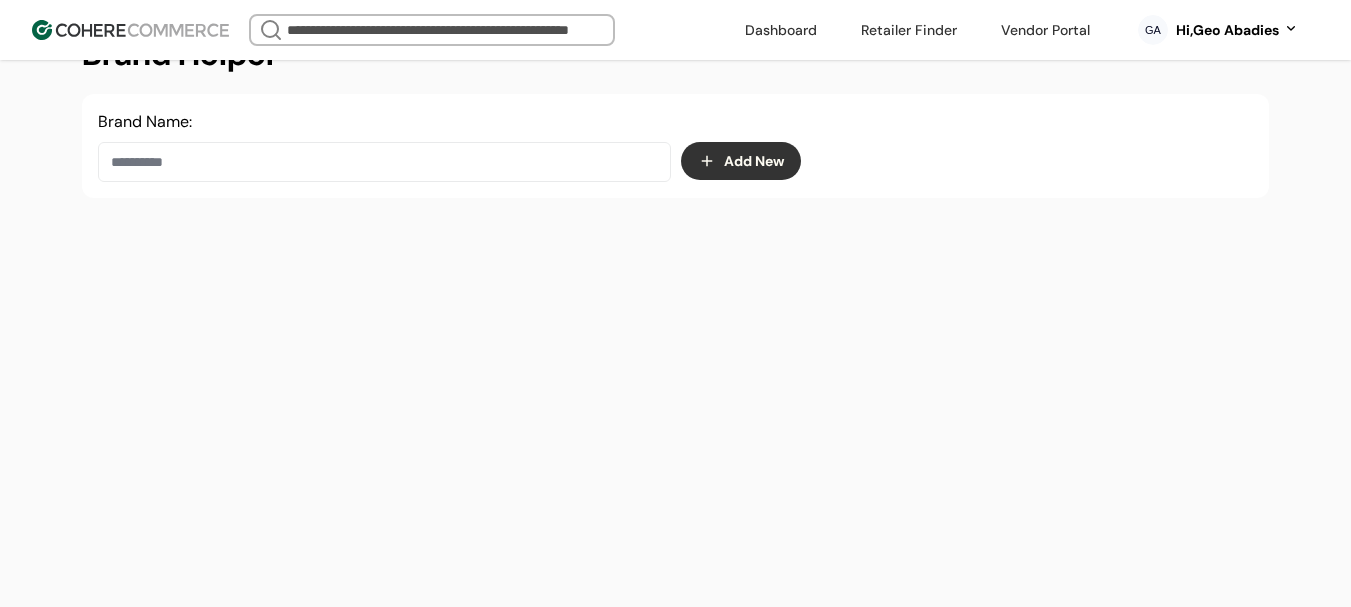 click on "Brand Name:" at bounding box center (384, 146) 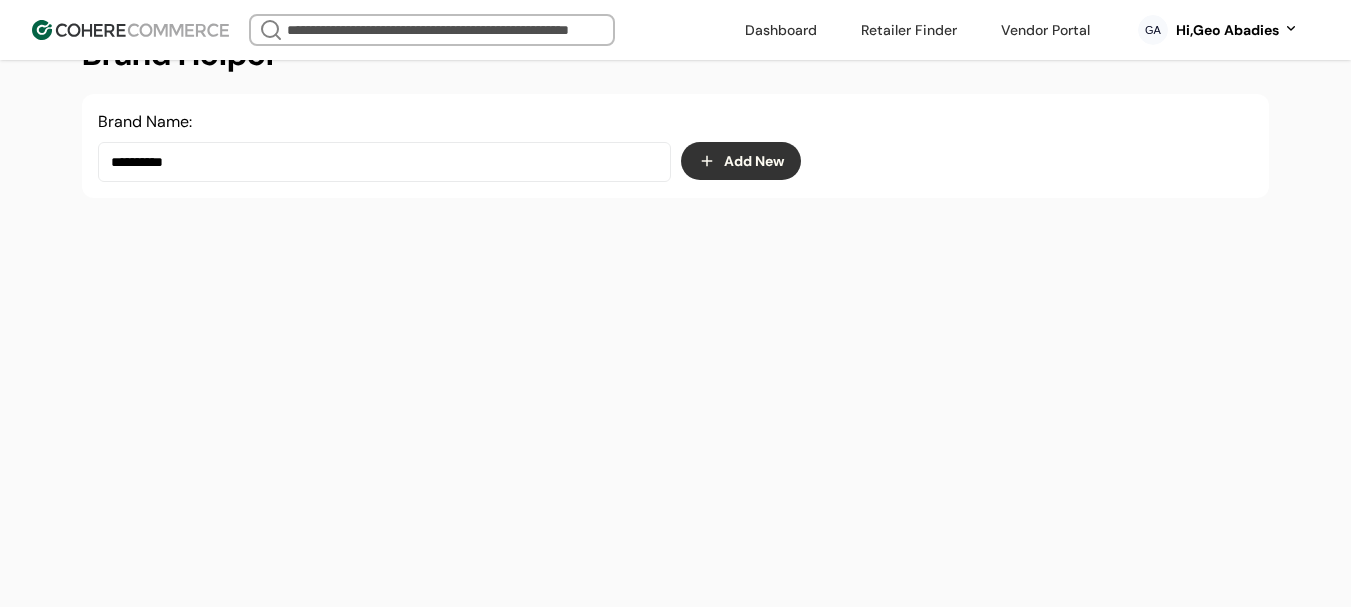 drag, startPoint x: 243, startPoint y: 169, endPoint x: 0, endPoint y: 171, distance: 243.00822 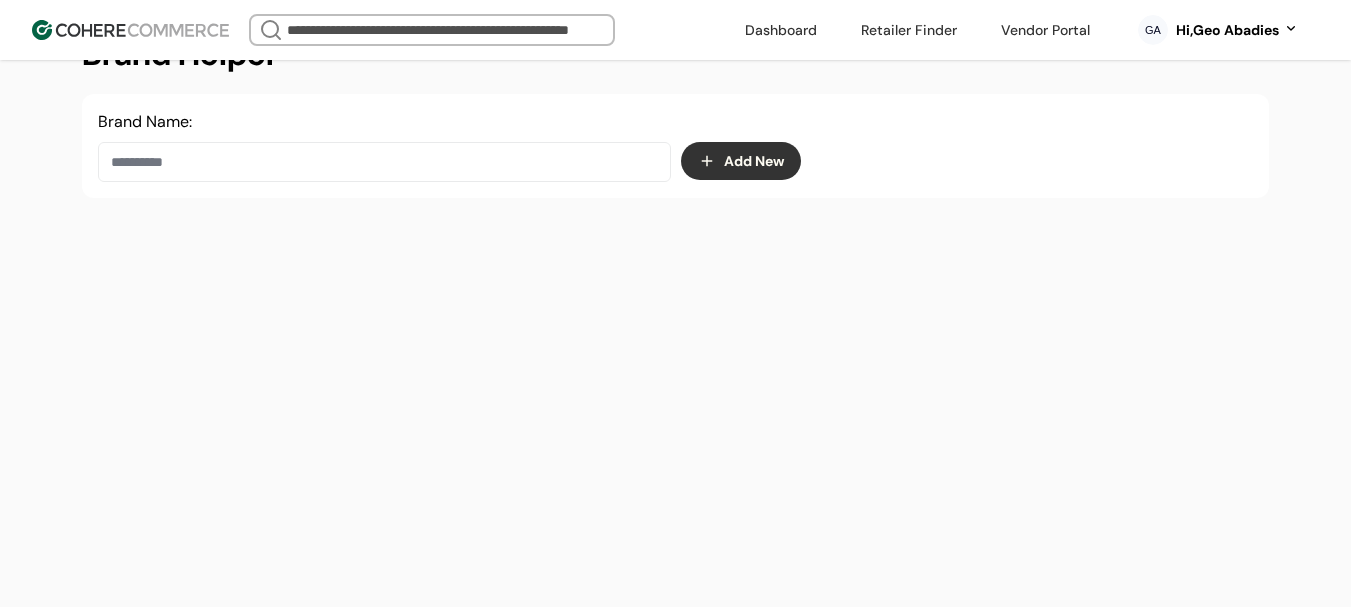 click on "Add New" at bounding box center (741, 161) 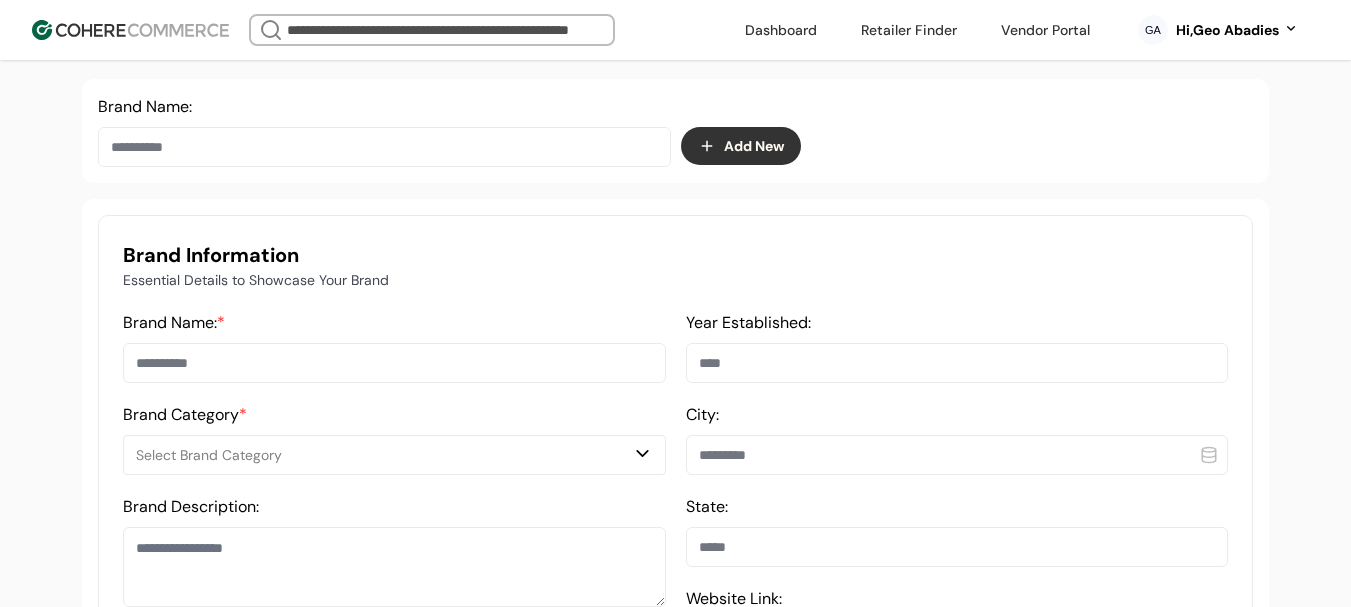 click at bounding box center [394, 363] 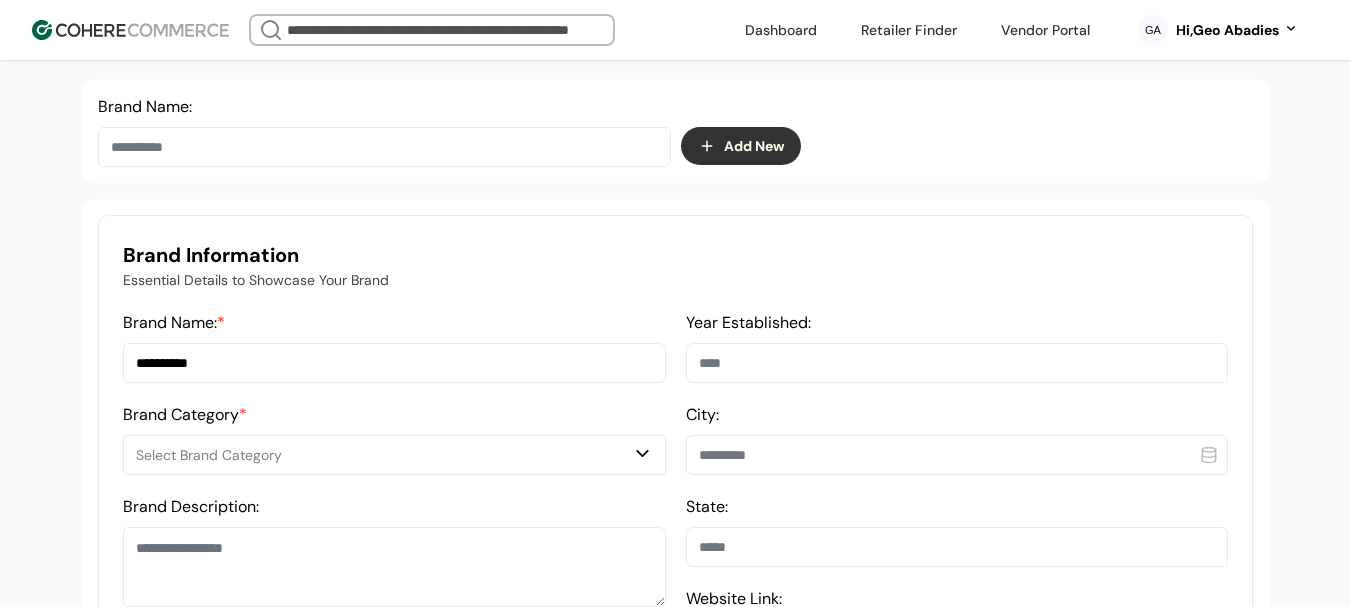 click on "**********" at bounding box center (394, 363) 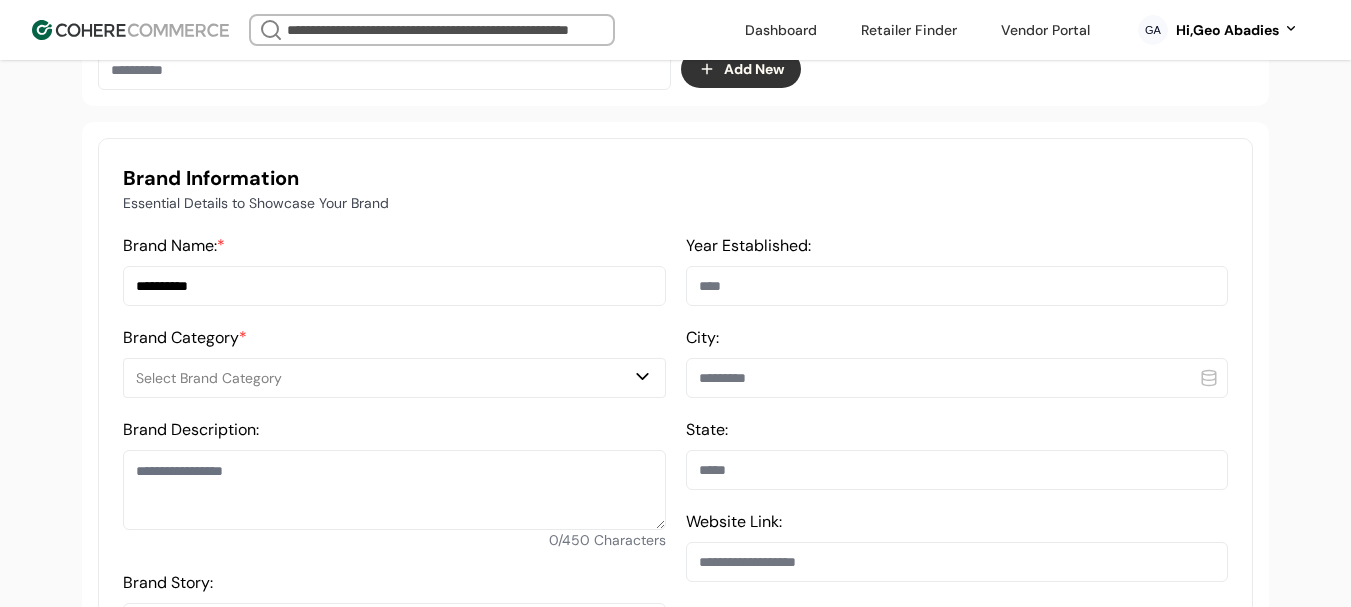 scroll, scrollTop: 537, scrollLeft: 0, axis: vertical 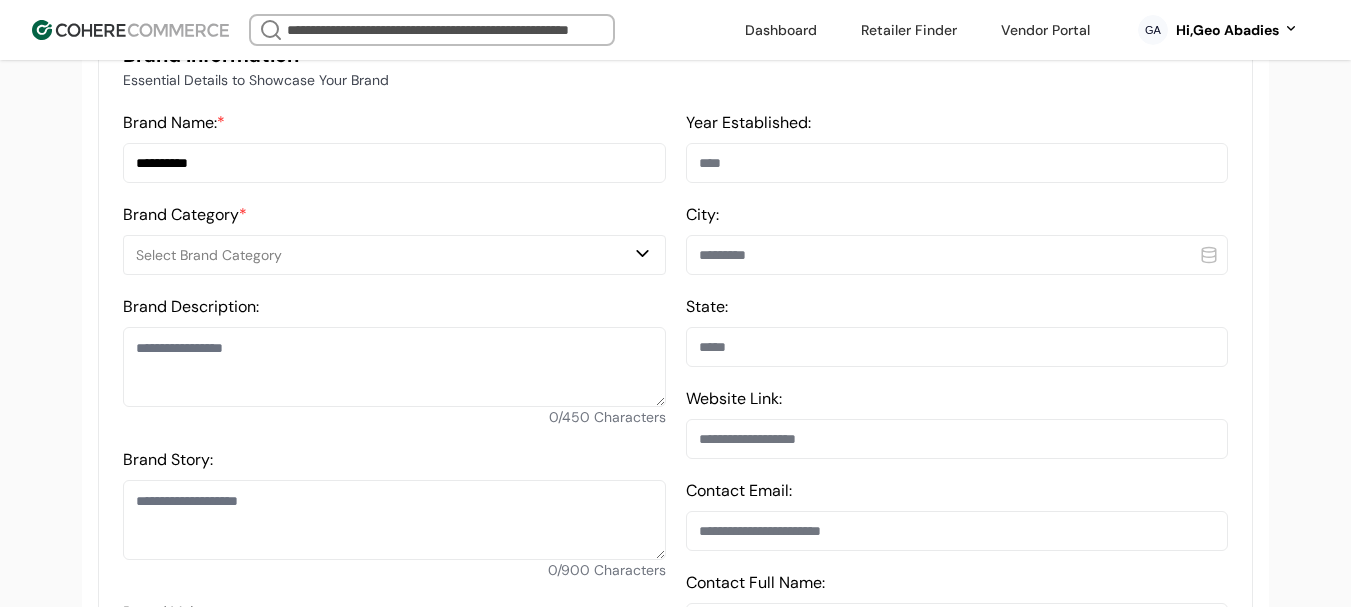 click at bounding box center (394, 367) 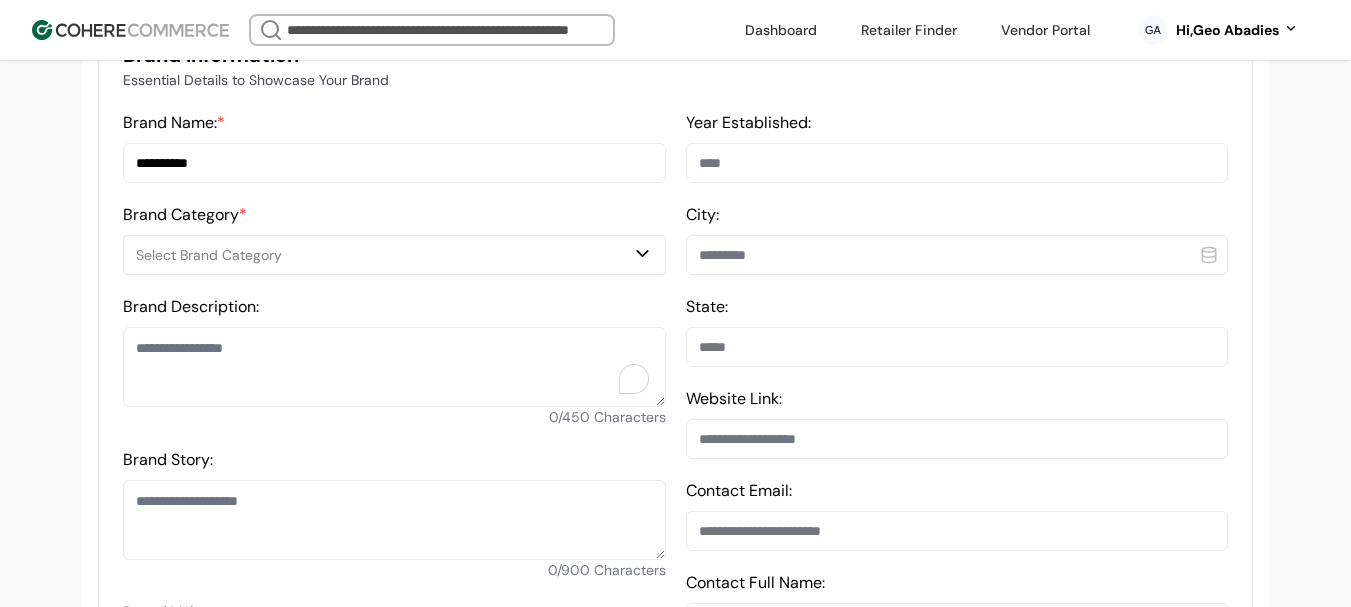 paste on "**********" 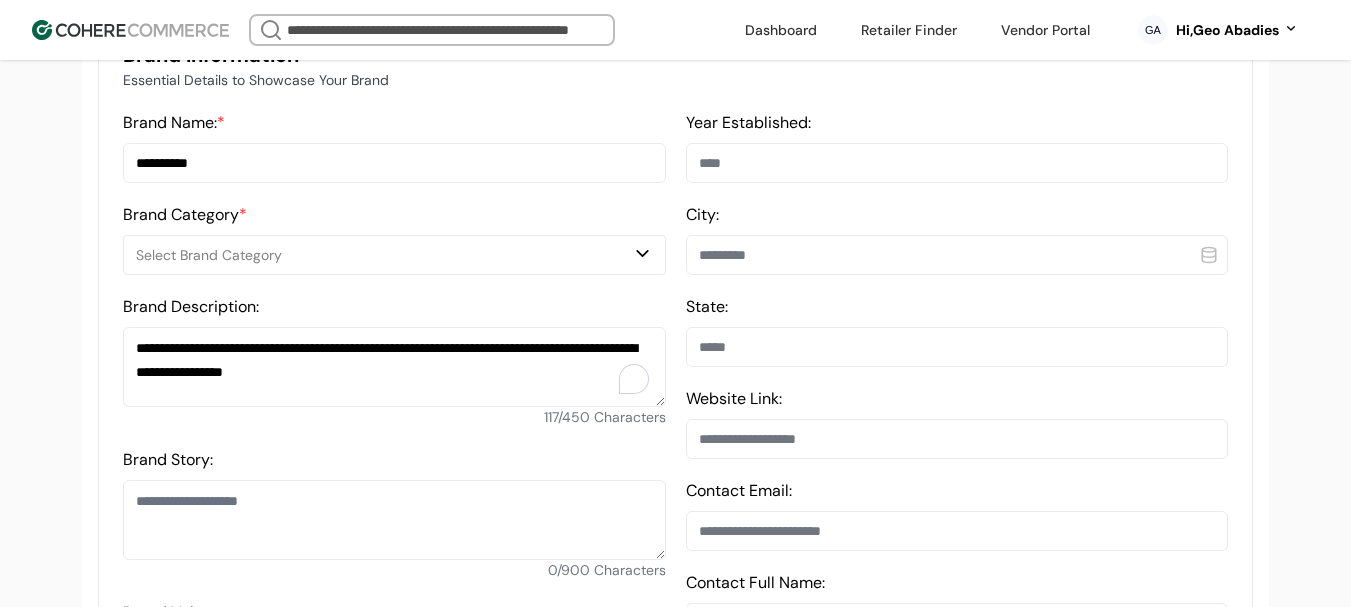 type on "**********" 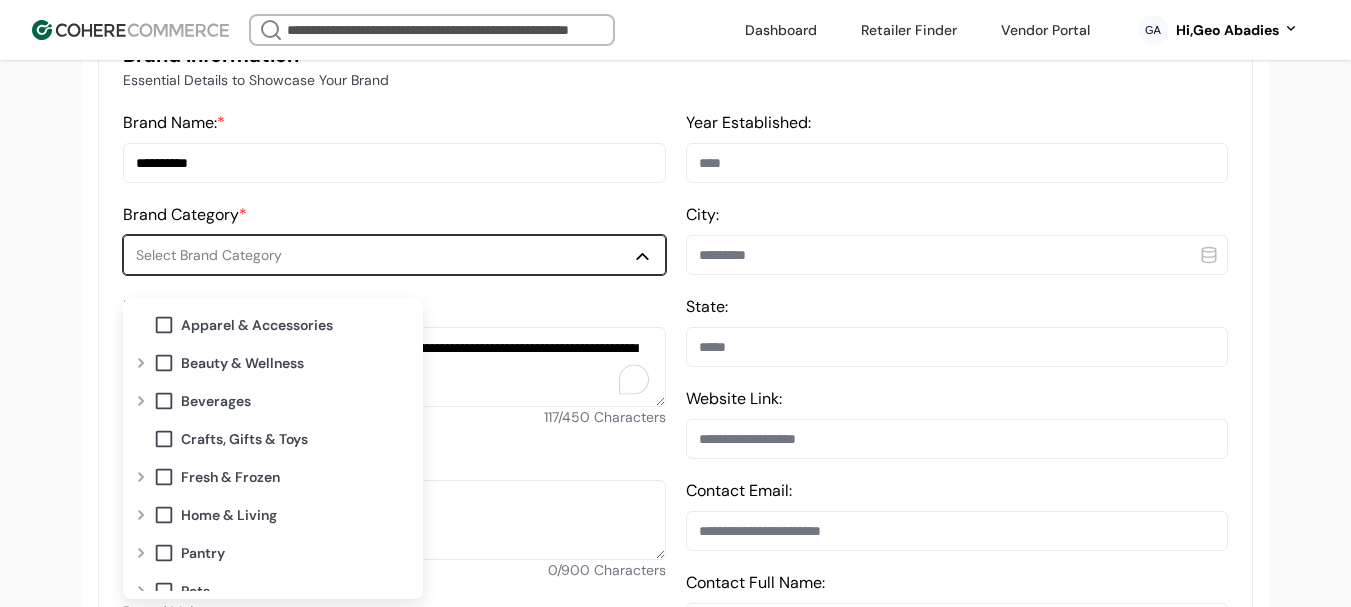 click at bounding box center (141, 363) 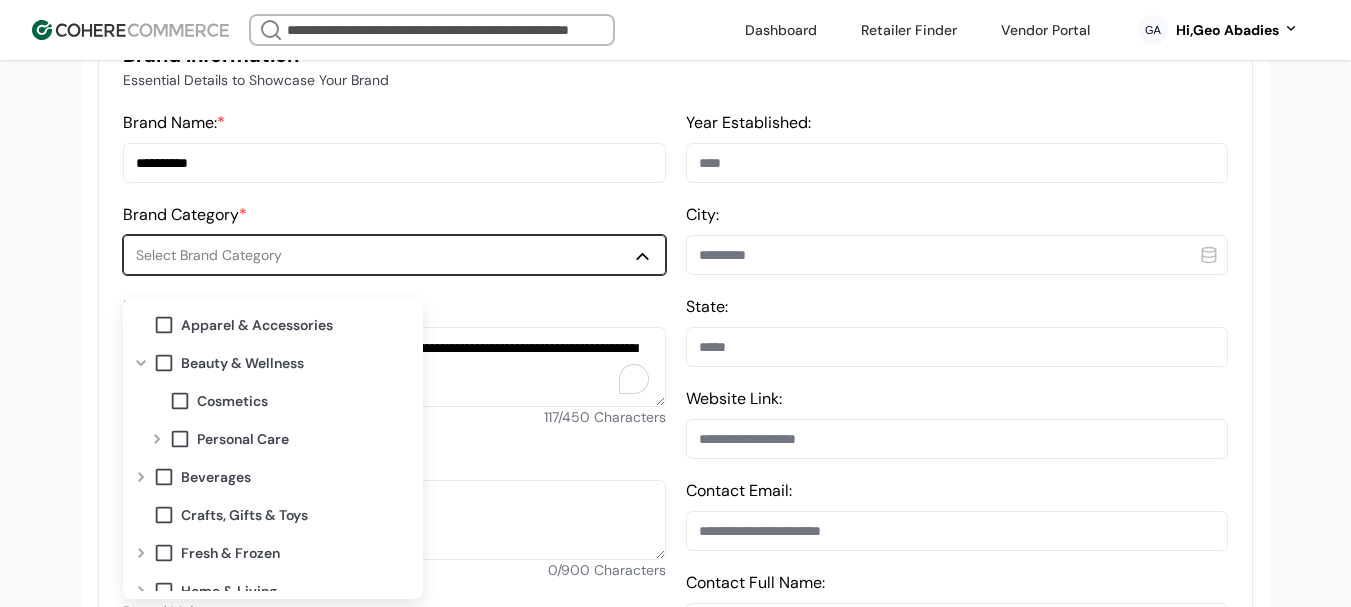 click on "Apparel & Accessories Beauty & Wellness Cosmetics Personal Care Beverages Crafts, Gifts & Toys Fresh & Frozen Home & Living Pantry Pets Supplements & Vitamins" at bounding box center (273, 448) 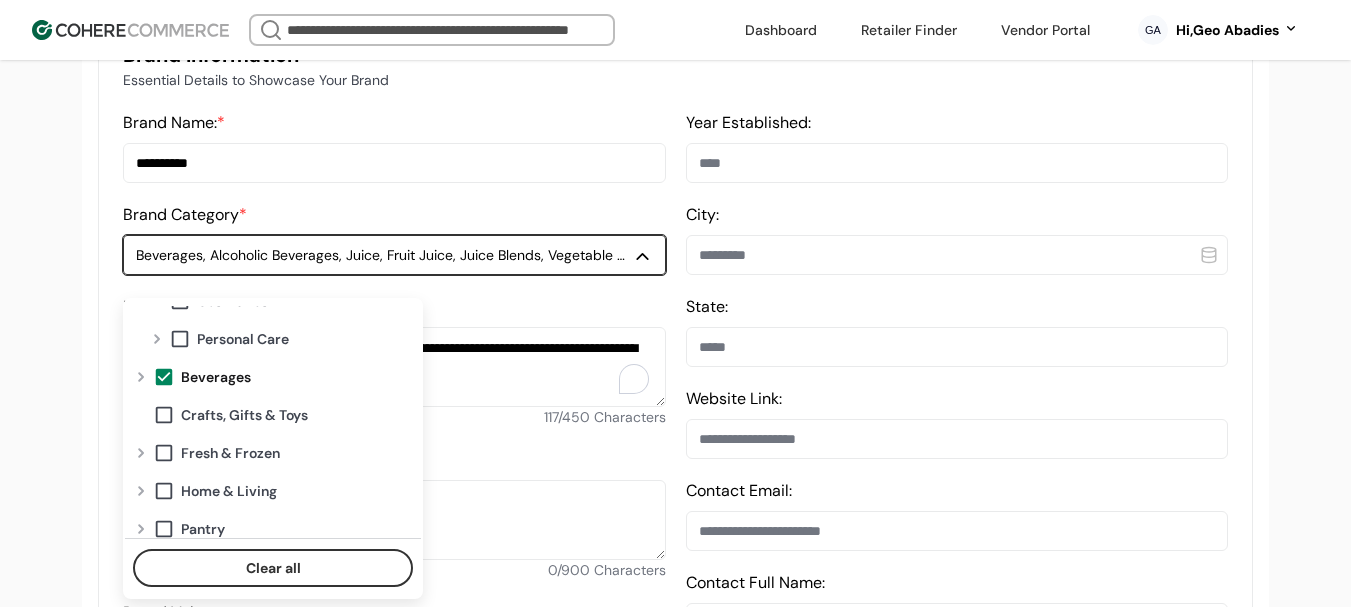 click at bounding box center [164, 377] 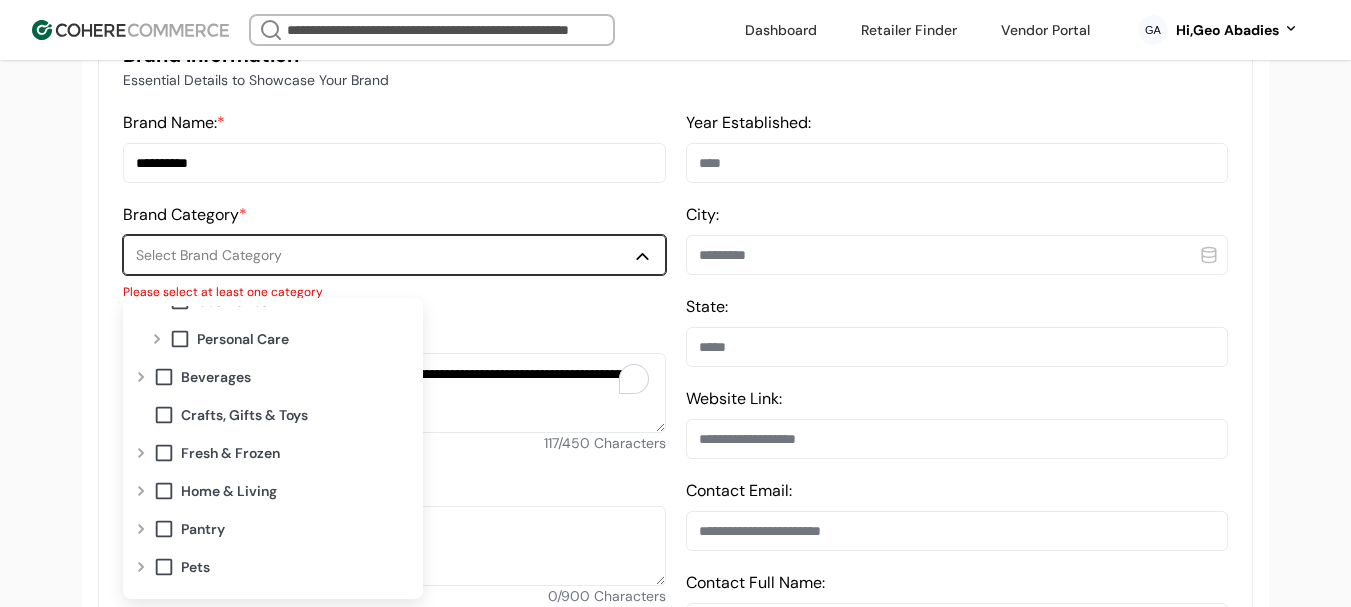 click at bounding box center [157, 339] 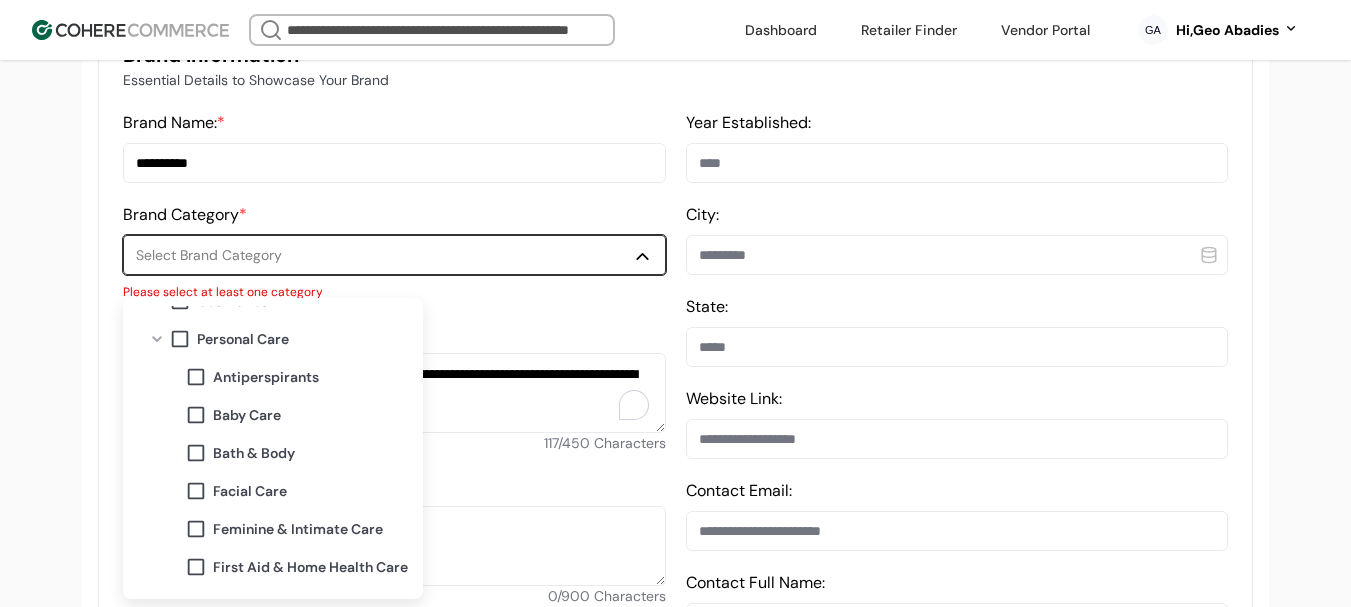 click on "Bath & Body" at bounding box center [254, 453] 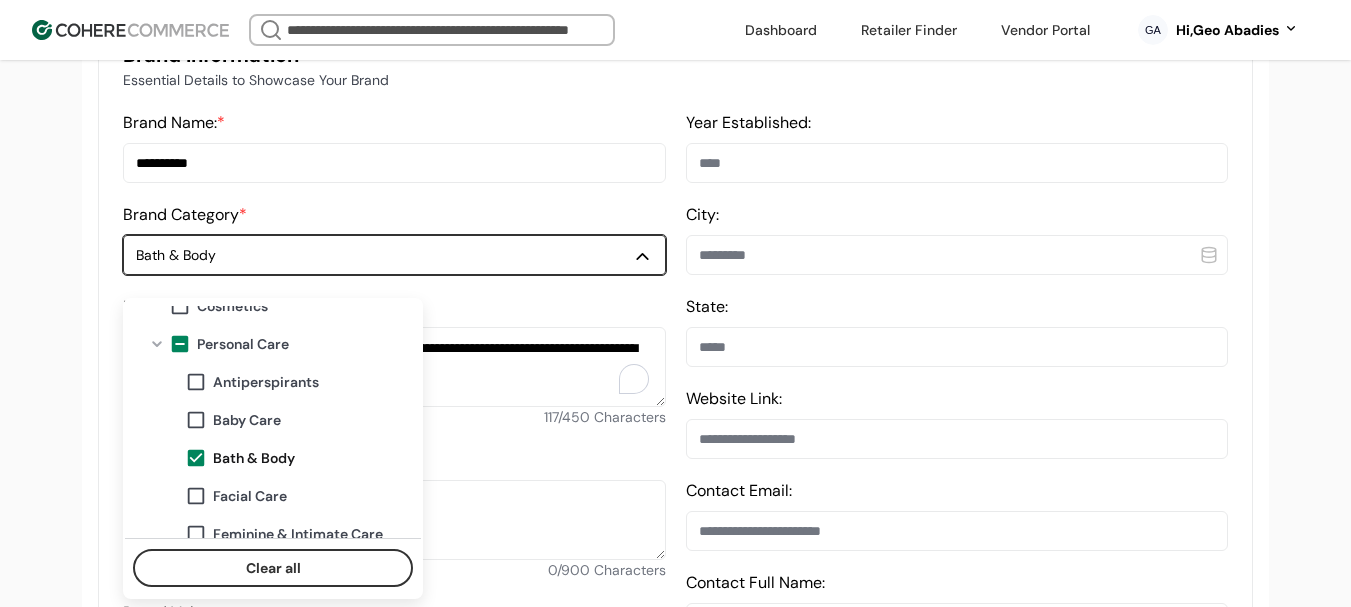 scroll, scrollTop: 0, scrollLeft: 0, axis: both 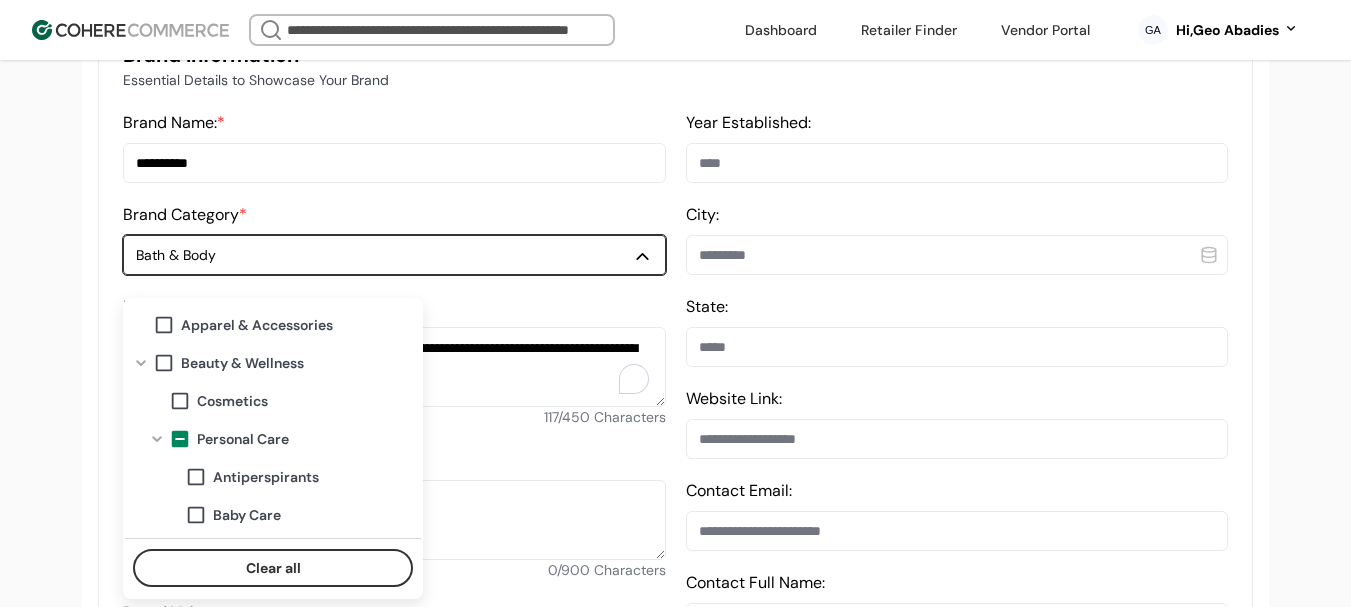 click at bounding box center (180, 401) 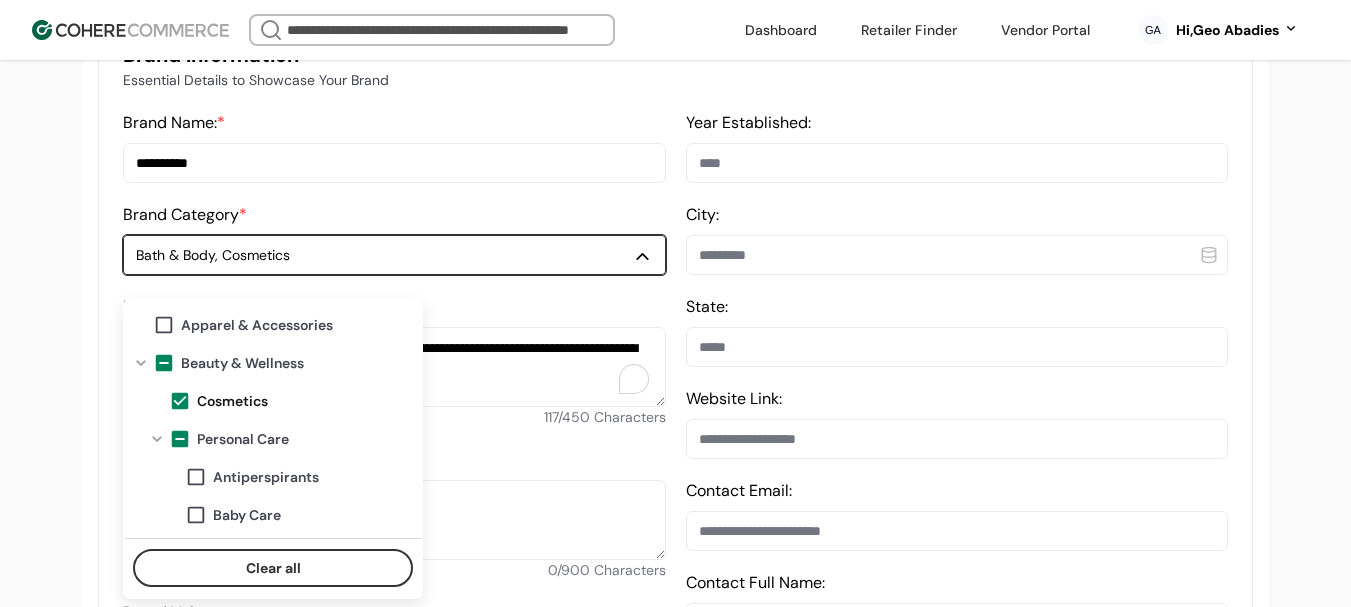 click at bounding box center (180, 401) 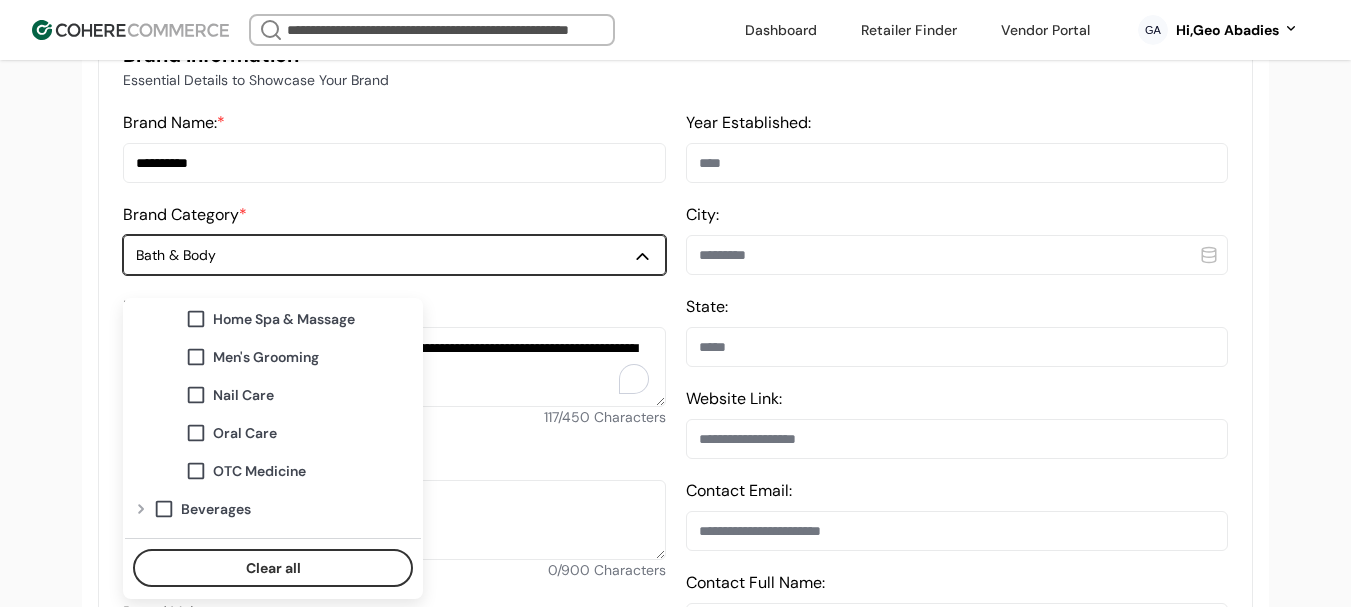 scroll, scrollTop: 700, scrollLeft: 0, axis: vertical 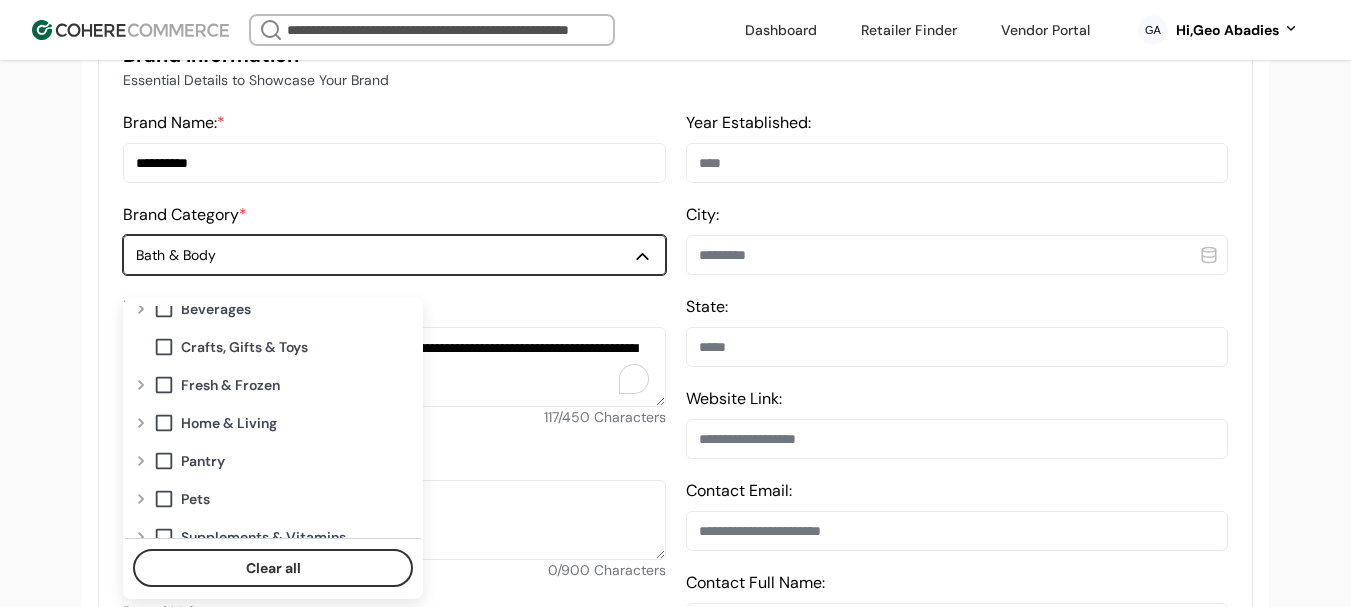 click at bounding box center [141, 423] 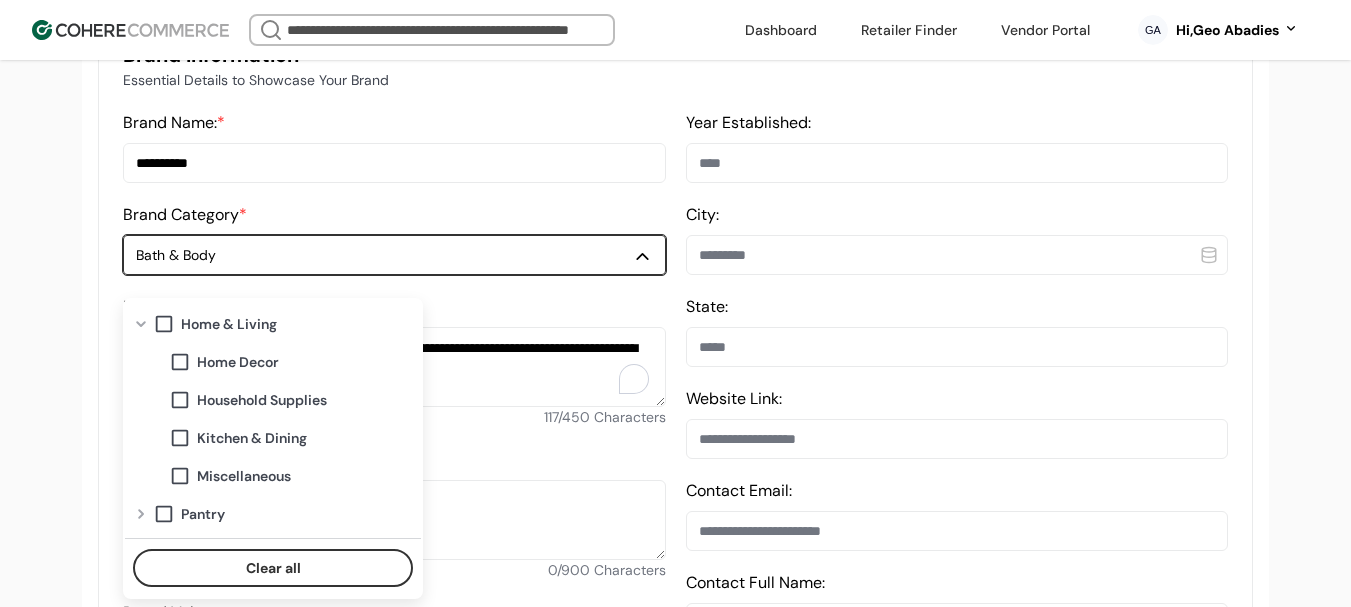 scroll, scrollTop: 800, scrollLeft: 0, axis: vertical 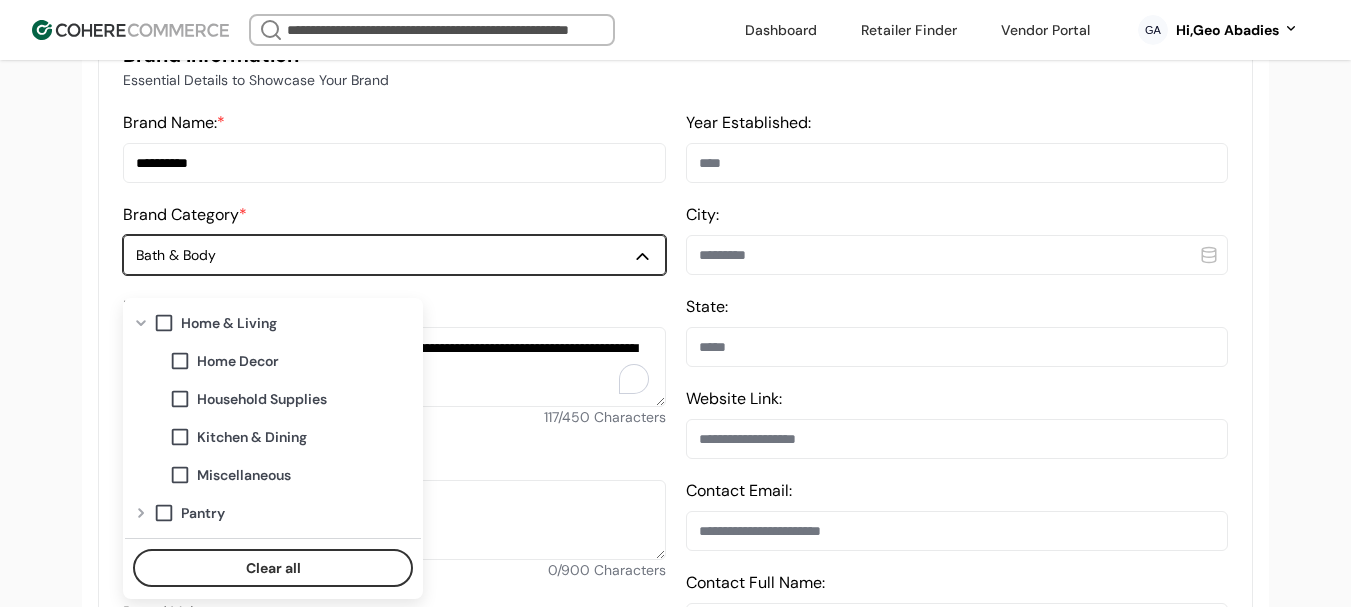 click on "Household Supplies" at bounding box center [262, 399] 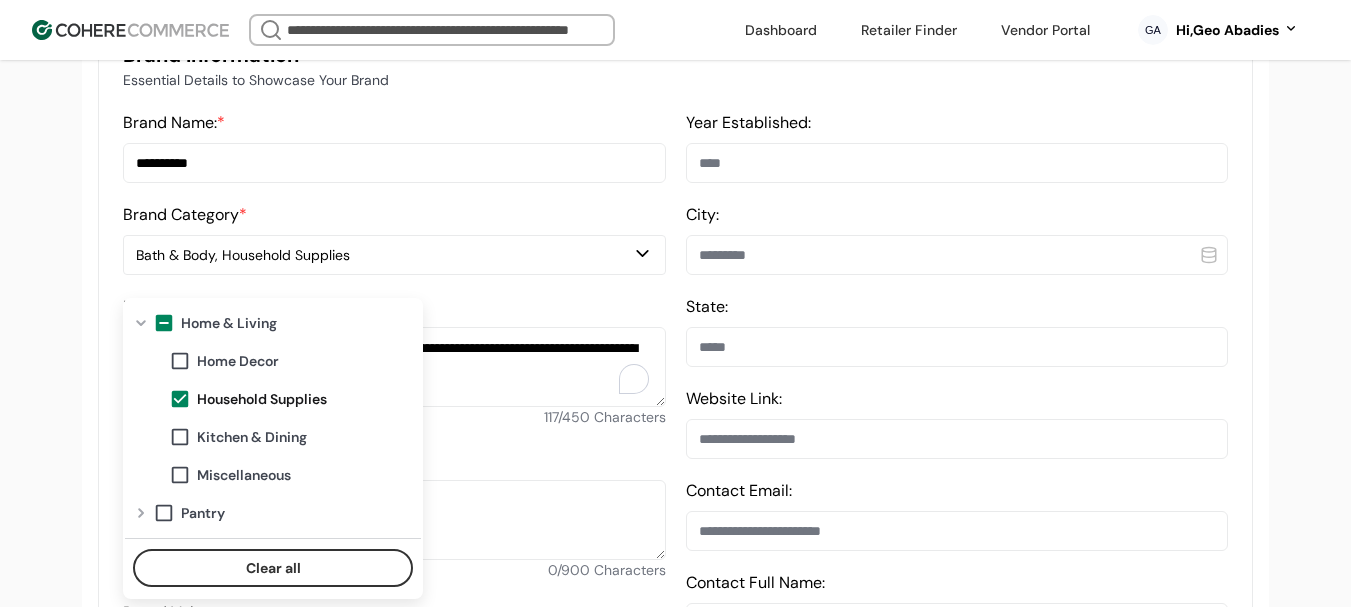click on "**********" at bounding box center (675, 924) 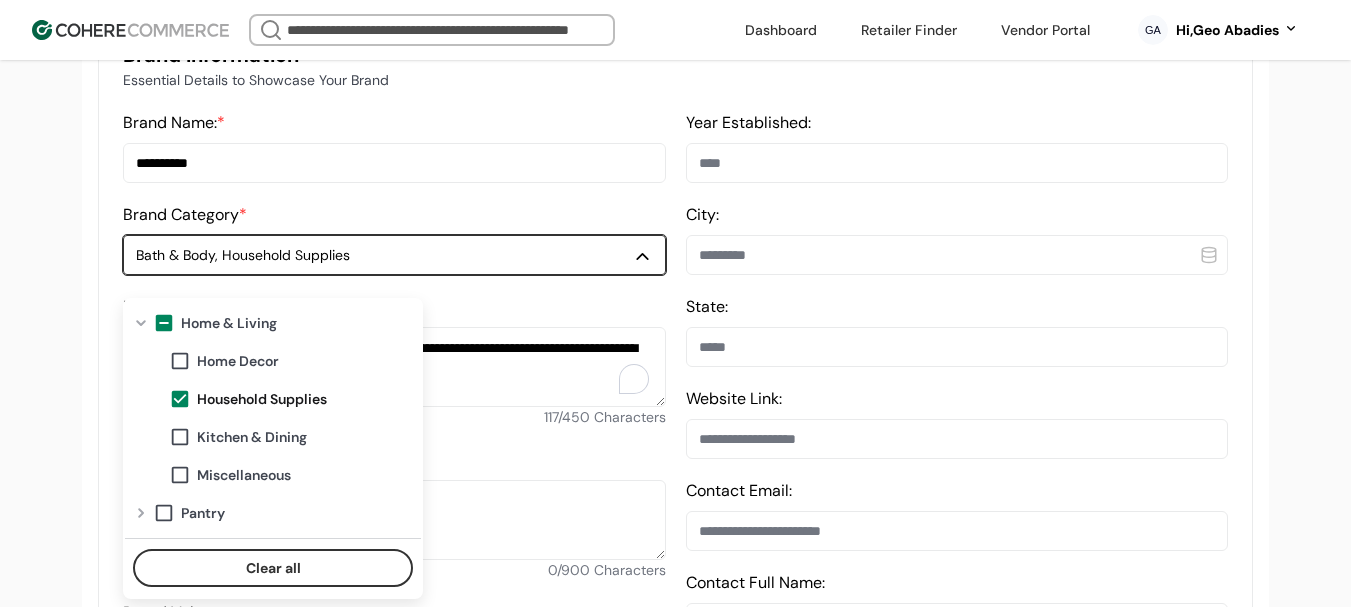 click on "Bath & Body, Household Supplies" at bounding box center [384, 255] 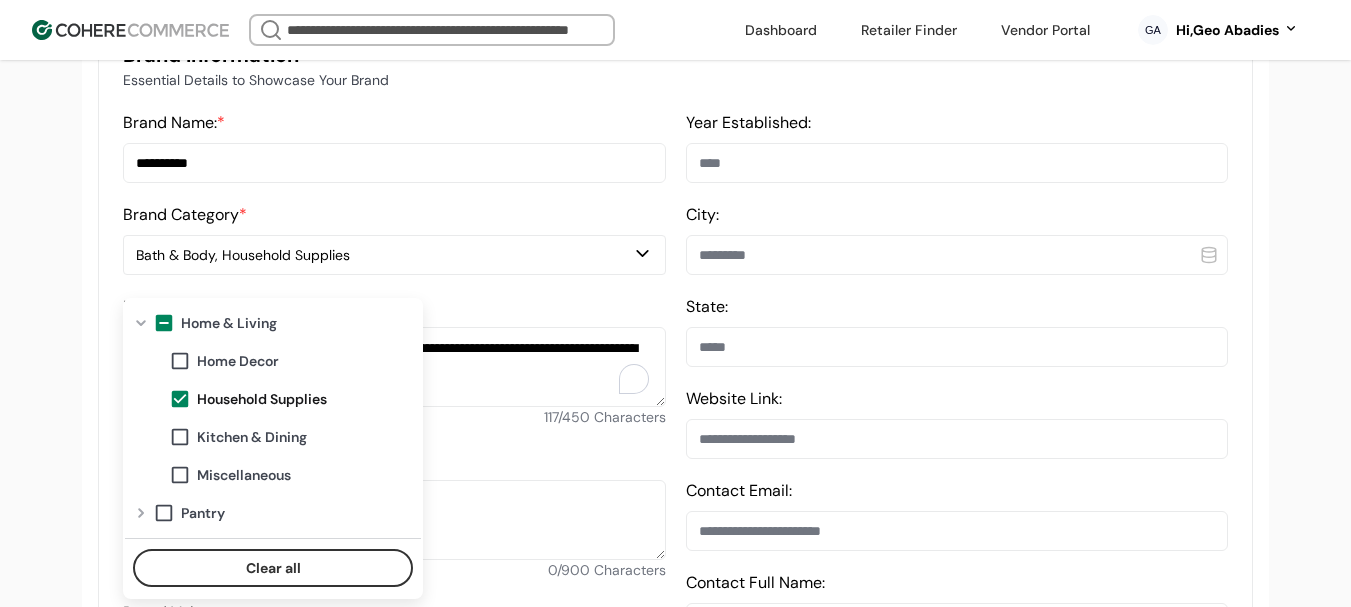 click on "**********" at bounding box center [675, 924] 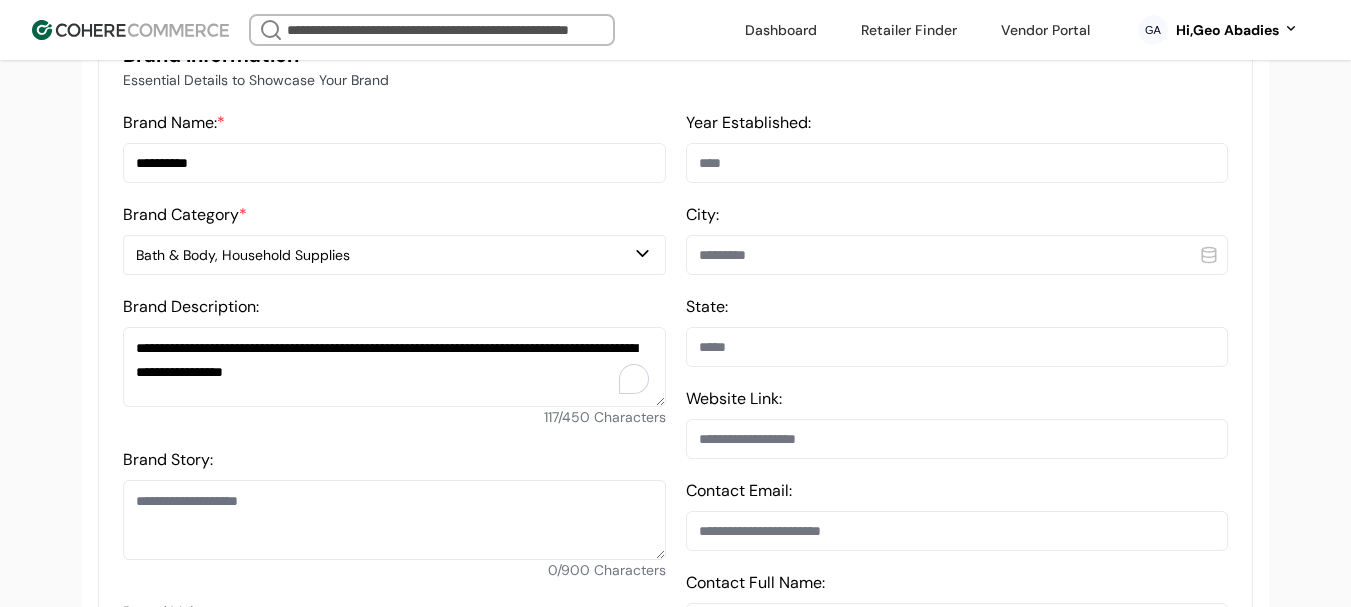 click on "Brand Story:" at bounding box center (394, 520) 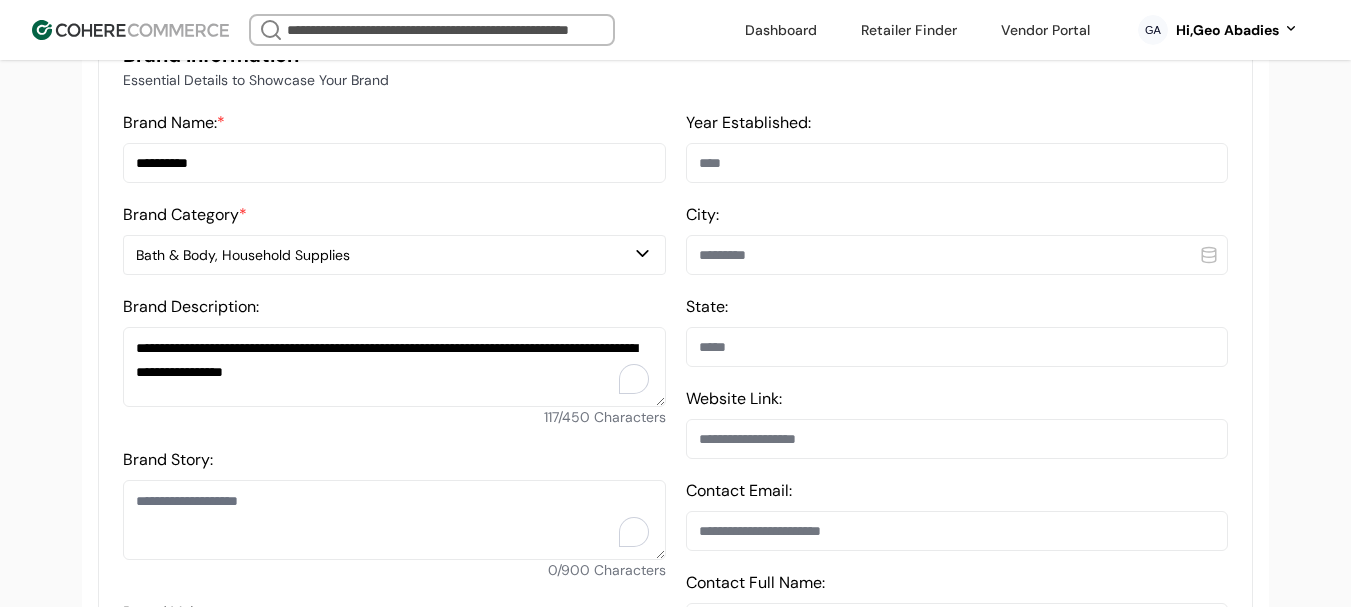 click on "Brand Story:" at bounding box center (394, 520) 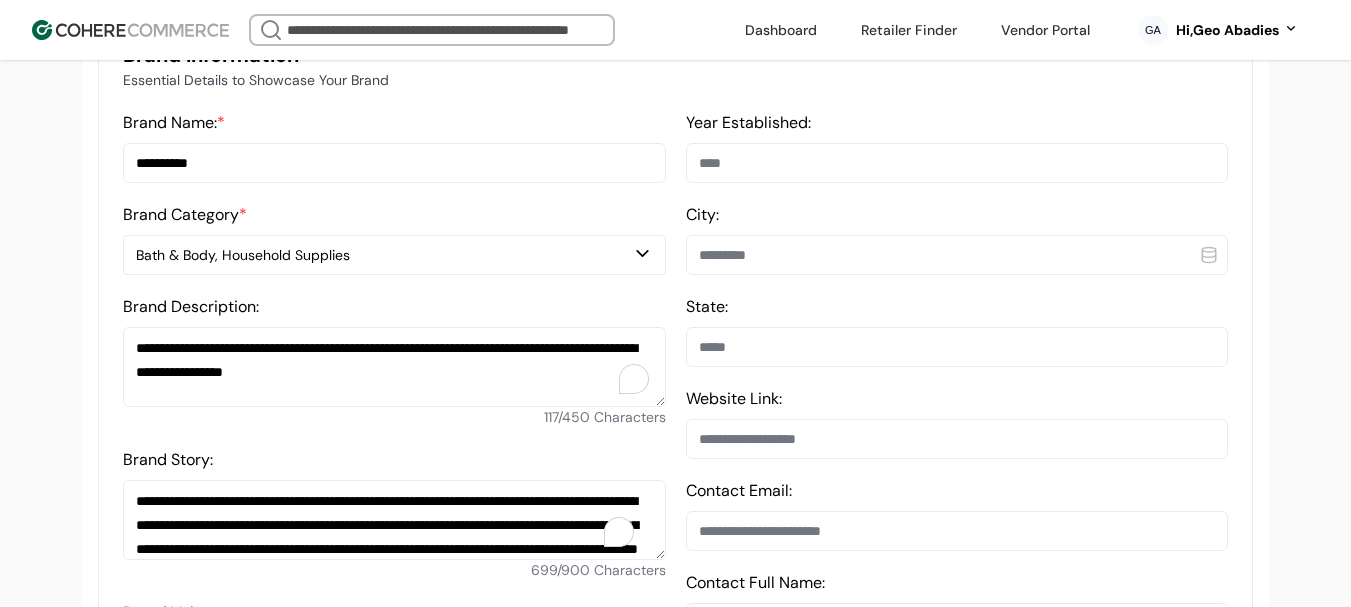 scroll, scrollTop: 191, scrollLeft: 0, axis: vertical 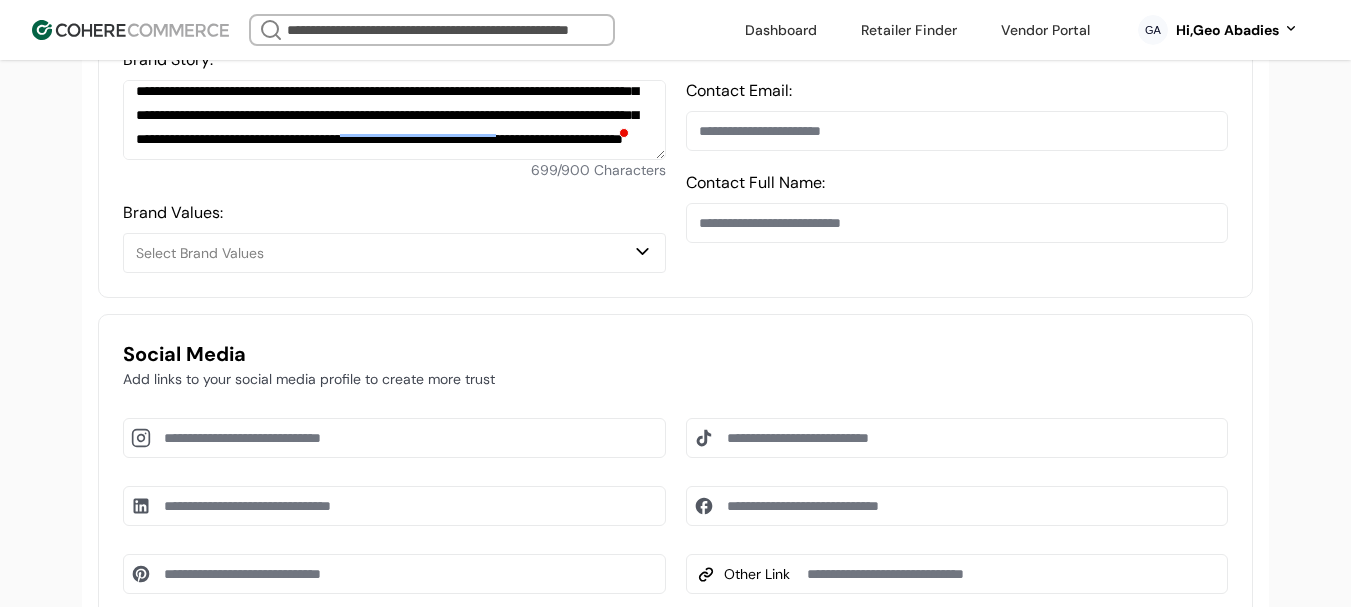 type on "**********" 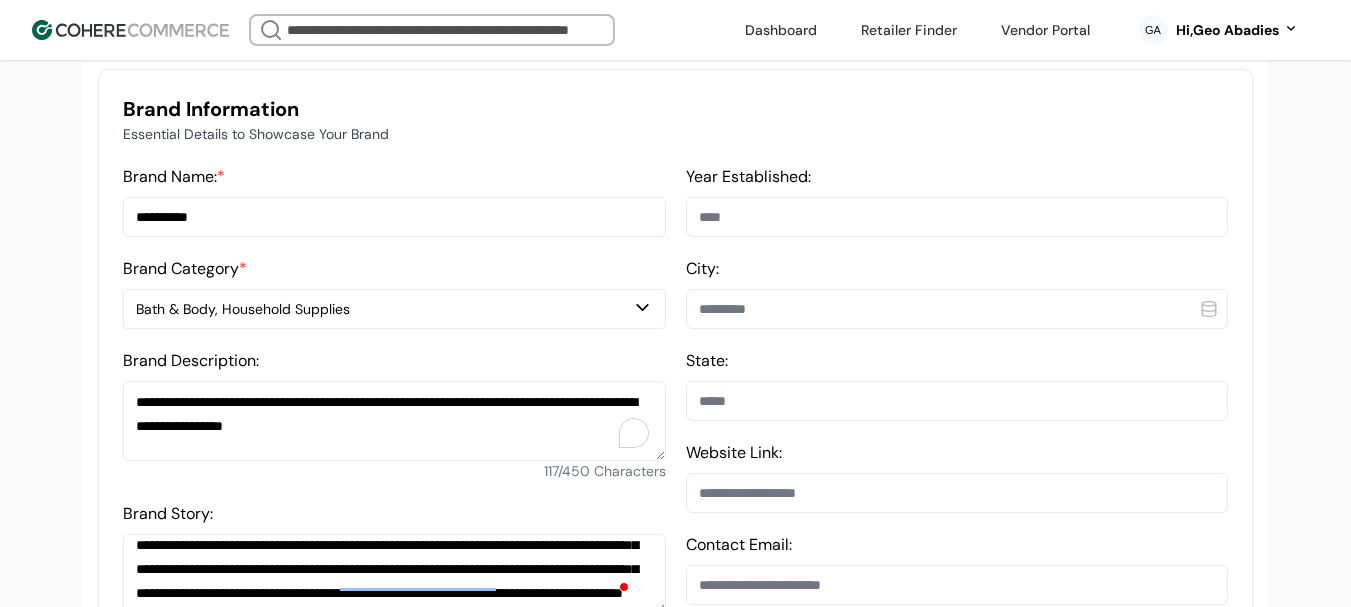scroll, scrollTop: 437, scrollLeft: 0, axis: vertical 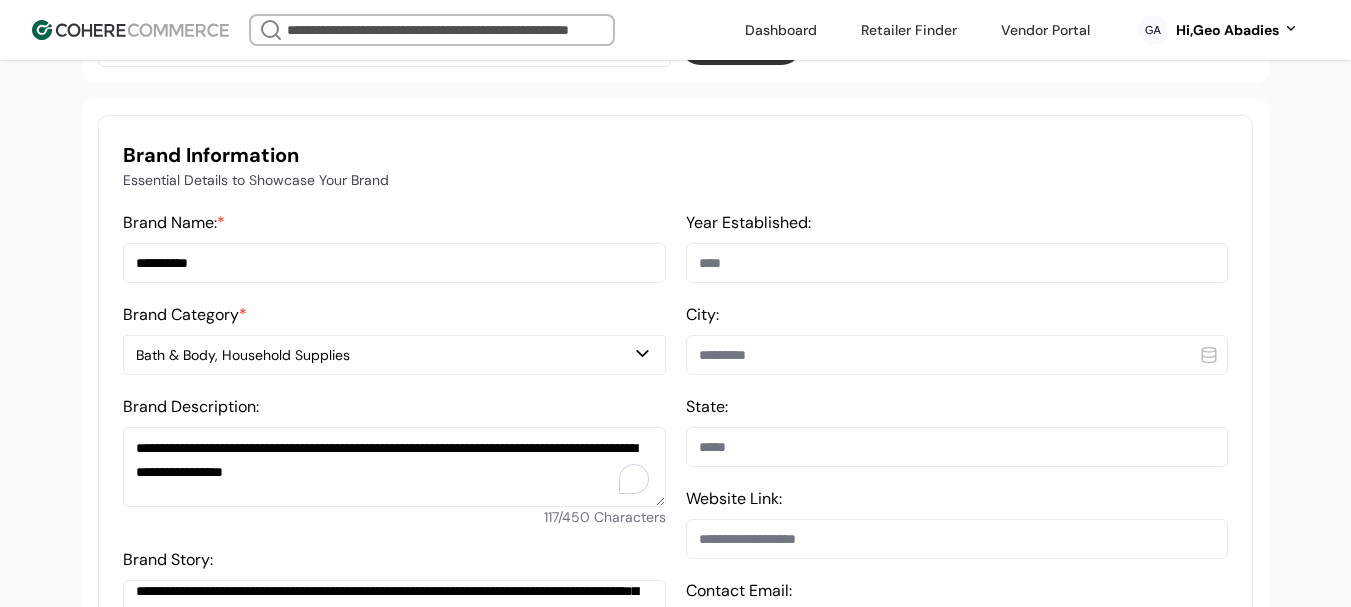 click at bounding box center (957, 263) 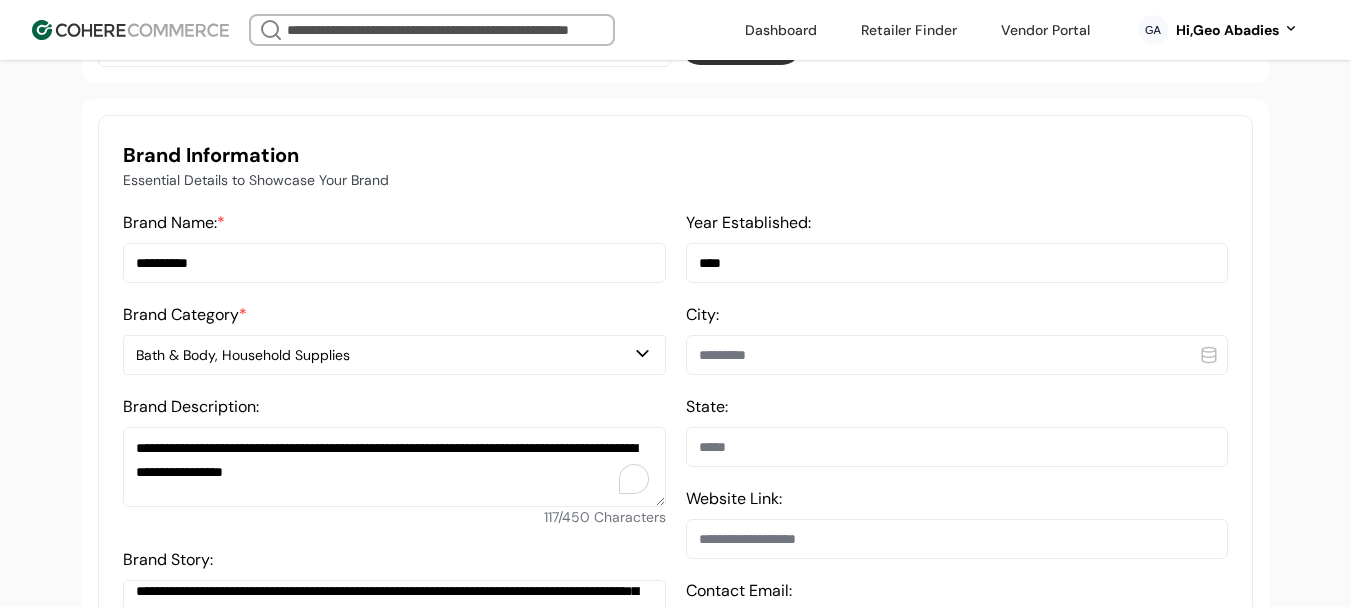 type on "****" 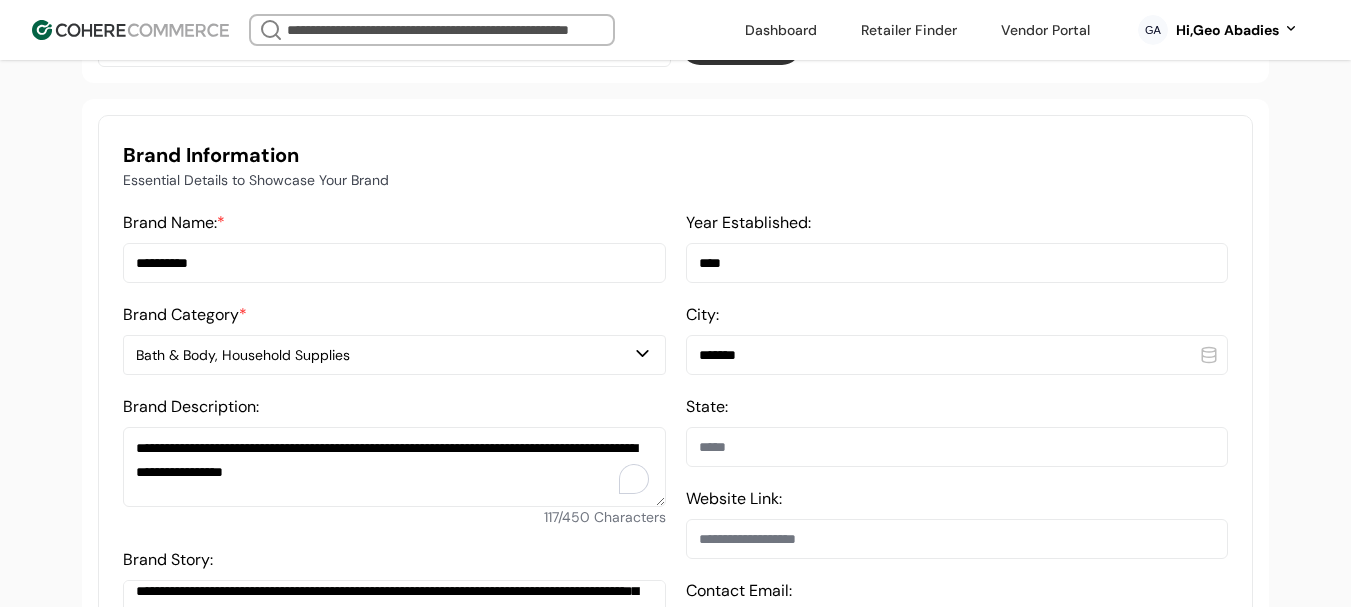 type on "*******" 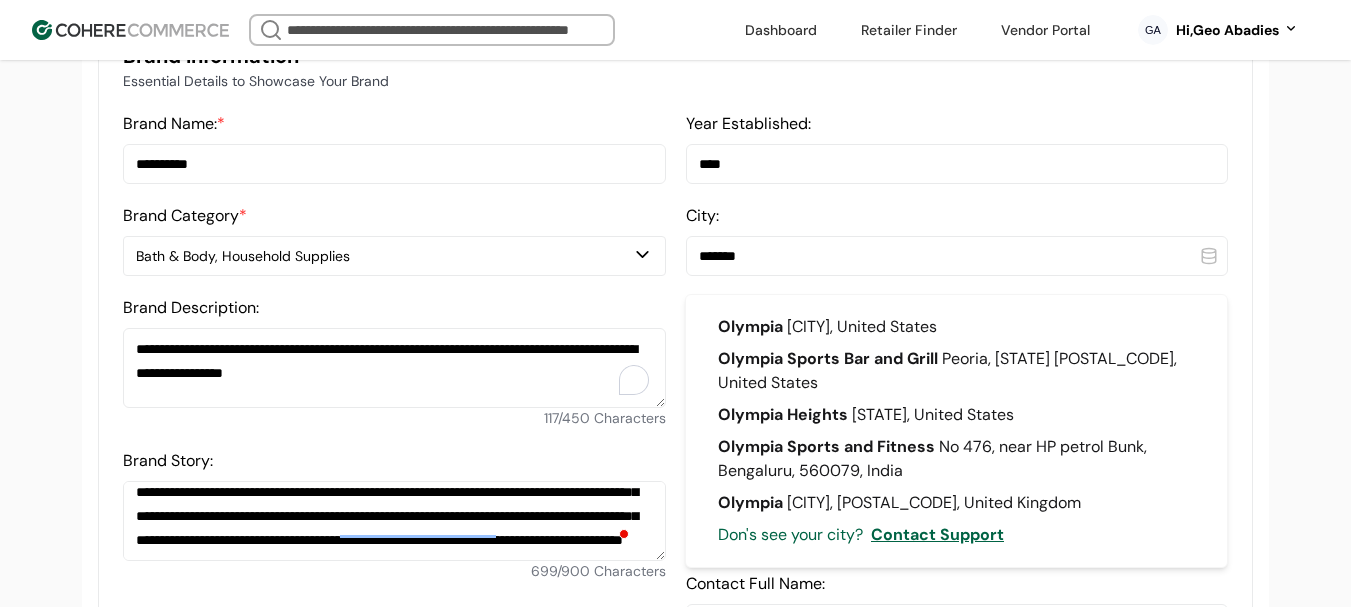 scroll, scrollTop: 537, scrollLeft: 0, axis: vertical 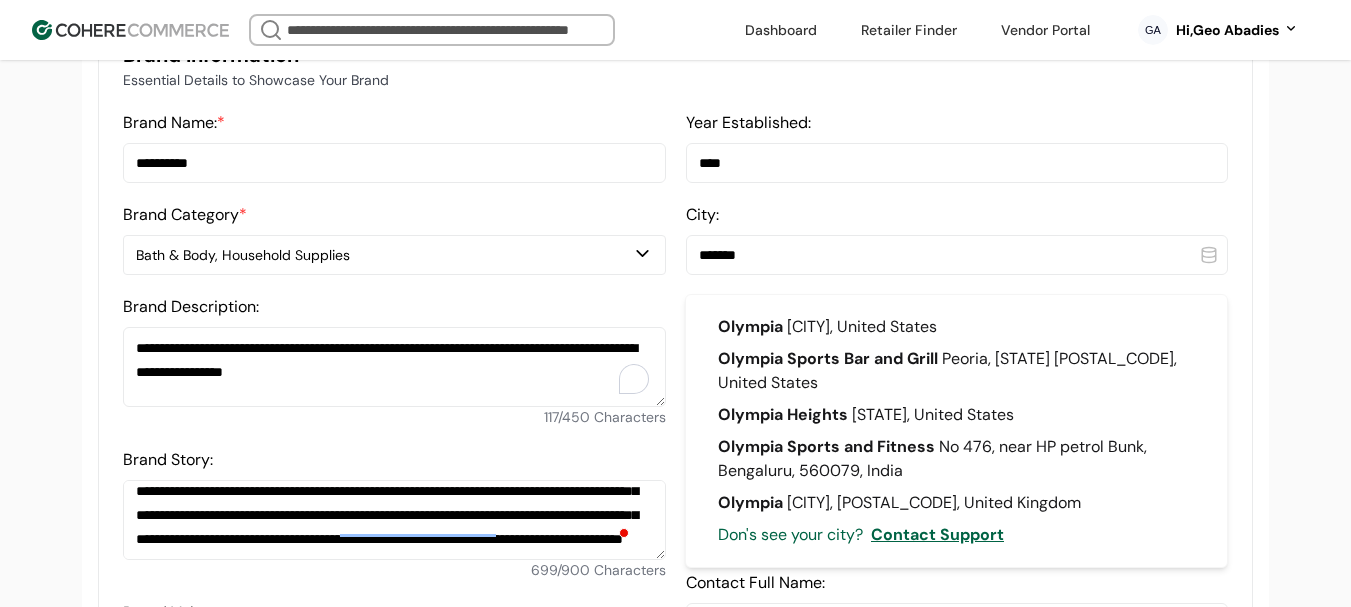 click on "Olympia   Washington, United States" at bounding box center [956, 327] 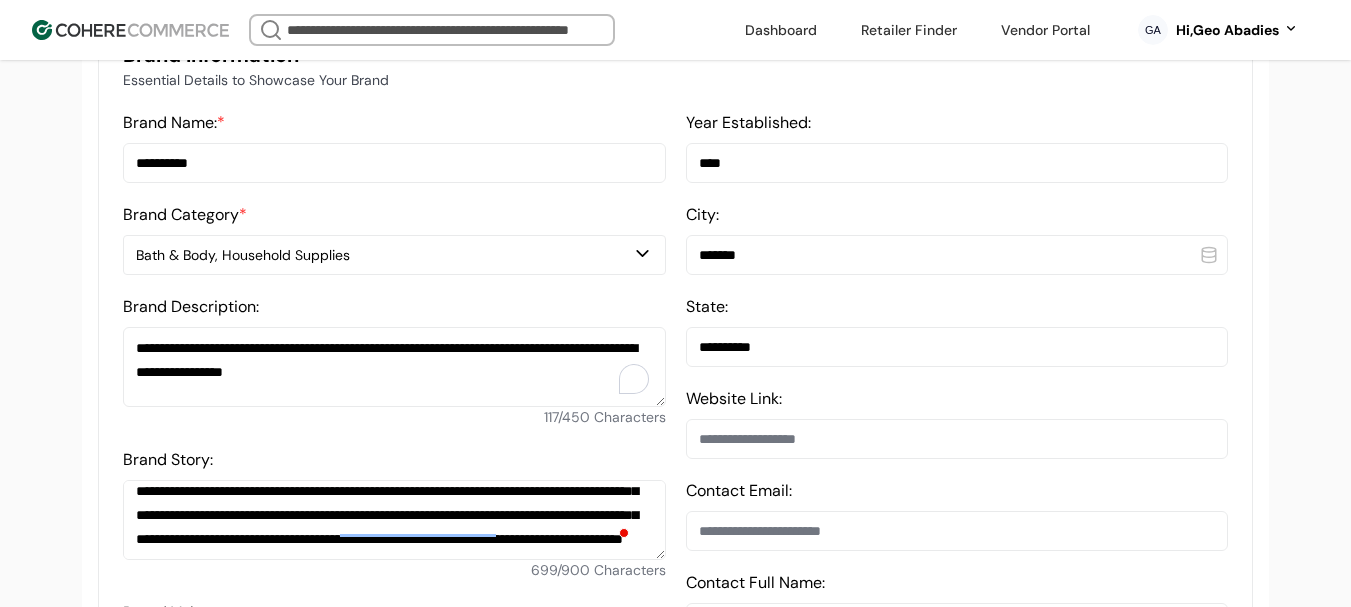 click at bounding box center (957, 439) 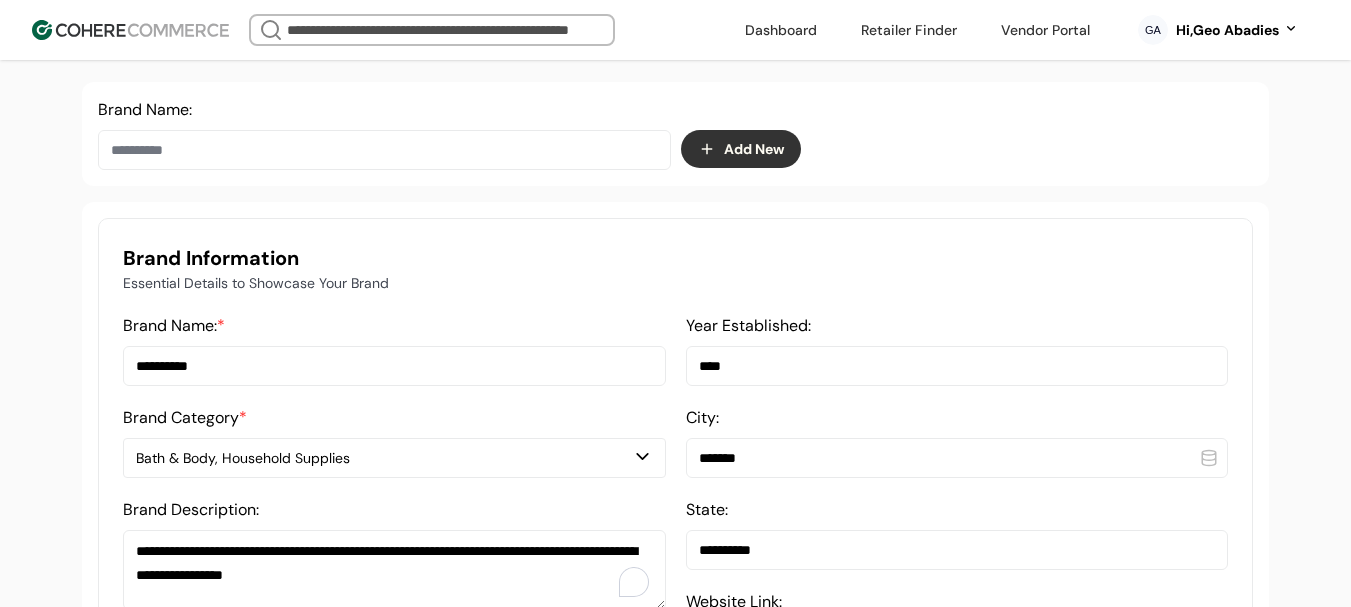 scroll, scrollTop: 237, scrollLeft: 0, axis: vertical 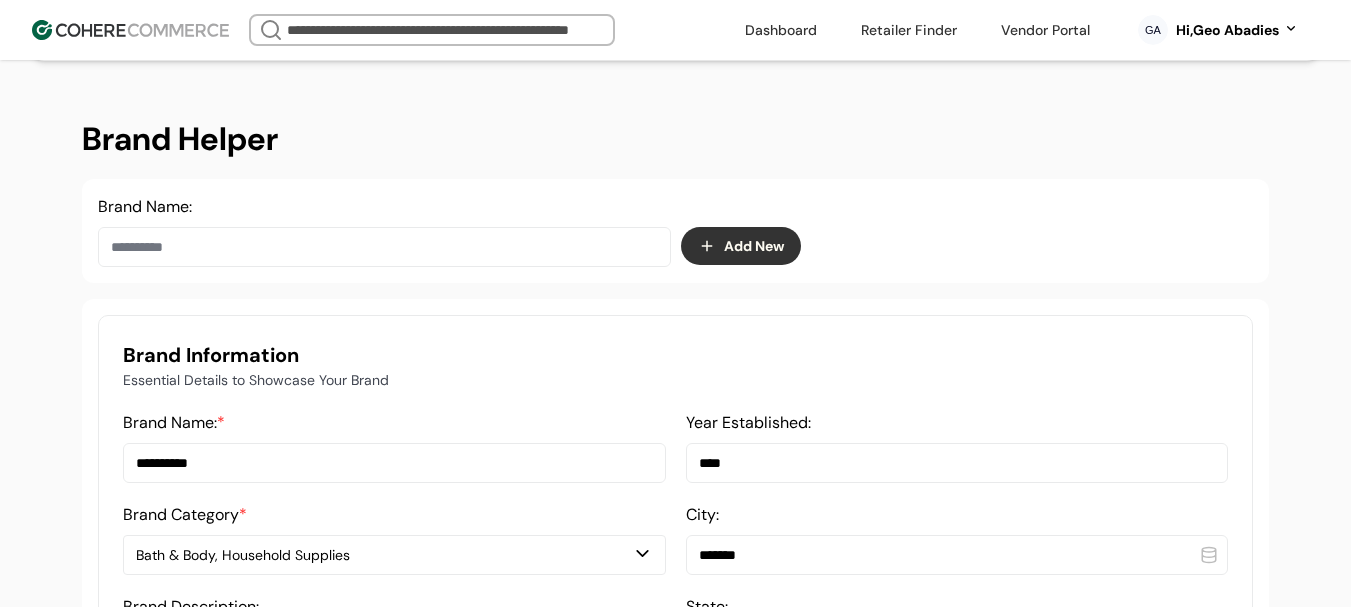 type on "**********" 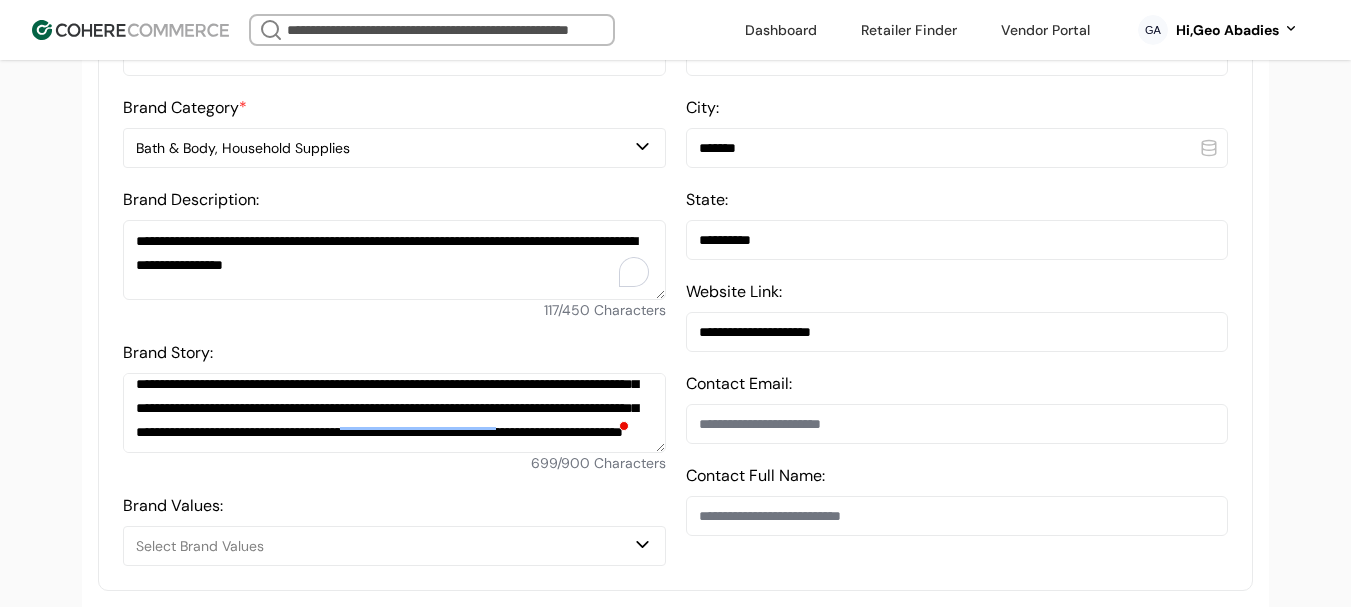 scroll, scrollTop: 737, scrollLeft: 0, axis: vertical 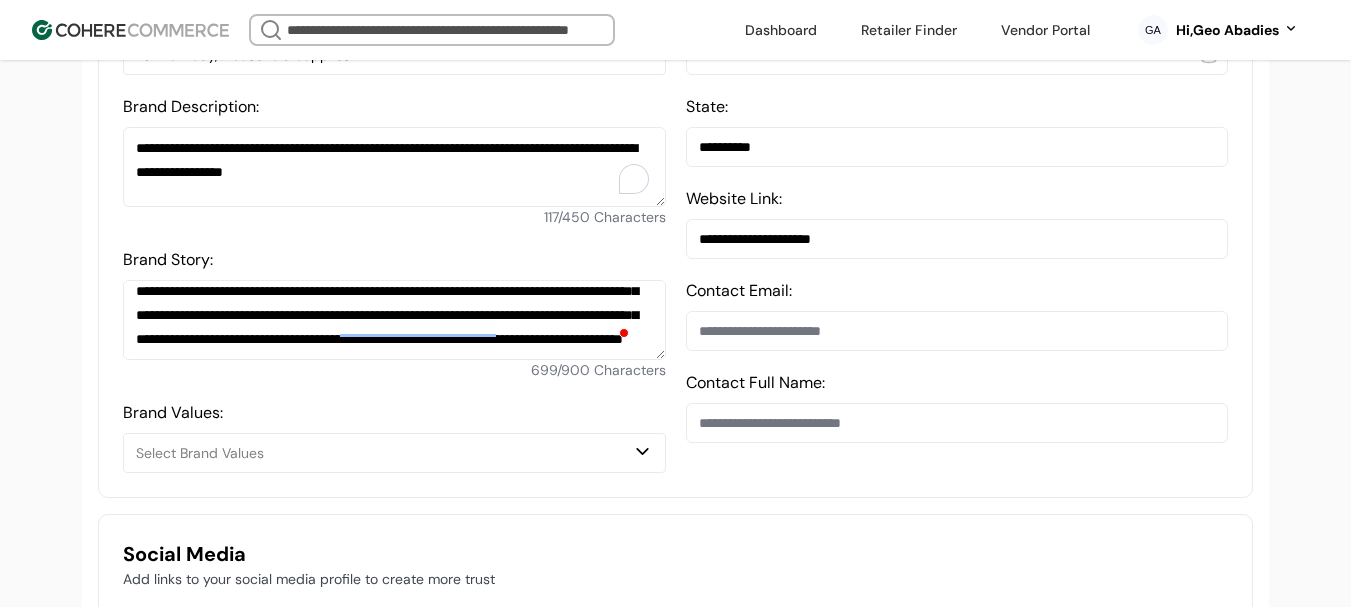 drag, startPoint x: 795, startPoint y: 353, endPoint x: 803, endPoint y: 259, distance: 94.33981 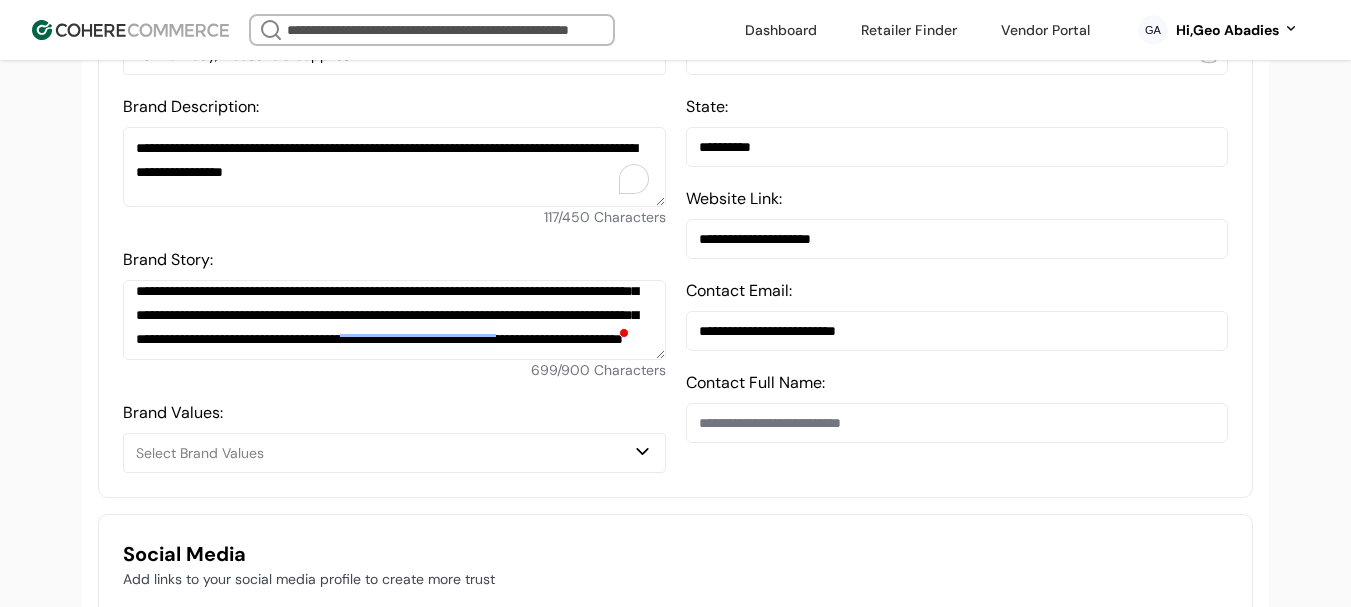 type on "**********" 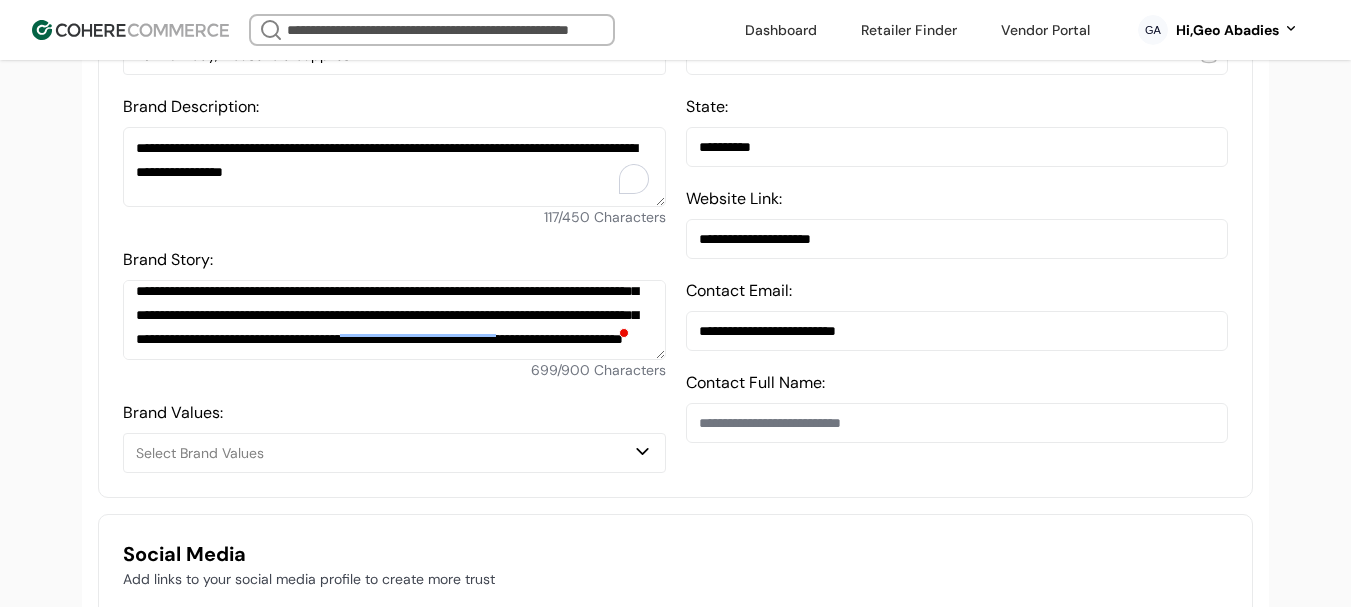 click at bounding box center (957, 423) 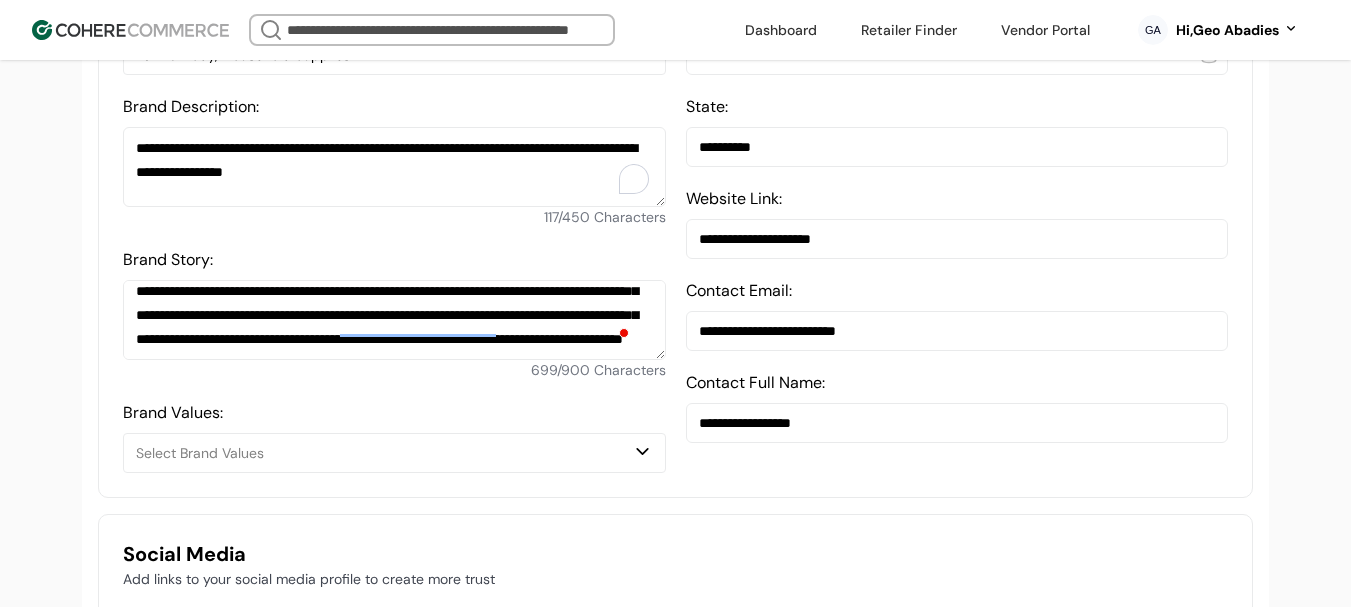 type on "**********" 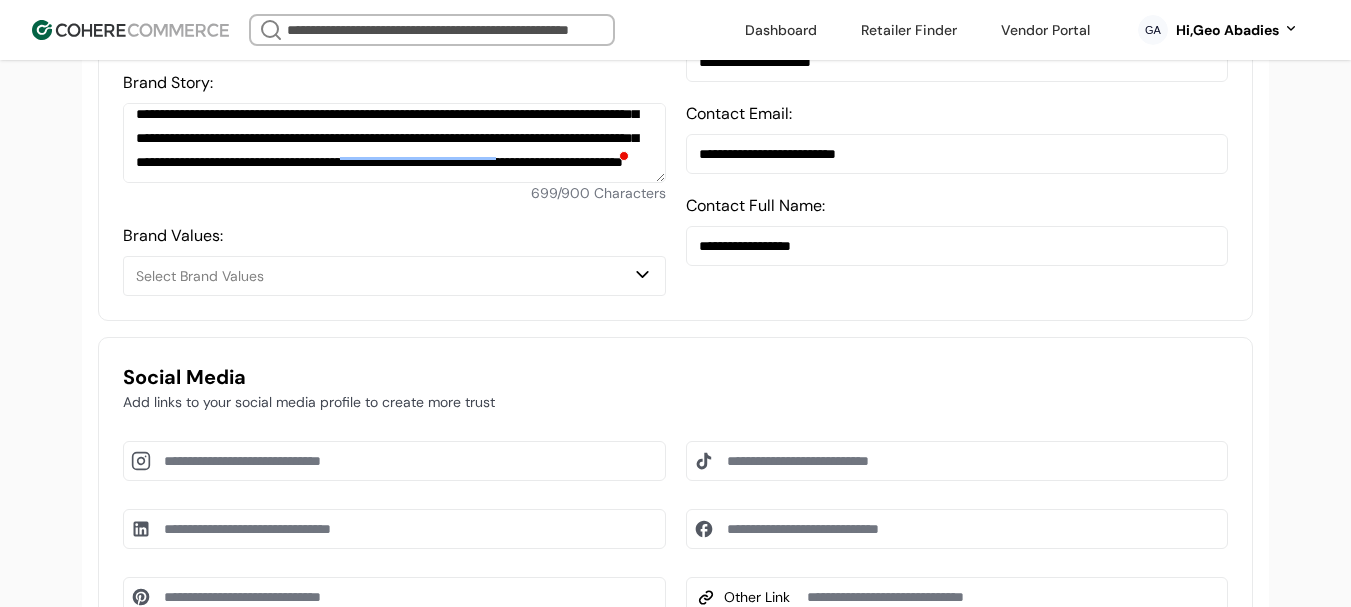 scroll, scrollTop: 937, scrollLeft: 0, axis: vertical 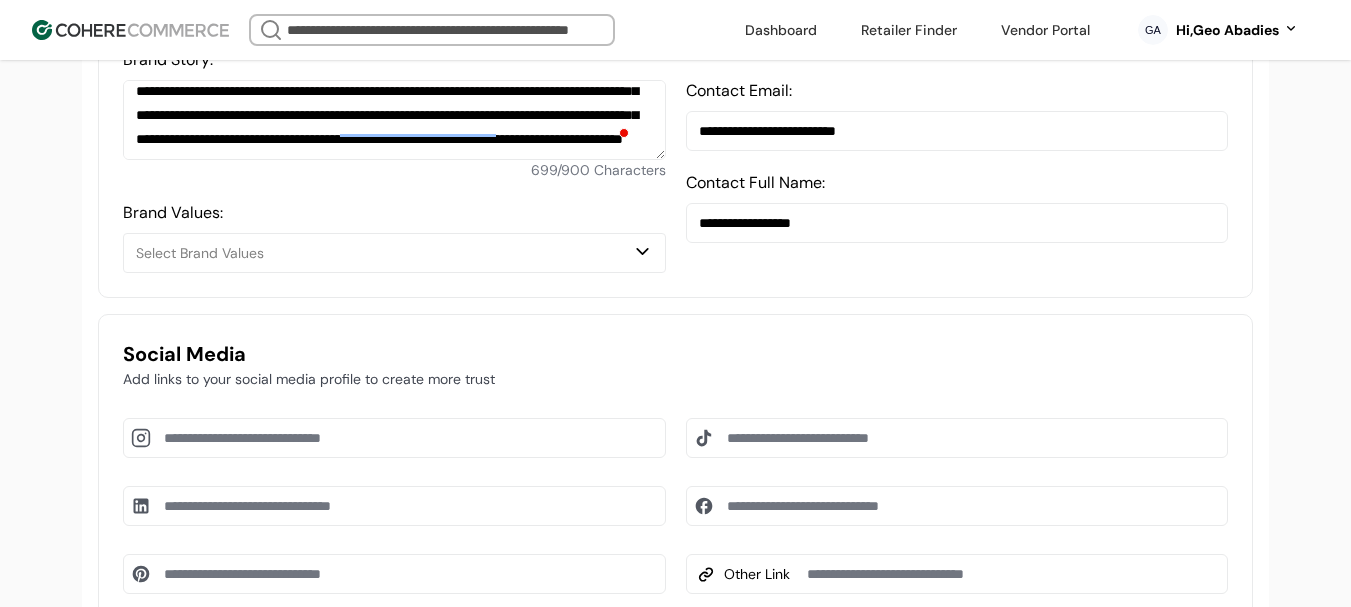 click on "Select Brand Values" at bounding box center [384, 253] 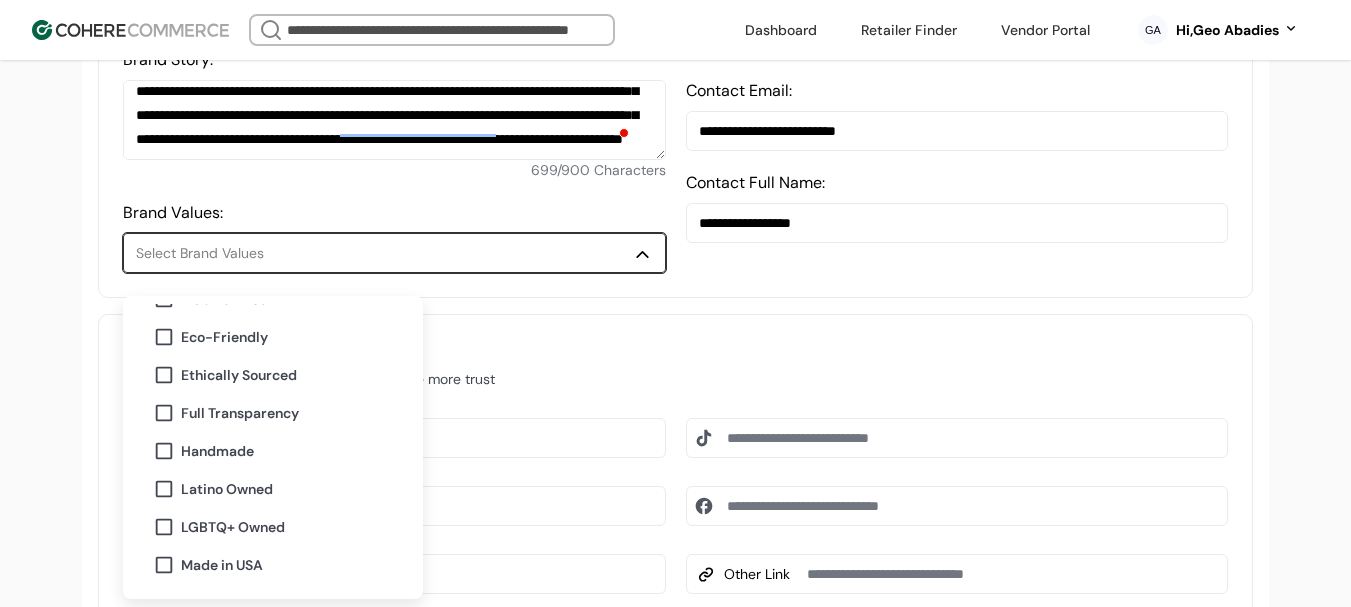 scroll, scrollTop: 200, scrollLeft: 0, axis: vertical 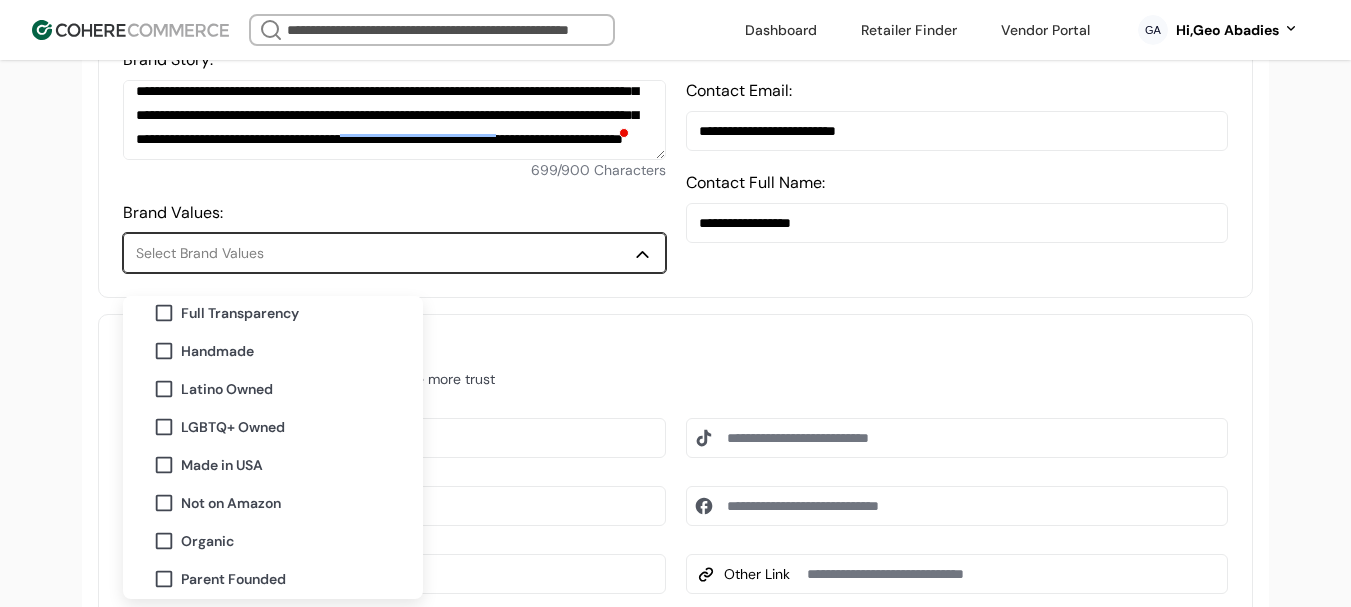 click on "Full Transparency" at bounding box center (240, 313) 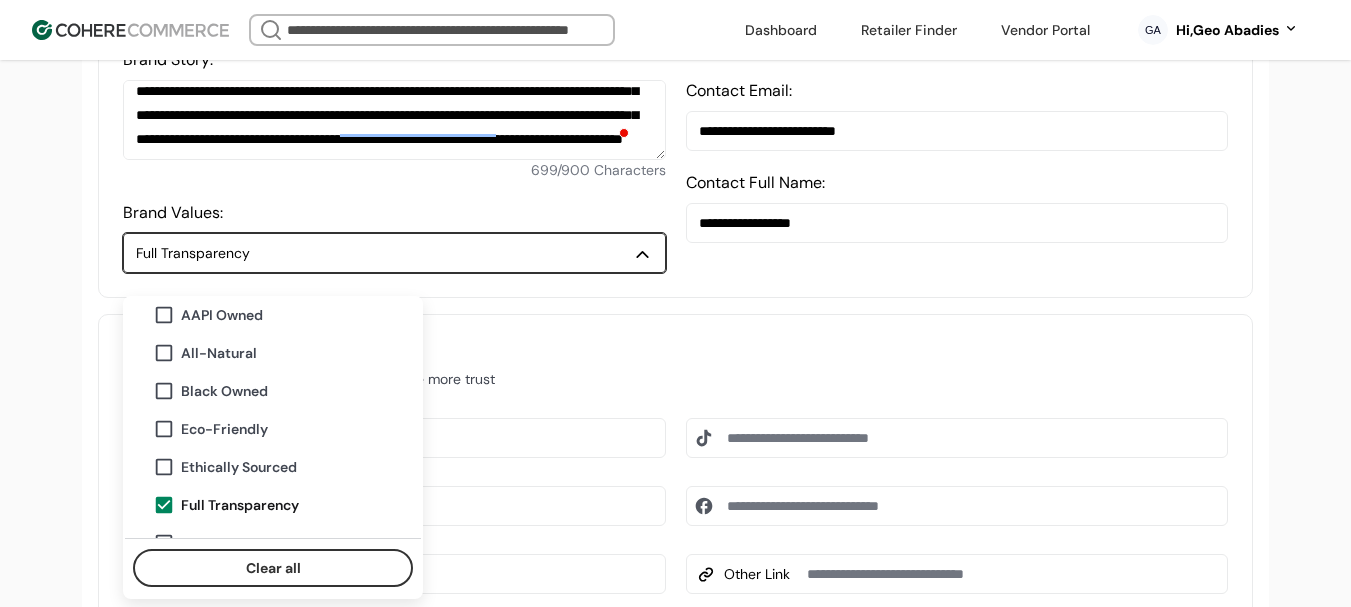 scroll, scrollTop: 0, scrollLeft: 0, axis: both 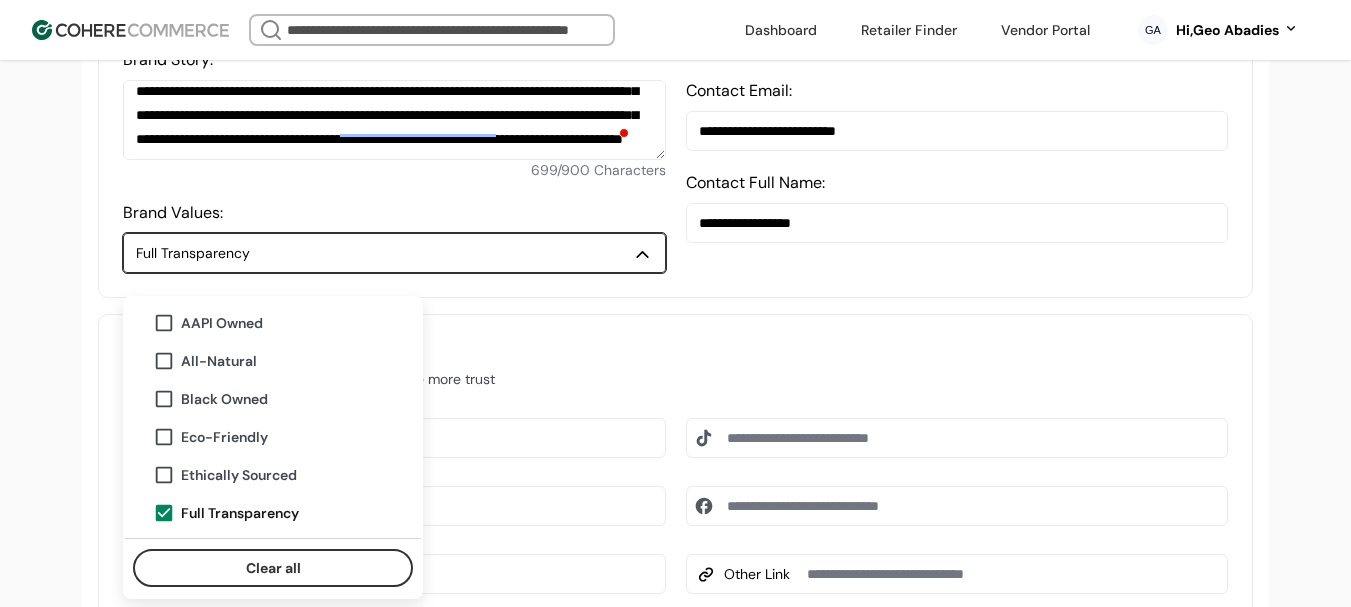 click on "Ethically Sourced" at bounding box center (239, 475) 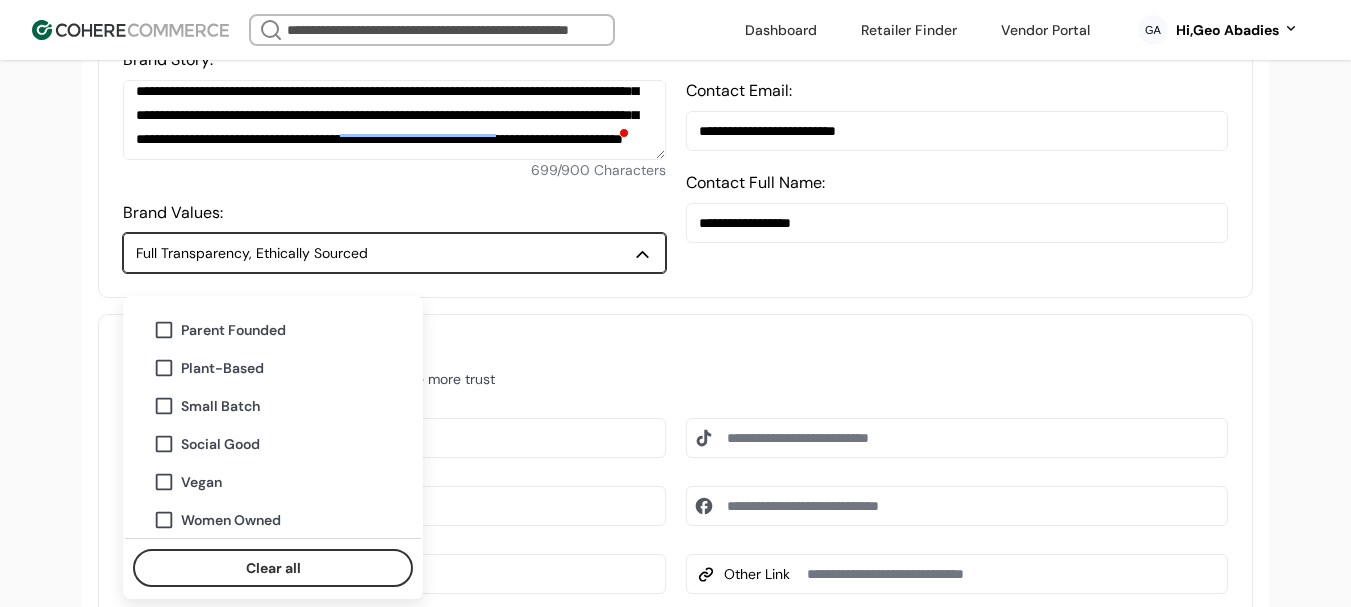 scroll, scrollTop: 450, scrollLeft: 0, axis: vertical 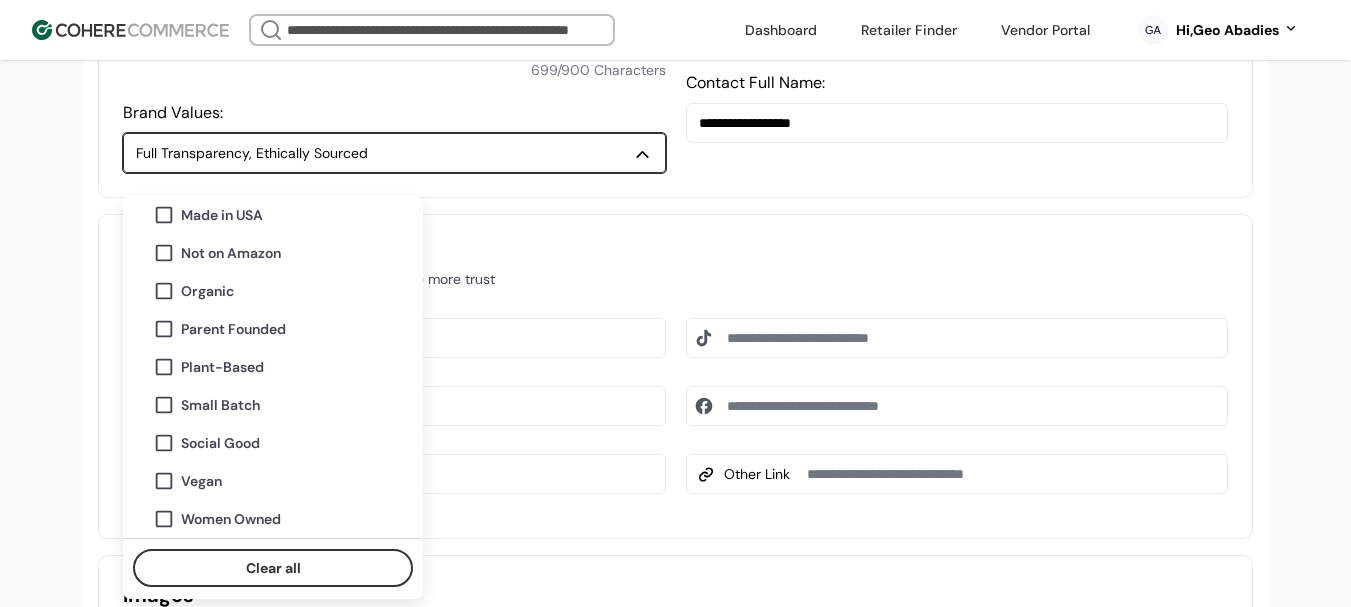 click on "Social Good" at bounding box center (220, 443) 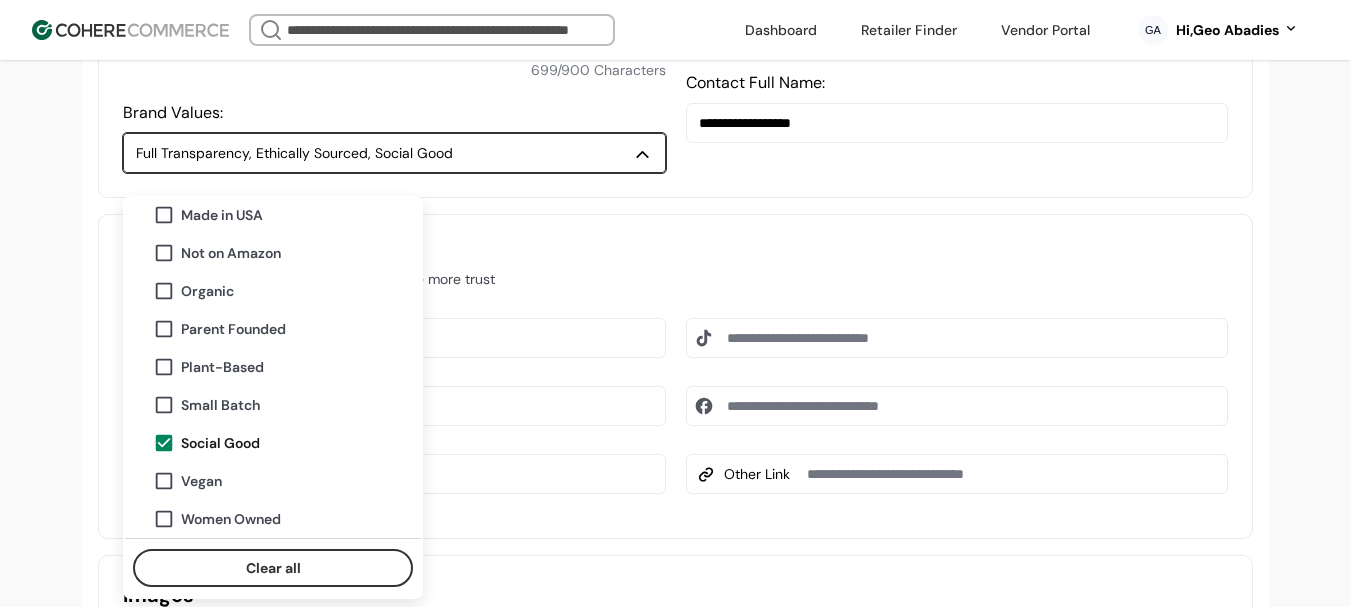 click on "Social Good" at bounding box center (220, 443) 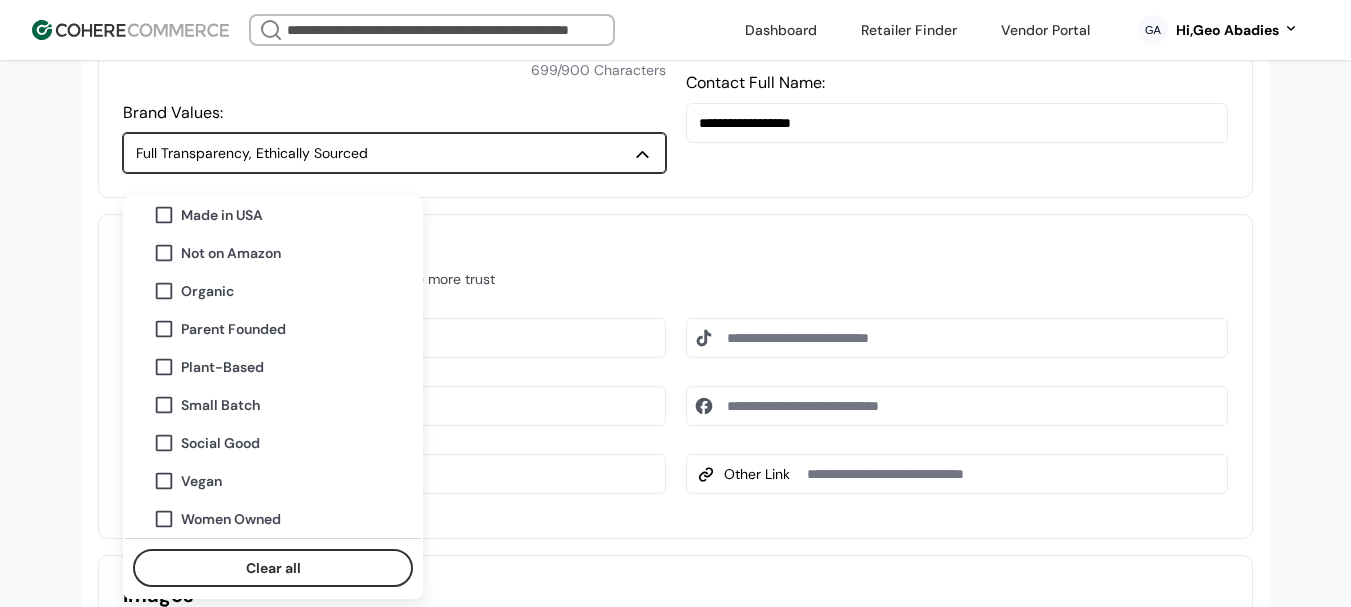 click on "**********" at bounding box center (675, 424) 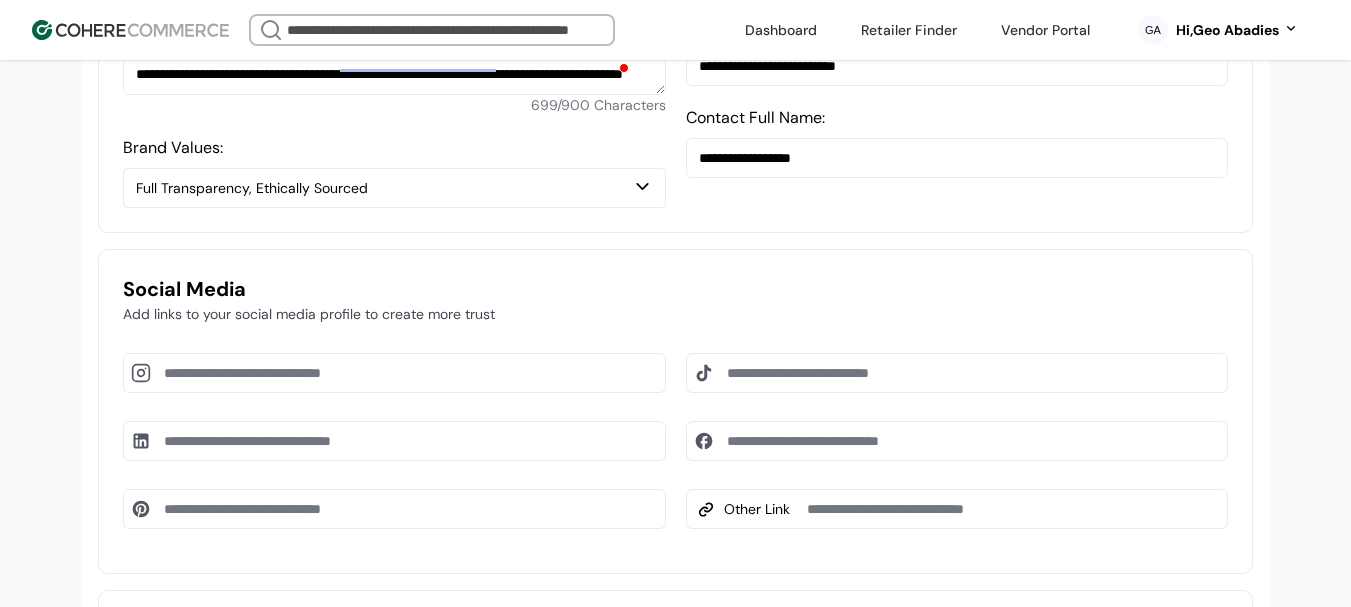 scroll, scrollTop: 1037, scrollLeft: 0, axis: vertical 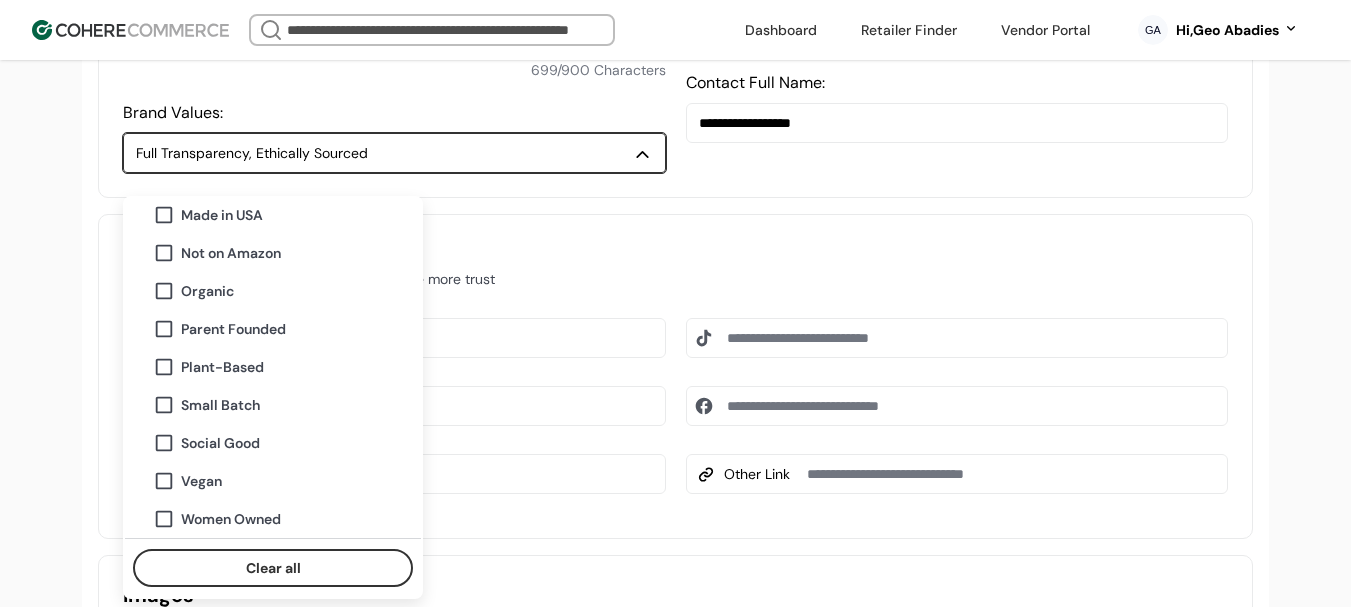 click on "Full Transparency, Ethically Sourced" at bounding box center (384, 153) 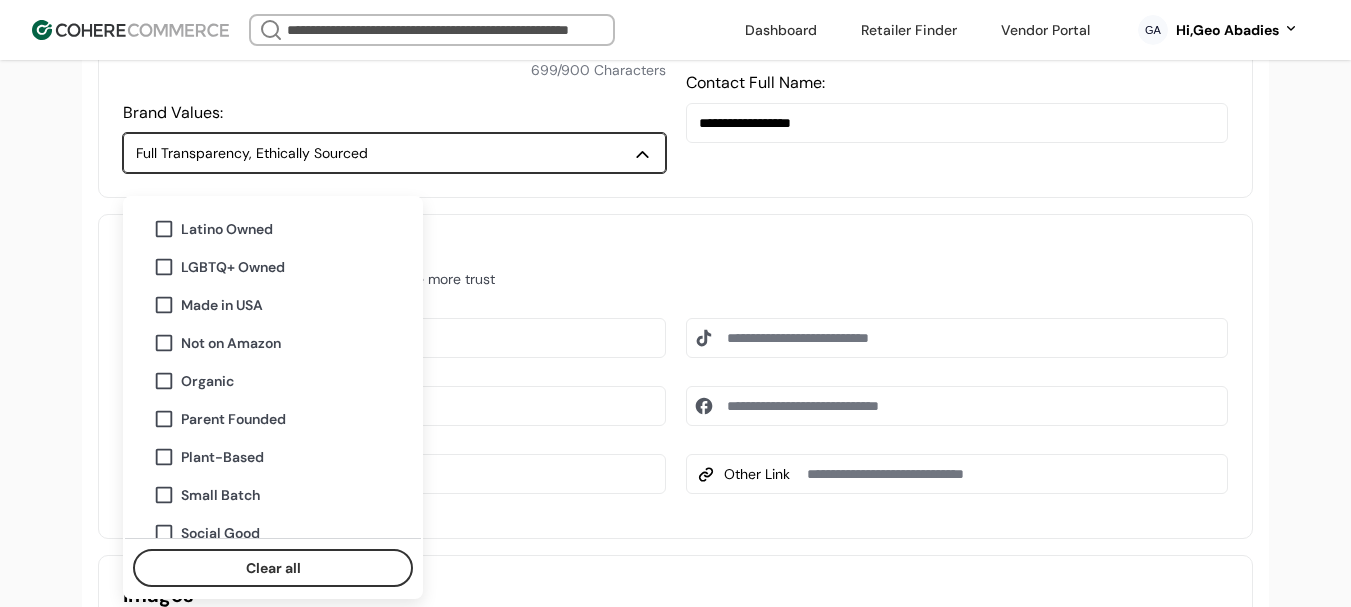 scroll, scrollTop: 150, scrollLeft: 0, axis: vertical 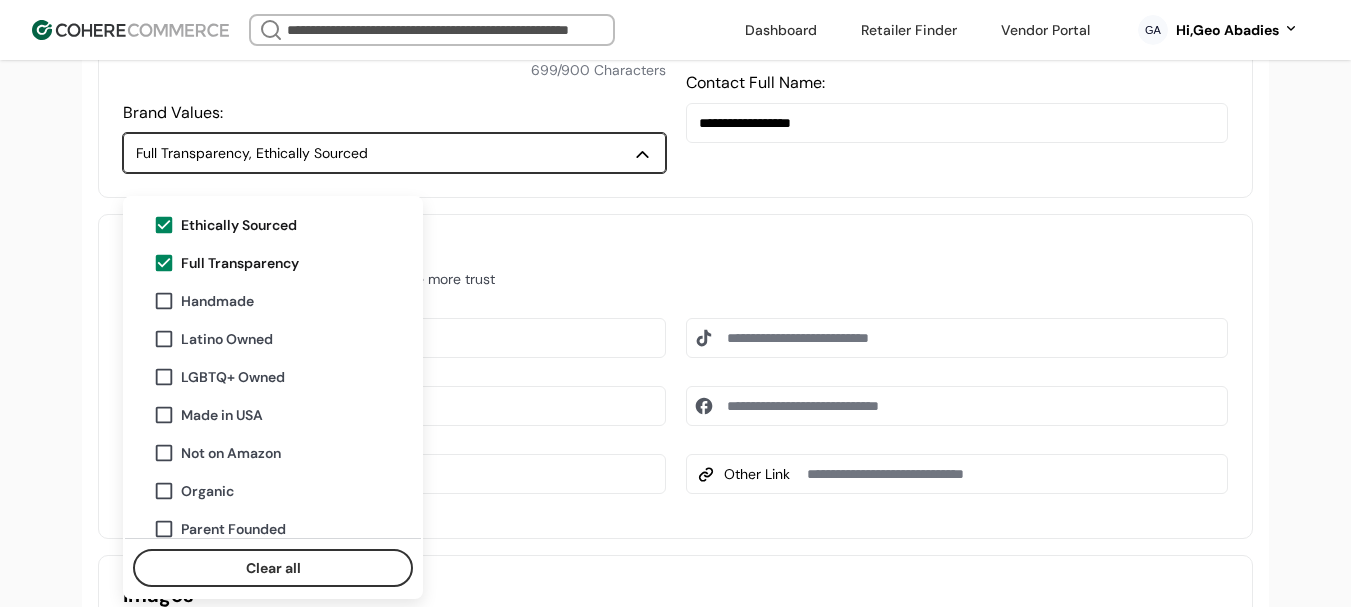 click on "Handmade" at bounding box center [217, 301] 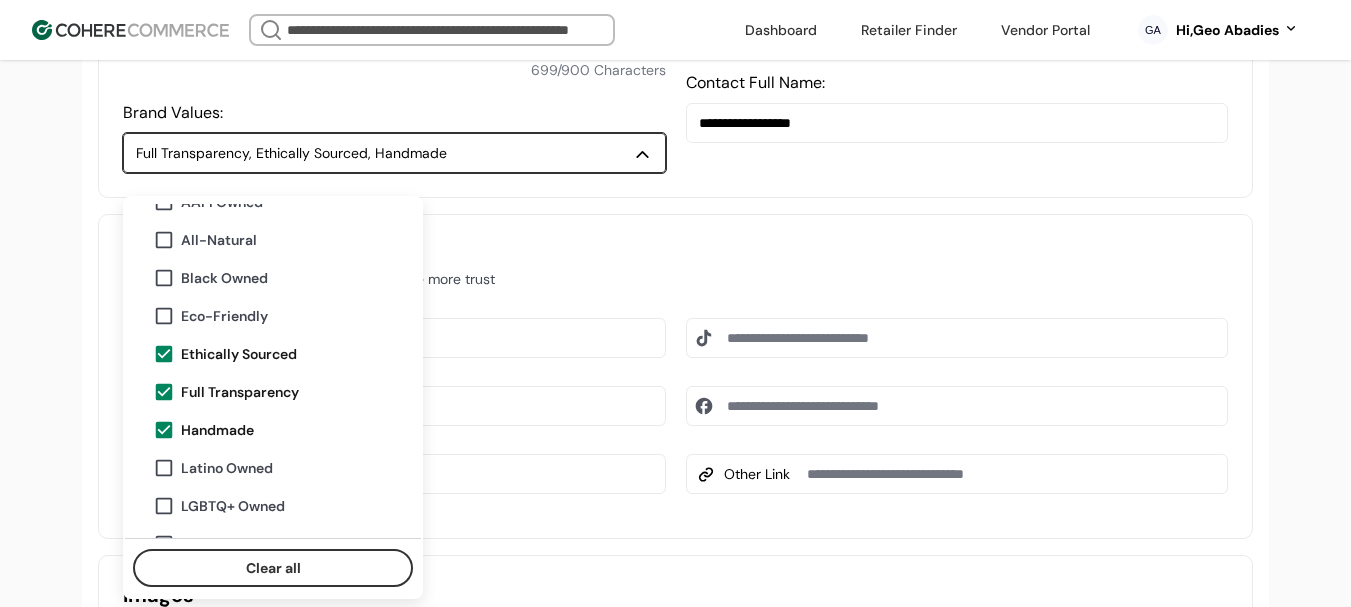 scroll, scrollTop: 0, scrollLeft: 0, axis: both 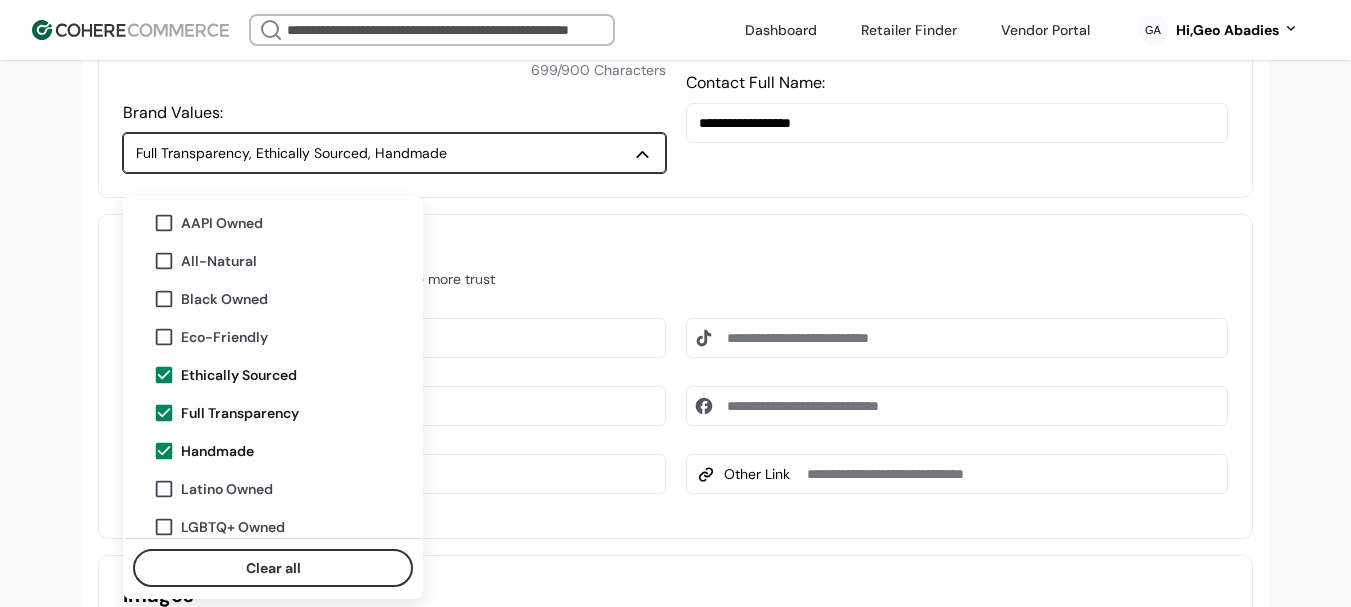 click on "Eco-Friendly" at bounding box center [224, 337] 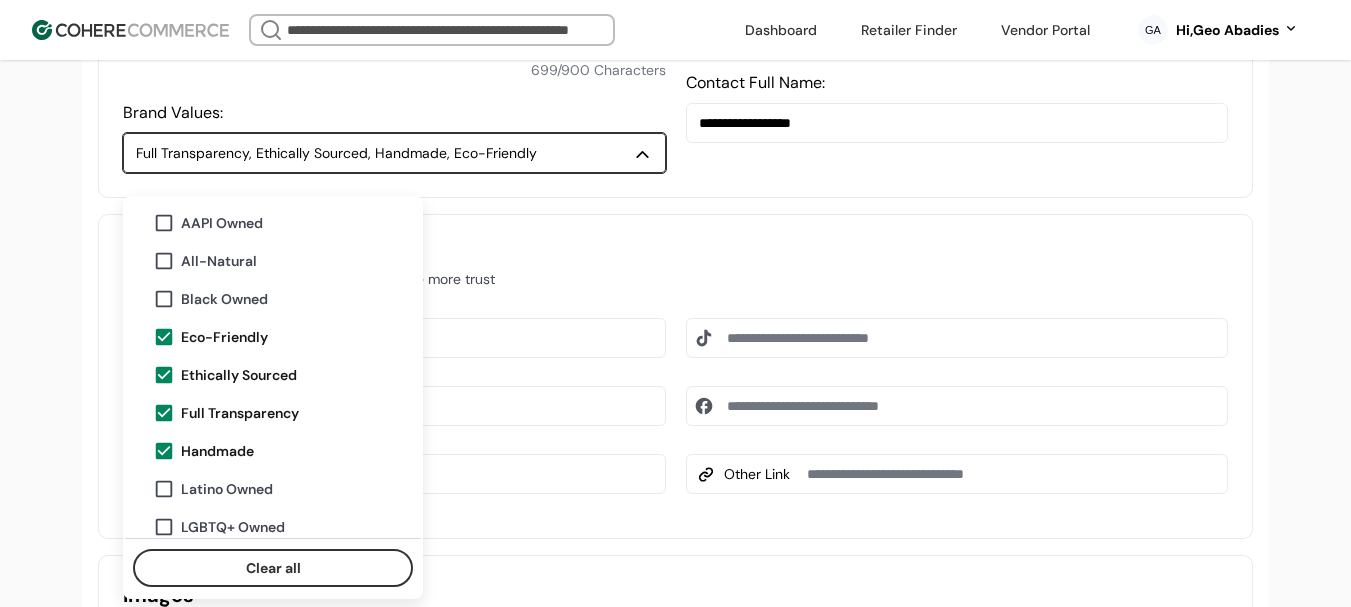 click on "Black Owned" at bounding box center [285, 299] 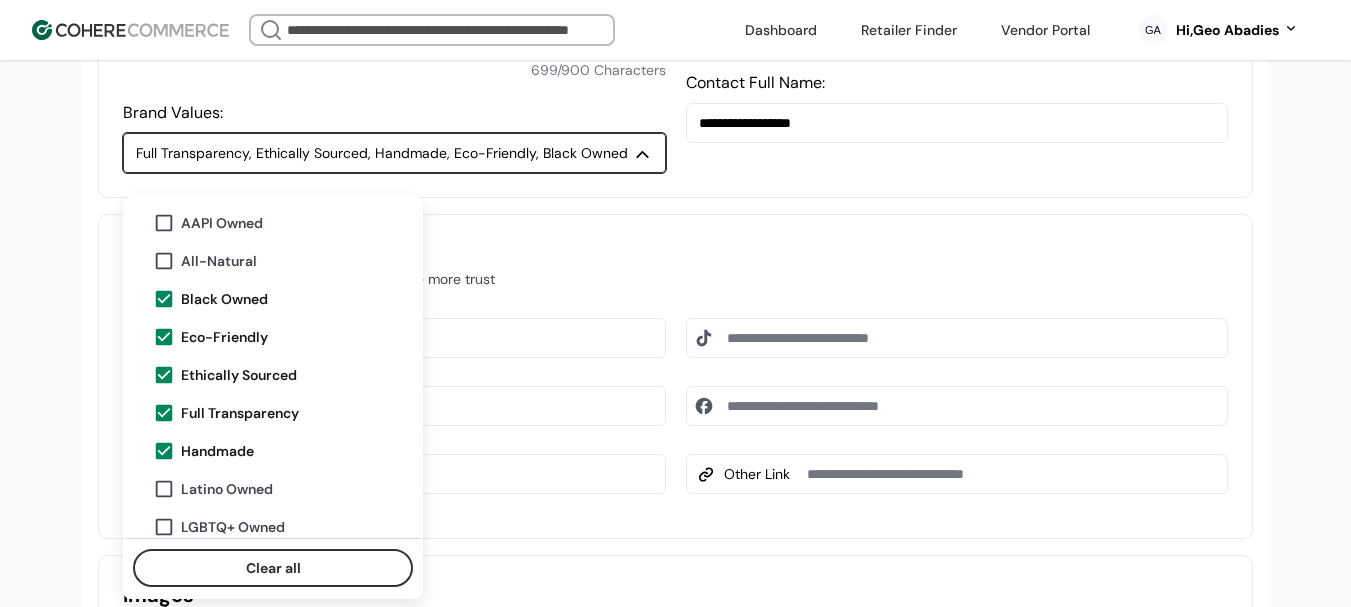 click on "**********" at bounding box center [675, 516] 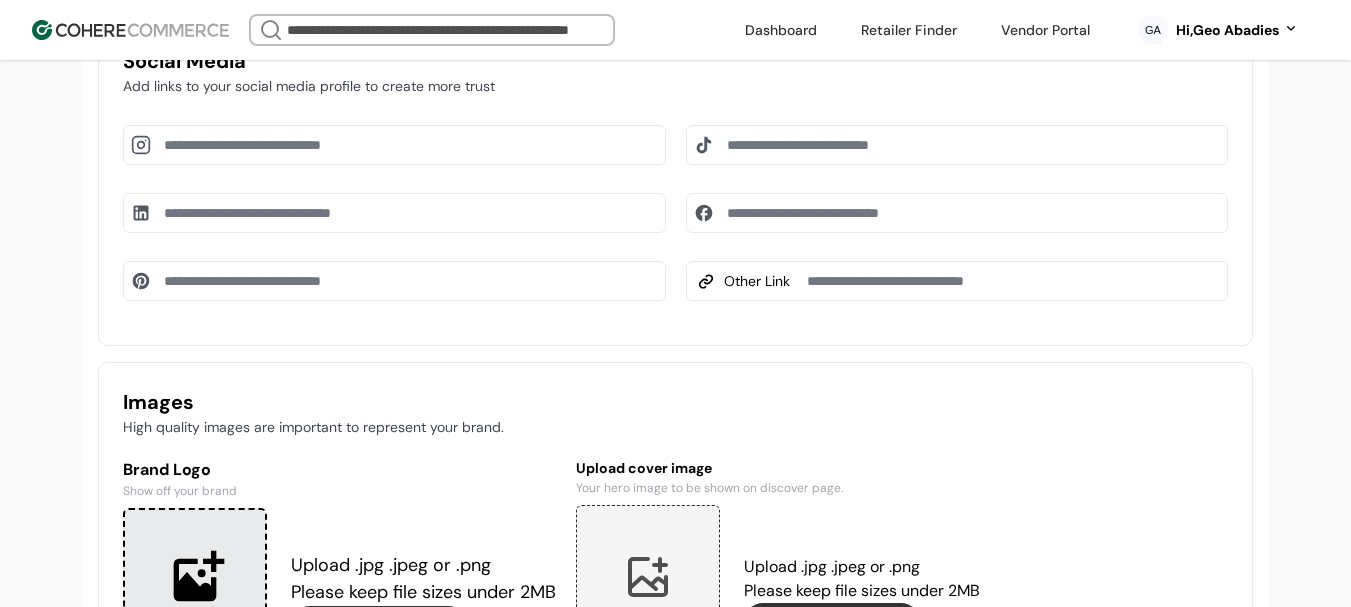 scroll, scrollTop: 1237, scrollLeft: 0, axis: vertical 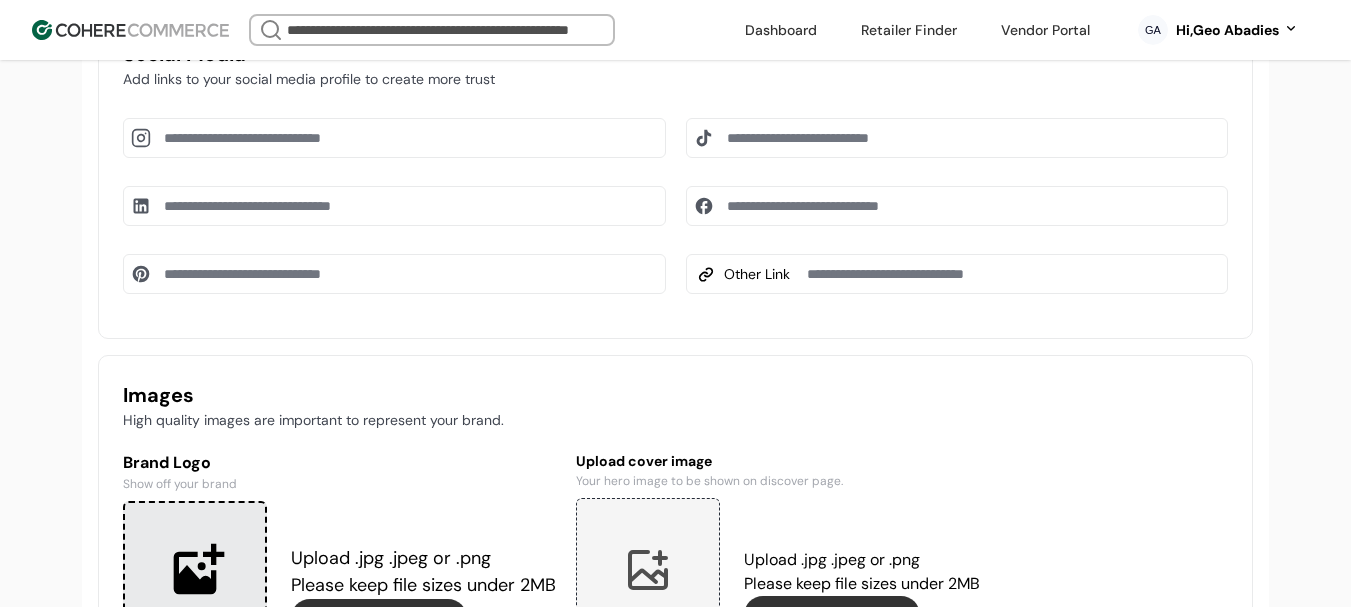 drag, startPoint x: 331, startPoint y: 220, endPoint x: 470, endPoint y: 151, distance: 155.18376 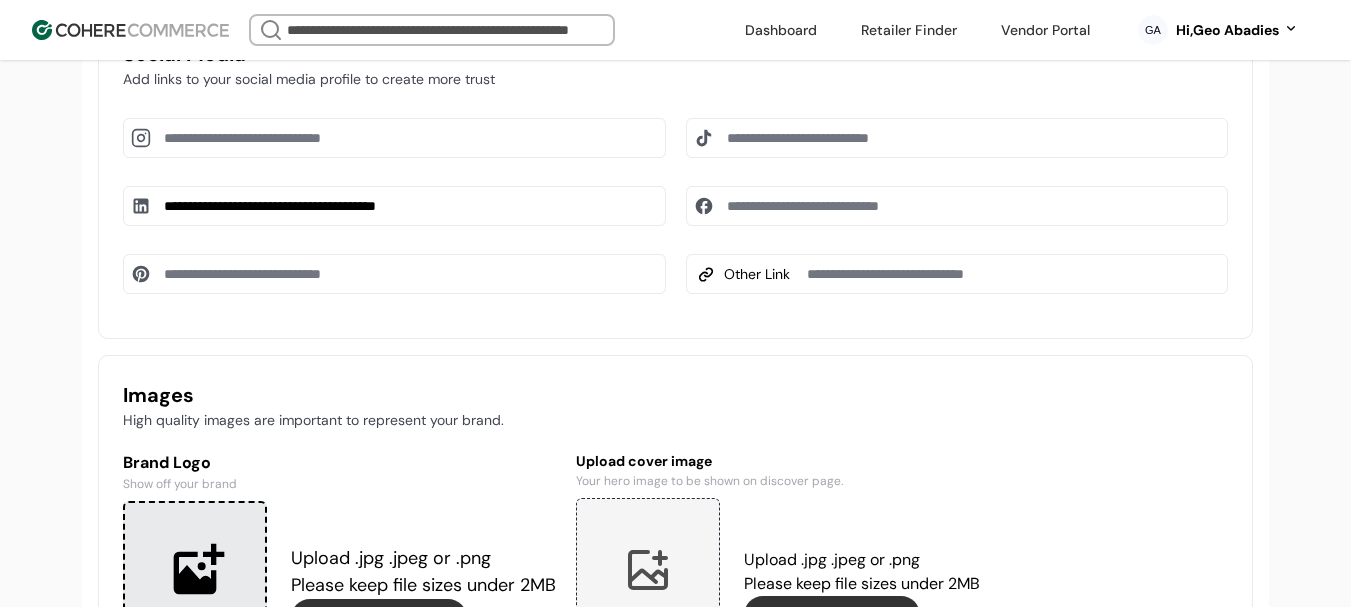 type on "**********" 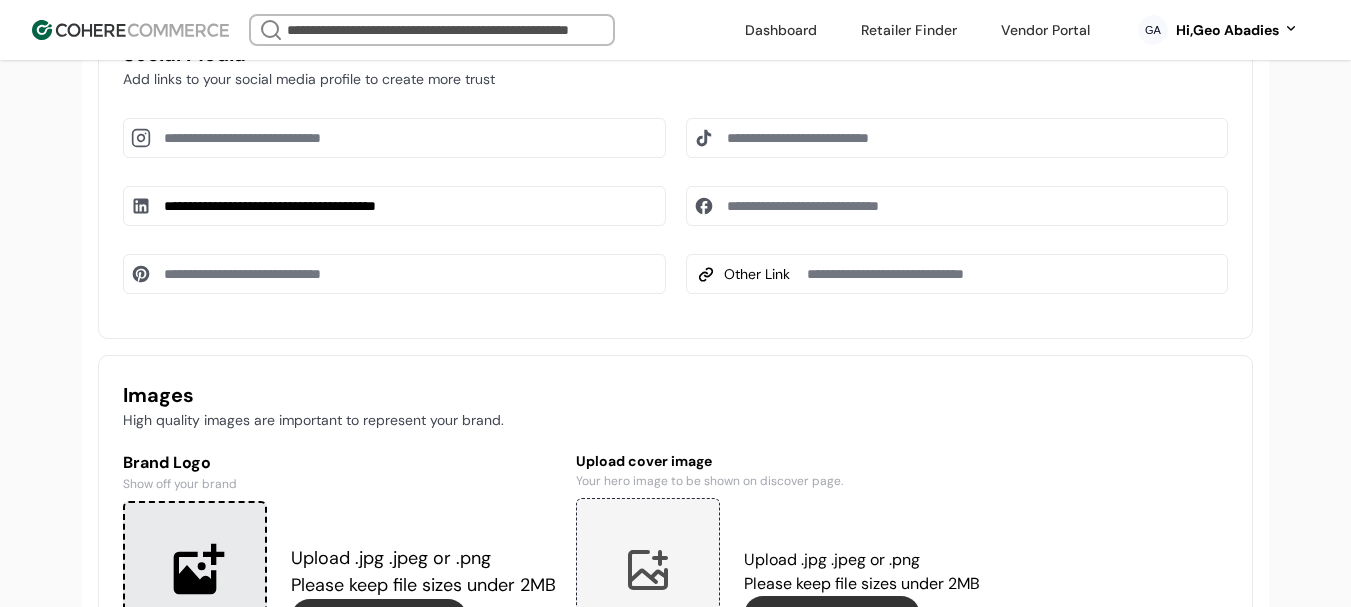 drag, startPoint x: 810, startPoint y: 165, endPoint x: 838, endPoint y: 104, distance: 67.11929 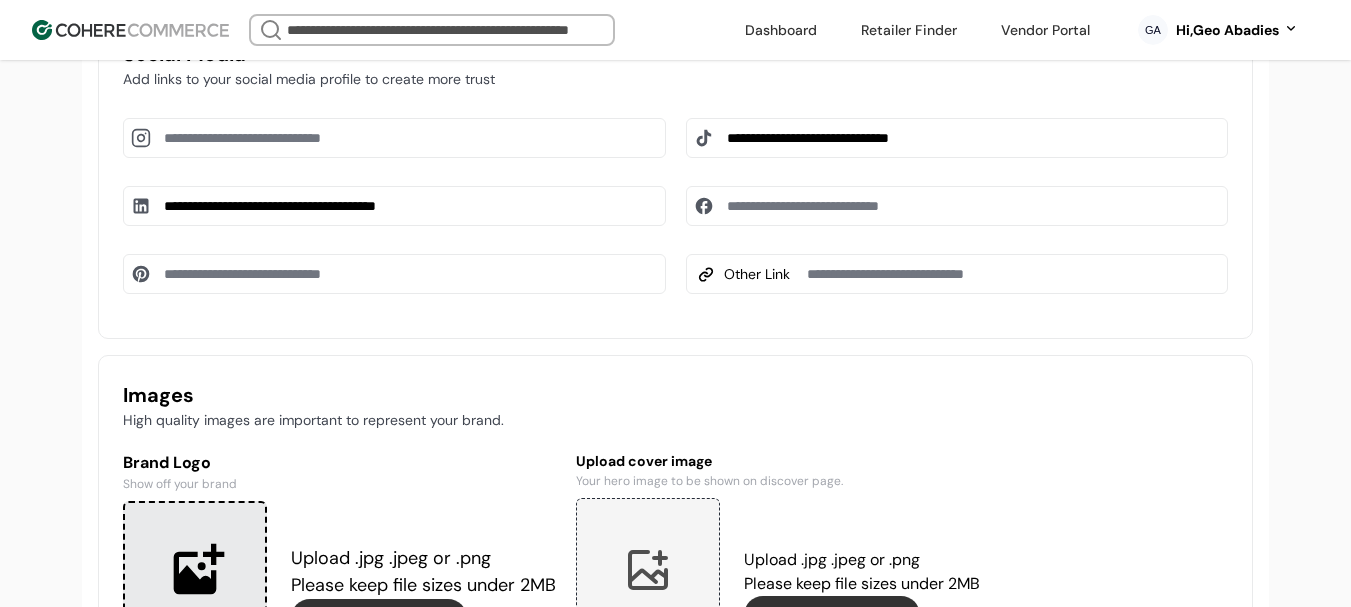 type on "**********" 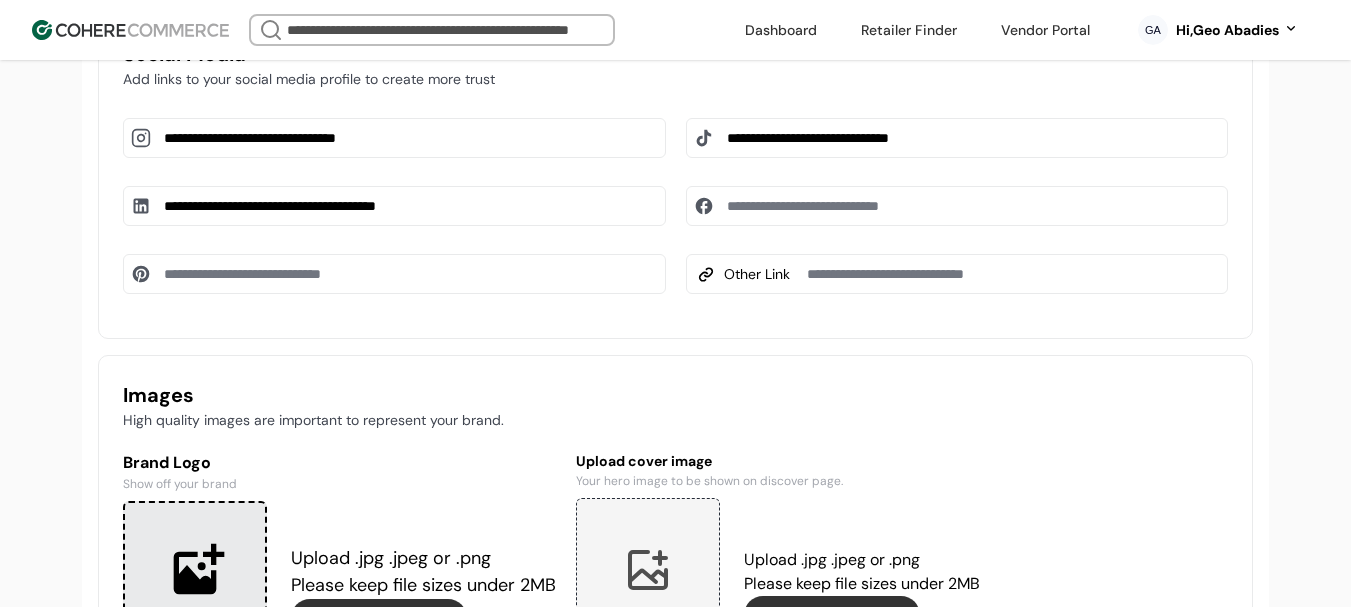 type on "**********" 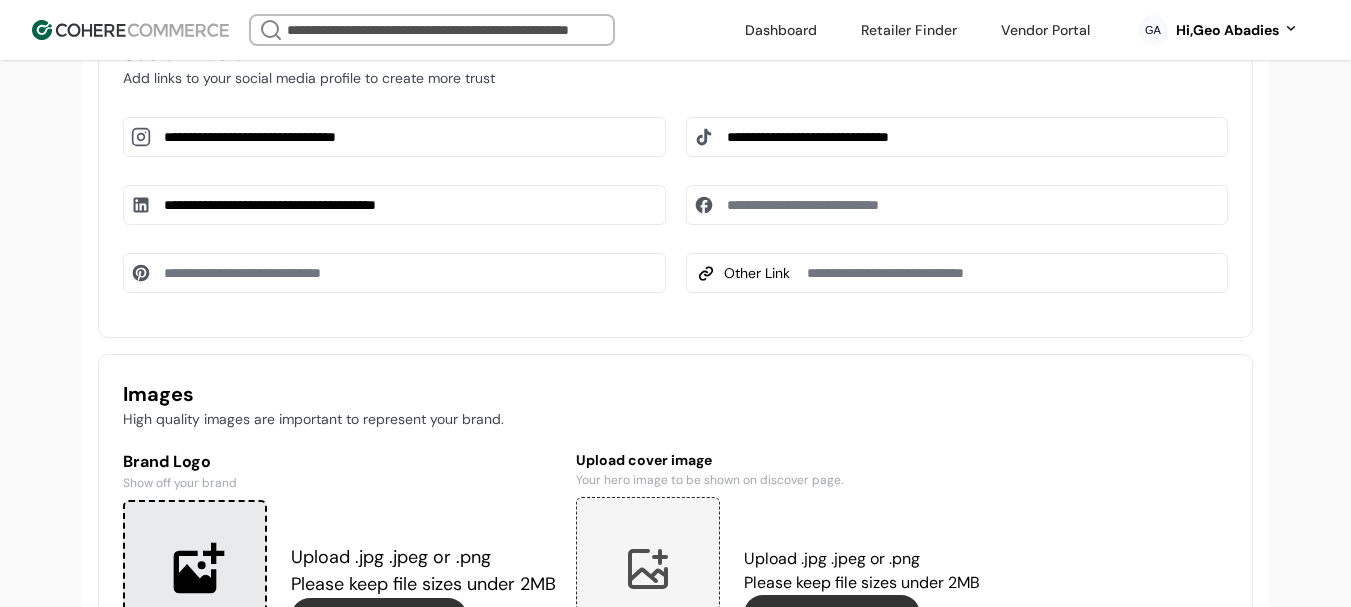 scroll, scrollTop: 1237, scrollLeft: 0, axis: vertical 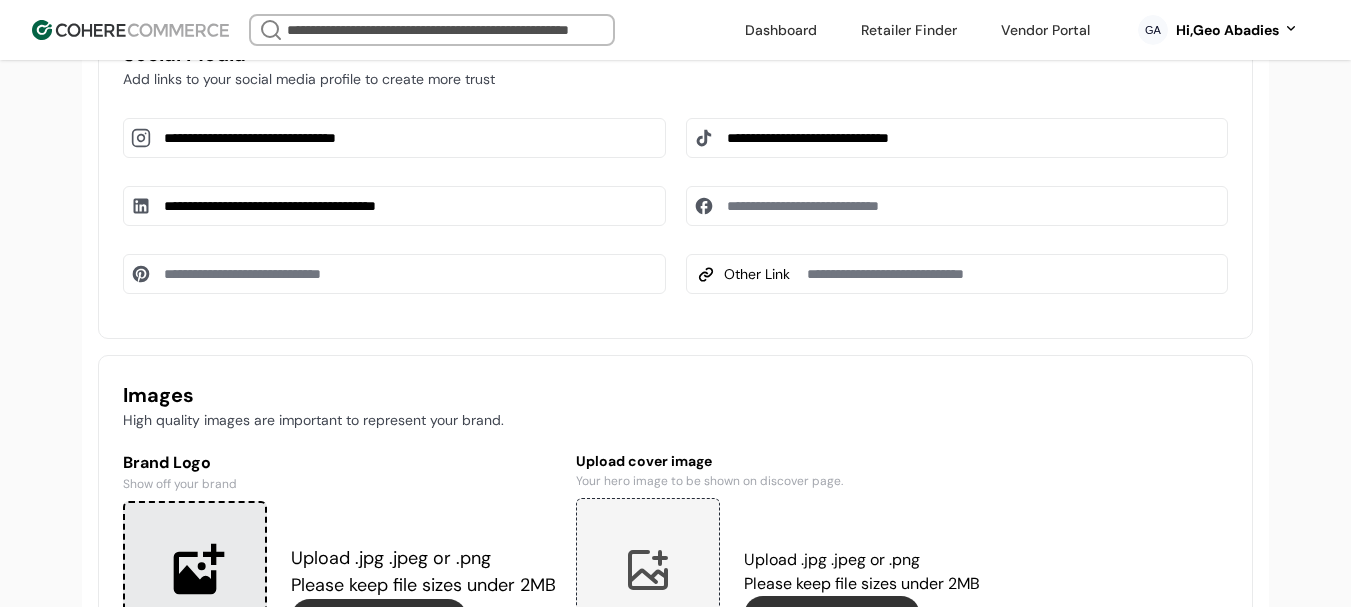 click at bounding box center (957, 206) 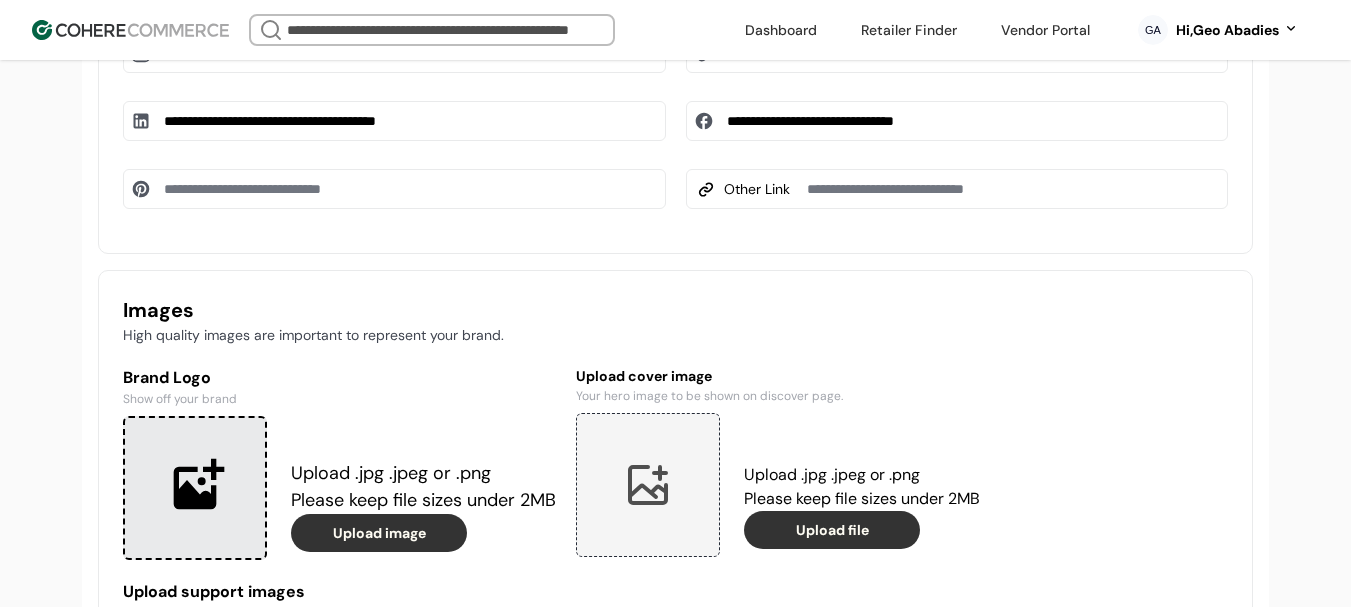 scroll, scrollTop: 1437, scrollLeft: 0, axis: vertical 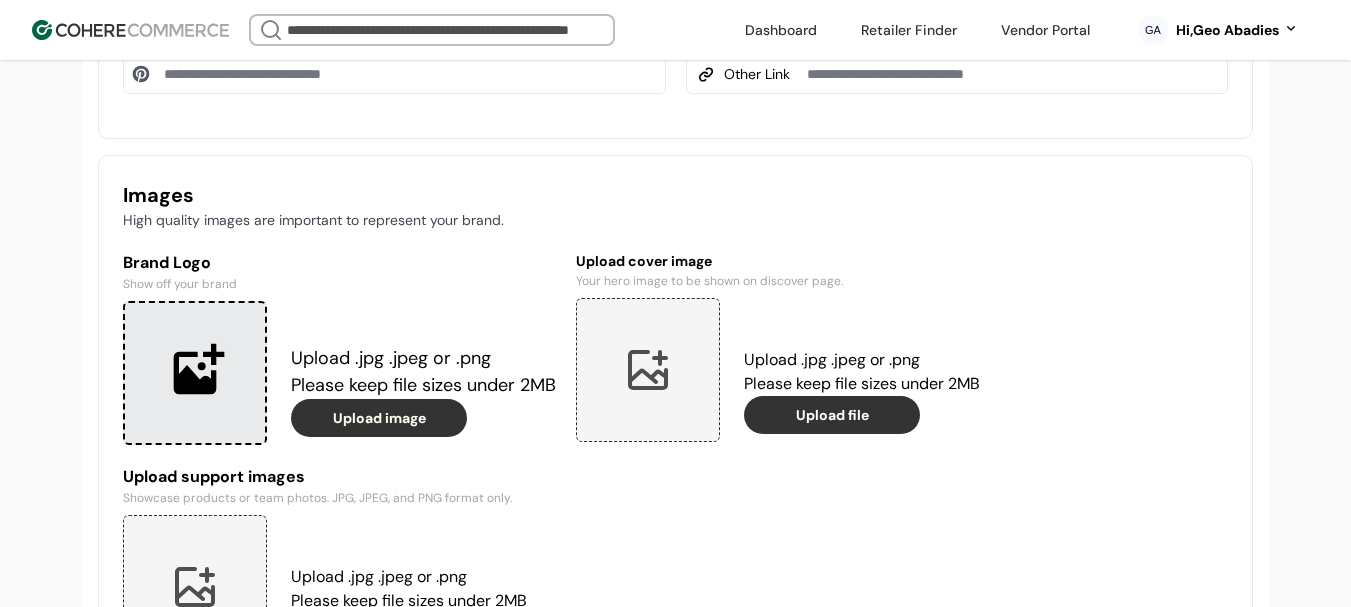 type on "**********" 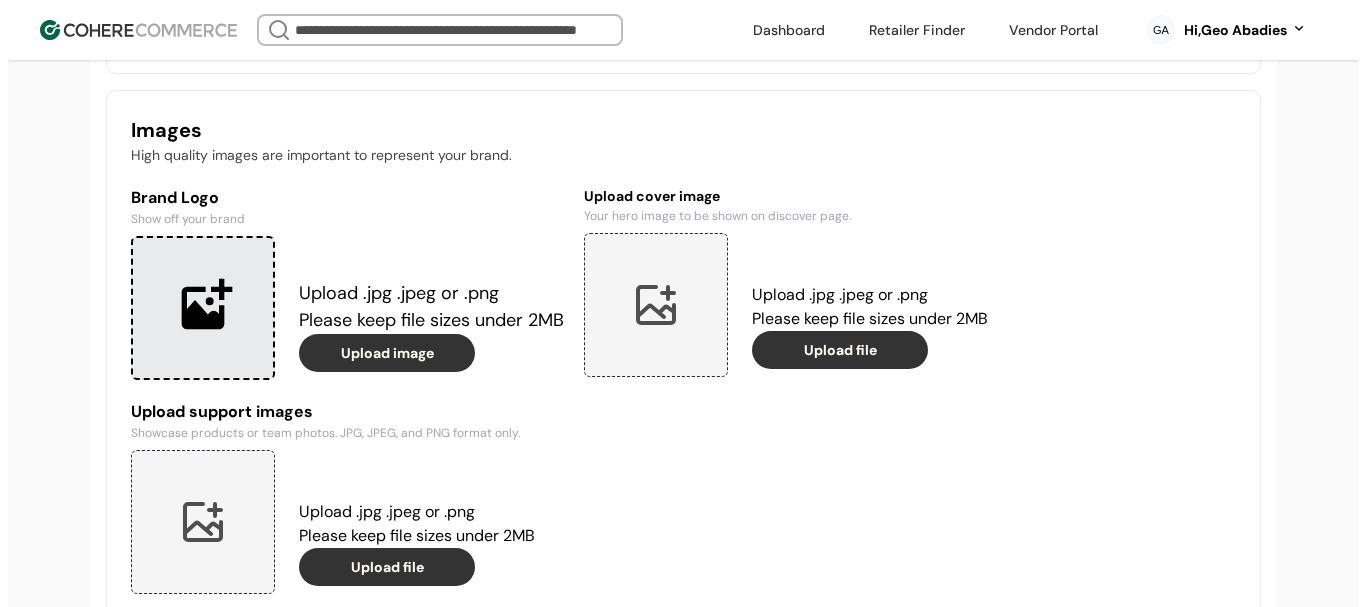 scroll, scrollTop: 1537, scrollLeft: 0, axis: vertical 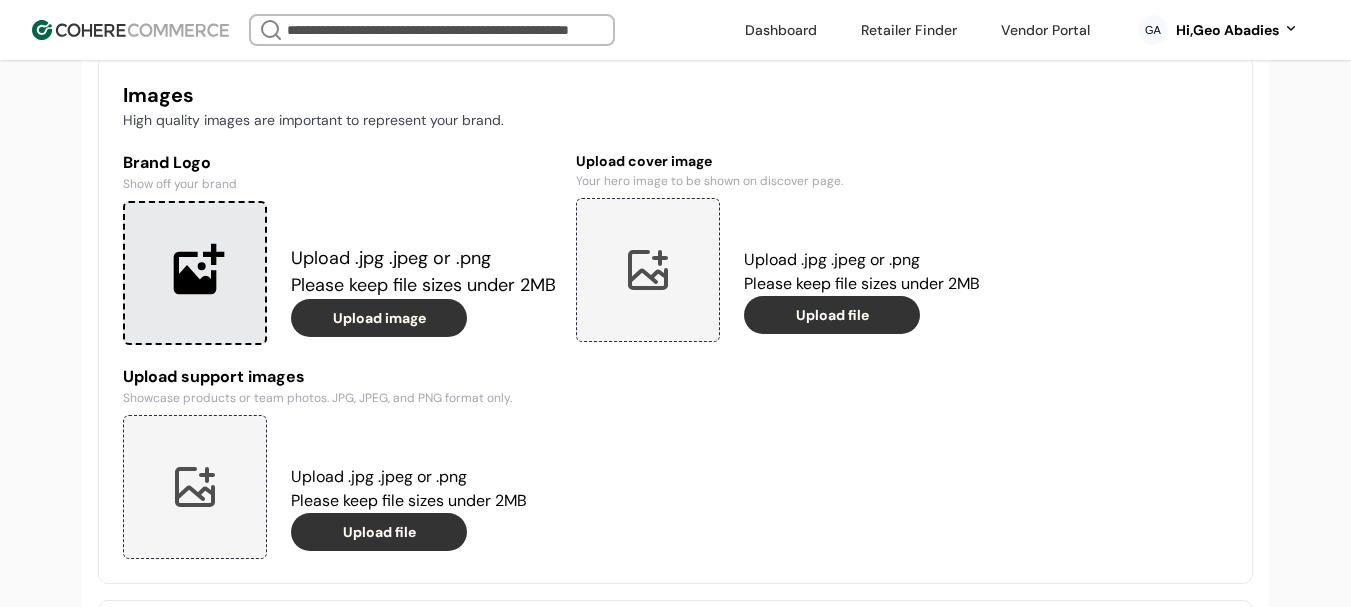 click at bounding box center (195, 273) 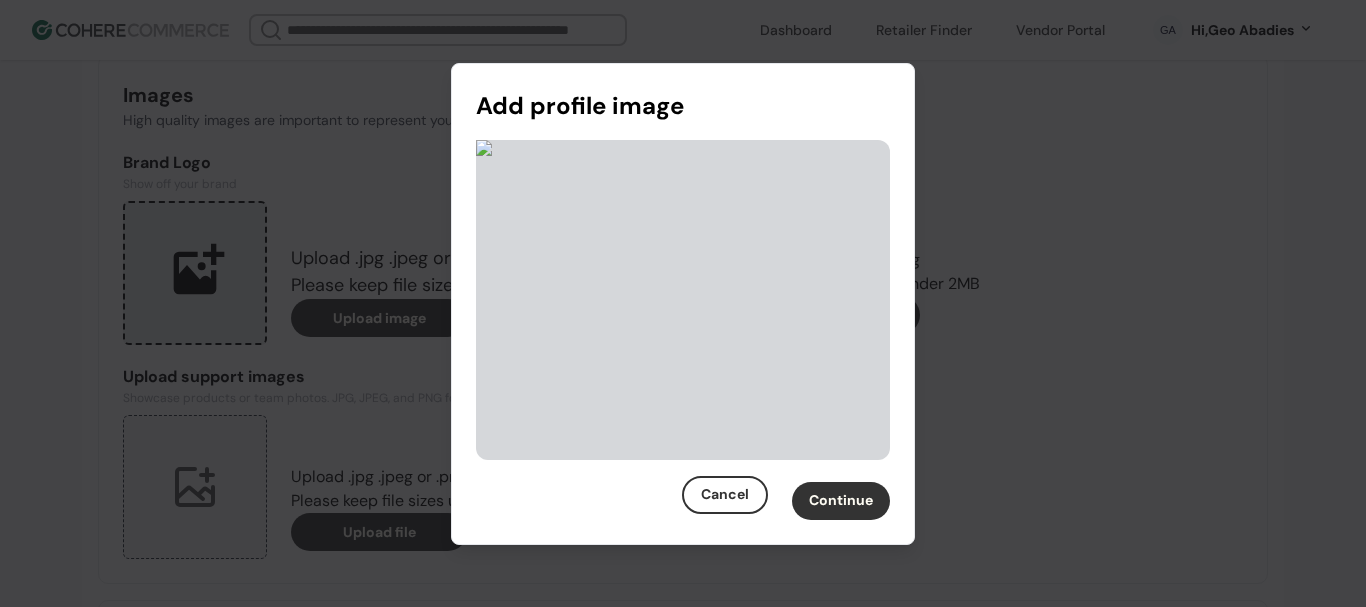 click on "Continue" at bounding box center [841, 501] 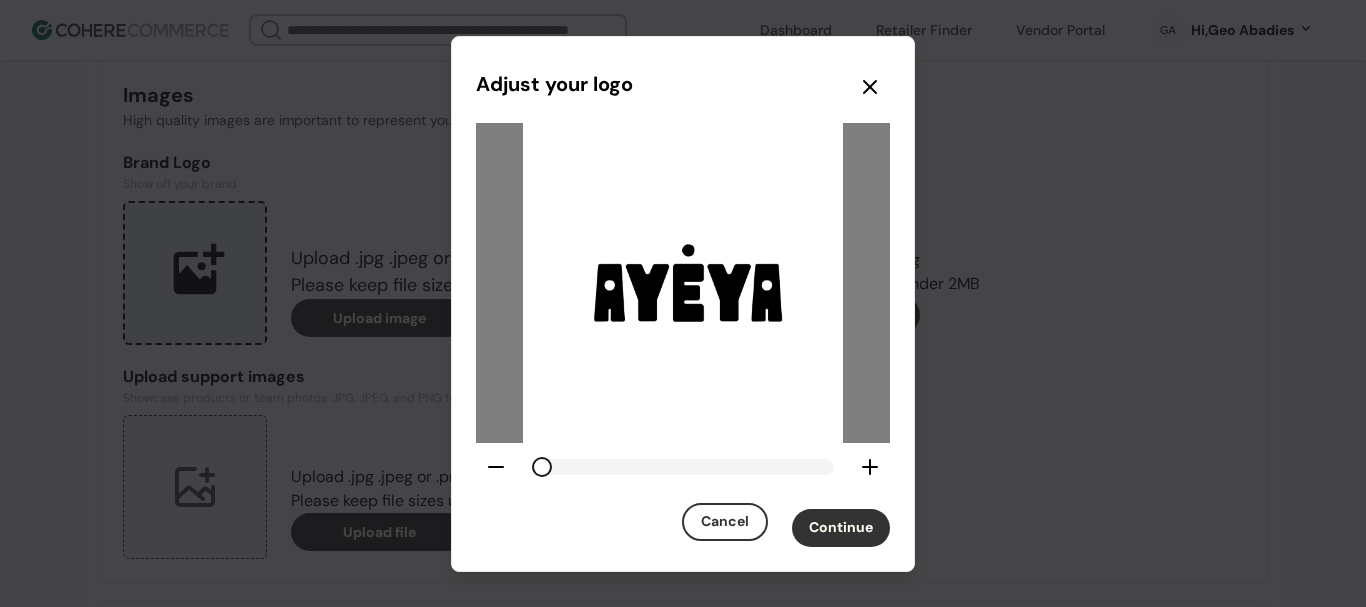 click 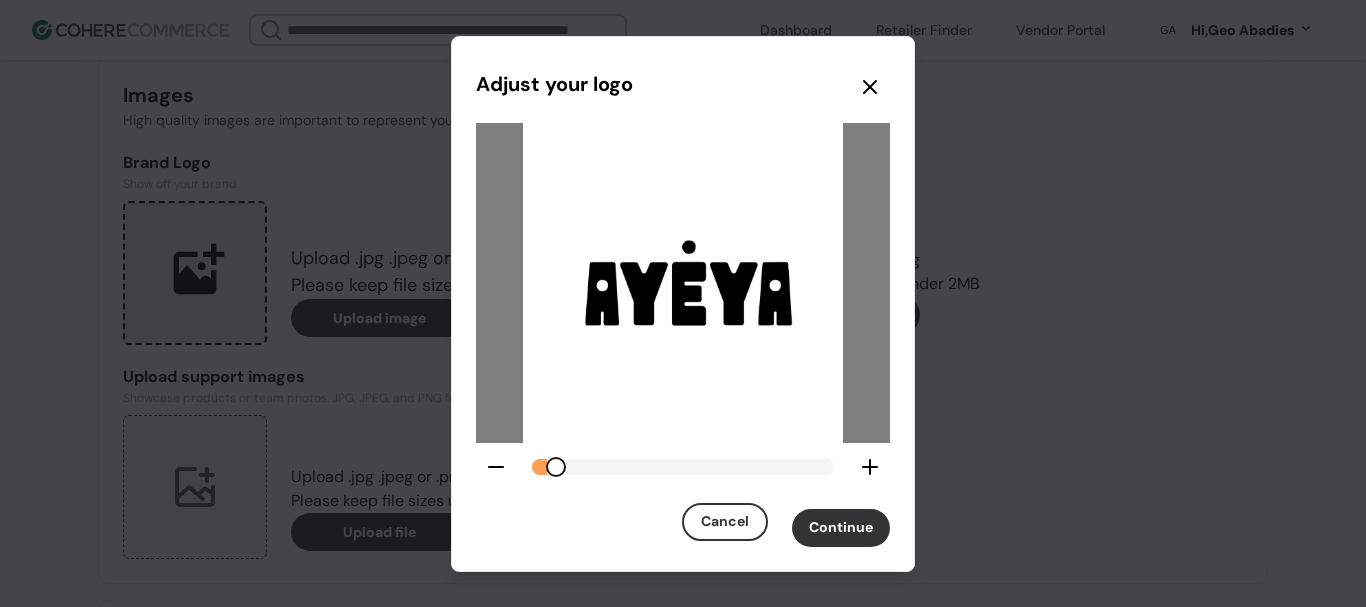 click on "Continue" at bounding box center (841, 528) 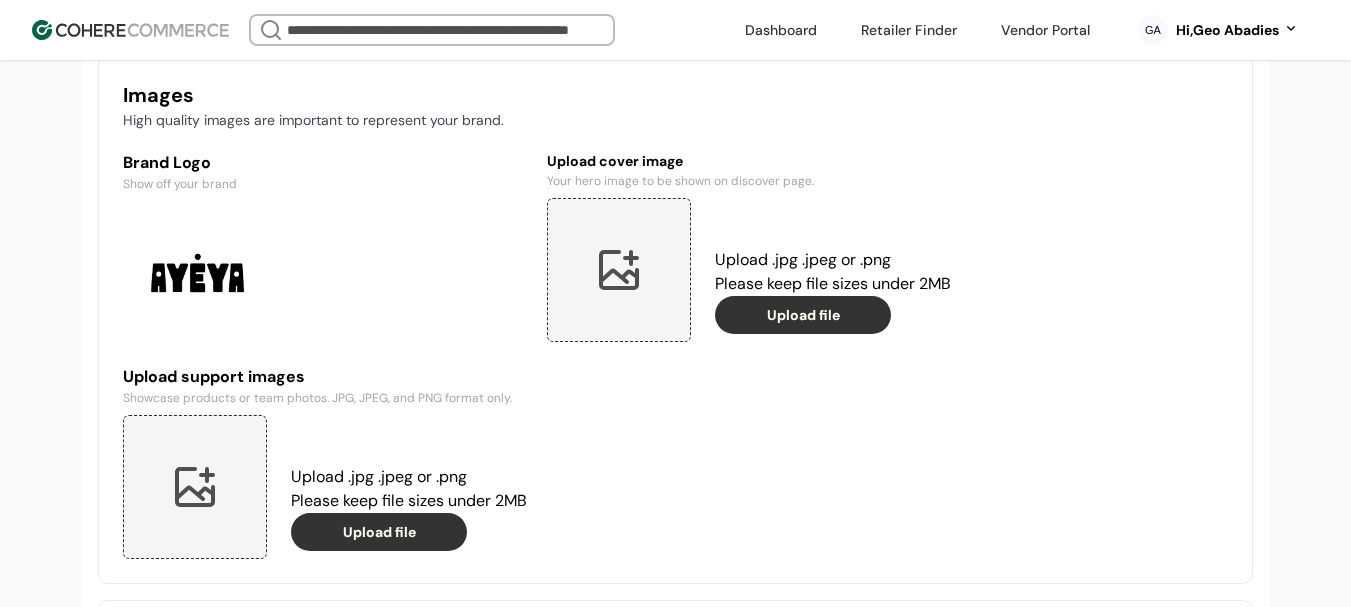 click at bounding box center [619, 270] 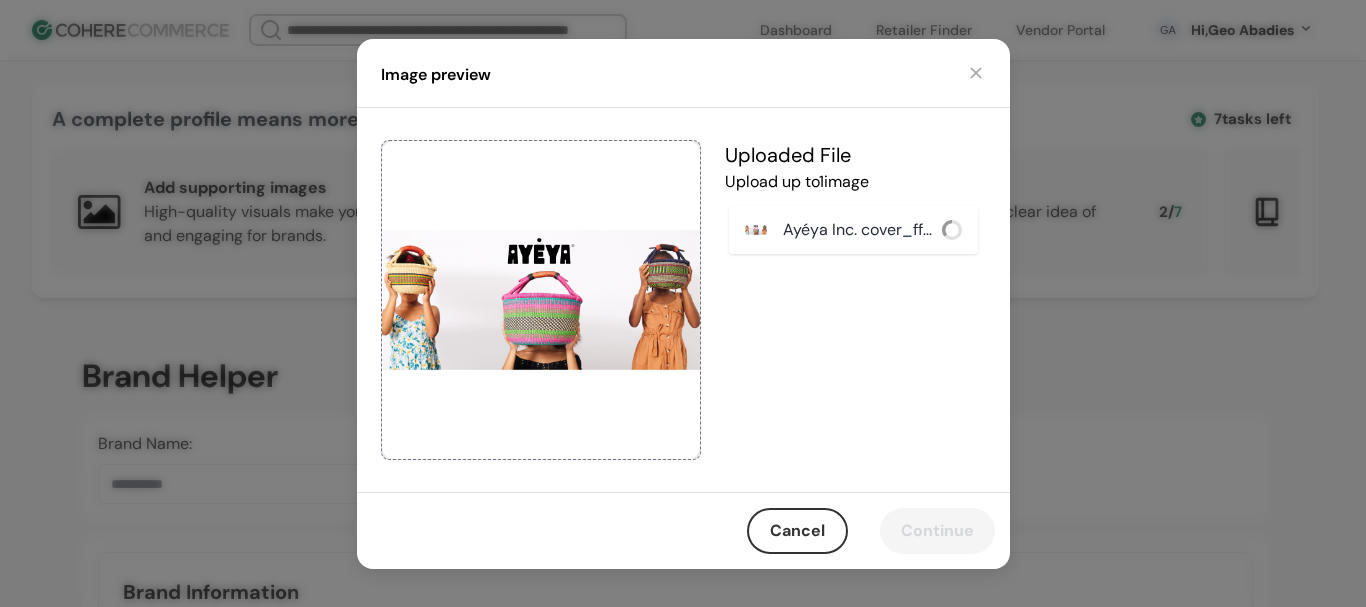 scroll, scrollTop: 1537, scrollLeft: 0, axis: vertical 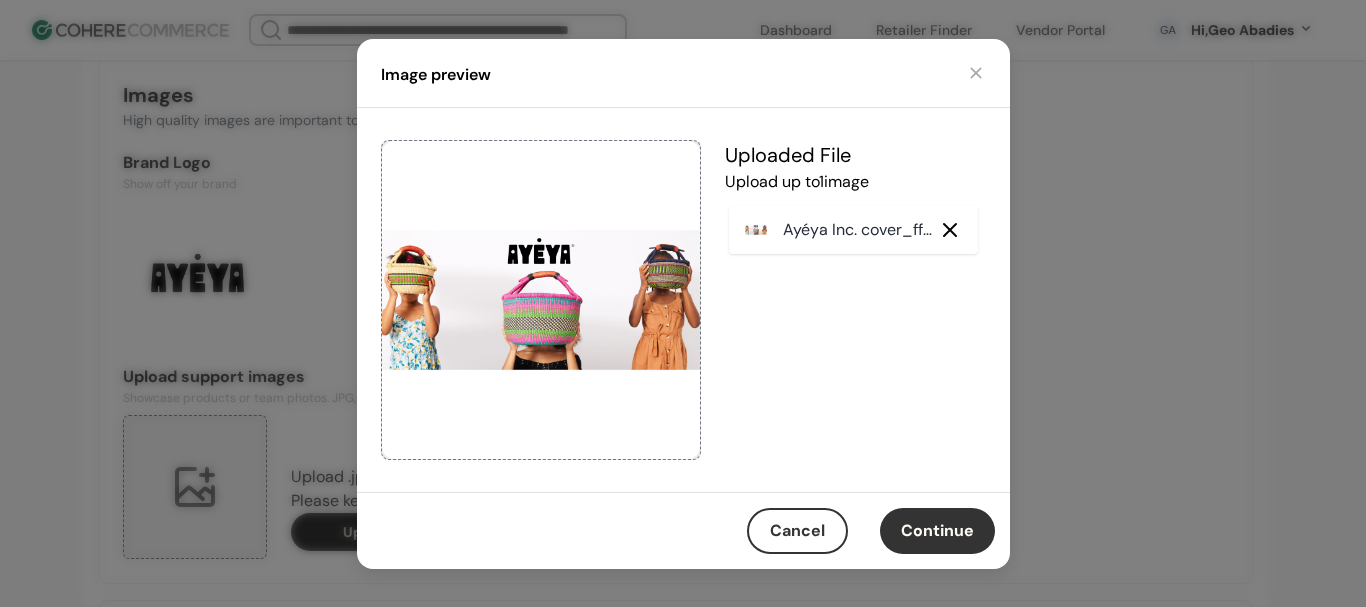 click on "Continue" at bounding box center (937, 531) 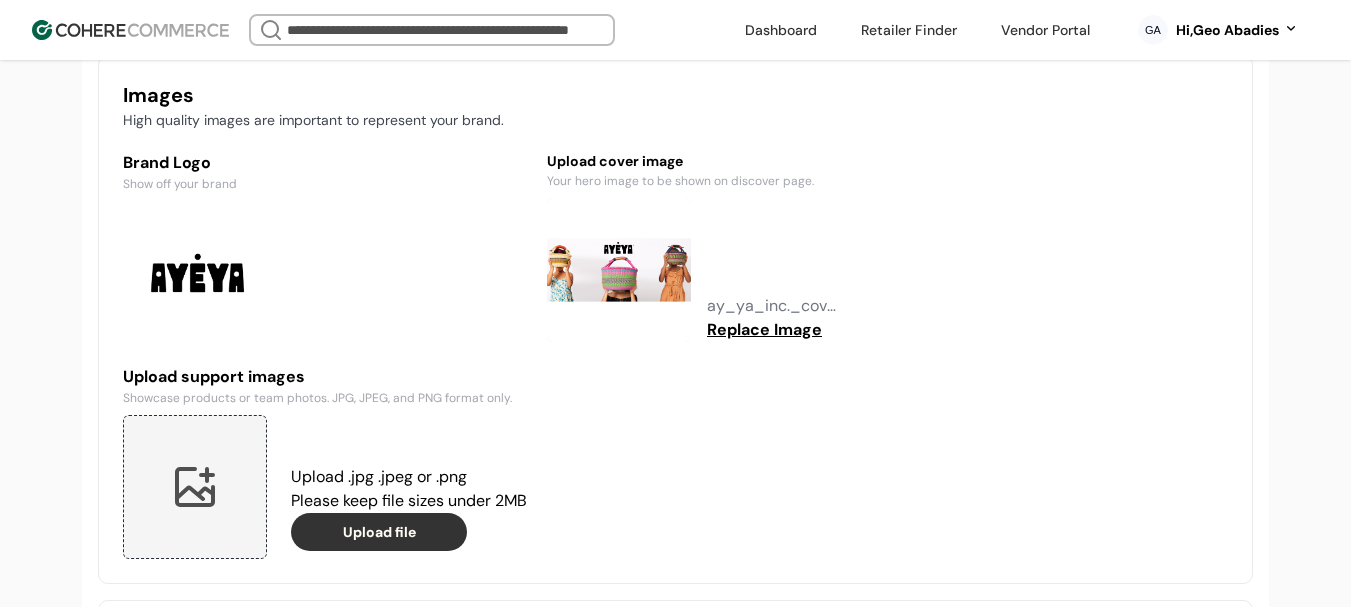 click at bounding box center (195, 487) 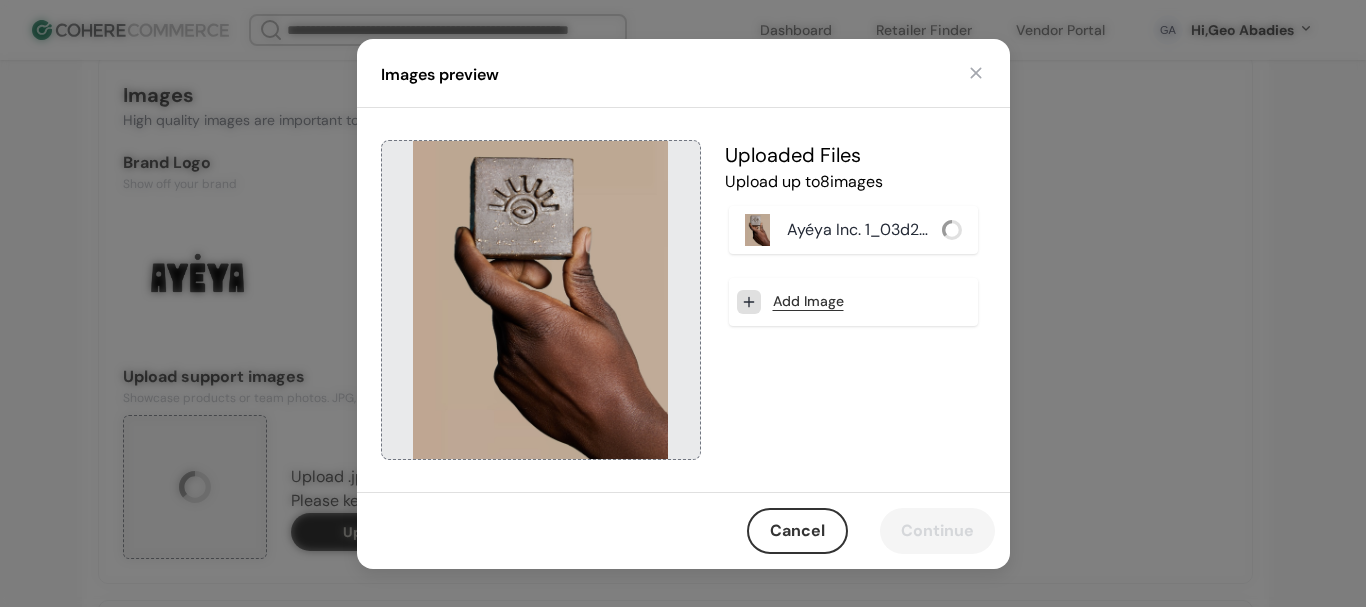 click on "Add Image" at bounding box center (808, 301) 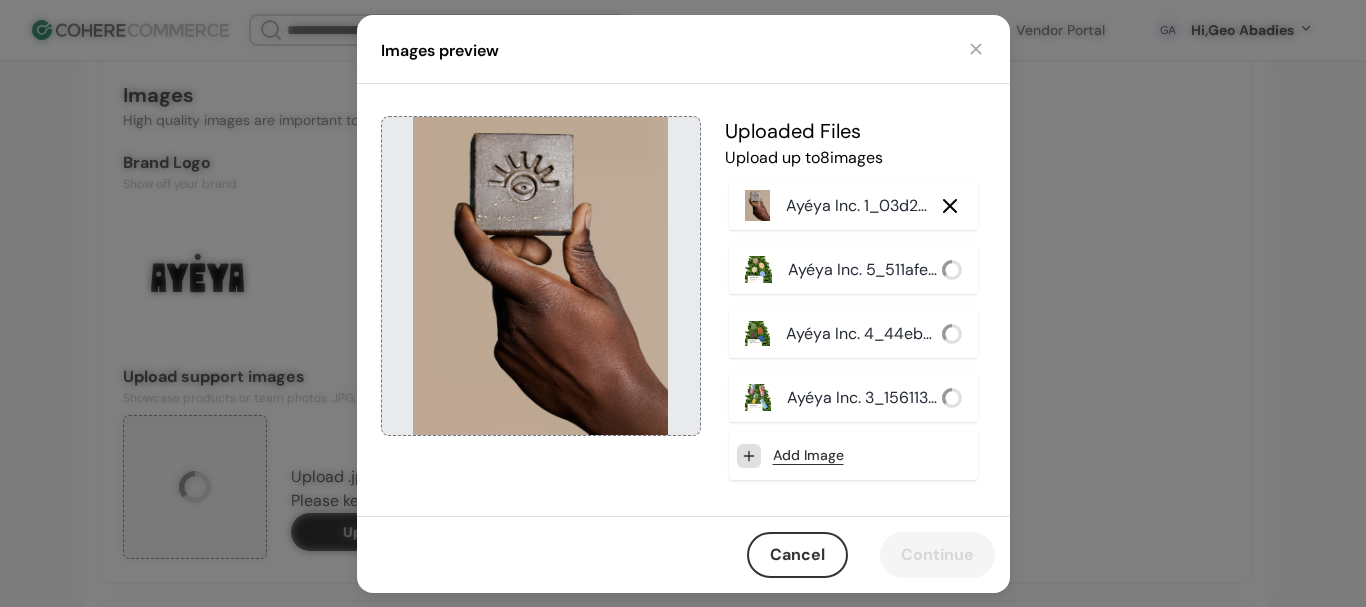 click 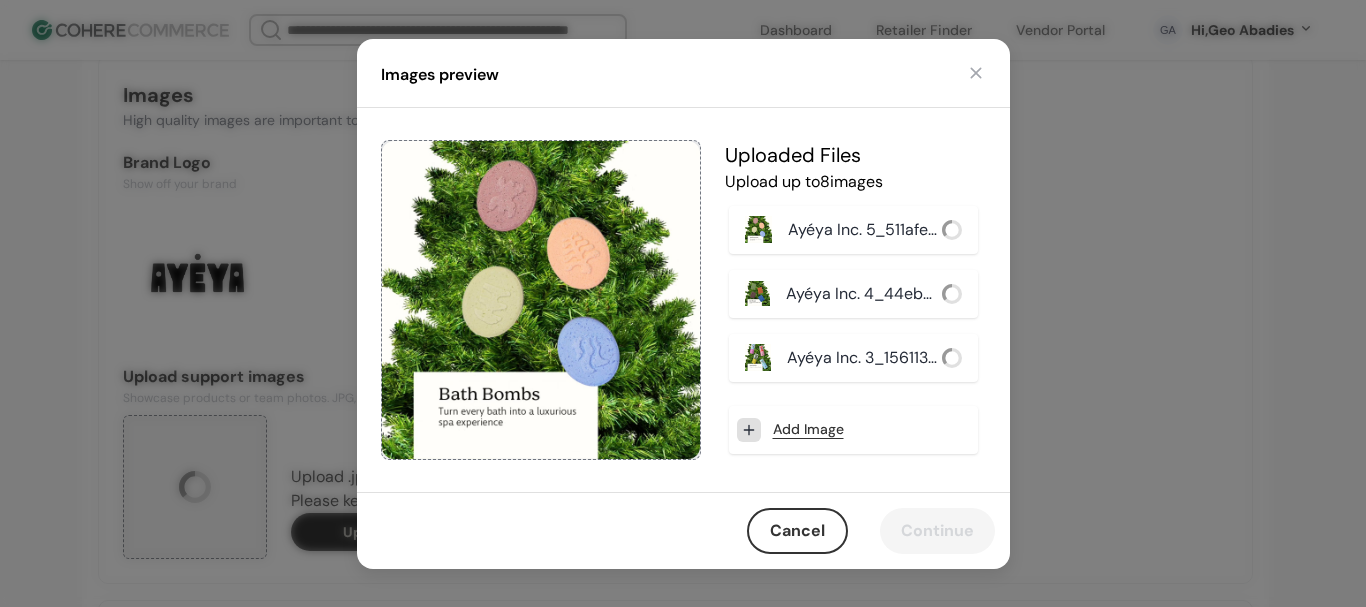 click on "Add Image" at bounding box center (808, 429) 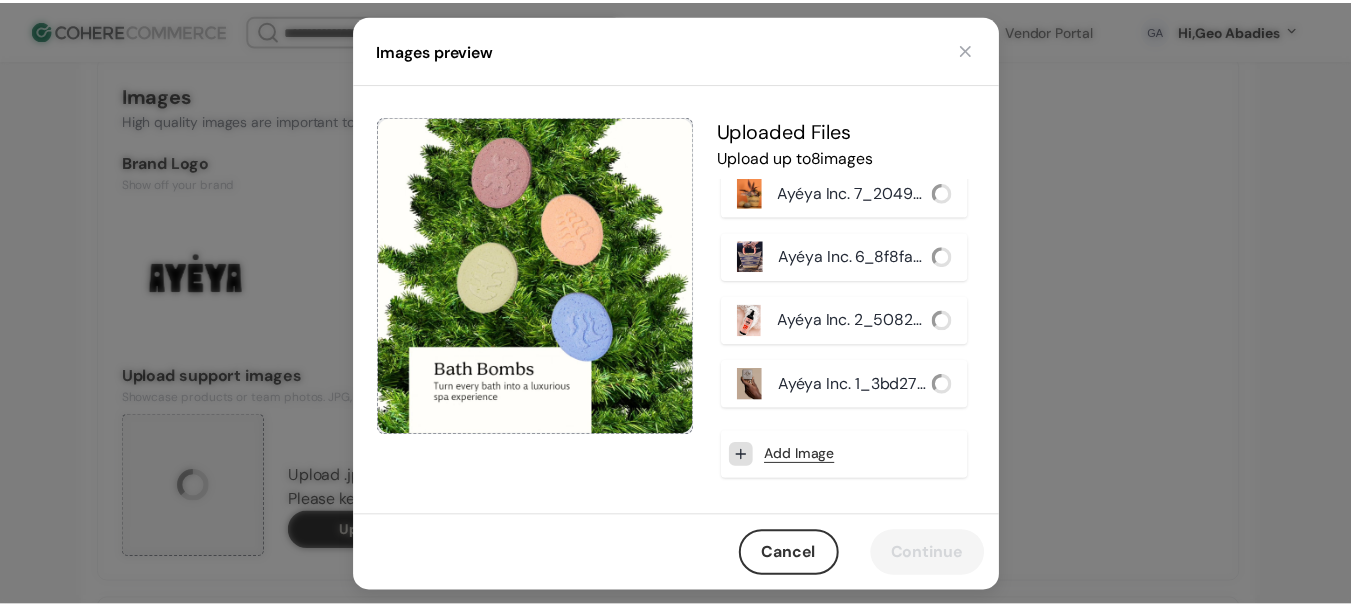 scroll, scrollTop: 206, scrollLeft: 0, axis: vertical 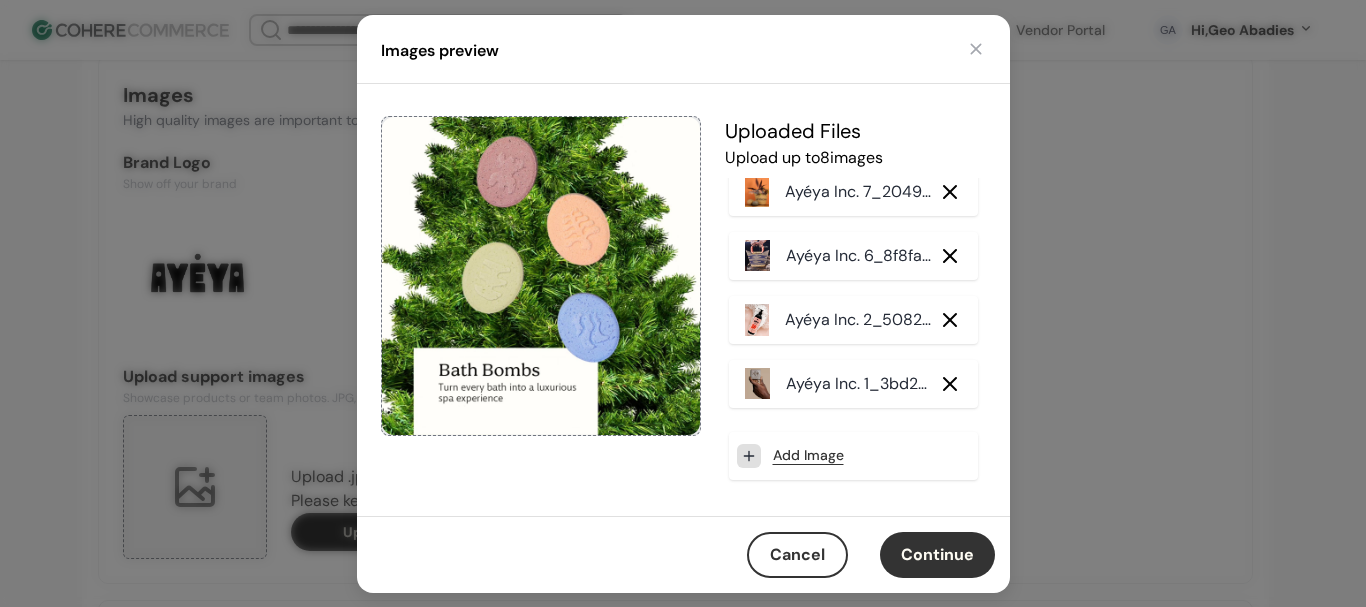 click on "Continue" at bounding box center (937, 555) 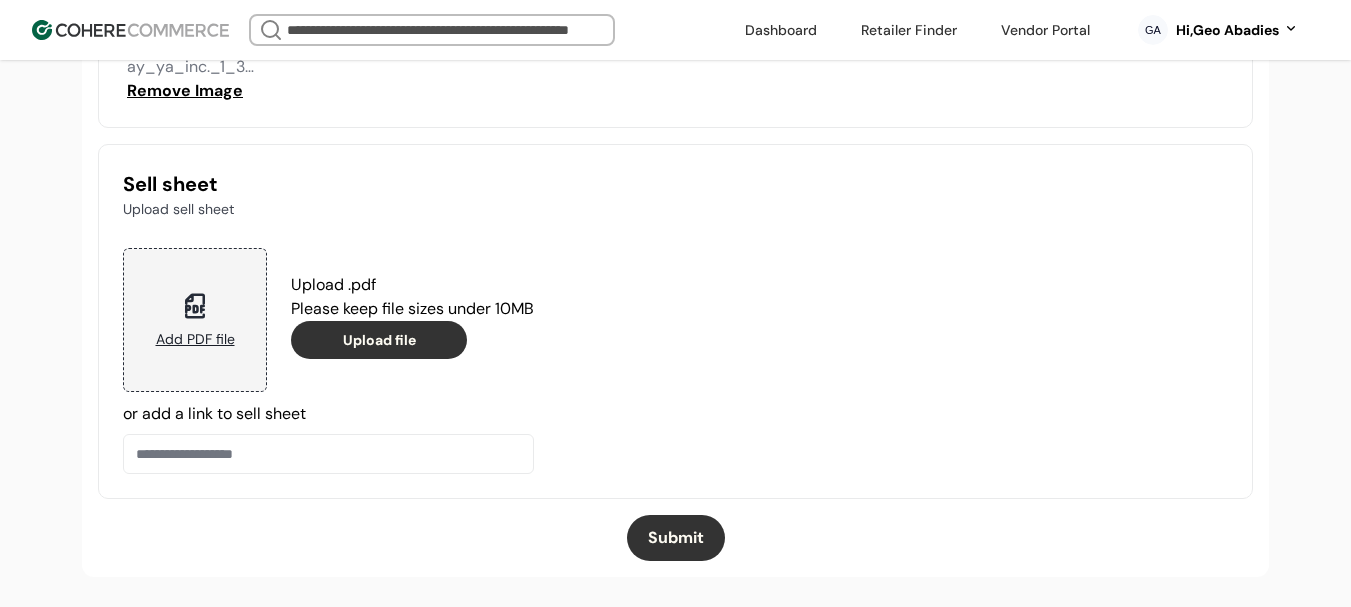 scroll, scrollTop: 2496, scrollLeft: 0, axis: vertical 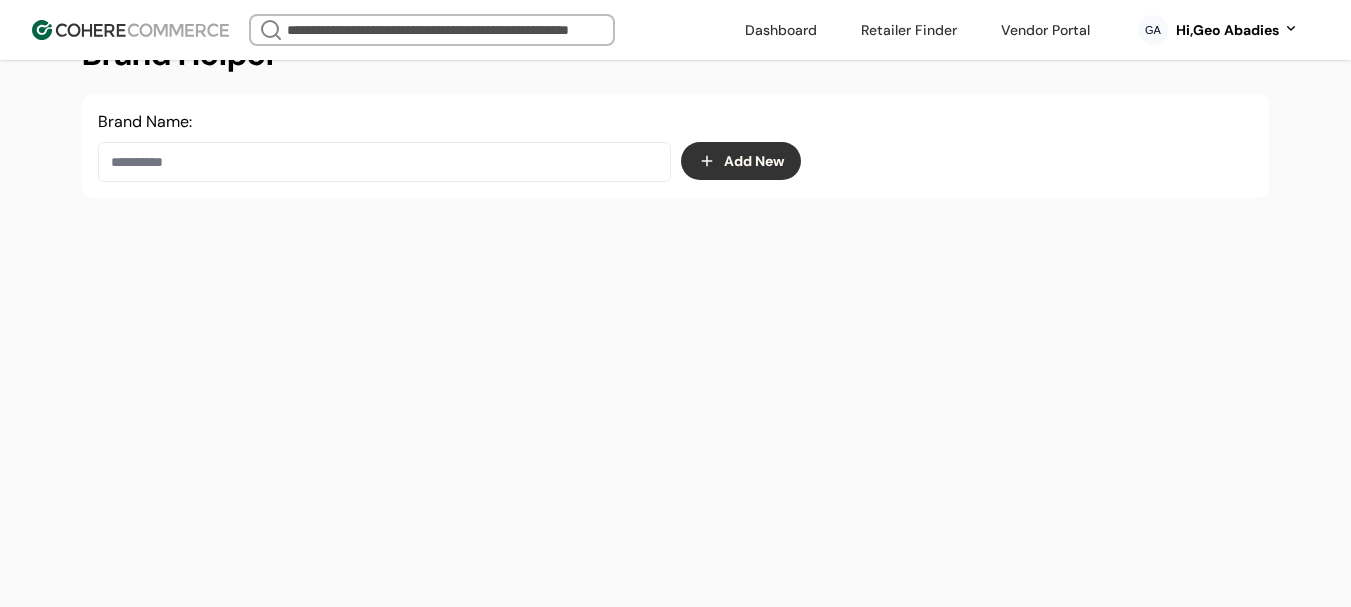click at bounding box center (384, 162) 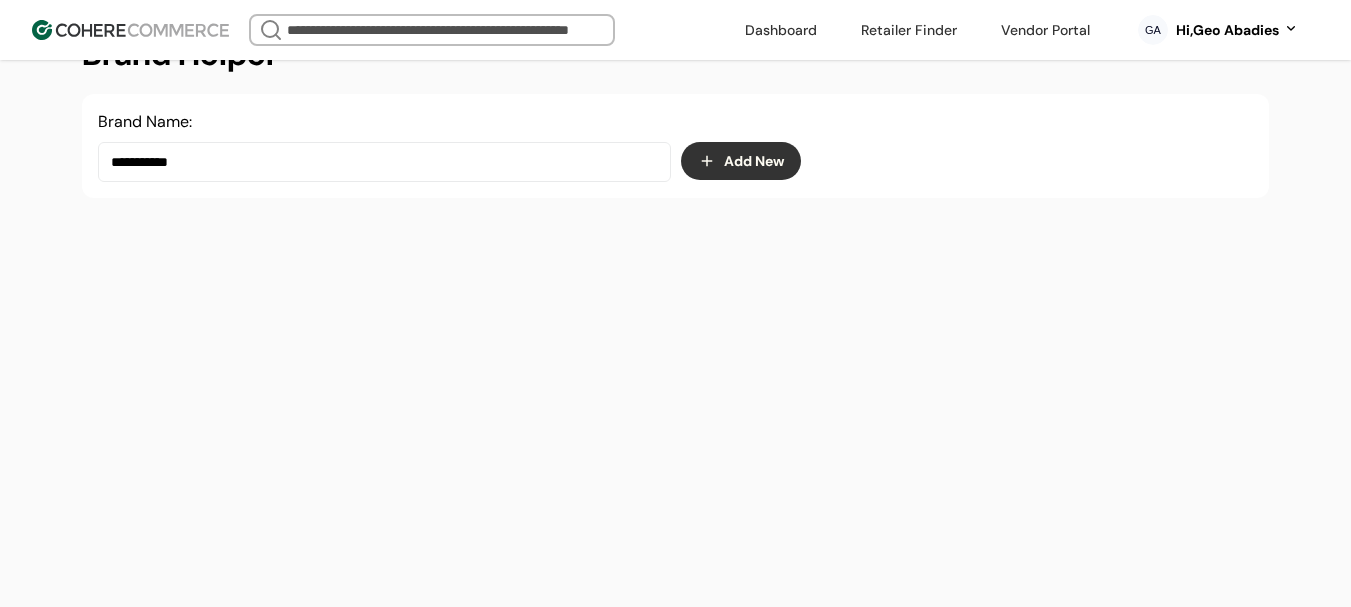 type on "**********" 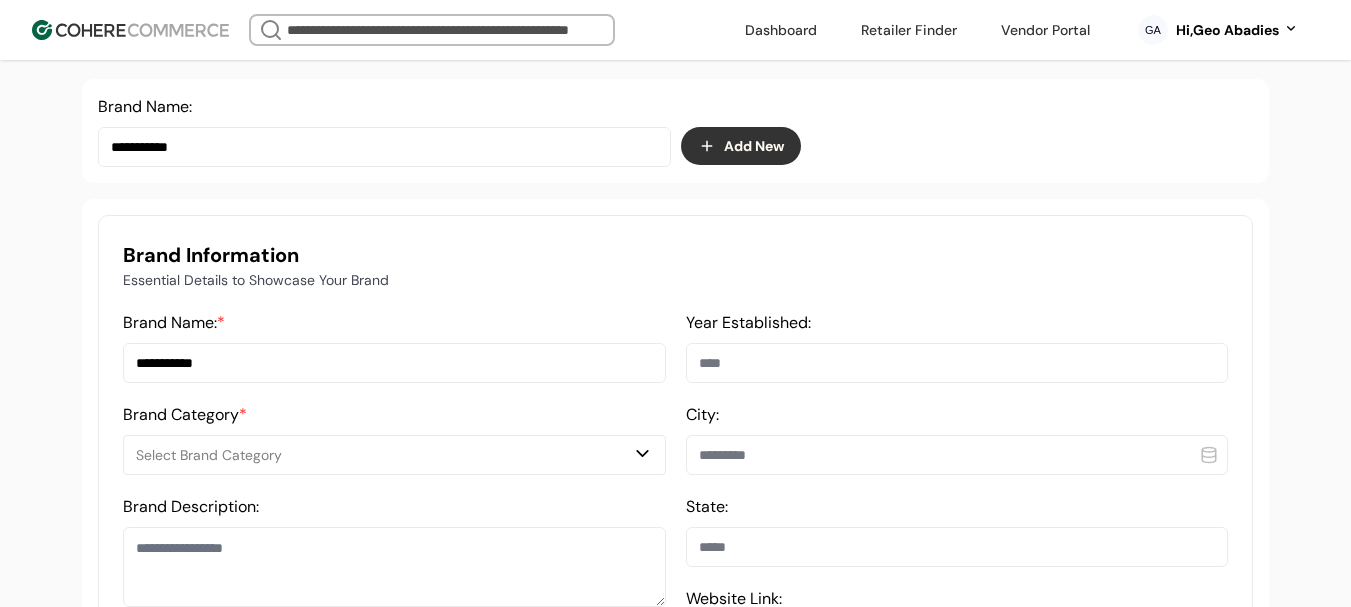 click on "Select Brand Category" at bounding box center (394, 455) 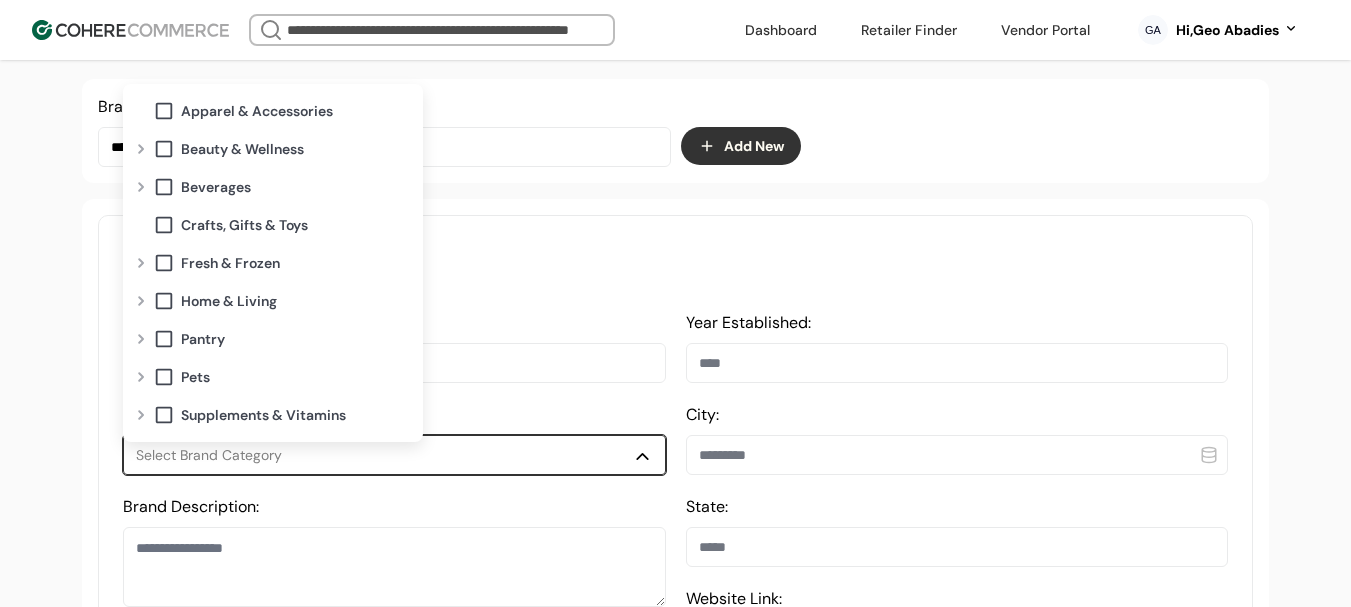 click at bounding box center [141, 415] 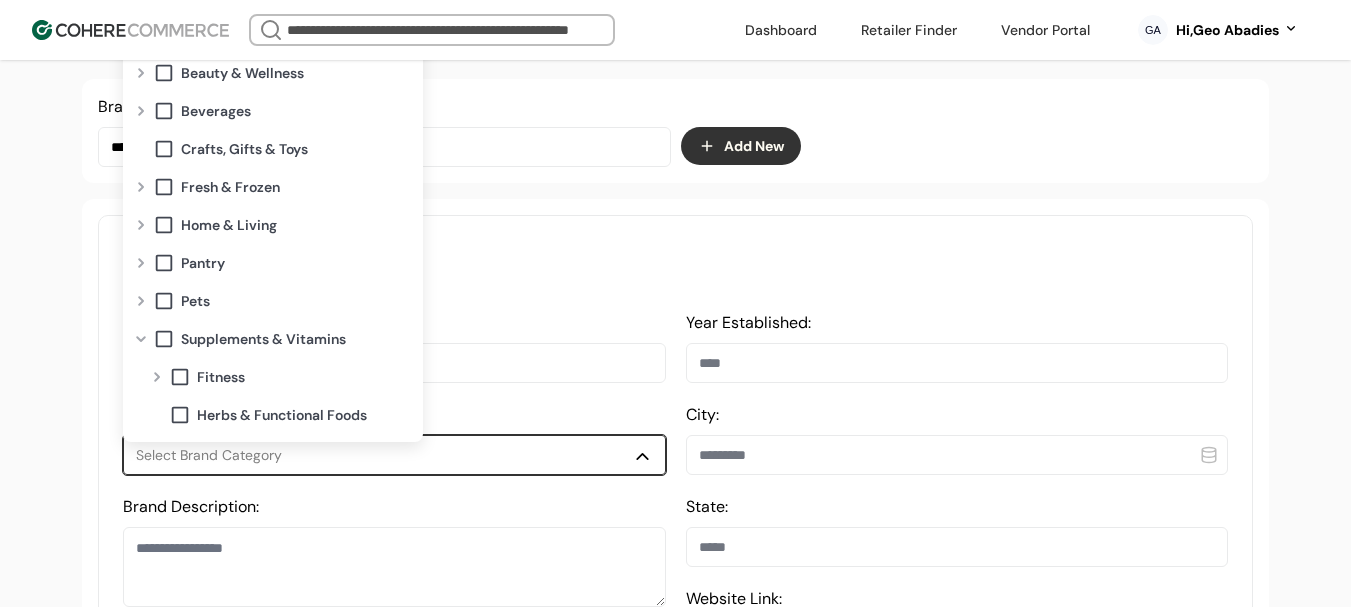scroll, scrollTop: 76, scrollLeft: 0, axis: vertical 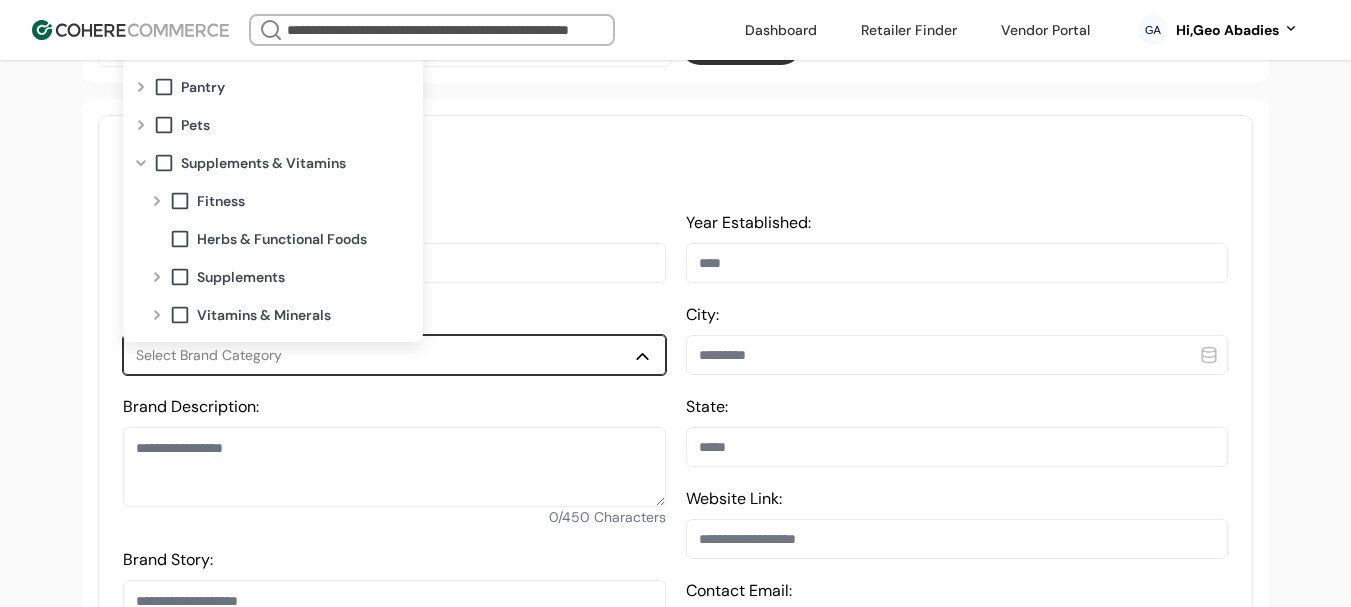 click at bounding box center (157, 277) 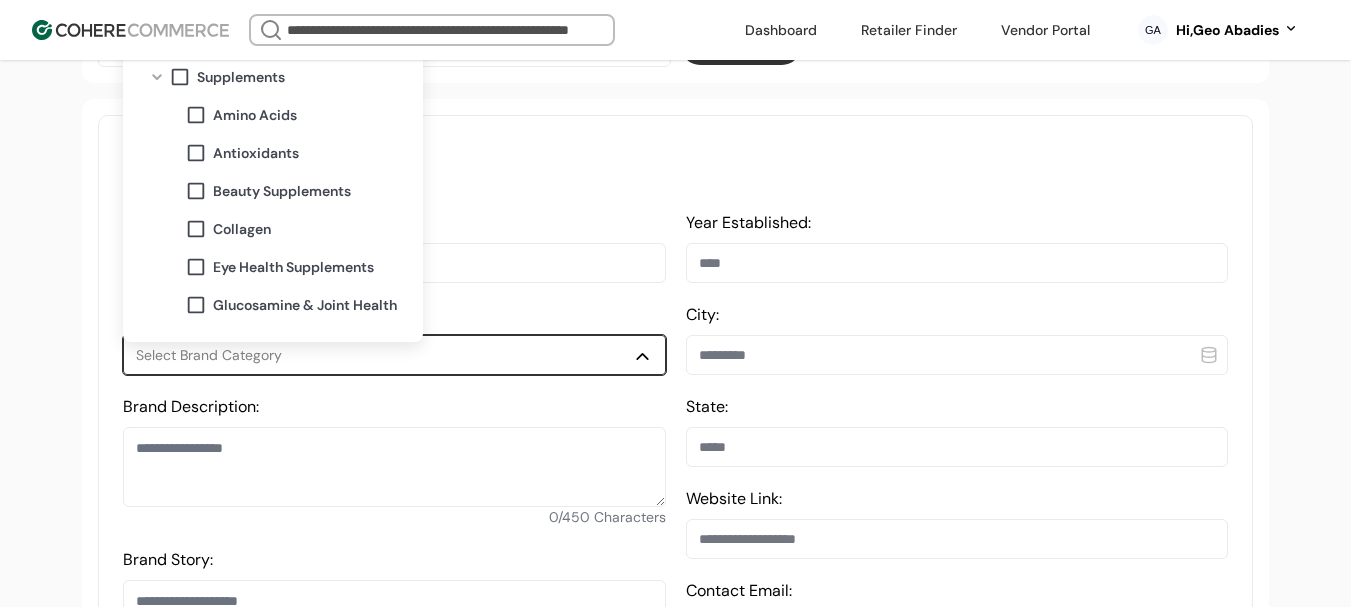 scroll, scrollTop: 276, scrollLeft: 0, axis: vertical 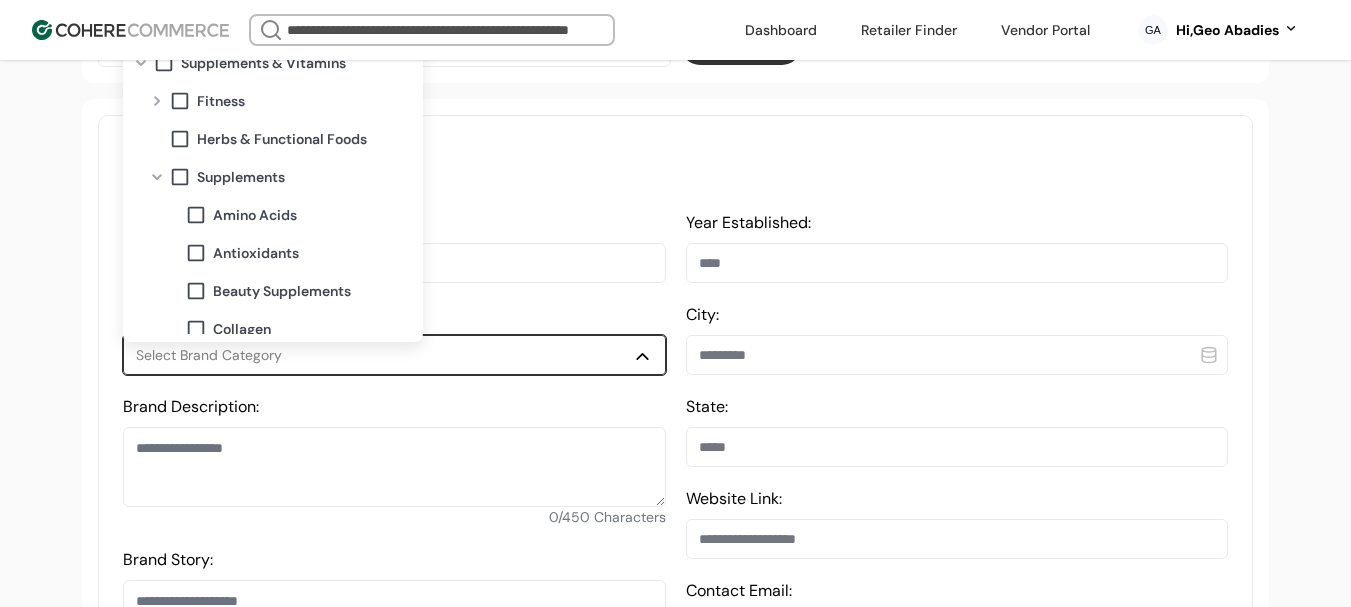 click at bounding box center [196, 291] 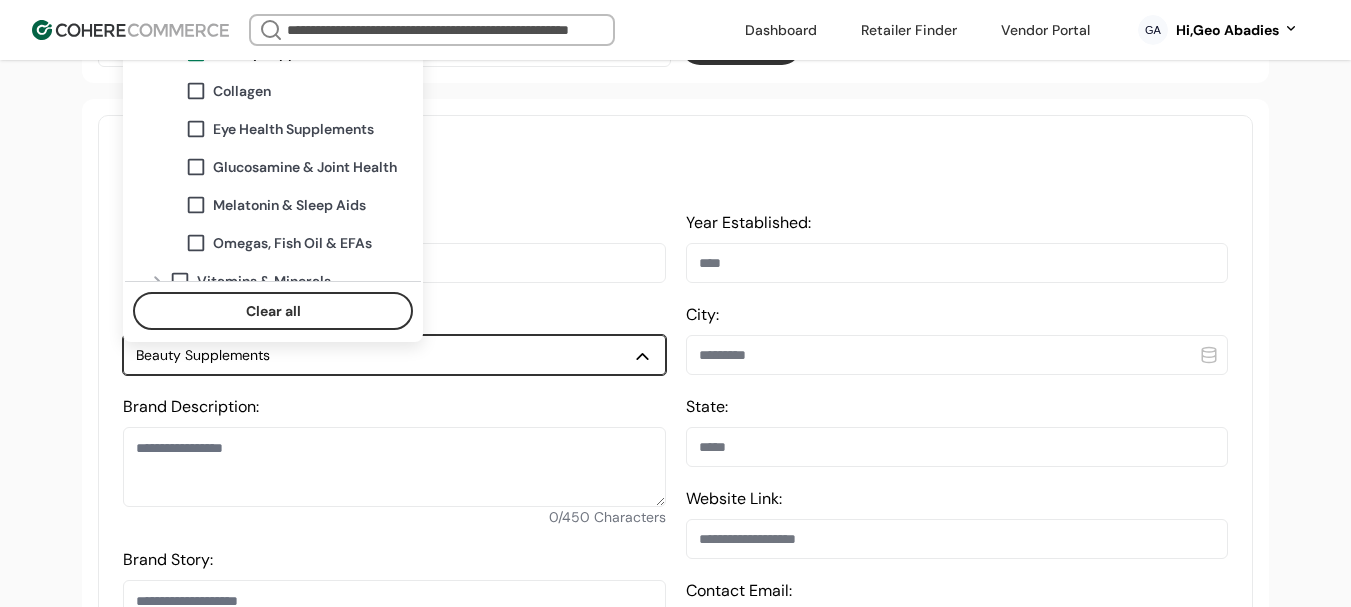 scroll, scrollTop: 533, scrollLeft: 0, axis: vertical 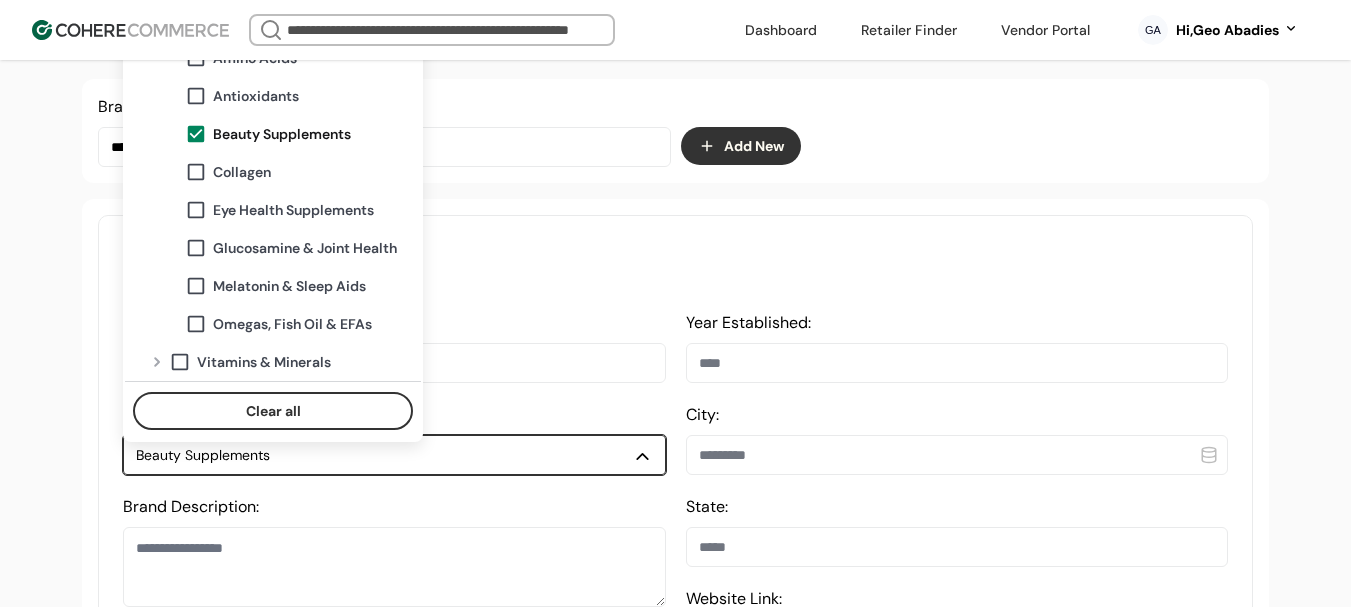 click at bounding box center (157, 362) 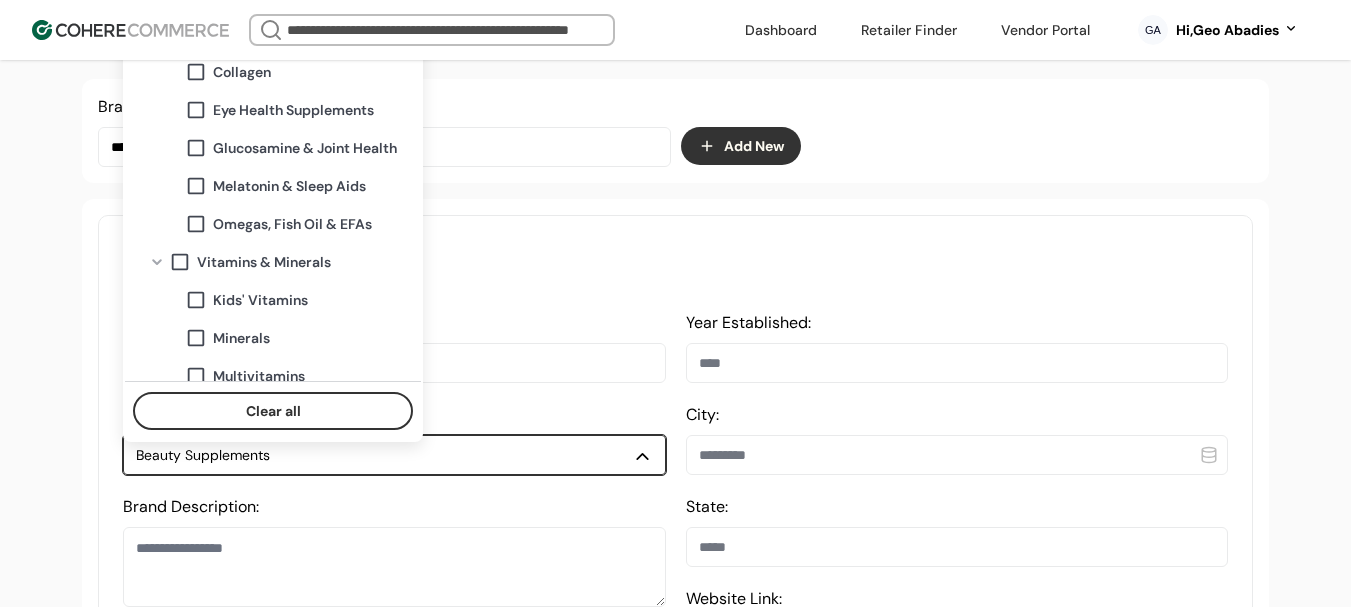 scroll, scrollTop: 585, scrollLeft: 0, axis: vertical 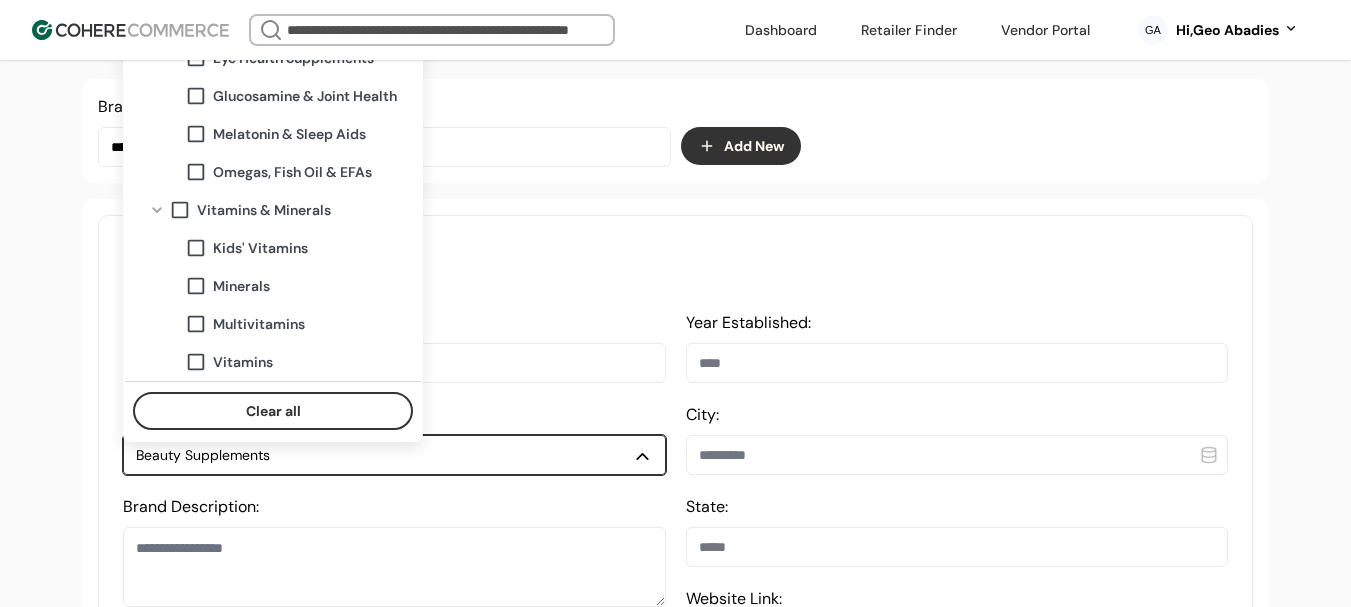 click on "Vitamins" at bounding box center (243, 362) 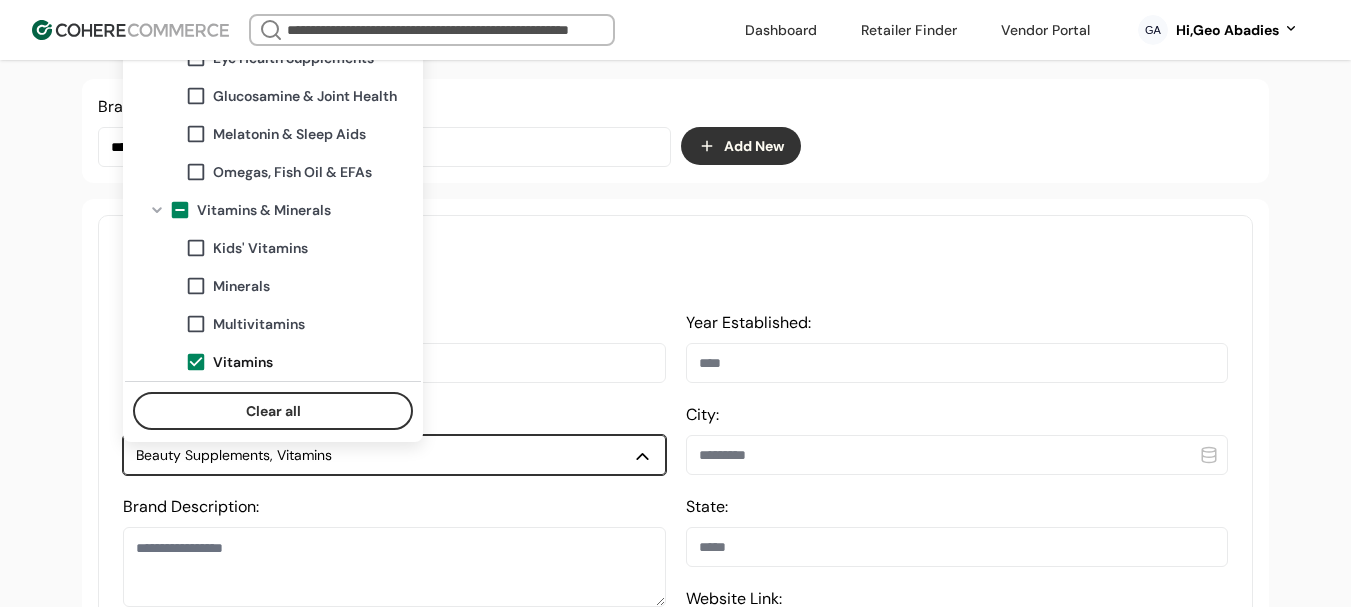 click on "**********" at bounding box center (675, 1124) 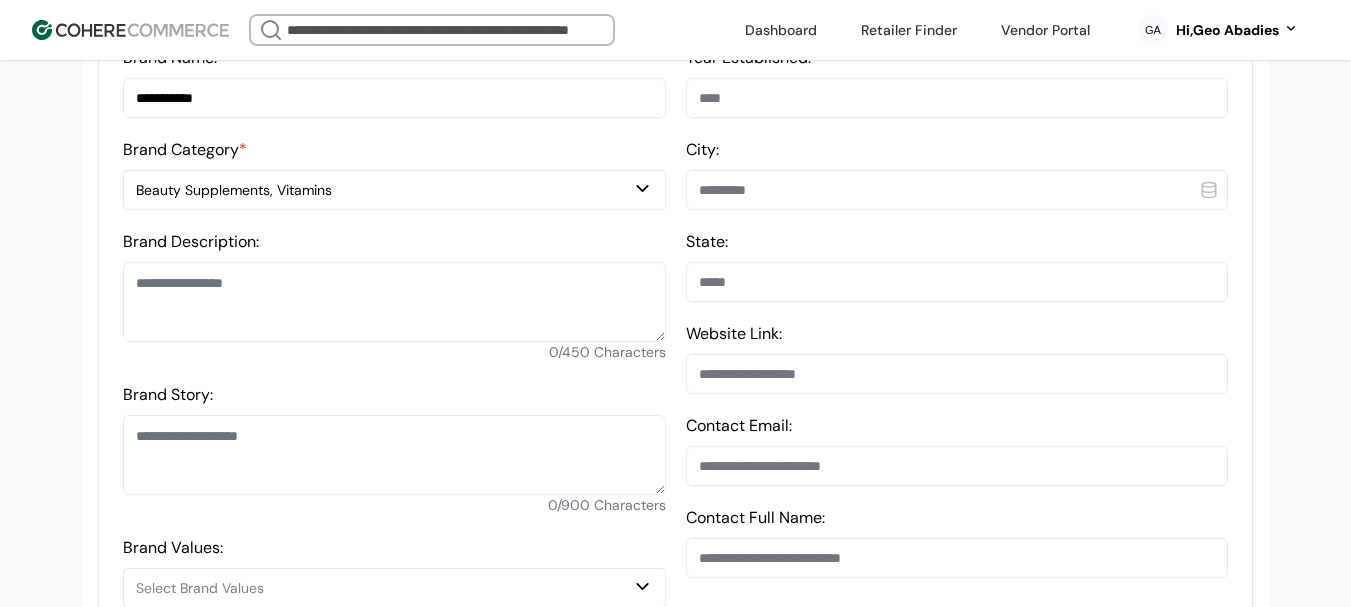 scroll, scrollTop: 637, scrollLeft: 0, axis: vertical 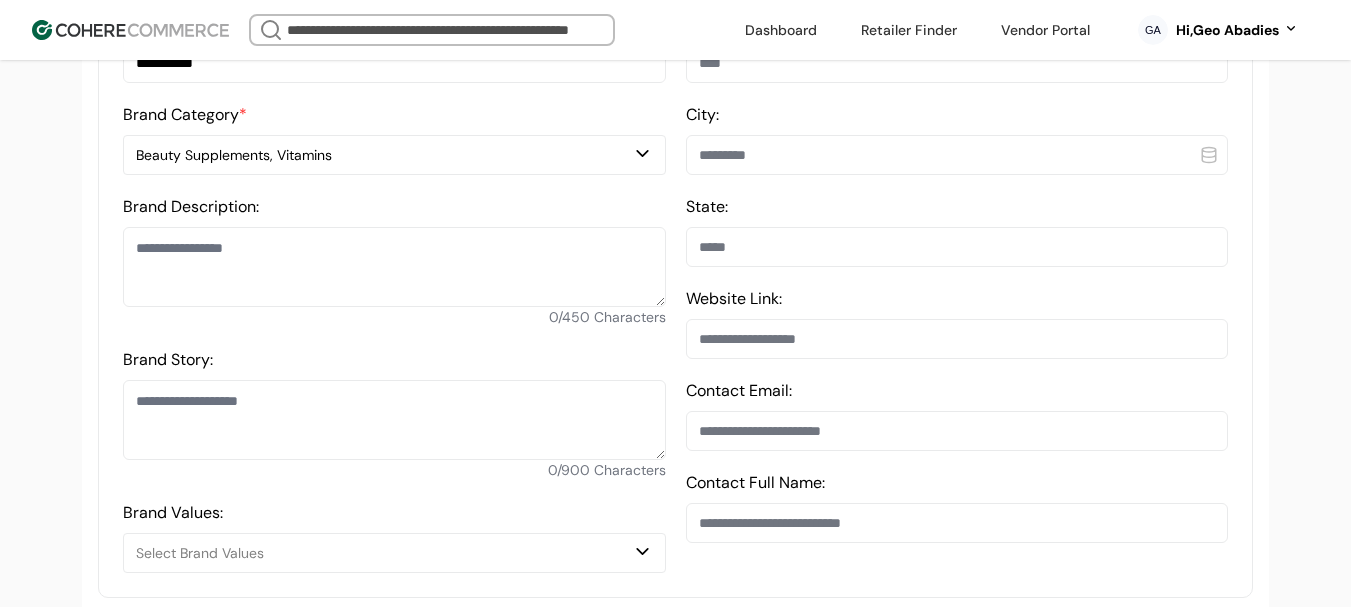 click on "Beauty Supplements, Vitamins" at bounding box center (384, 155) 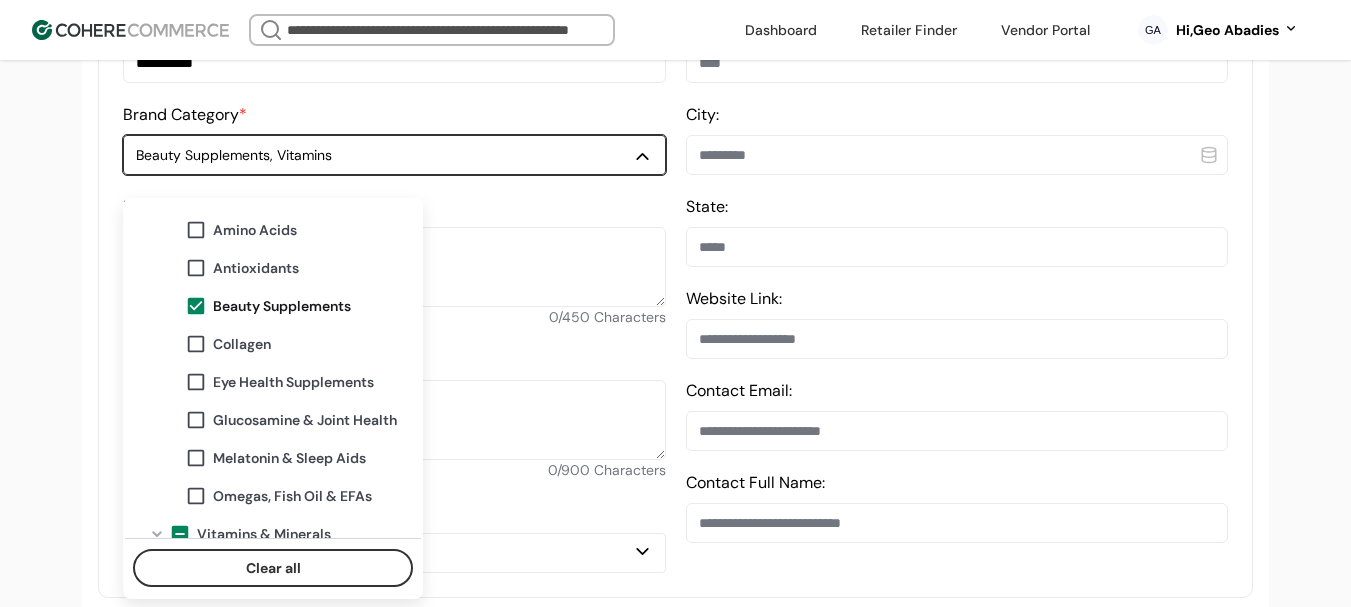 scroll, scrollTop: 485, scrollLeft: 0, axis: vertical 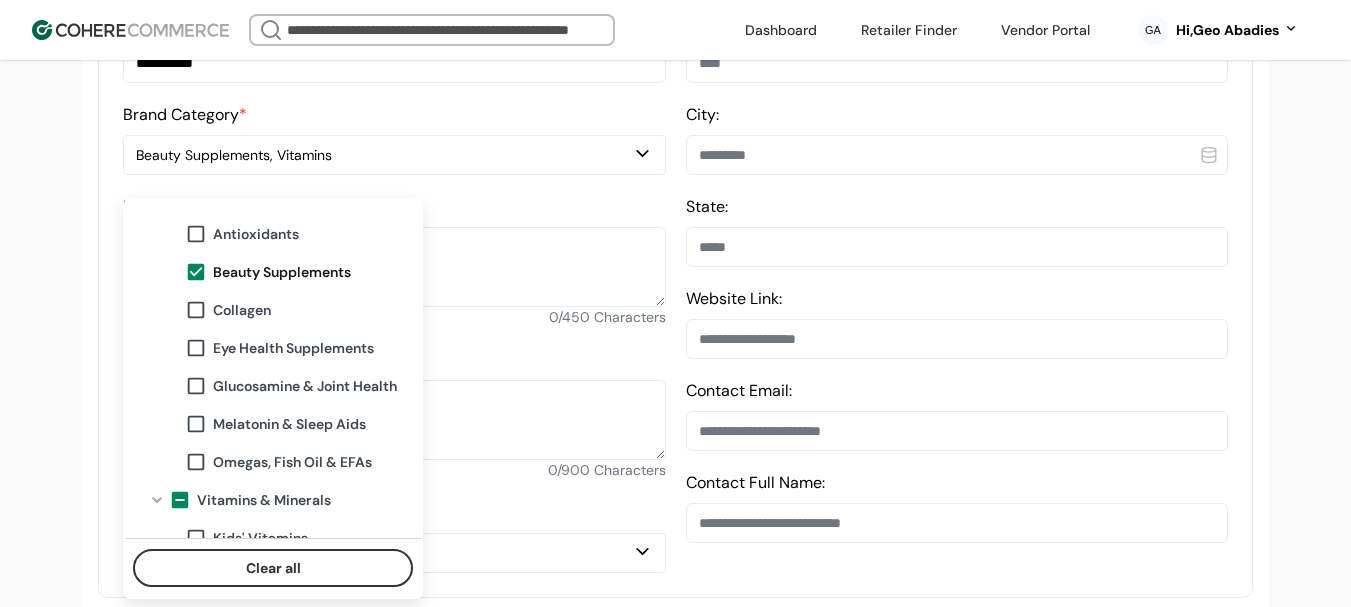 click on "**********" at bounding box center [675, 824] 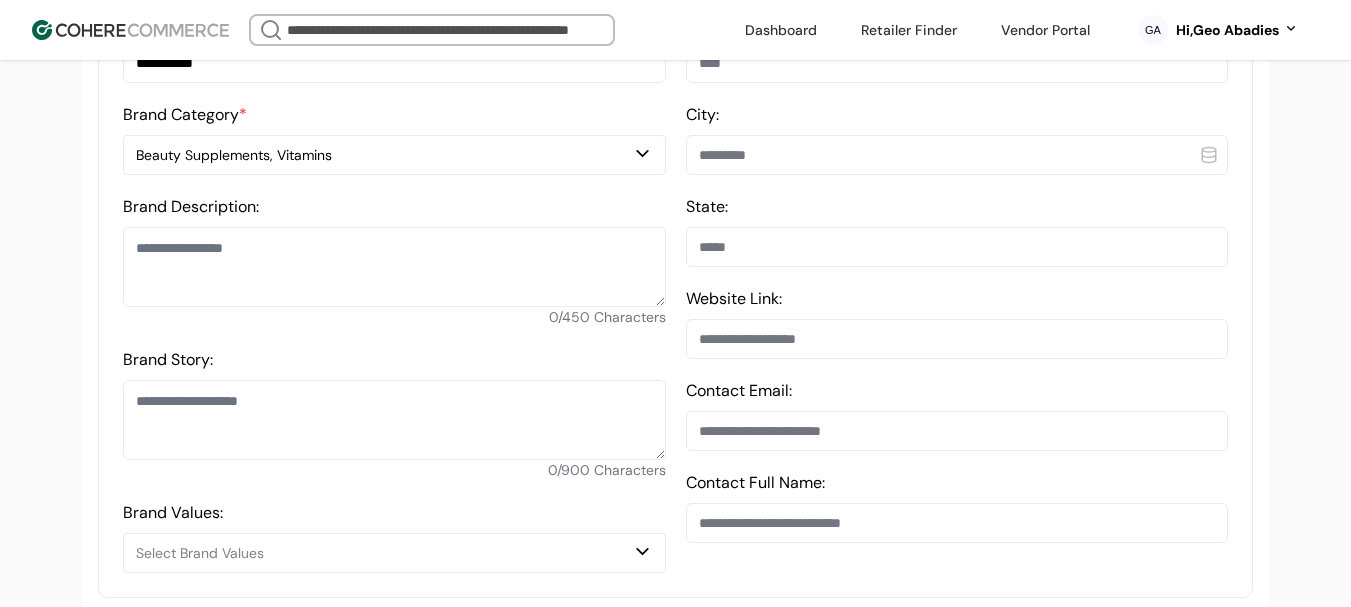click on "Brand Story:" at bounding box center [394, 420] 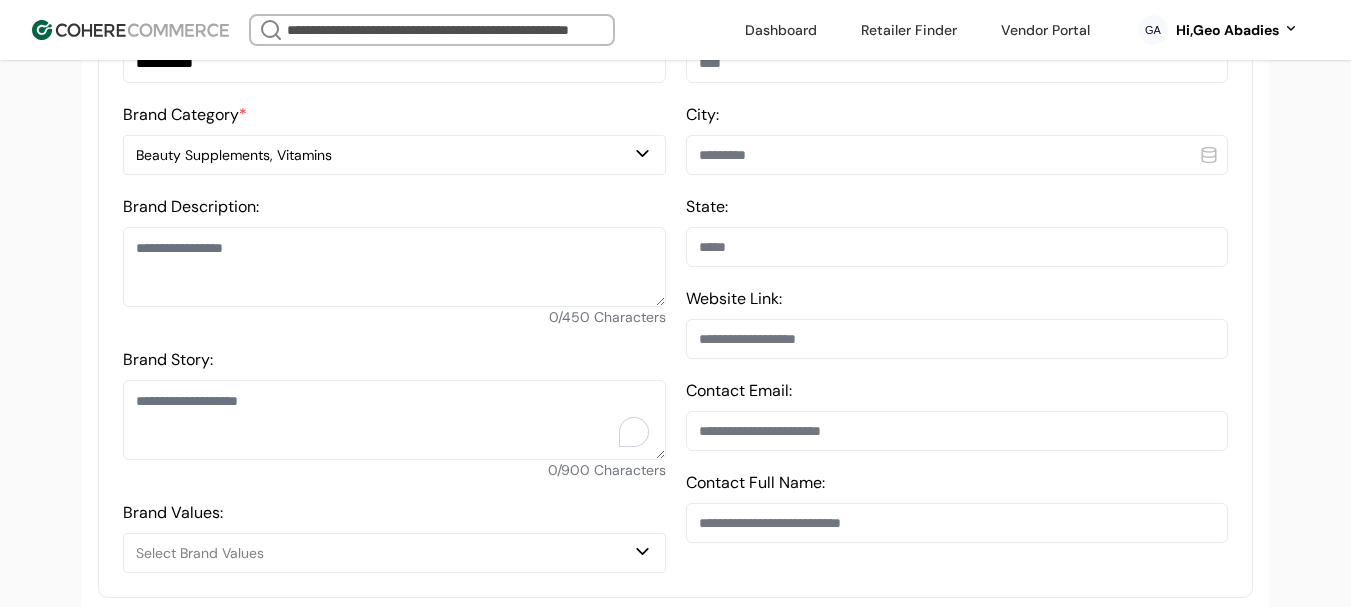 paste on "**********" 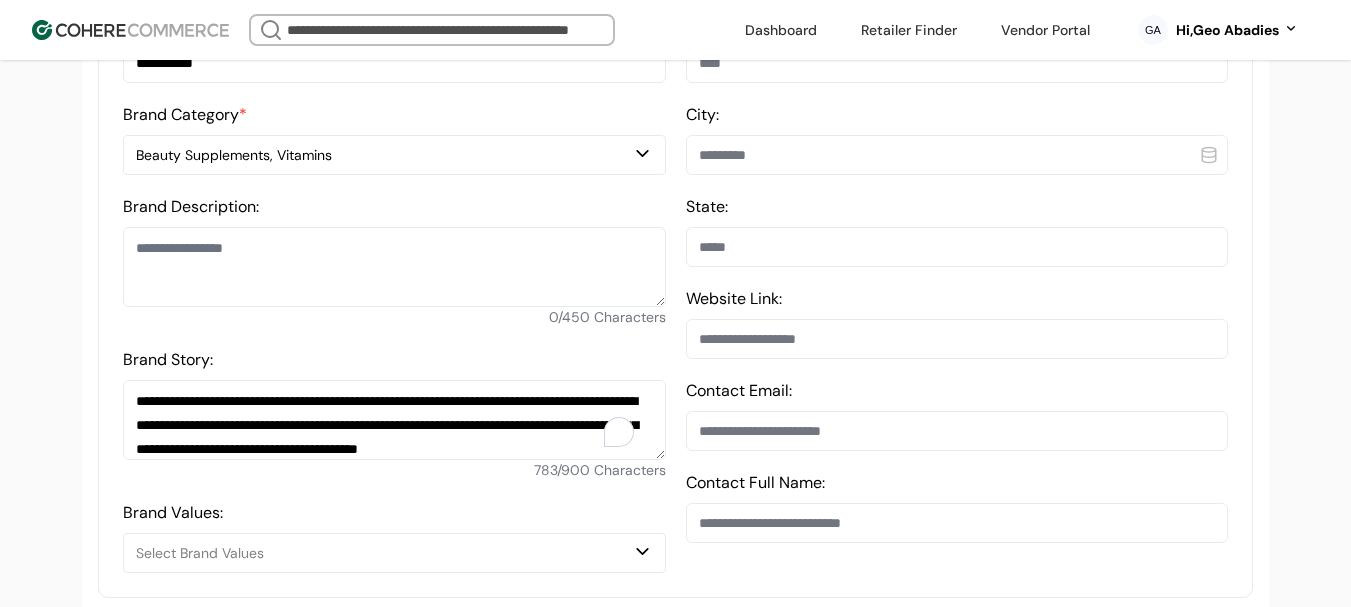 scroll, scrollTop: 263, scrollLeft: 0, axis: vertical 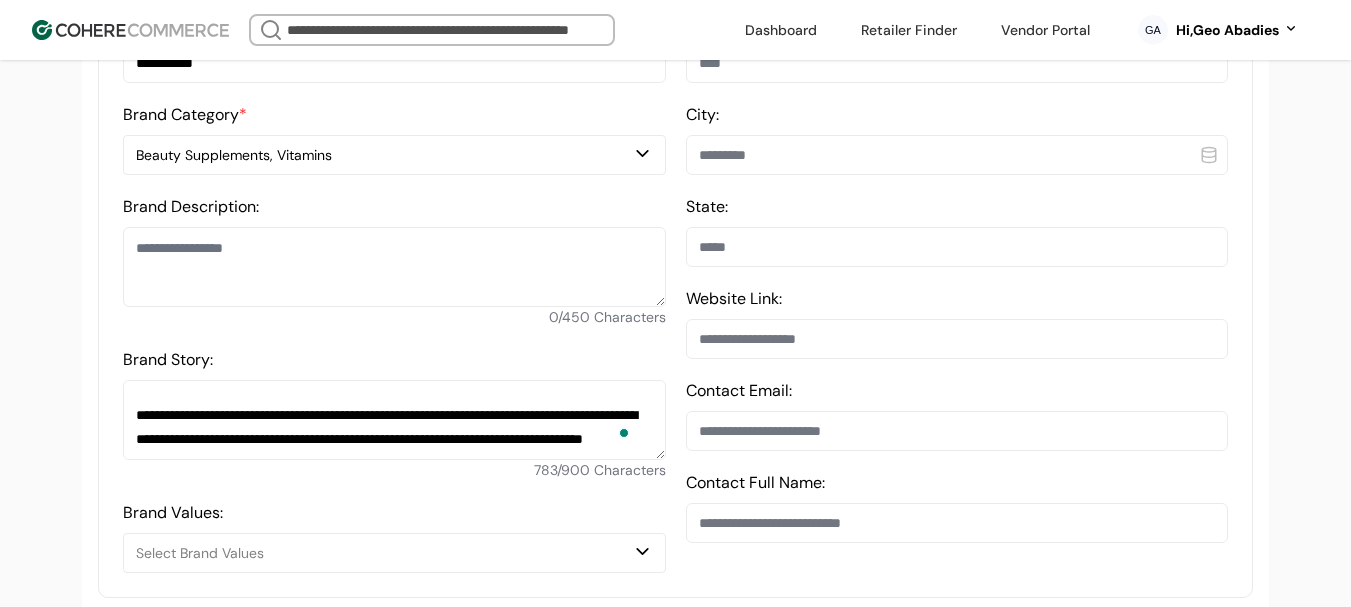 type on "**********" 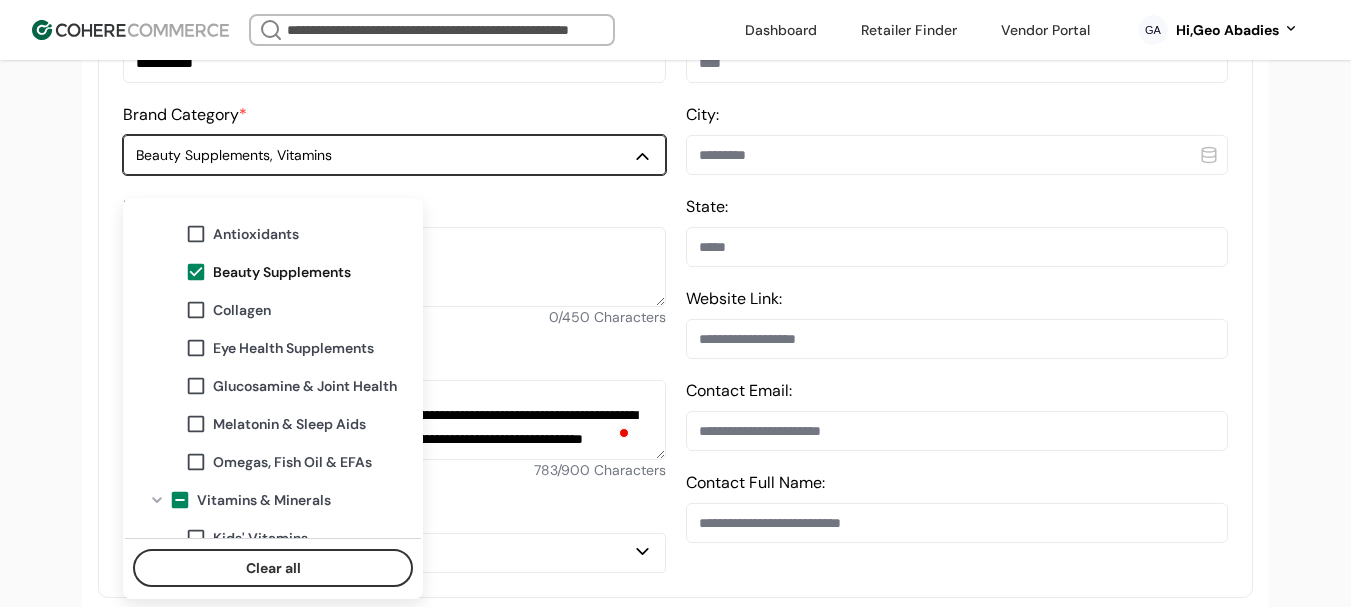 click on "Beauty Supplements, Vitamins" at bounding box center (384, 155) 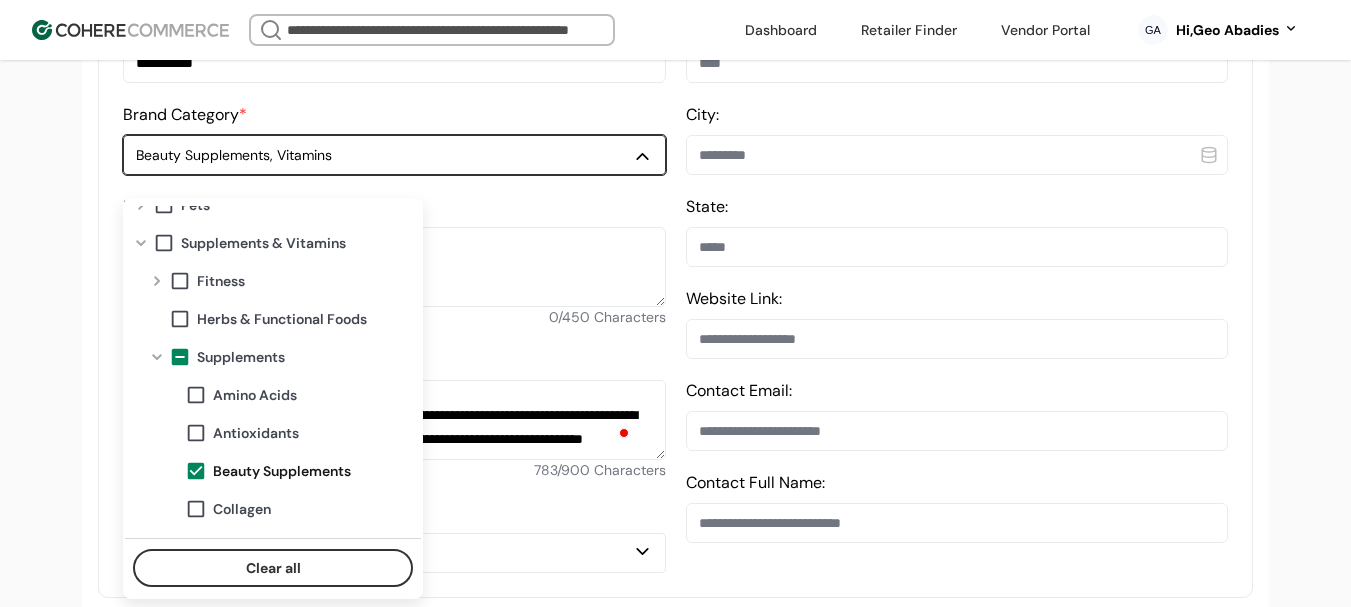 scroll, scrollTop: 285, scrollLeft: 0, axis: vertical 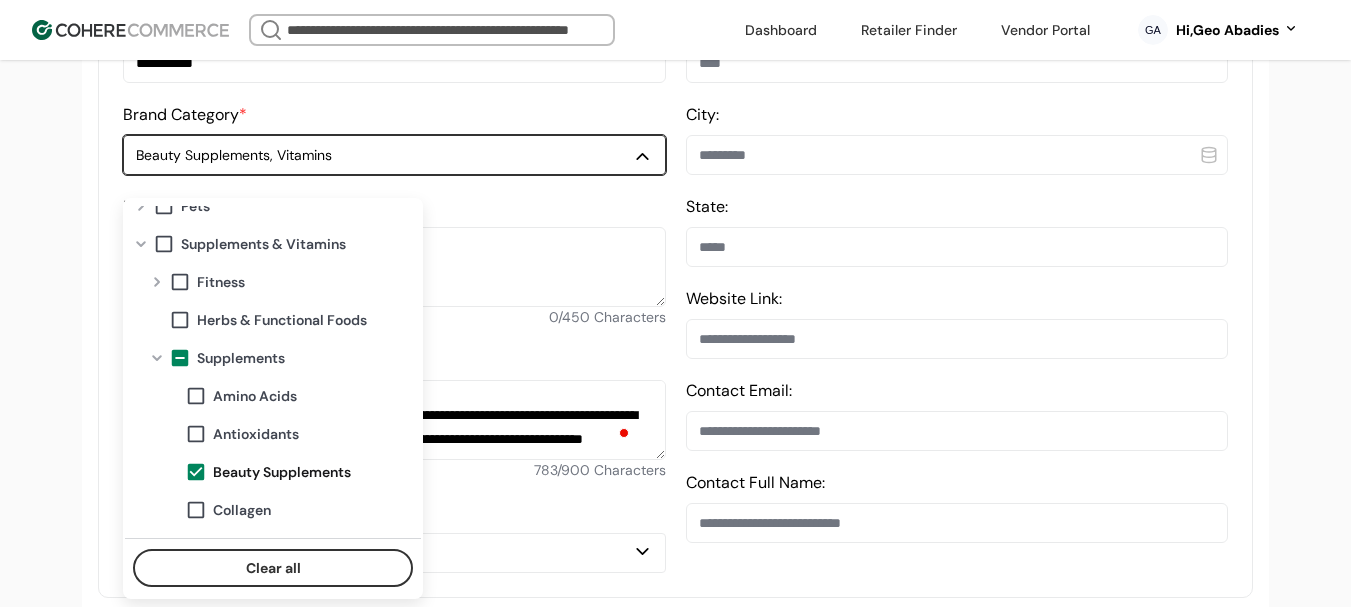 click at bounding box center (196, 472) 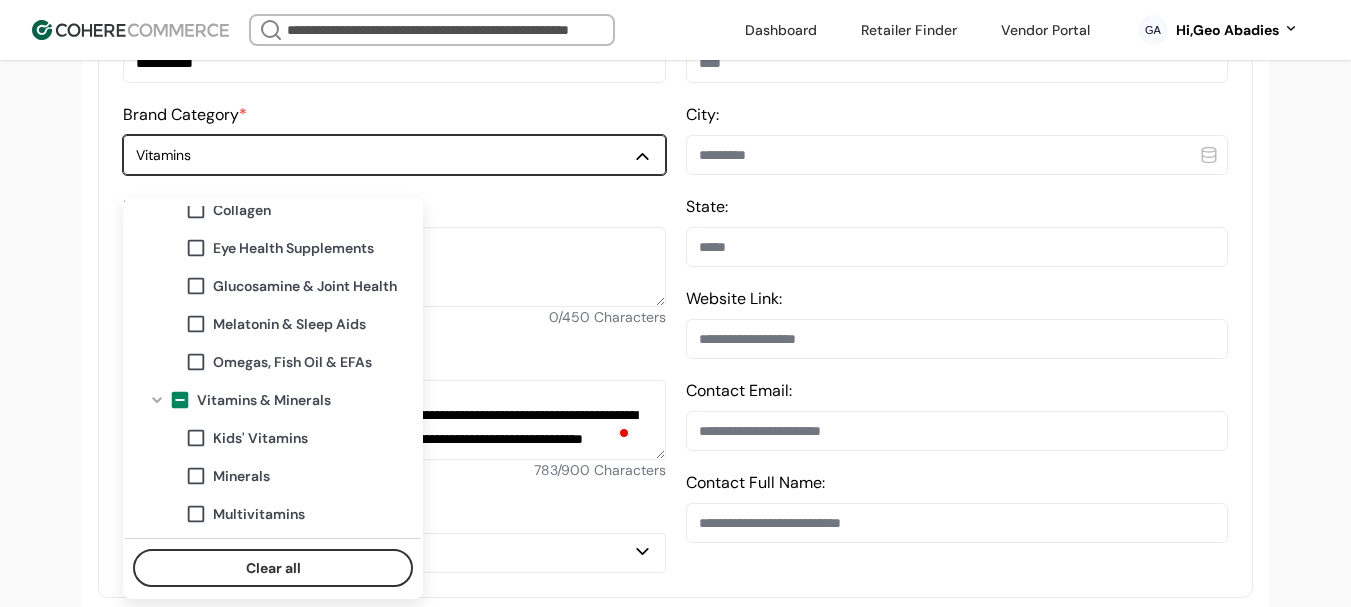 scroll, scrollTop: 618, scrollLeft: 0, axis: vertical 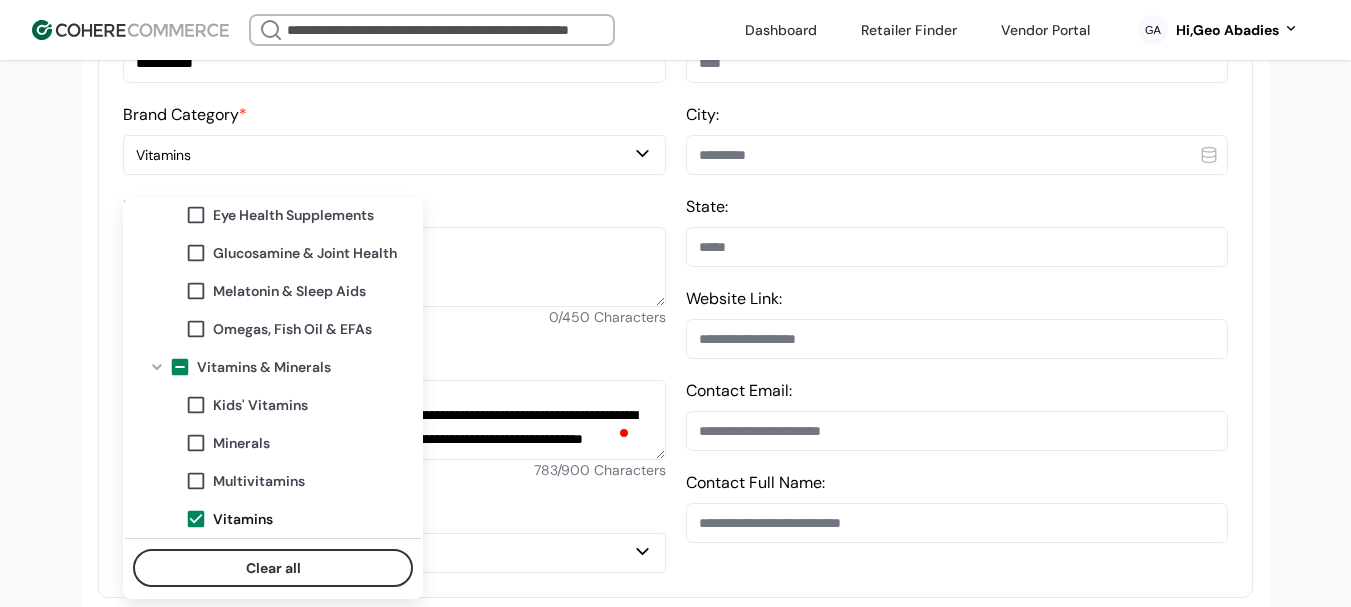 click on "**********" at bounding box center (675, 824) 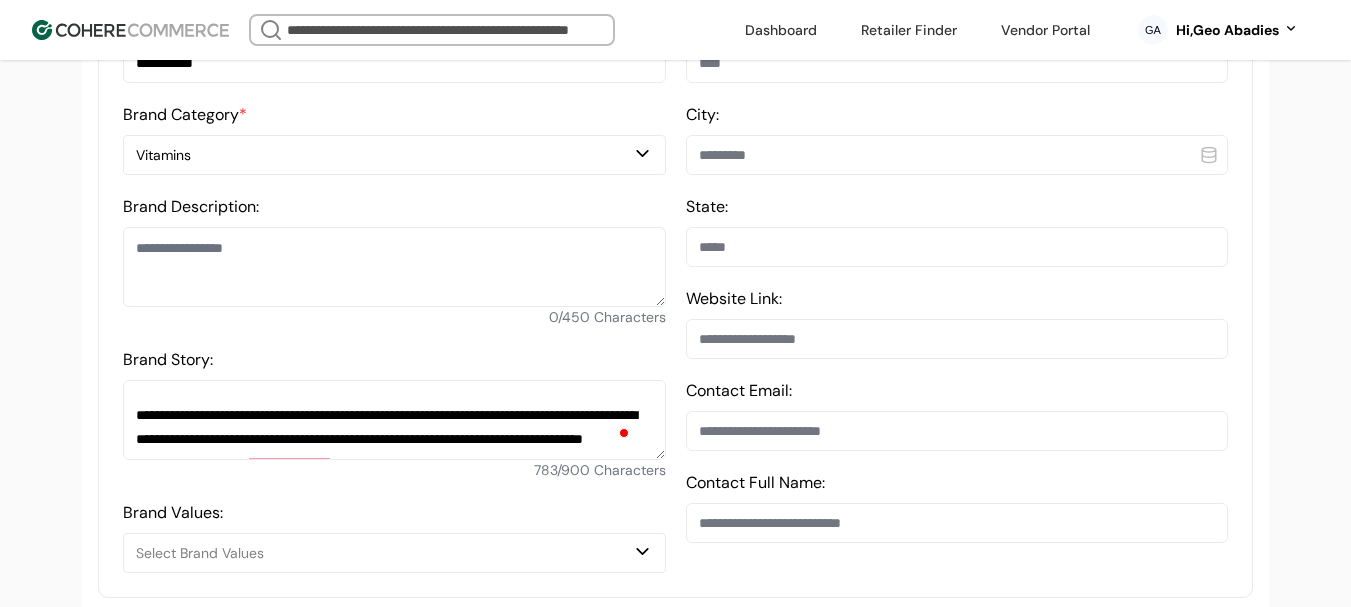 click on "Vitamins" at bounding box center (384, 155) 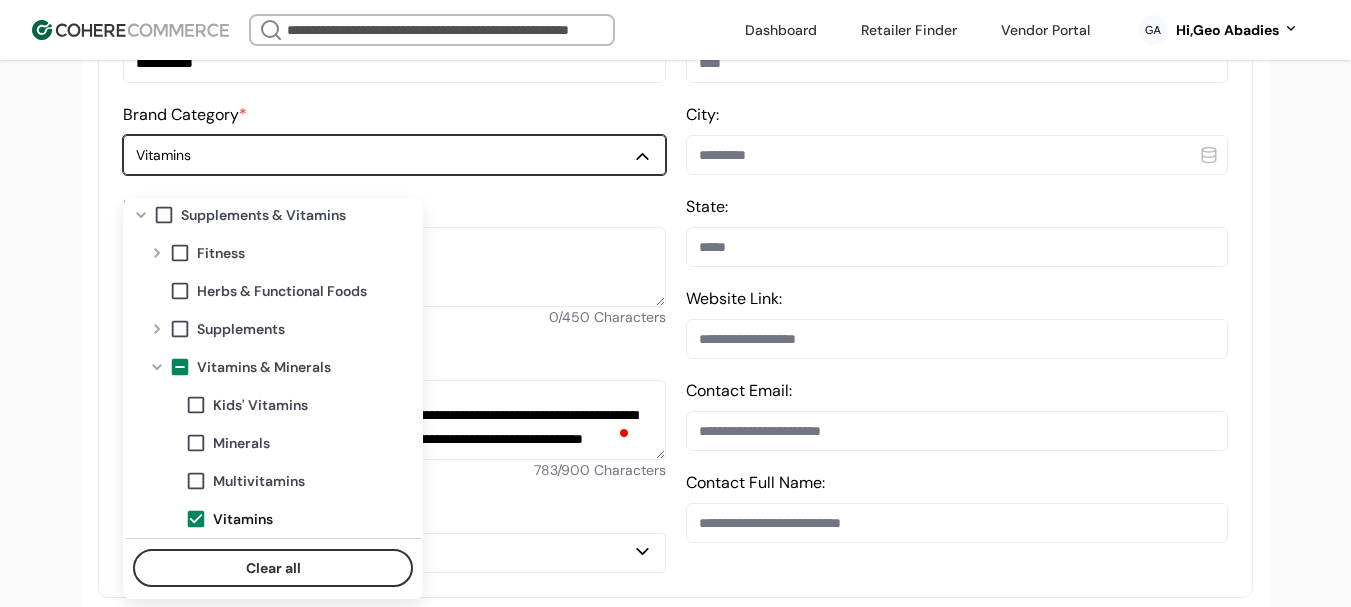 click at bounding box center (180, 329) 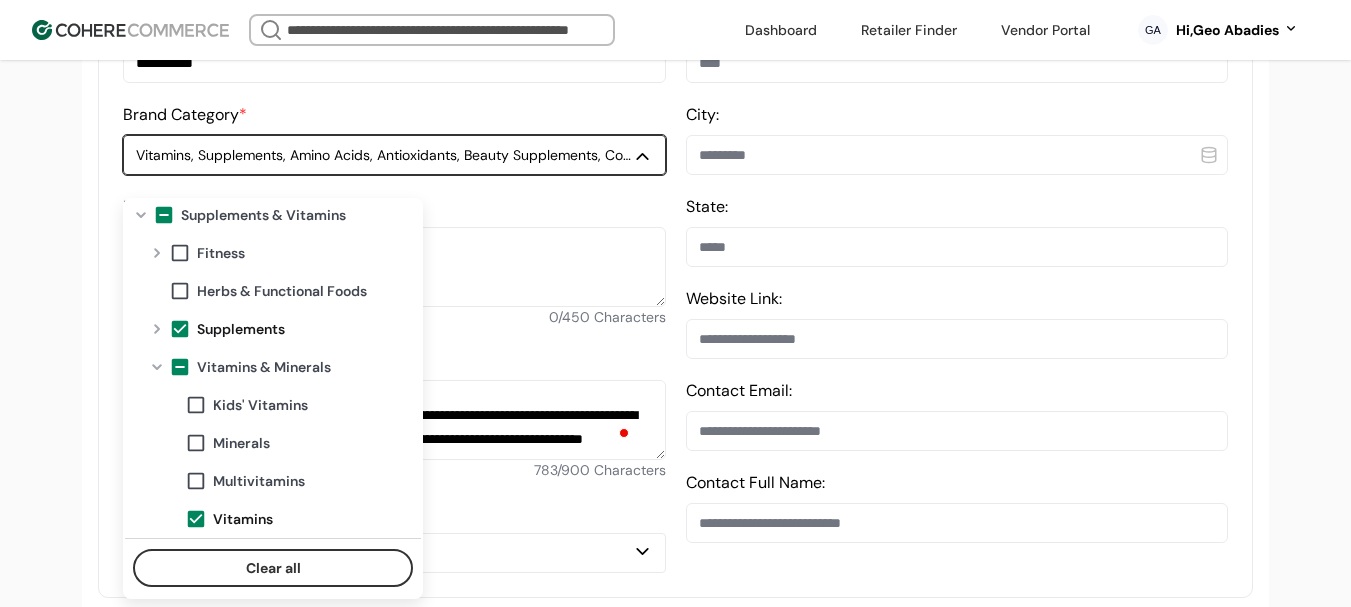click at bounding box center [180, 329] 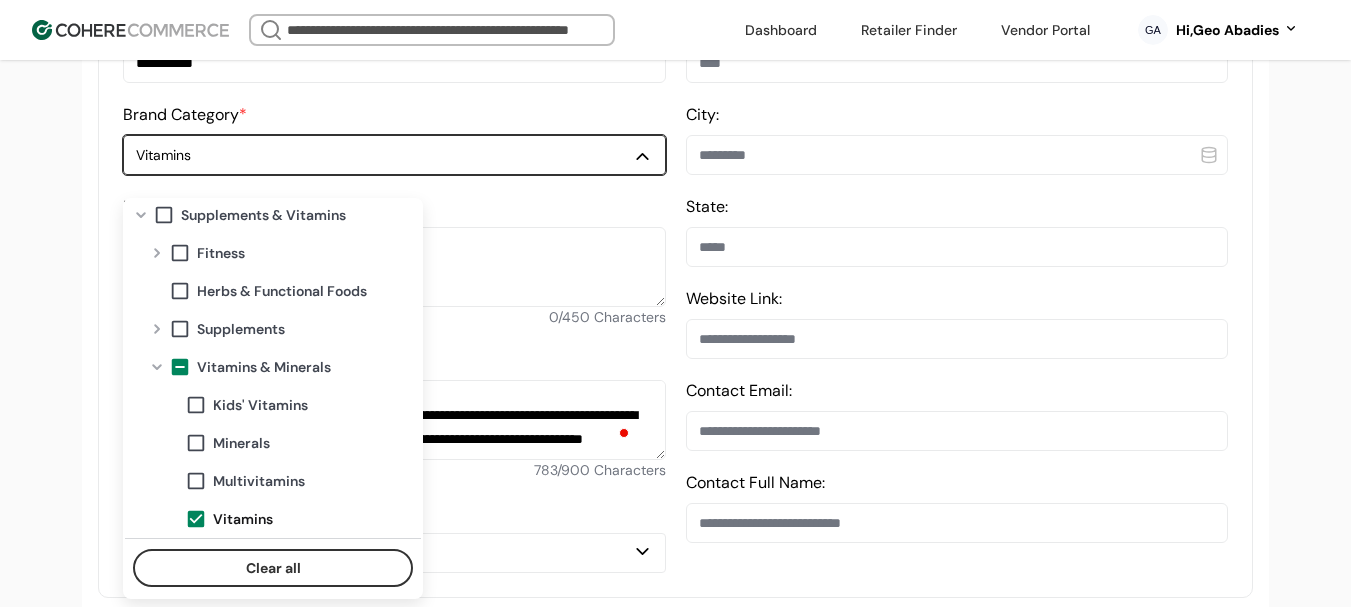 click at bounding box center [157, 329] 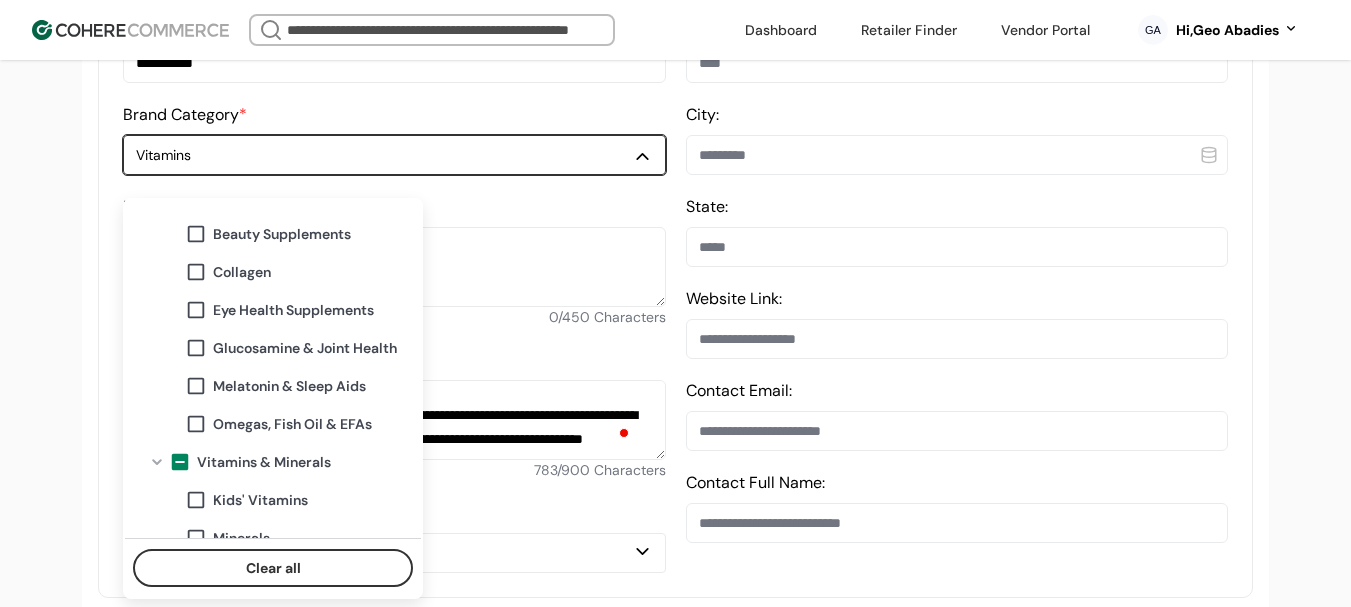 scroll, scrollTop: 518, scrollLeft: 0, axis: vertical 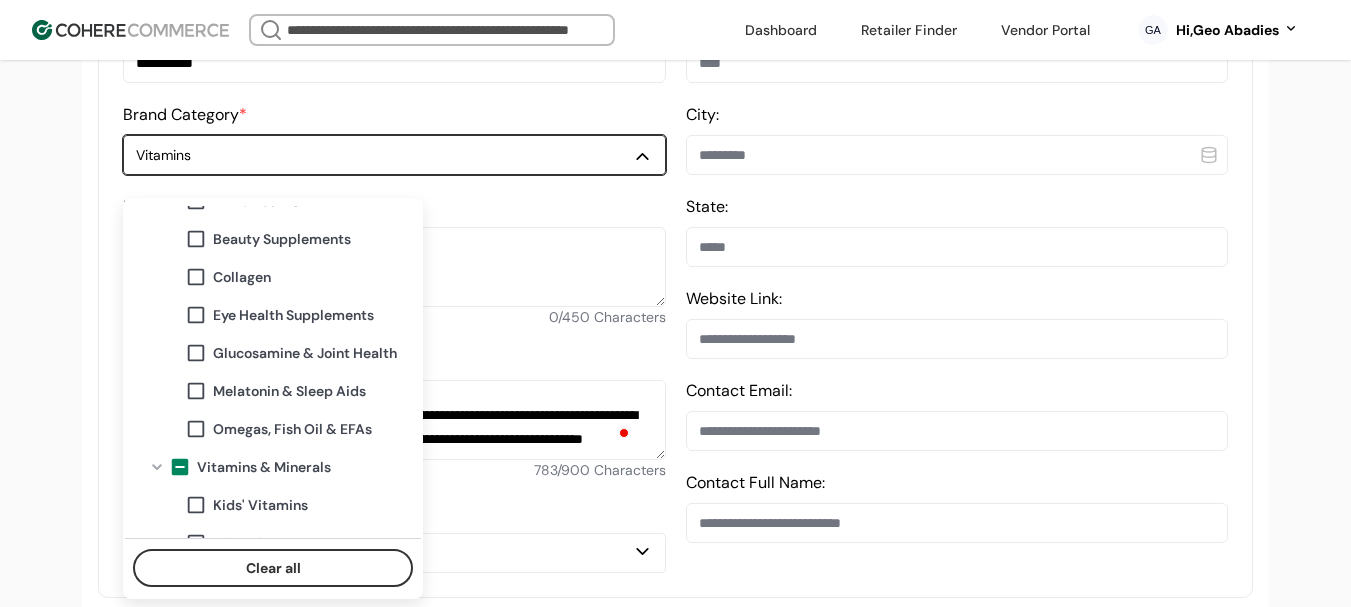 click on "**********" at bounding box center [675, 916] 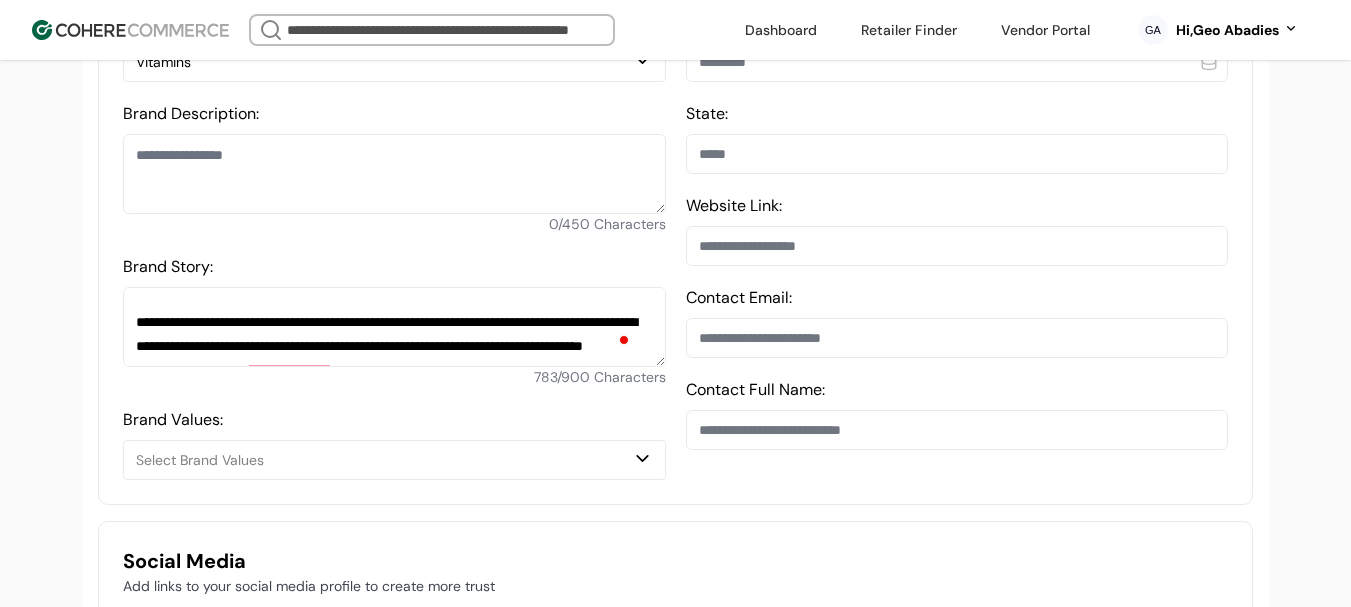 scroll, scrollTop: 837, scrollLeft: 0, axis: vertical 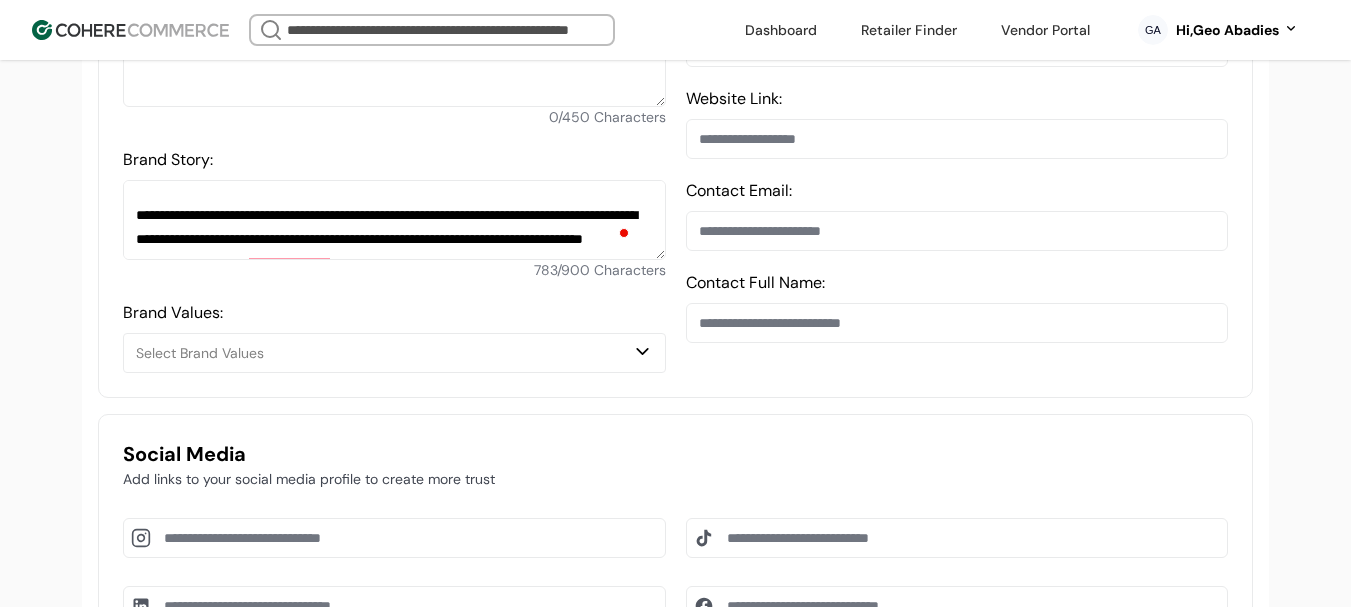 click on "Select Brand Values" at bounding box center (384, 353) 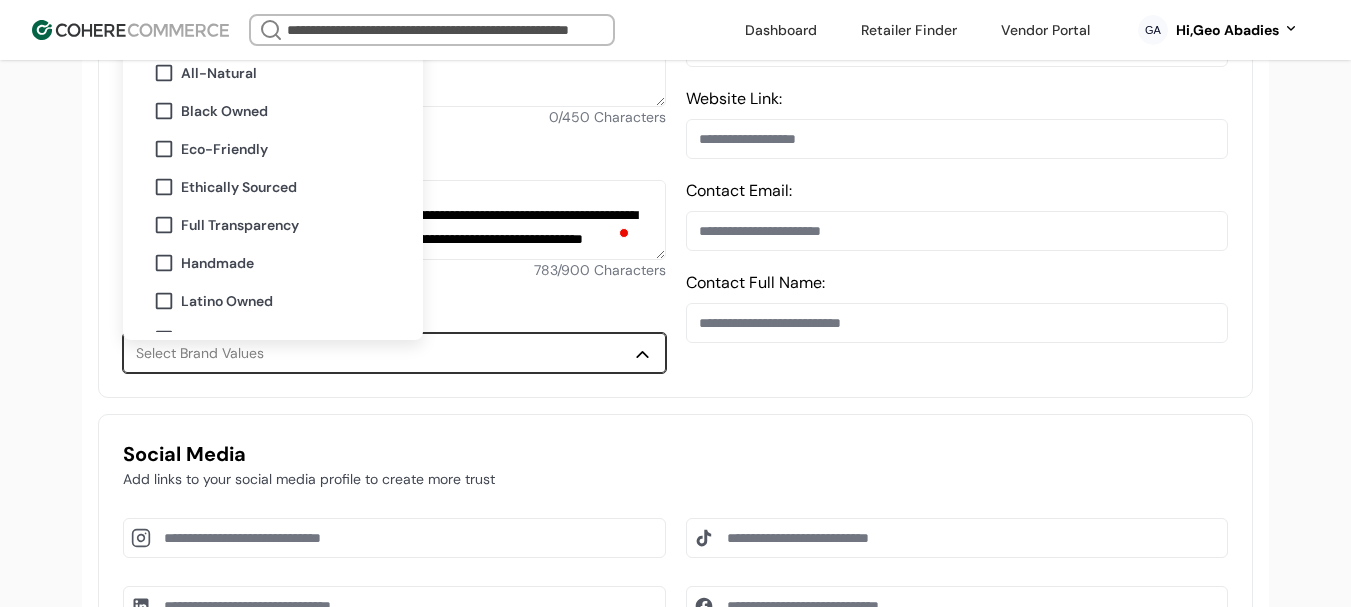 click on "All-Natural" at bounding box center (285, 73) 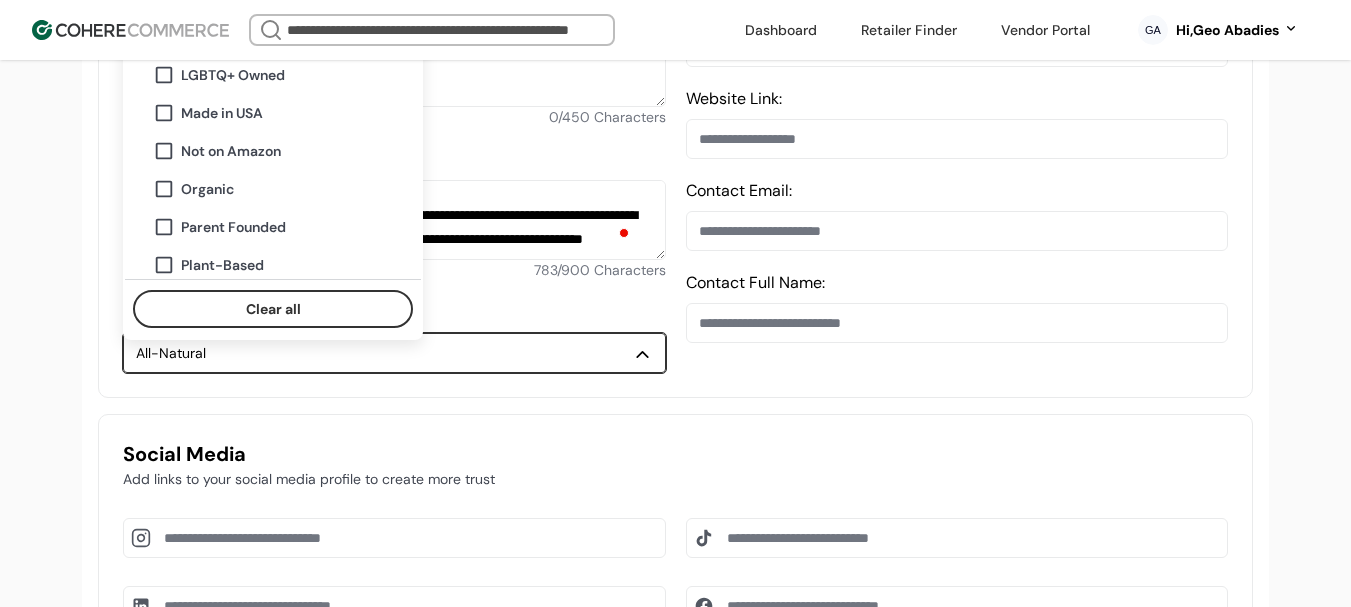 scroll, scrollTop: 300, scrollLeft: 0, axis: vertical 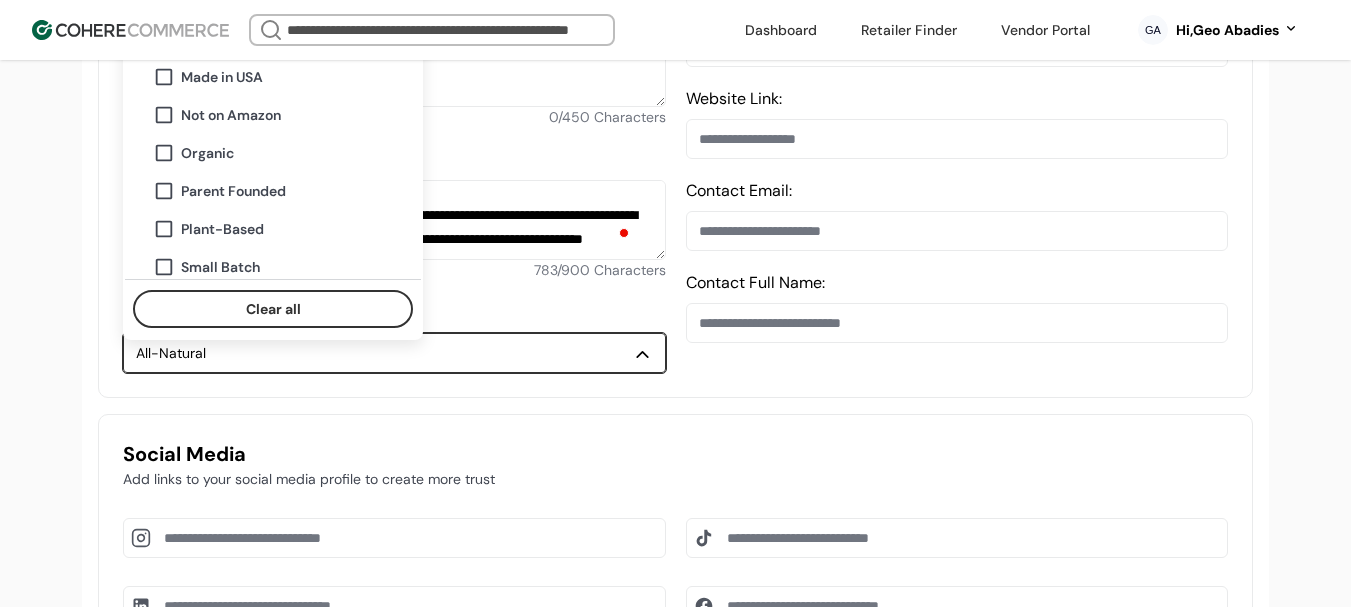 click on "Made in USA" at bounding box center [222, 77] 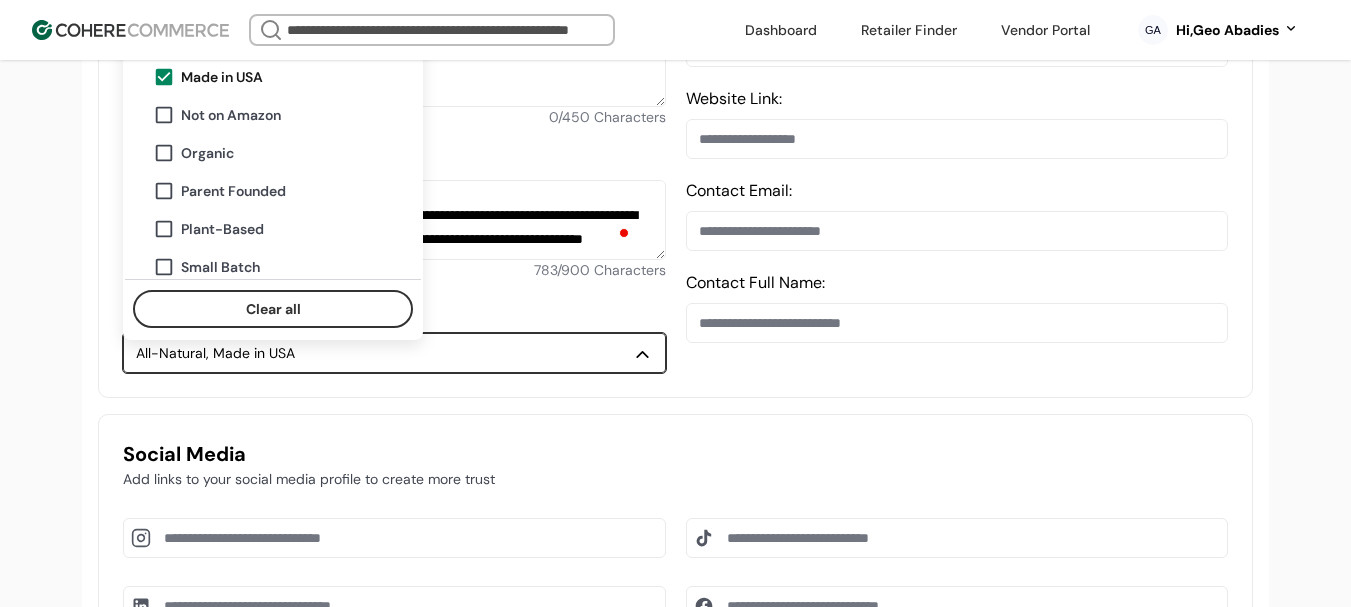 scroll, scrollTop: 400, scrollLeft: 0, axis: vertical 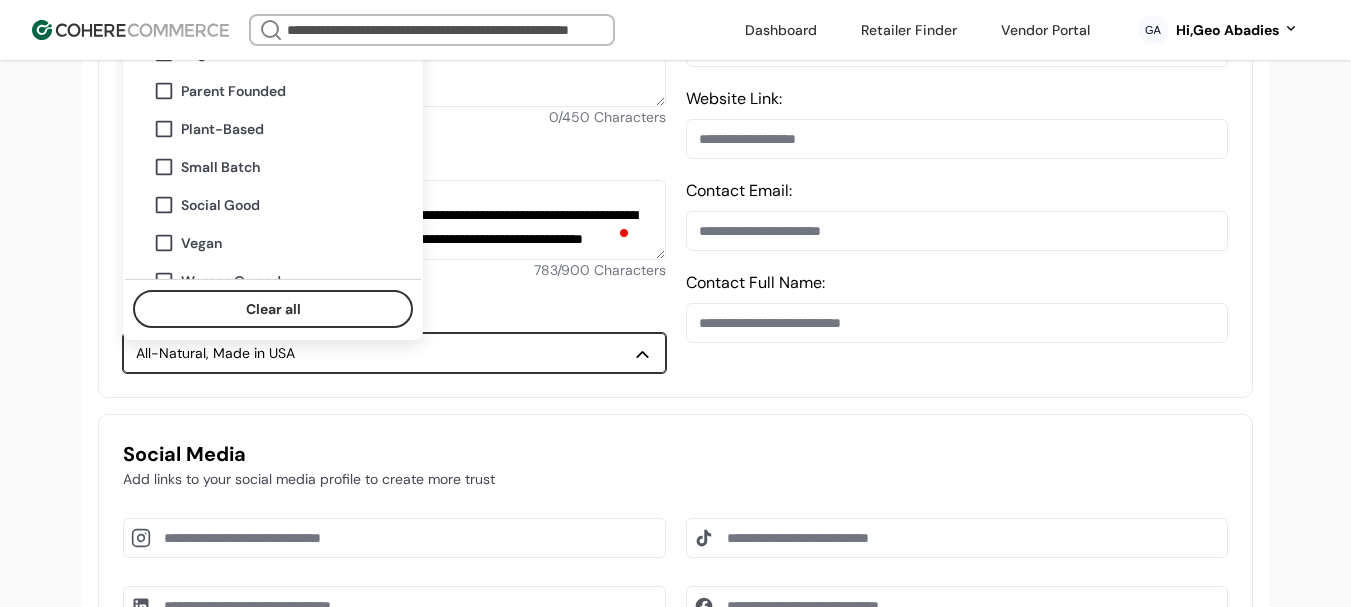 click on "Vegan" at bounding box center [285, 243] 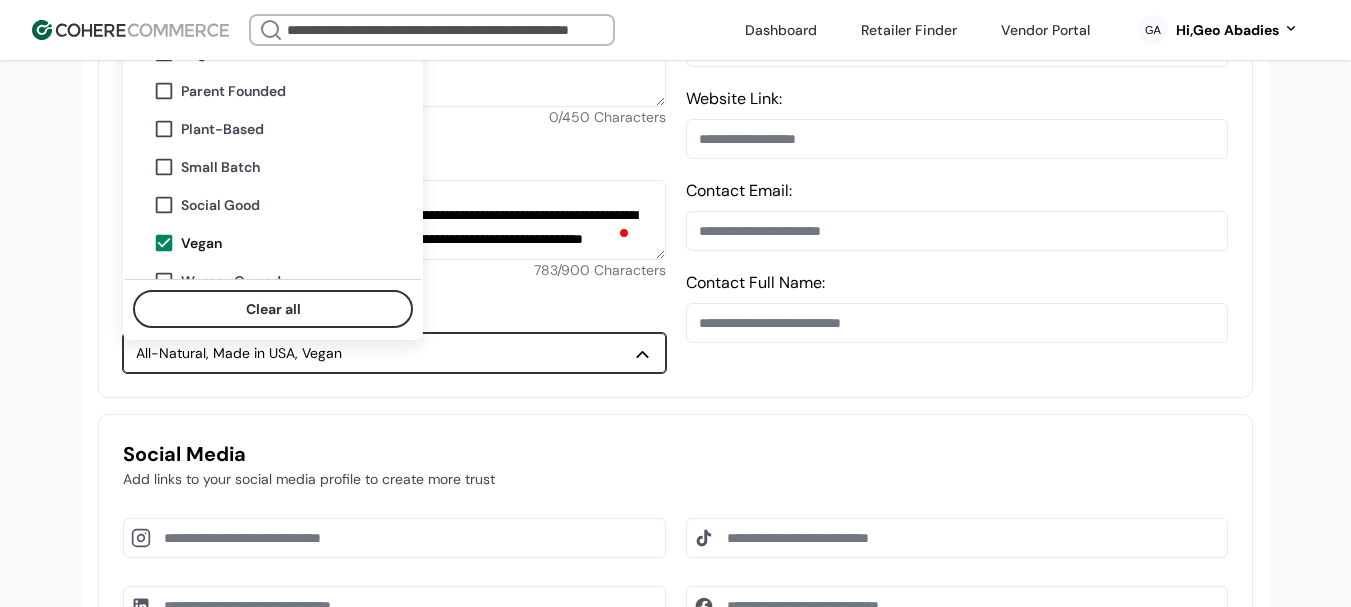 click on "**********" at bounding box center [675, 624] 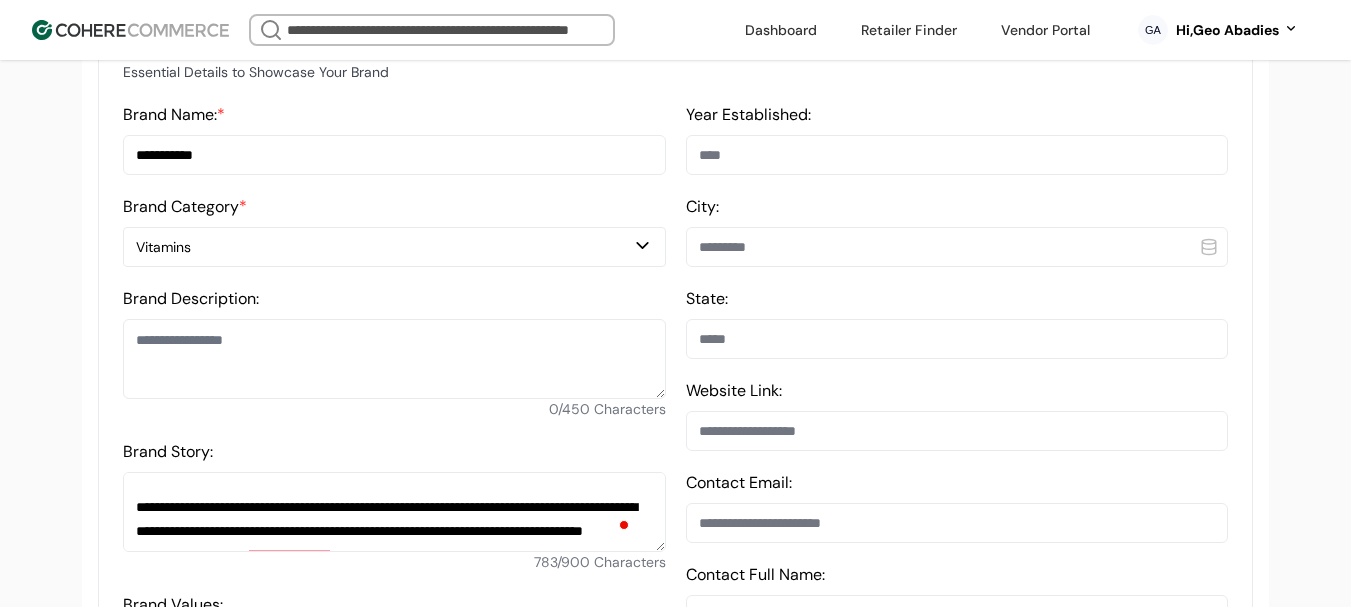 scroll, scrollTop: 537, scrollLeft: 0, axis: vertical 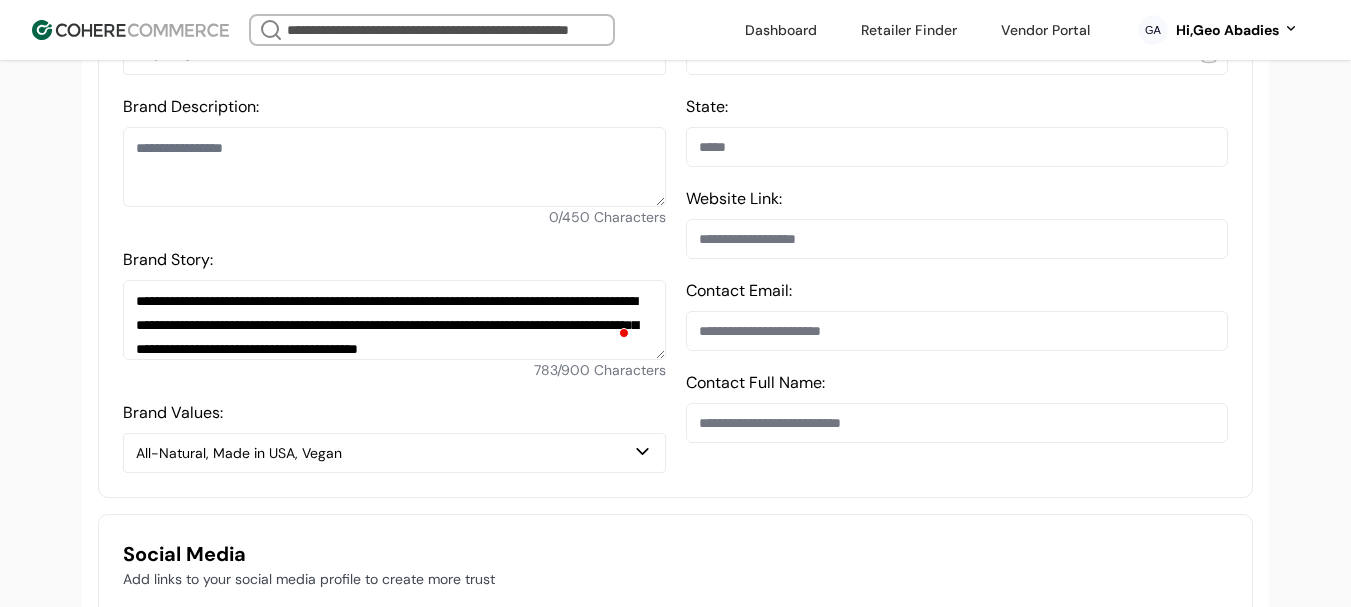 click at bounding box center [957, 423] 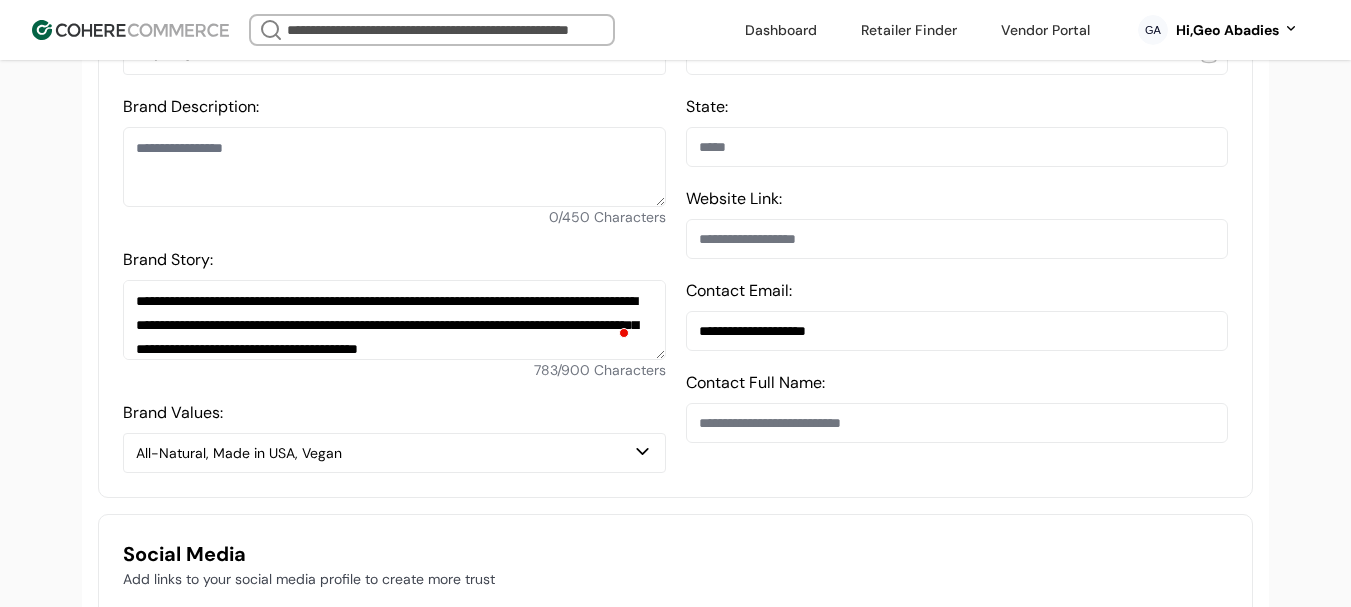 type on "**********" 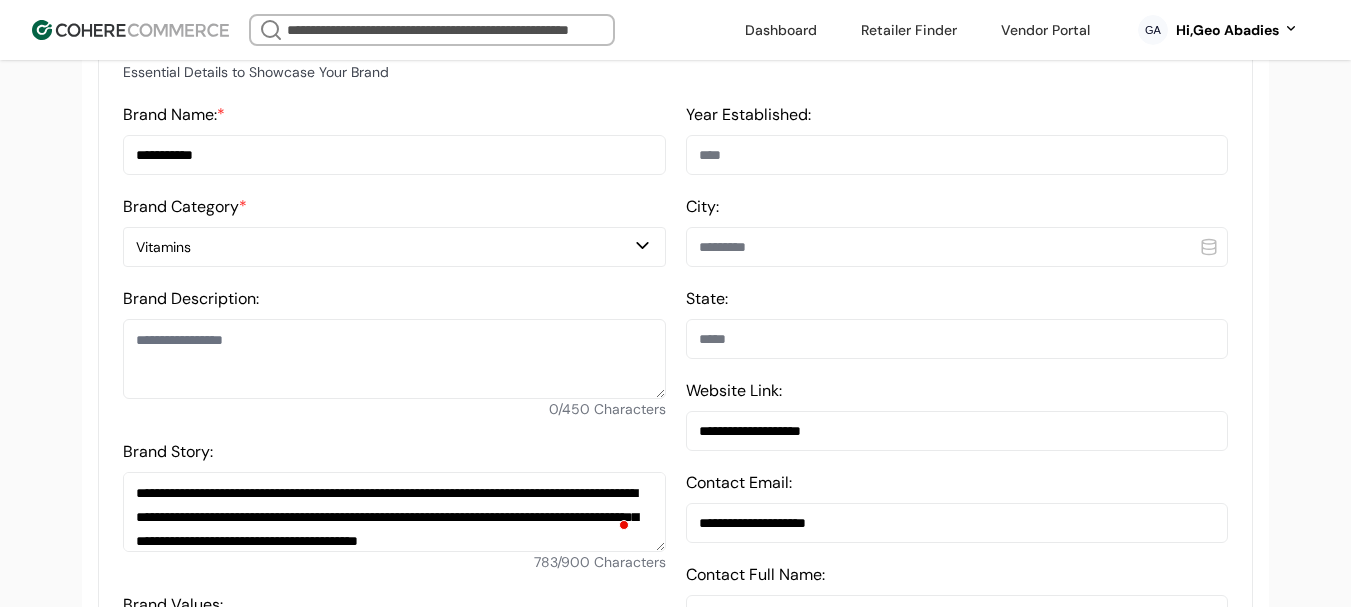 scroll, scrollTop: 537, scrollLeft: 0, axis: vertical 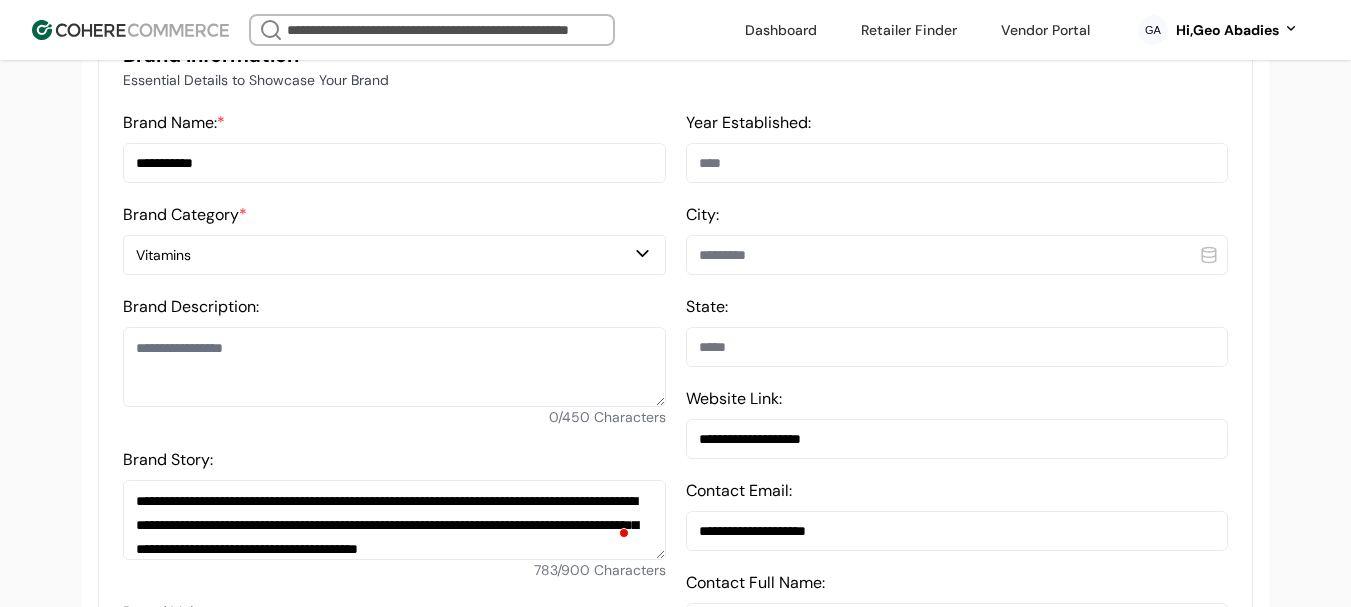 type on "**********" 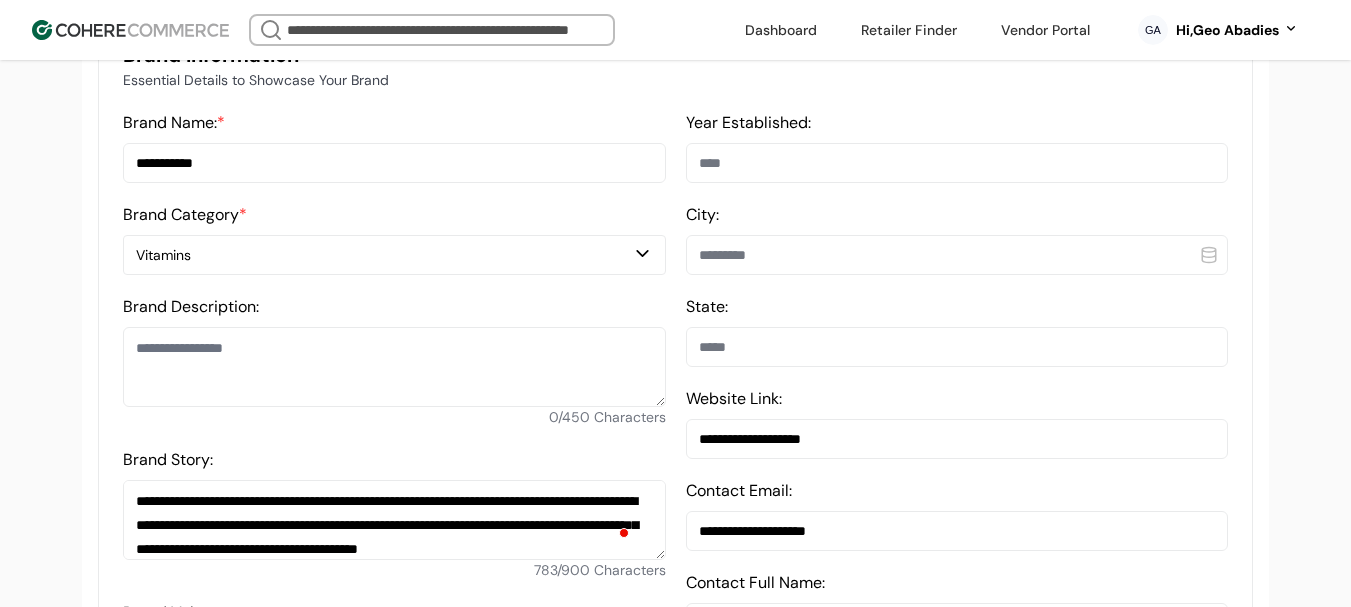 click at bounding box center (957, 255) 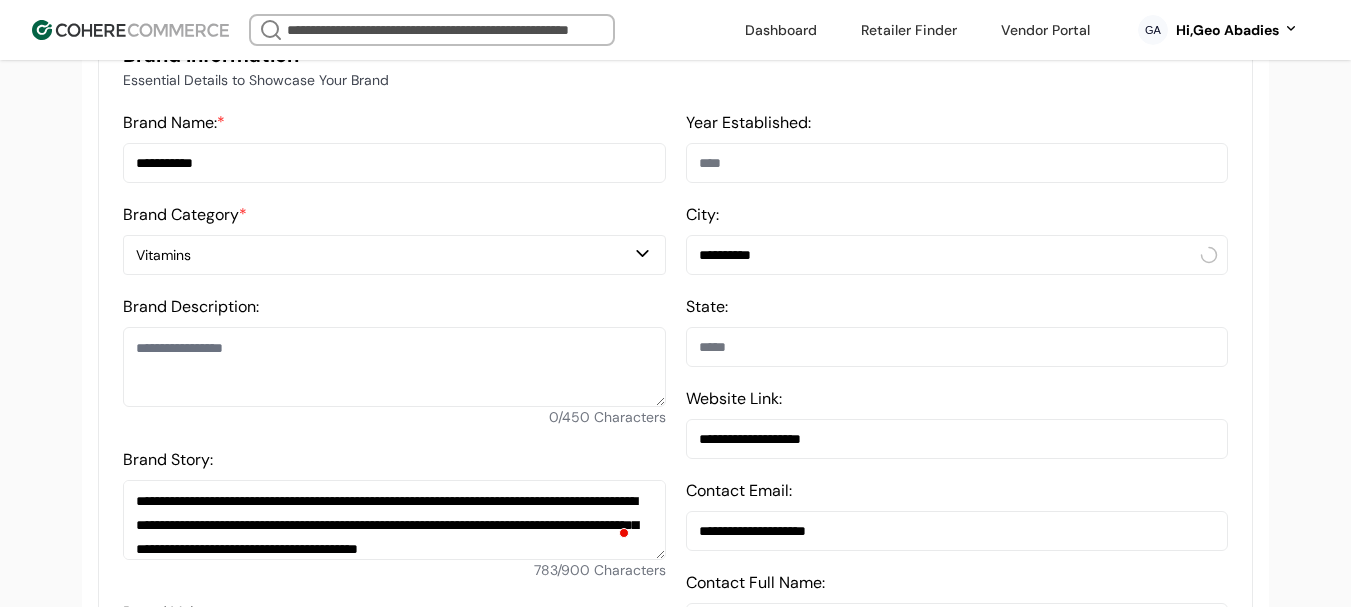 click on "**********" at bounding box center [957, 255] 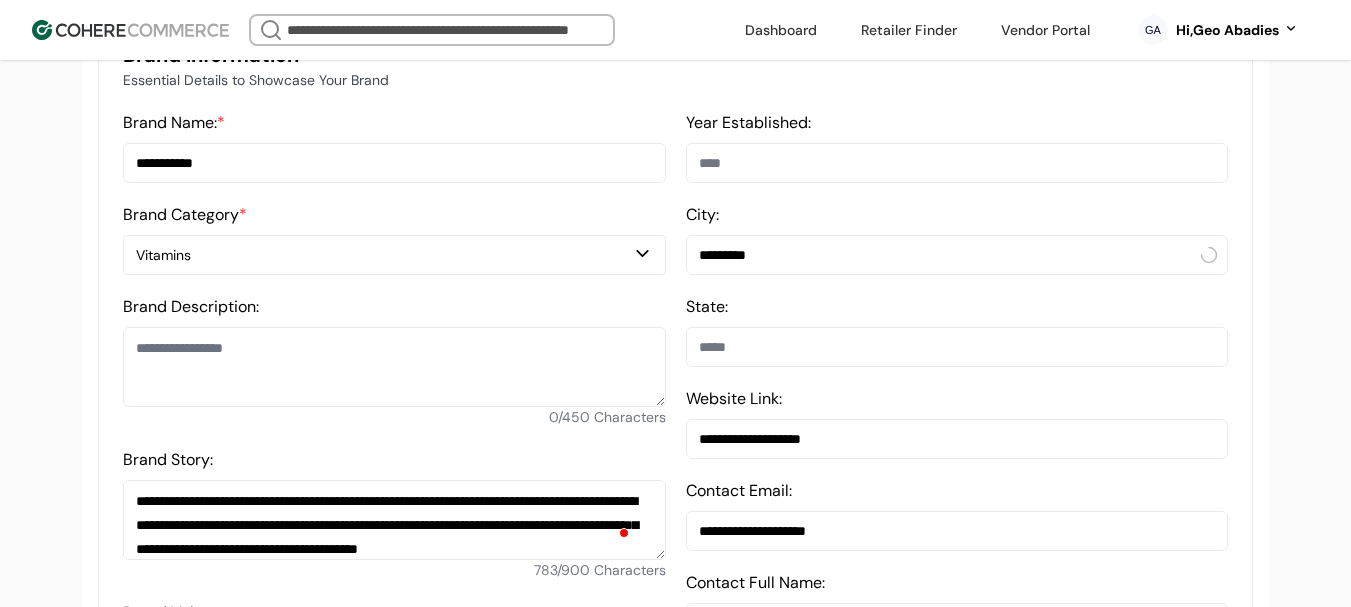 click on "*********" at bounding box center (957, 255) 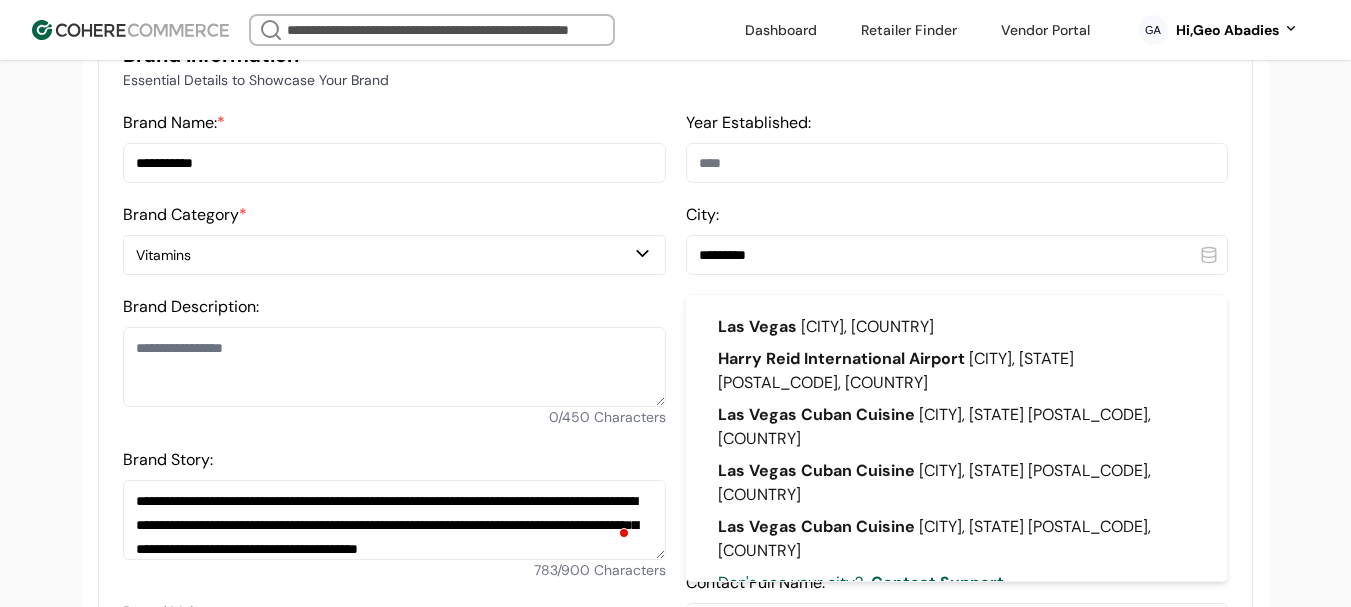 click on "*********" at bounding box center (957, 255) 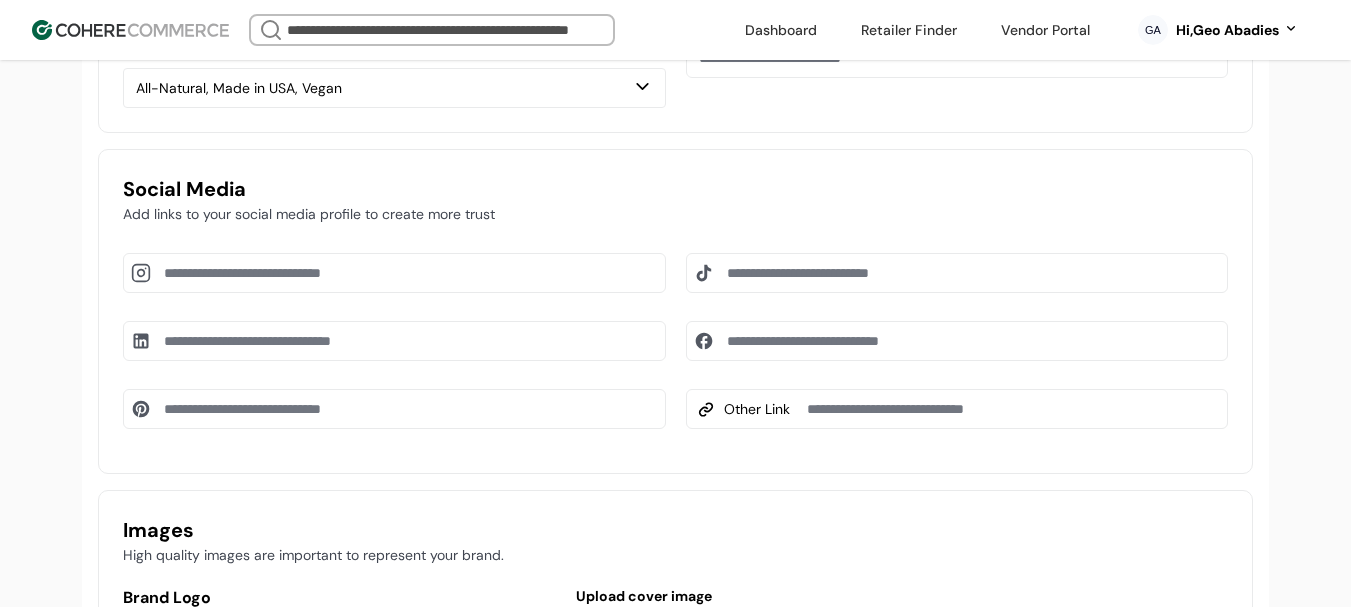 scroll, scrollTop: 1137, scrollLeft: 0, axis: vertical 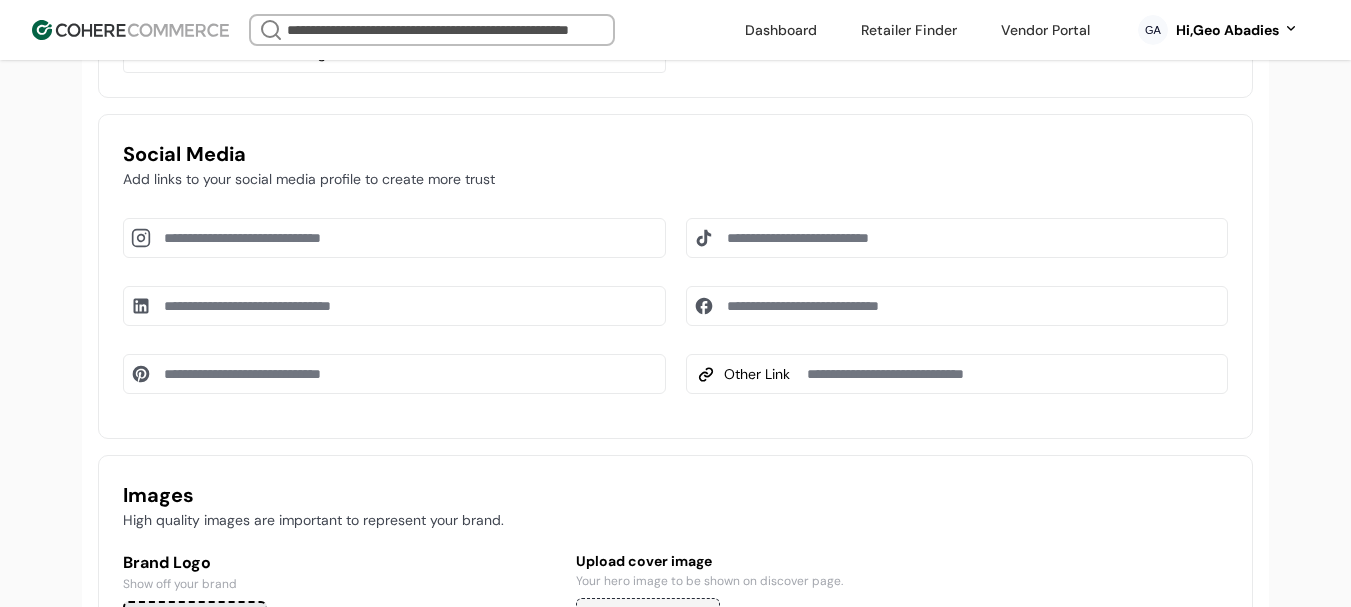 drag, startPoint x: 340, startPoint y: 258, endPoint x: 368, endPoint y: 234, distance: 36.878178 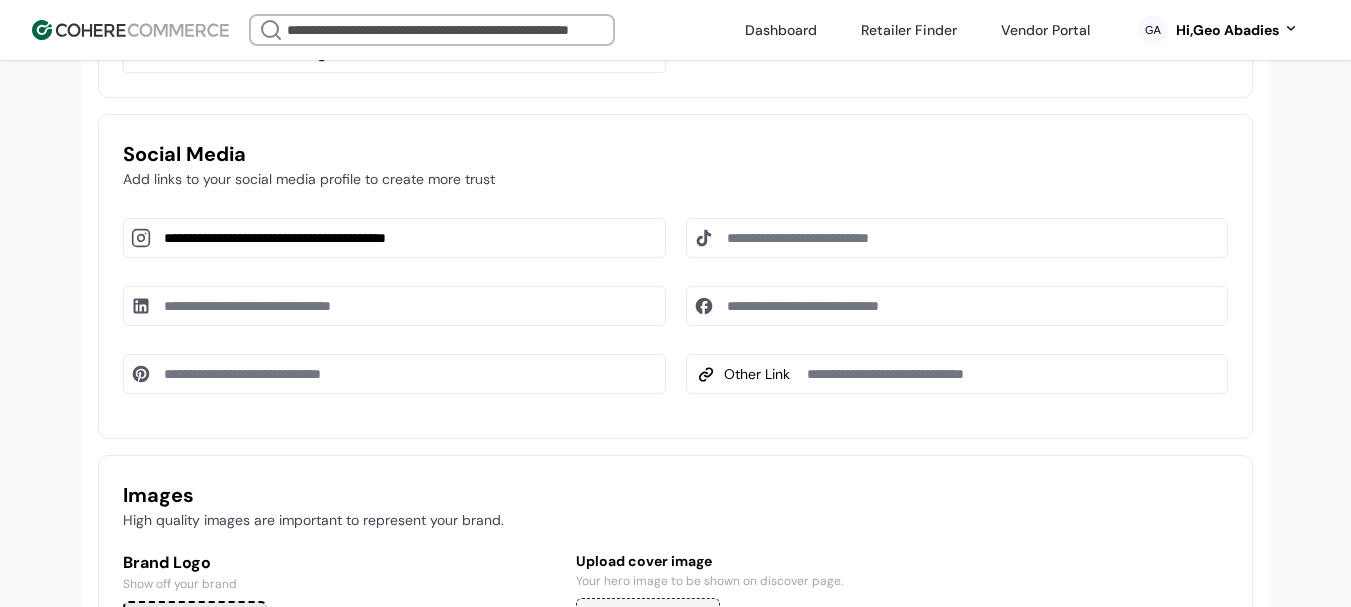 type on "**********" 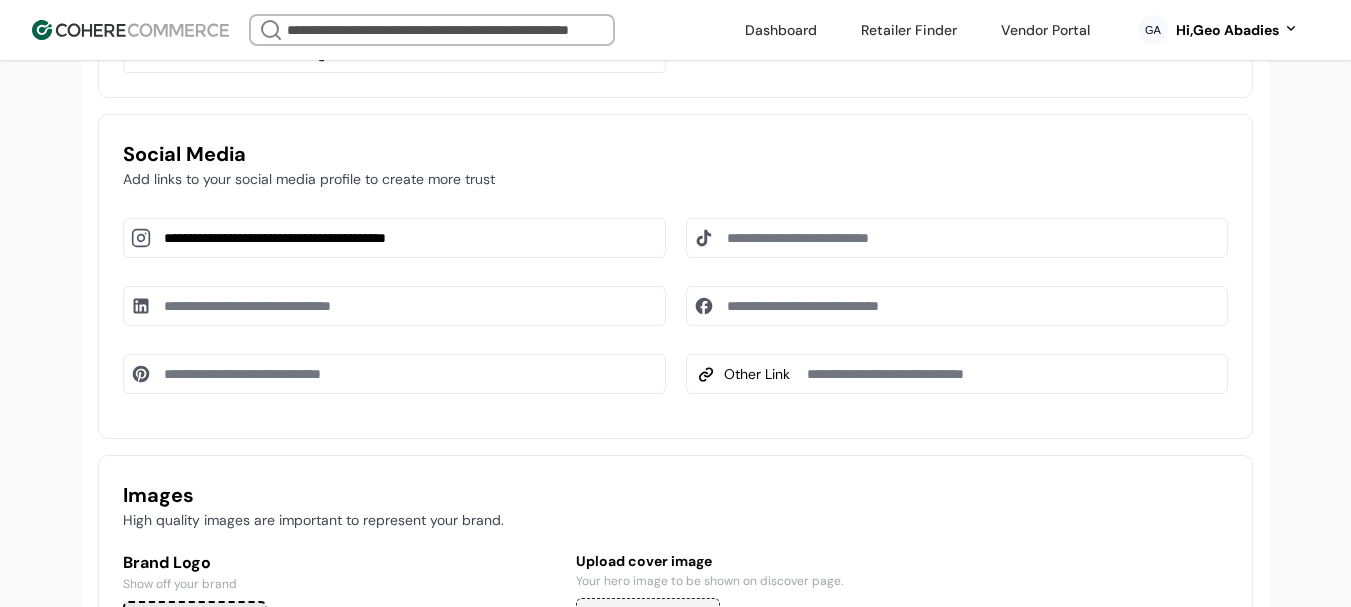 drag, startPoint x: 764, startPoint y: 330, endPoint x: 697, endPoint y: 327, distance: 67.06713 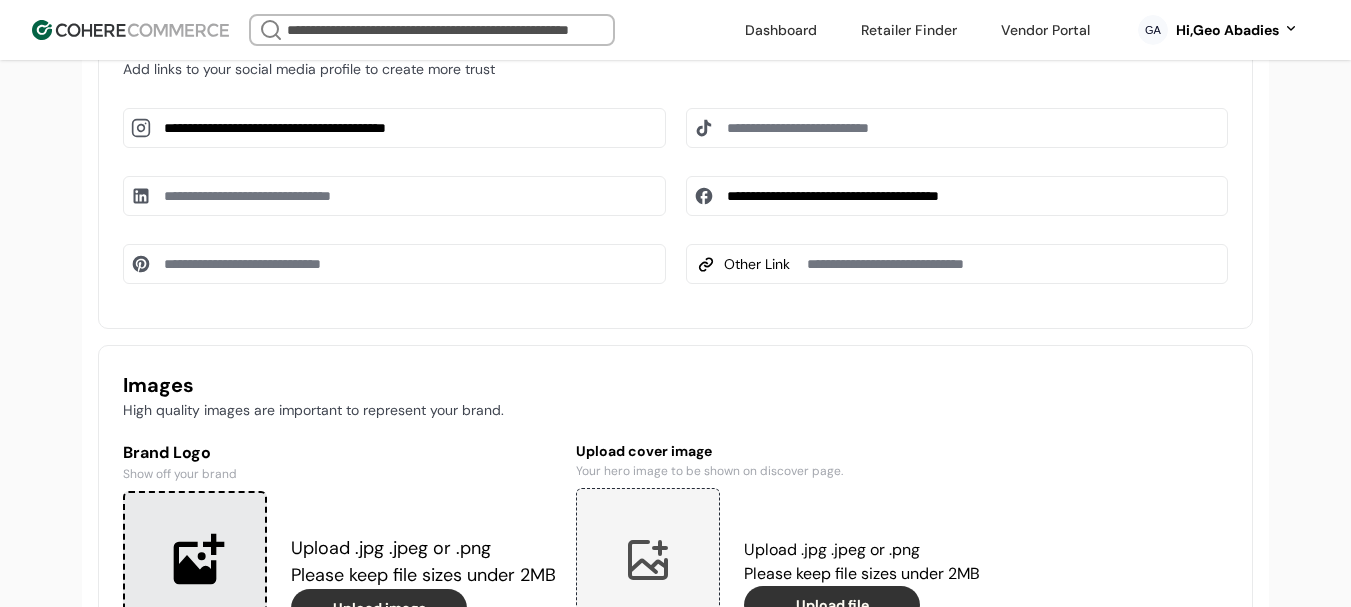 scroll, scrollTop: 1337, scrollLeft: 0, axis: vertical 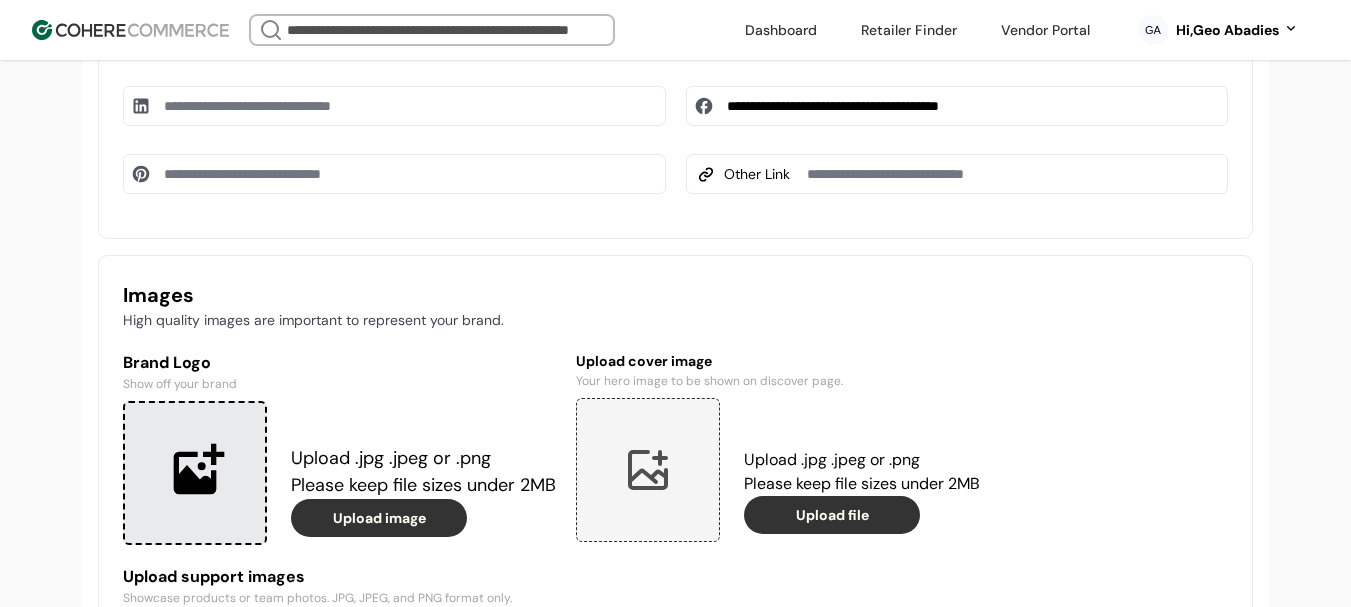 type on "**********" 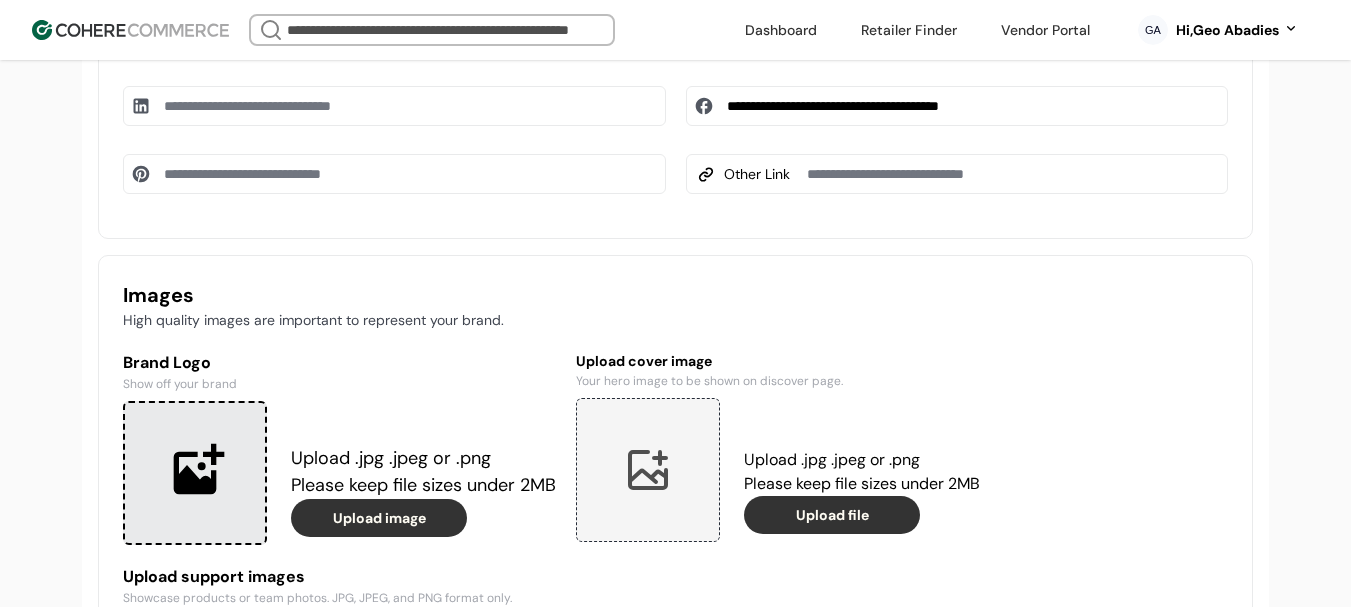 click at bounding box center (195, 473) 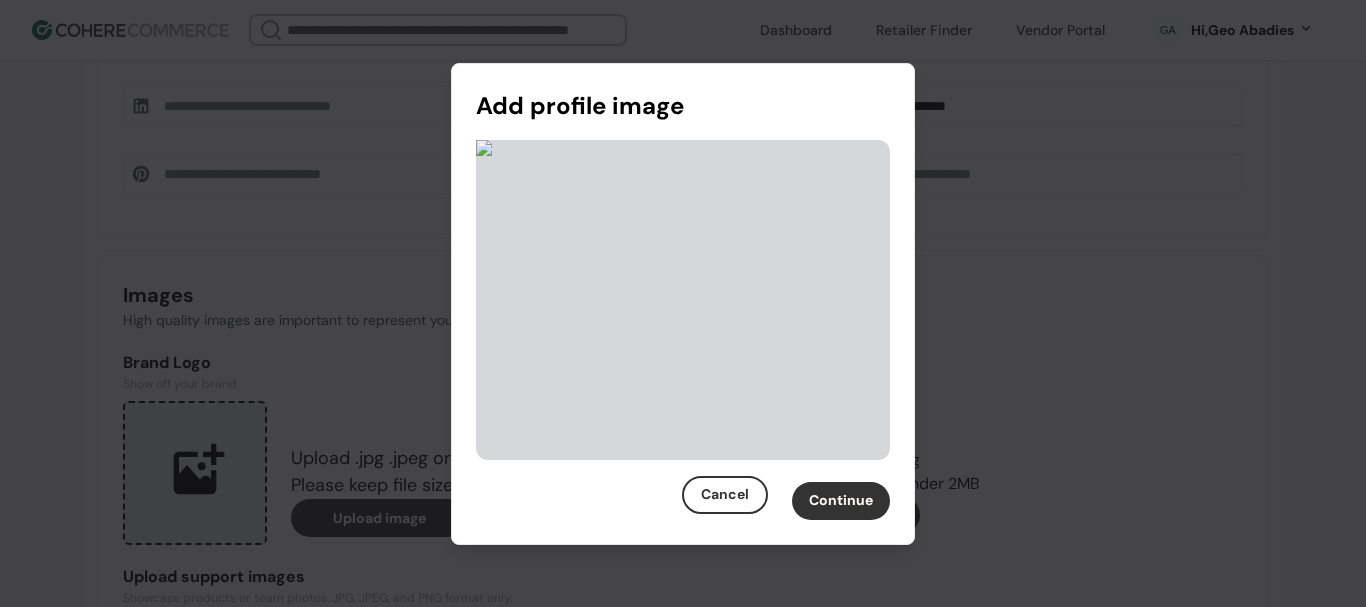 click on "Continue" at bounding box center (841, 501) 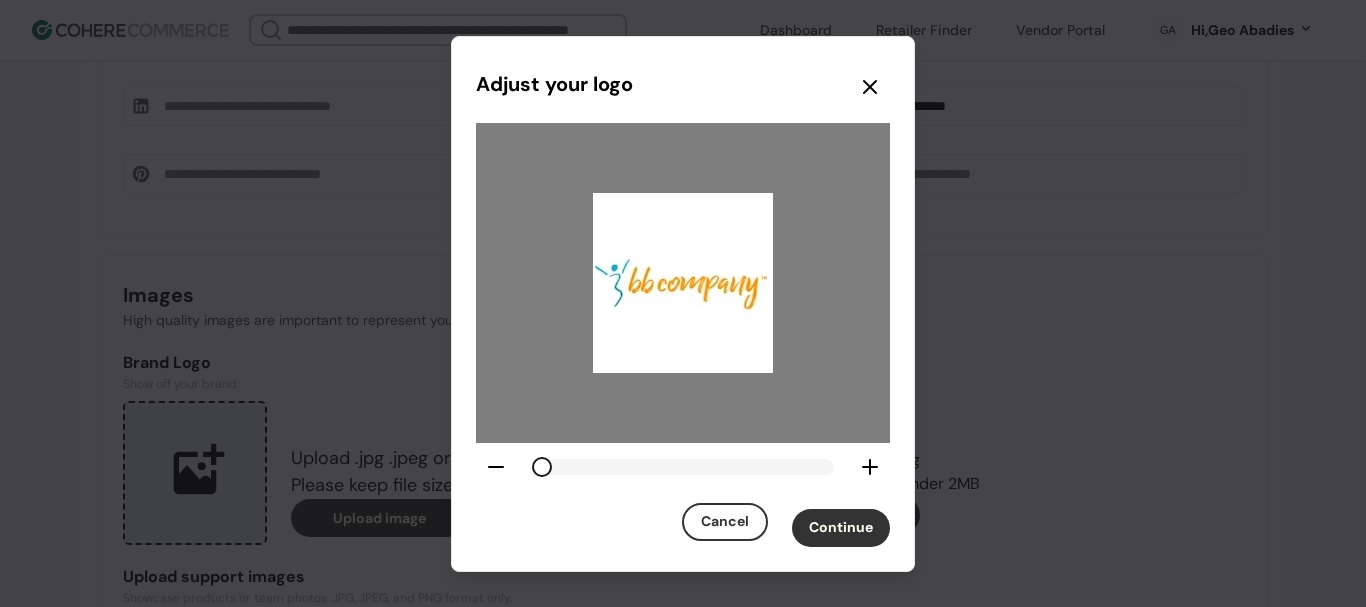 click on "Continue" at bounding box center [841, 528] 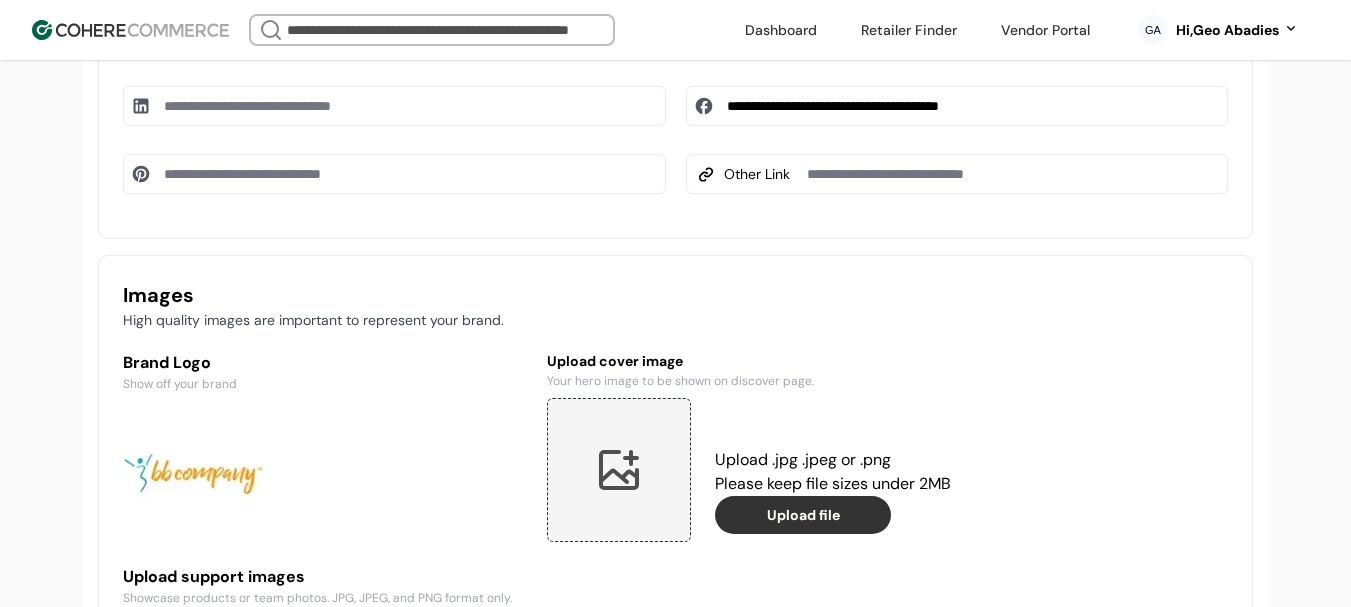 click at bounding box center [619, 470] 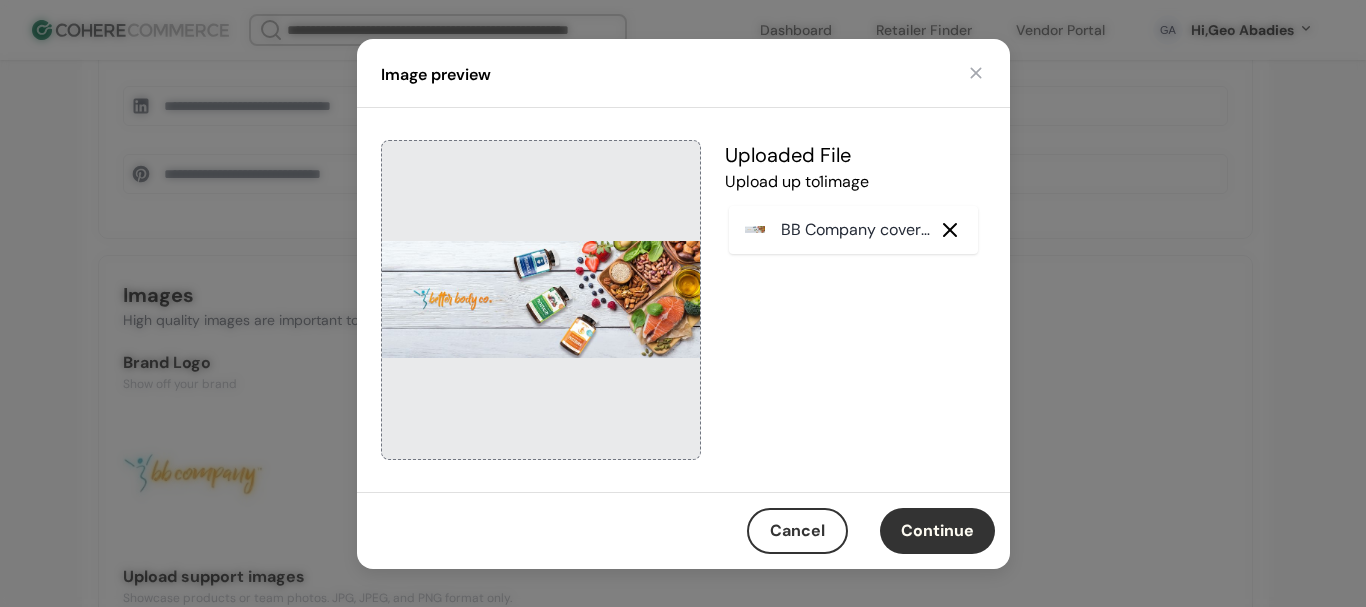 click on "Continue" at bounding box center [937, 531] 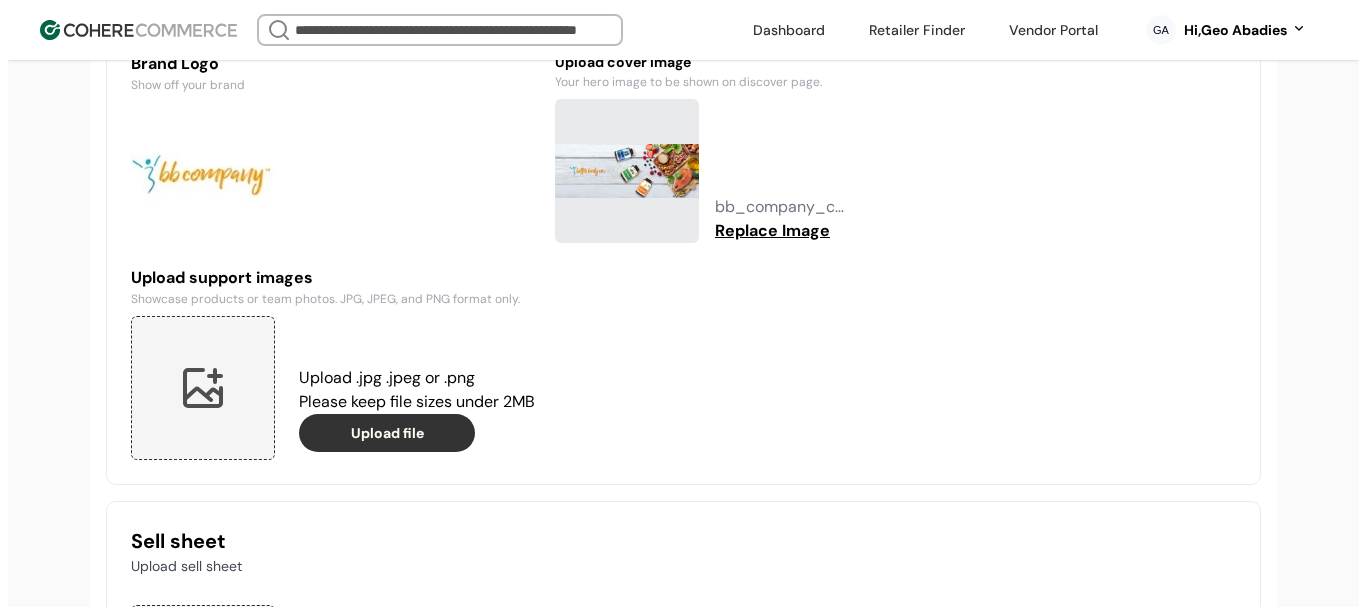 scroll, scrollTop: 1637, scrollLeft: 0, axis: vertical 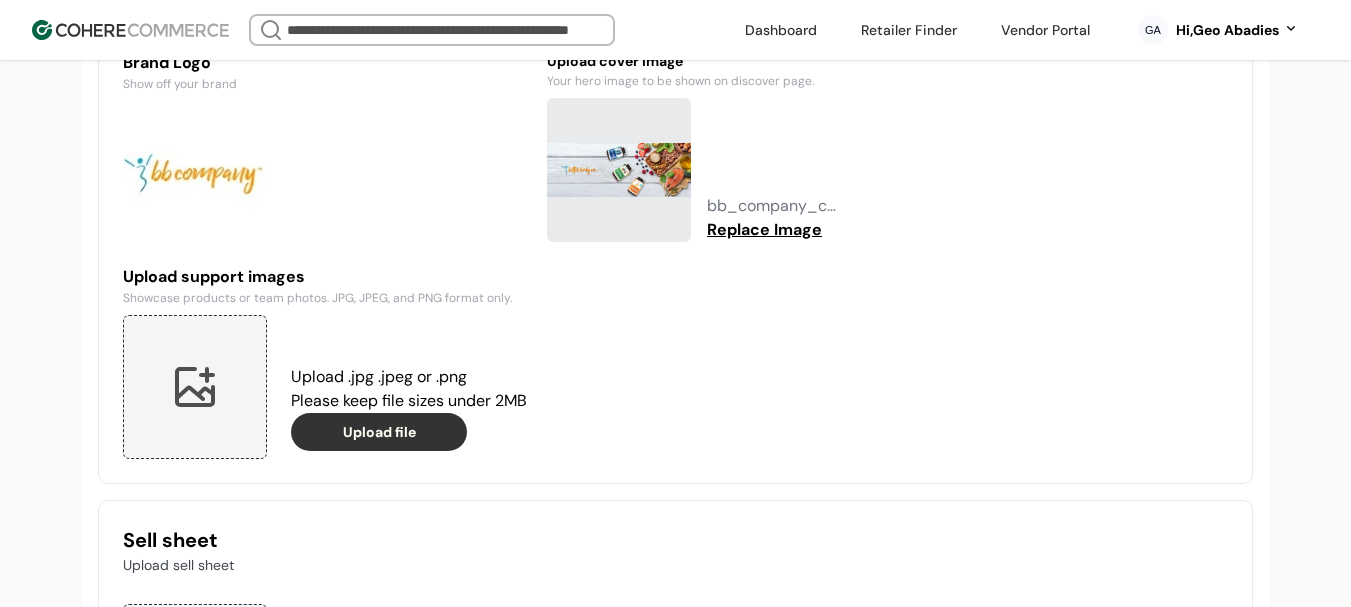 click at bounding box center [195, 387] 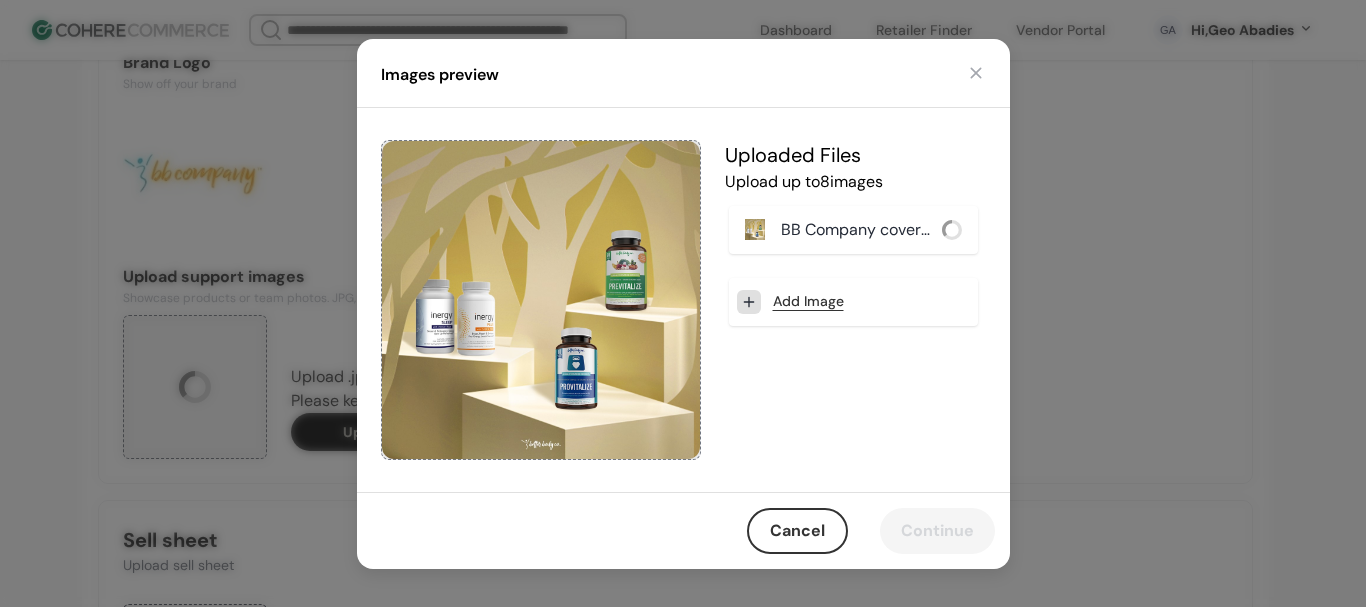 click on "Add Image" at bounding box center [853, 302] 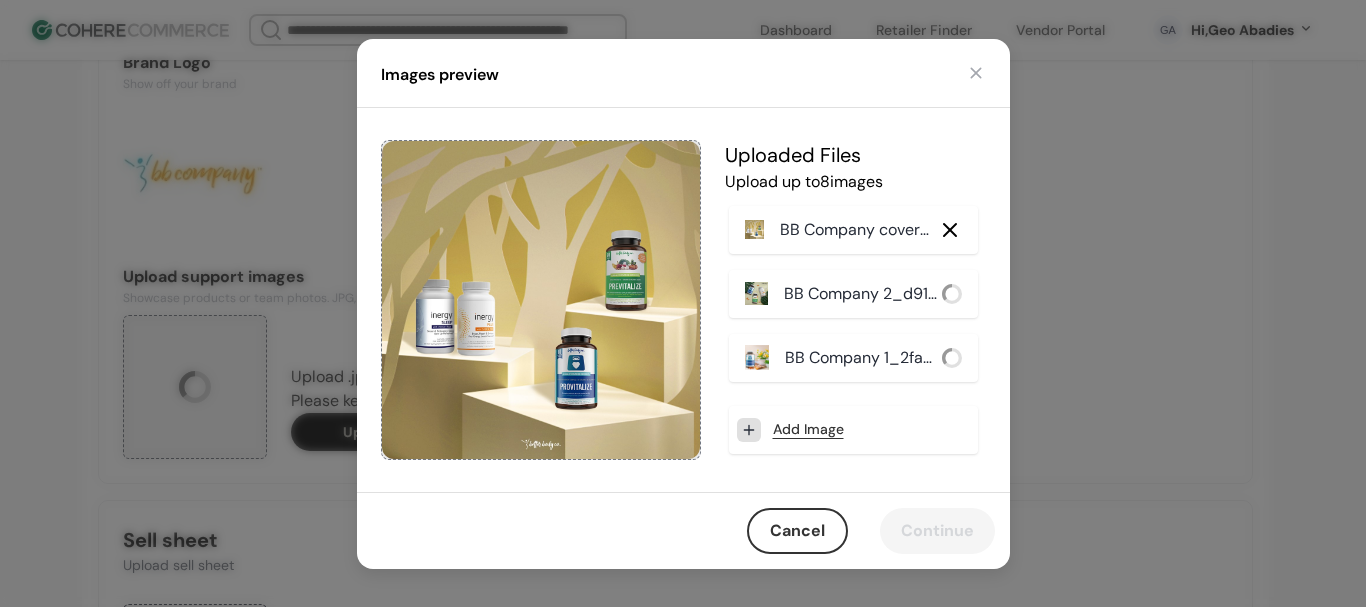 click on "Add Image" at bounding box center [808, 429] 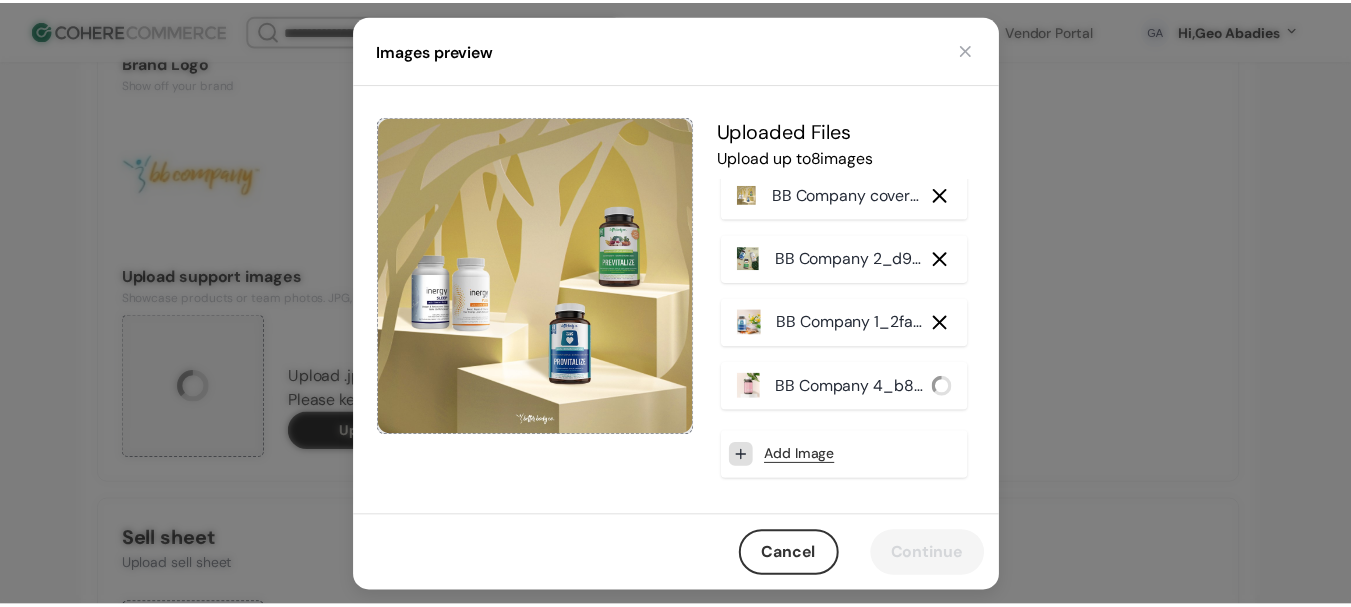 scroll, scrollTop: 14, scrollLeft: 0, axis: vertical 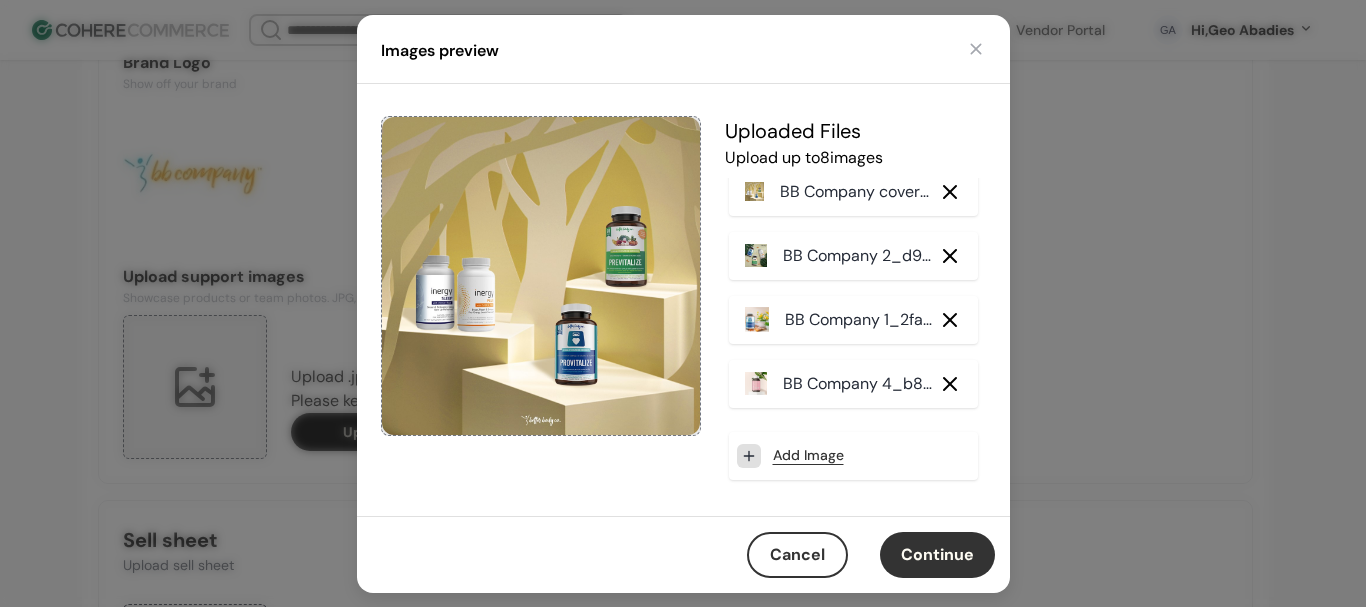 click on "Continue" at bounding box center (937, 555) 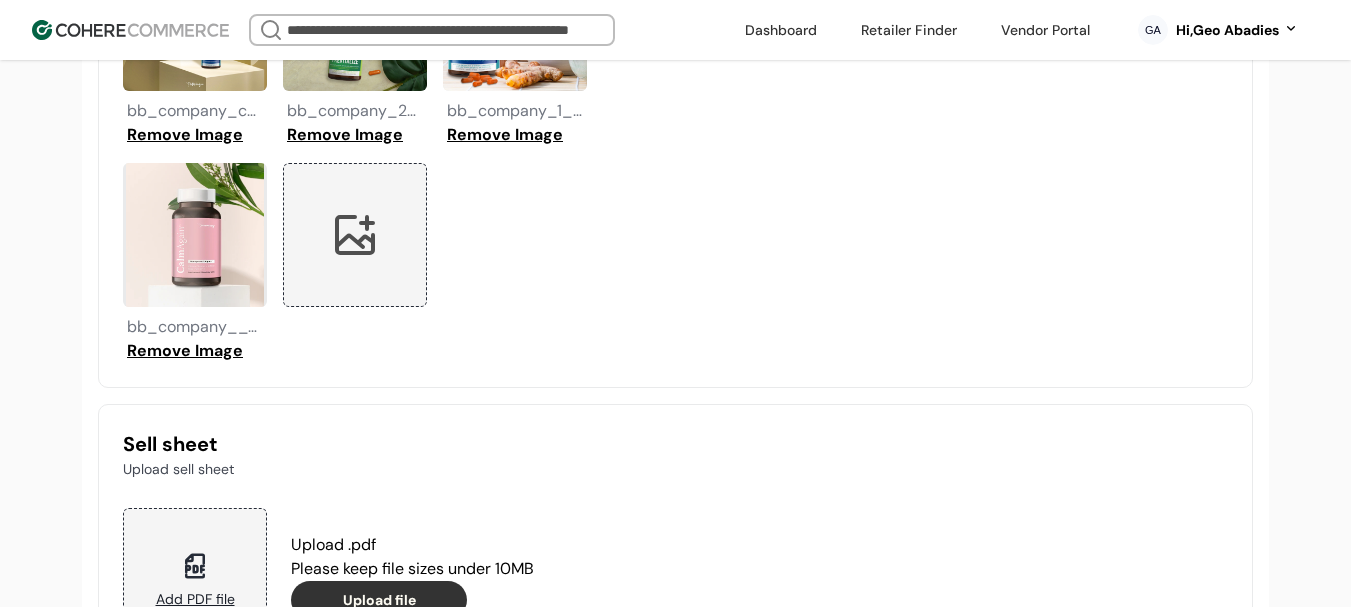 scroll, scrollTop: 2237, scrollLeft: 0, axis: vertical 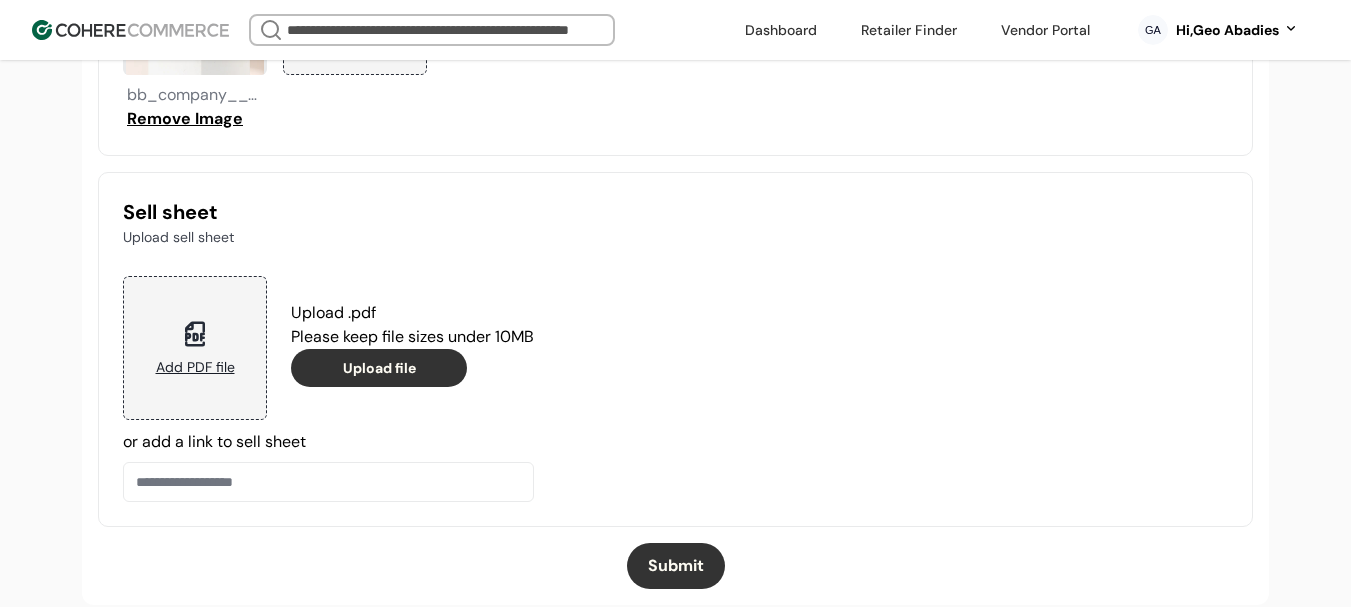 click on "Submit" at bounding box center [676, 566] 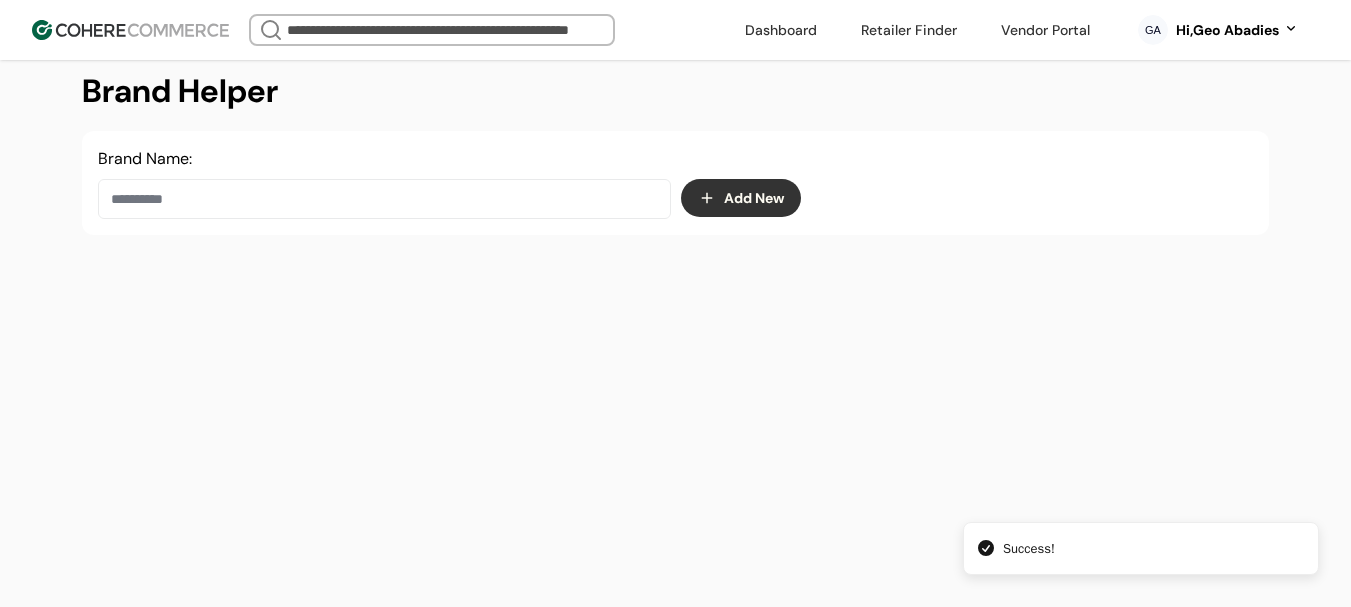 scroll, scrollTop: 237, scrollLeft: 0, axis: vertical 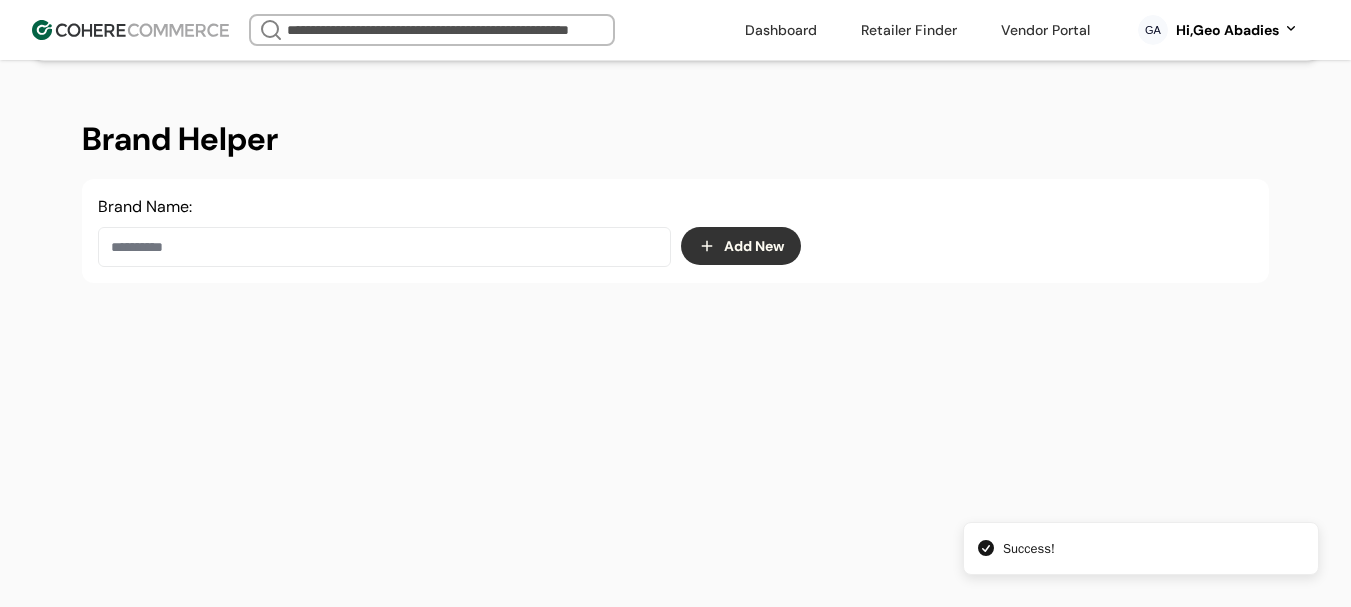 click at bounding box center [384, 247] 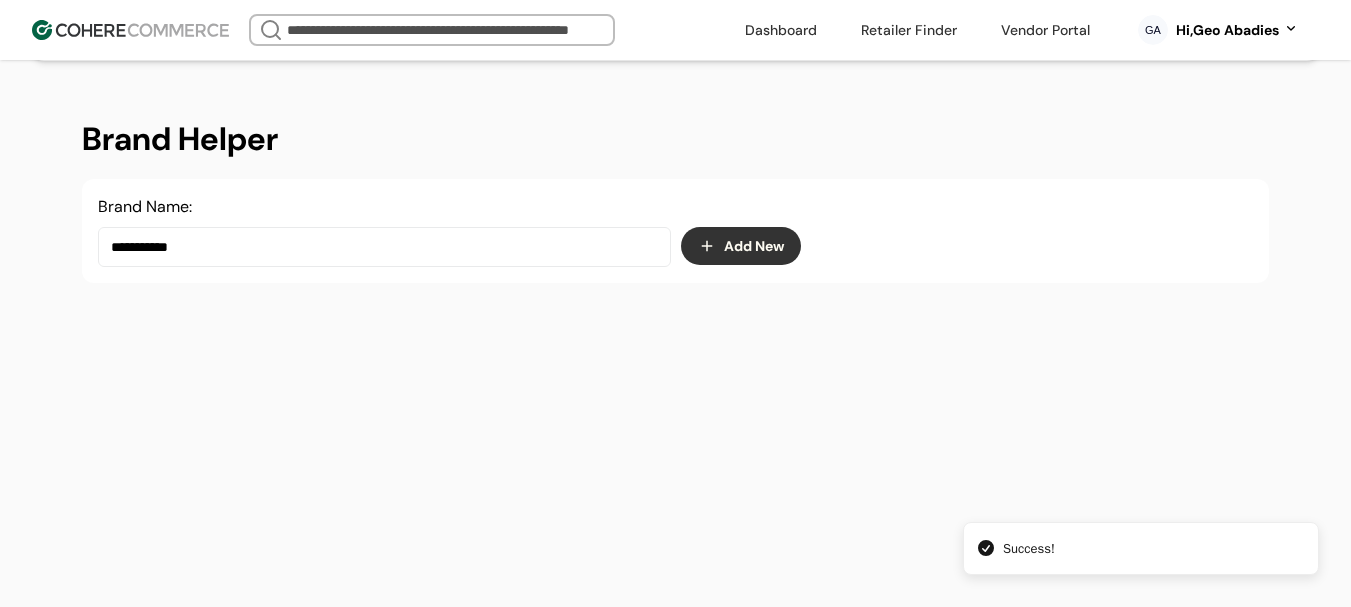 type on "**********" 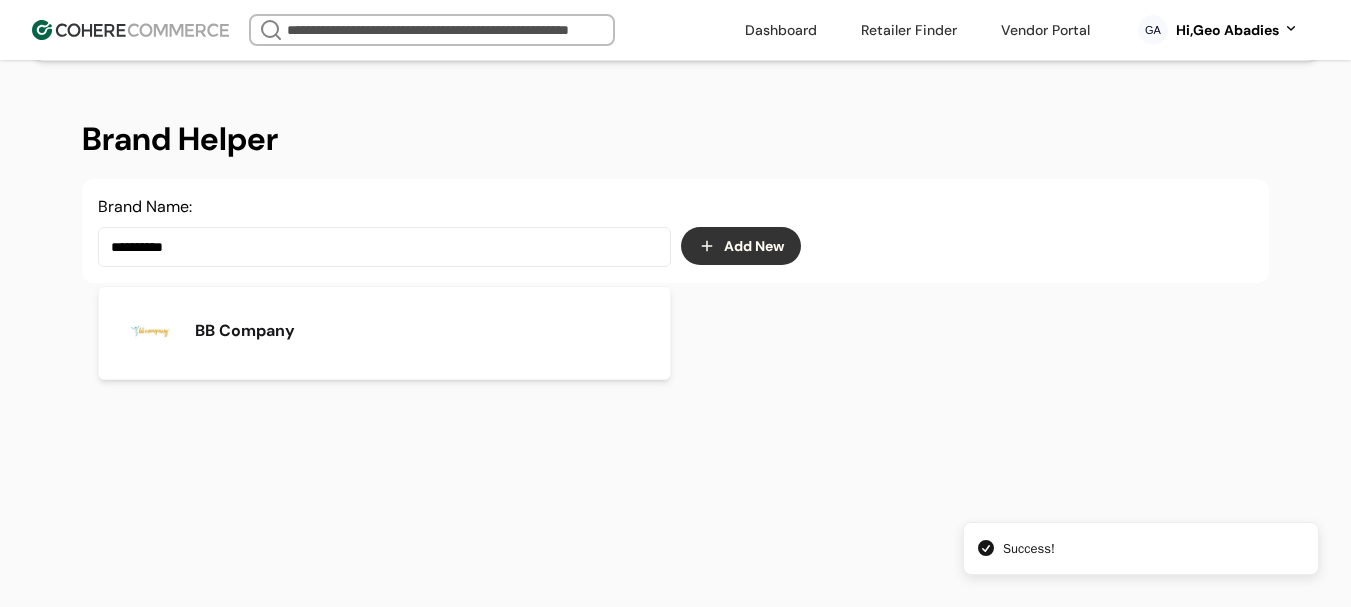 drag, startPoint x: 223, startPoint y: 261, endPoint x: 7, endPoint y: 248, distance: 216.39085 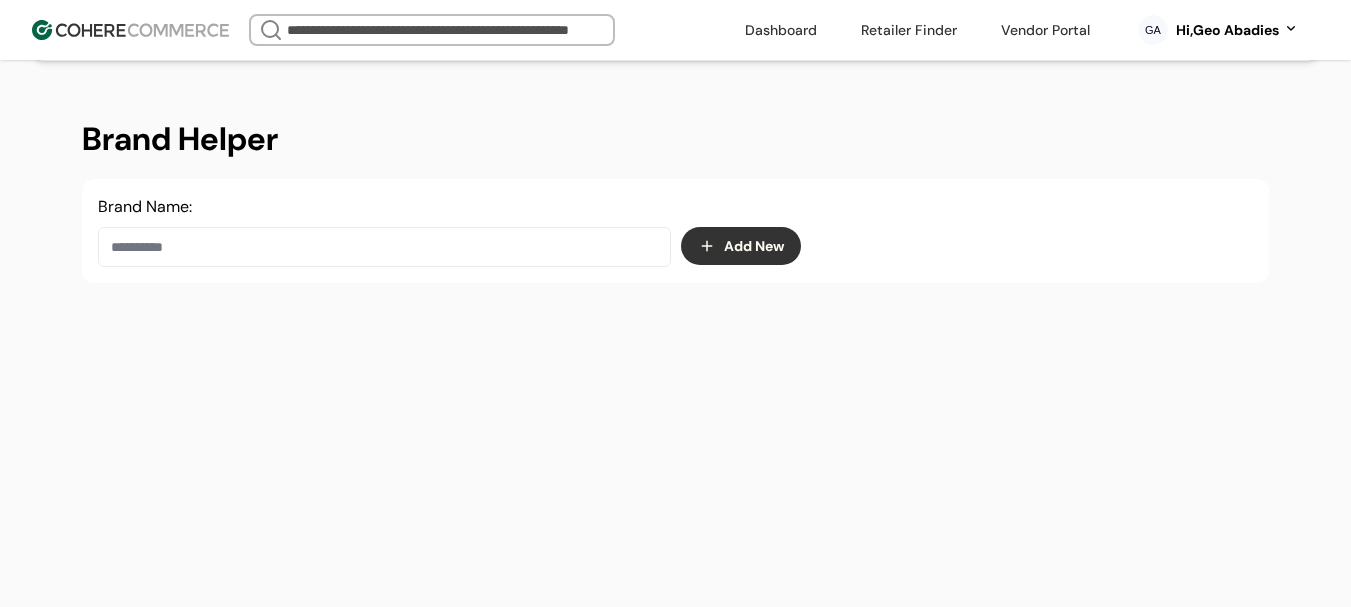 scroll, scrollTop: 337, scrollLeft: 0, axis: vertical 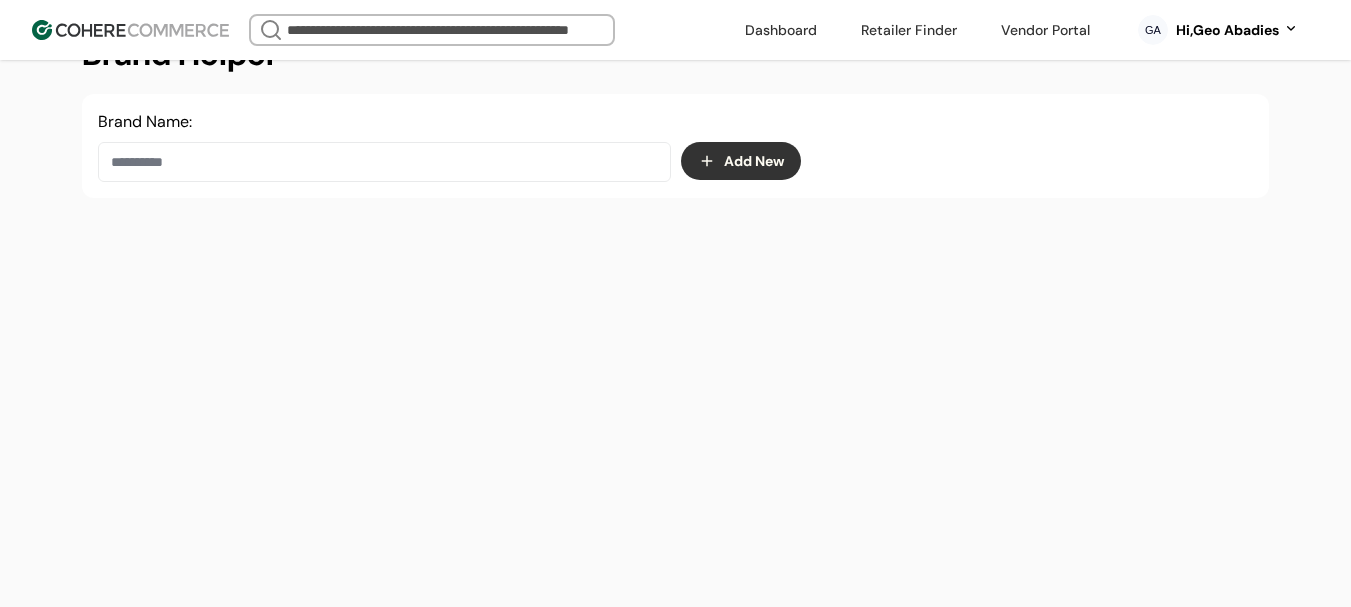 click at bounding box center [384, 162] 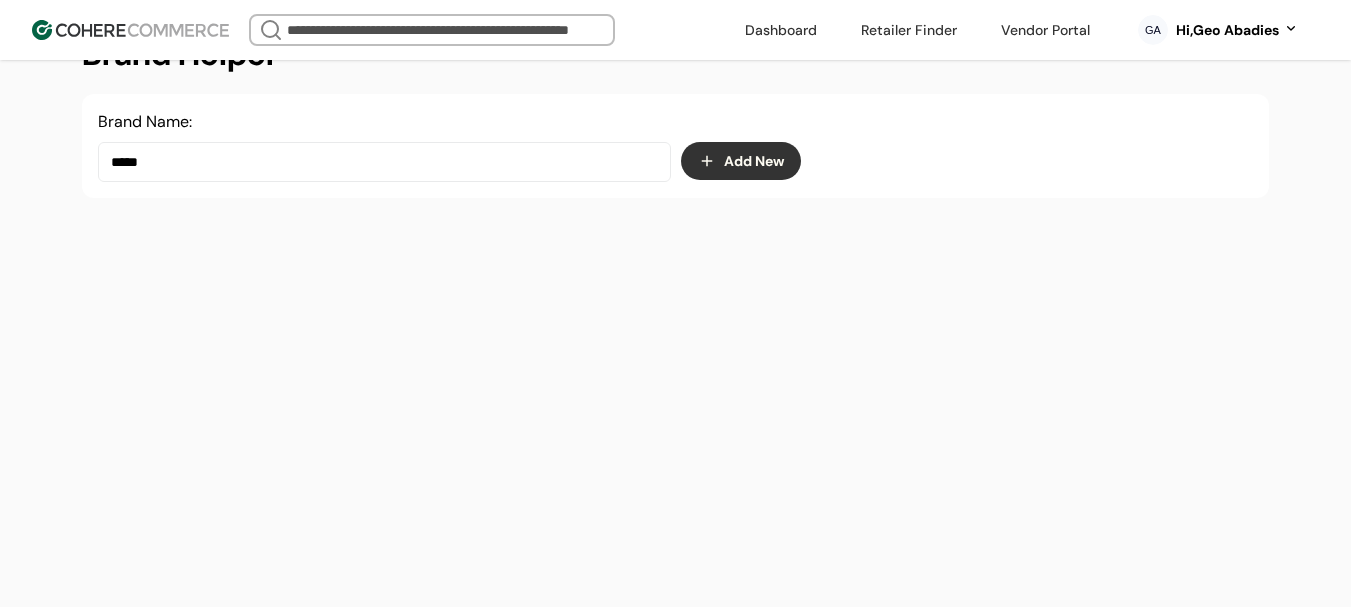 click on "****" at bounding box center (384, 162) 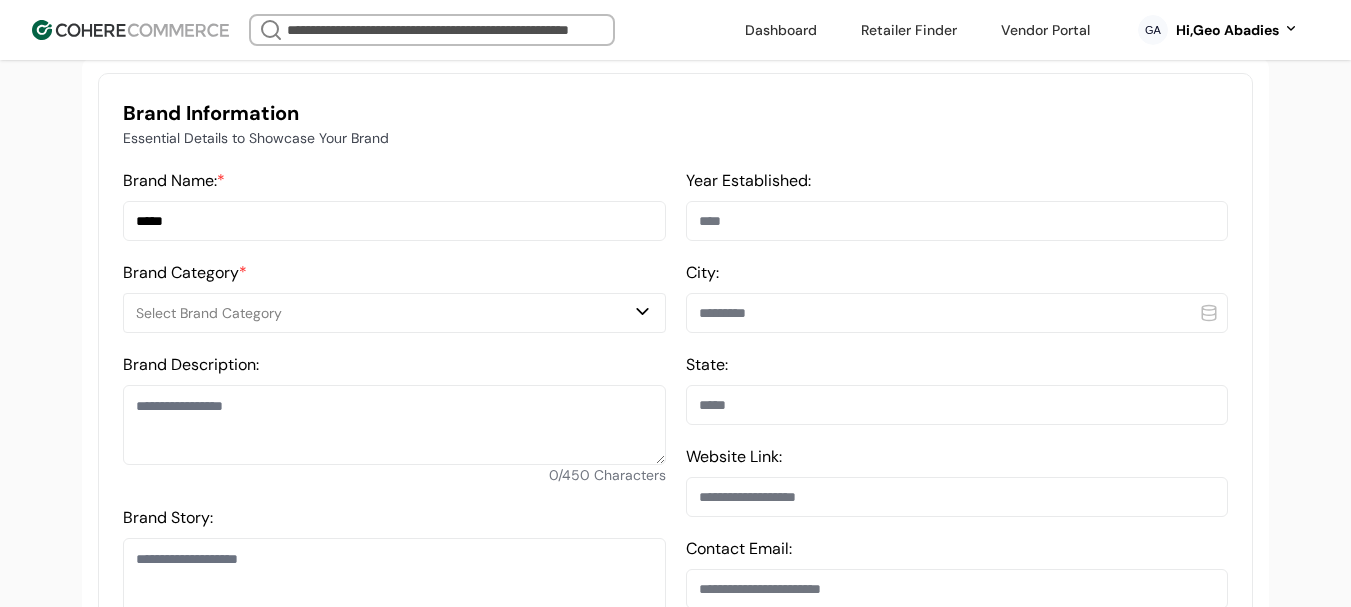 scroll, scrollTop: 537, scrollLeft: 0, axis: vertical 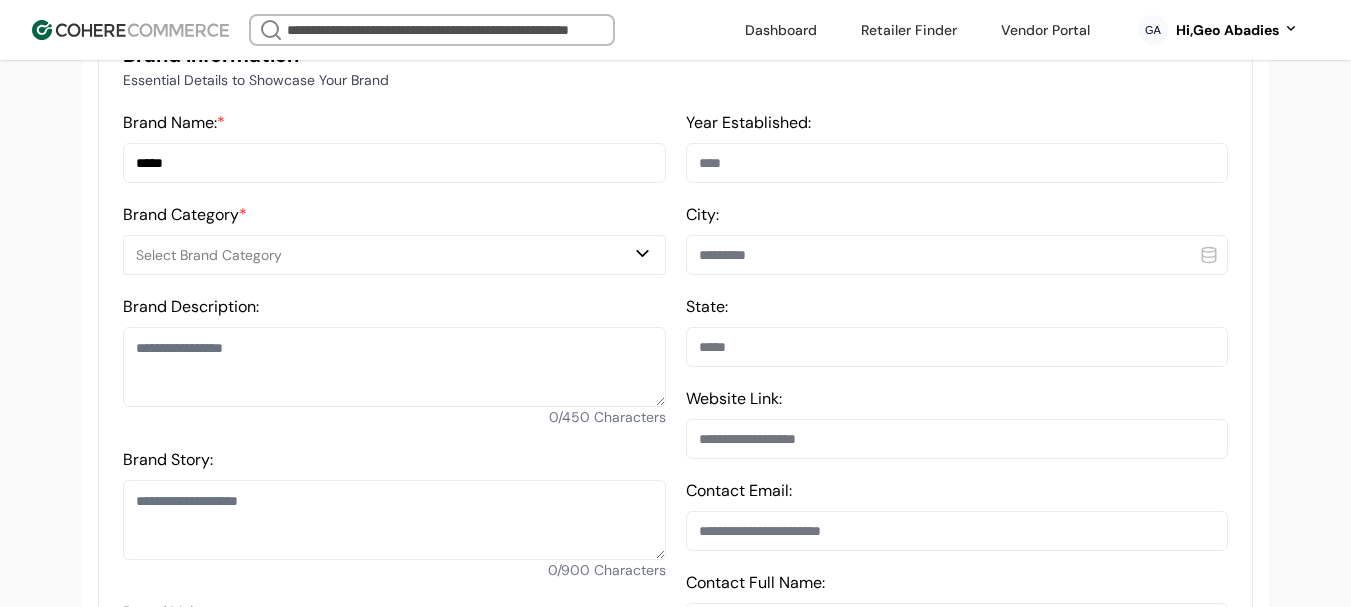 click on "Select Brand Category" at bounding box center (384, 255) 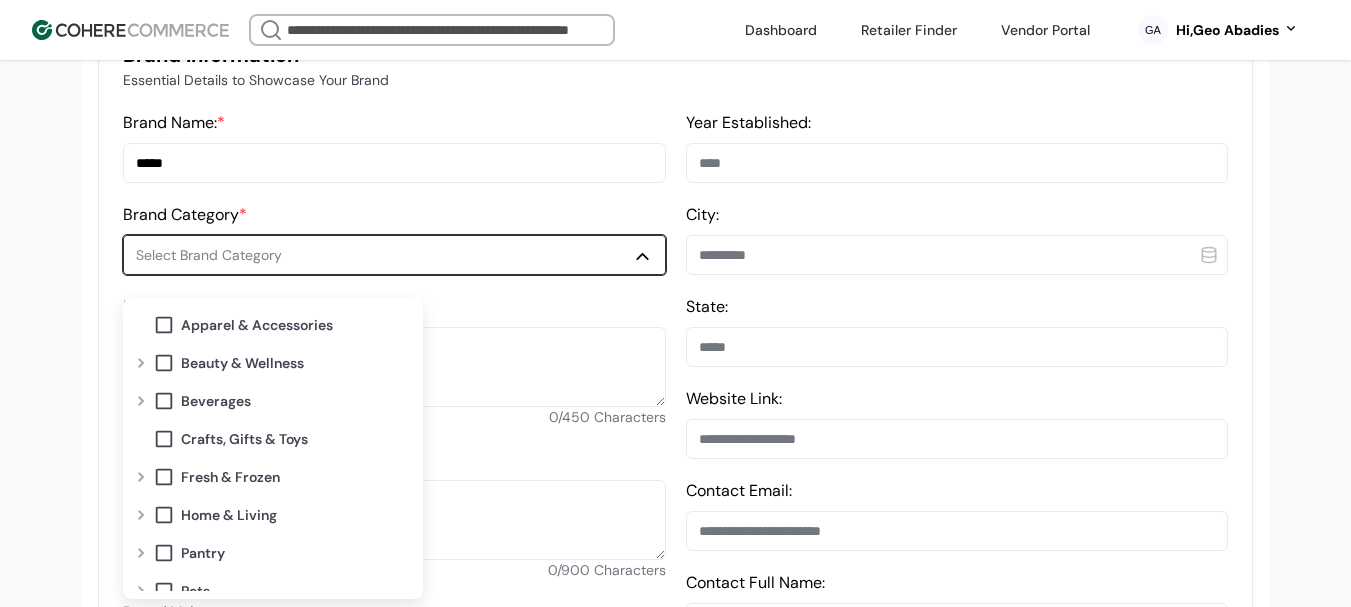 click at bounding box center (141, 363) 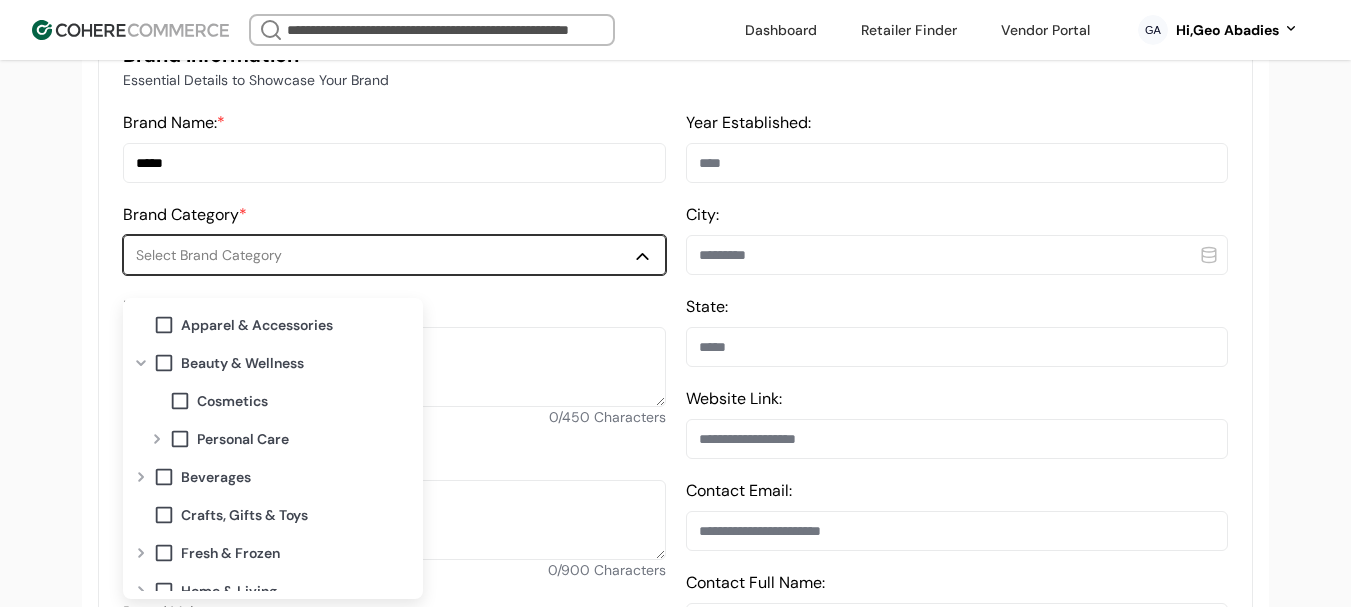 click at bounding box center (157, 439) 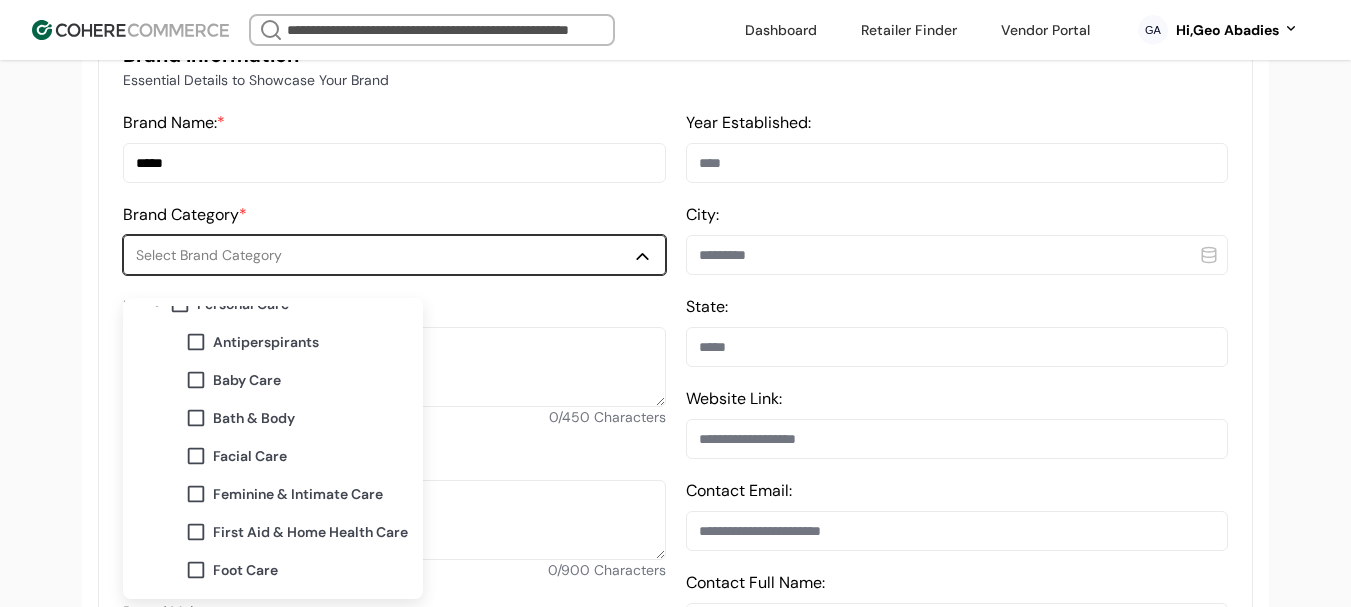 scroll, scrollTop: 100, scrollLeft: 0, axis: vertical 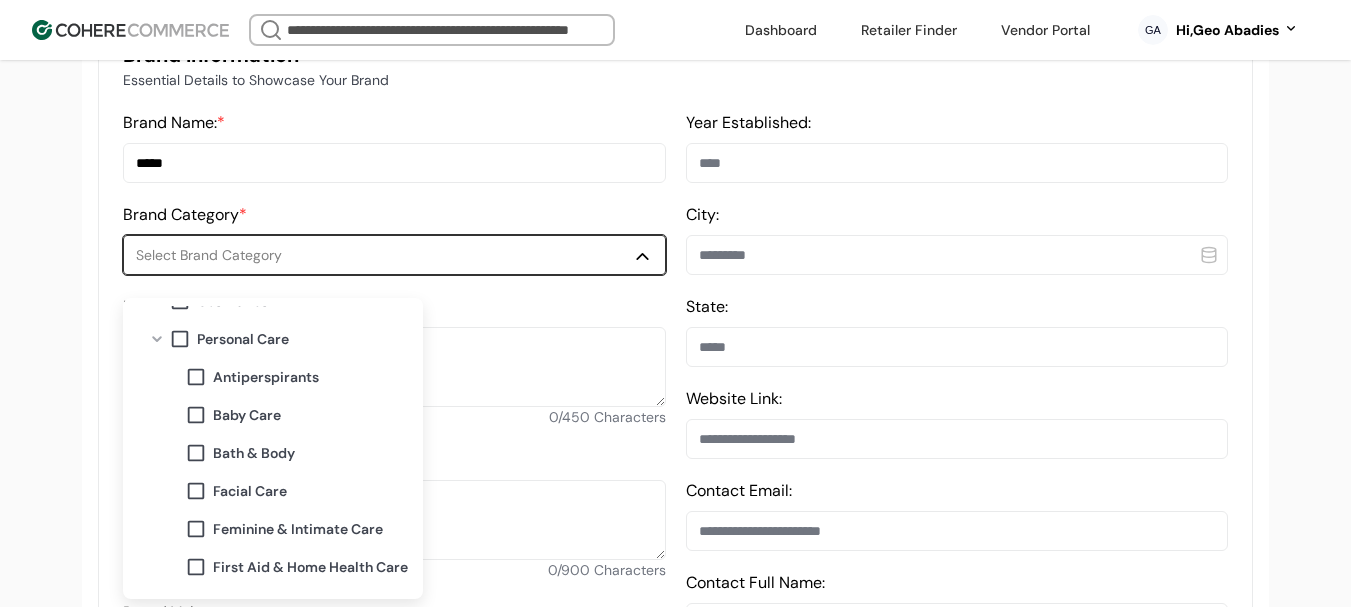 click at bounding box center (180, 339) 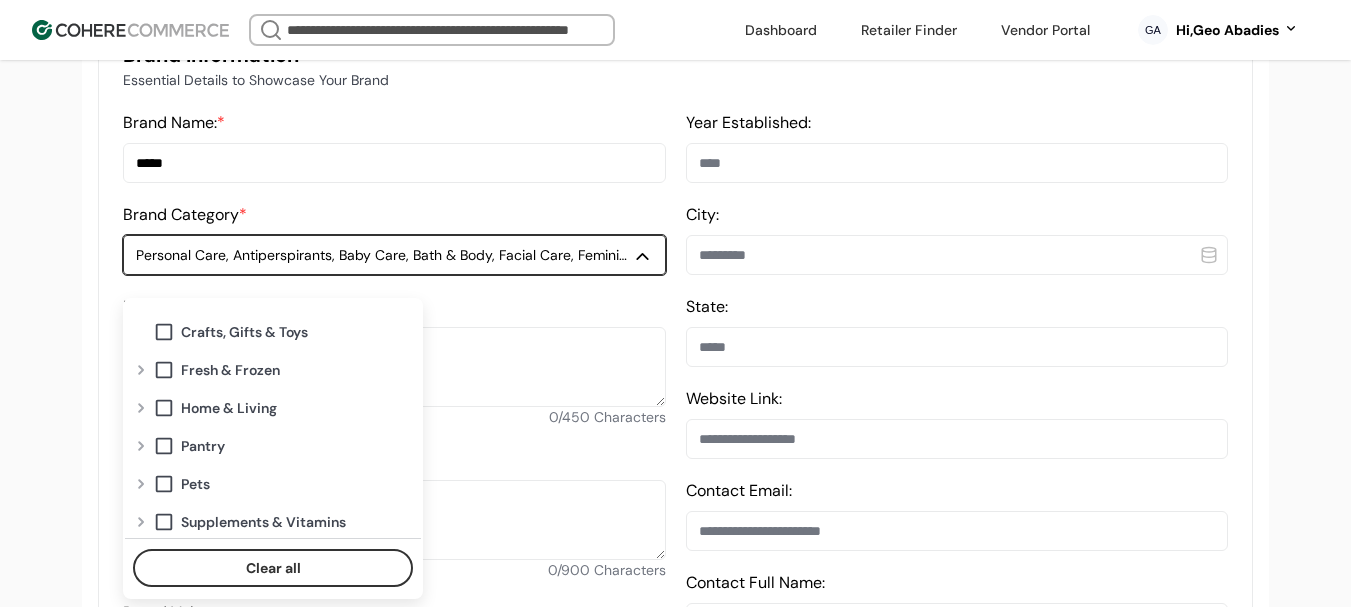 scroll, scrollTop: 718, scrollLeft: 0, axis: vertical 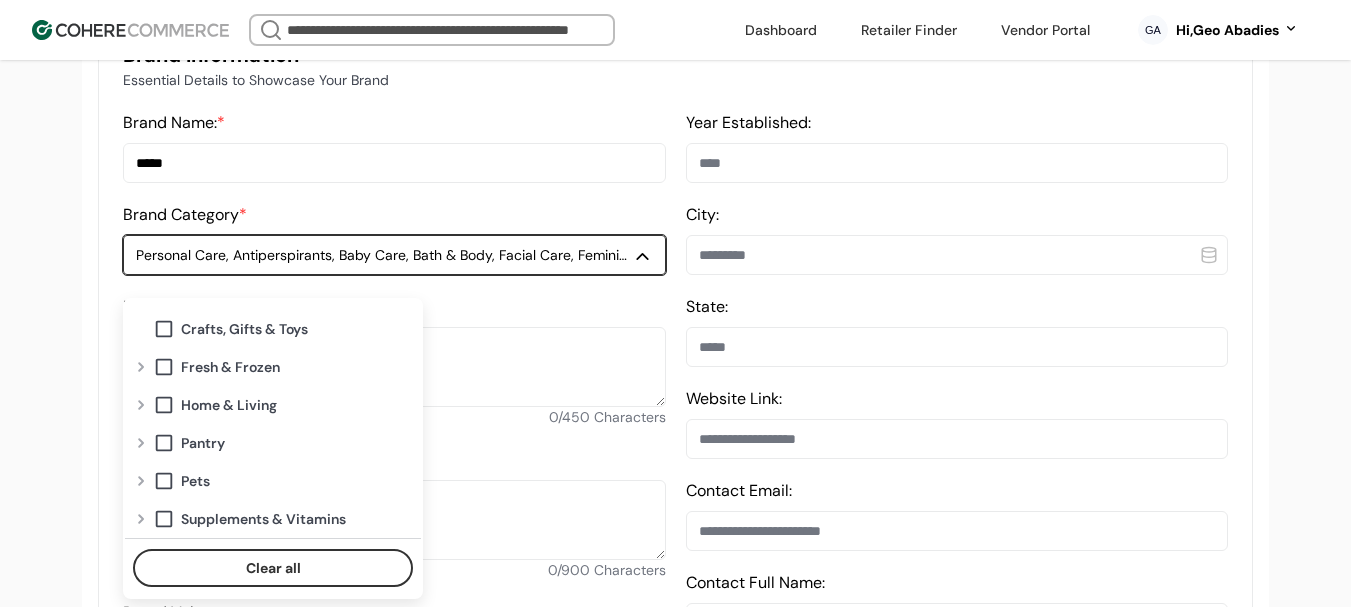 click at bounding box center (141, 405) 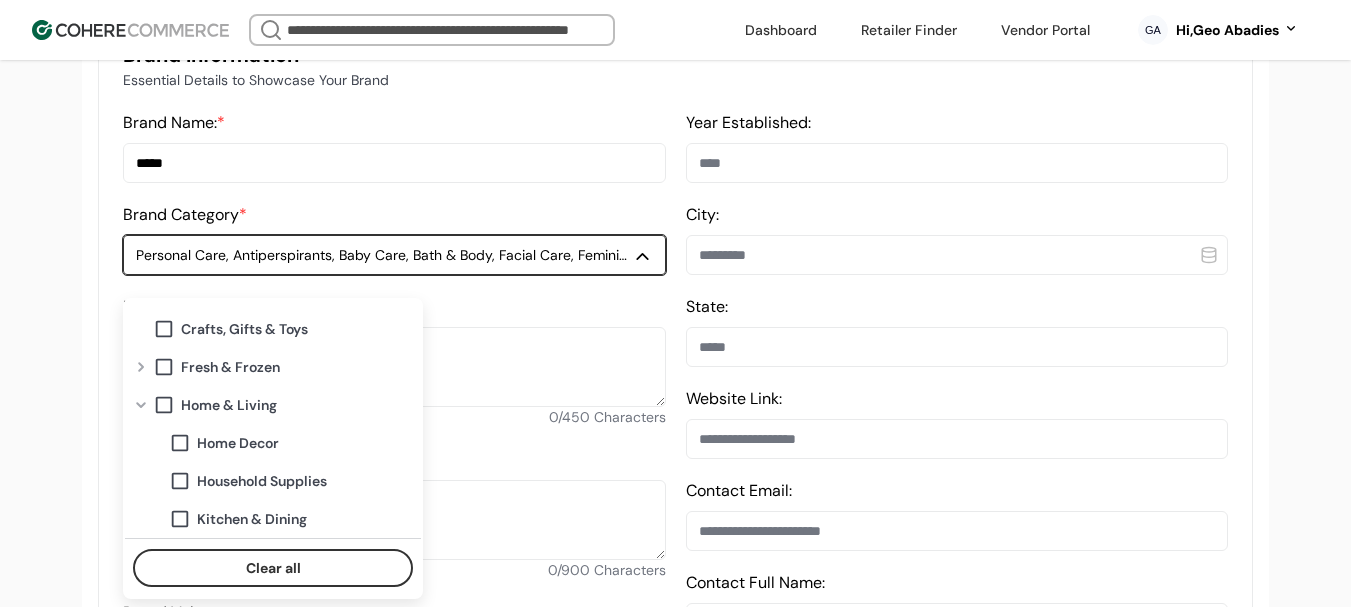 scroll, scrollTop: 818, scrollLeft: 0, axis: vertical 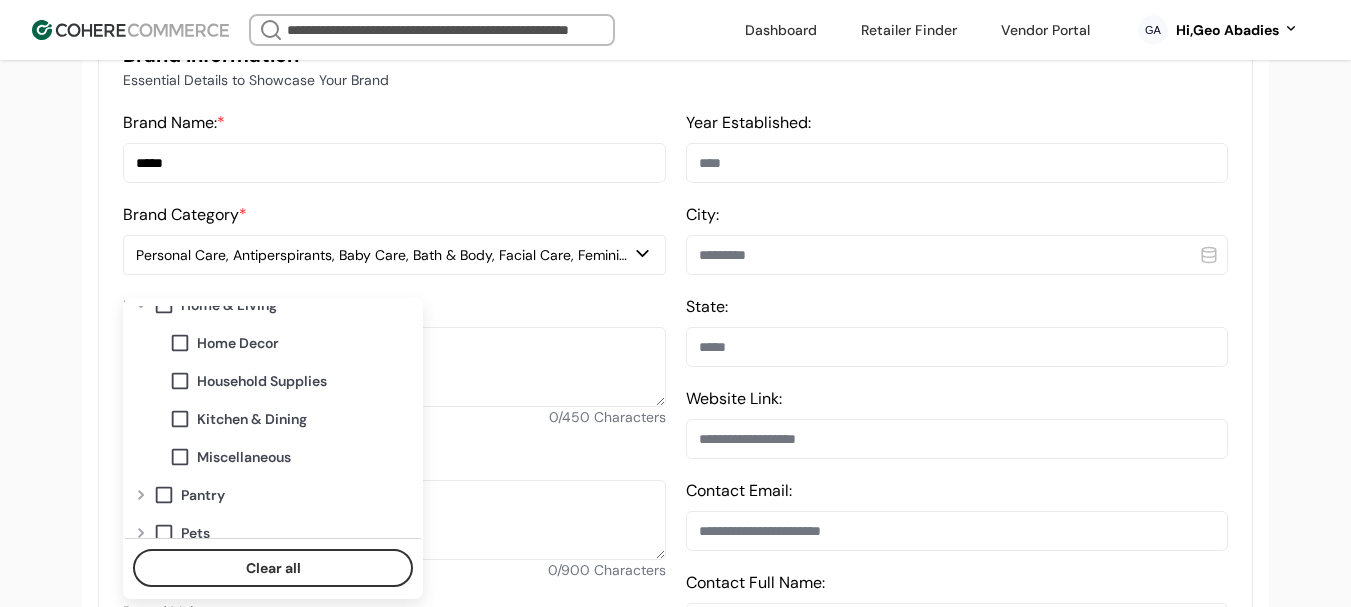 click on "Brand Helper Brand Name: **** Add New Brand Information Essential Details to Showcase Your Brand Brand Name:  * **** Brand Category  * Personal Care, Antiperspirants, Baby Care, Bath & Body, Facial Care, Feminine & Intimate Care, First Aid & Home Health Care, Foot Care, Hair Care, Hair Removal & Shaving, Home Spa & Massage, Men's Grooming, Nail Care, Oral Care, OTC Medicine Brand Description: 0 / 450   Characters Brand Story: 0 / 900   Characters Brand Values: Select Brand Values Year Established: City: State: Website Link: Contact Email: Contact Full Name: Social Media Add links to your social media profile to create more trust  Other Link Images High quality images are important to represent your brand. Brand Logo Show off your brand Upload .jpg .jpeg or .png Please keep file sizes under 2MB Upload image Upload cover image Your hero image to be shown on discover page. Upload .jpg .jpeg or .png Please keep file sizes under 2MB Upload file Upload support images Upload .jpg .jpeg or .png Upload file Sell sheet" at bounding box center [675, 924] 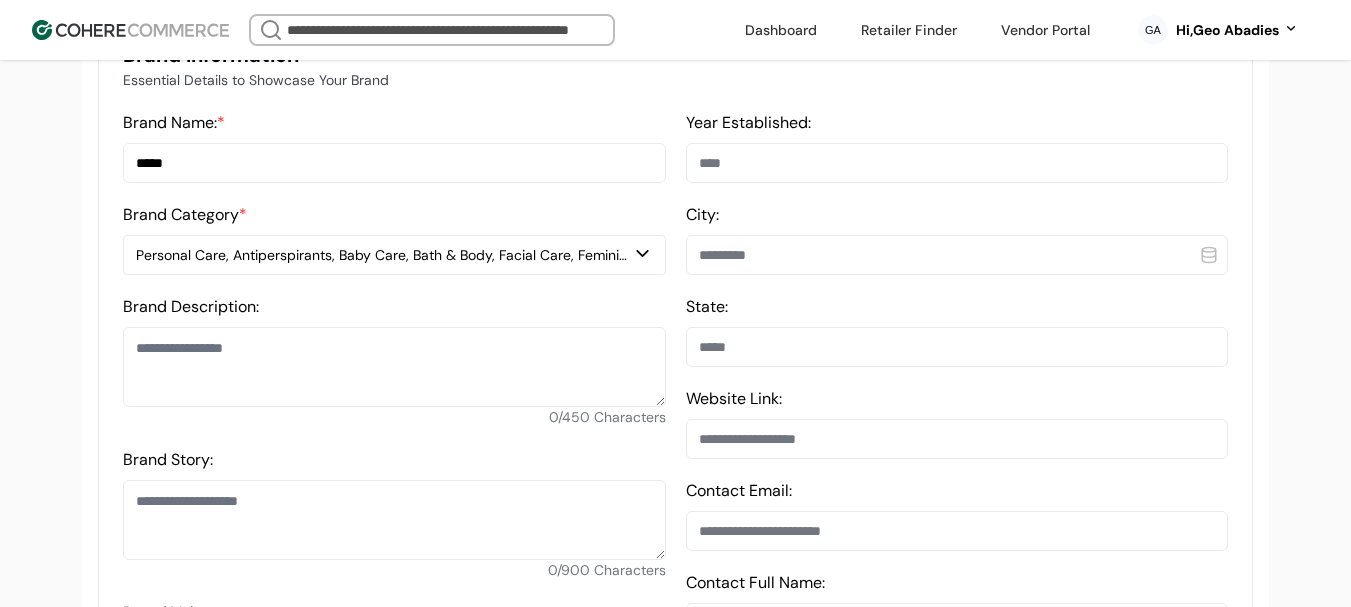 click at bounding box center [394, 367] 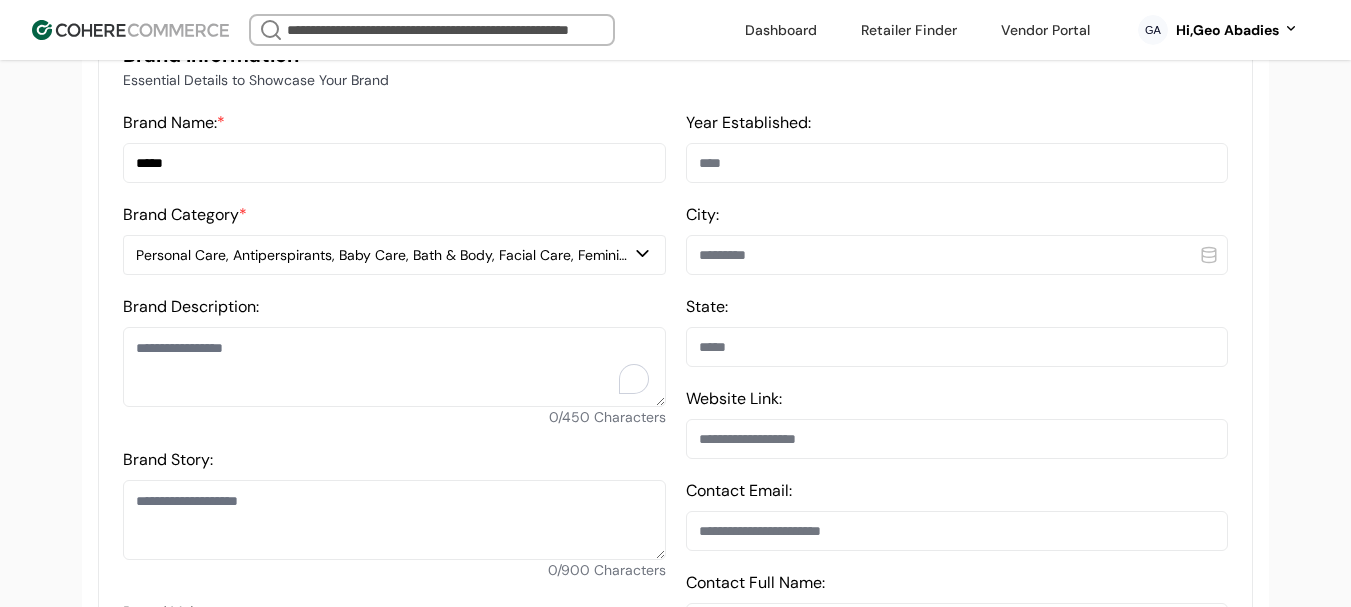 paste on "**********" 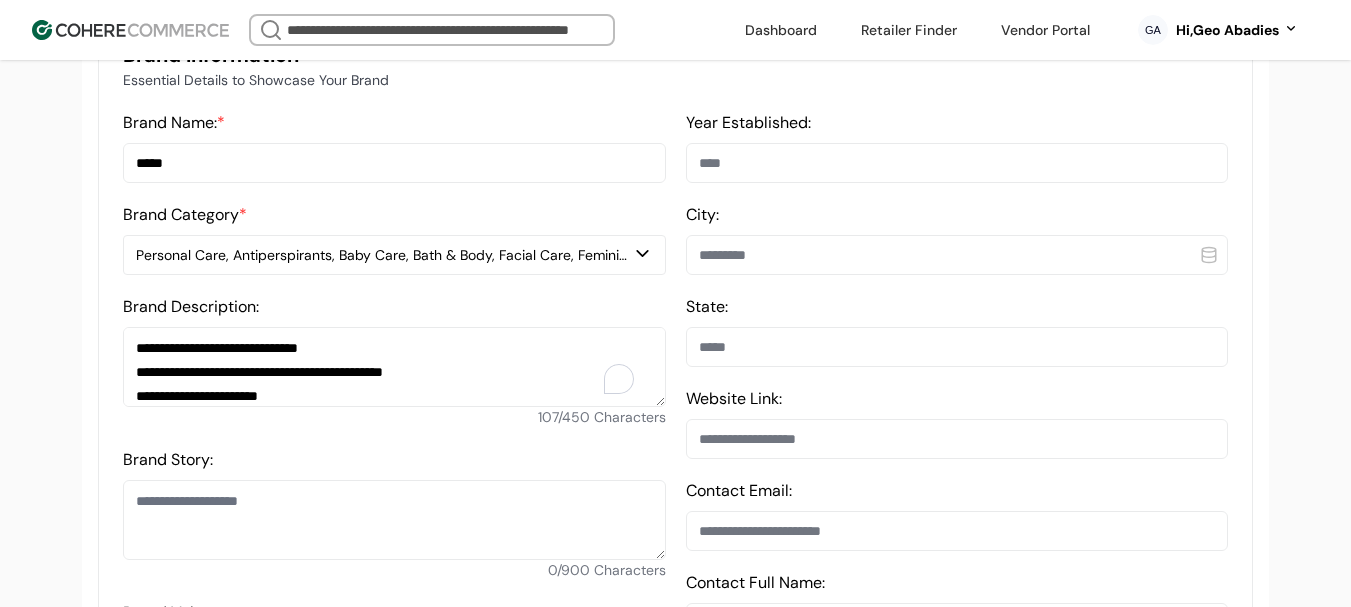 type on "**********" 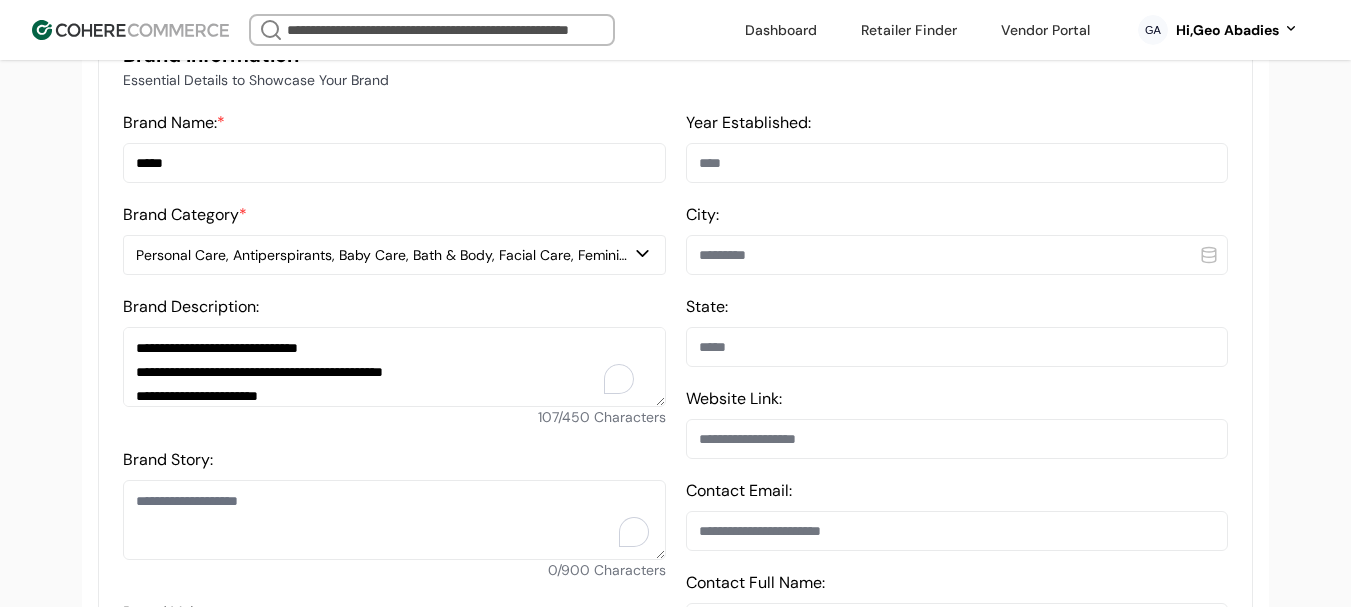 paste on "**********" 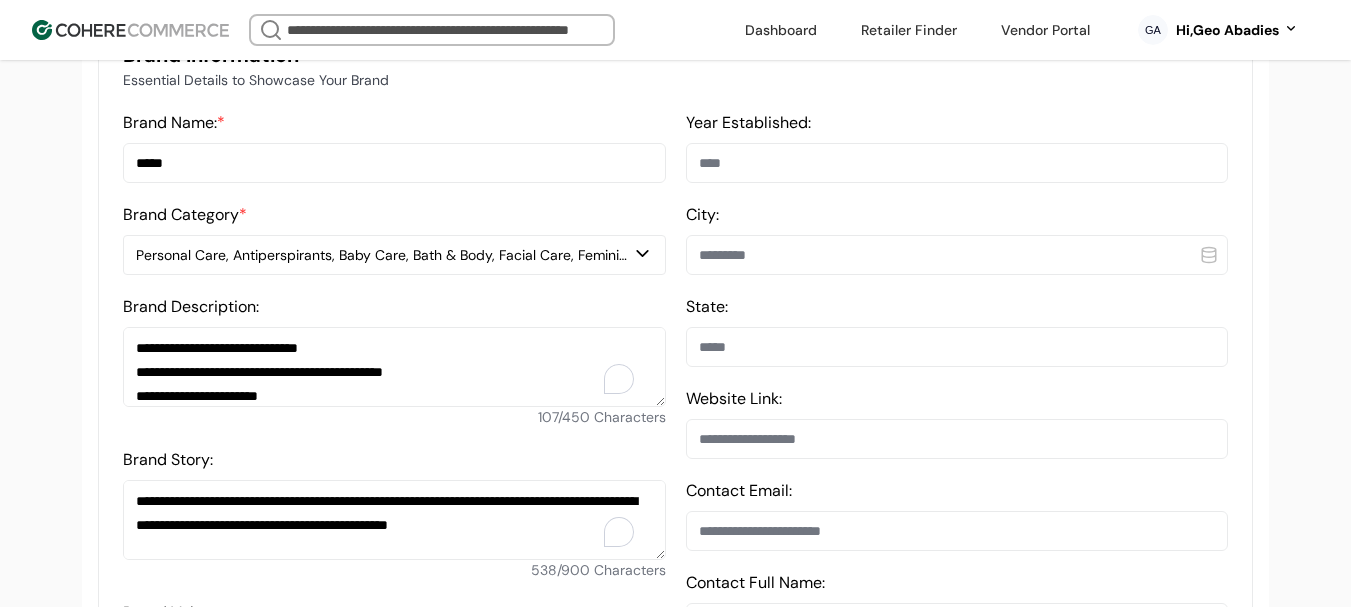 scroll, scrollTop: 191, scrollLeft: 0, axis: vertical 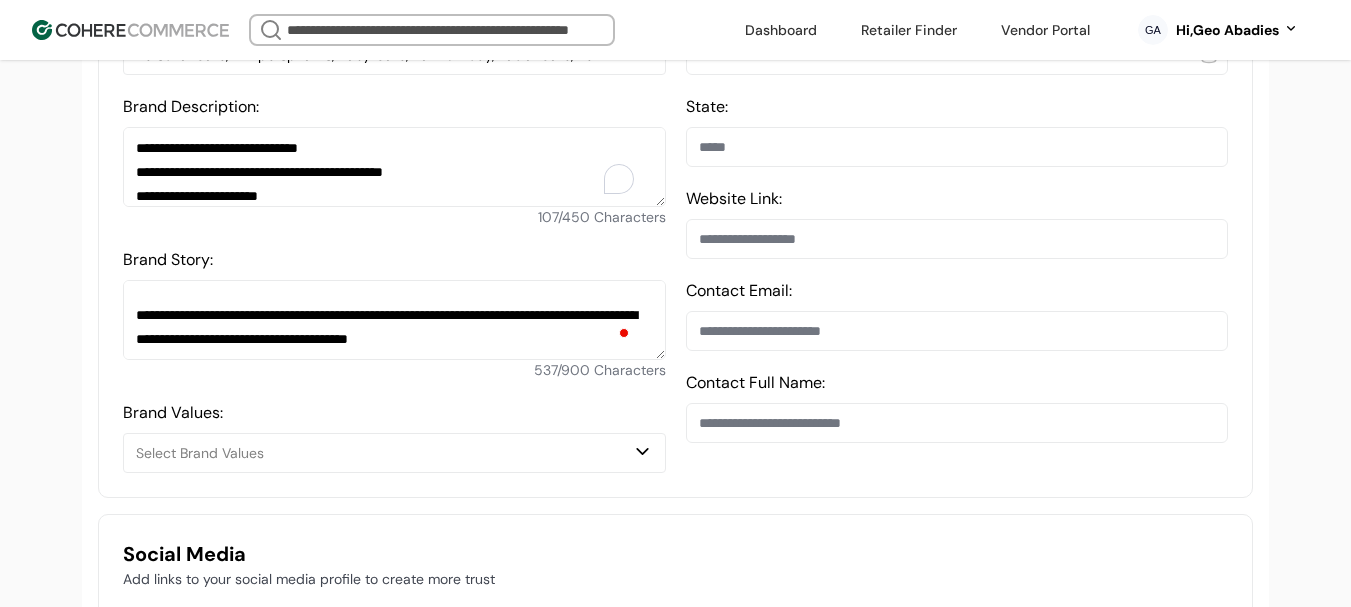 type on "**********" 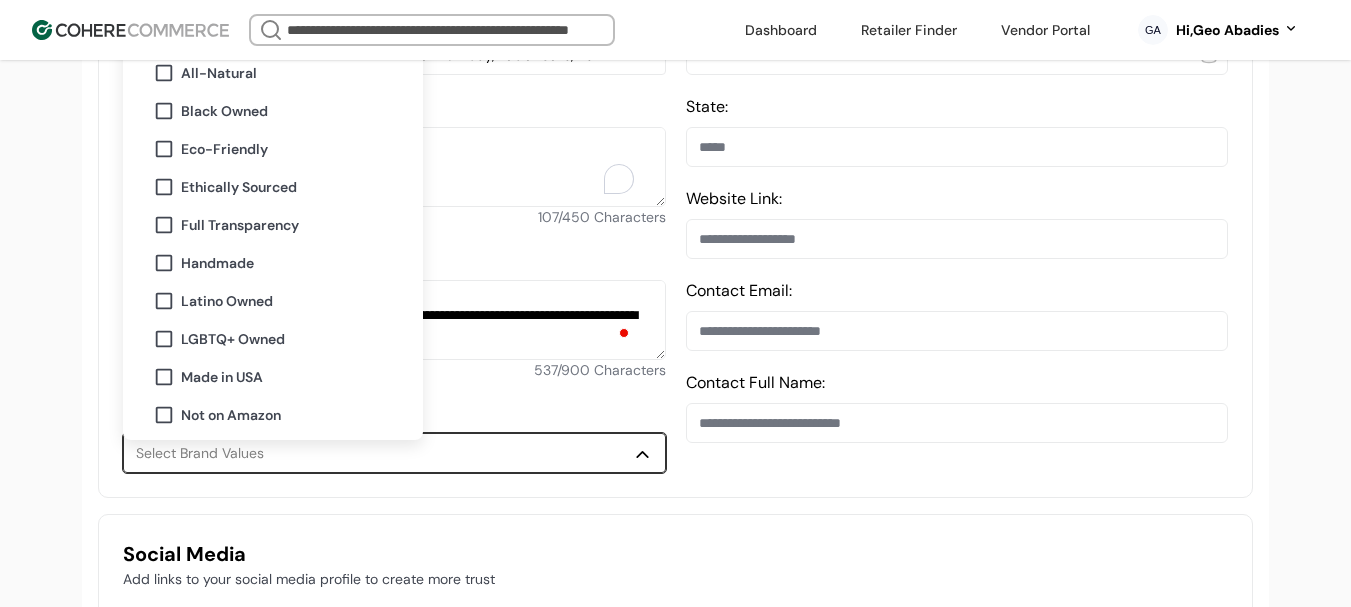 click on "Handmade" at bounding box center [217, 263] 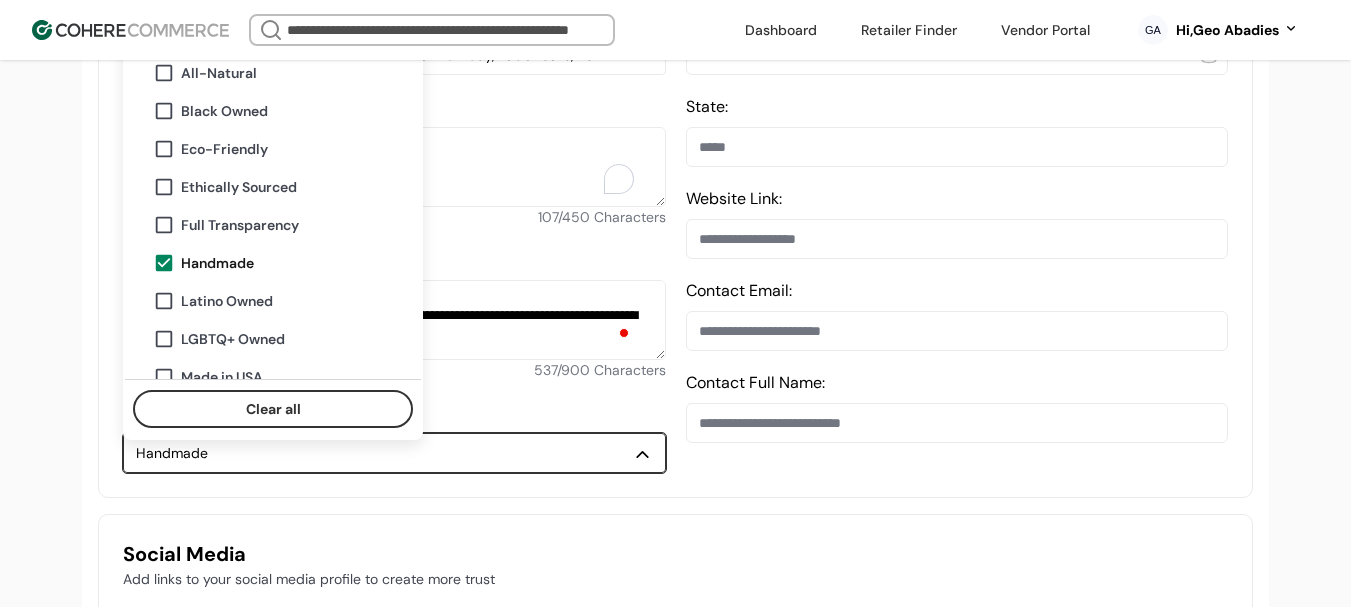 scroll, scrollTop: 200, scrollLeft: 0, axis: vertical 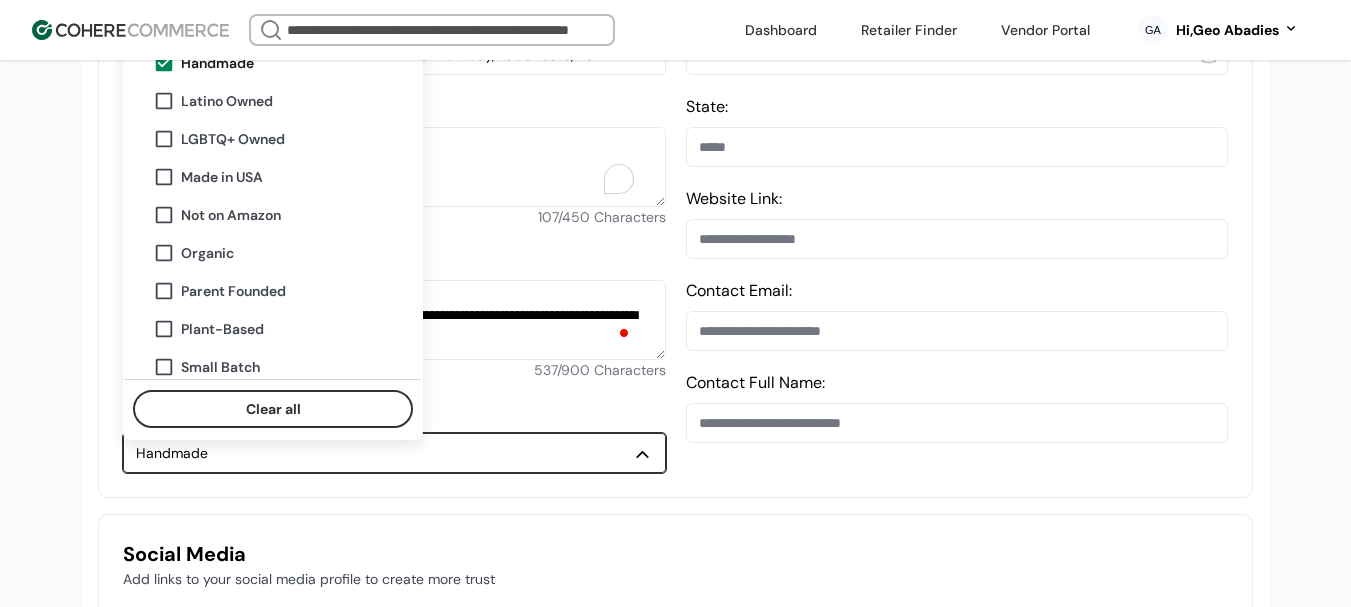 click on "Made in USA" at bounding box center [222, 177] 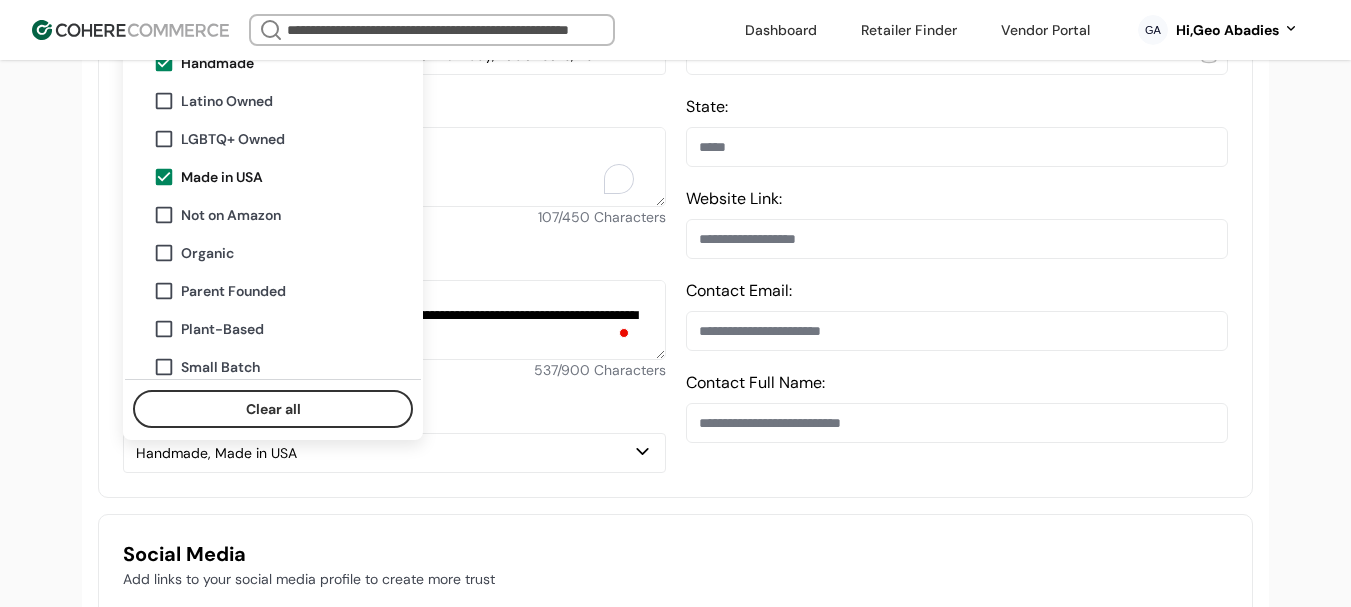 click on "**********" at bounding box center [675, 816] 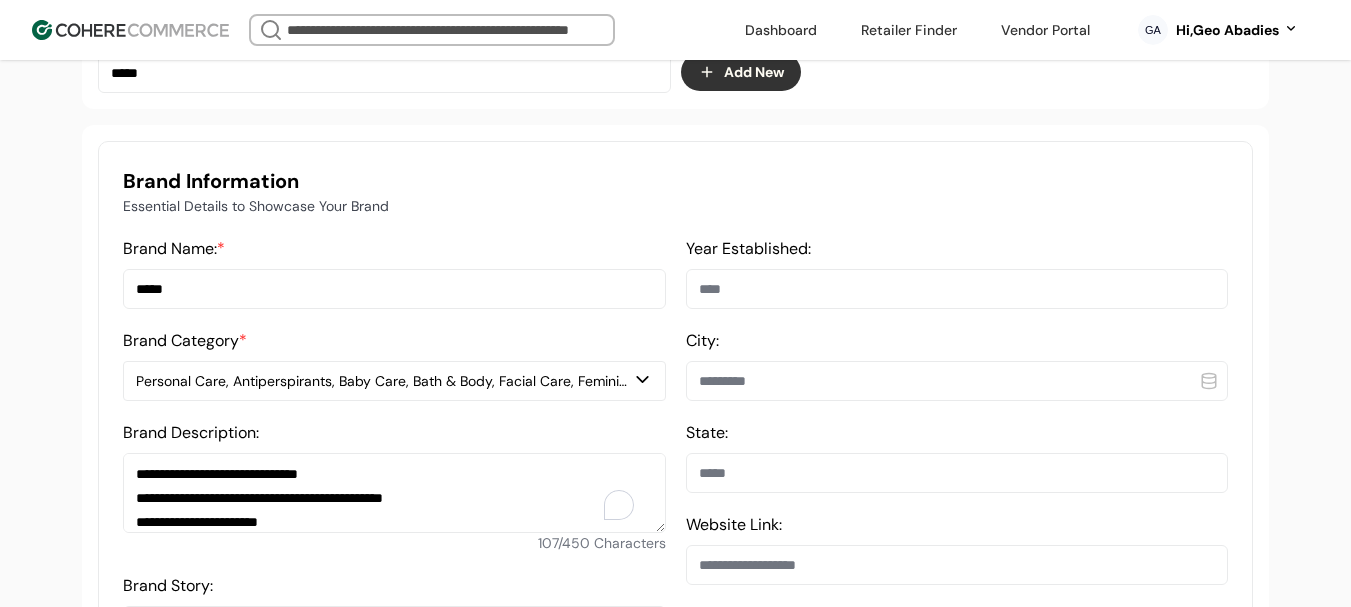 scroll, scrollTop: 337, scrollLeft: 0, axis: vertical 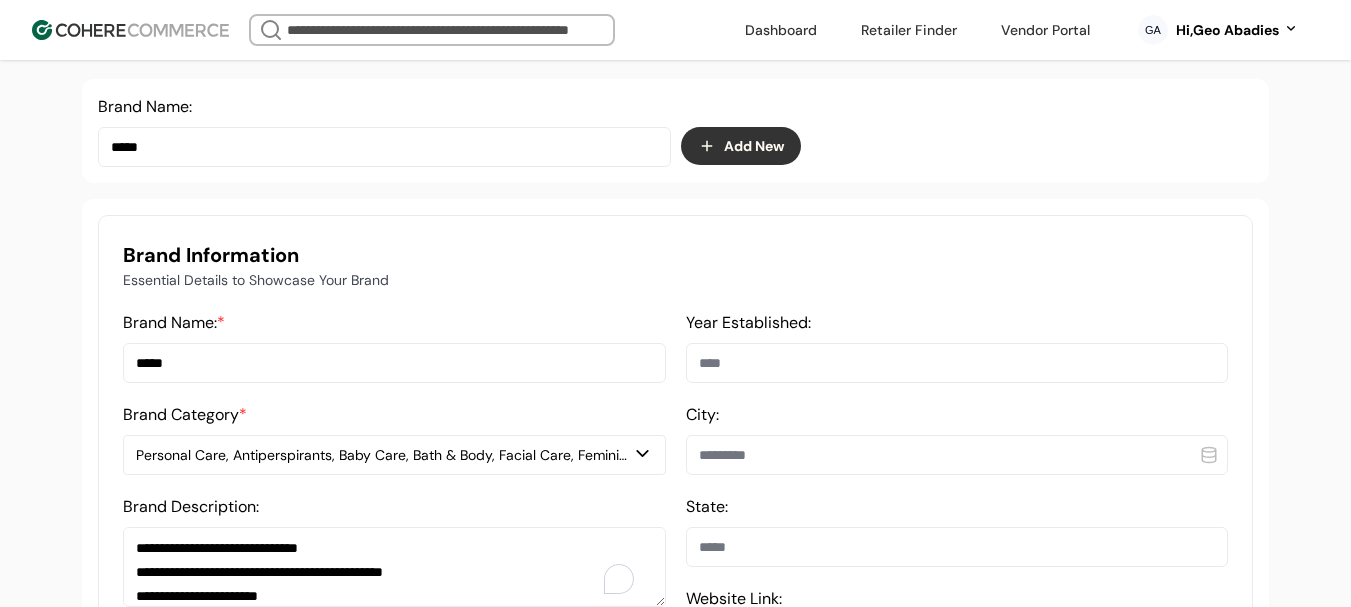 drag, startPoint x: 748, startPoint y: 388, endPoint x: 740, endPoint y: 357, distance: 32.01562 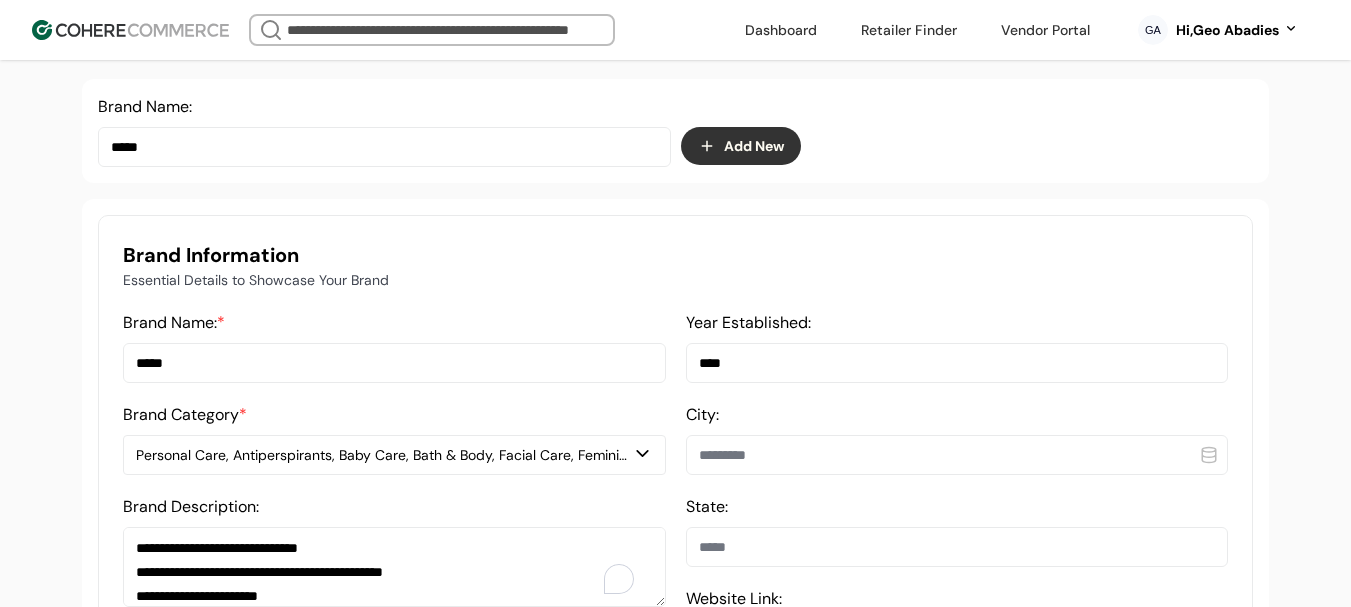 type on "****" 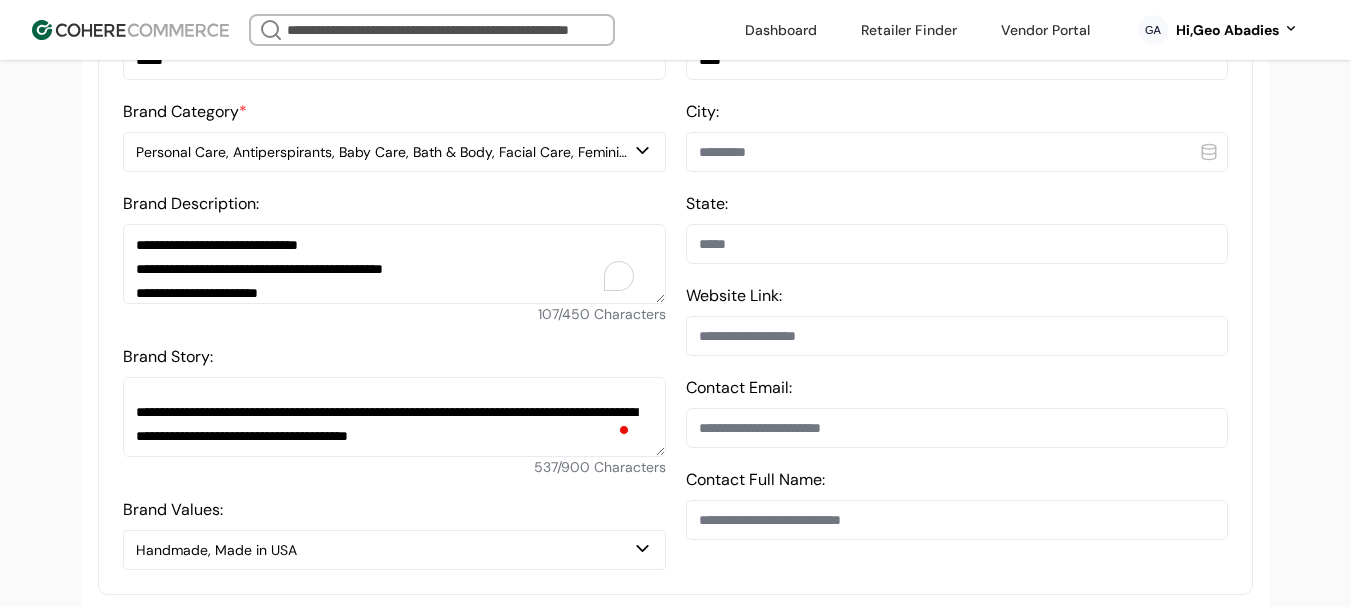 scroll, scrollTop: 737, scrollLeft: 0, axis: vertical 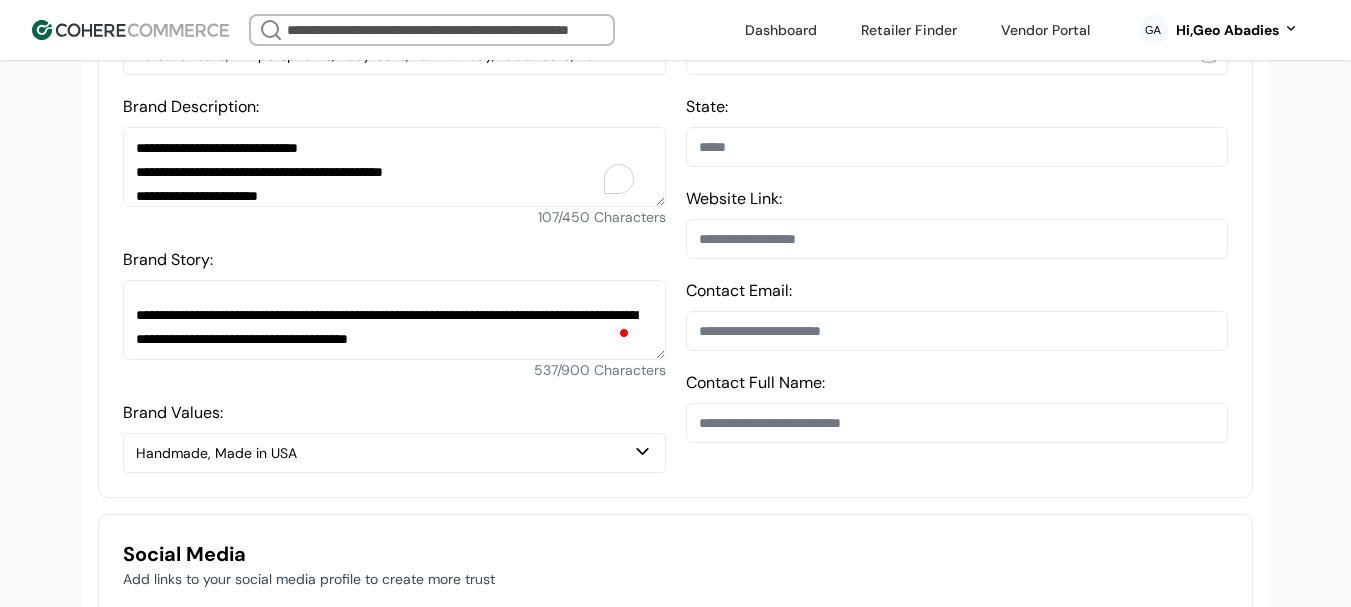 click at bounding box center [957, 423] 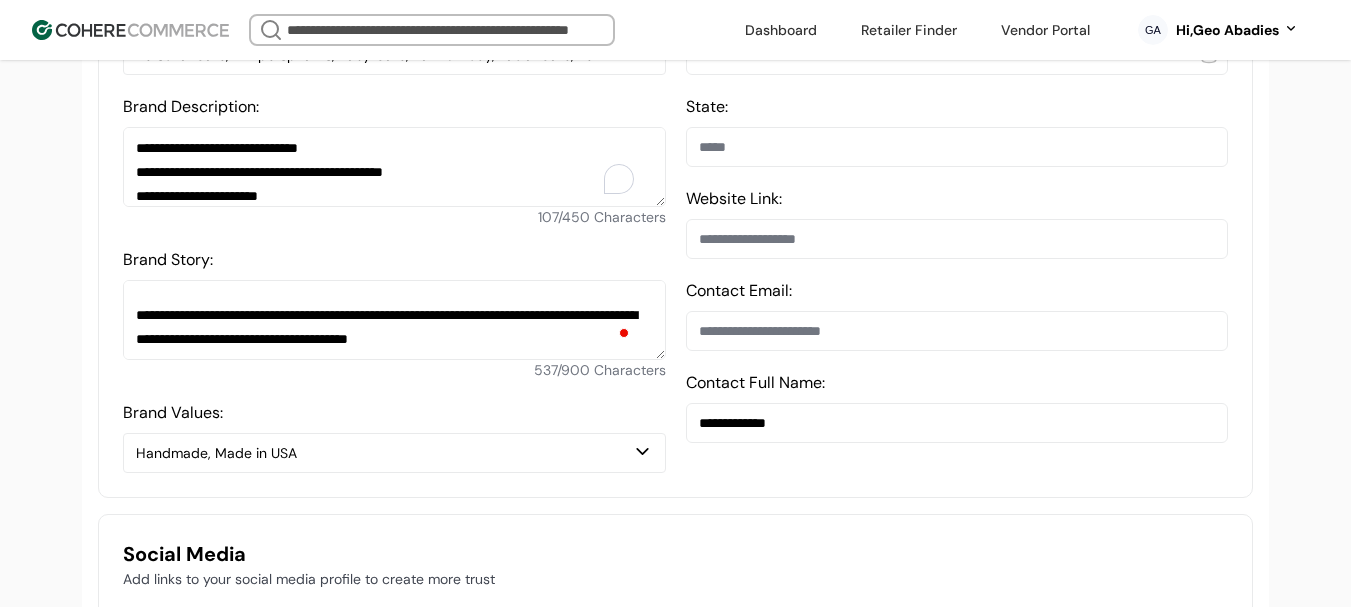 type on "**********" 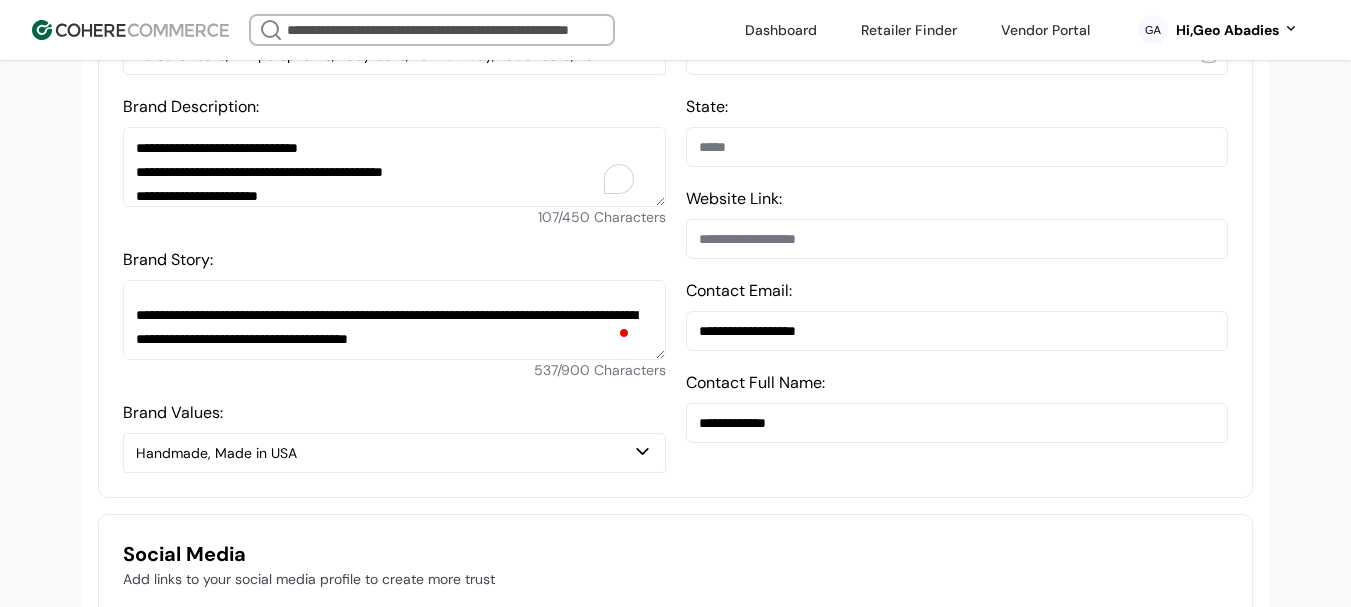 type on "**********" 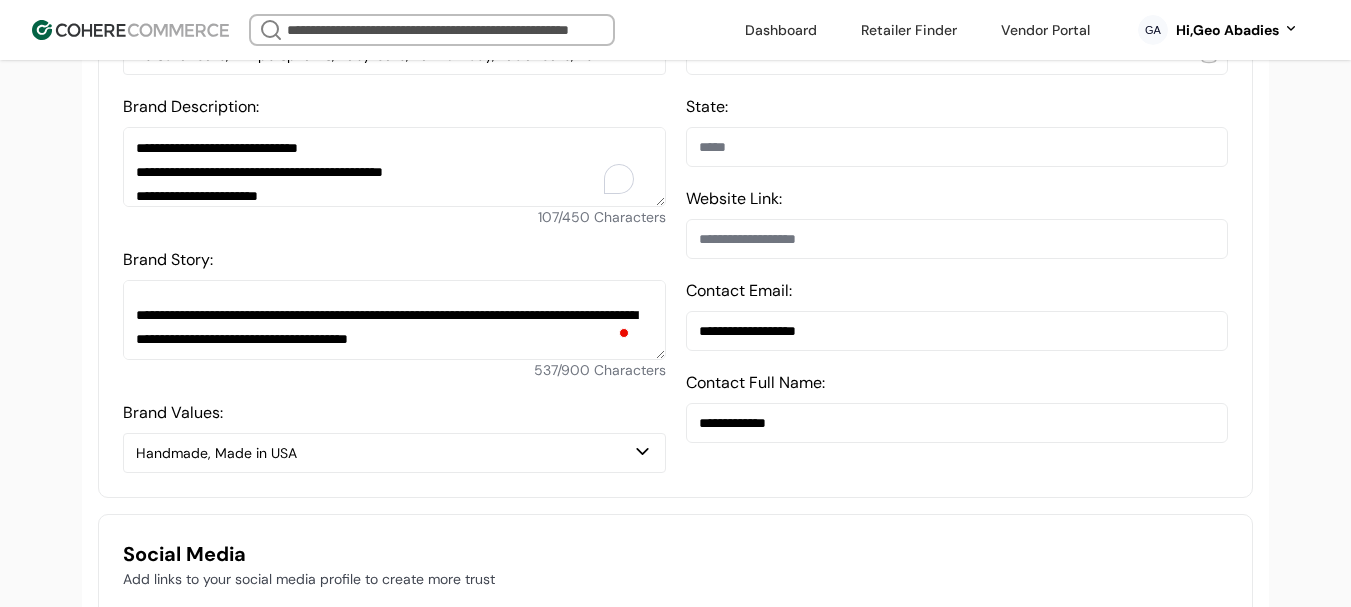 click at bounding box center [957, 239] 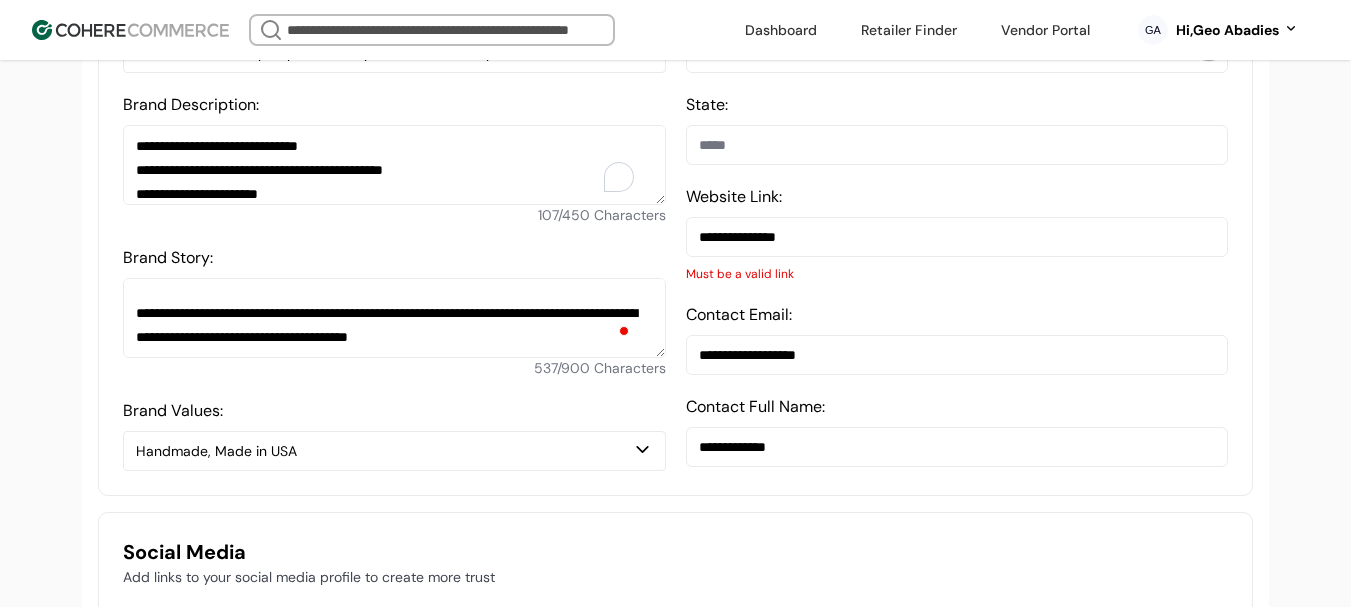 scroll, scrollTop: 737, scrollLeft: 0, axis: vertical 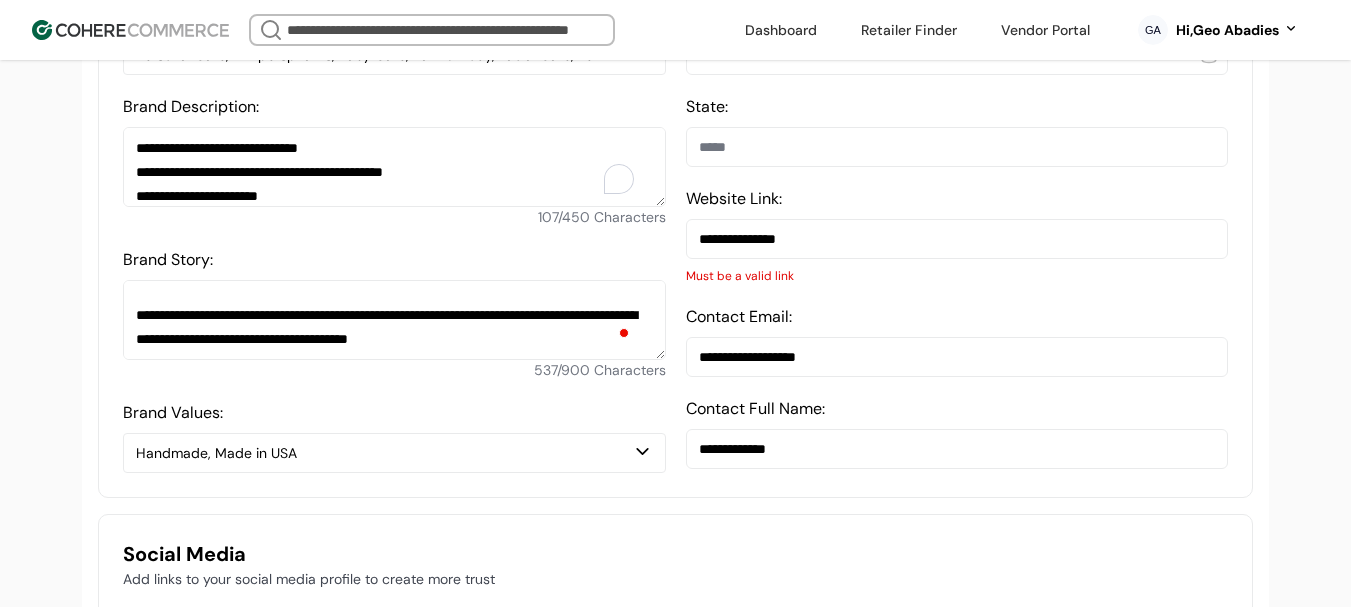 type 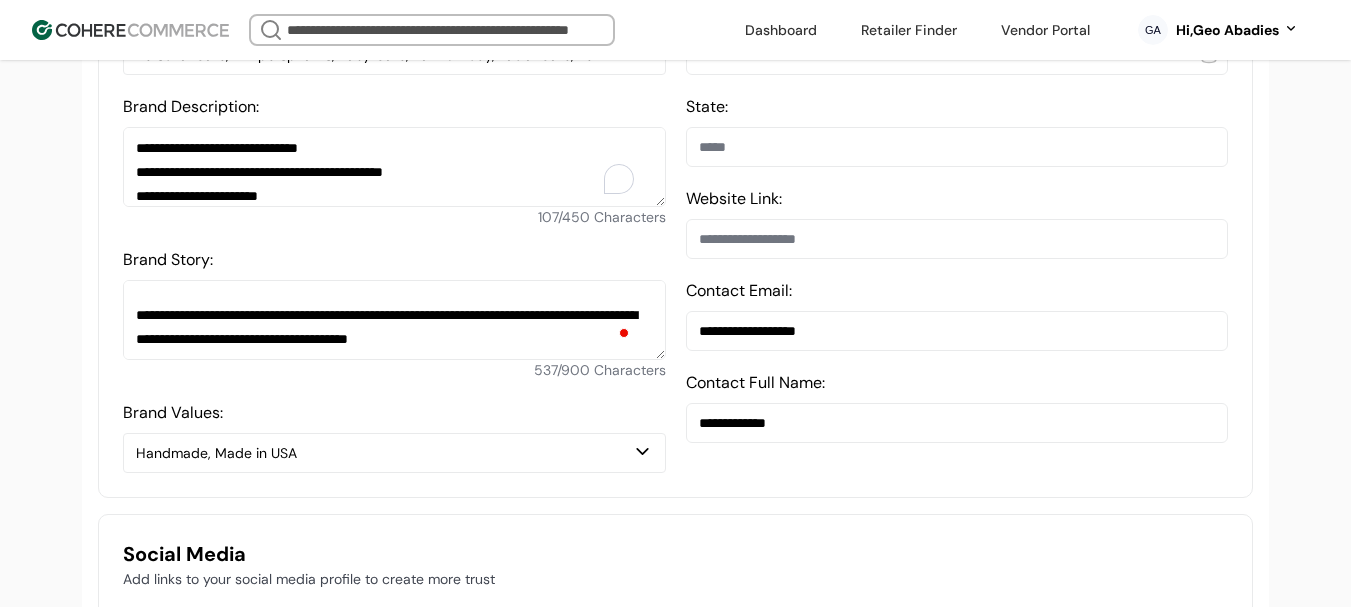 click on "**********" at bounding box center [957, 331] 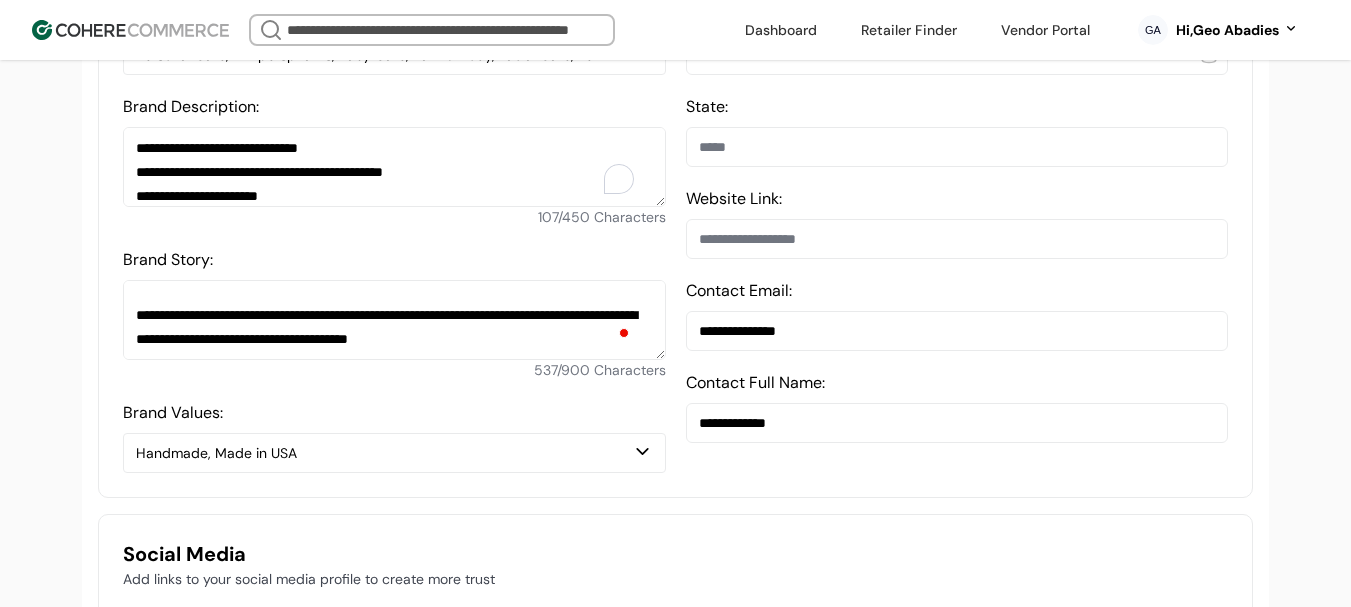 type on "**********" 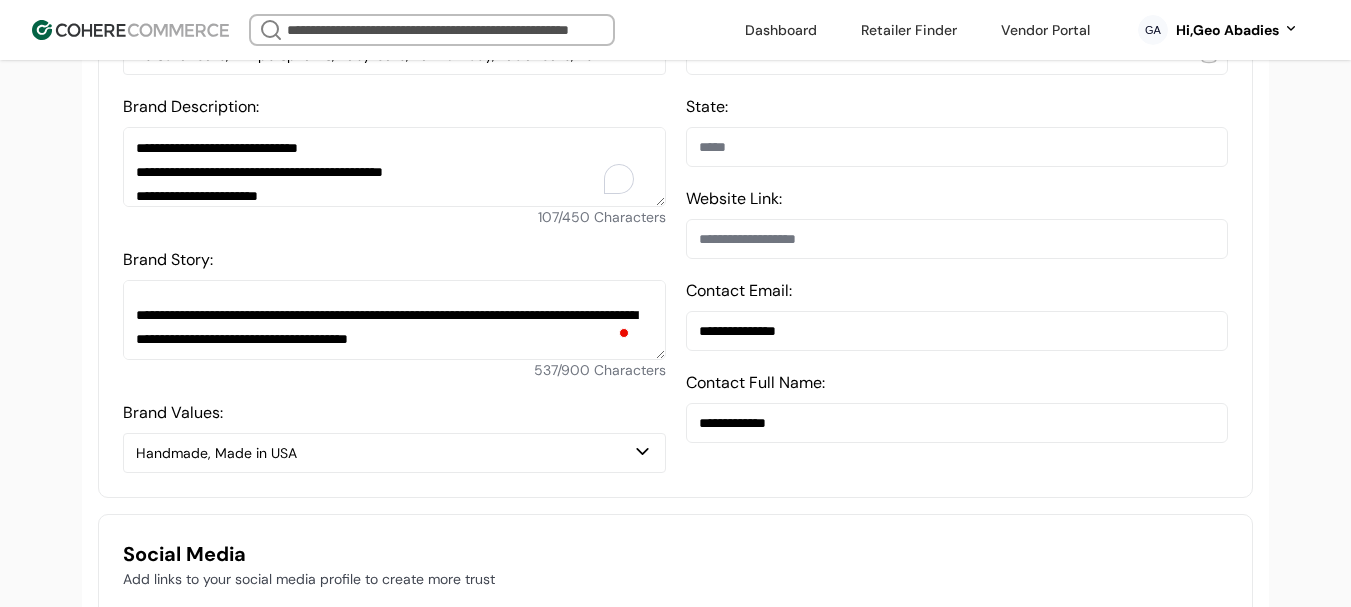 drag, startPoint x: 757, startPoint y: 256, endPoint x: 747, endPoint y: 267, distance: 14.866069 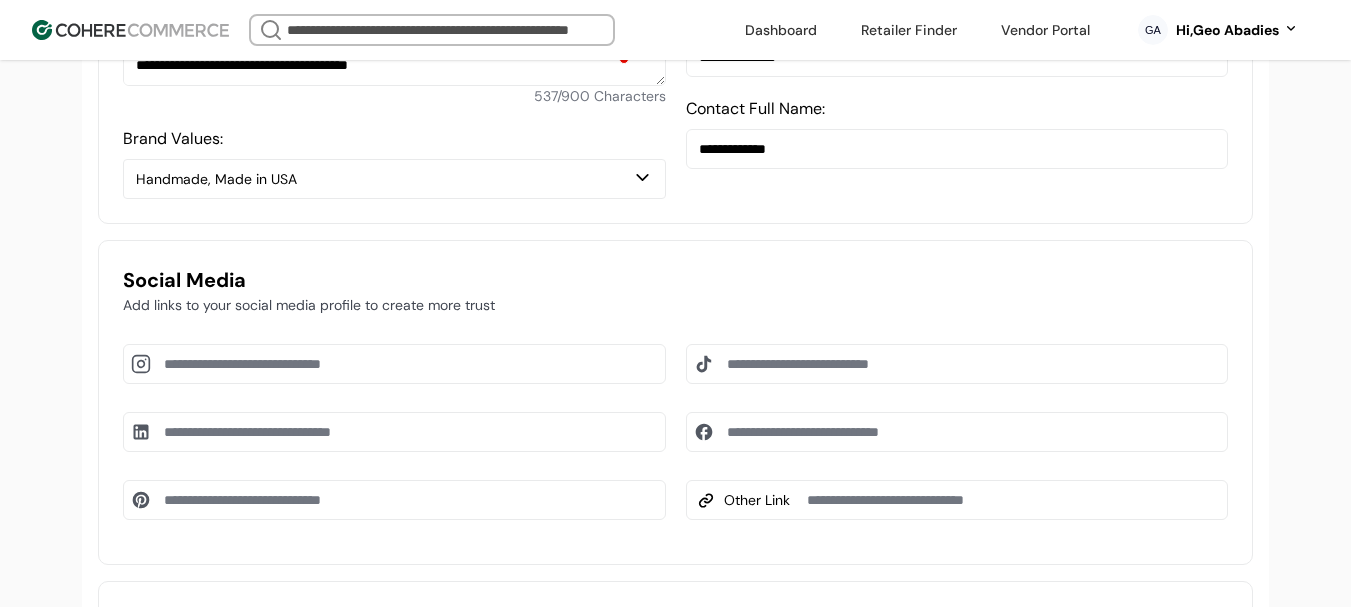 scroll, scrollTop: 1137, scrollLeft: 0, axis: vertical 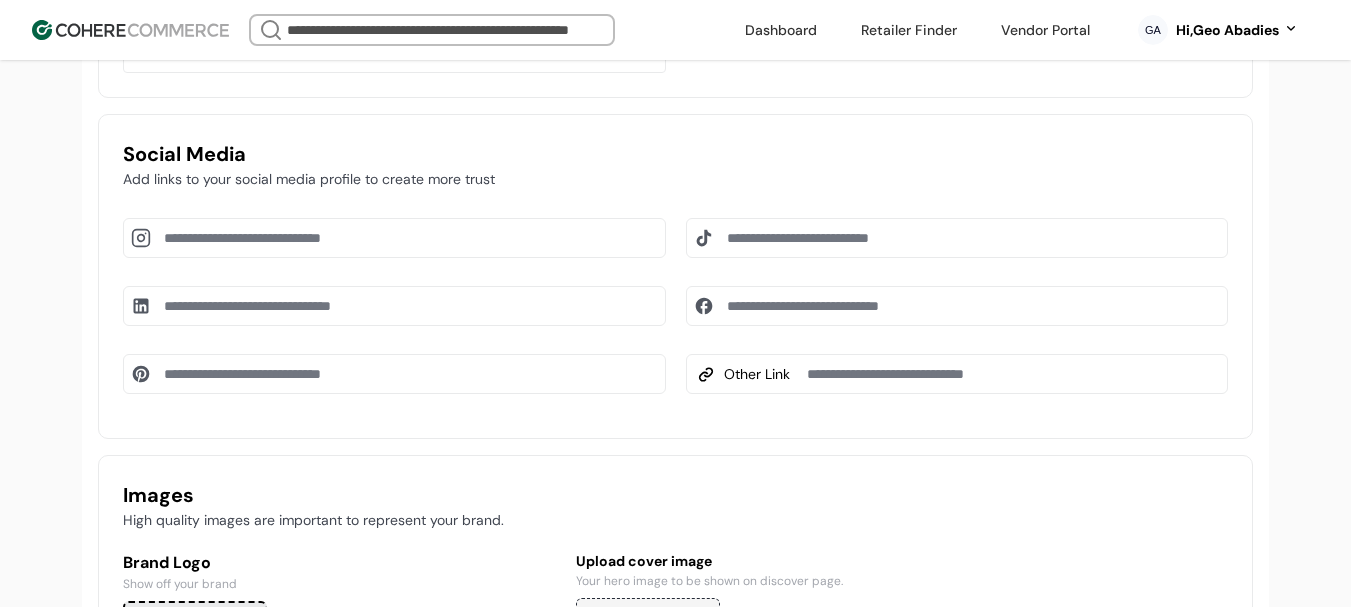 type on "**********" 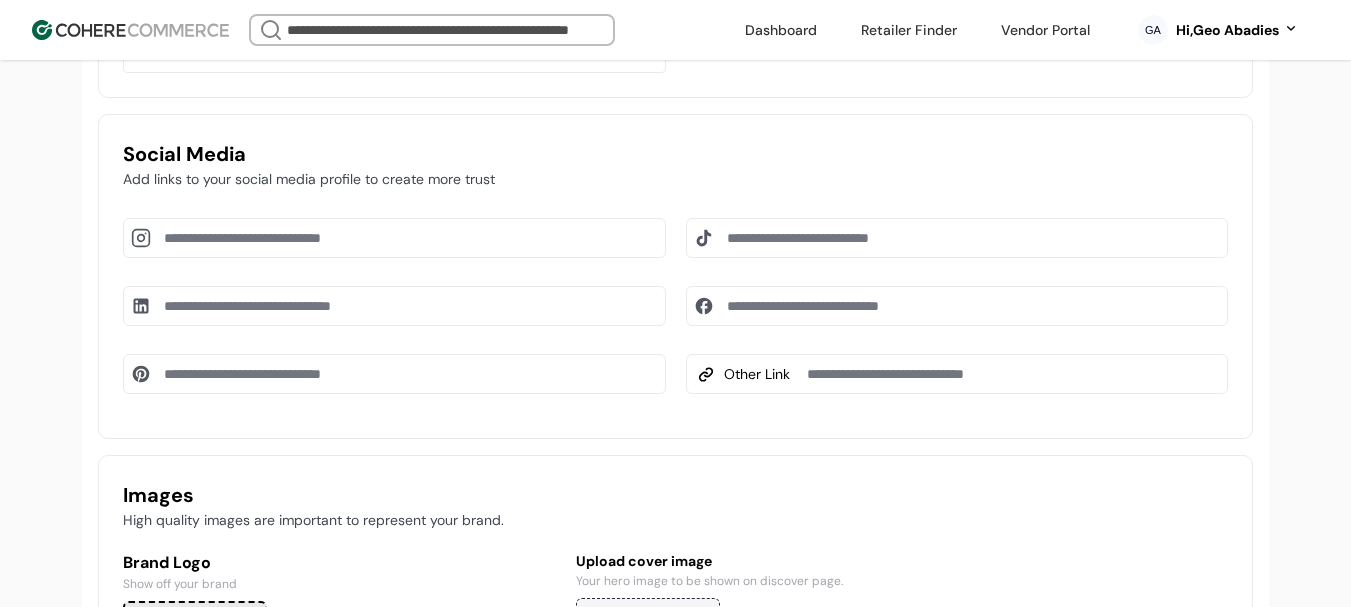 click at bounding box center (394, 238) 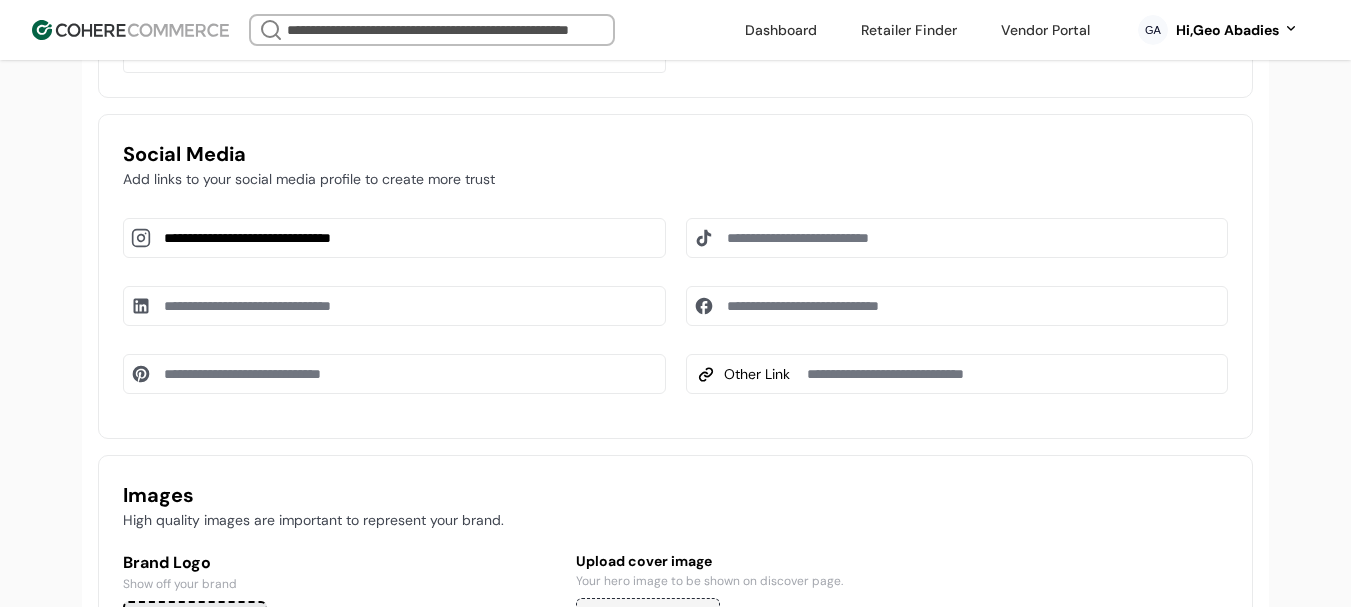 type on "**********" 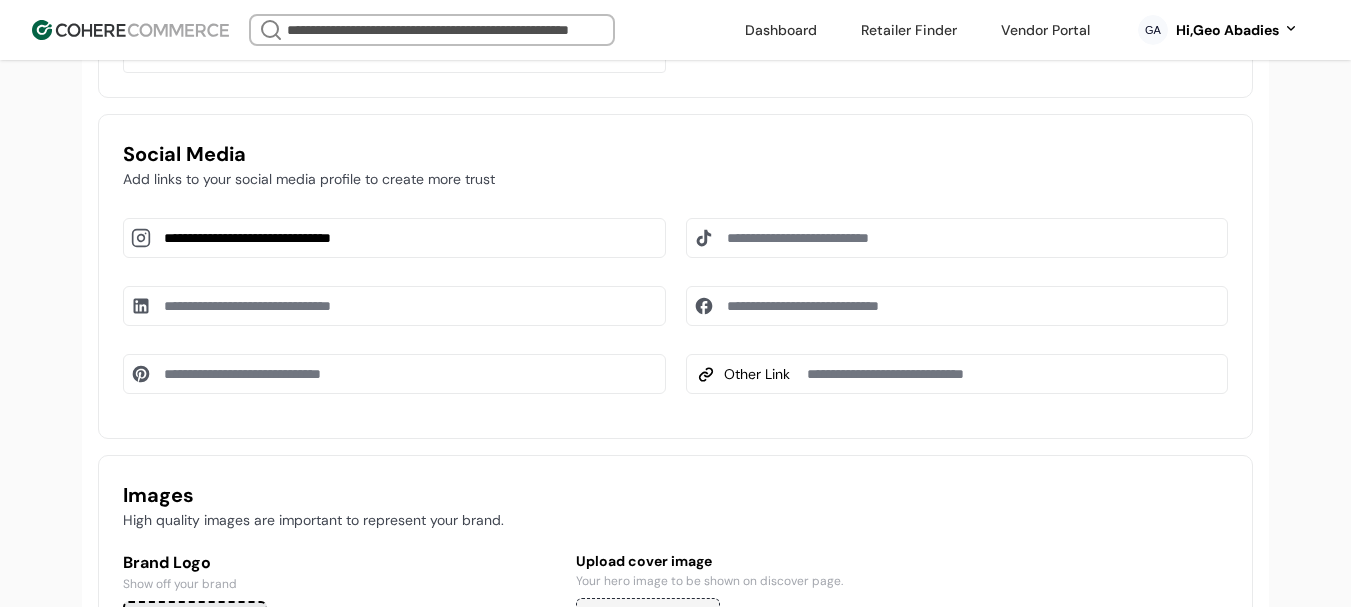 drag, startPoint x: 781, startPoint y: 342, endPoint x: 785, endPoint y: 327, distance: 15.524175 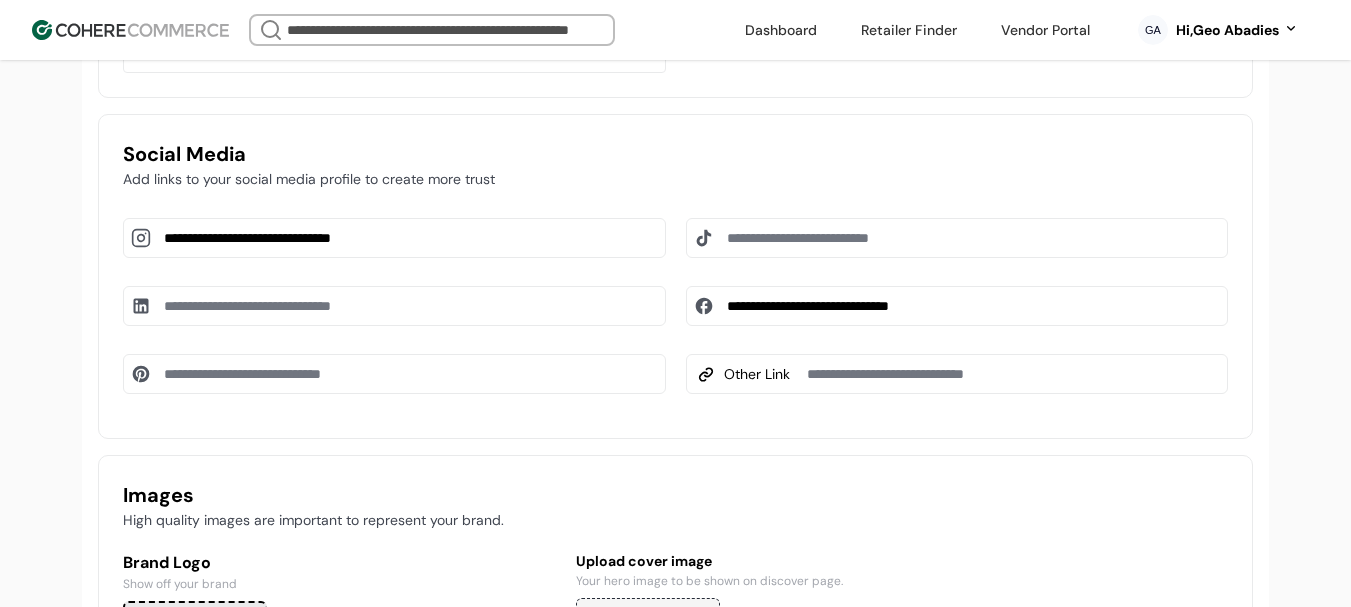 type on "**********" 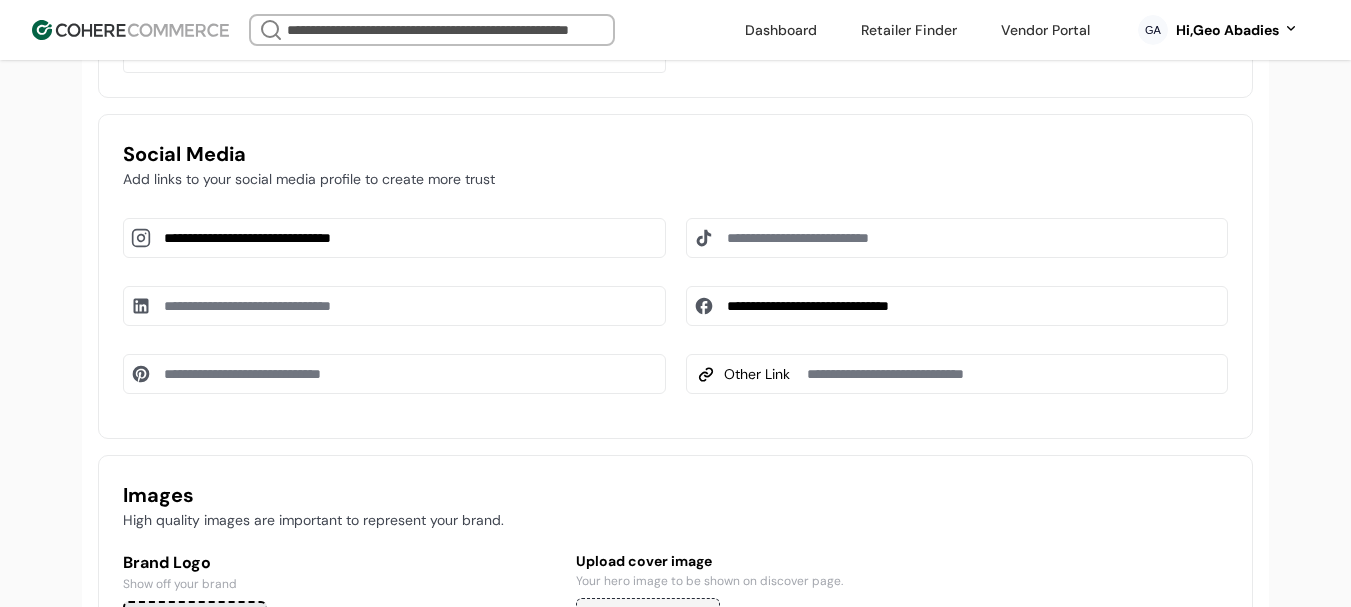click at bounding box center [957, 238] 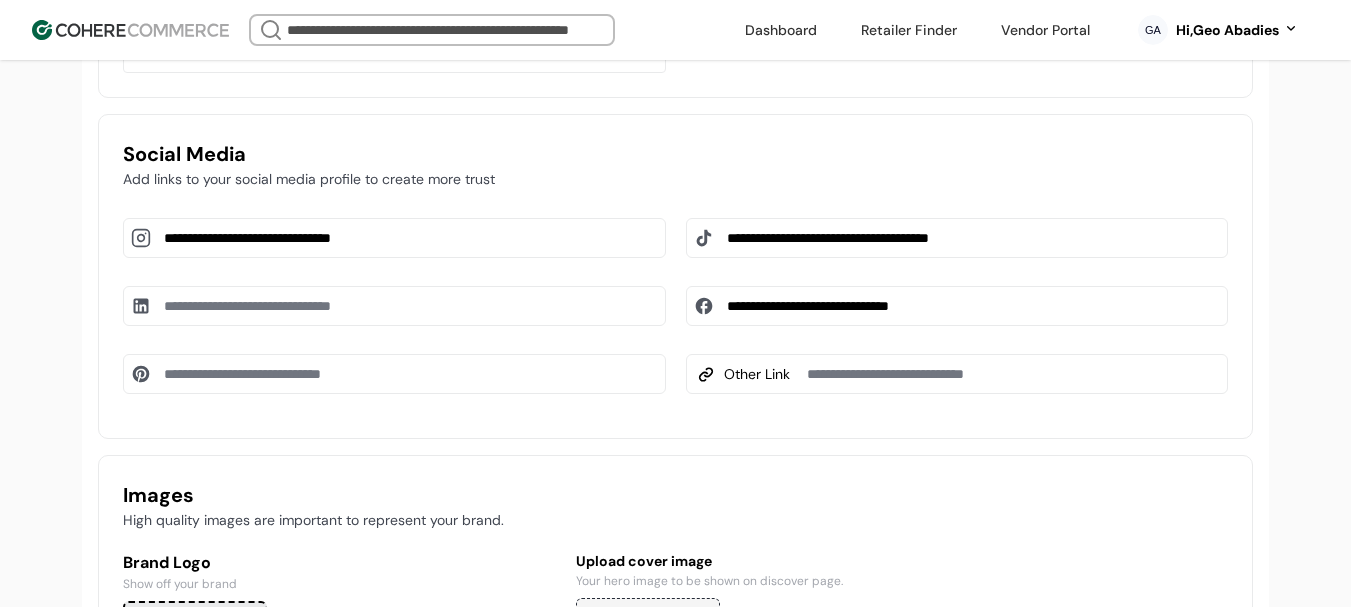 type on "**********" 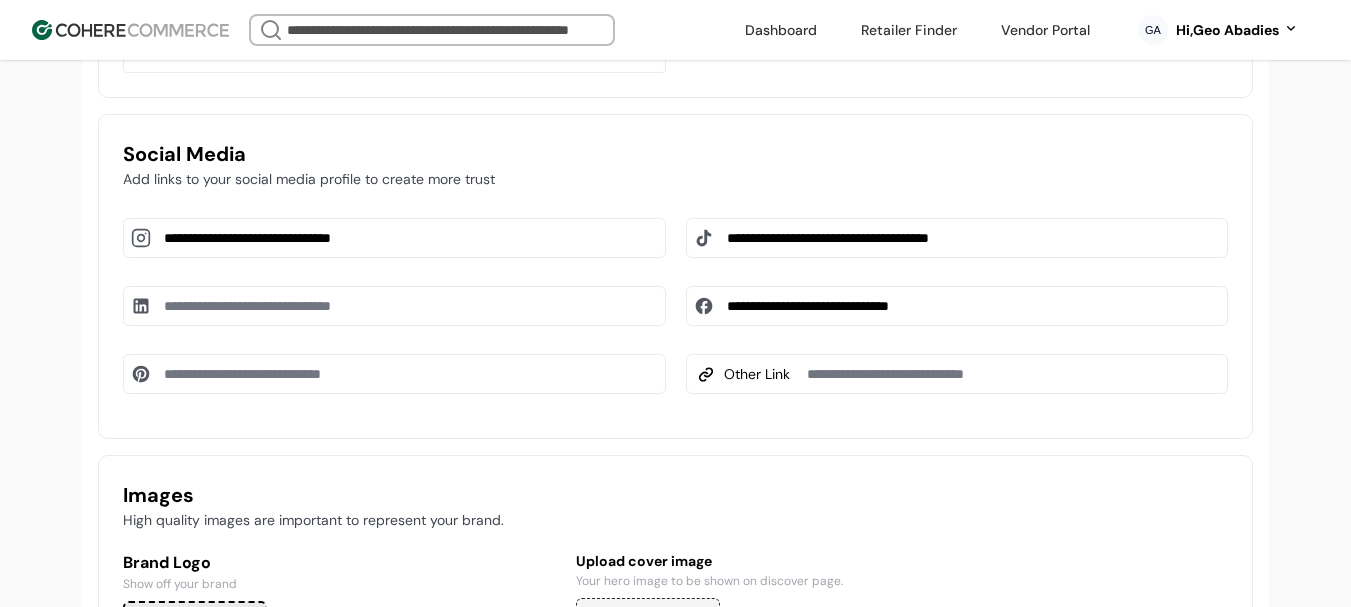 click at bounding box center (957, 374) 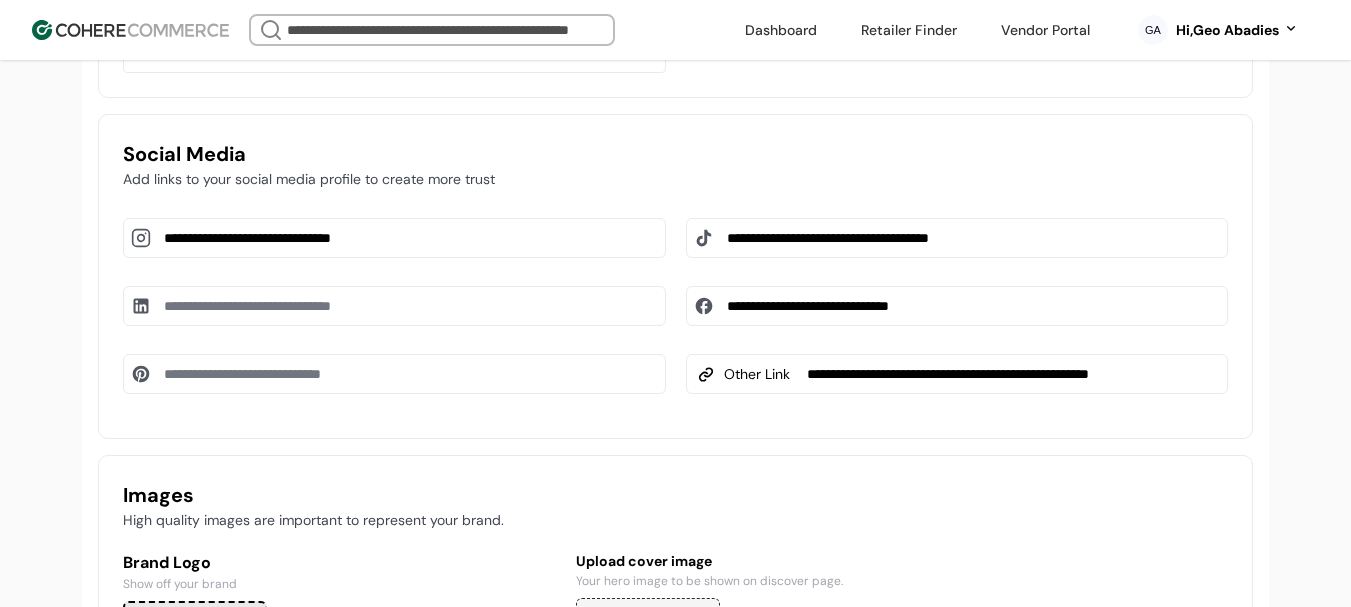 scroll, scrollTop: 0, scrollLeft: 24, axis: horizontal 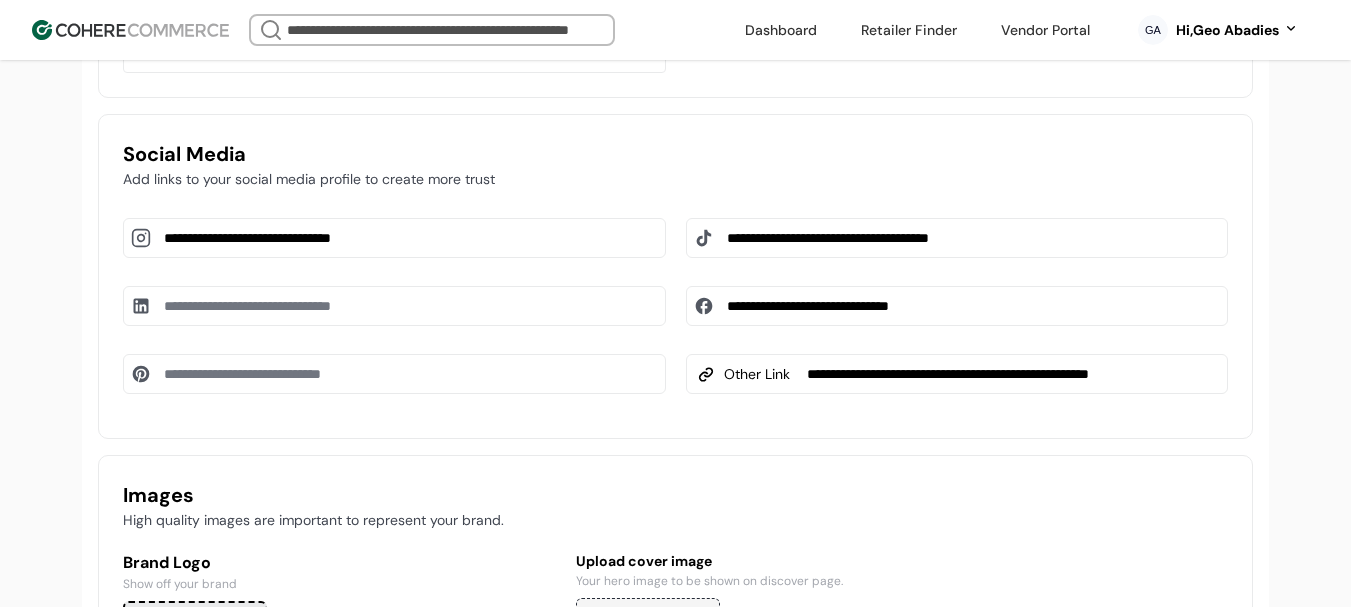 type on "**********" 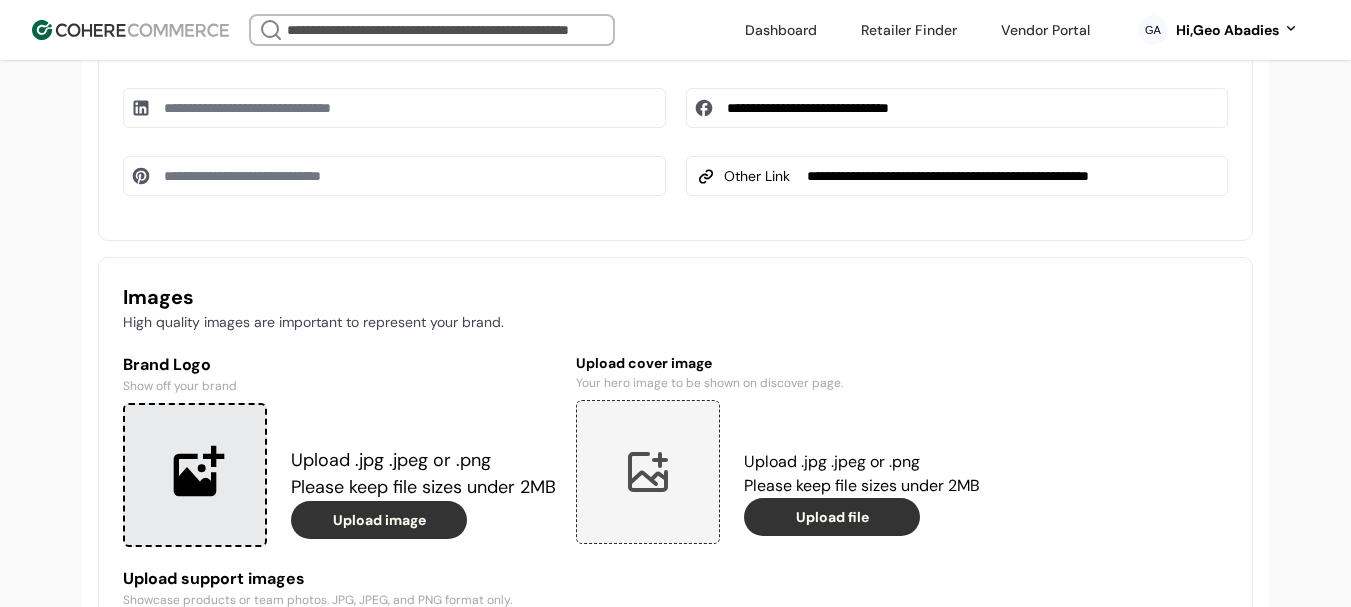 scroll, scrollTop: 1337, scrollLeft: 0, axis: vertical 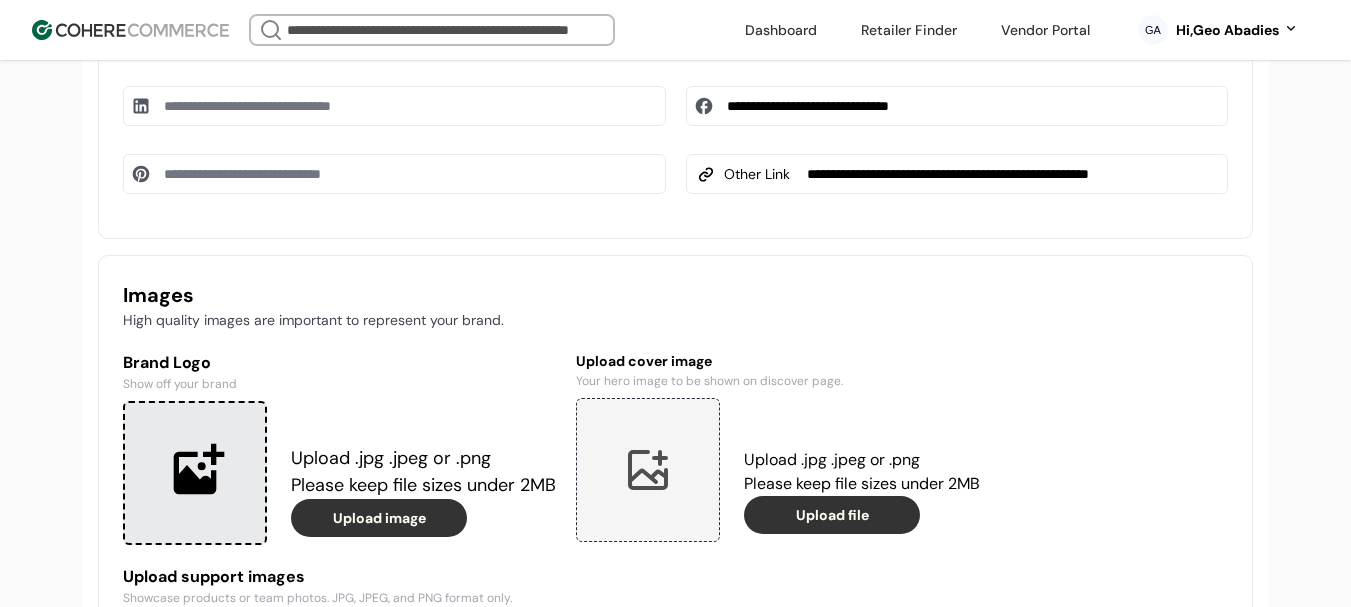 click at bounding box center (195, 473) 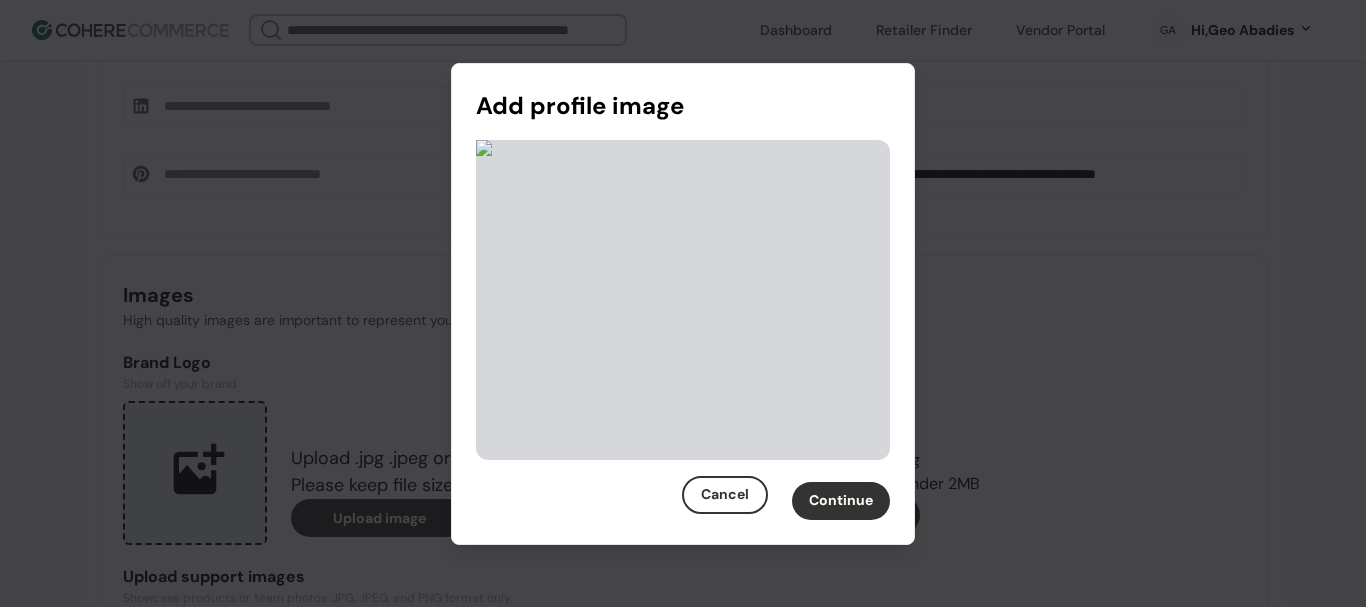 click on "Continue" at bounding box center (841, 501) 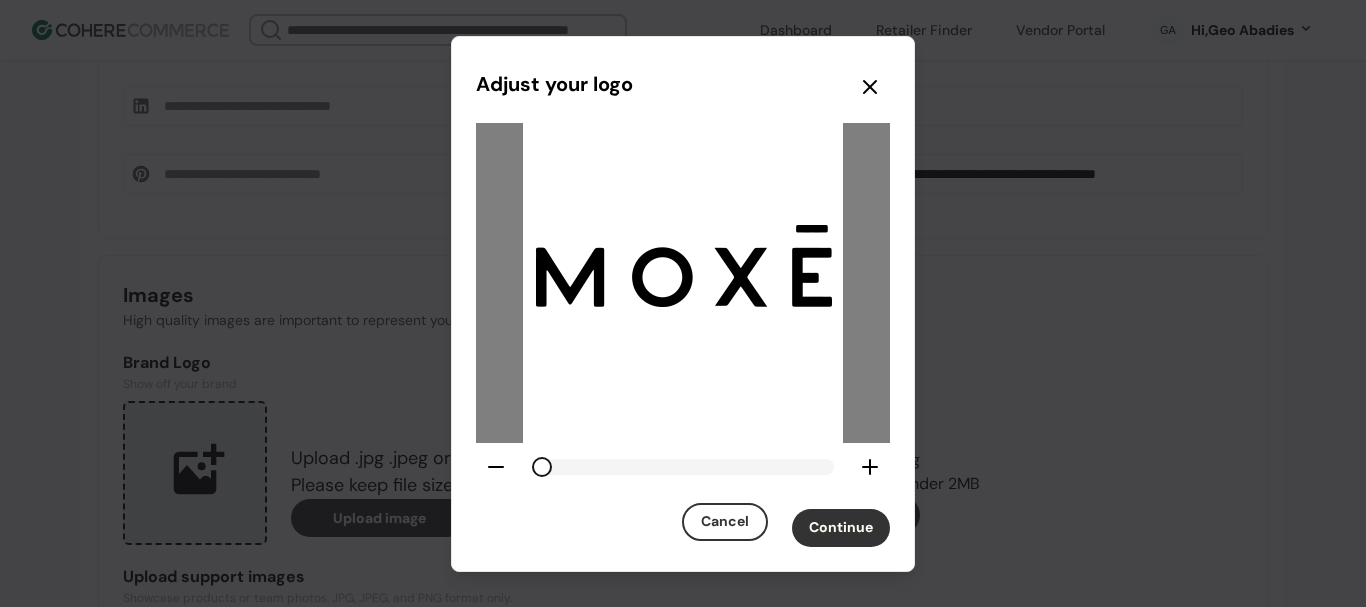 click on "Continue" at bounding box center [841, 528] 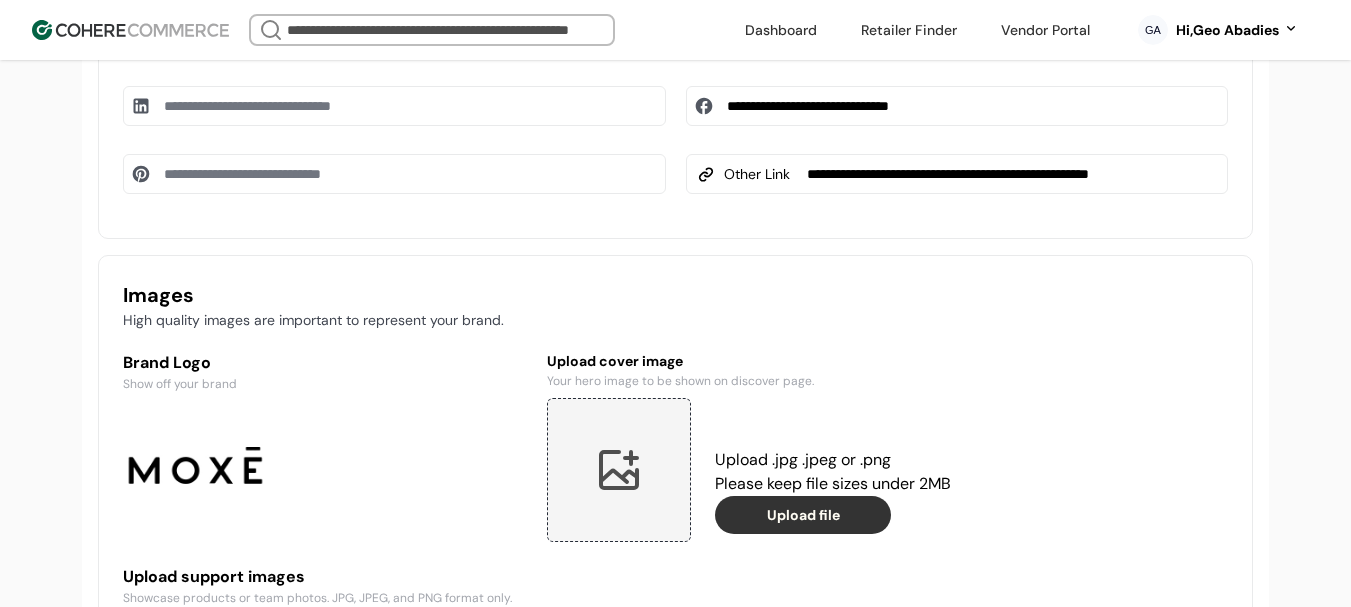 click at bounding box center [619, 470] 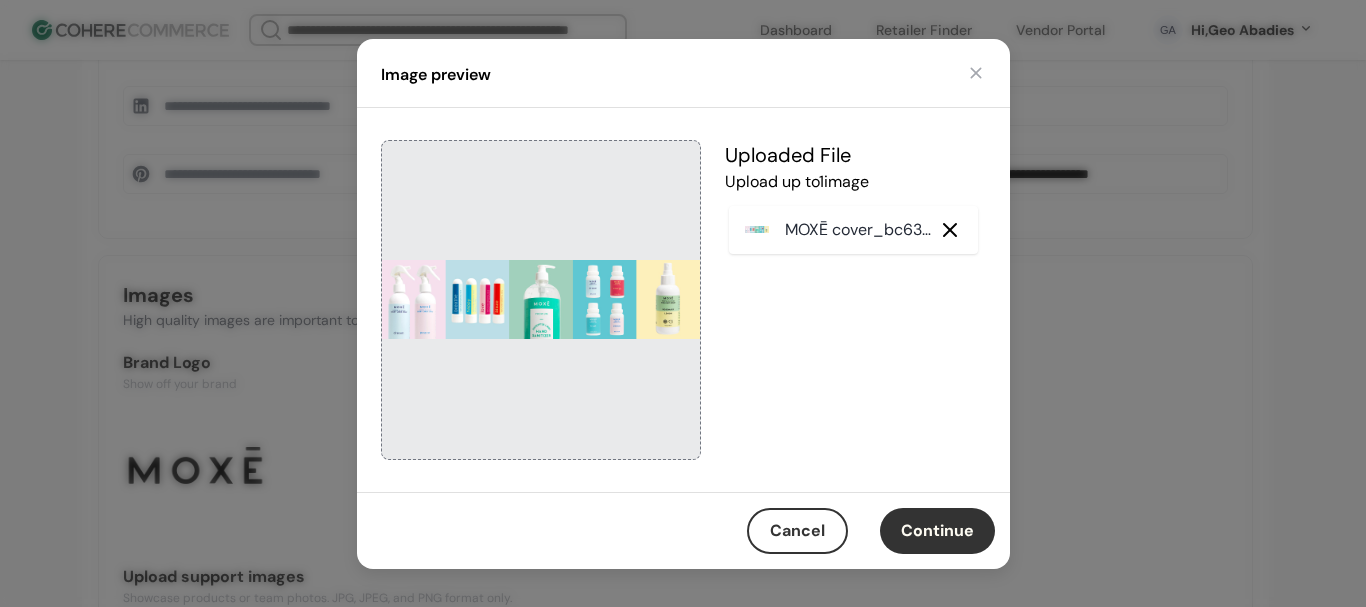 click on "Continue" at bounding box center (937, 531) 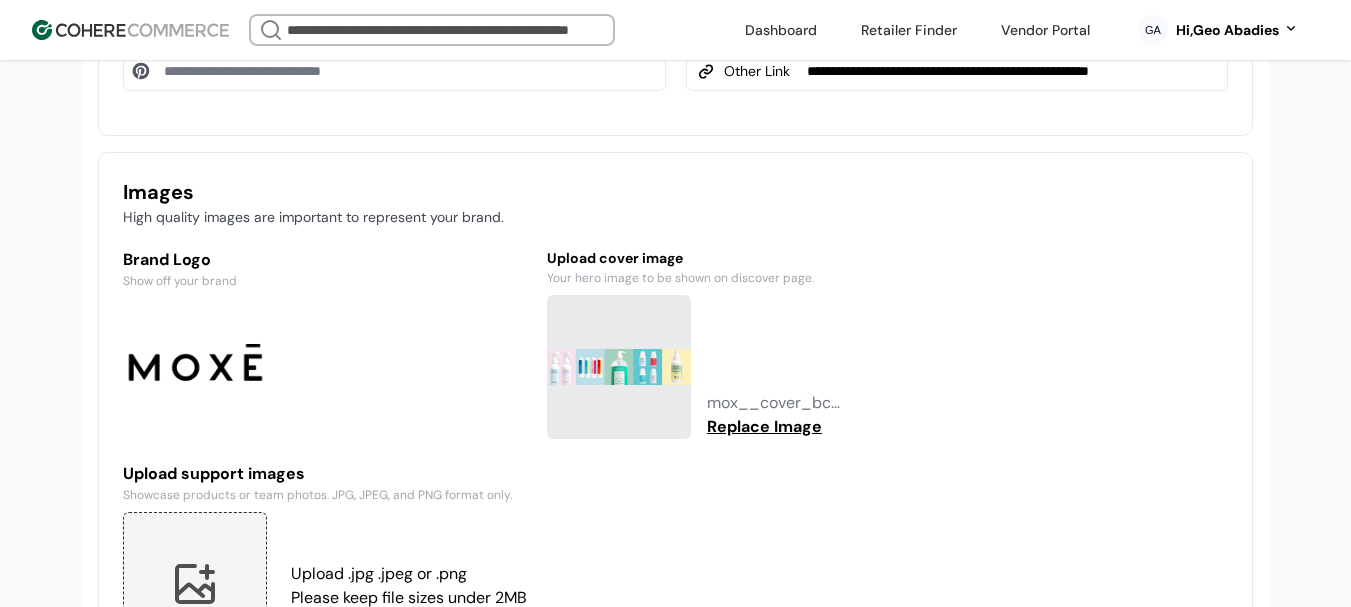 scroll, scrollTop: 1537, scrollLeft: 0, axis: vertical 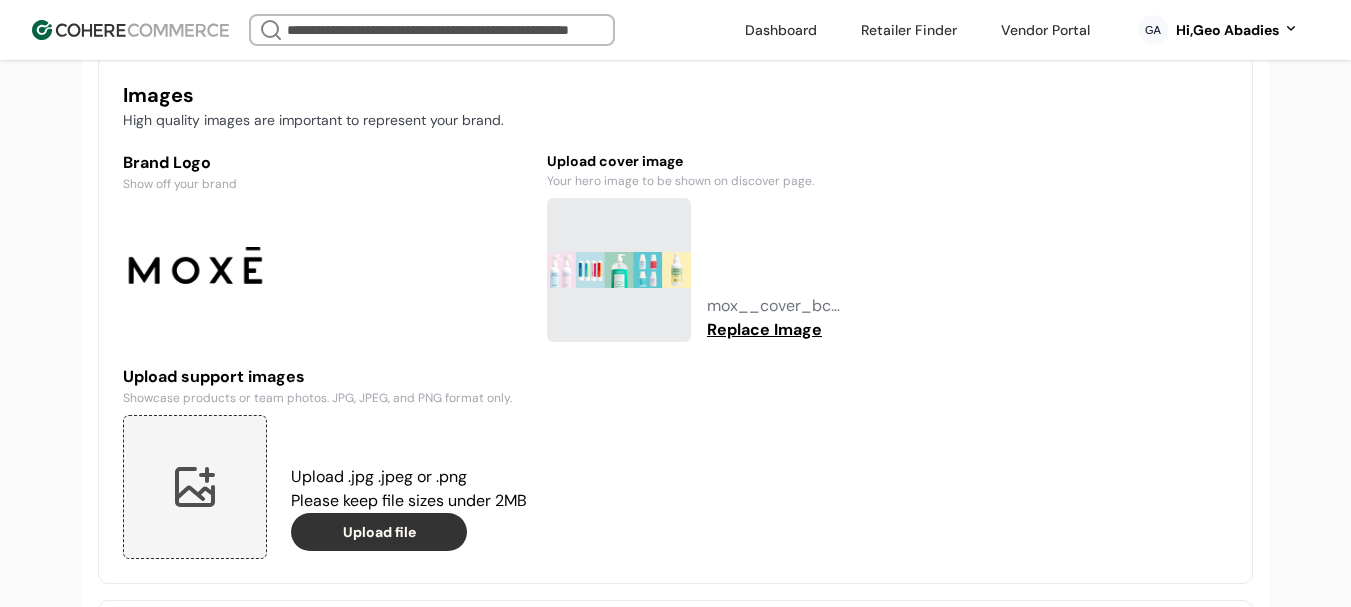 click at bounding box center [195, 487] 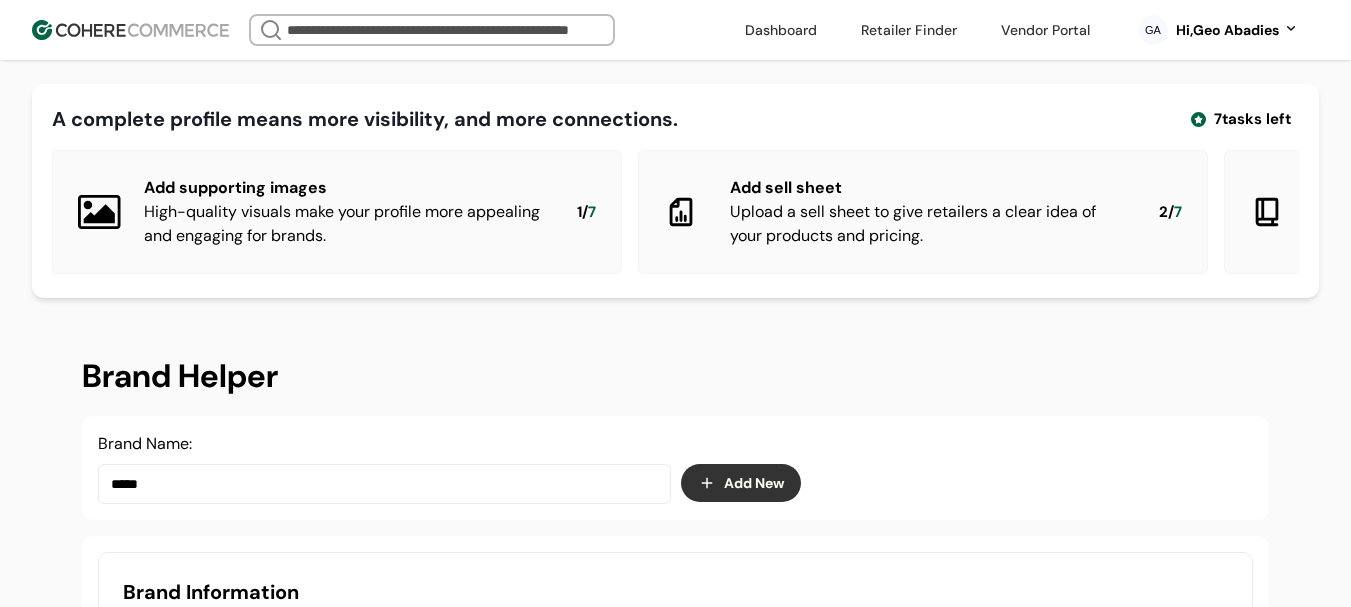 scroll, scrollTop: 1537, scrollLeft: 0, axis: vertical 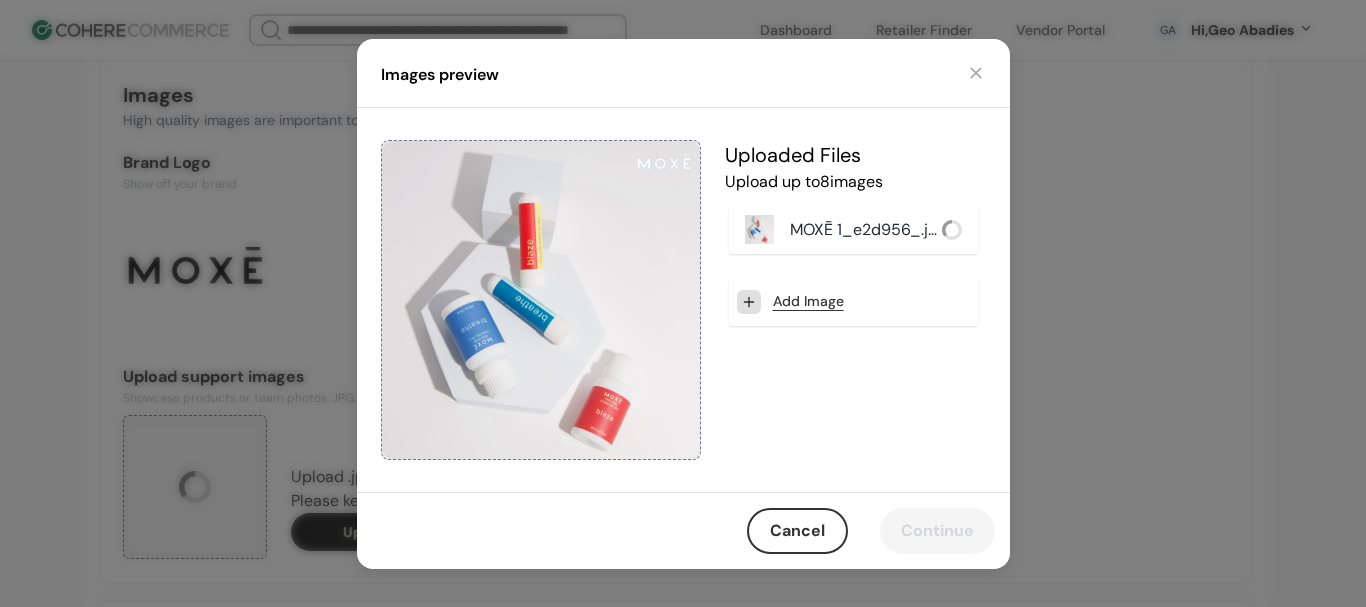 click on "Add Image" at bounding box center [808, 301] 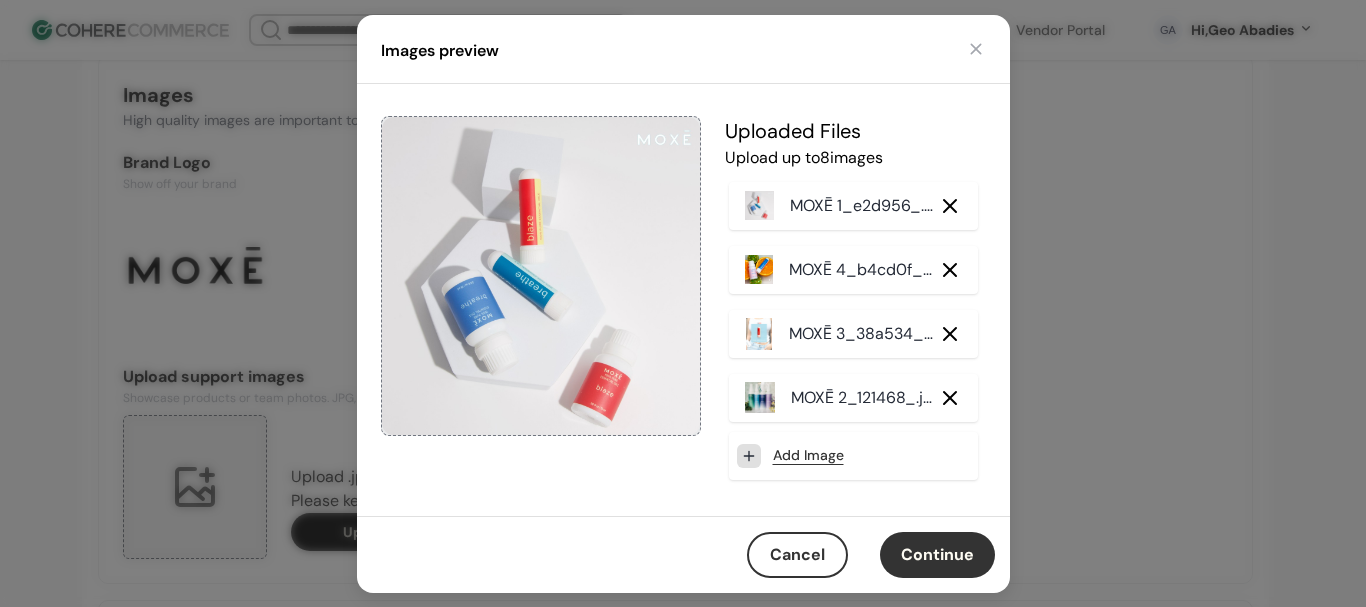 click on "Continue" at bounding box center (937, 555) 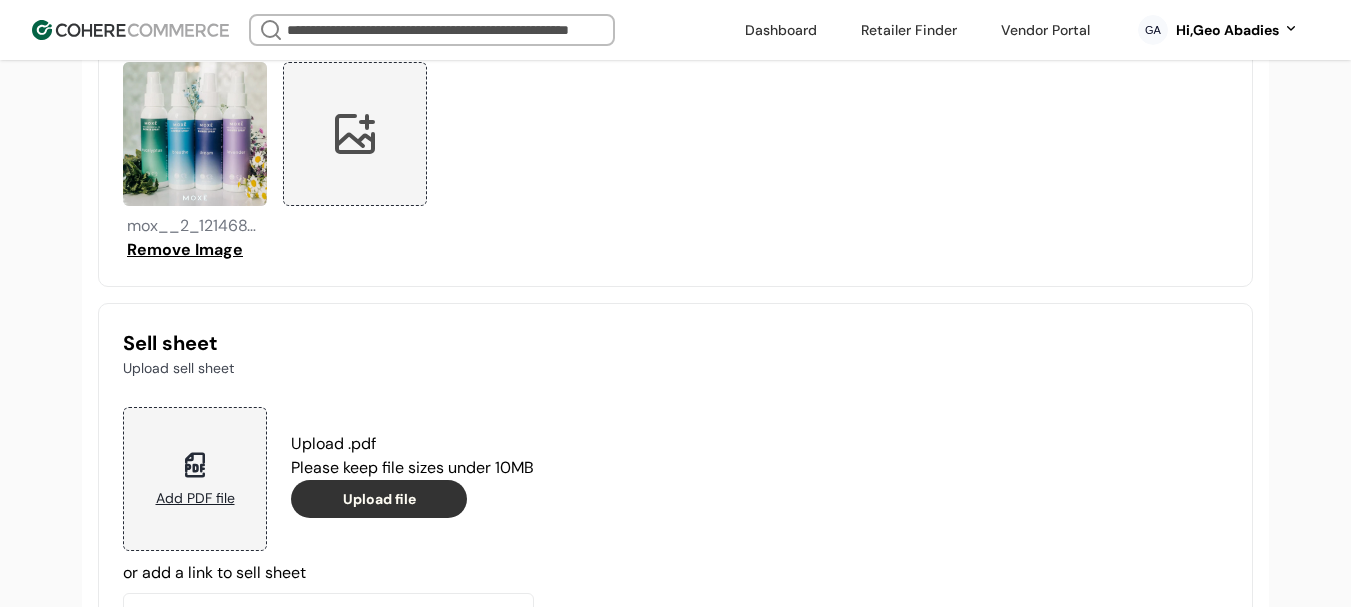 scroll, scrollTop: 2280, scrollLeft: 0, axis: vertical 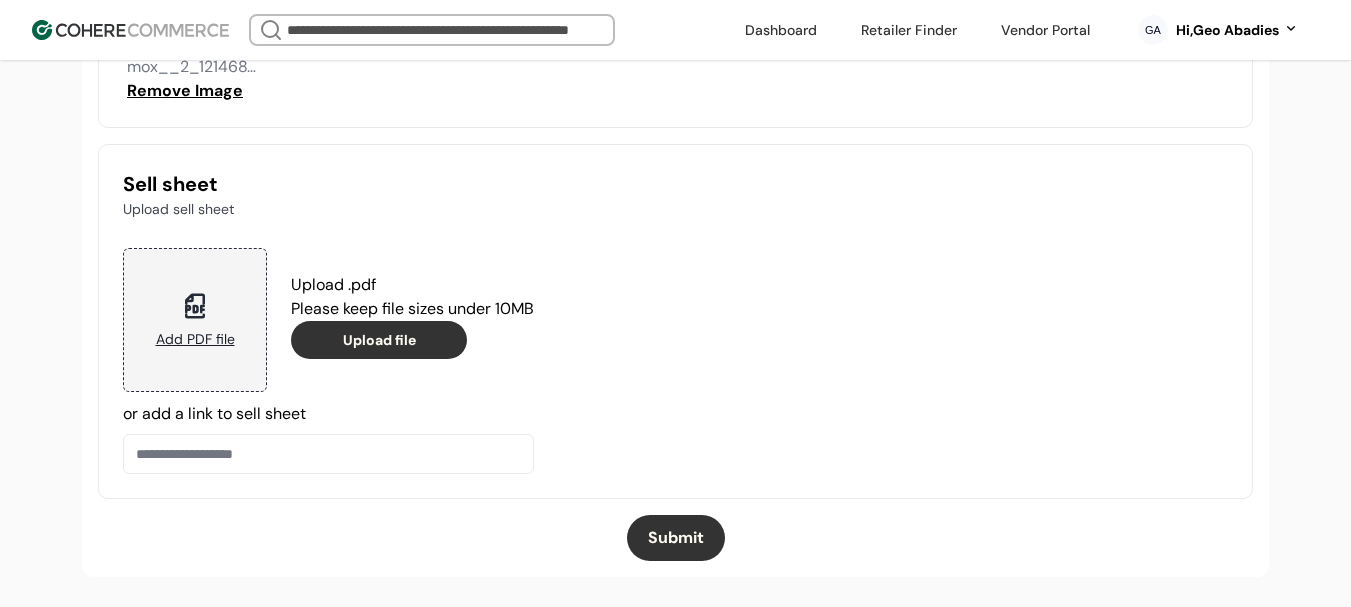 click on "Submit" at bounding box center (676, 538) 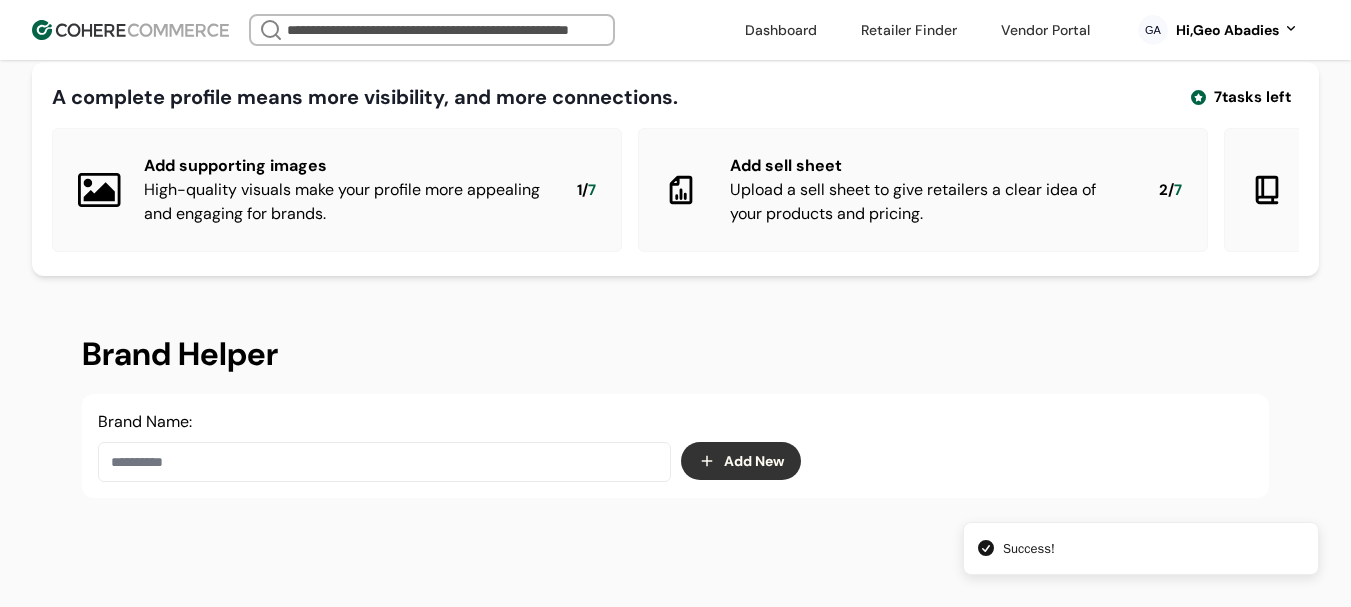 scroll, scrollTop: 0, scrollLeft: 0, axis: both 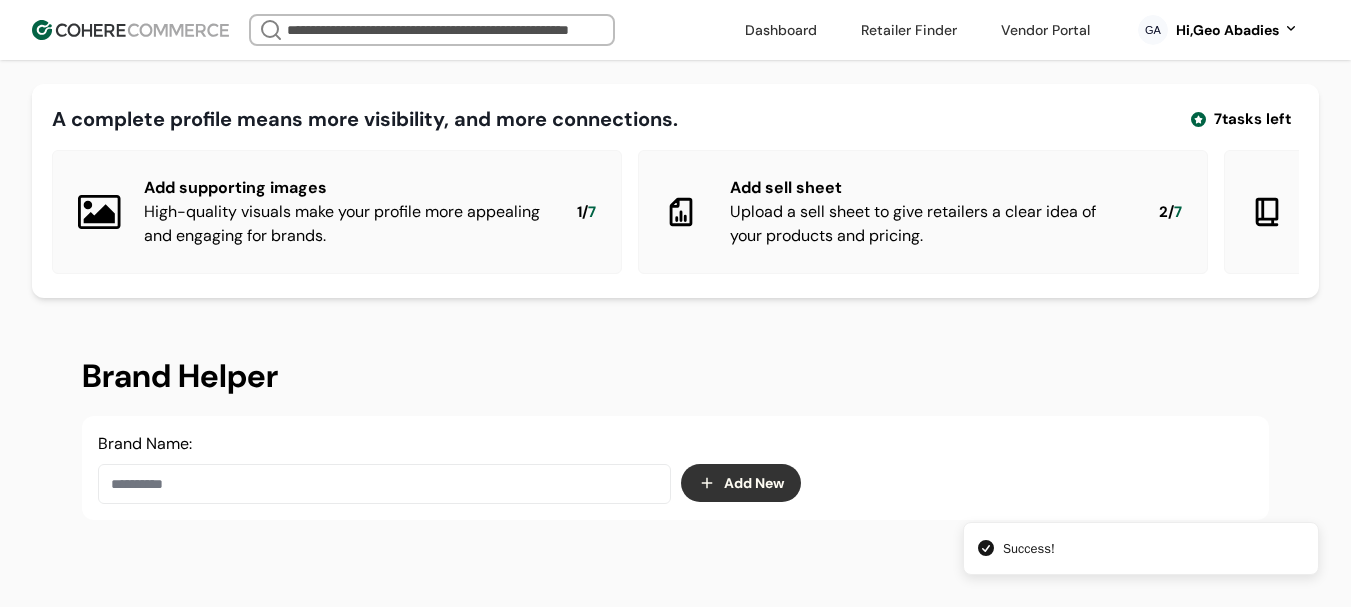 click at bounding box center (384, 484) 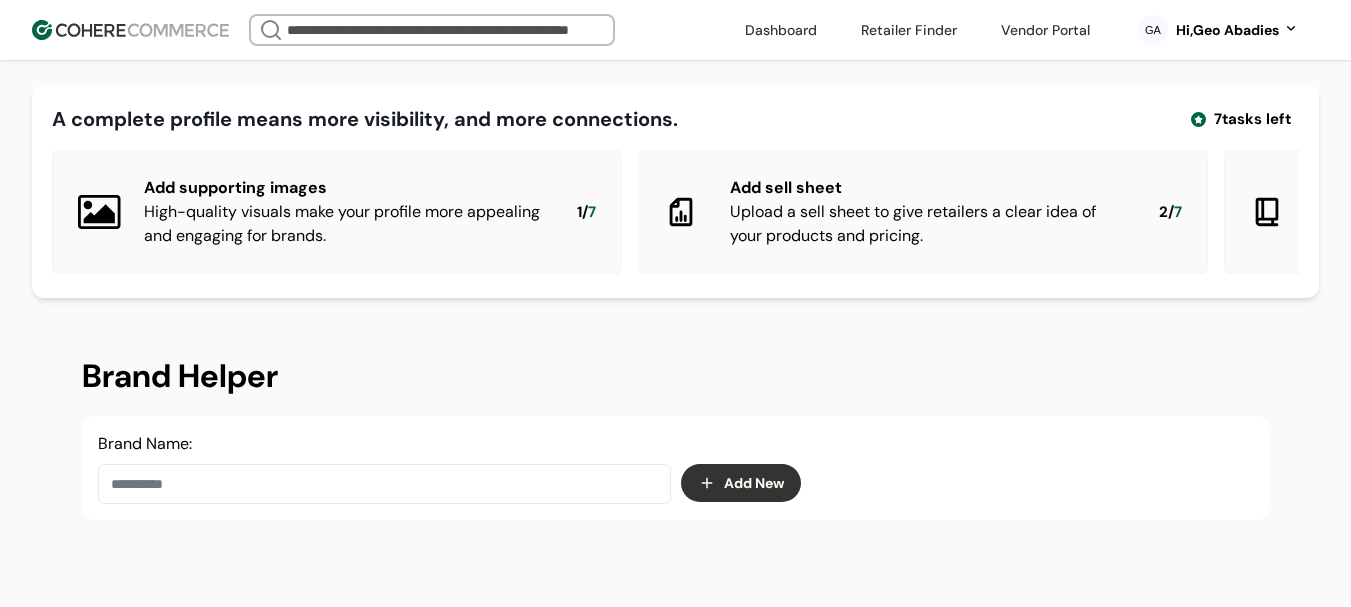 paste on "****" 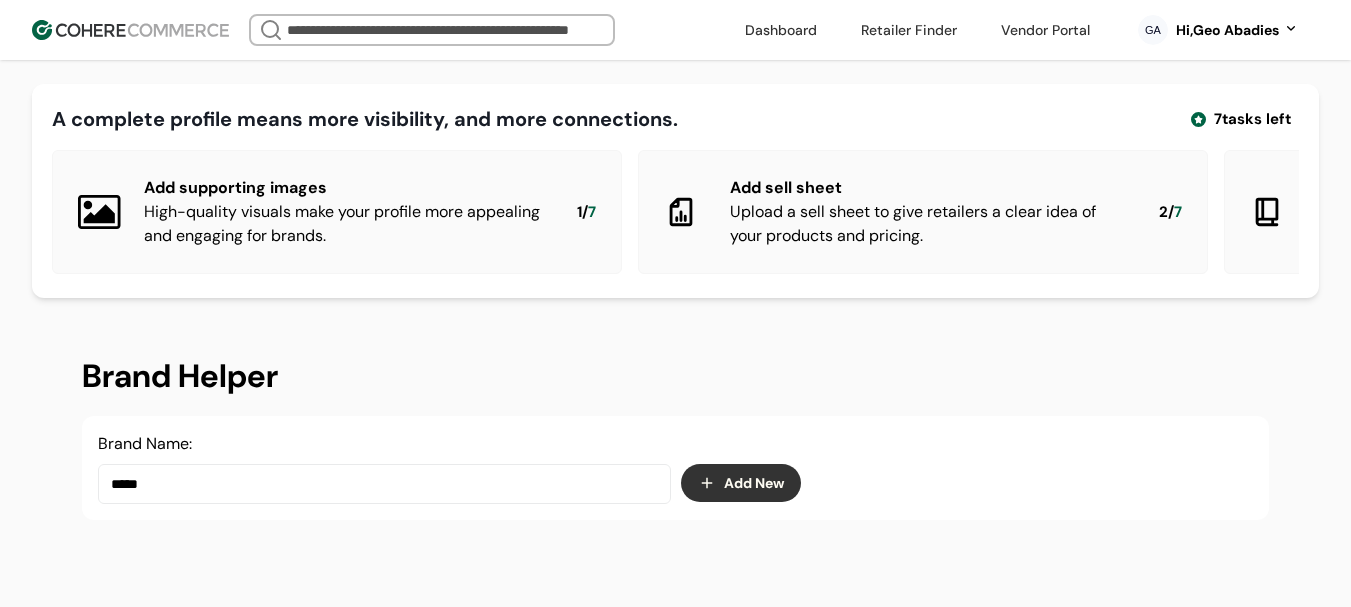 type on "****" 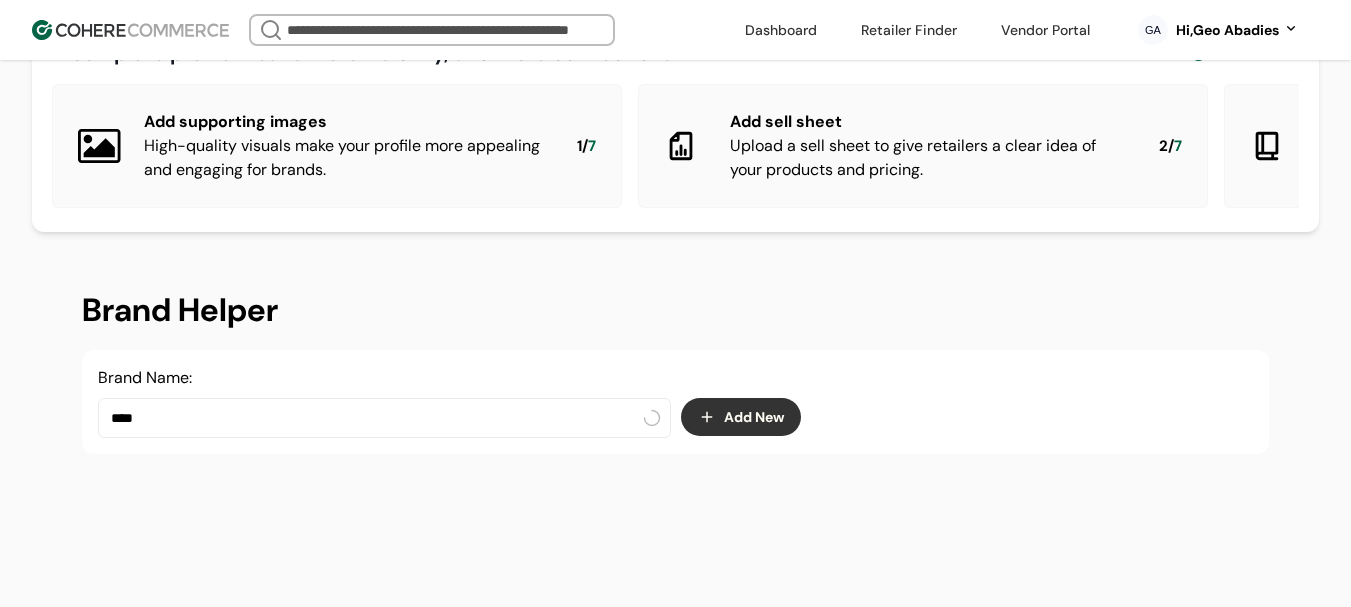 scroll, scrollTop: 100, scrollLeft: 0, axis: vertical 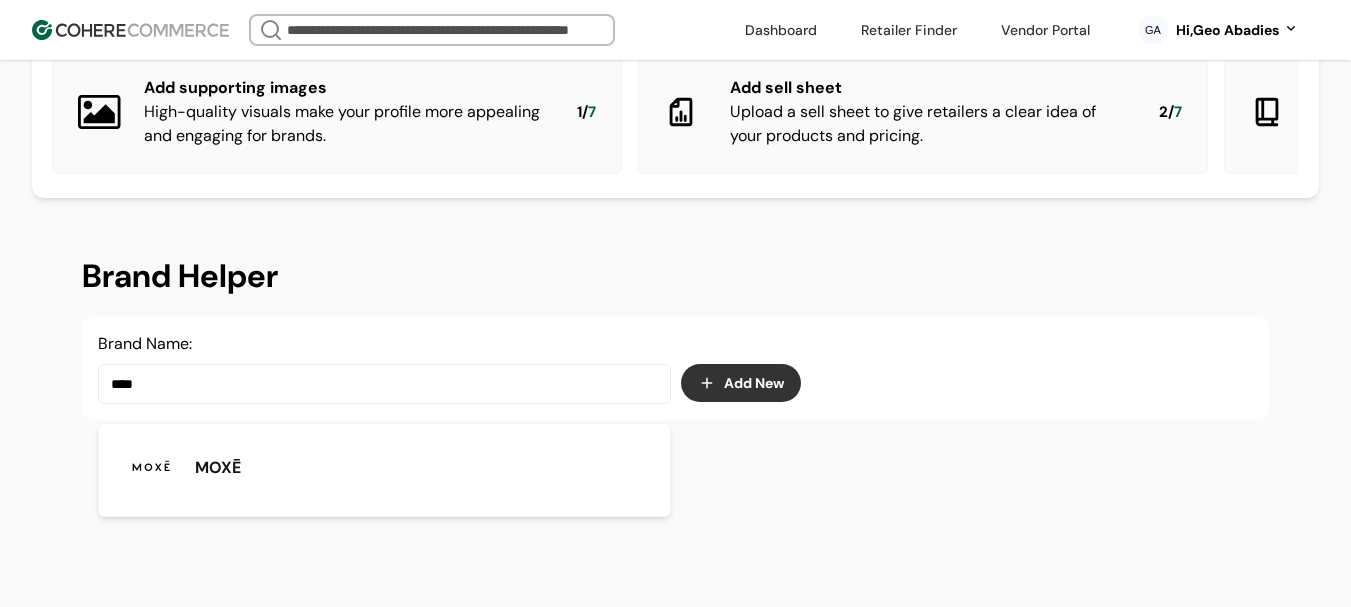 click on "Brand Helper Brand Name: **** Add New" at bounding box center [675, 336] 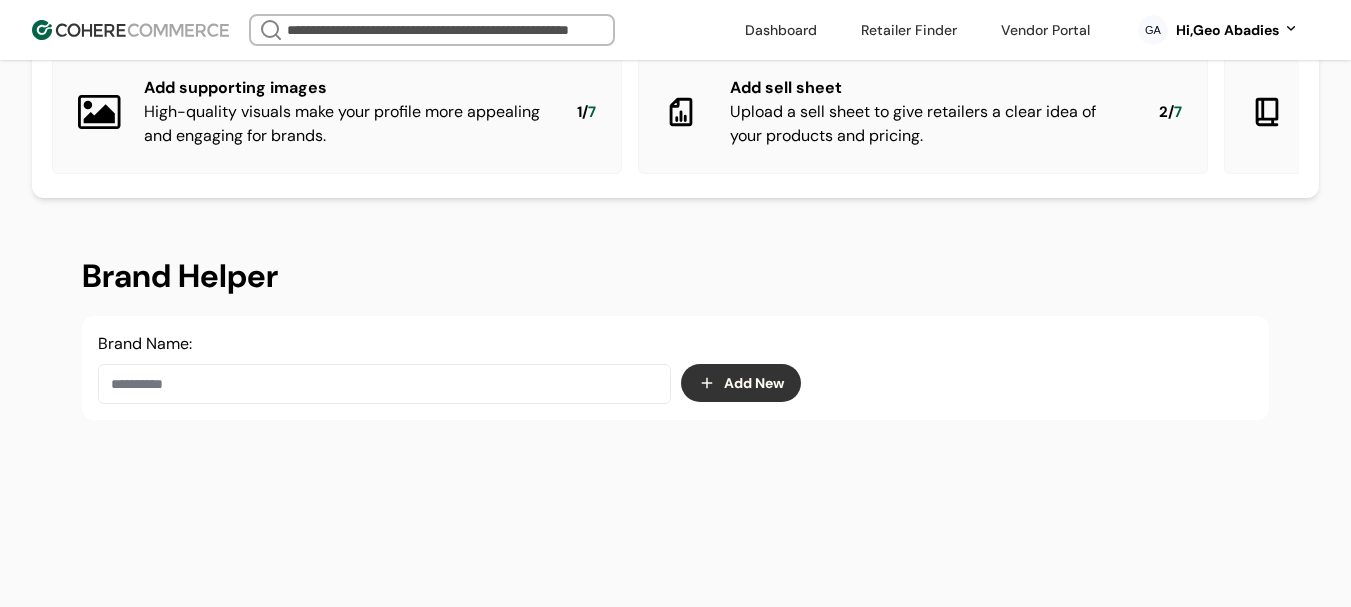 click at bounding box center (384, 384) 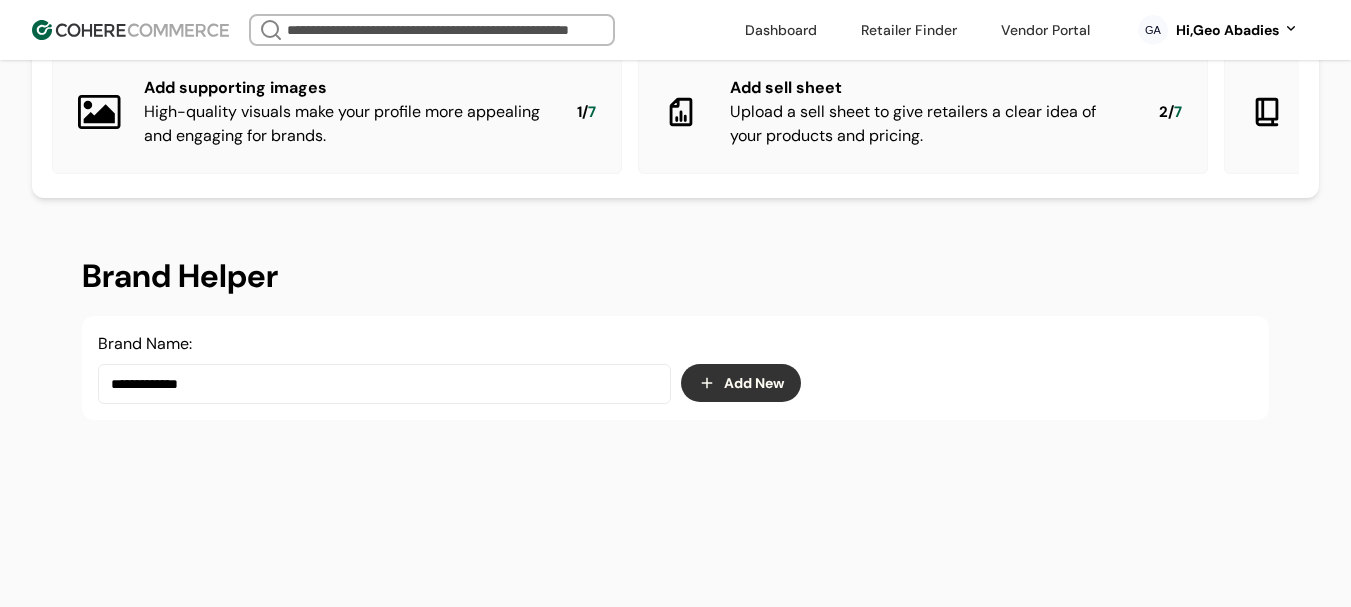 type on "**********" 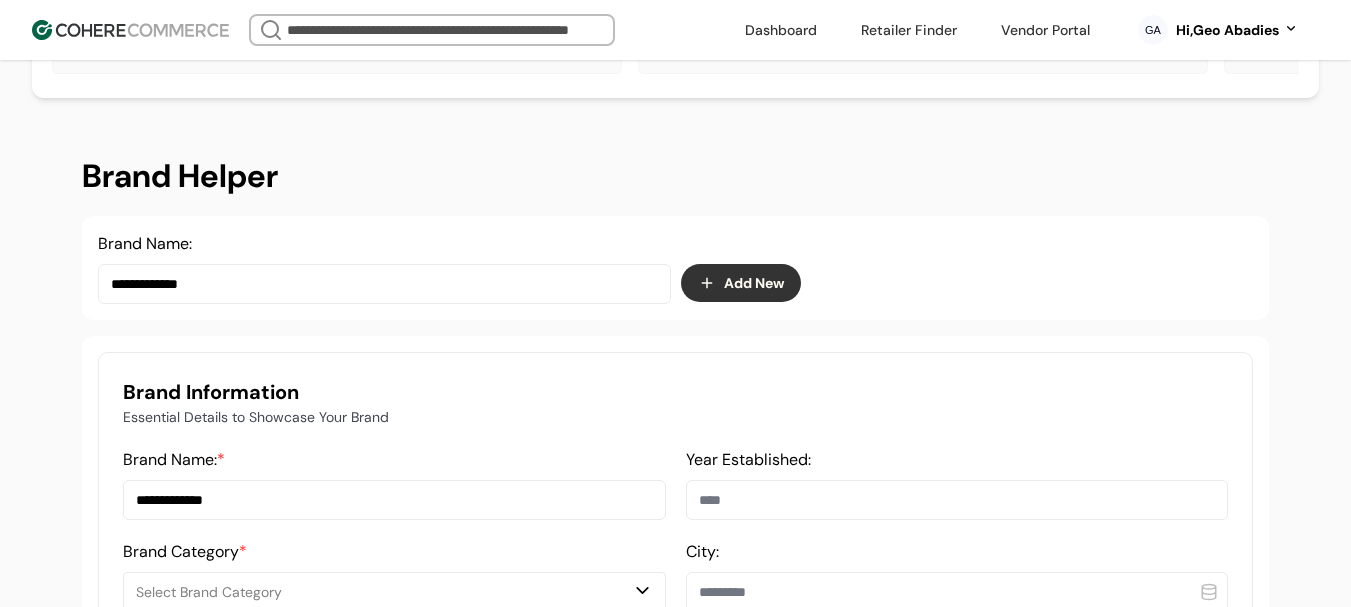 scroll, scrollTop: 400, scrollLeft: 0, axis: vertical 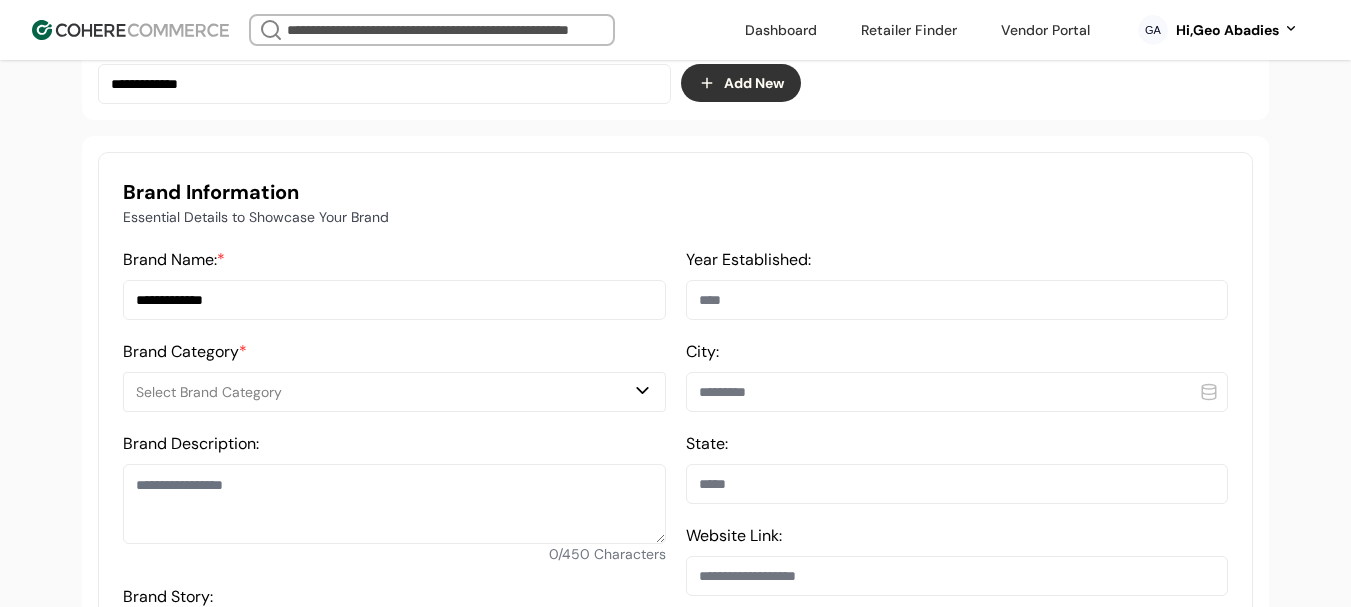 click on "Select Brand Category" at bounding box center (384, 392) 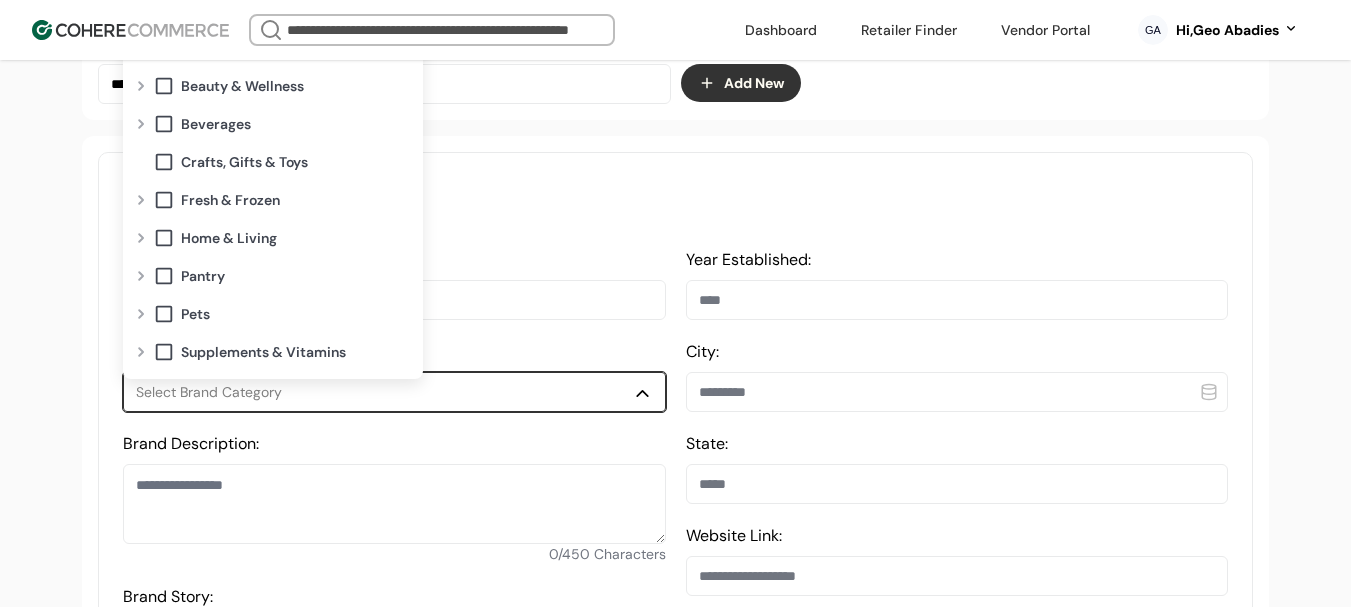 click at bounding box center [141, 124] 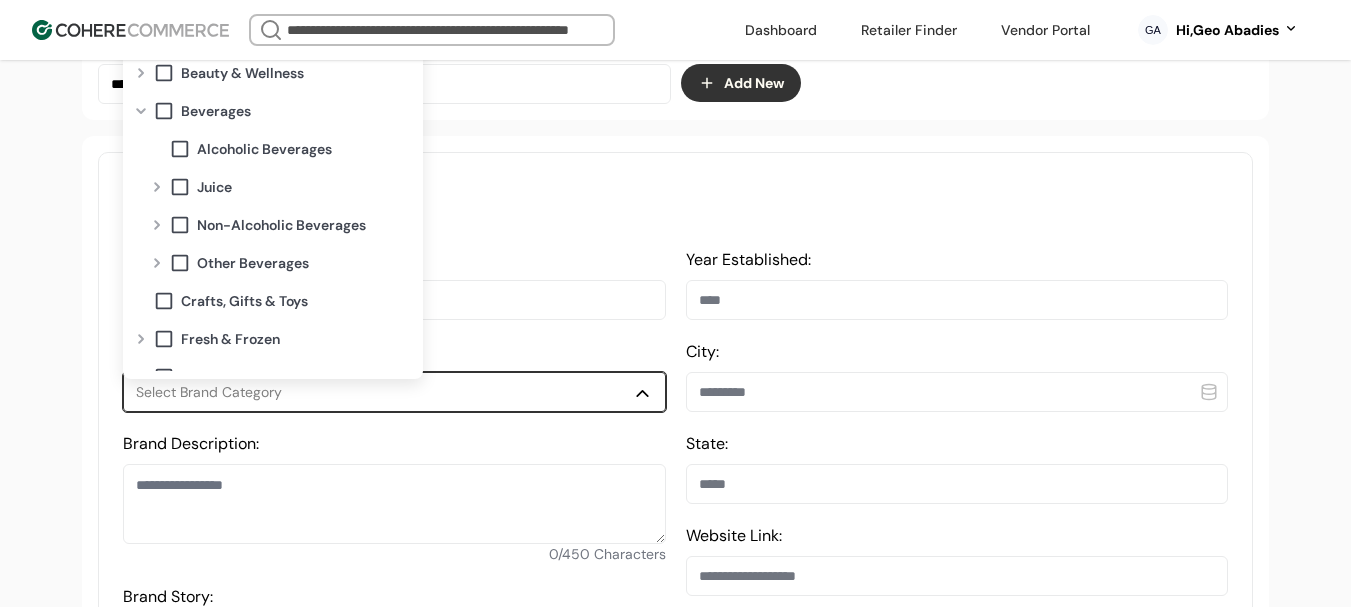 click at bounding box center [157, 263] 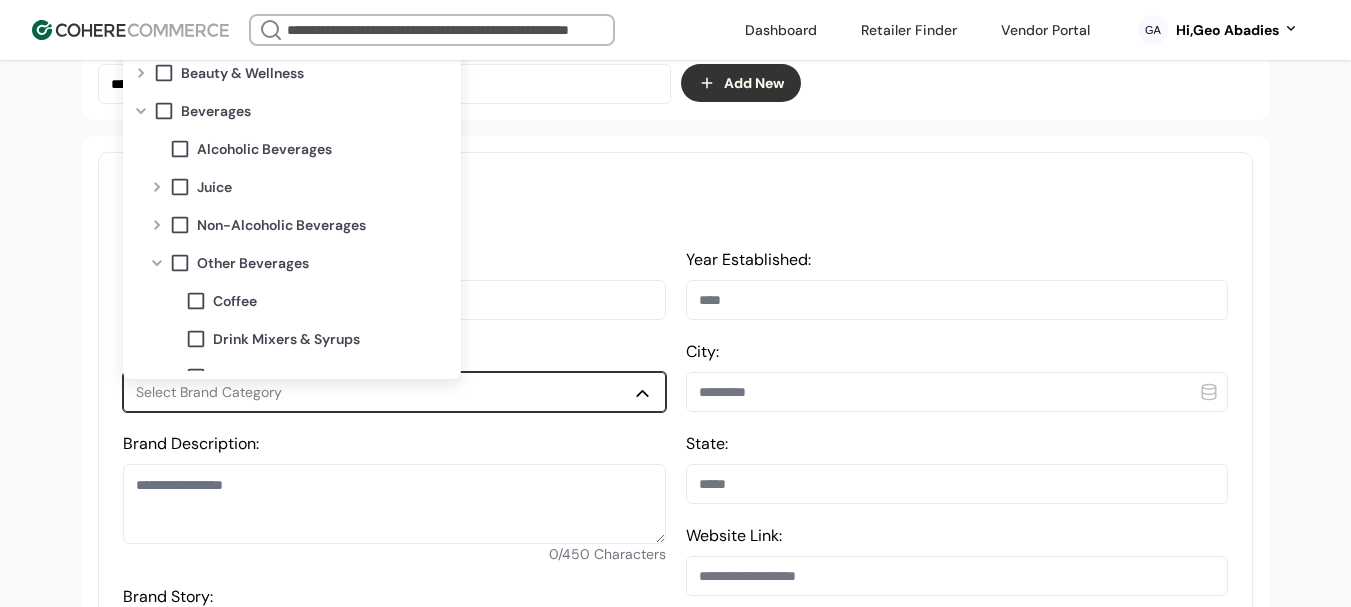 click at bounding box center [157, 225] 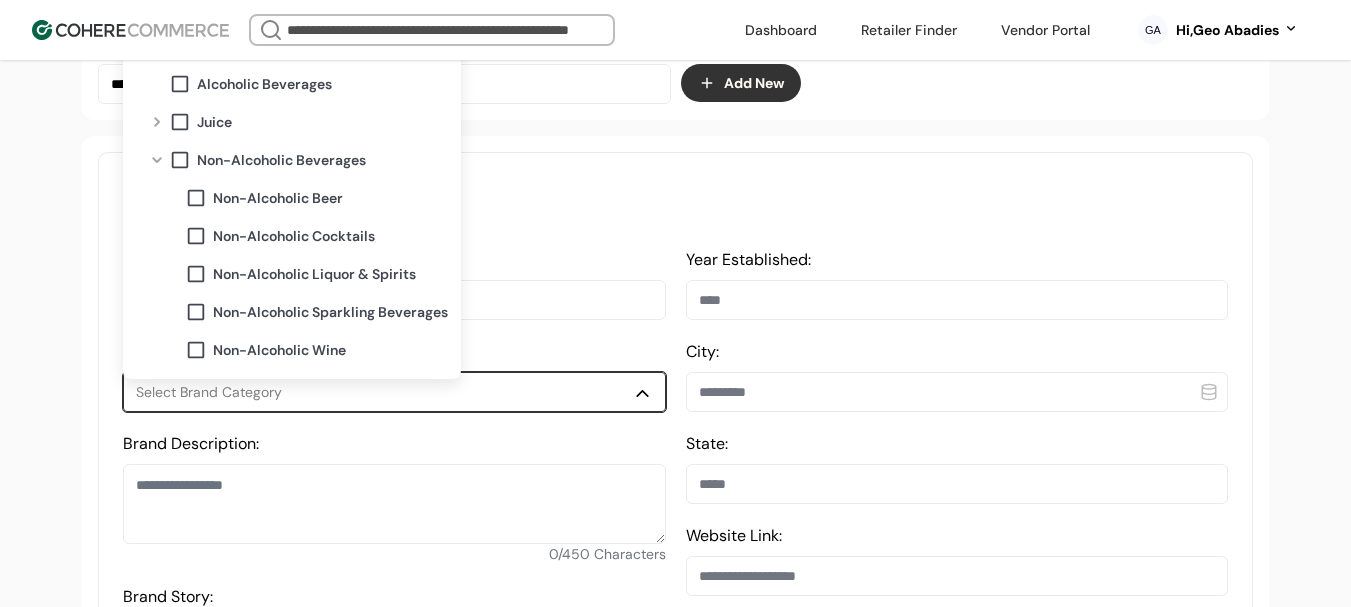 scroll, scrollTop: 100, scrollLeft: 0, axis: vertical 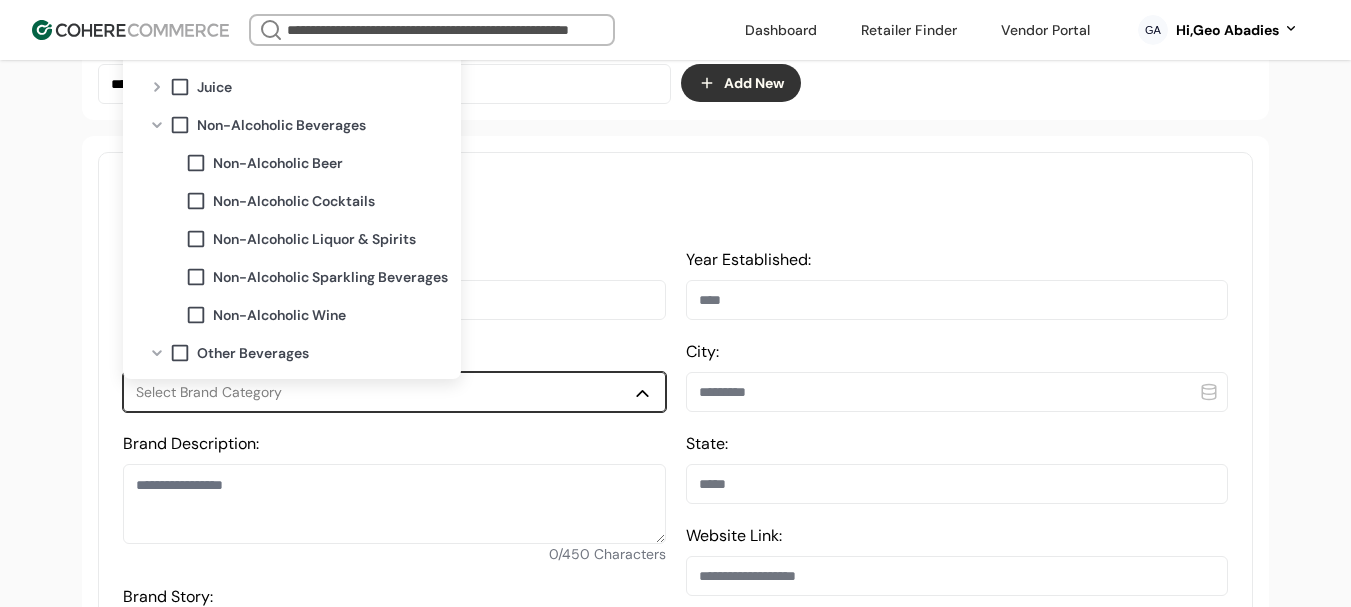 click at bounding box center (157, 125) 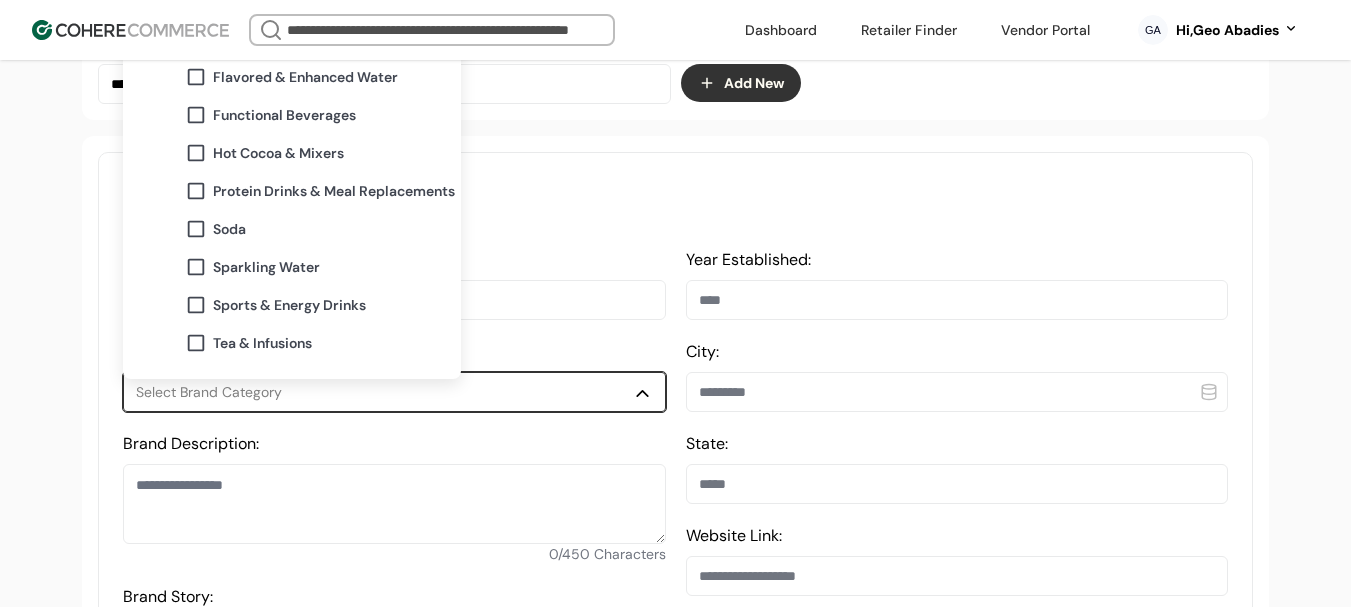 scroll, scrollTop: 200, scrollLeft: 0, axis: vertical 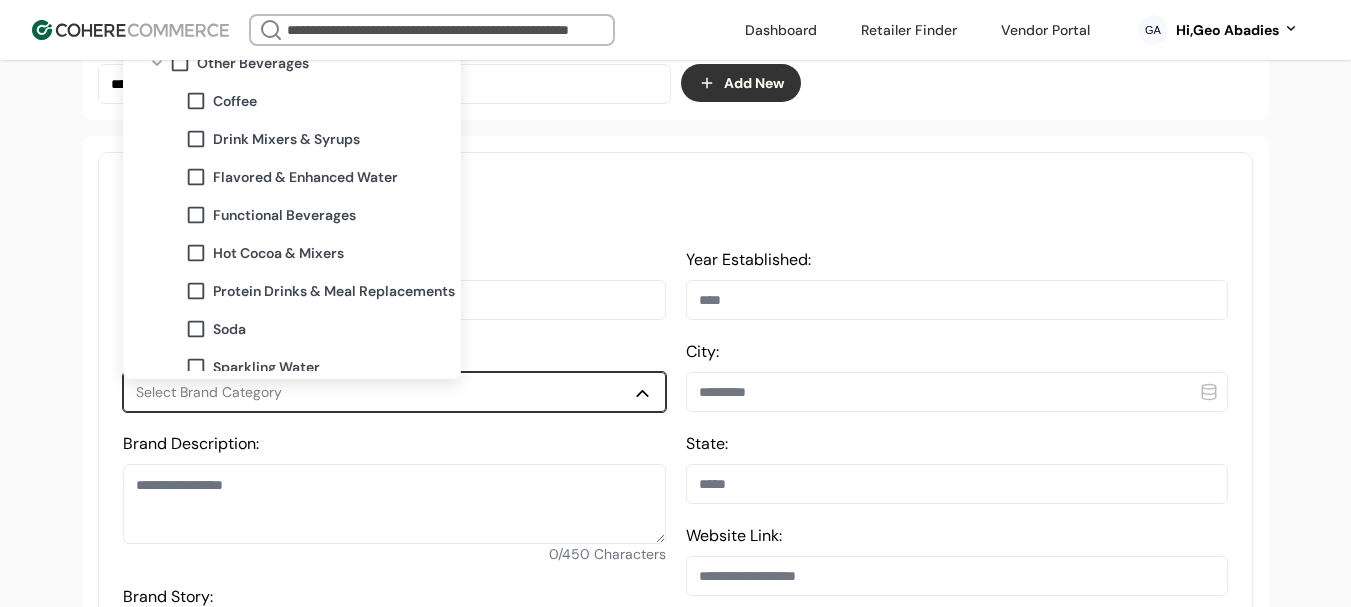 click on "Flavored & Enhanced Water" at bounding box center (305, 177) 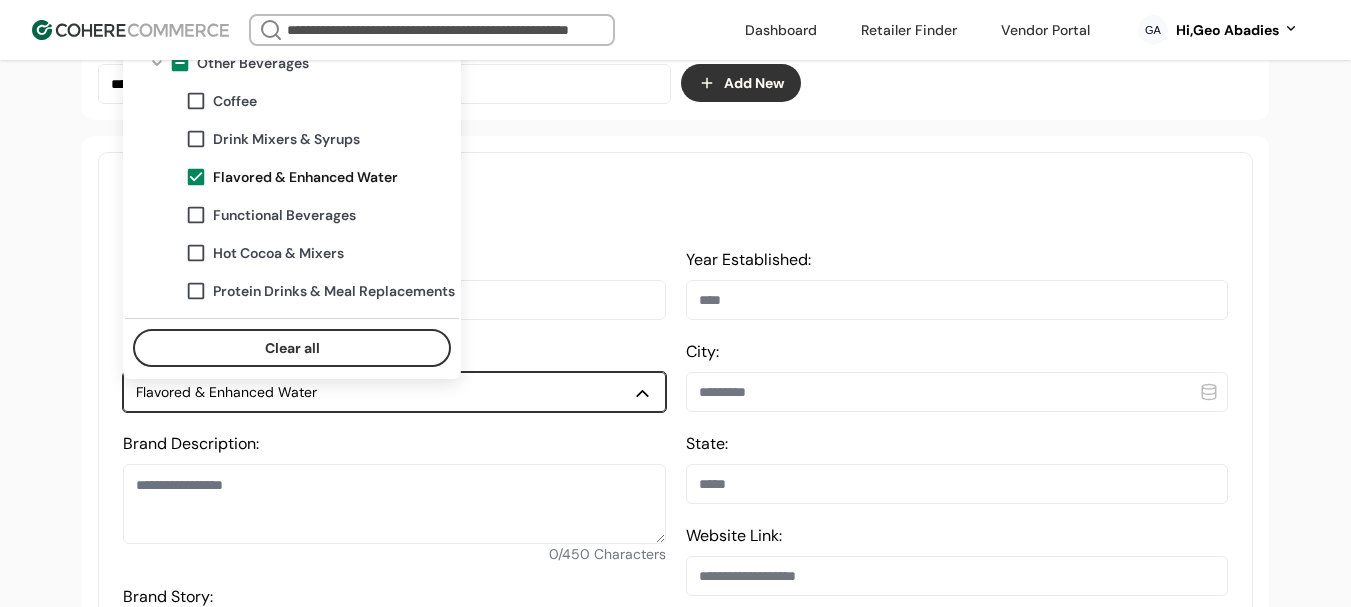 click on "**********" at bounding box center (675, 1061) 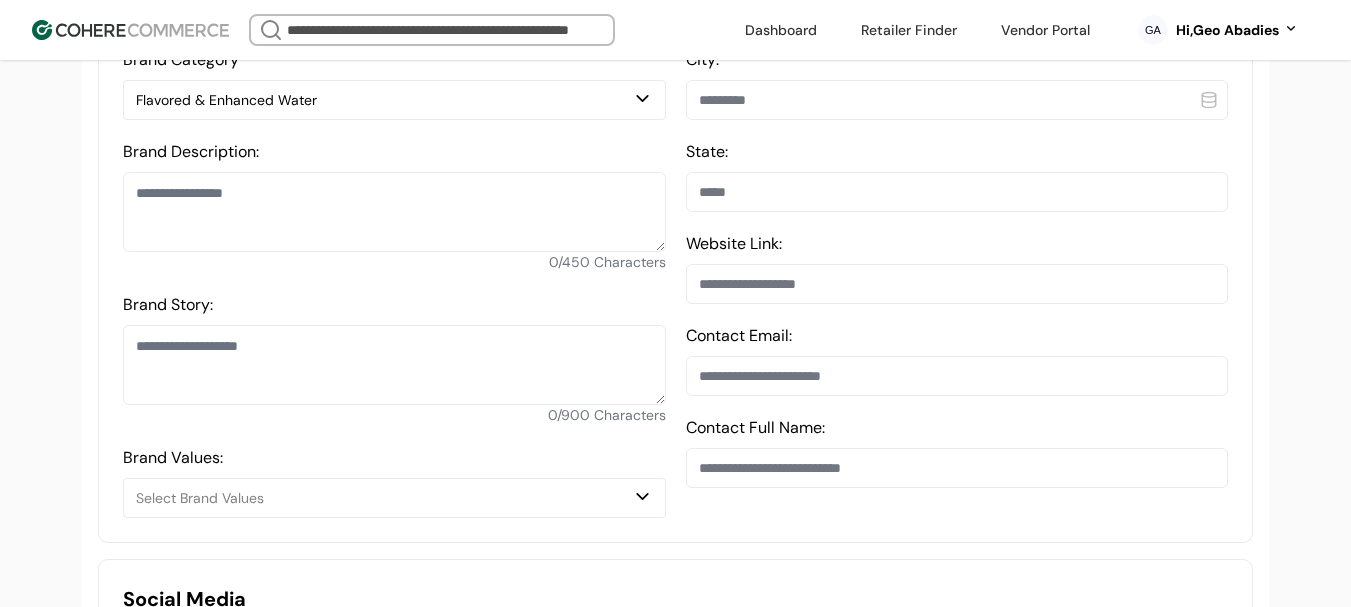 scroll, scrollTop: 700, scrollLeft: 0, axis: vertical 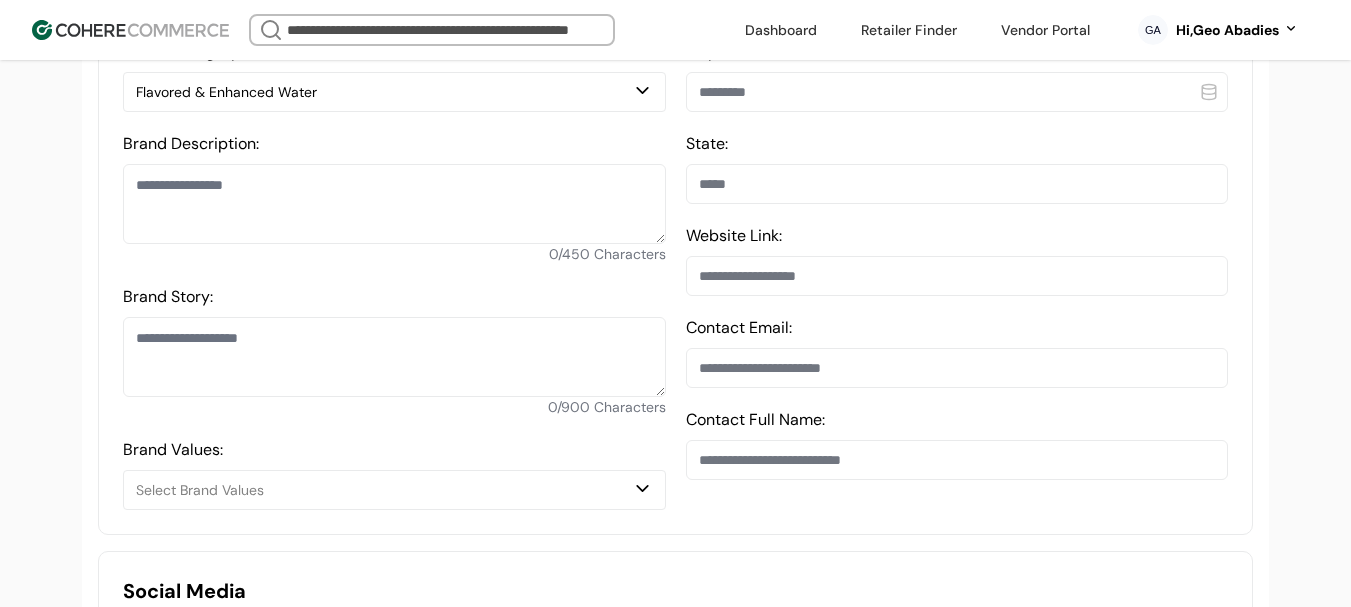 click at bounding box center (394, 204) 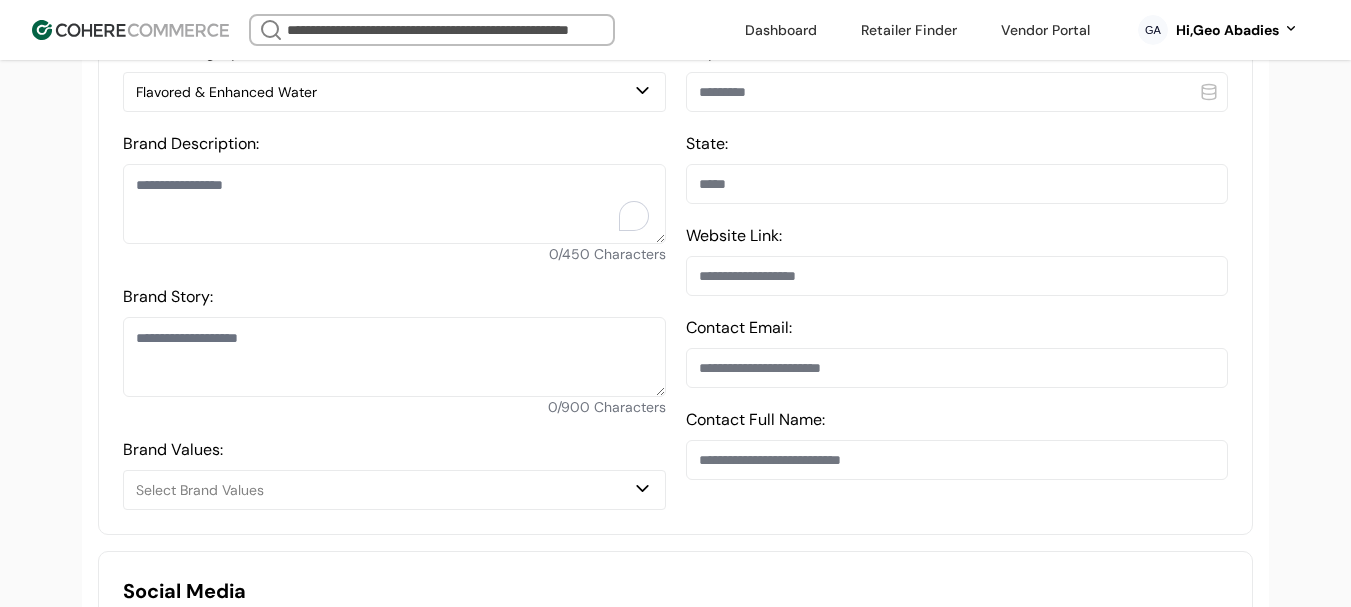 paste on "**********" 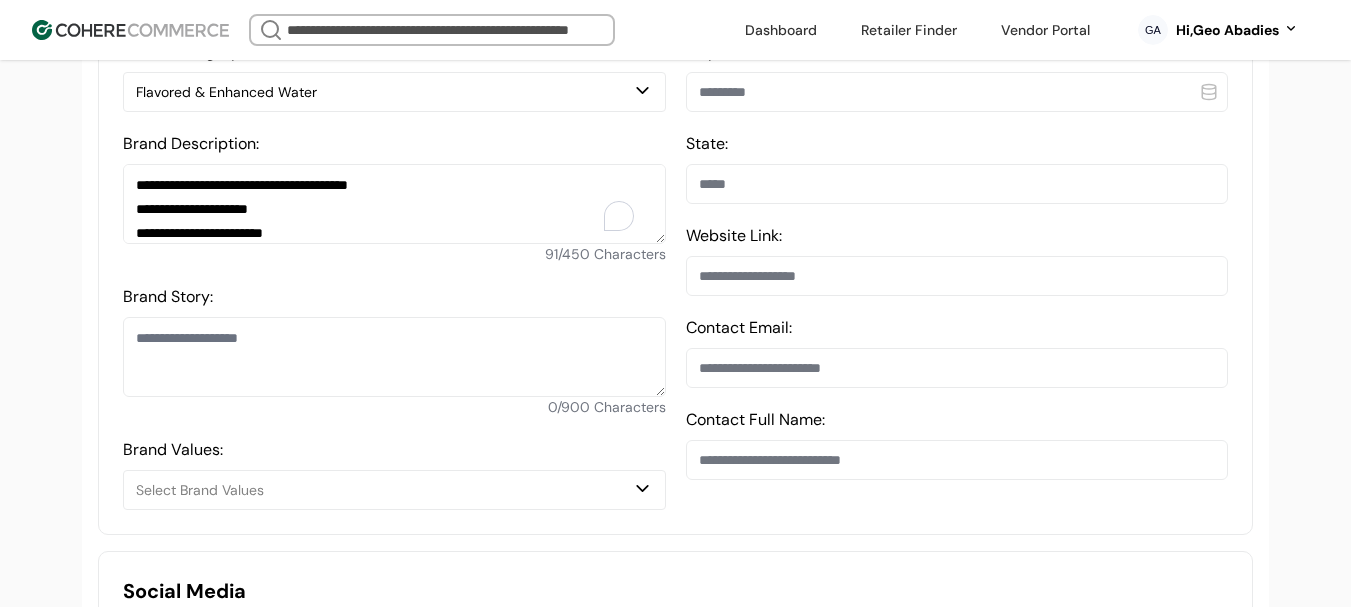 type on "**********" 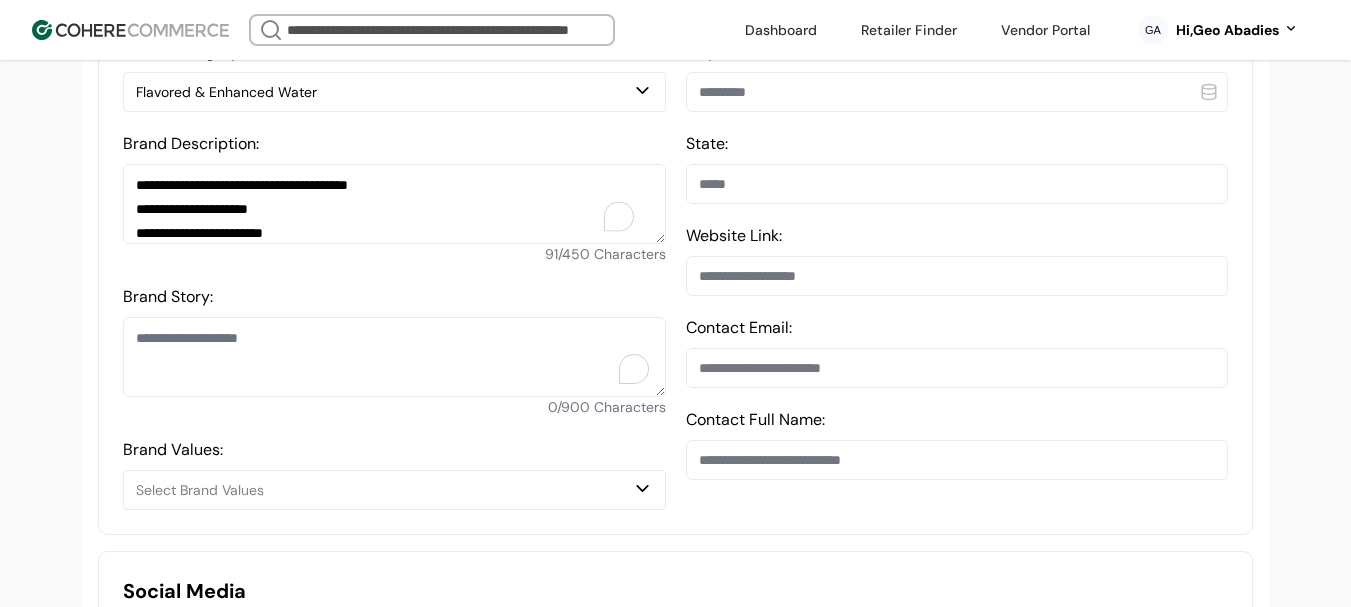 click on "Brand Story:" at bounding box center [394, 357] 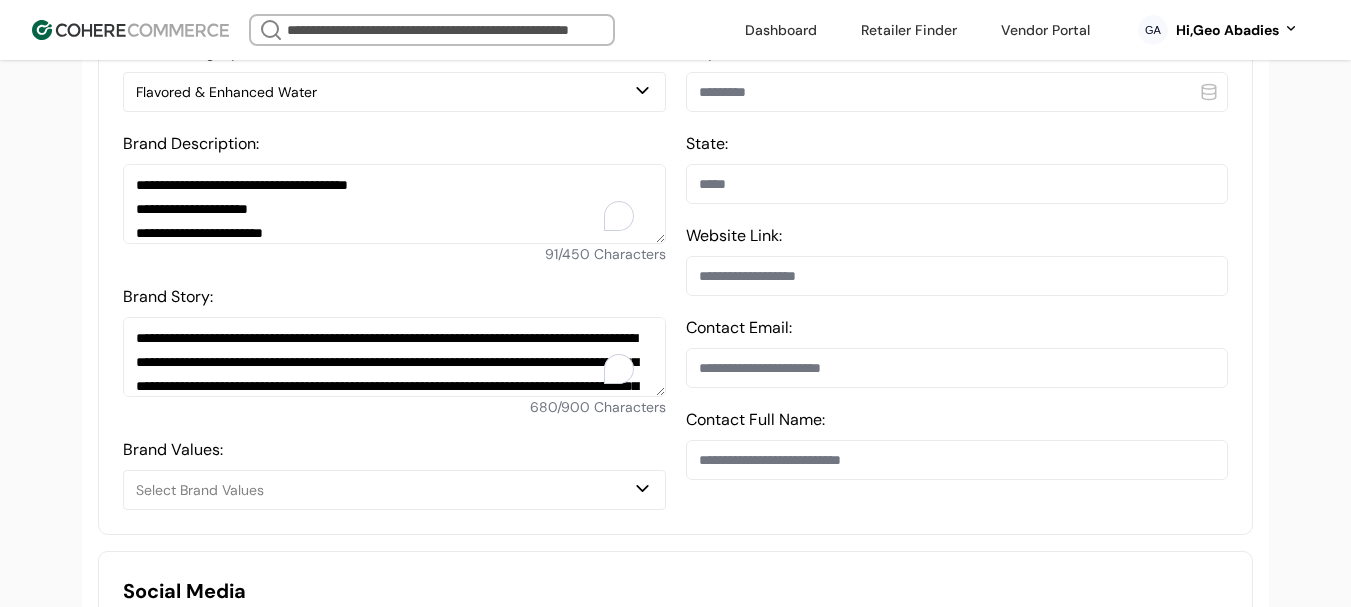 scroll, scrollTop: 167, scrollLeft: 0, axis: vertical 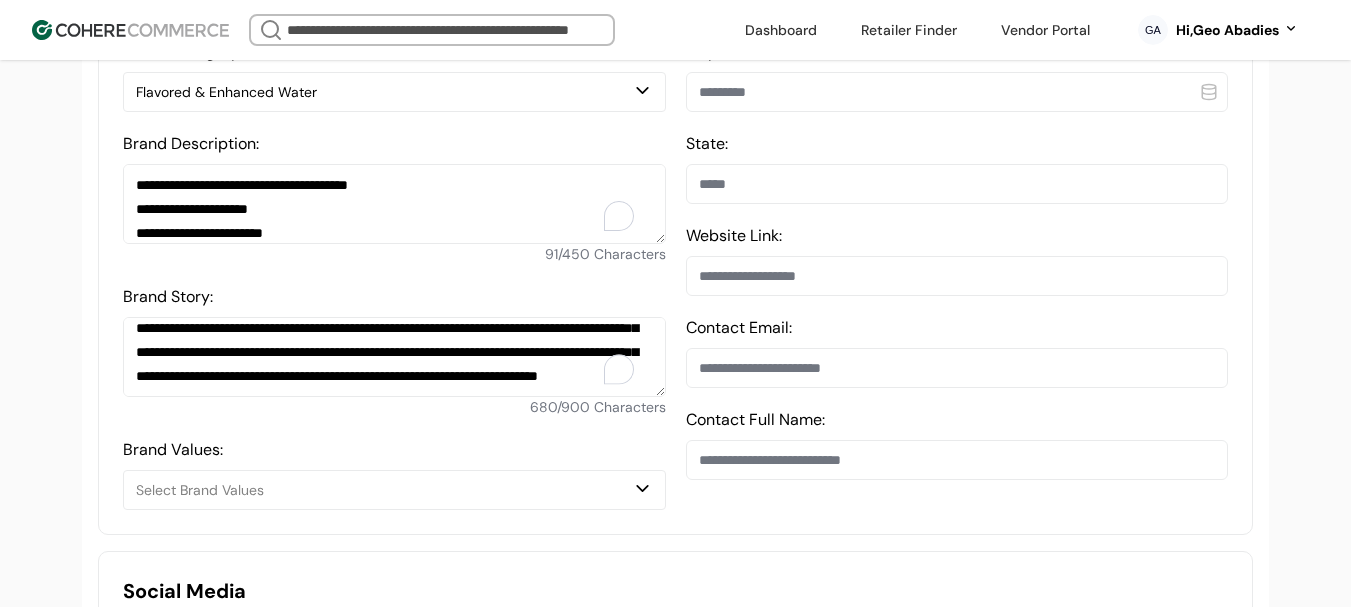 type on "**********" 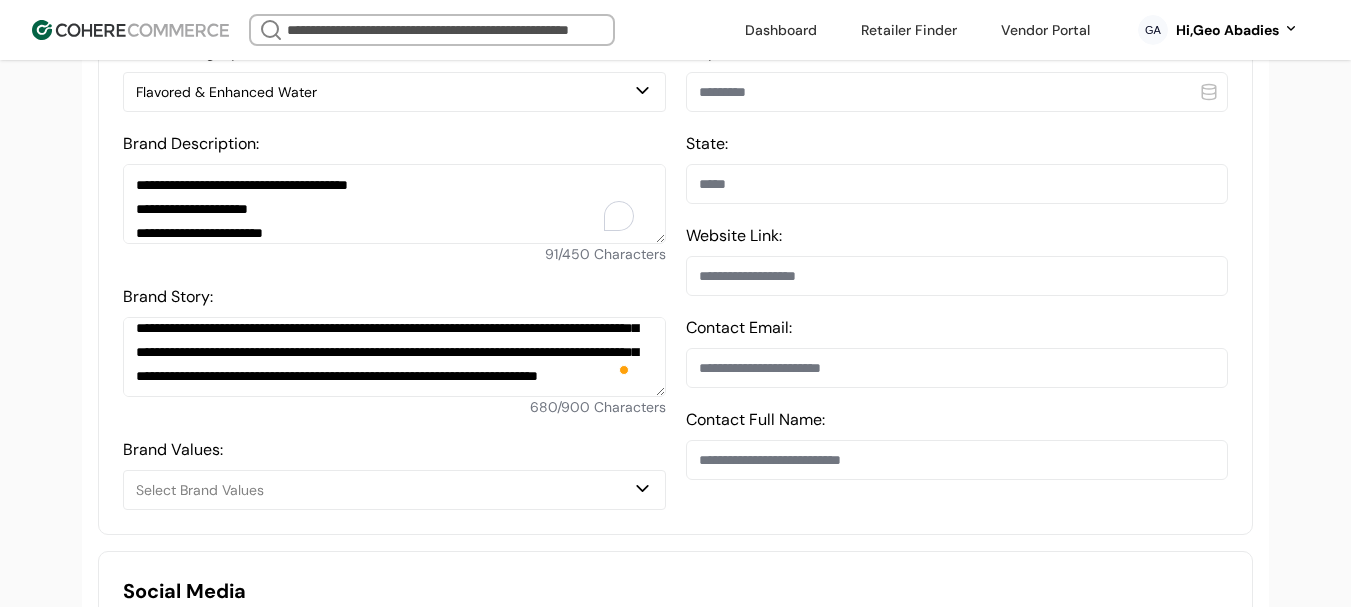 click on "Select Brand Values" at bounding box center (384, 490) 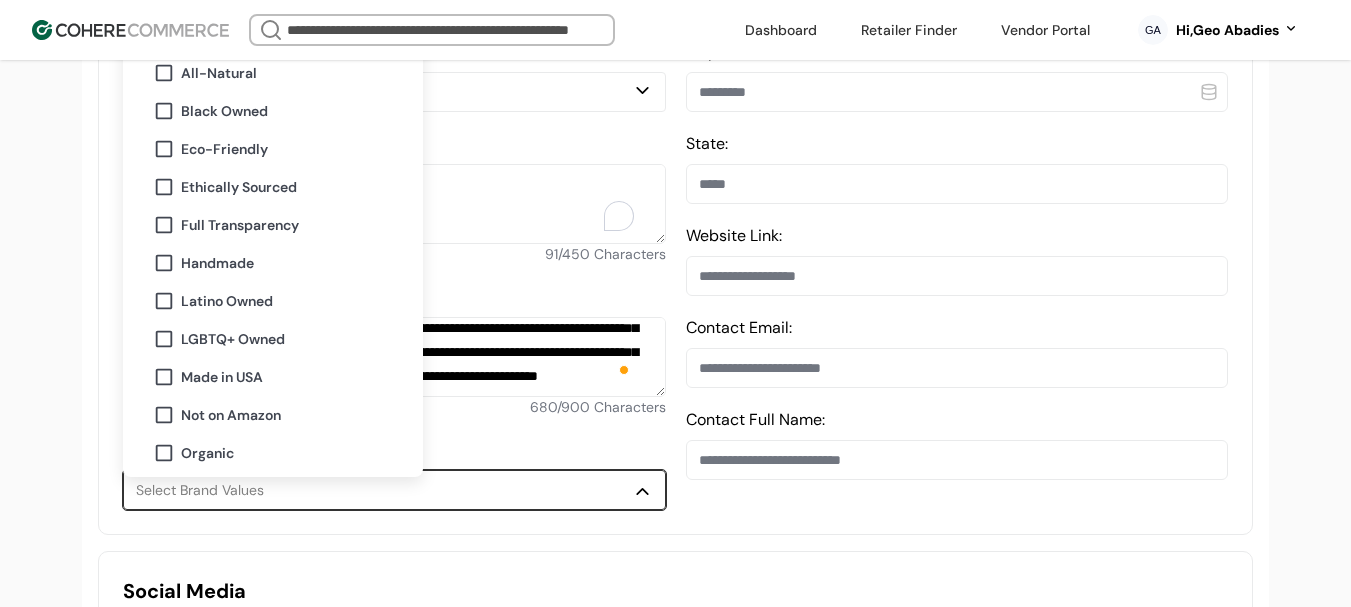 click on "Eco-Friendly" at bounding box center (224, 149) 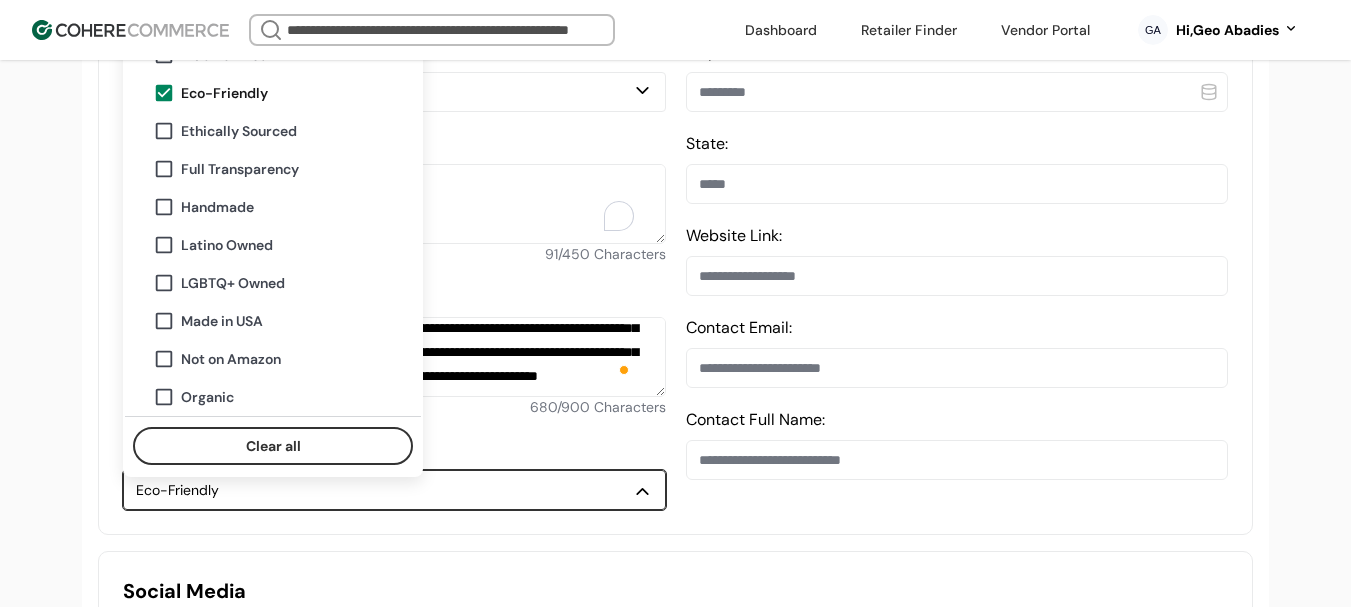scroll, scrollTop: 100, scrollLeft: 0, axis: vertical 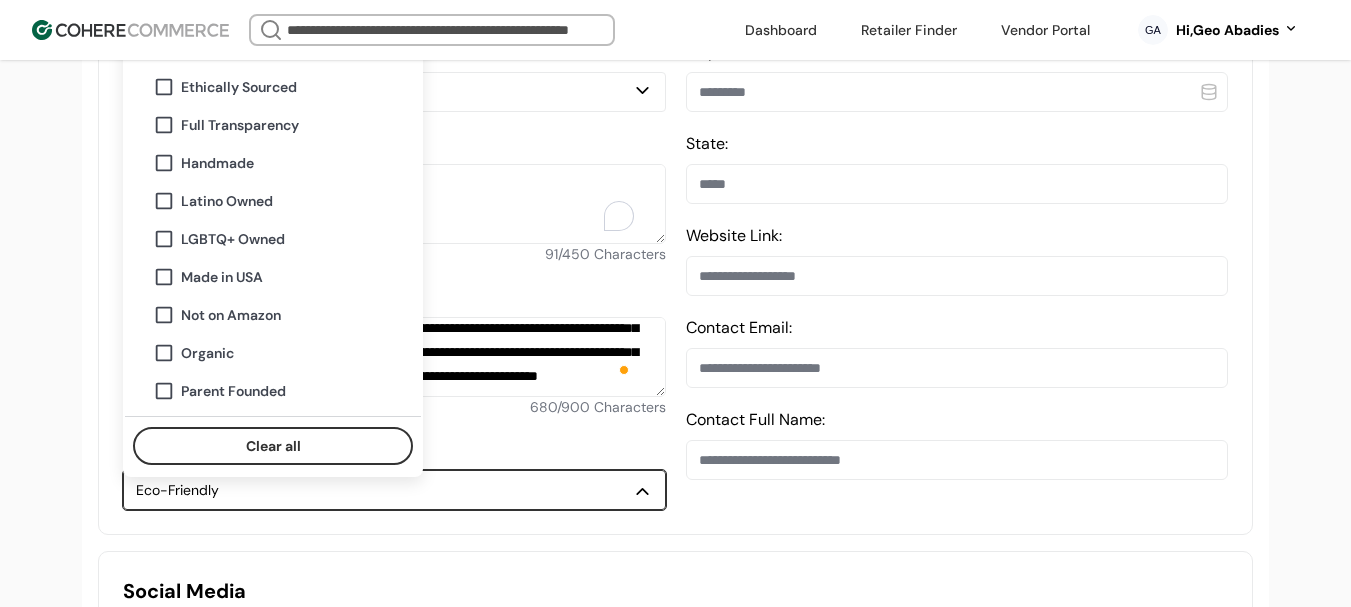 click on "Not on Amazon" at bounding box center (231, 315) 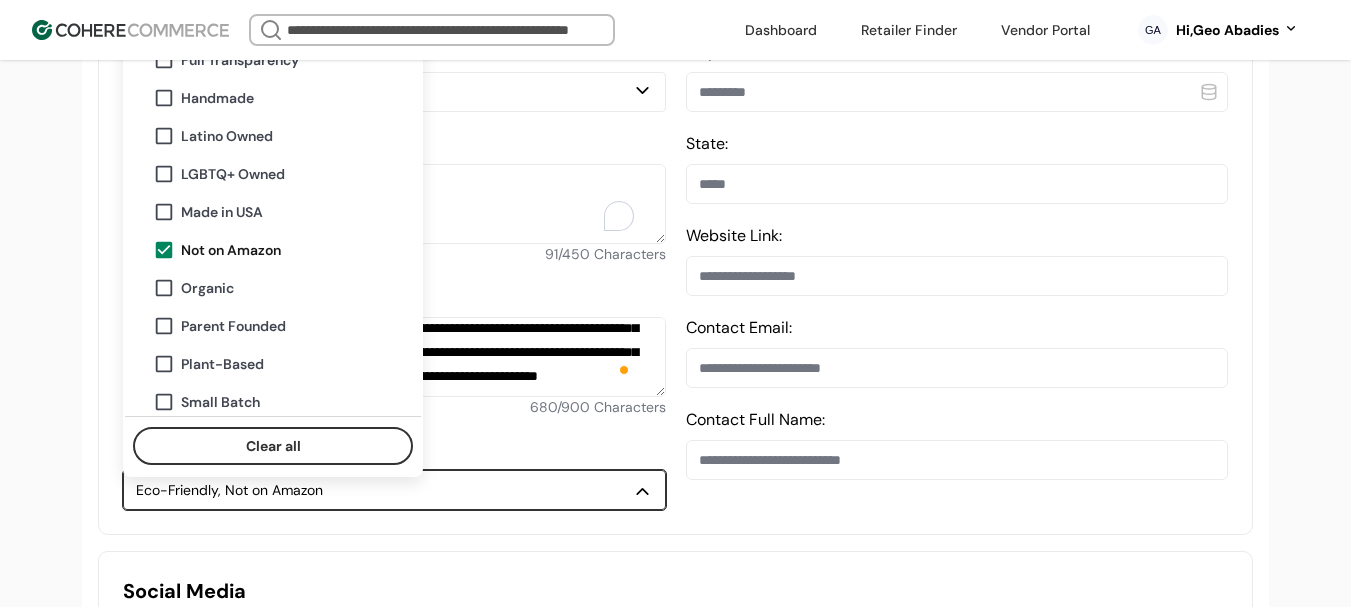 scroll, scrollTop: 200, scrollLeft: 0, axis: vertical 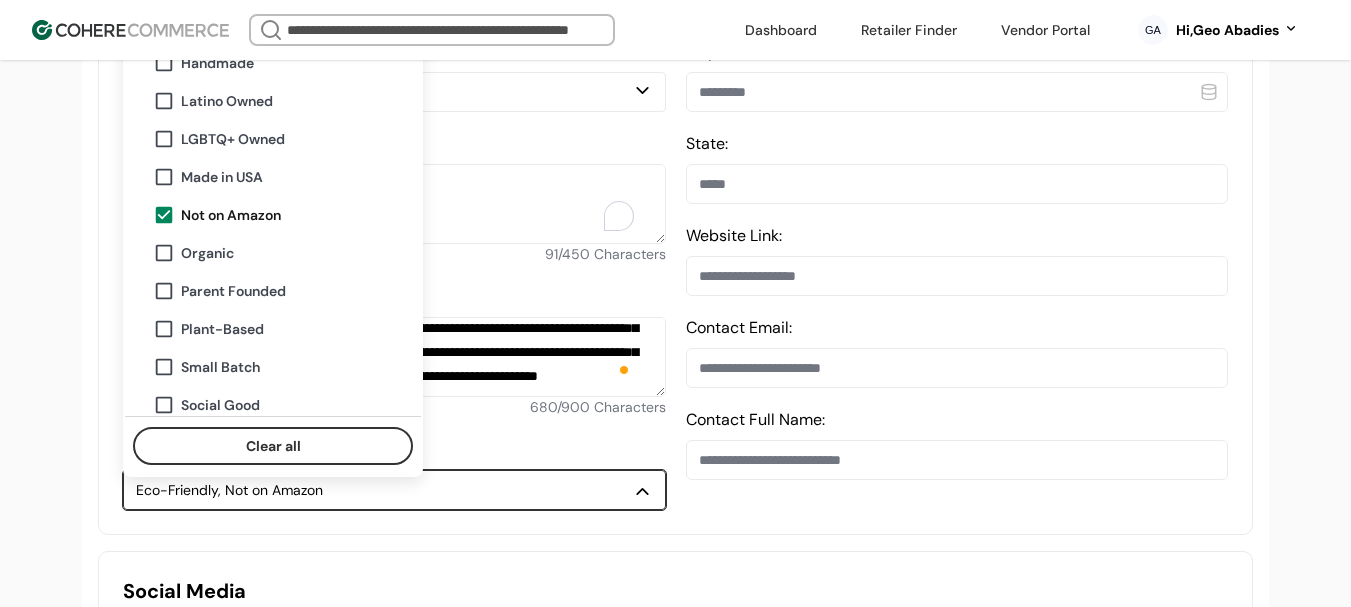 click on "Made in USA" at bounding box center [222, 177] 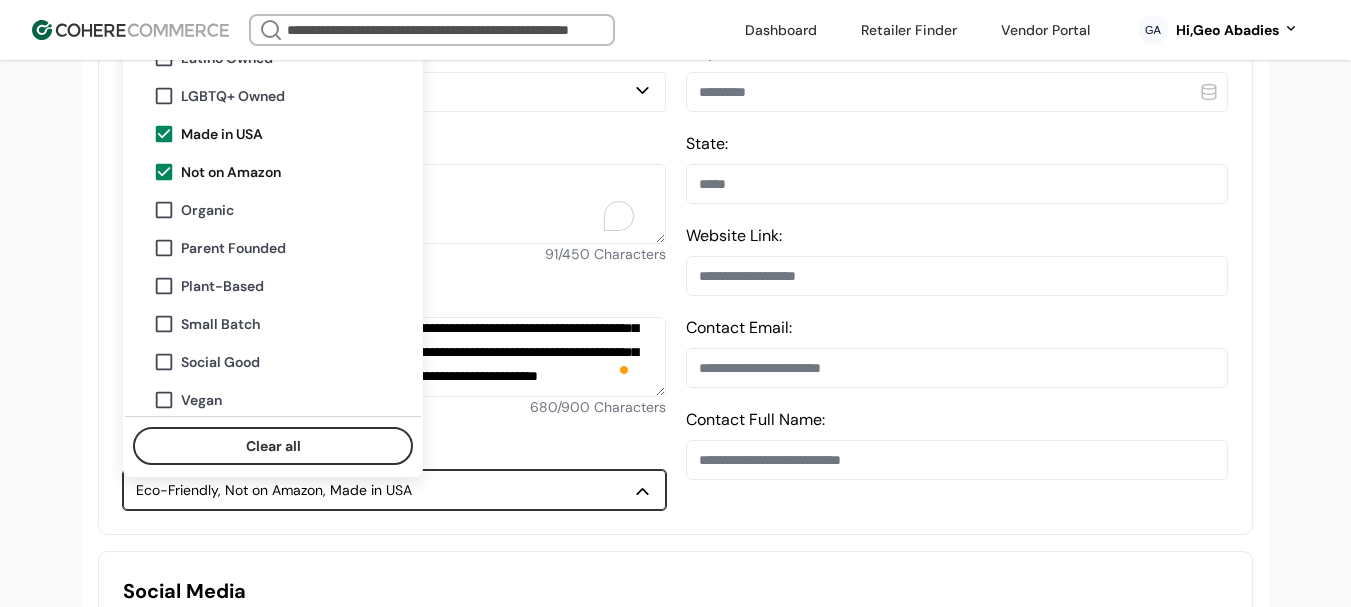 scroll, scrollTop: 284, scrollLeft: 0, axis: vertical 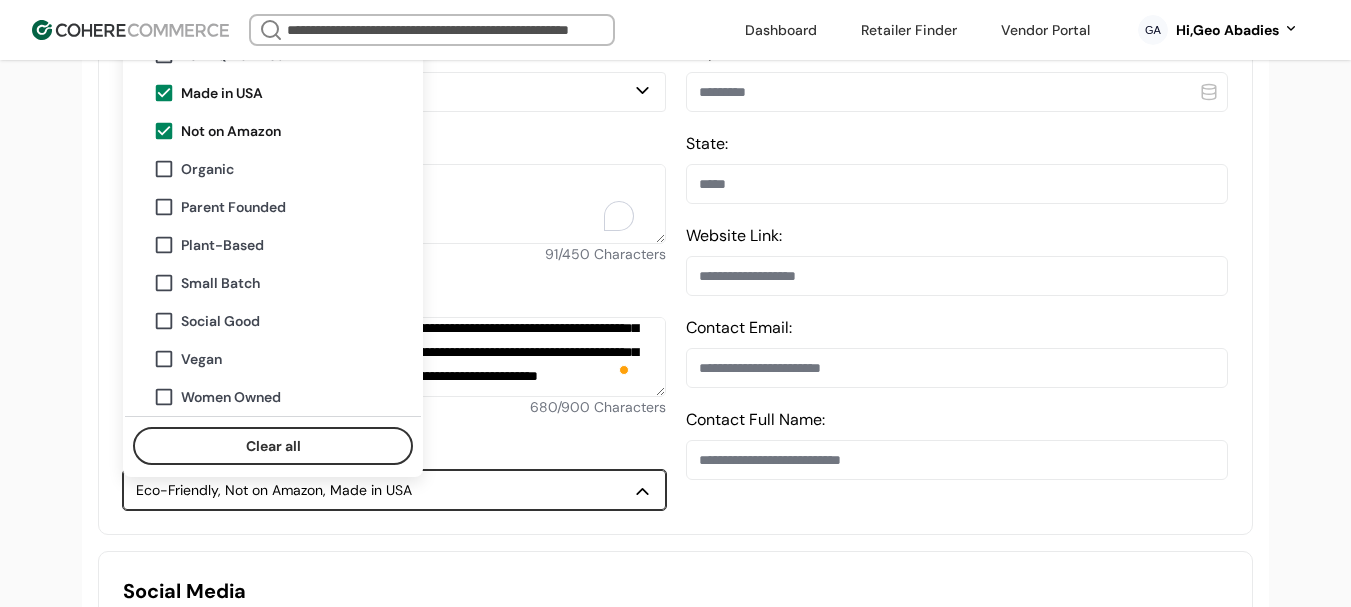click on "Women Owned" at bounding box center [231, 397] 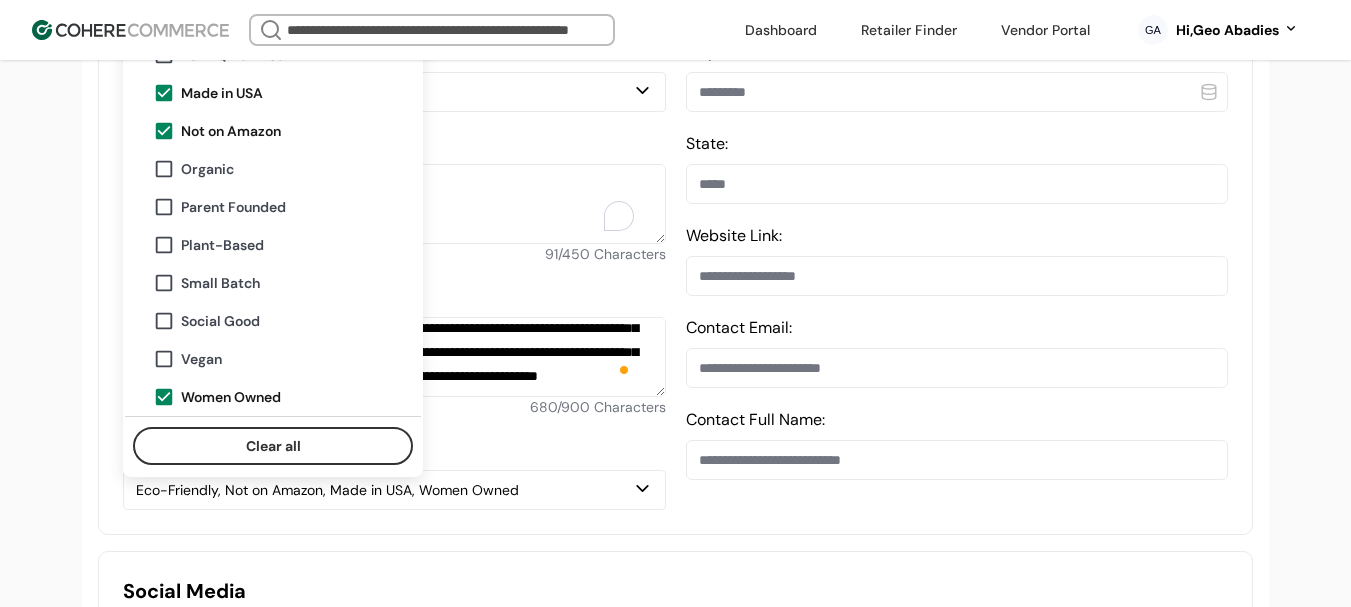 drag, startPoint x: 9, startPoint y: 363, endPoint x: 194, endPoint y: 75, distance: 342.2996 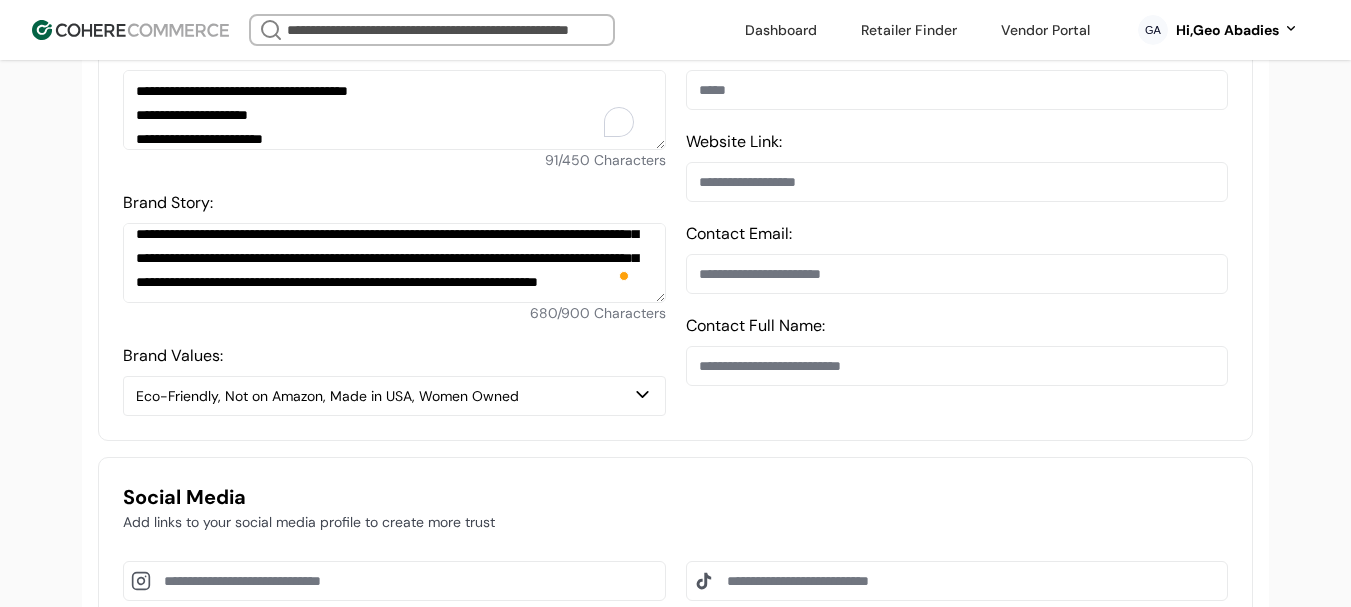 scroll, scrollTop: 900, scrollLeft: 0, axis: vertical 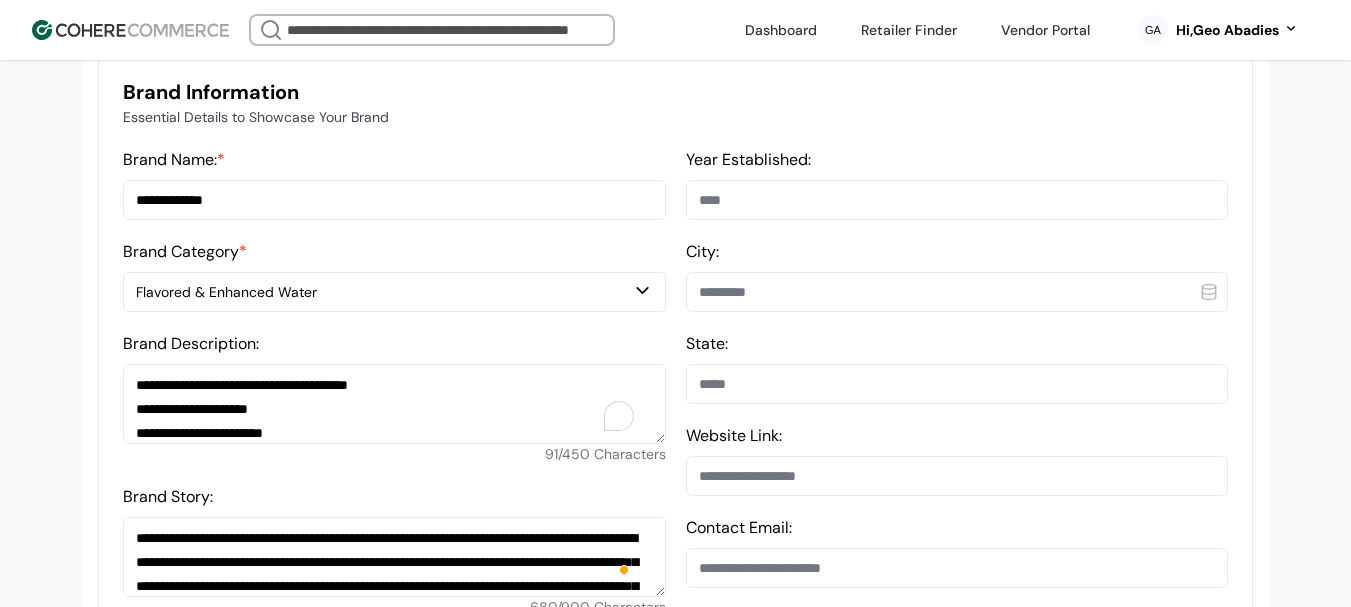 click at bounding box center (957, 292) 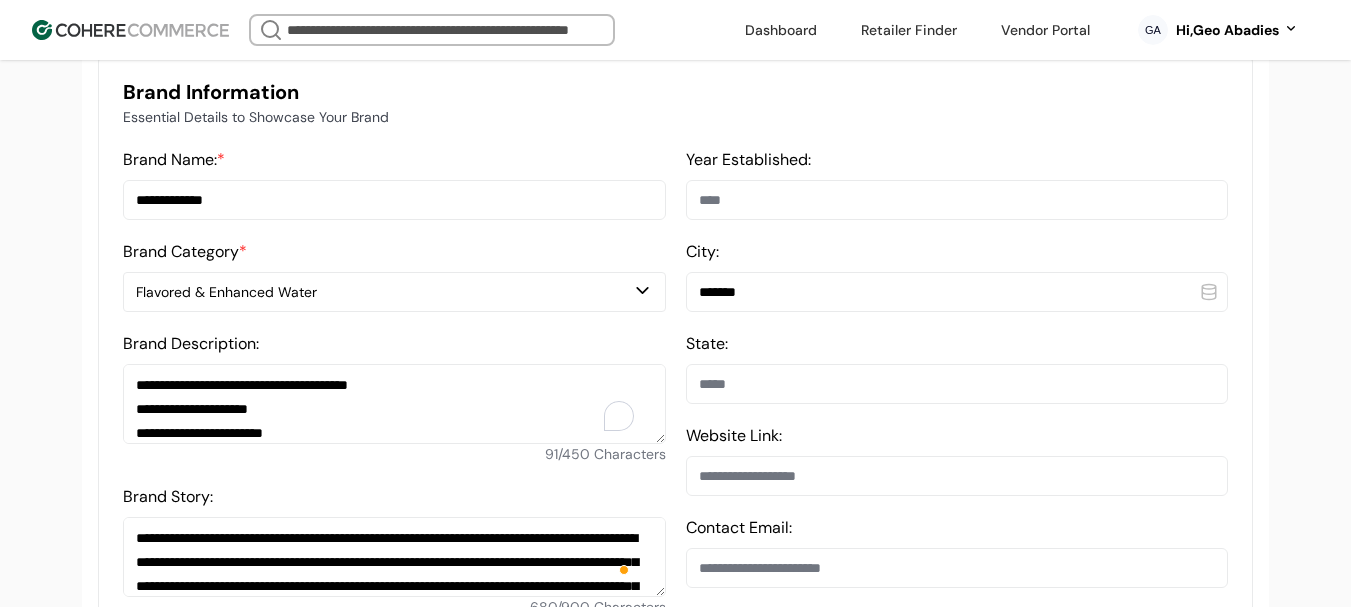 type on "*******" 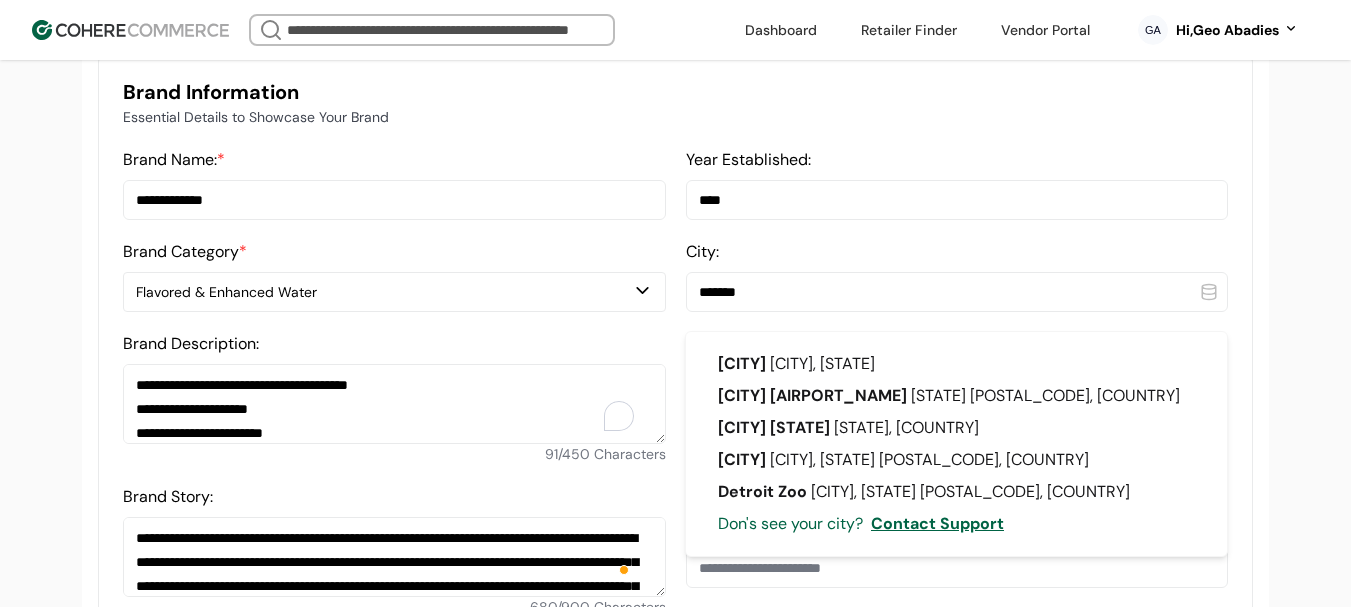type on "****" 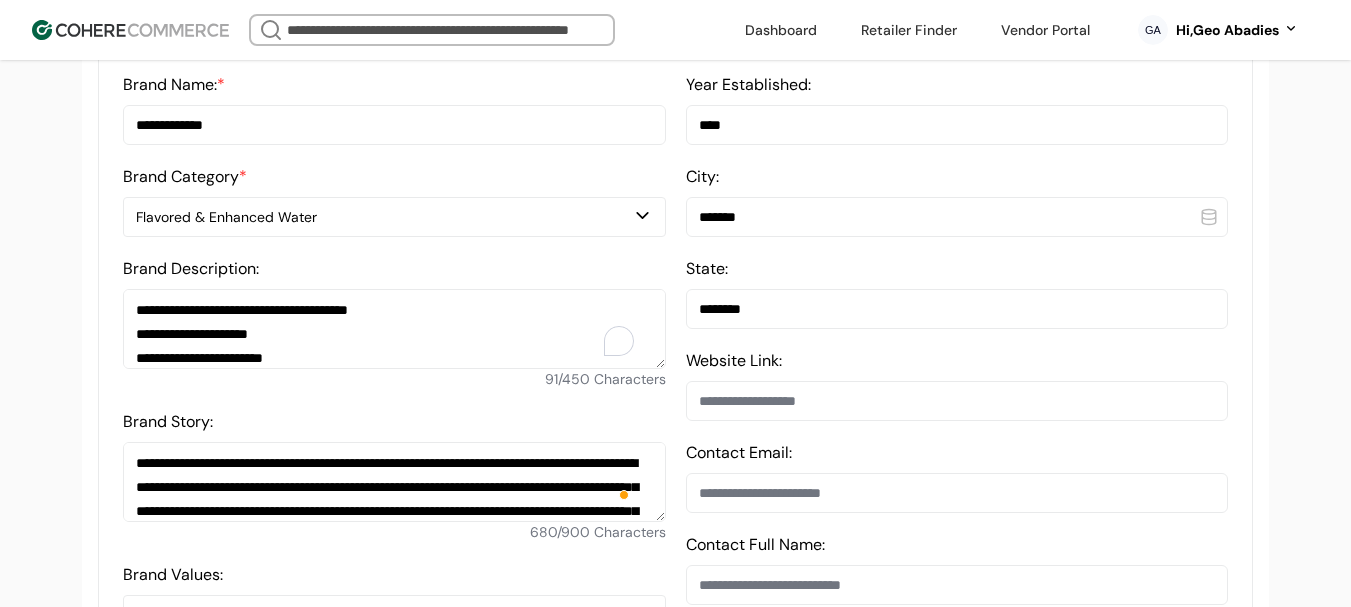 scroll, scrollTop: 700, scrollLeft: 0, axis: vertical 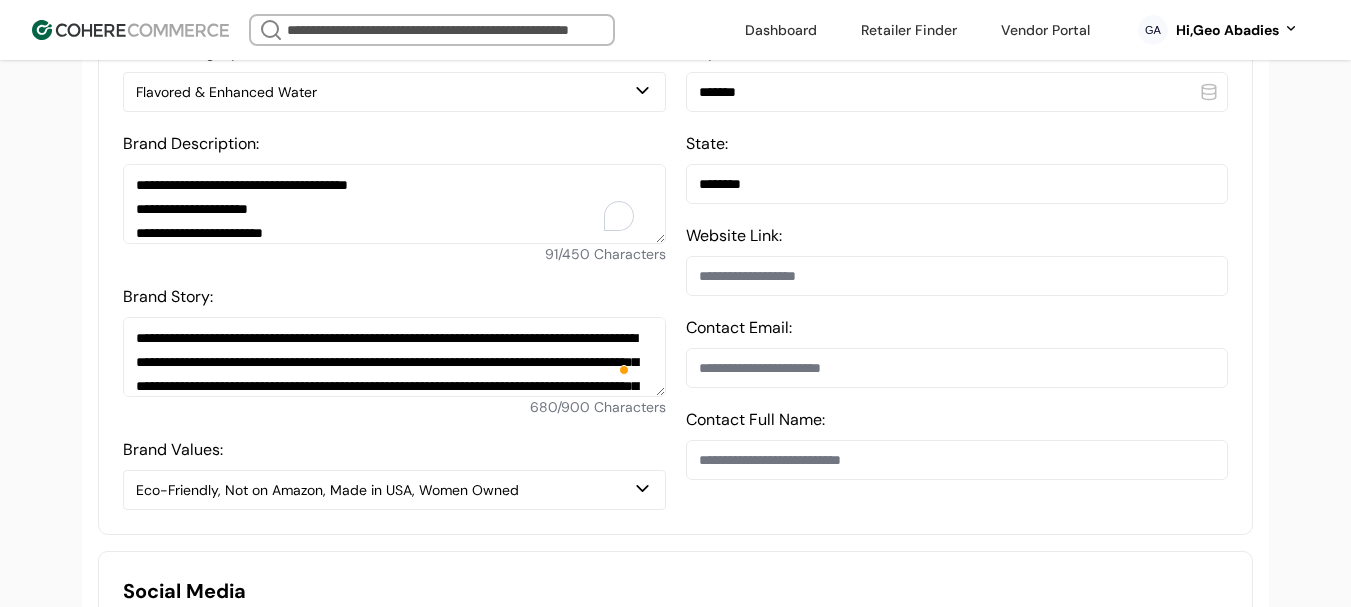 click at bounding box center [957, 460] 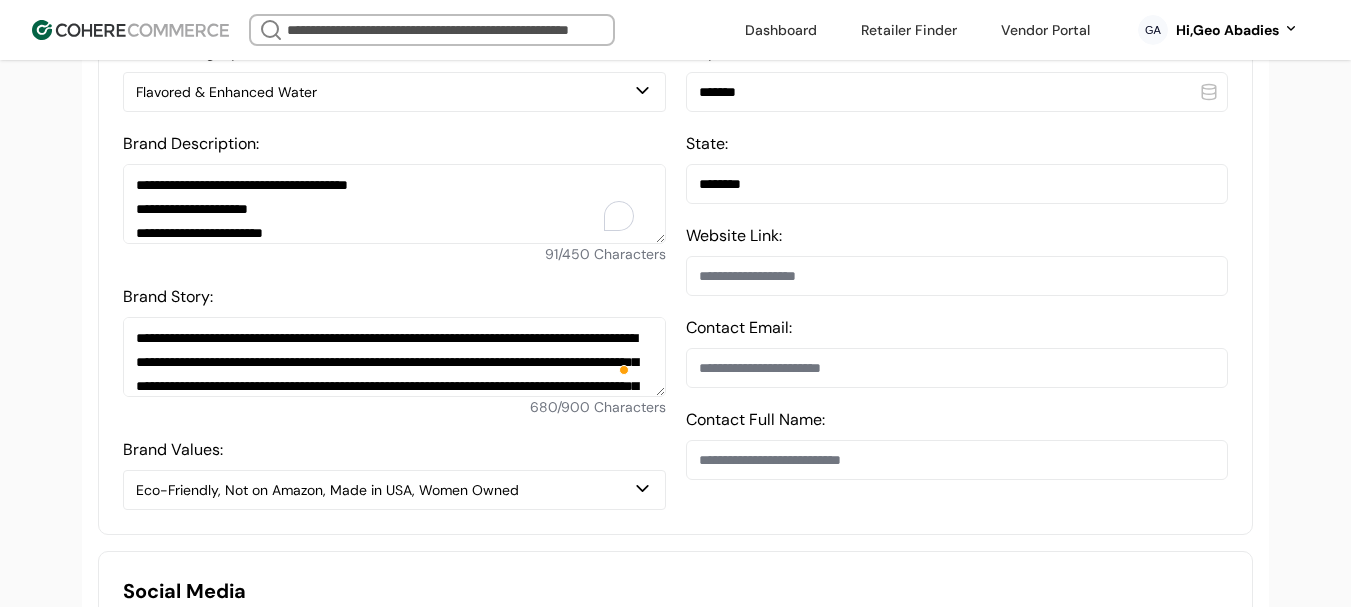 paste on "**********" 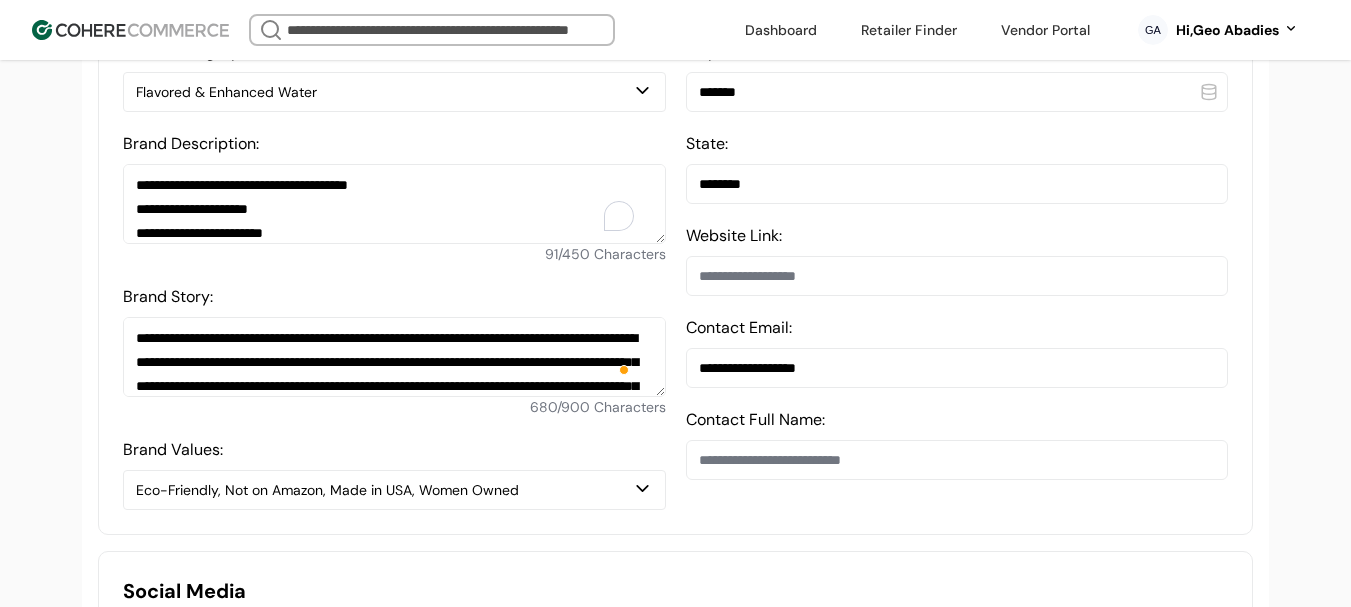 type on "**********" 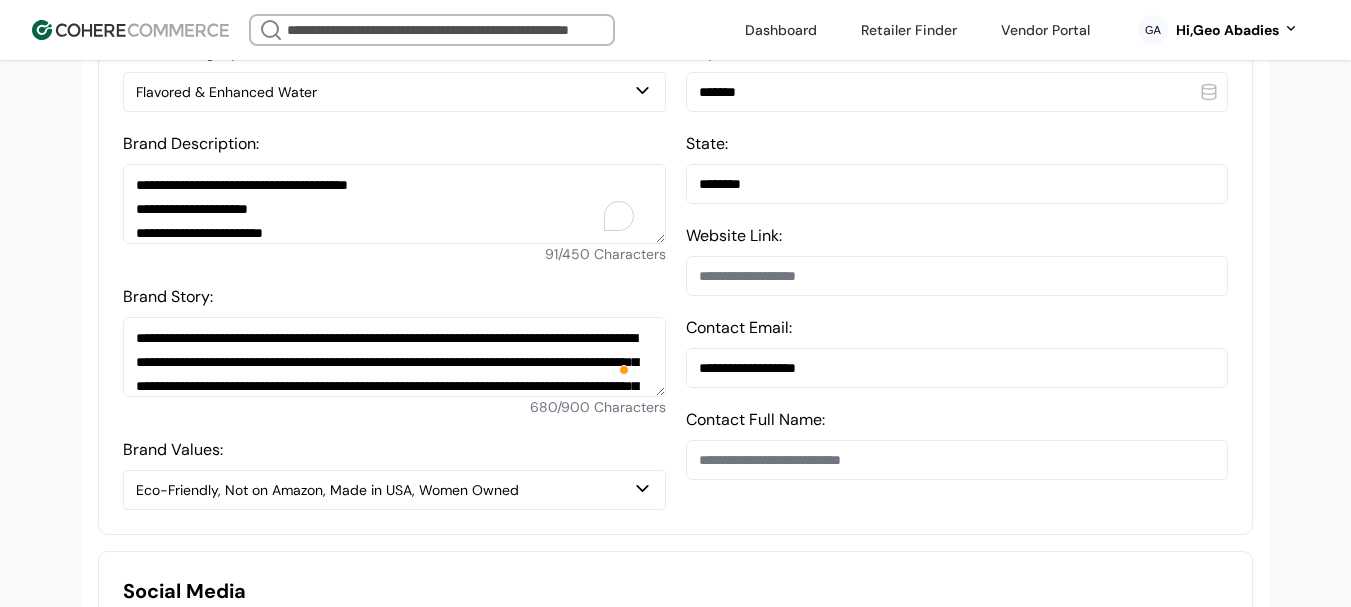 click at bounding box center [957, 276] 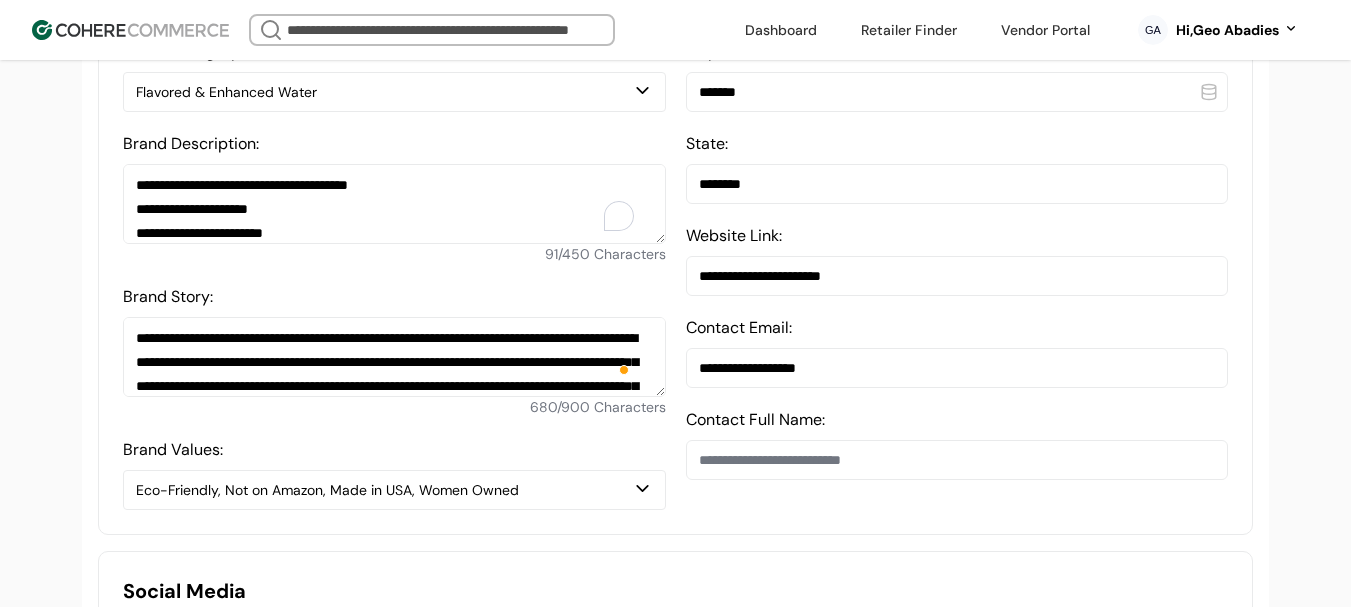 type on "**********" 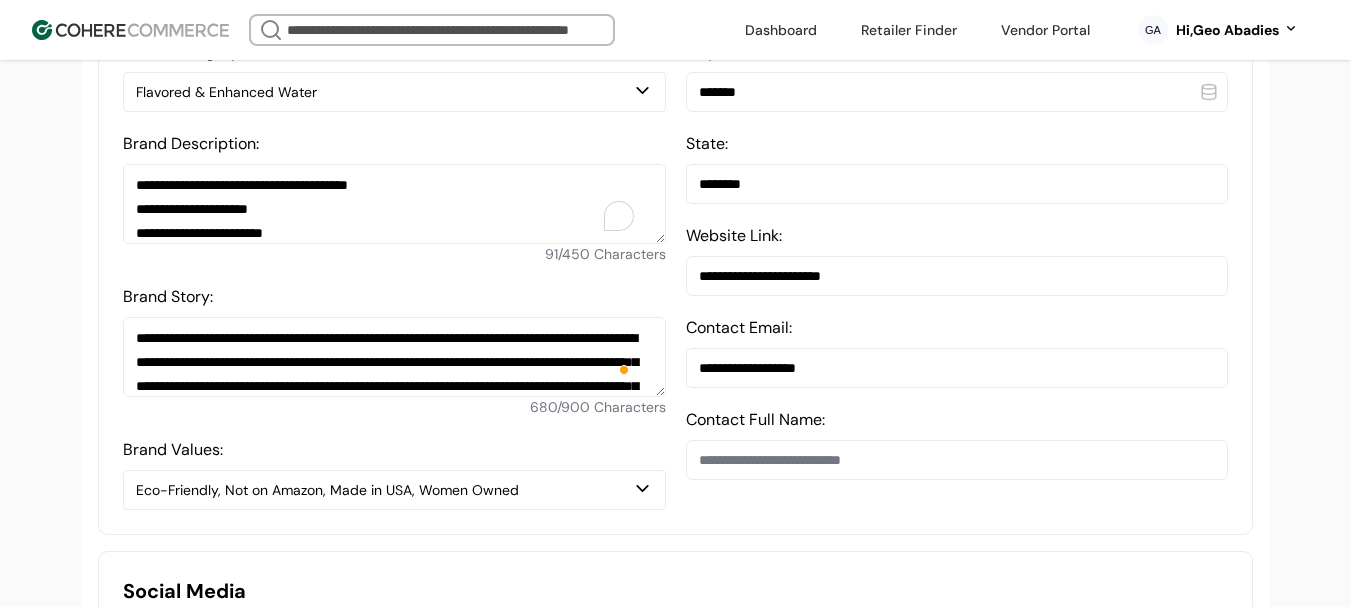 click at bounding box center [957, 460] 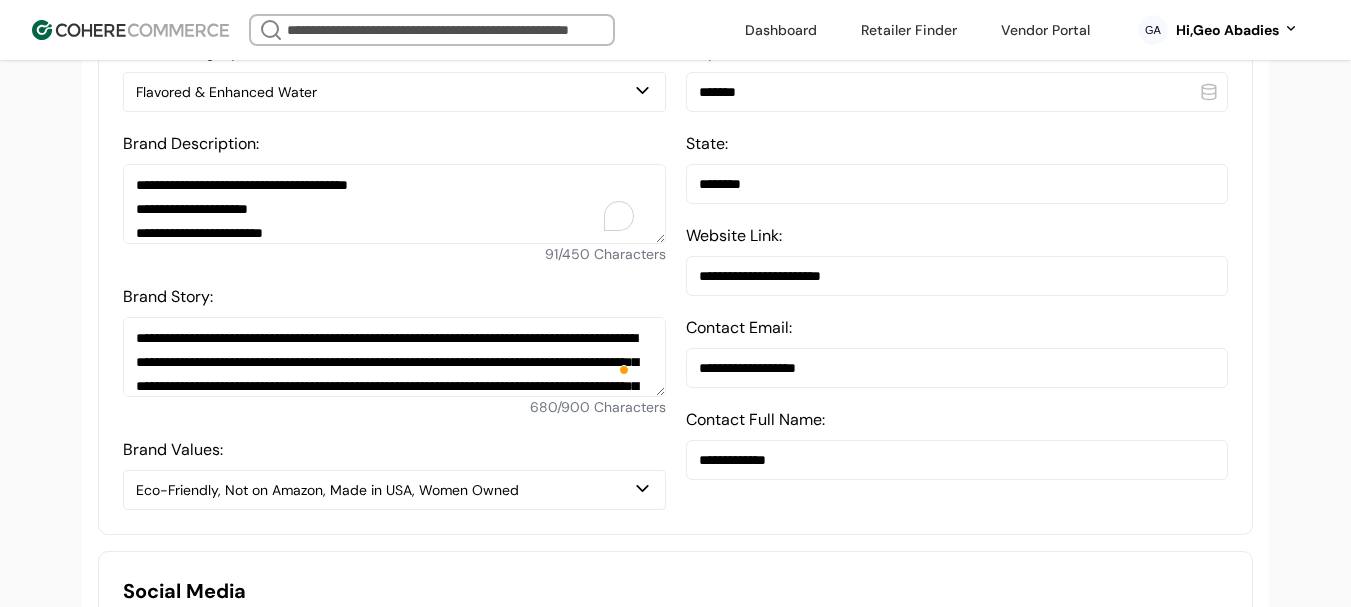type on "**********" 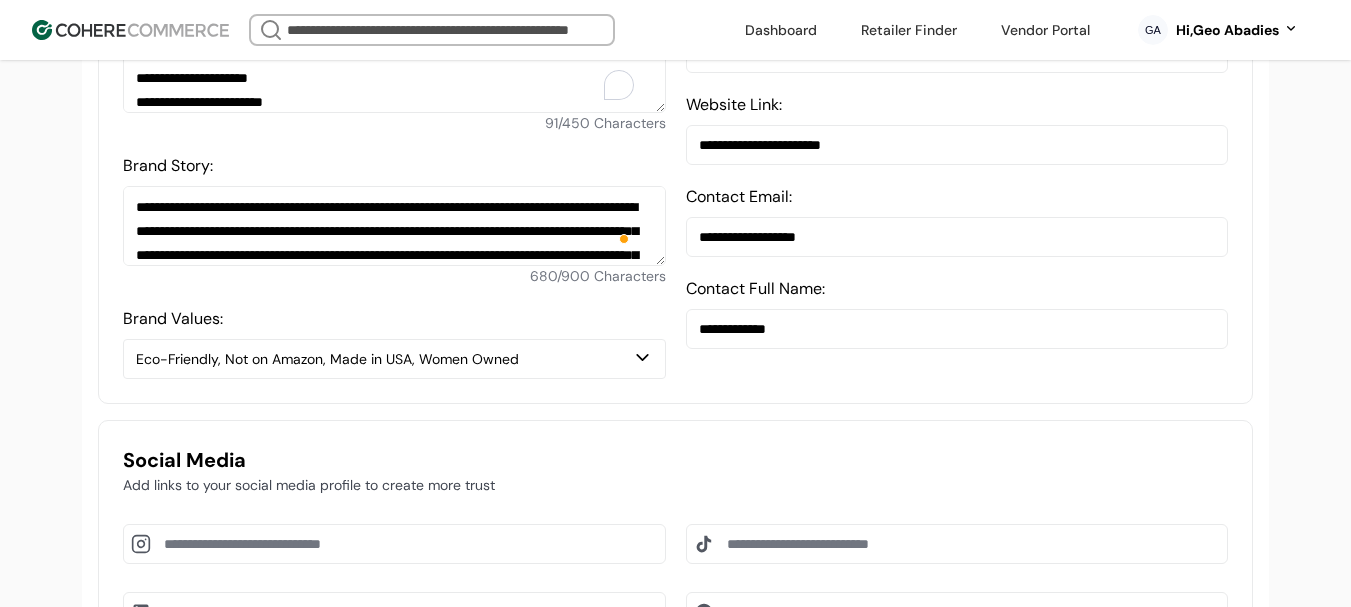 scroll, scrollTop: 1000, scrollLeft: 0, axis: vertical 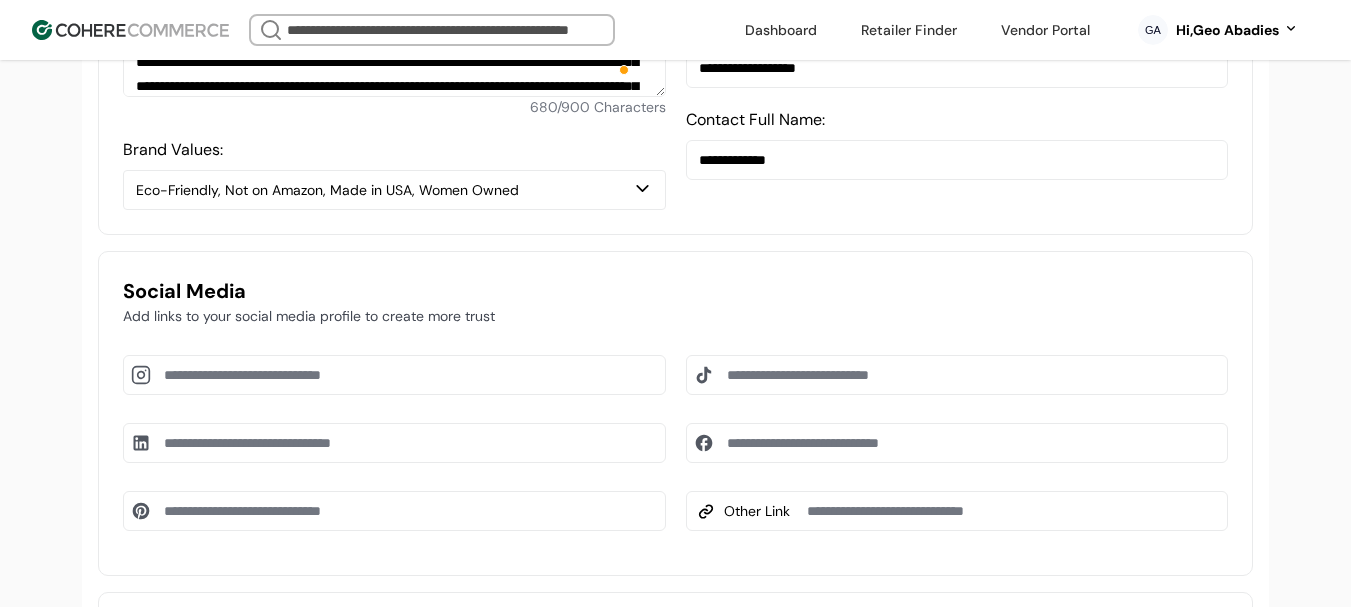 click at bounding box center (394, 443) 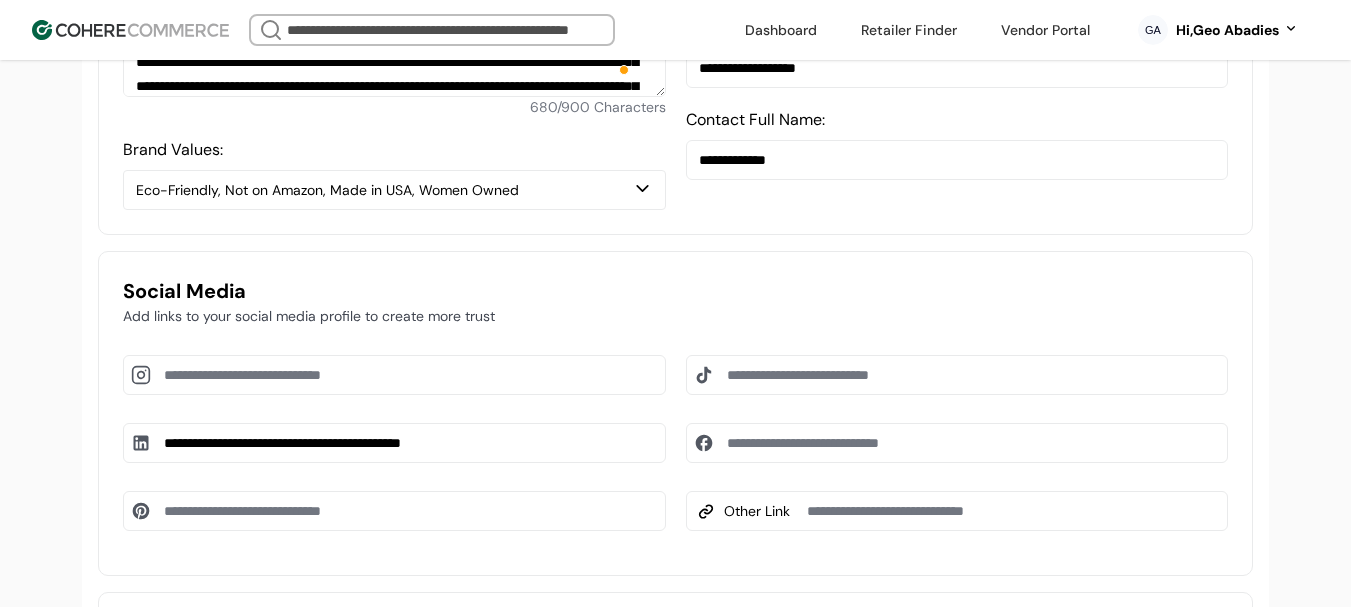 type on "**********" 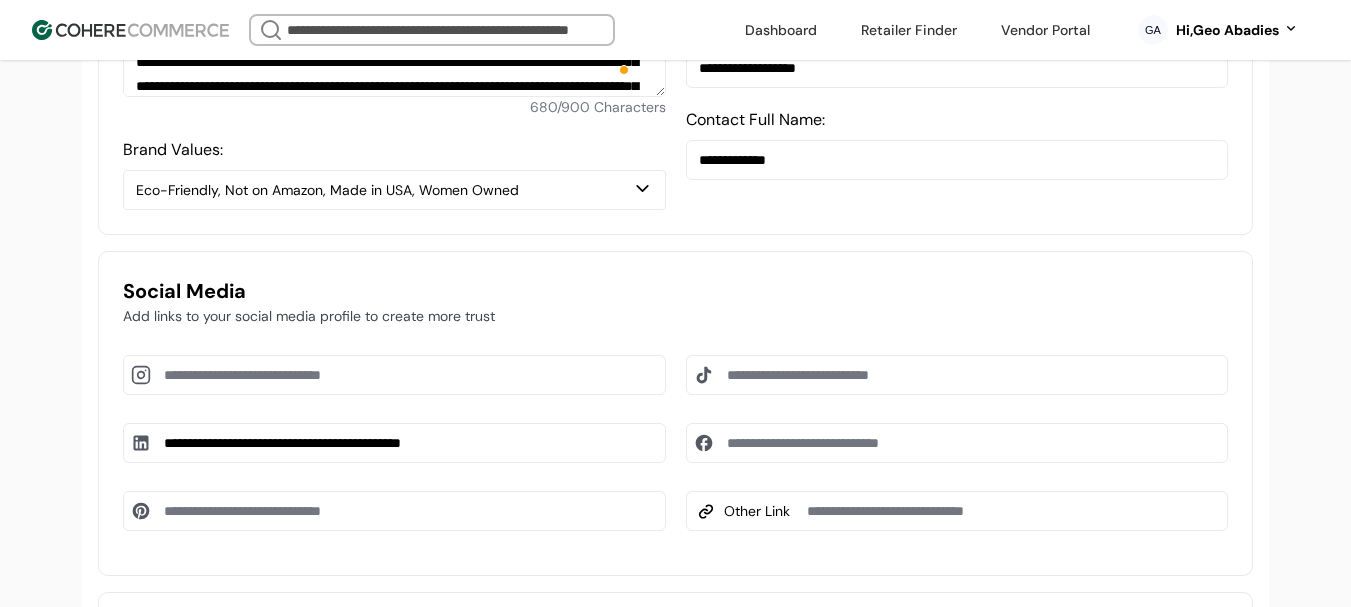 drag, startPoint x: 846, startPoint y: 461, endPoint x: 927, endPoint y: 128, distance: 342.70978 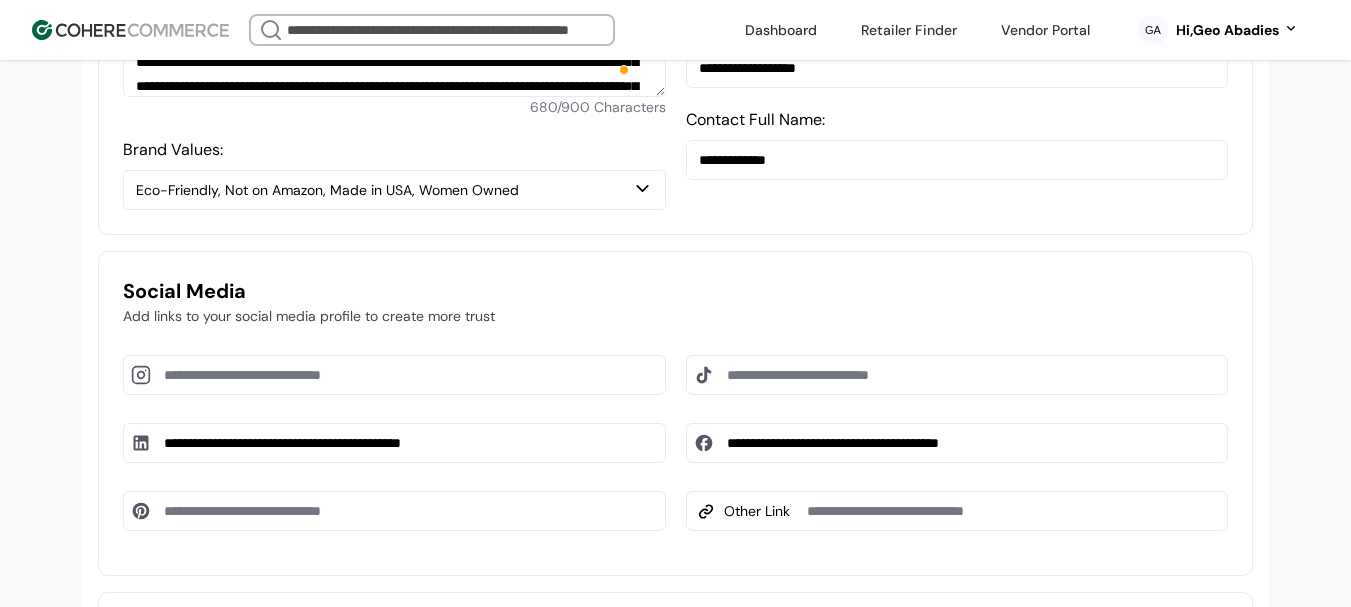 type on "**********" 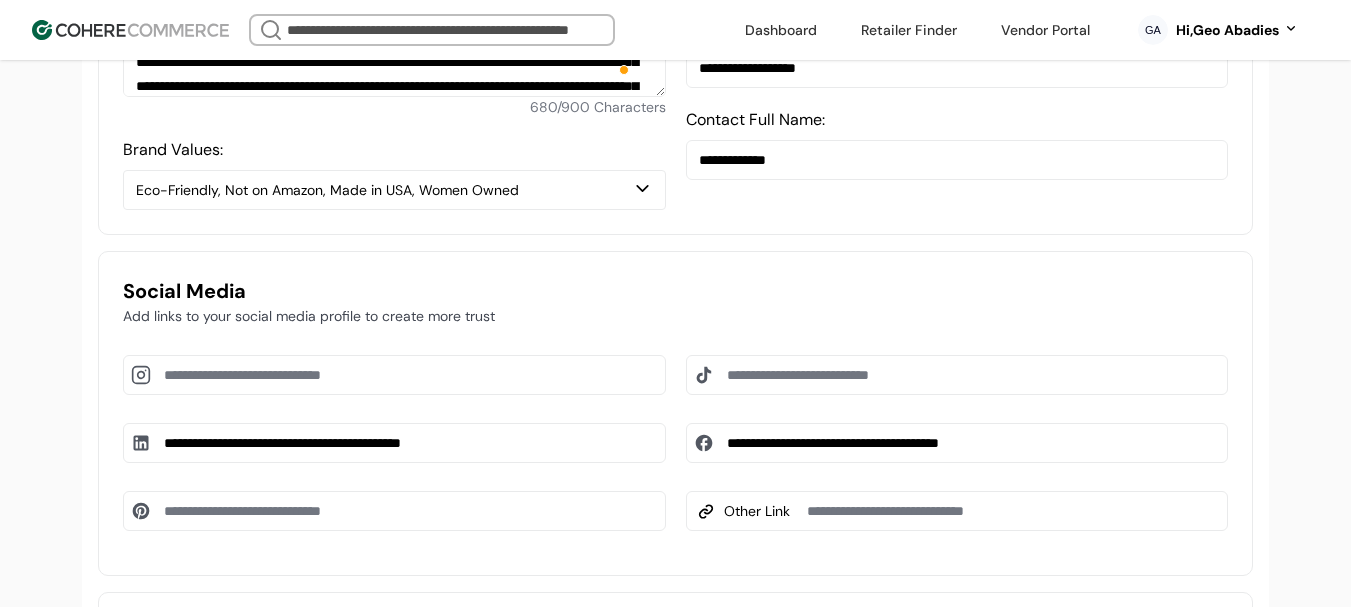 drag, startPoint x: 506, startPoint y: 384, endPoint x: 525, endPoint y: 387, distance: 19.235384 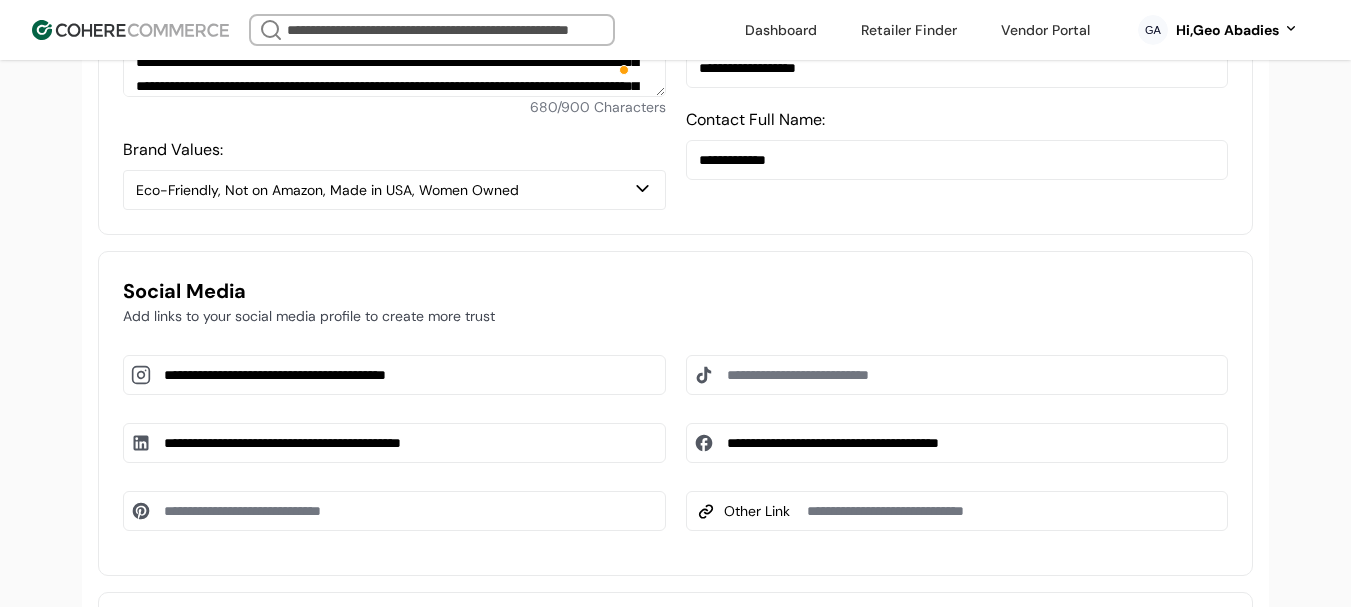 type on "**********" 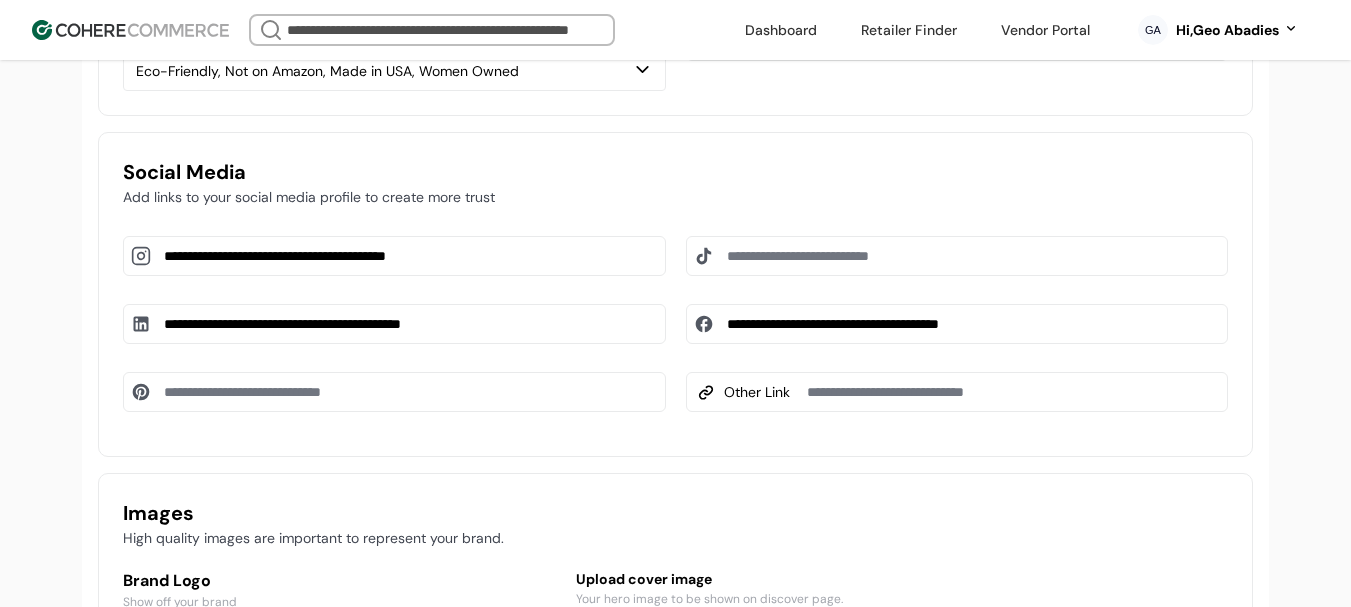 scroll, scrollTop: 1300, scrollLeft: 0, axis: vertical 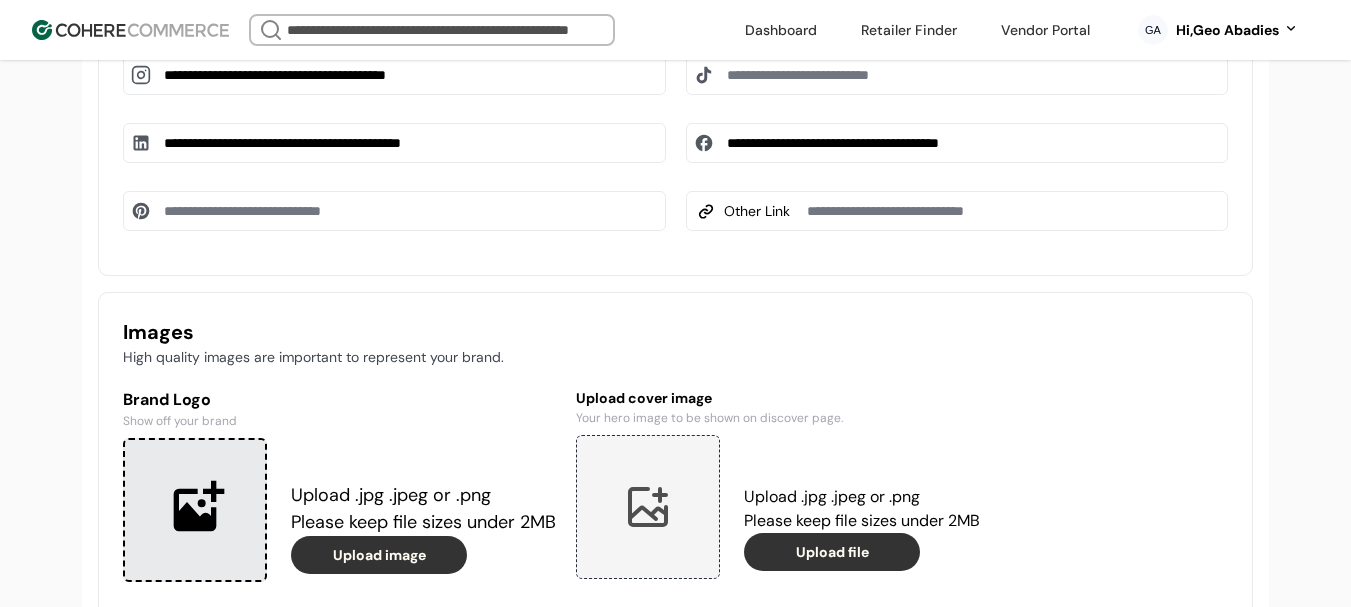 click at bounding box center (195, 510) 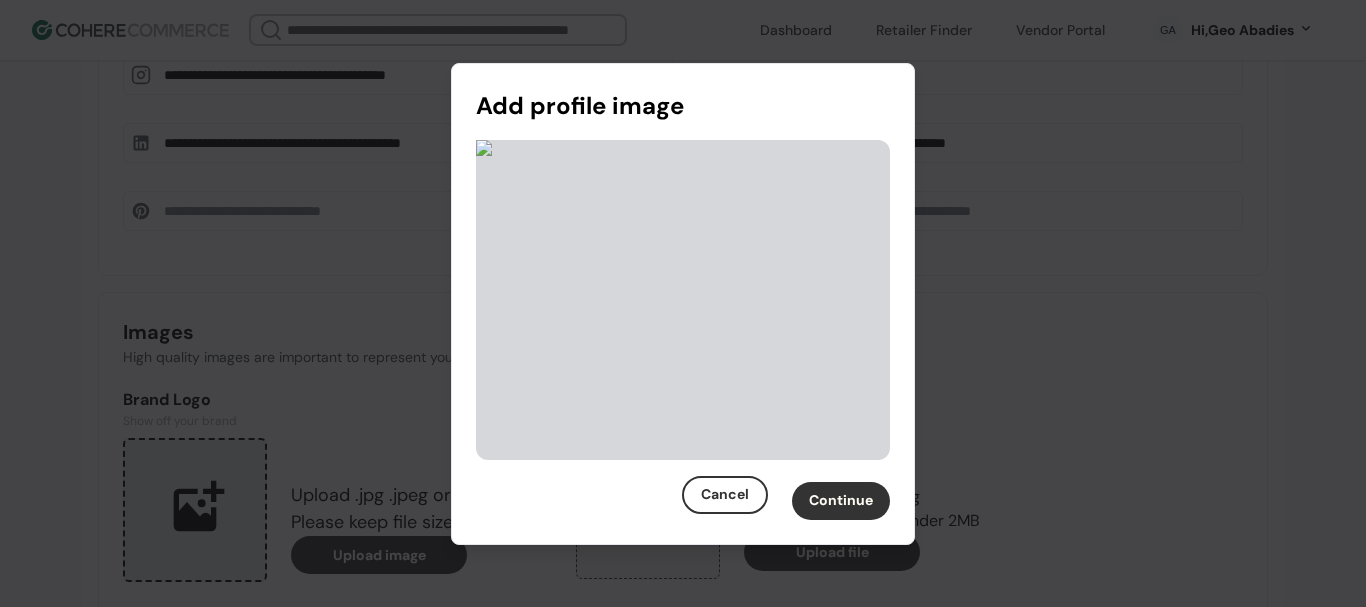 click on "Continue" at bounding box center [841, 501] 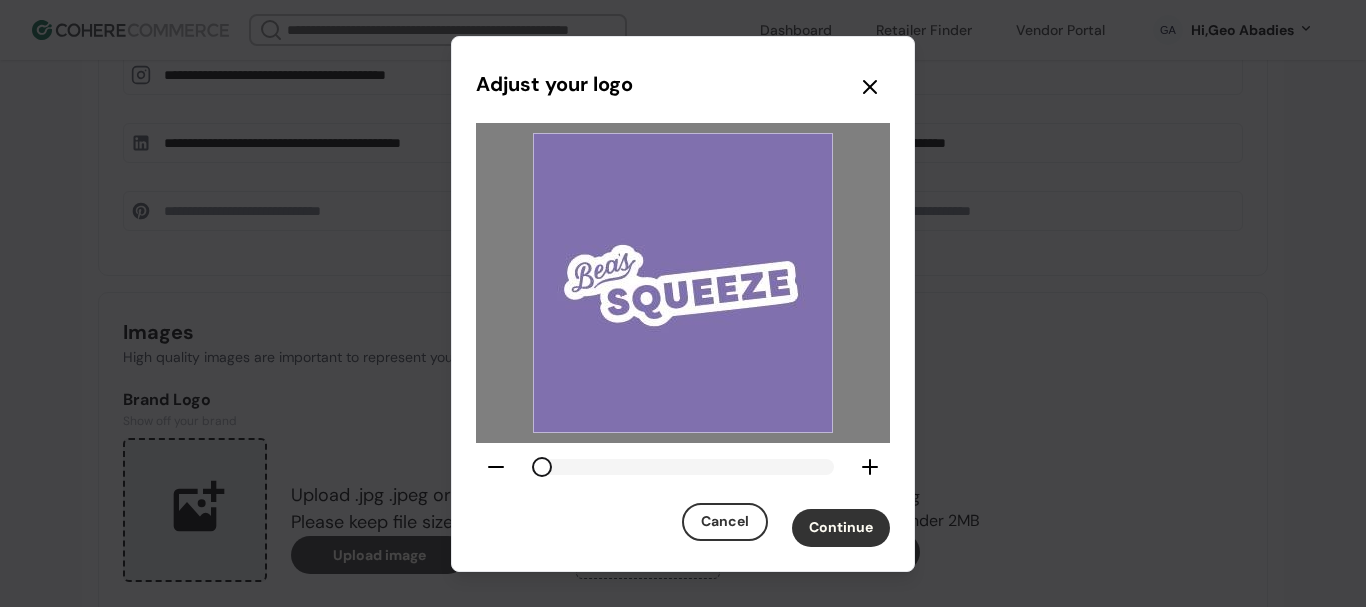 click on "Continue" at bounding box center [841, 528] 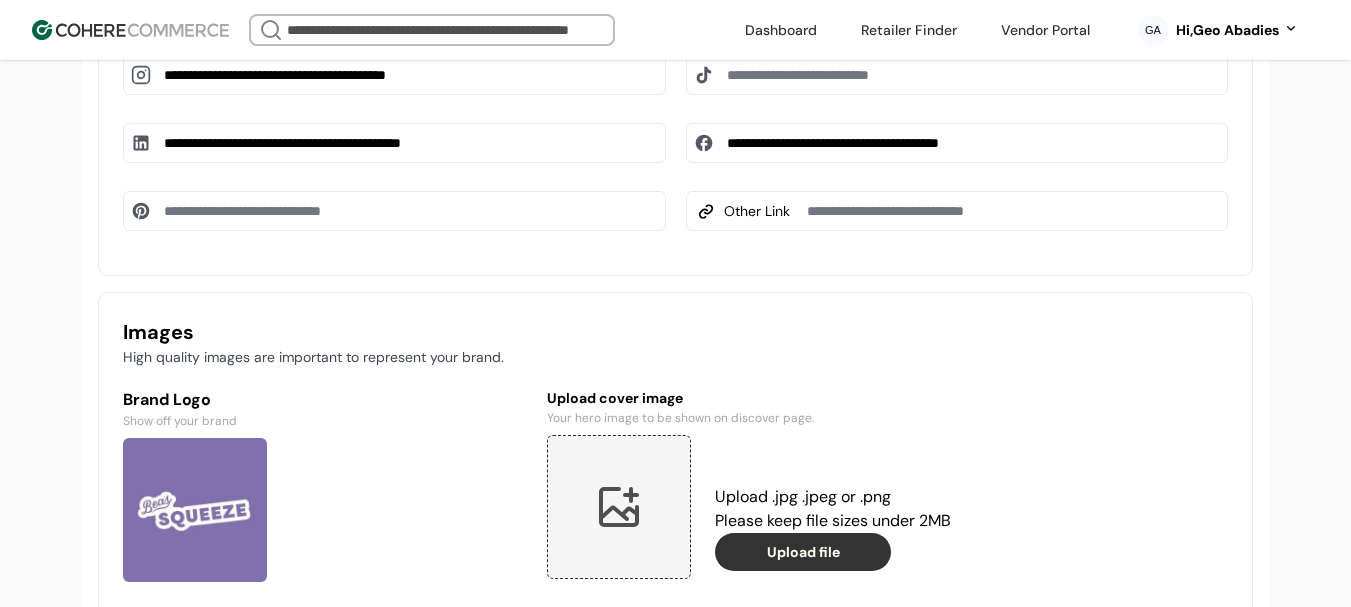 click at bounding box center (619, 507) 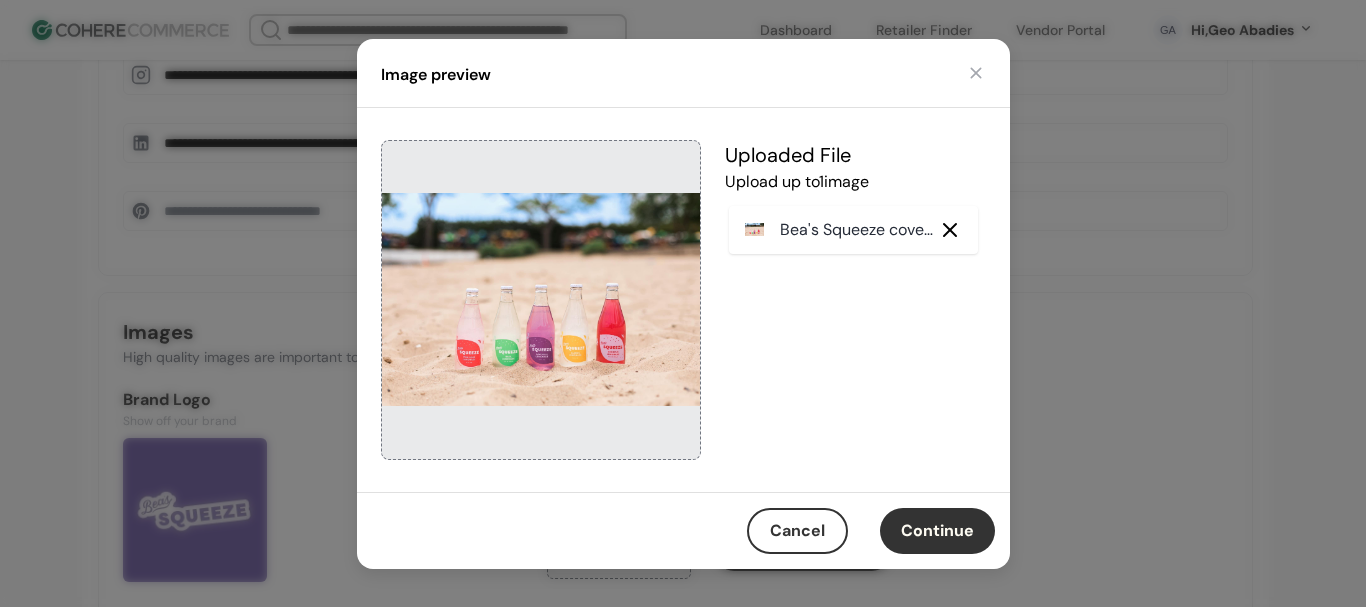 click on "Cancel" at bounding box center (797, 531) 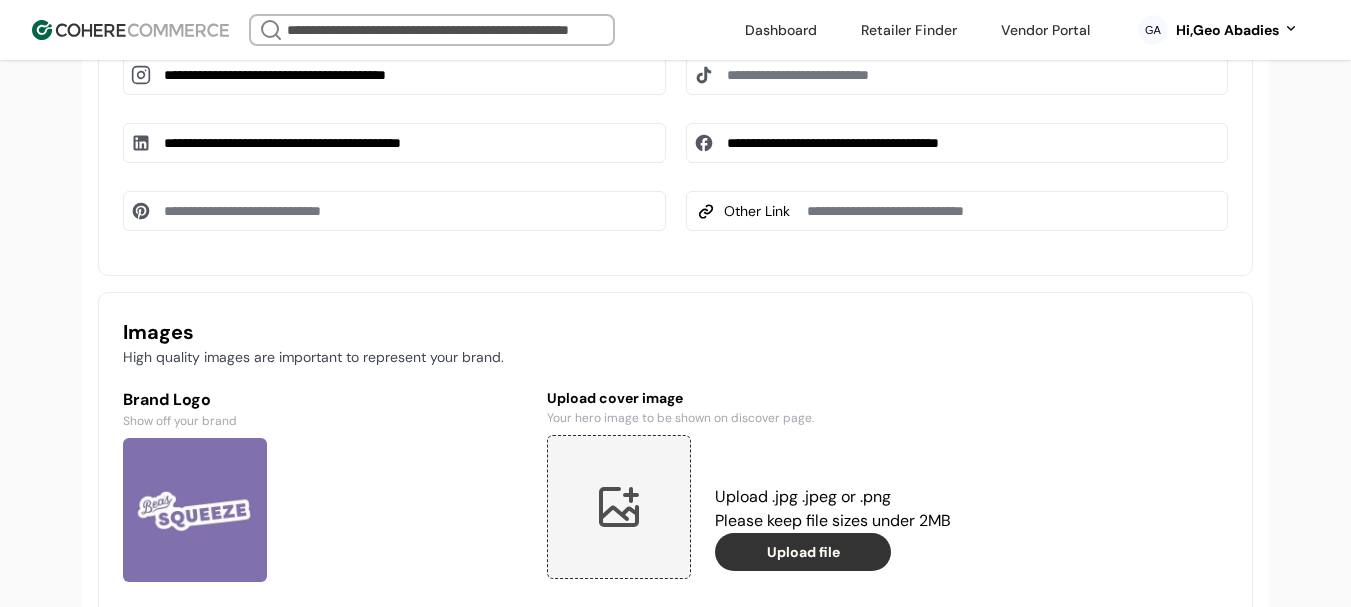 click at bounding box center (619, 507) 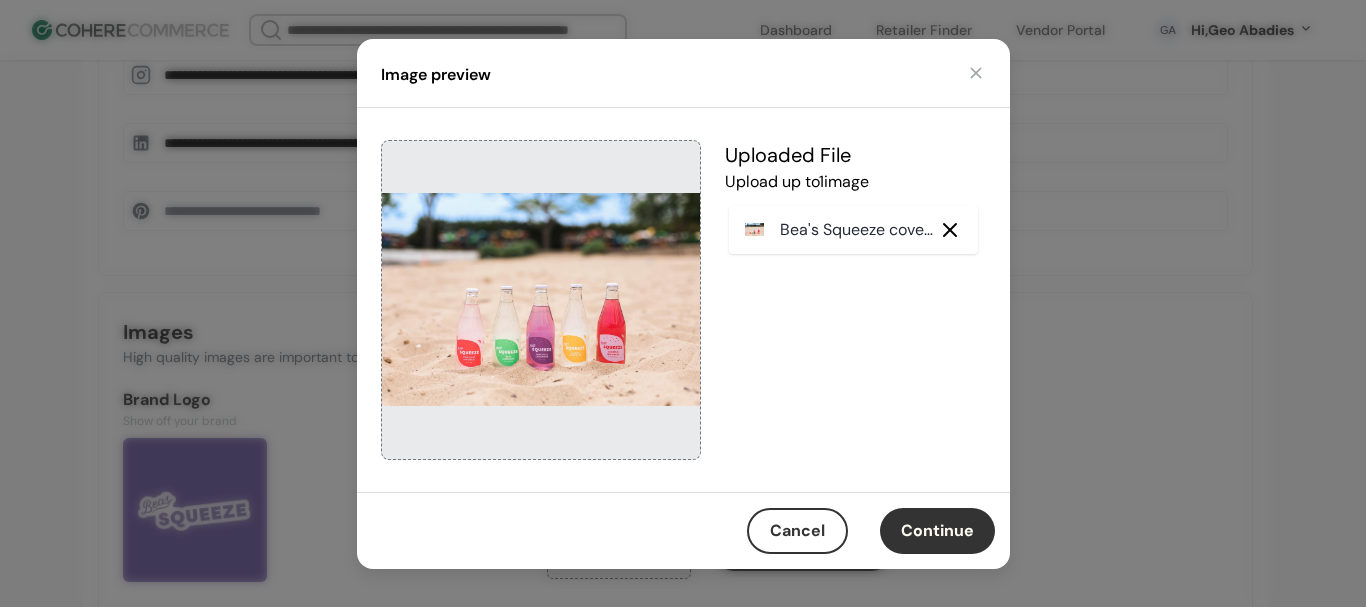 click on "Continue" at bounding box center [937, 531] 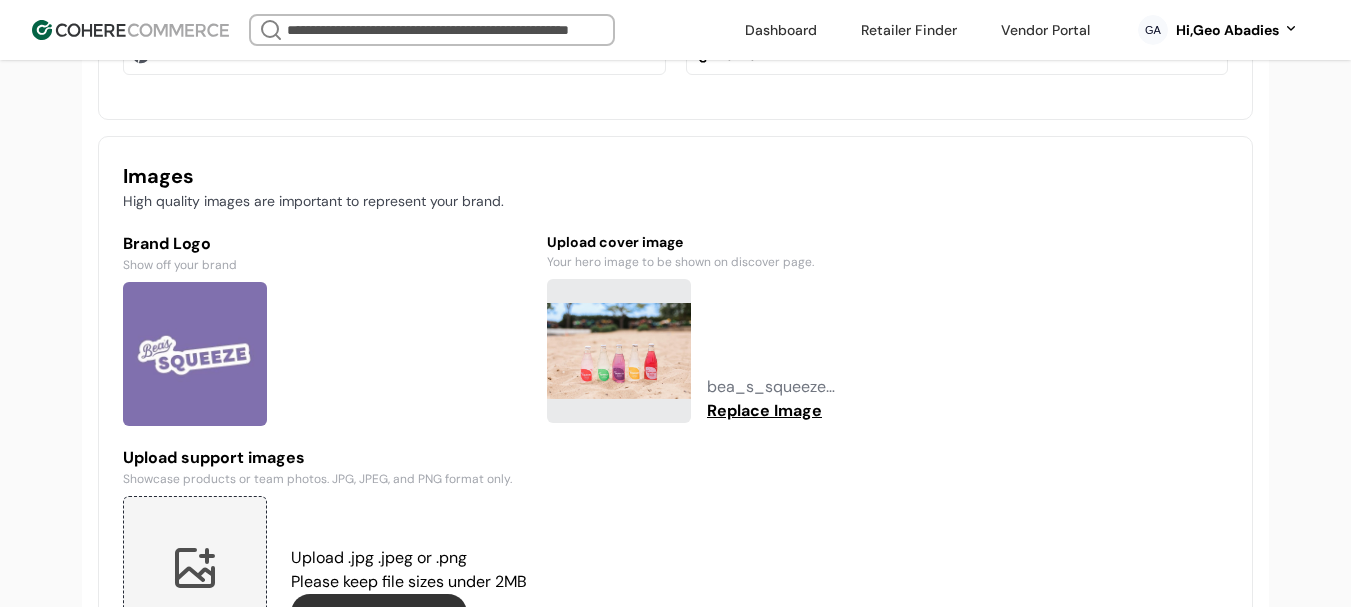 scroll, scrollTop: 1600, scrollLeft: 0, axis: vertical 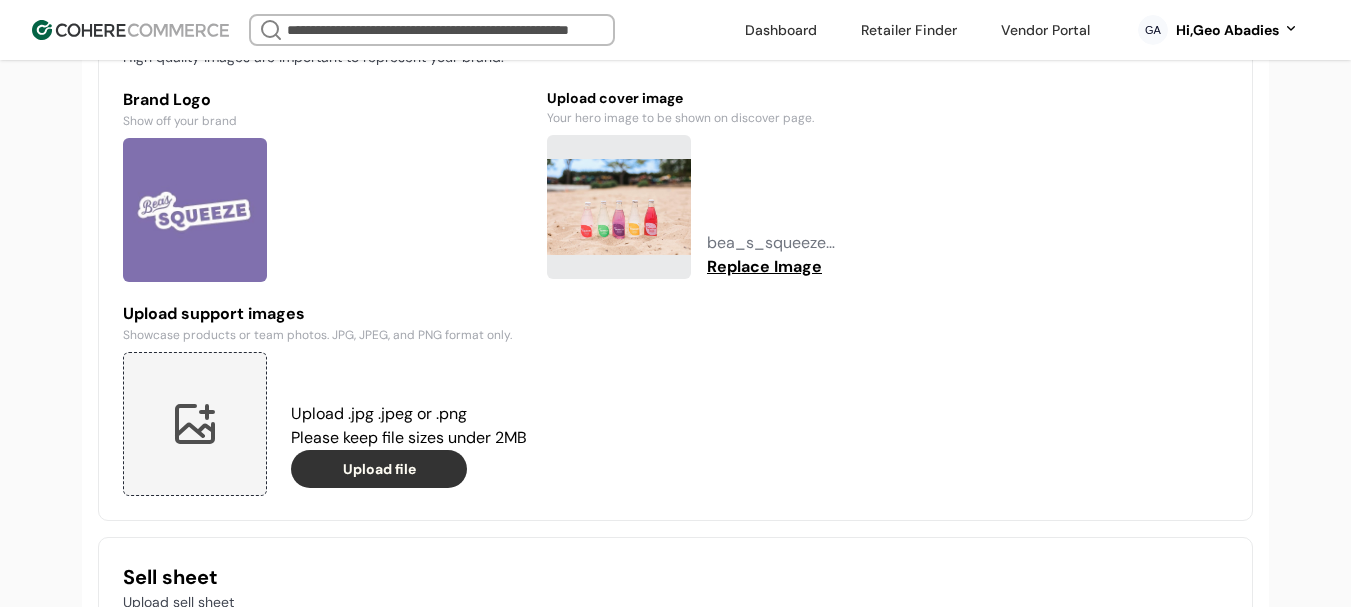 click at bounding box center (195, 424) 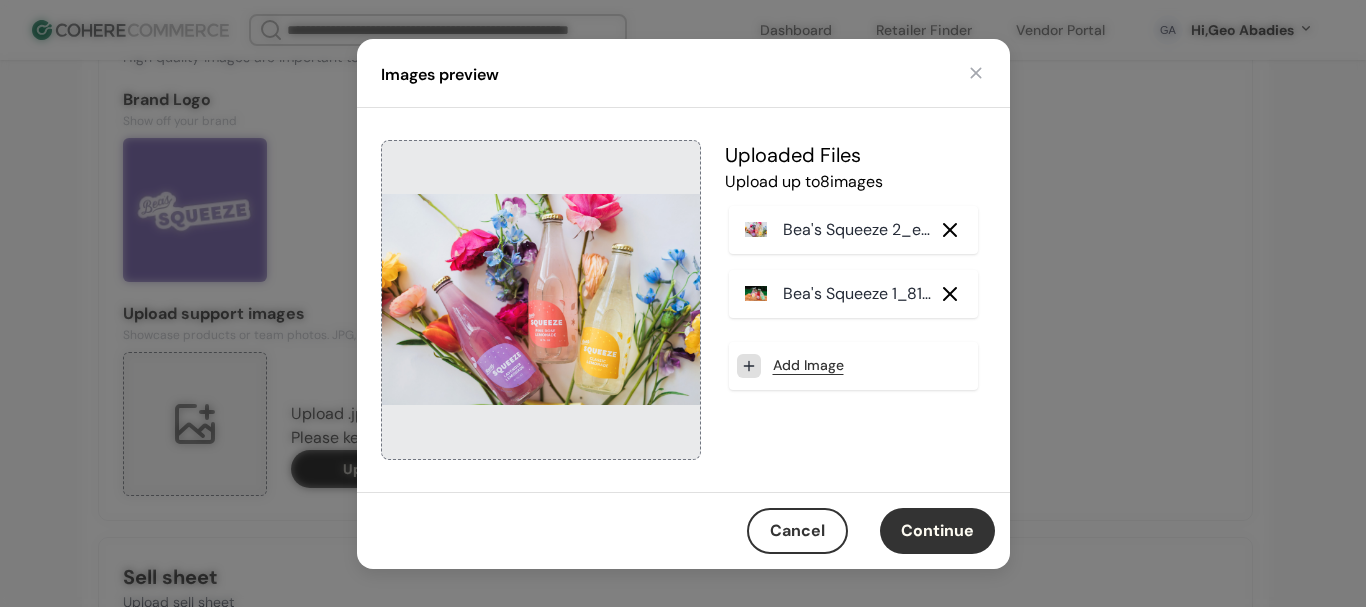 click on "Continue" at bounding box center [937, 531] 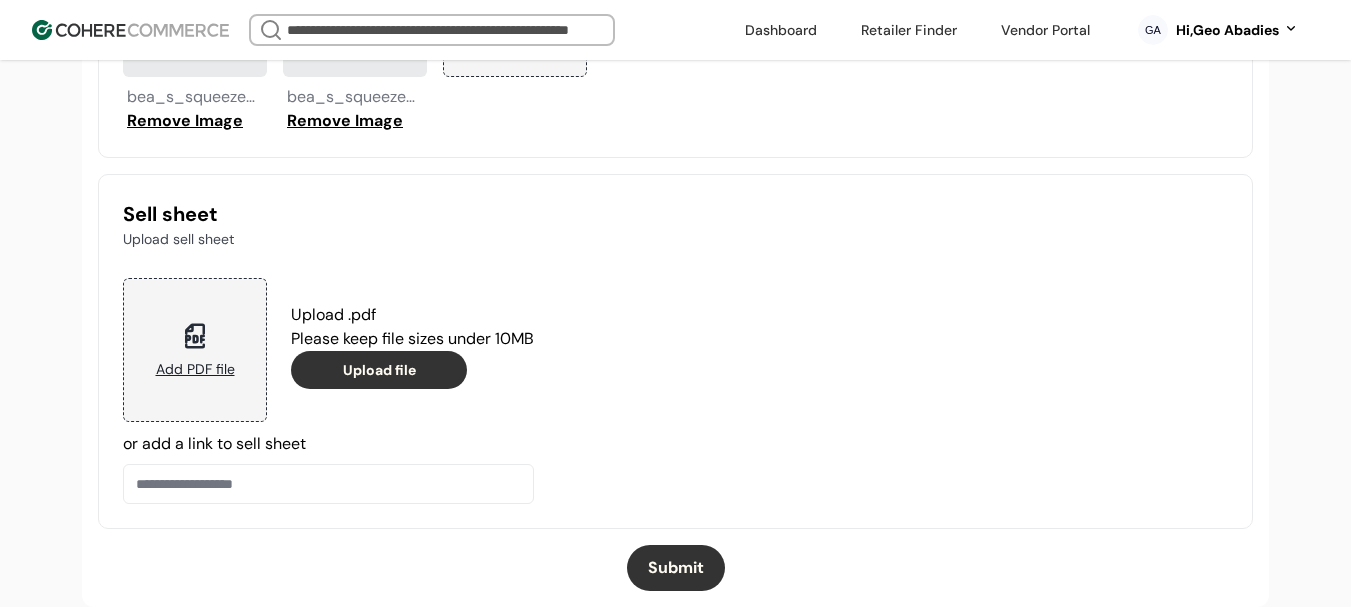 scroll, scrollTop: 2064, scrollLeft: 0, axis: vertical 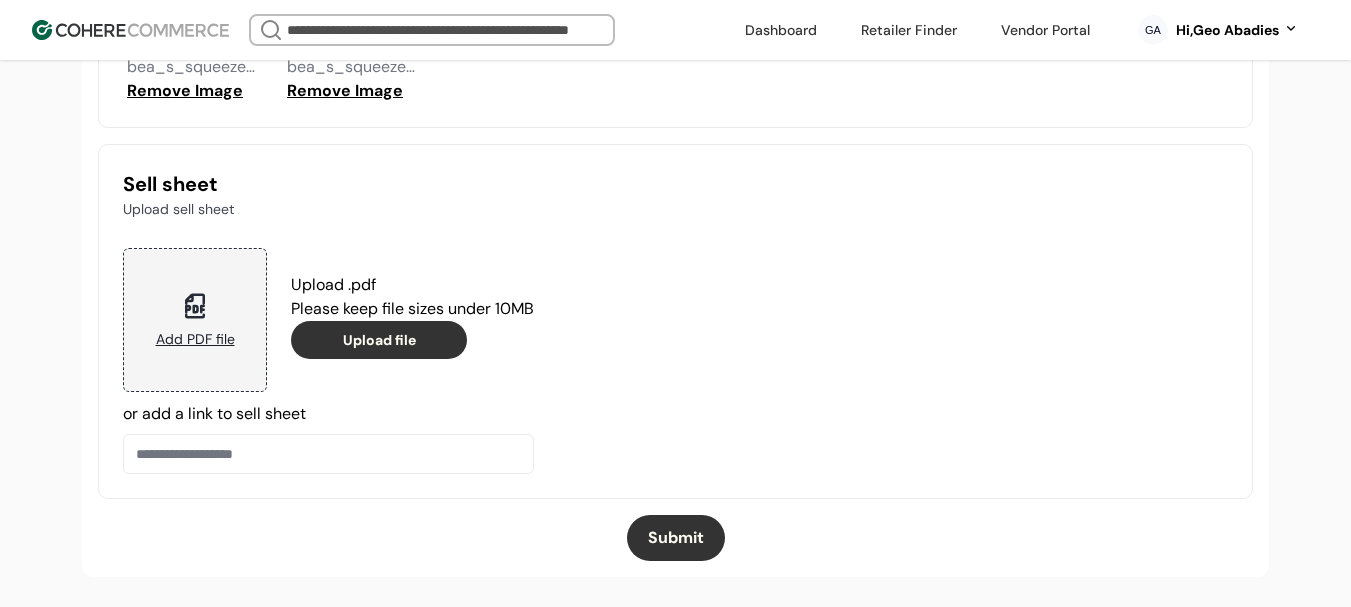 click on "Submit" at bounding box center [676, 538] 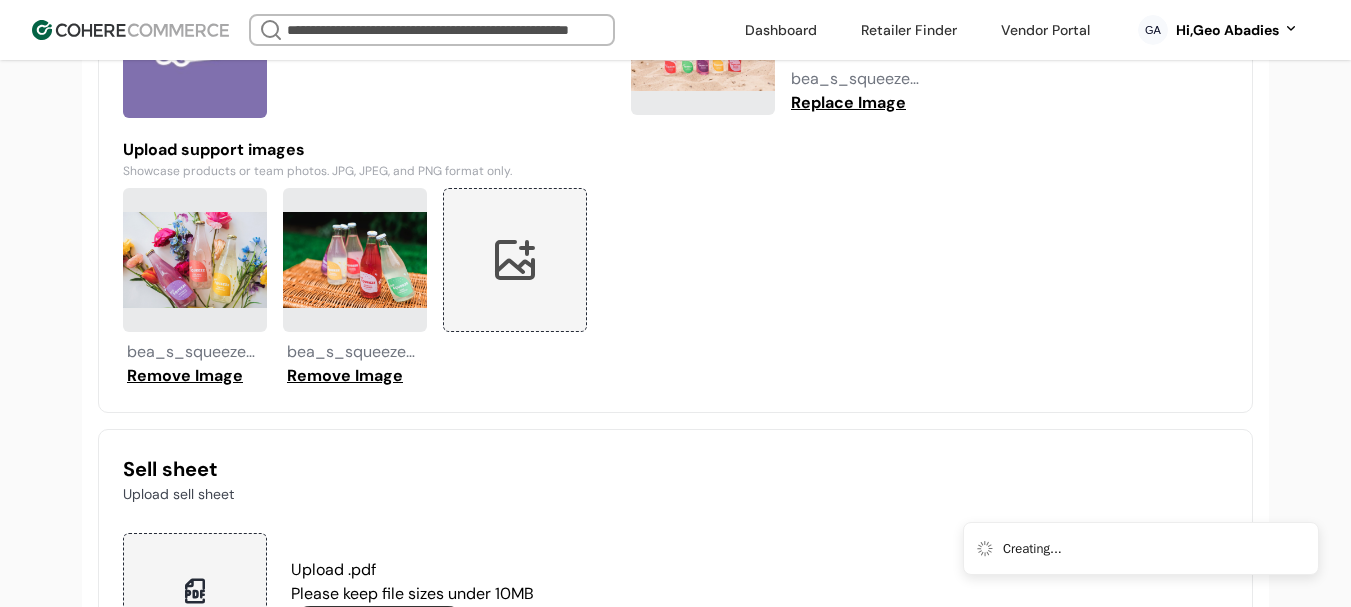scroll, scrollTop: 337, scrollLeft: 0, axis: vertical 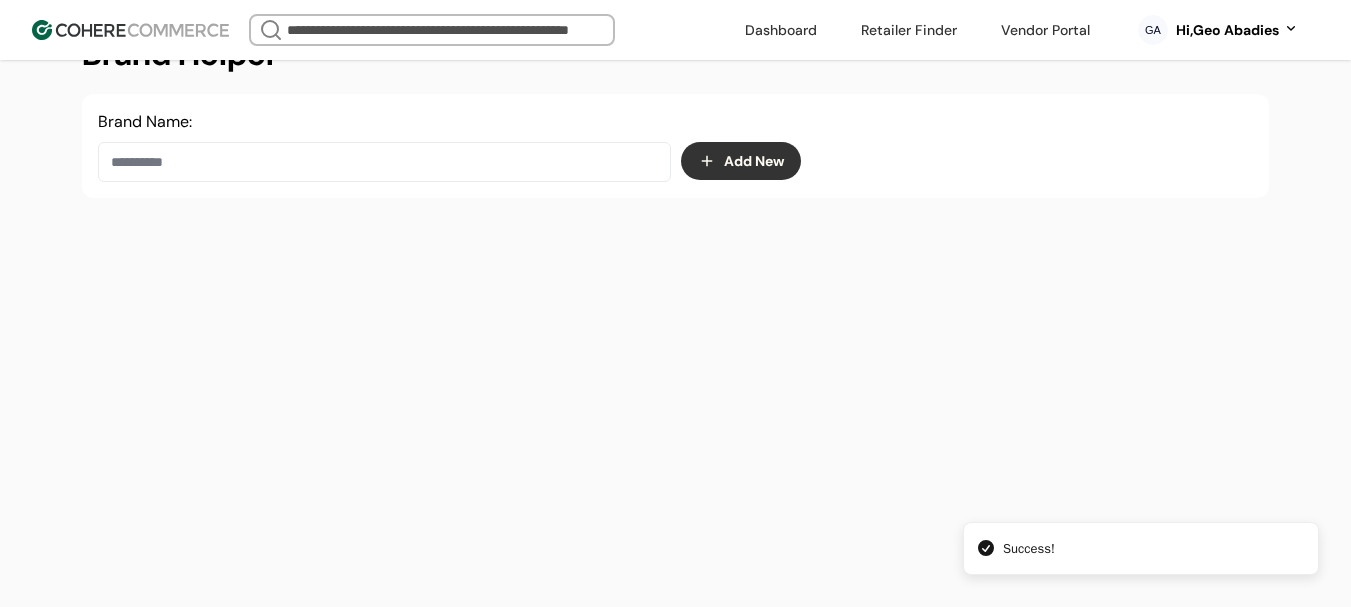 click at bounding box center [384, 162] 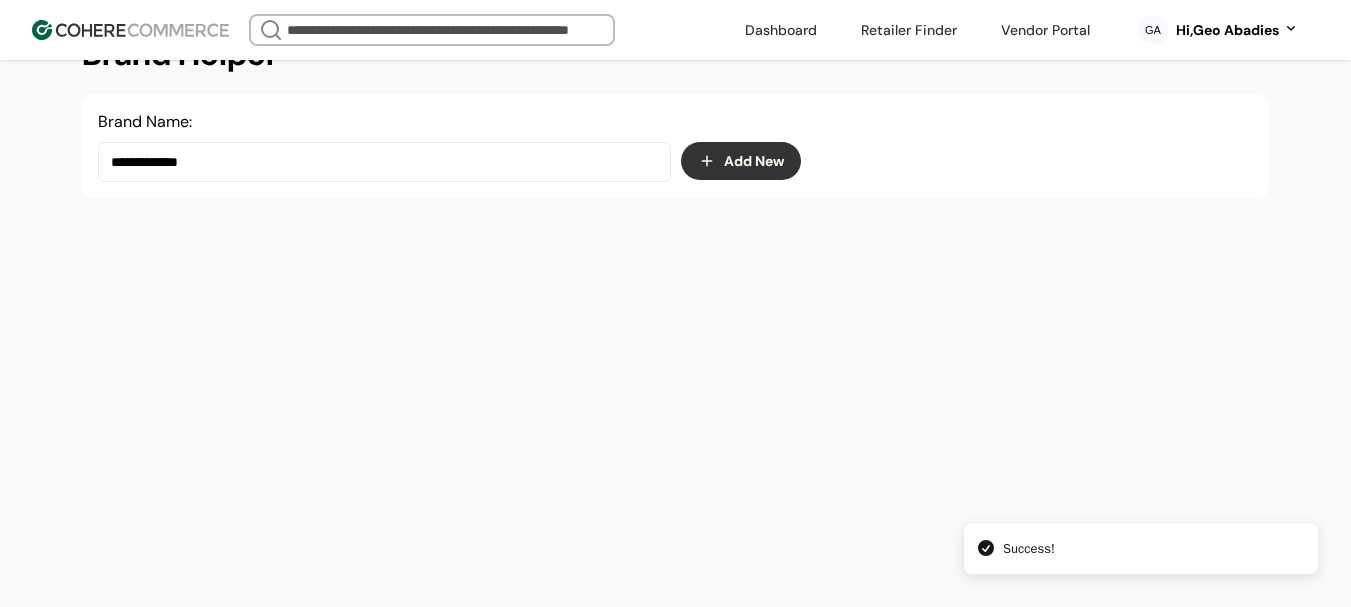 click on "**********" at bounding box center (384, 162) 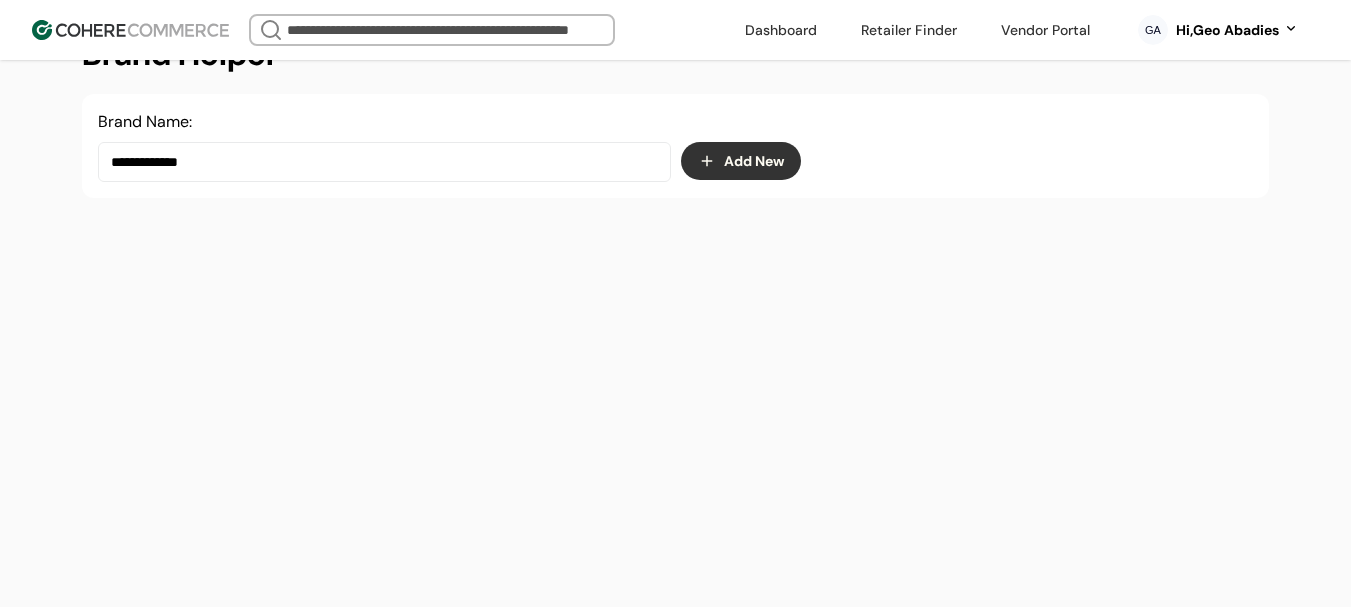 click on "**********" at bounding box center [384, 162] 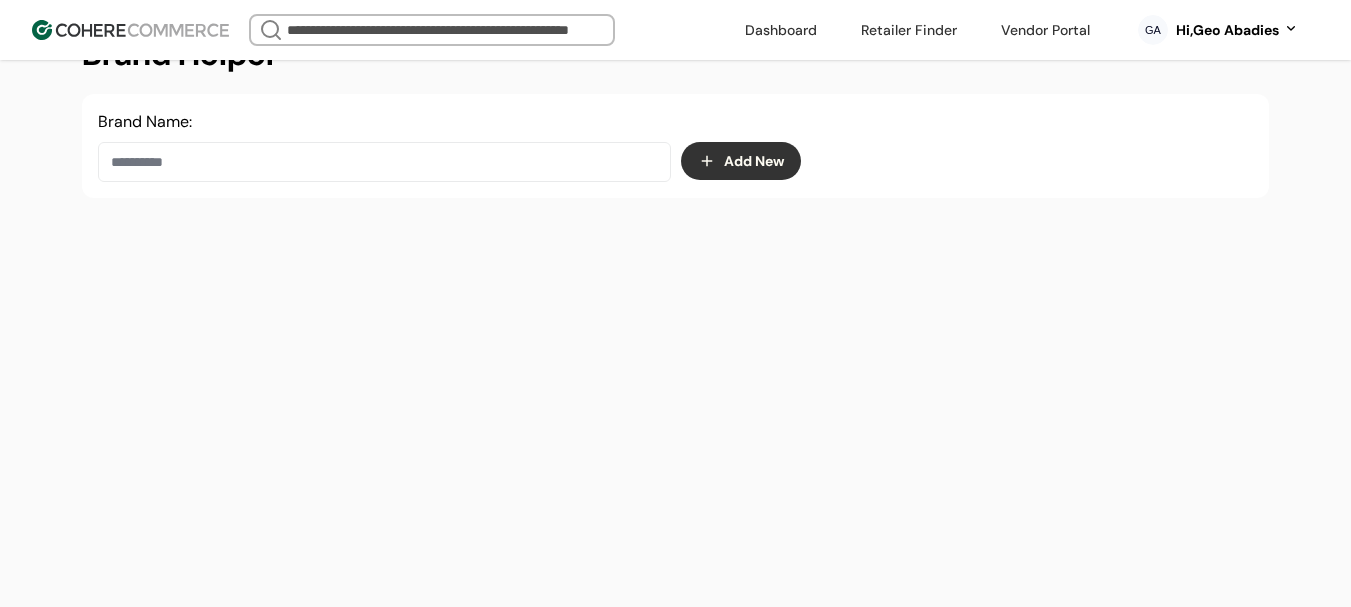 click on "Brand Helper Brand Name: Add New" at bounding box center (675, 303) 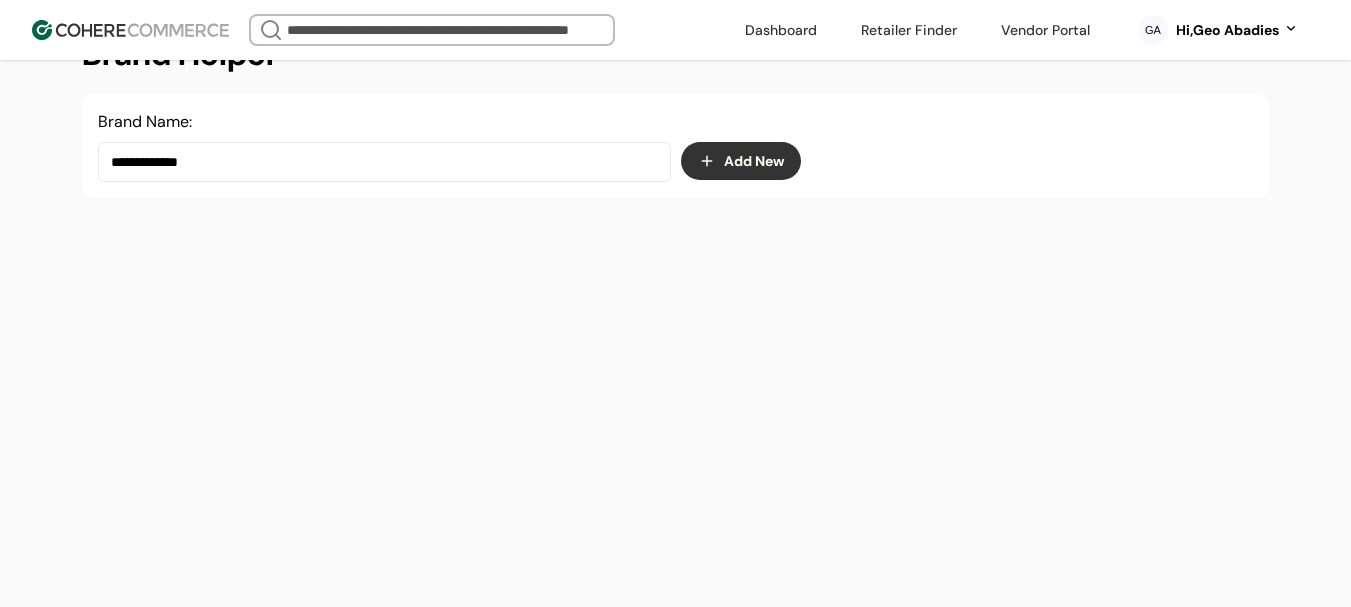 drag, startPoint x: 287, startPoint y: 164, endPoint x: 62, endPoint y: 160, distance: 225.03555 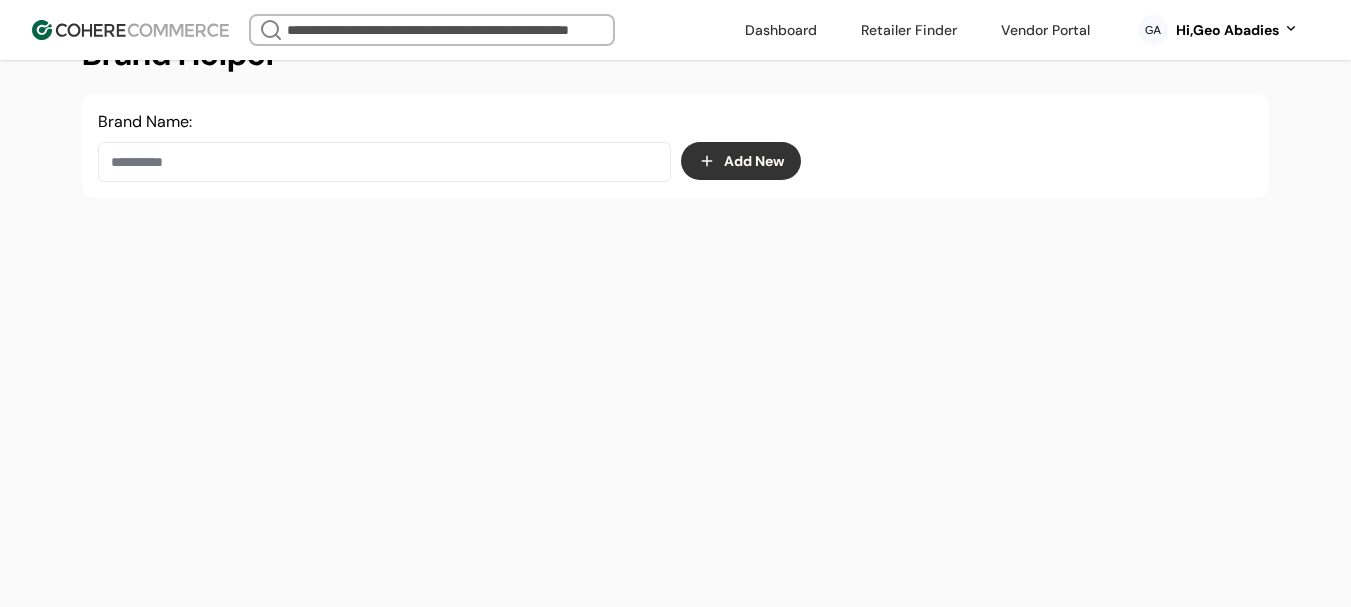 click on "Brand Helper Brand Name: Add New" at bounding box center [675, 303] 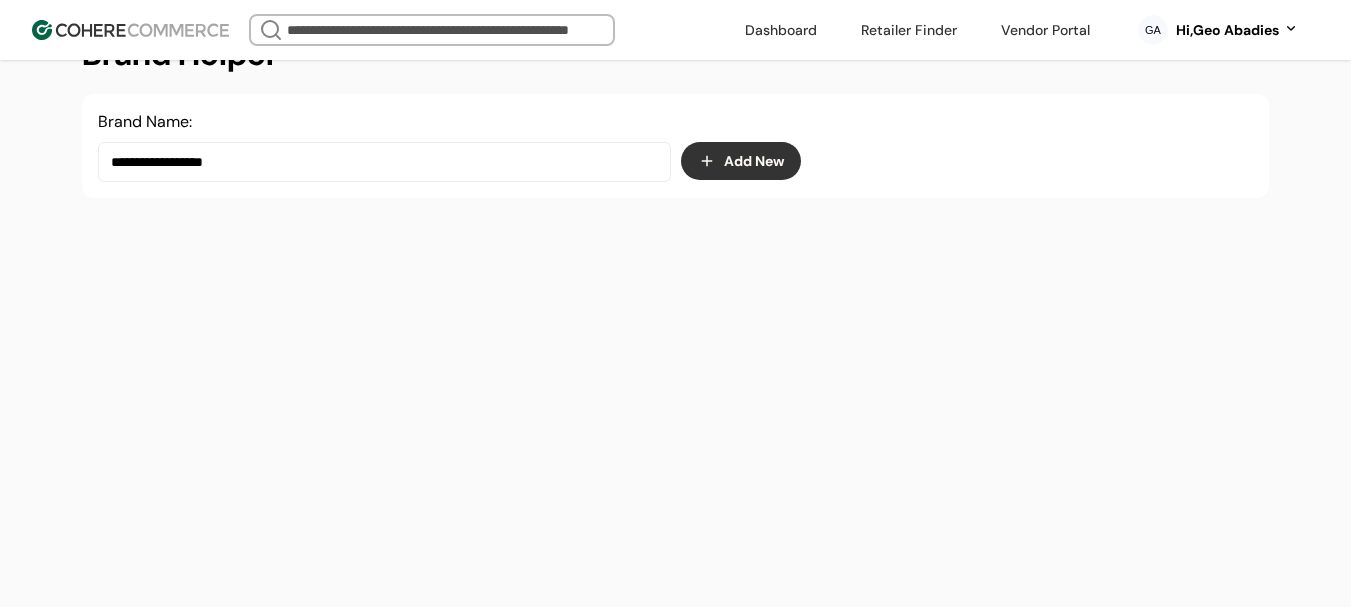 type on "**********" 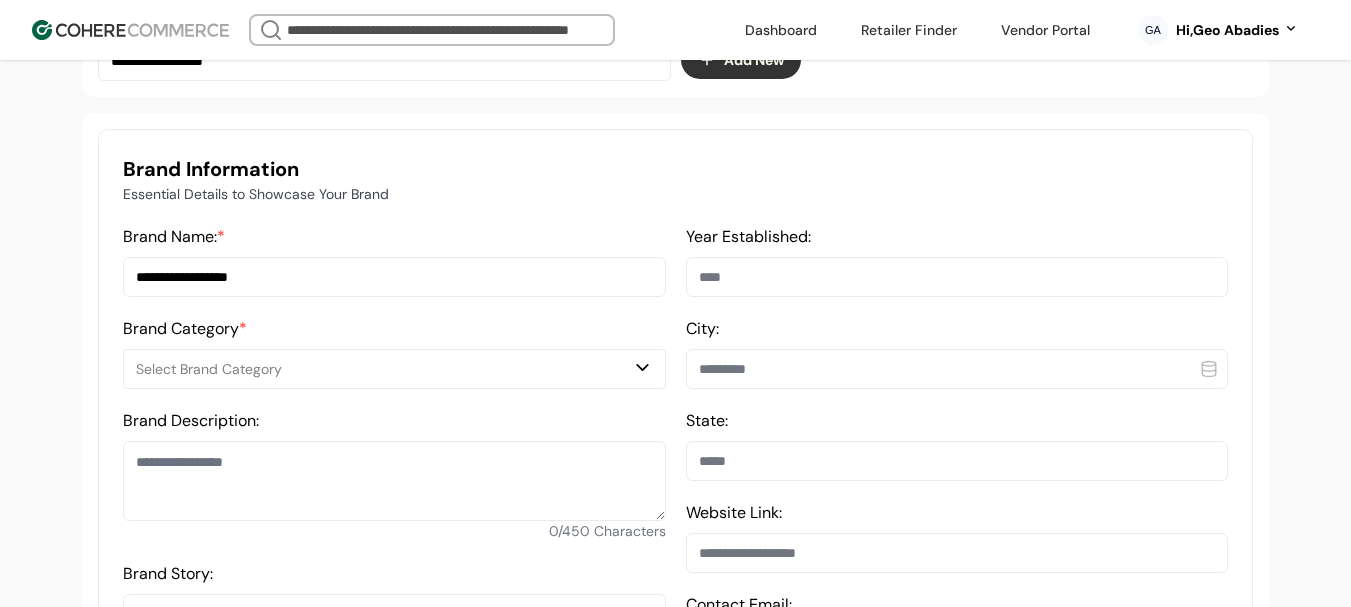 scroll, scrollTop: 537, scrollLeft: 0, axis: vertical 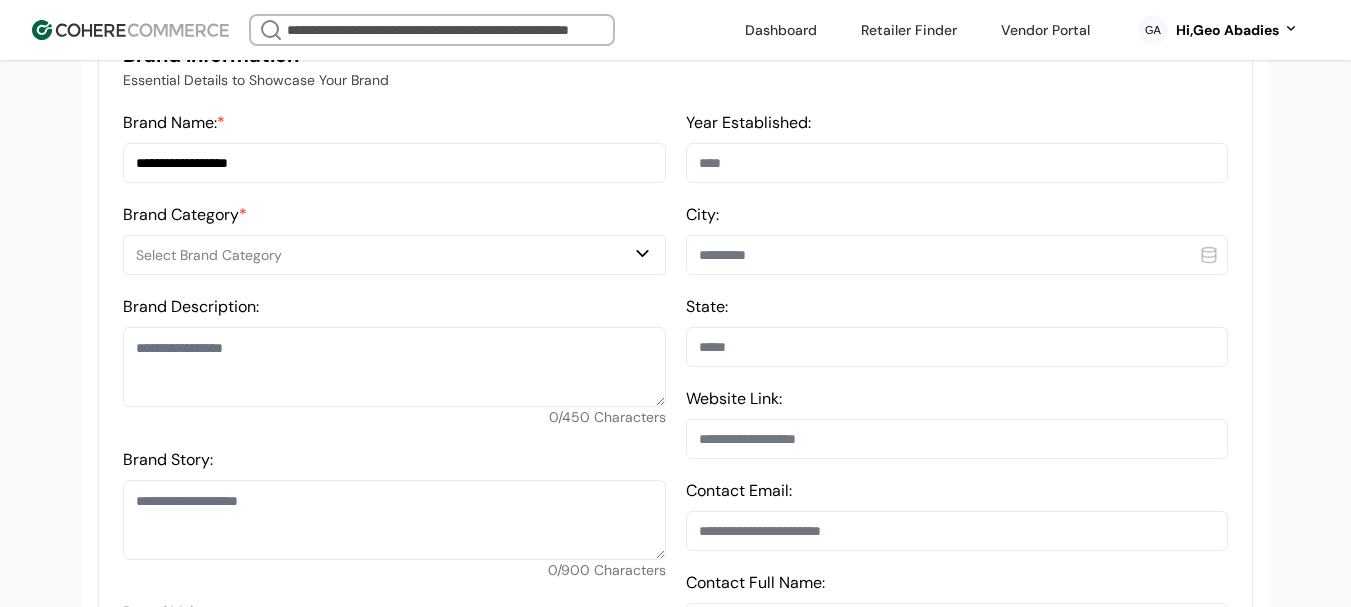 click on "Select Brand Category" at bounding box center [384, 255] 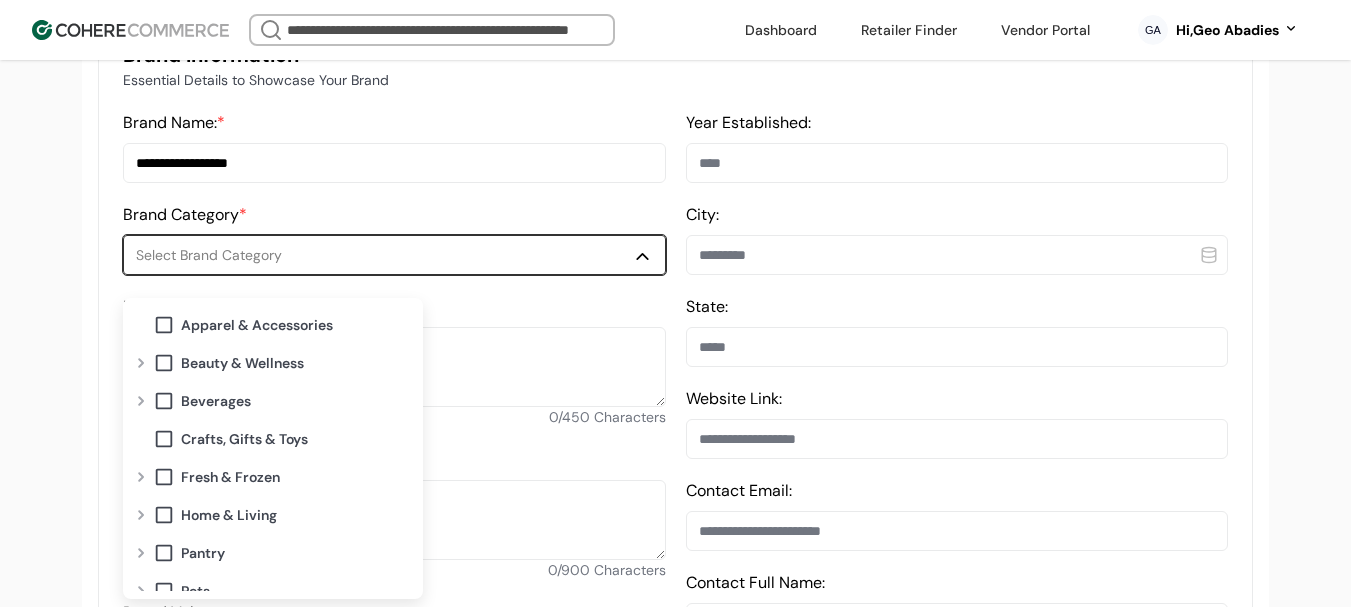 scroll, scrollTop: 57, scrollLeft: 0, axis: vertical 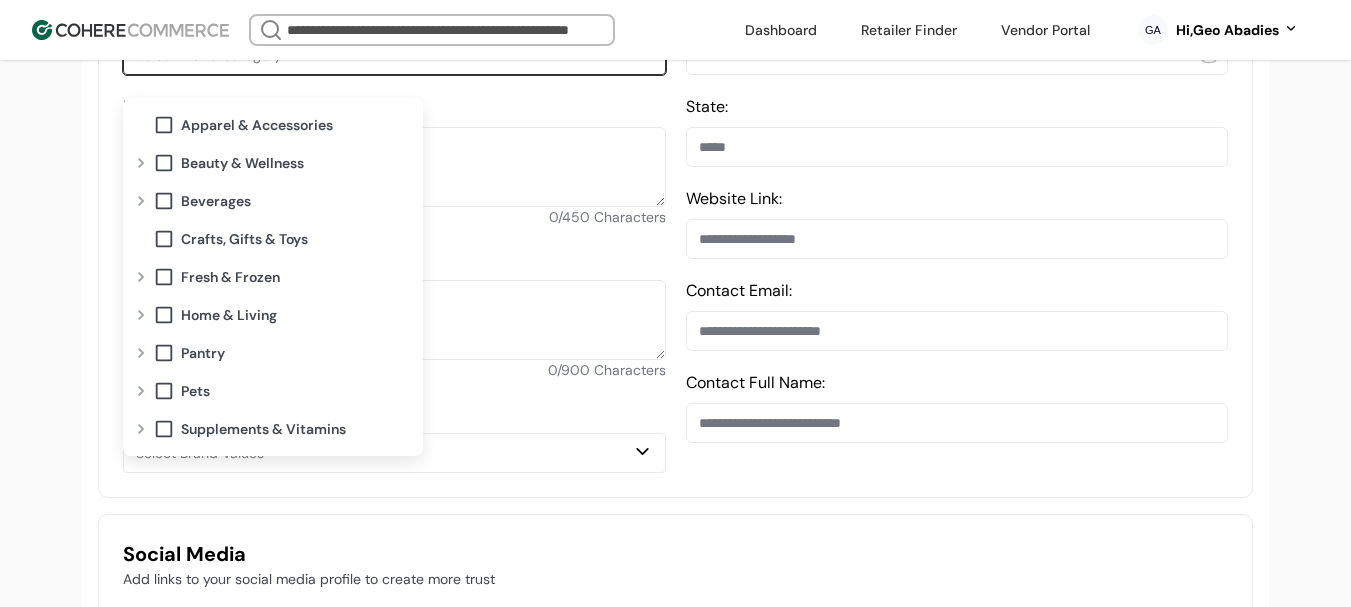 click at bounding box center [141, 353] 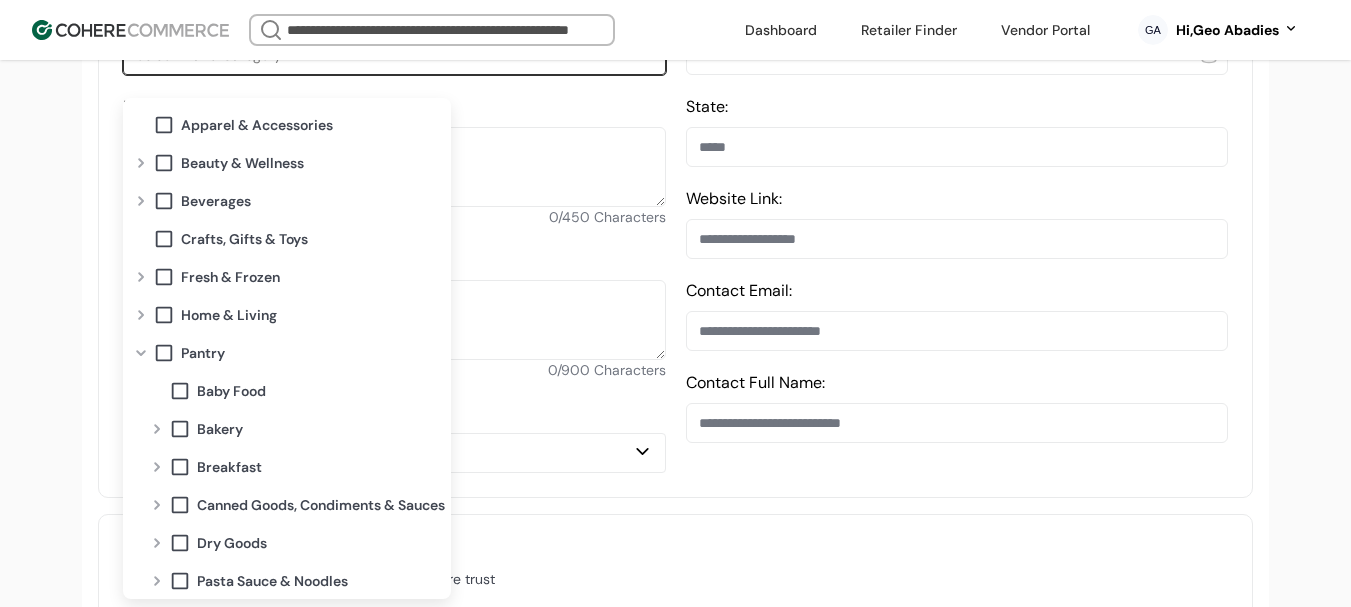 click at bounding box center (157, 429) 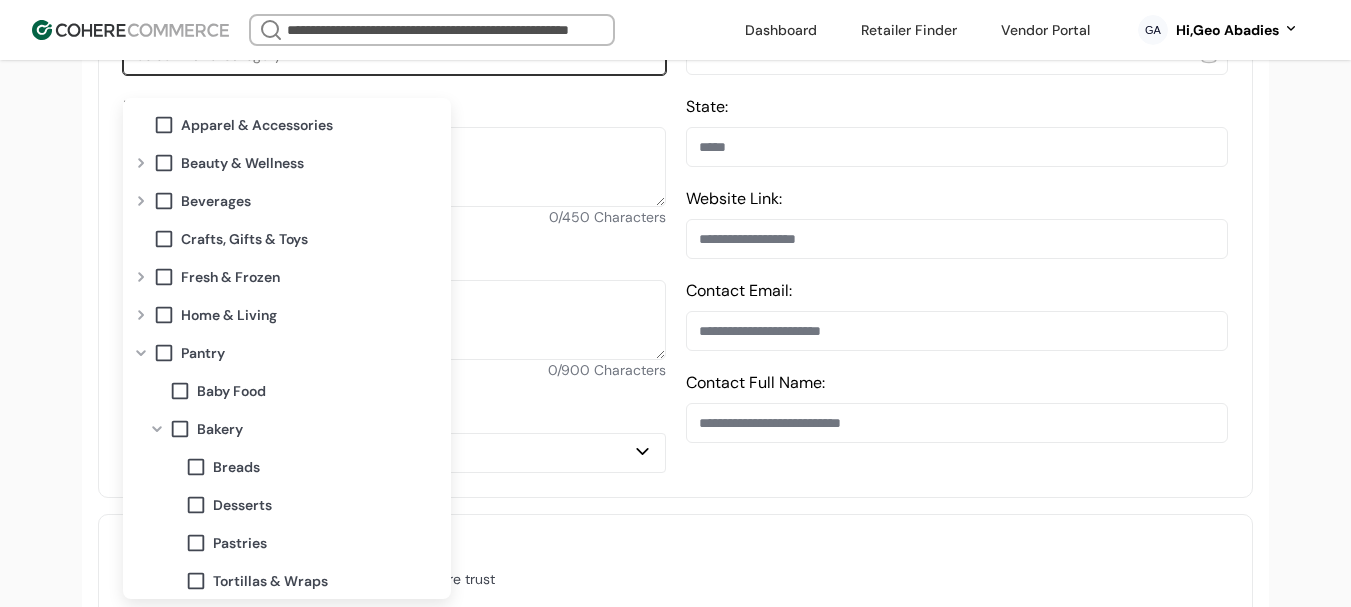 scroll, scrollTop: 100, scrollLeft: 0, axis: vertical 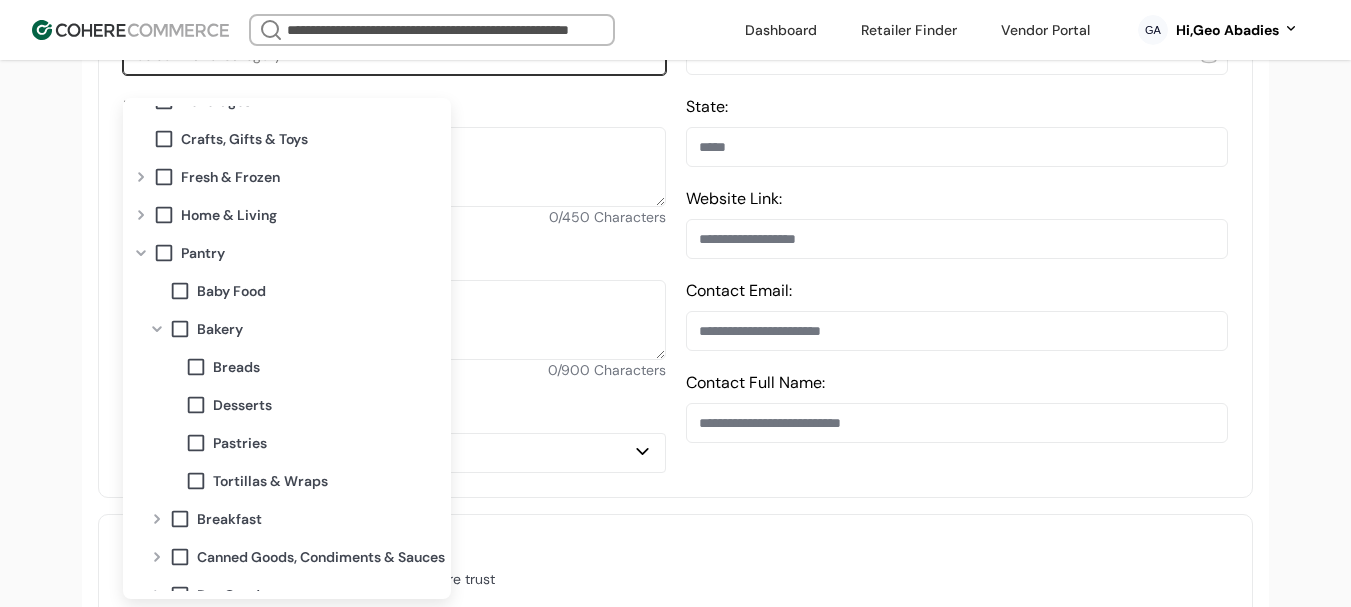 click on "Breads" at bounding box center (236, 367) 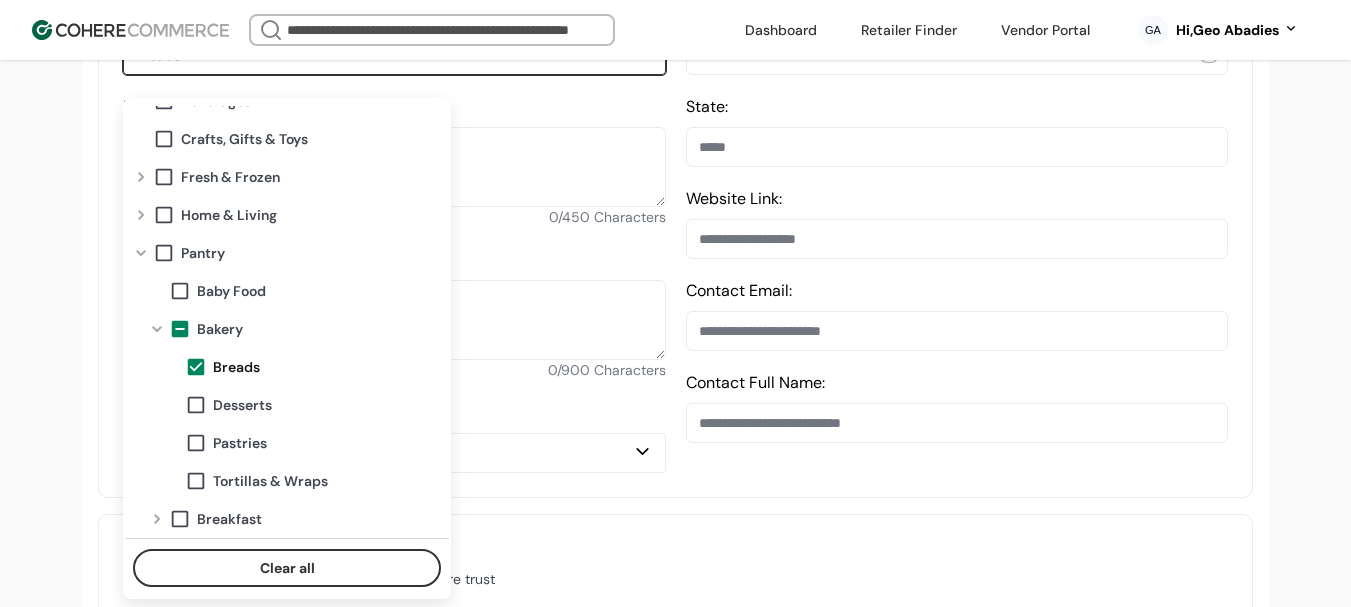 click on "Pastries" at bounding box center [240, 443] 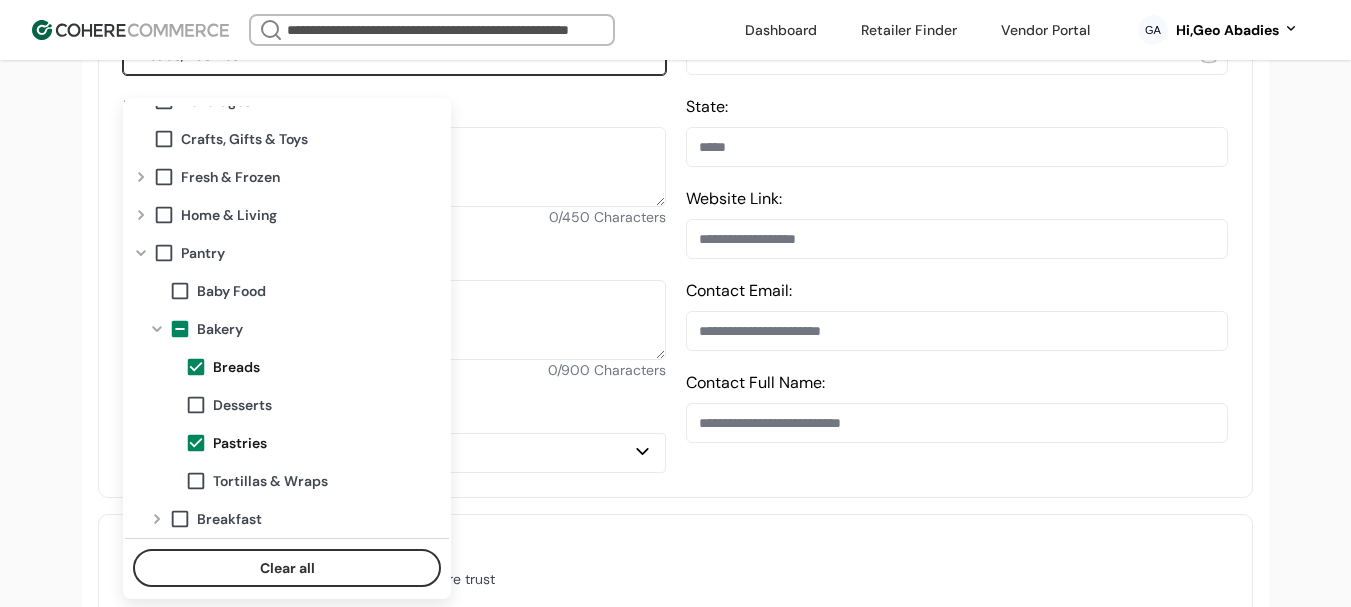 click on "Desserts" at bounding box center [242, 405] 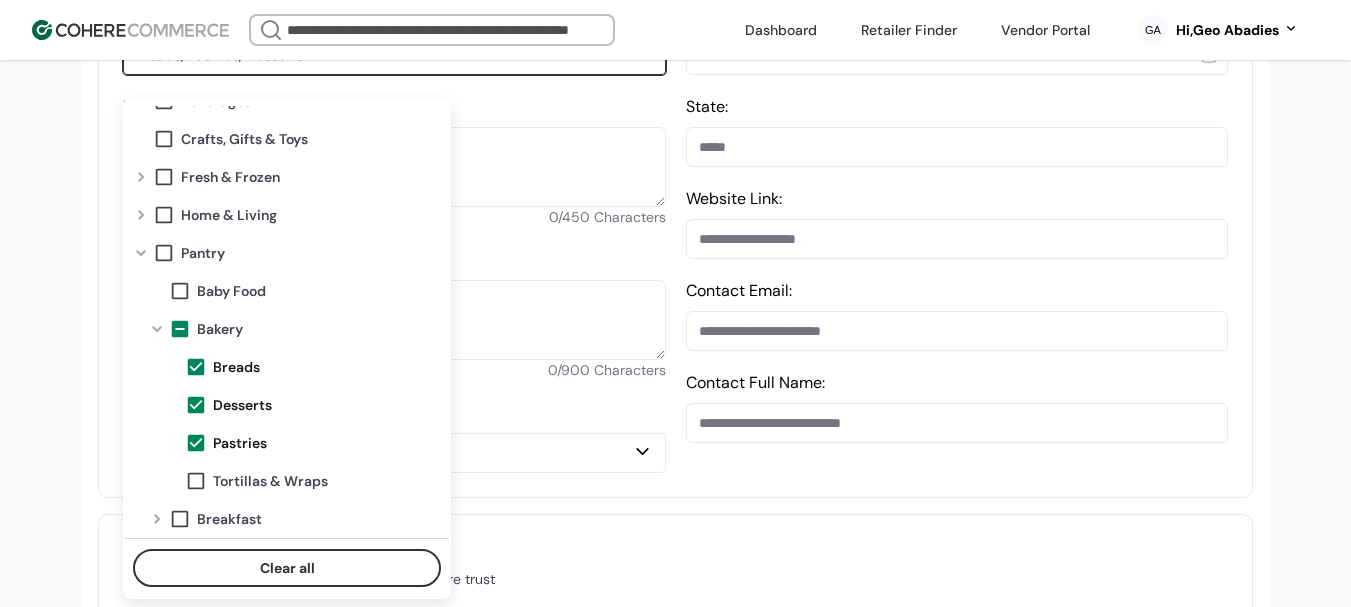 click at bounding box center (157, 329) 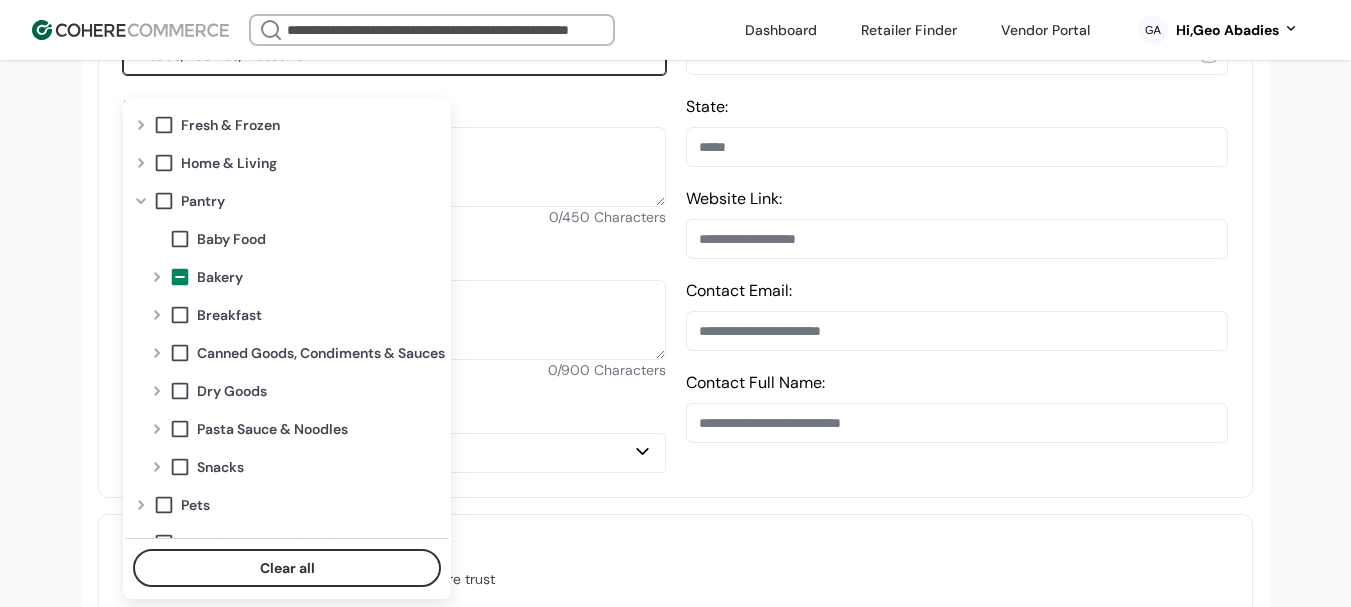 scroll, scrollTop: 176, scrollLeft: 0, axis: vertical 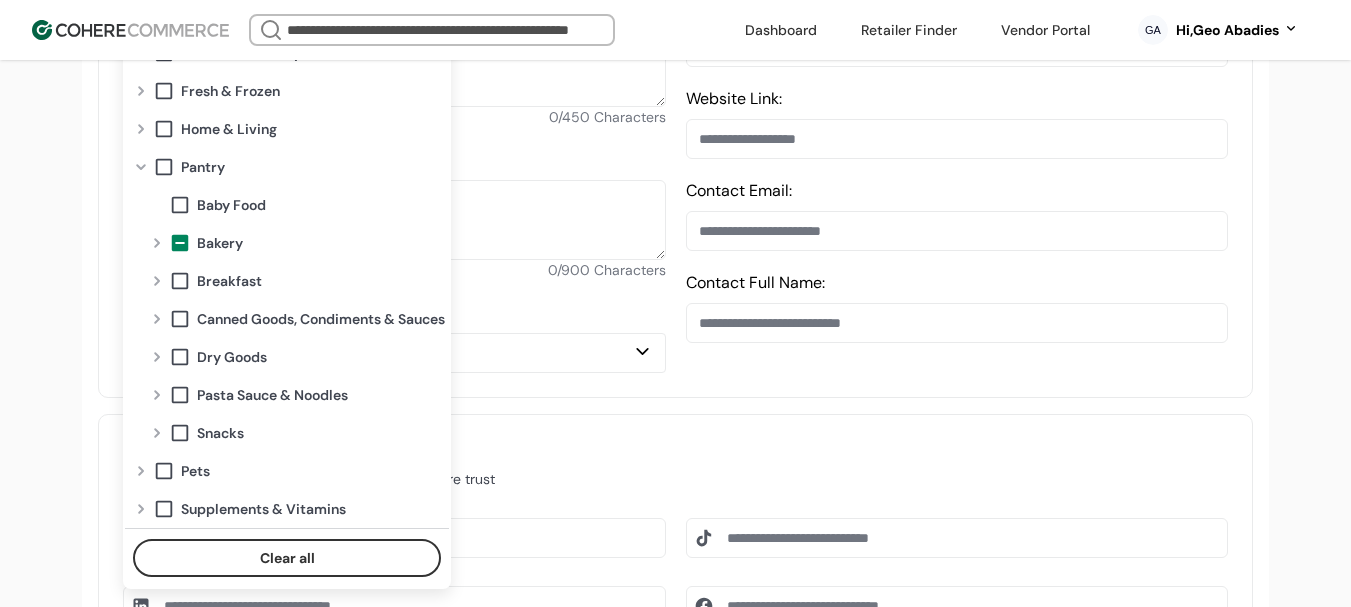 click at bounding box center (157, 433) 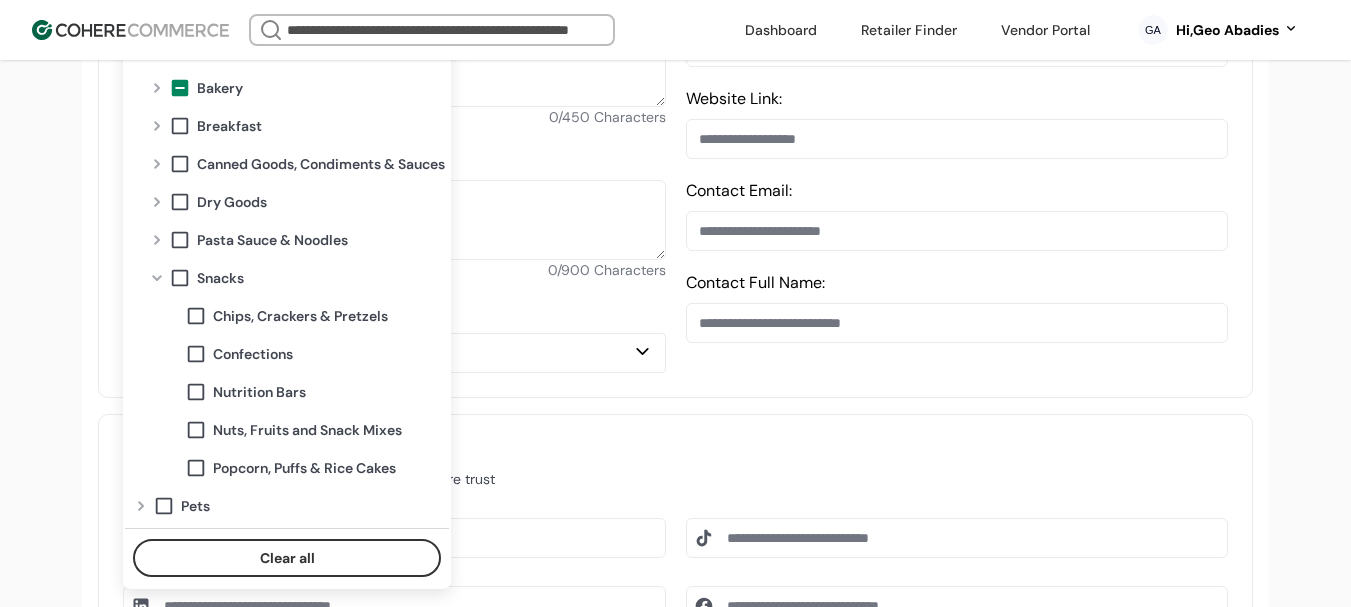 scroll, scrollTop: 276, scrollLeft: 0, axis: vertical 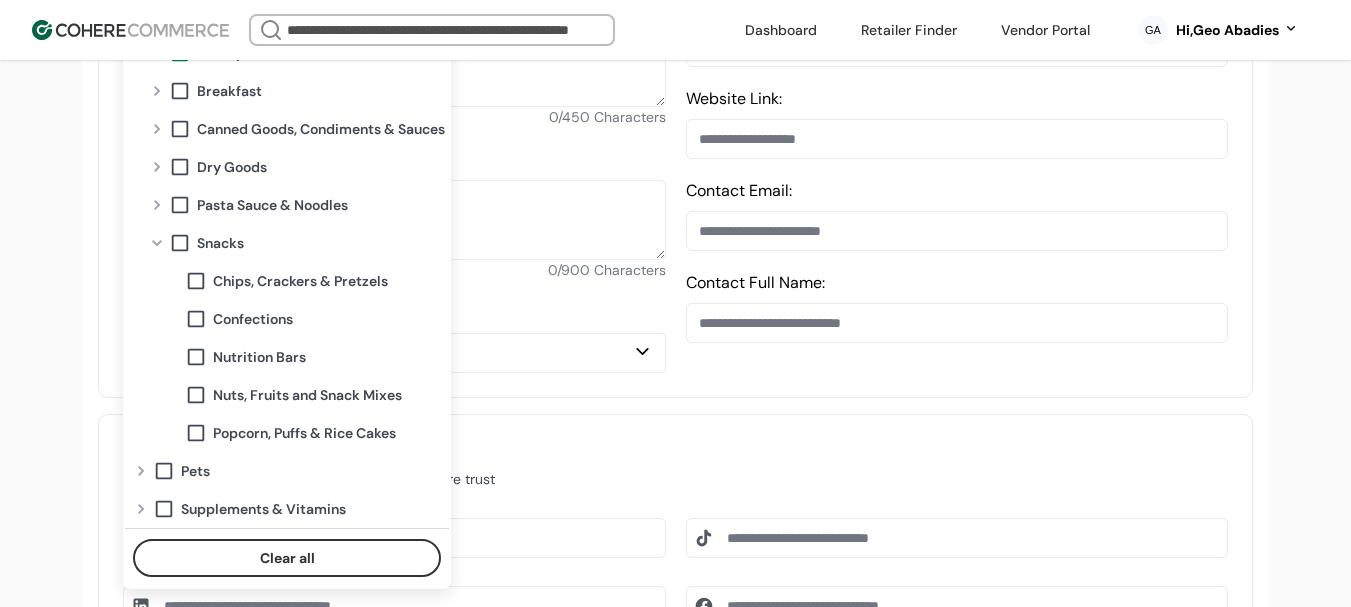 click at bounding box center [196, 319] 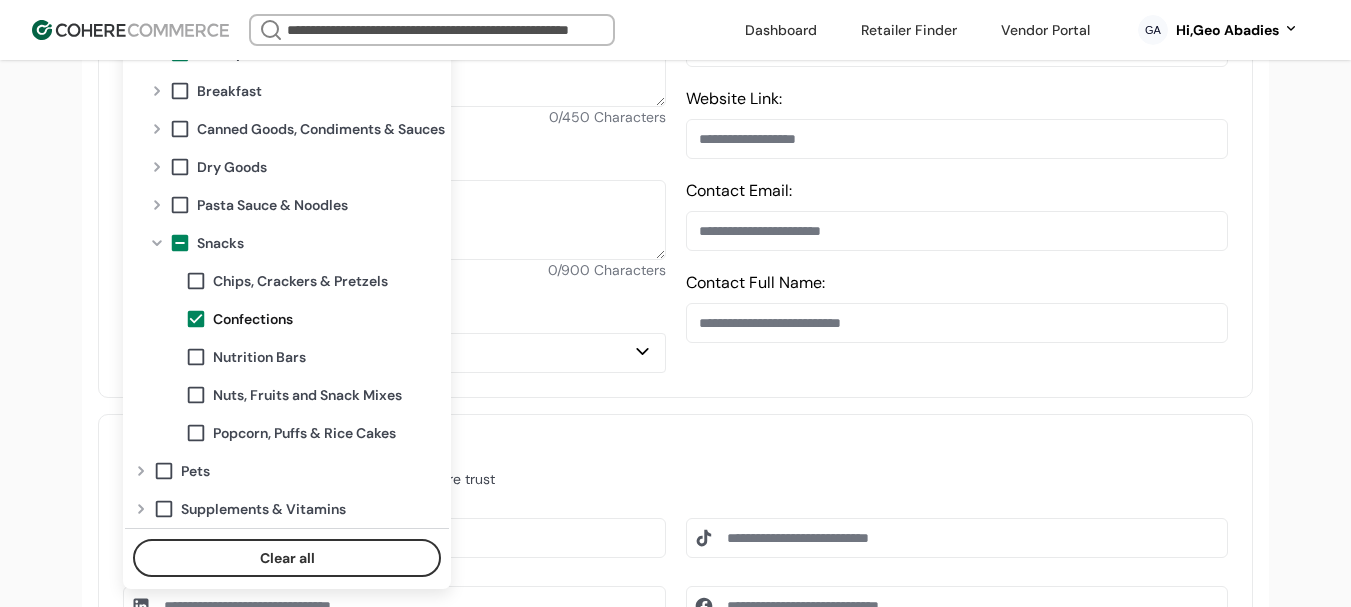 click on "**********" at bounding box center [675, 624] 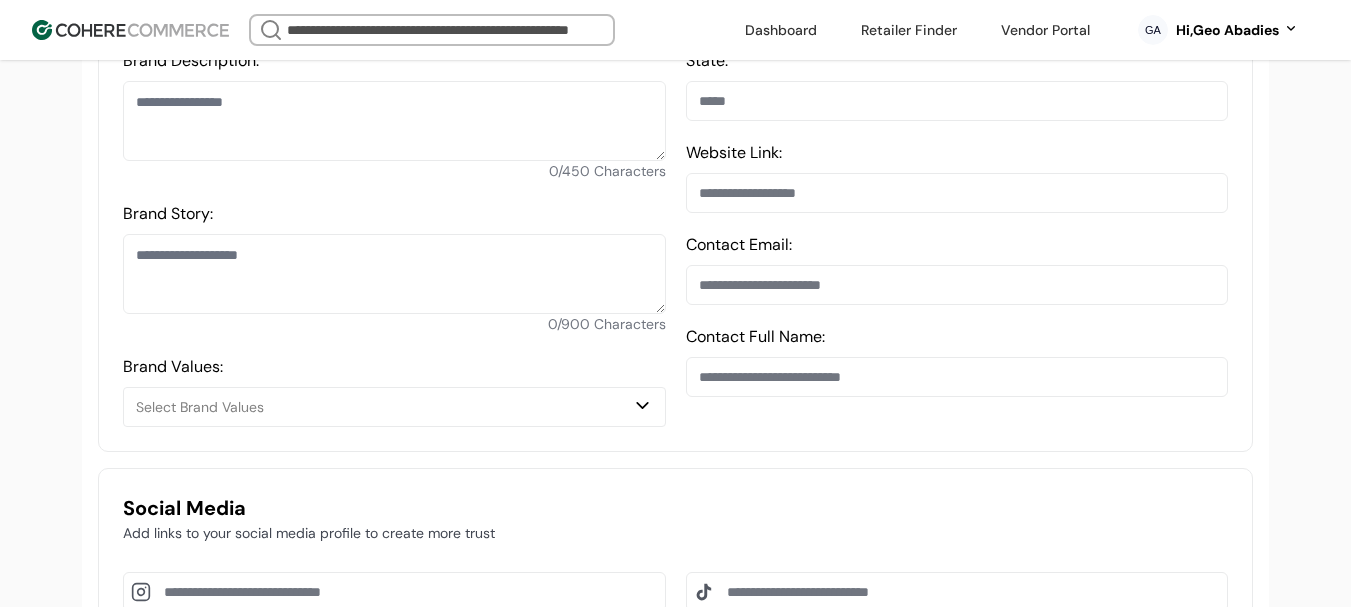 scroll, scrollTop: 637, scrollLeft: 0, axis: vertical 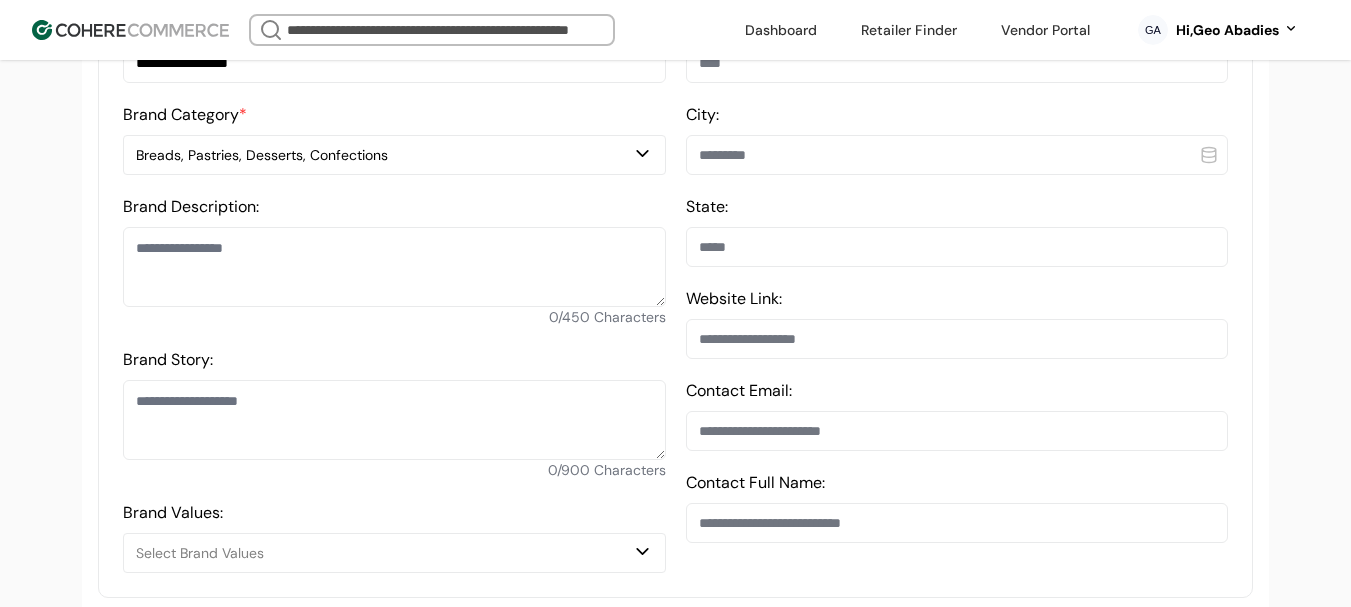 click at bounding box center (394, 267) 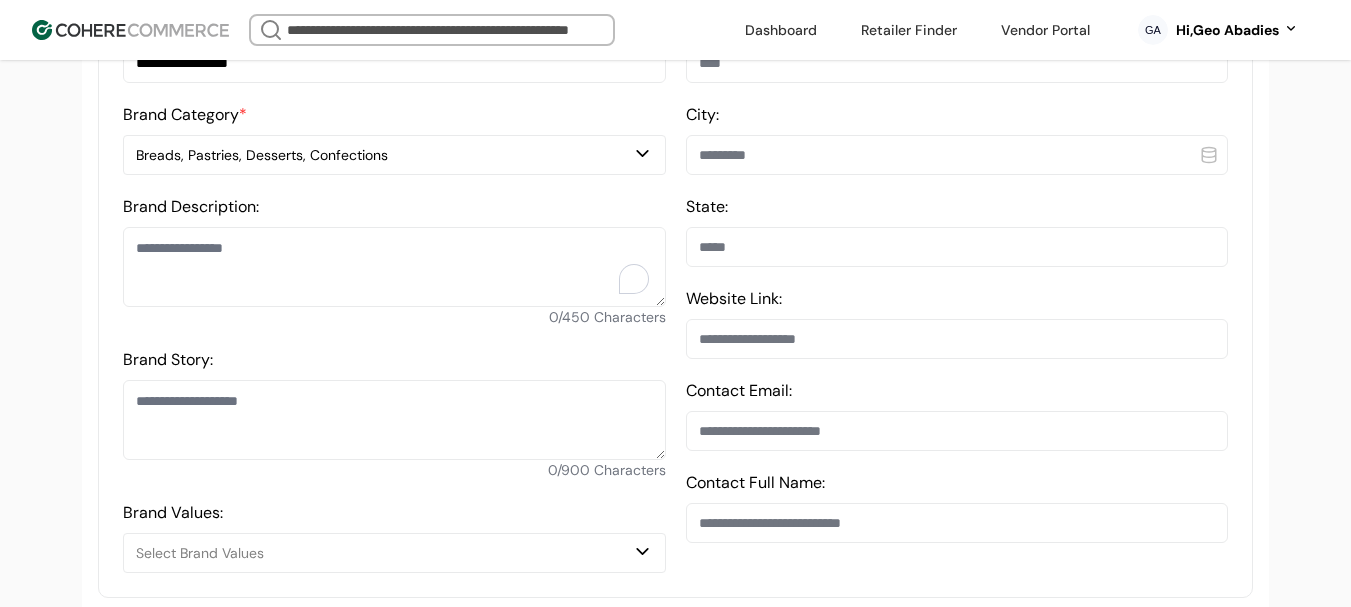 paste on "**********" 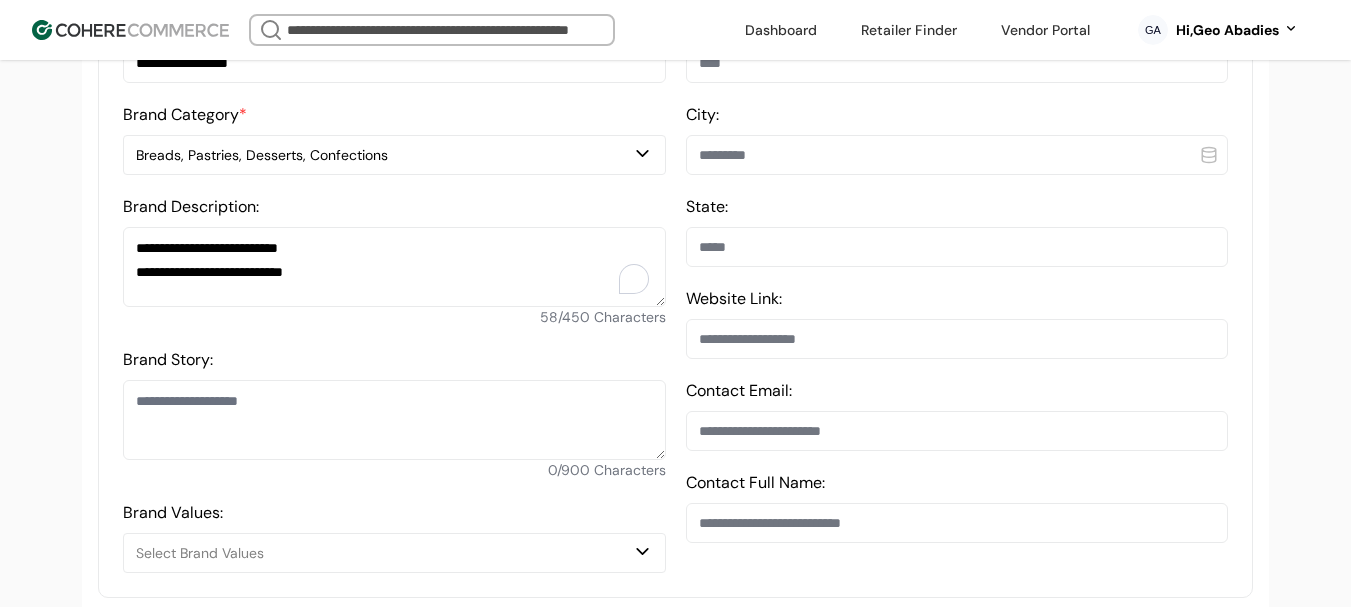 type on "**********" 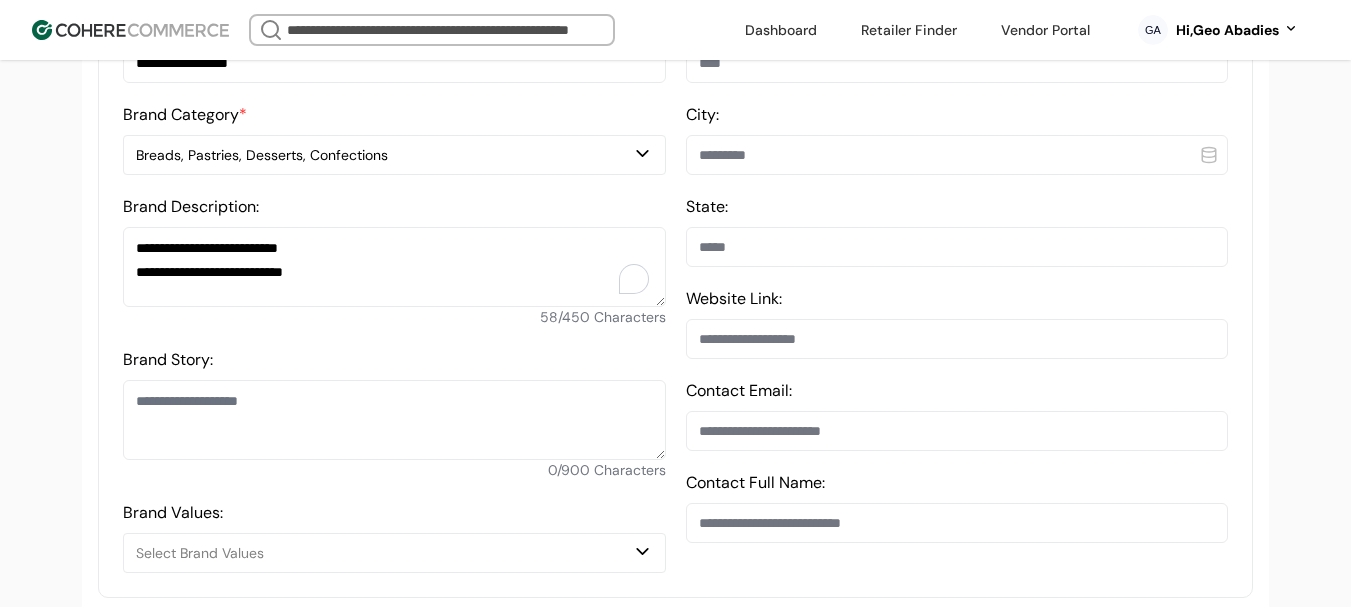 click on "Brand Story:" at bounding box center [394, 420] 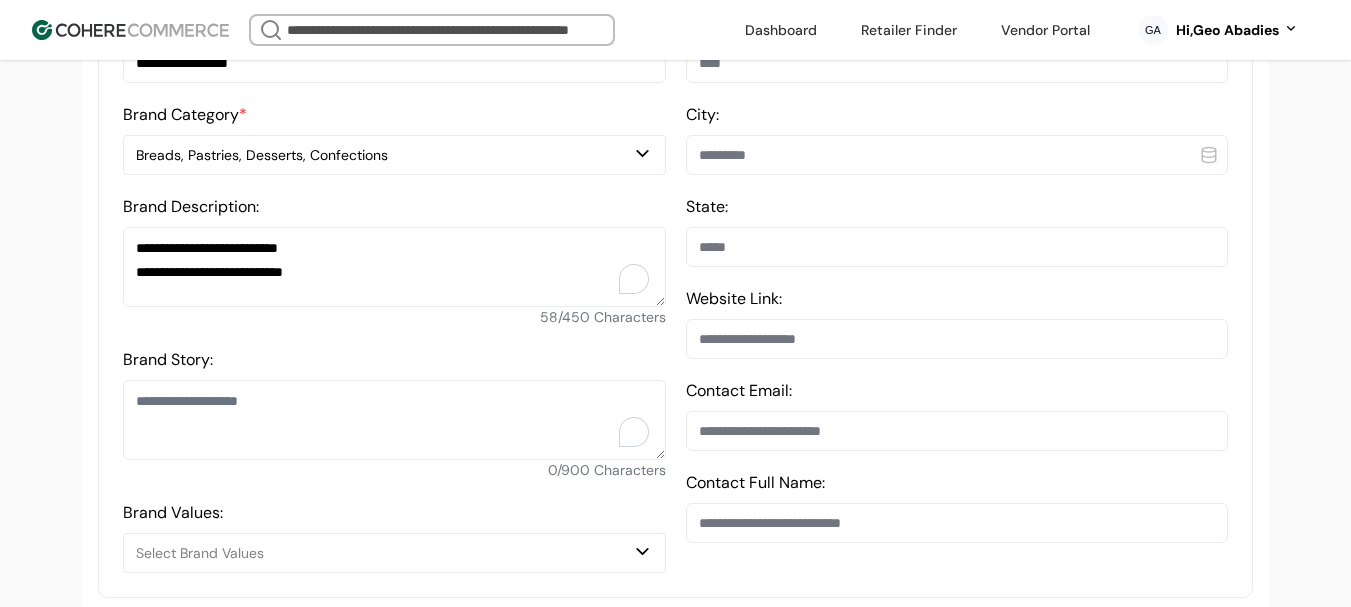 paste on "**********" 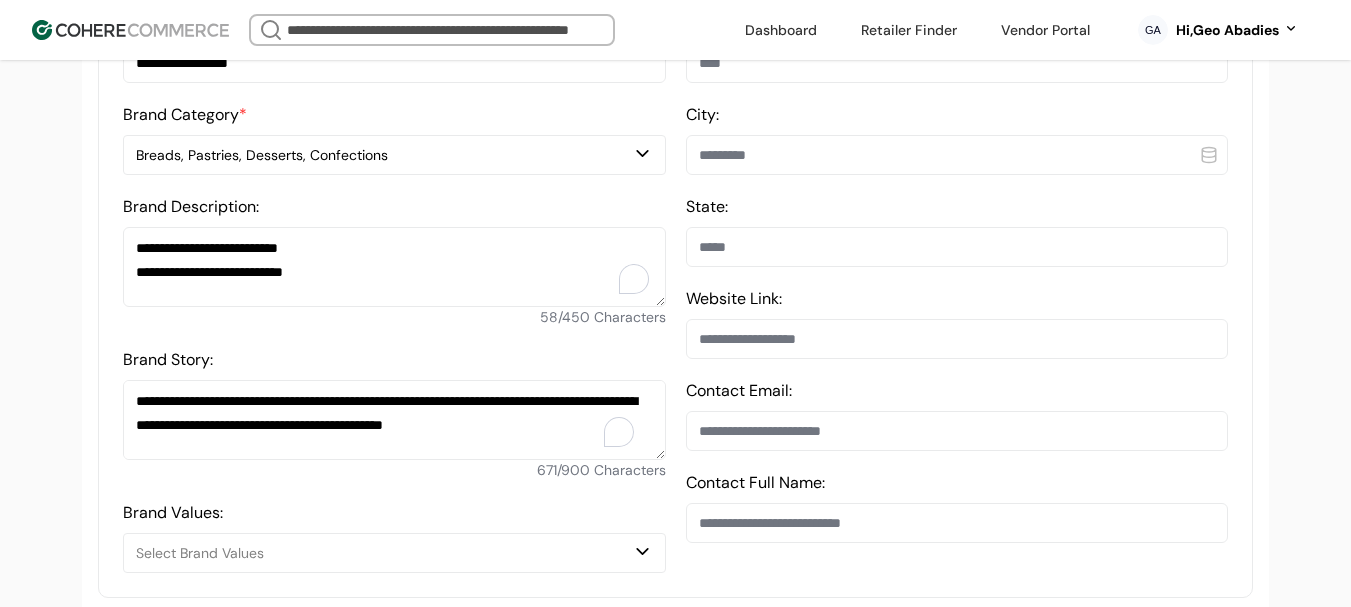 scroll, scrollTop: 215, scrollLeft: 0, axis: vertical 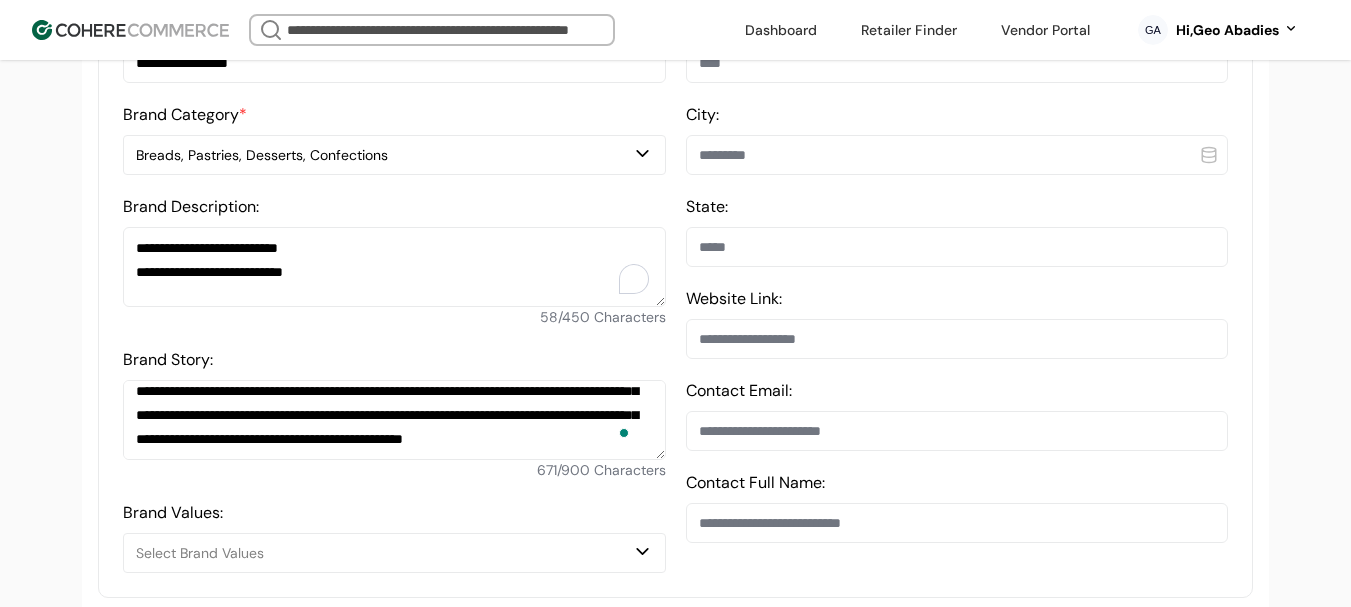 type on "**********" 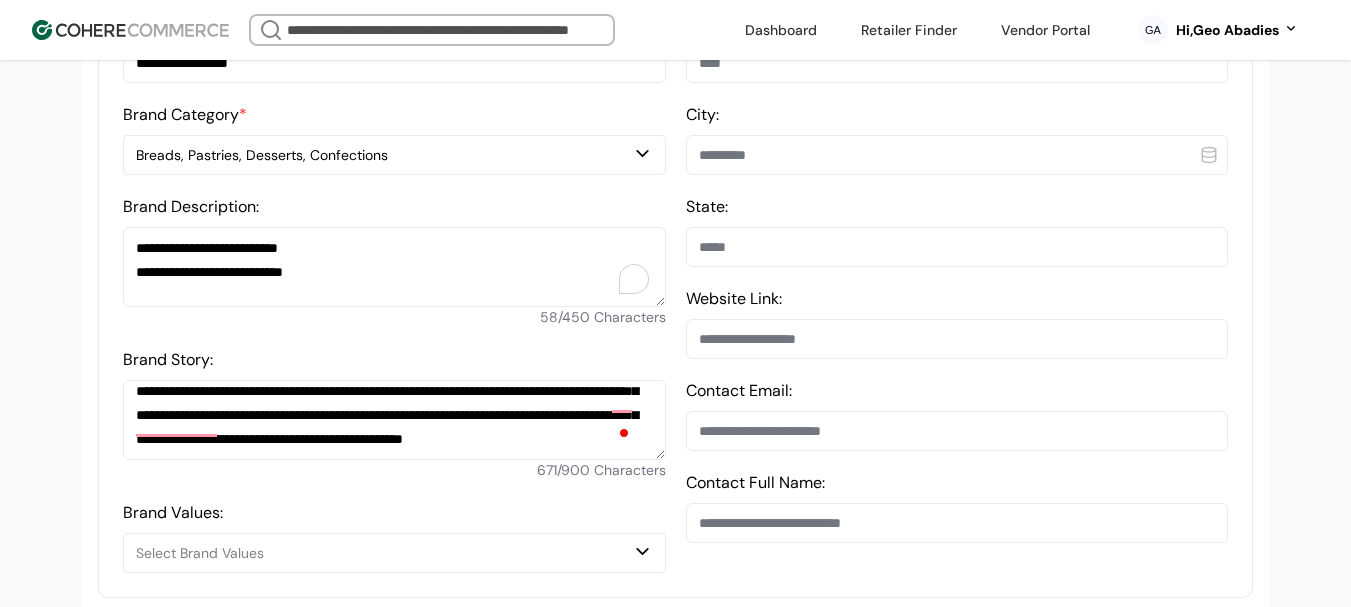 click on "**********" at bounding box center (675, 824) 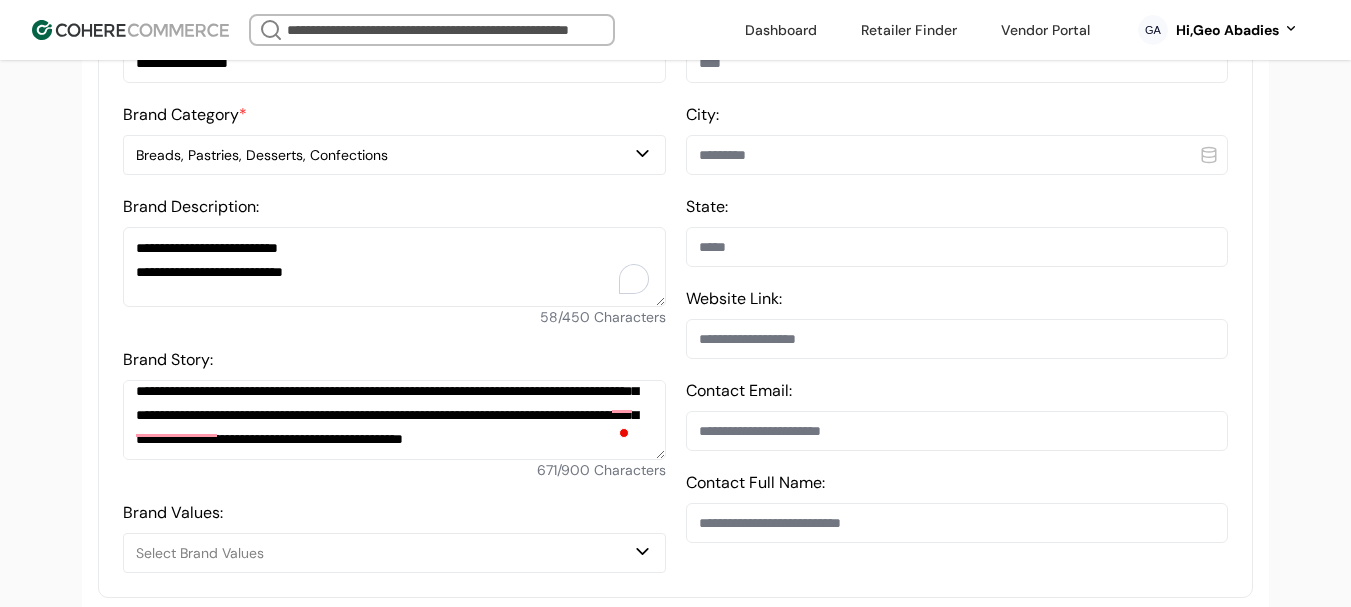 scroll, scrollTop: 537, scrollLeft: 0, axis: vertical 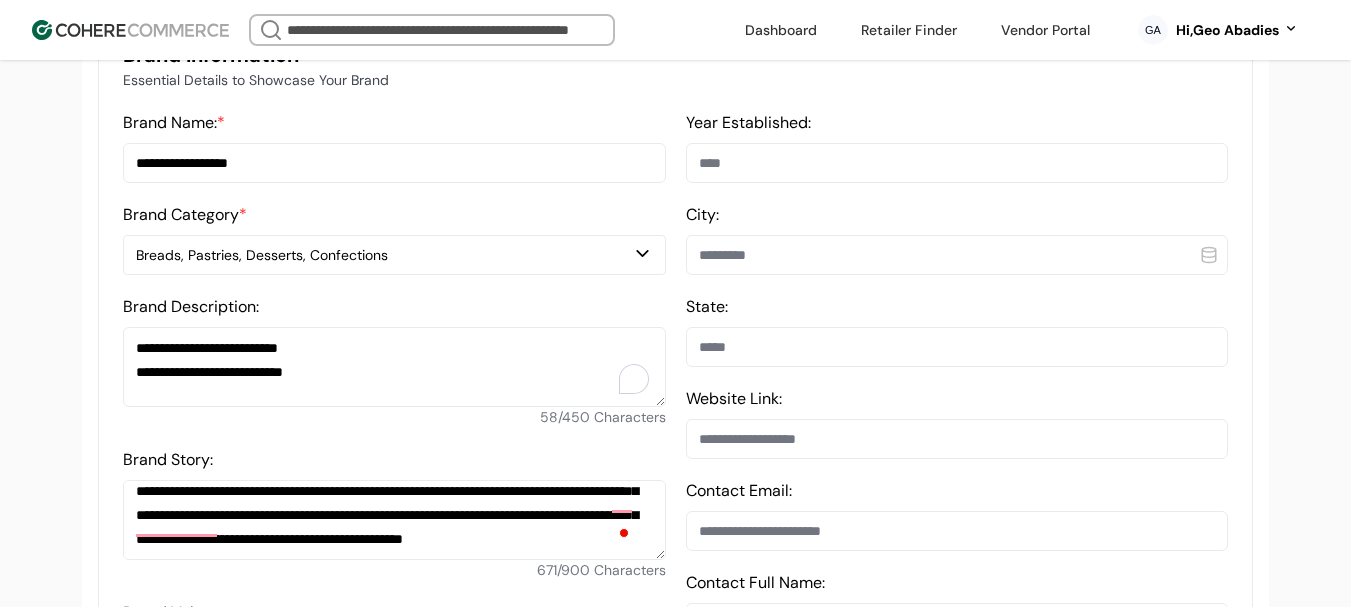 click at bounding box center [957, 255] 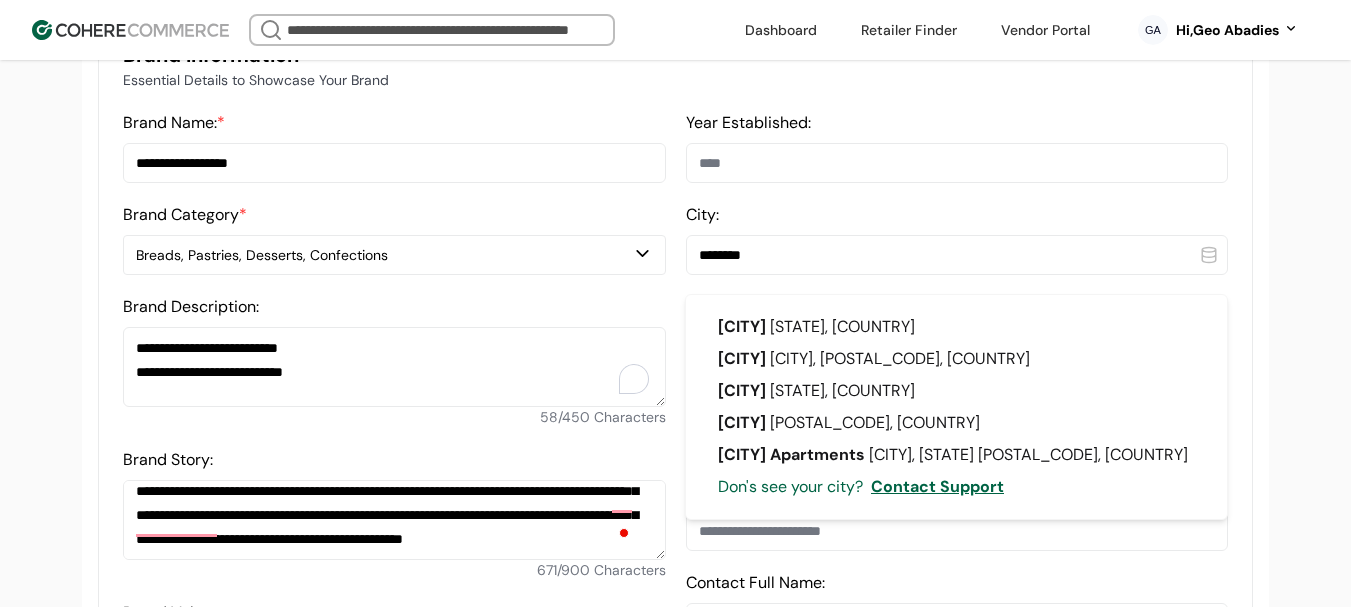 type on "********" 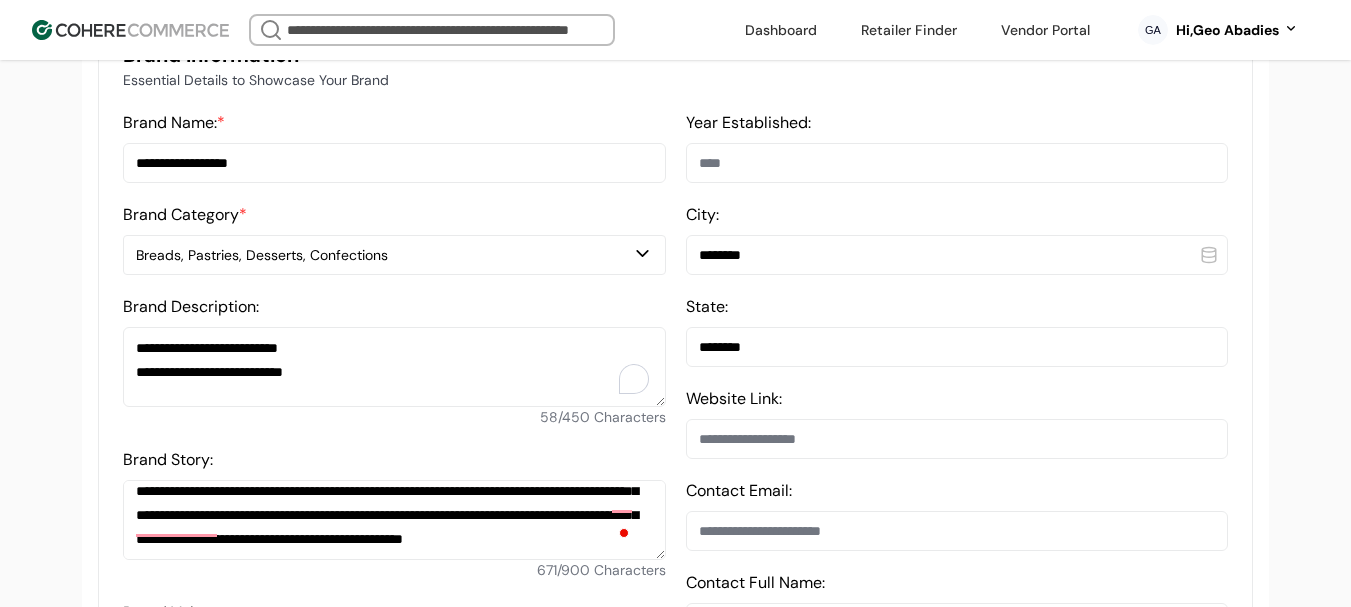 click at bounding box center (957, 439) 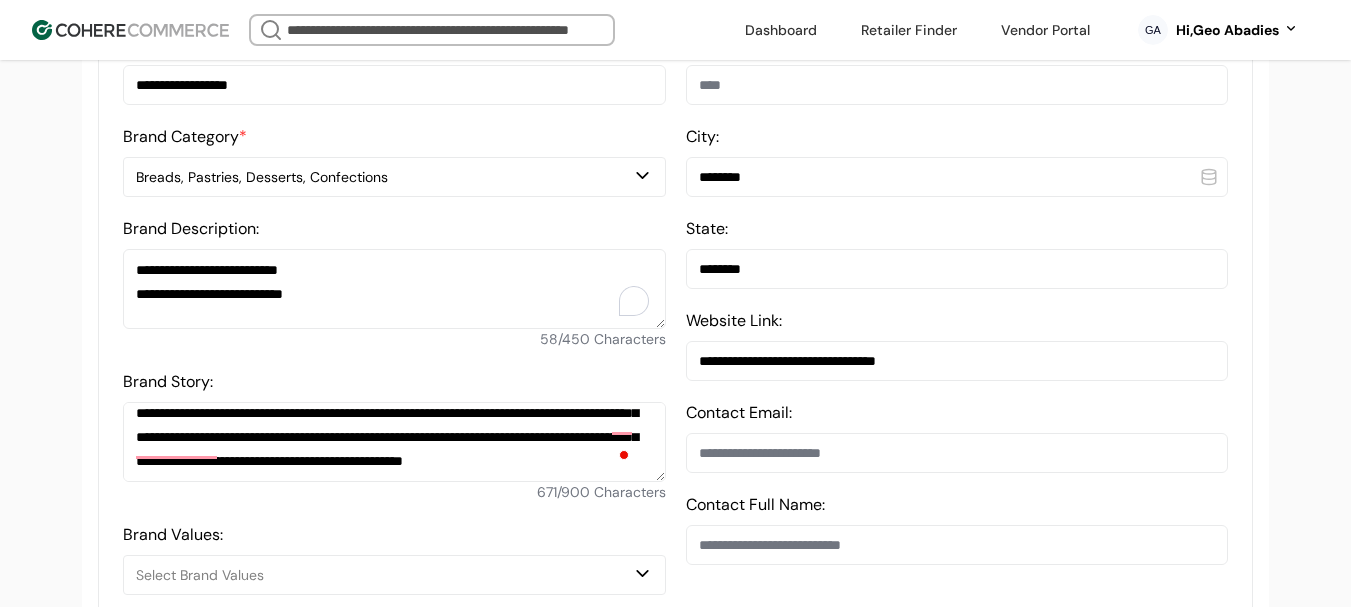 scroll, scrollTop: 737, scrollLeft: 0, axis: vertical 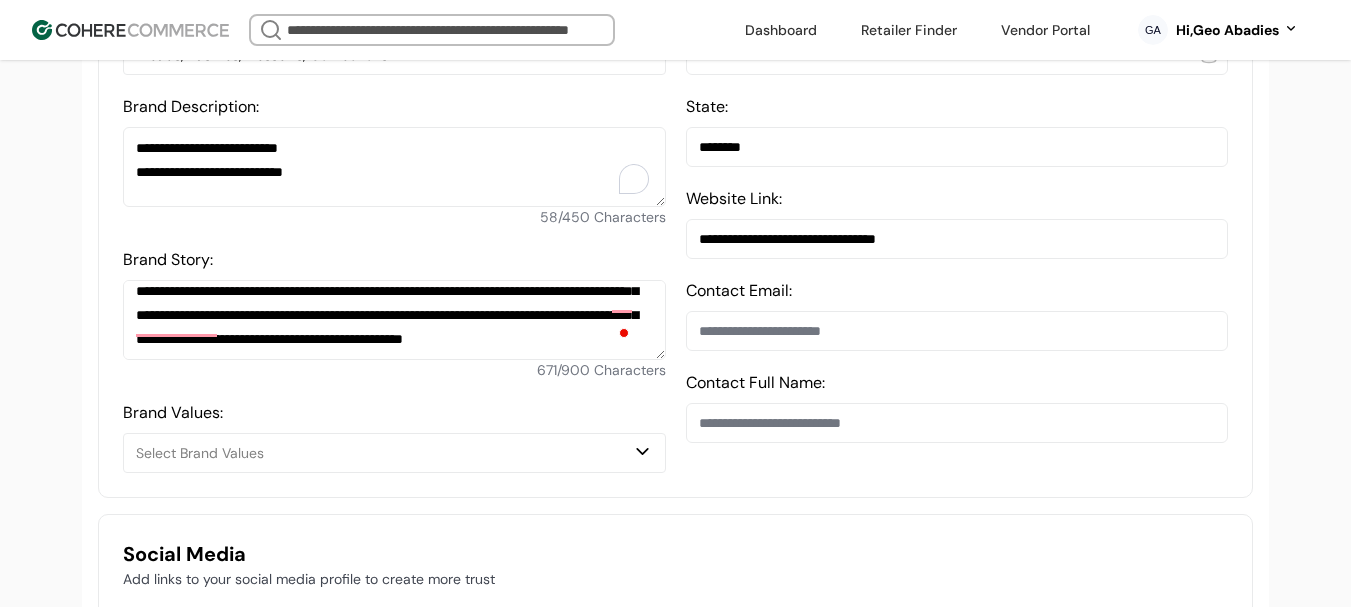 type on "**********" 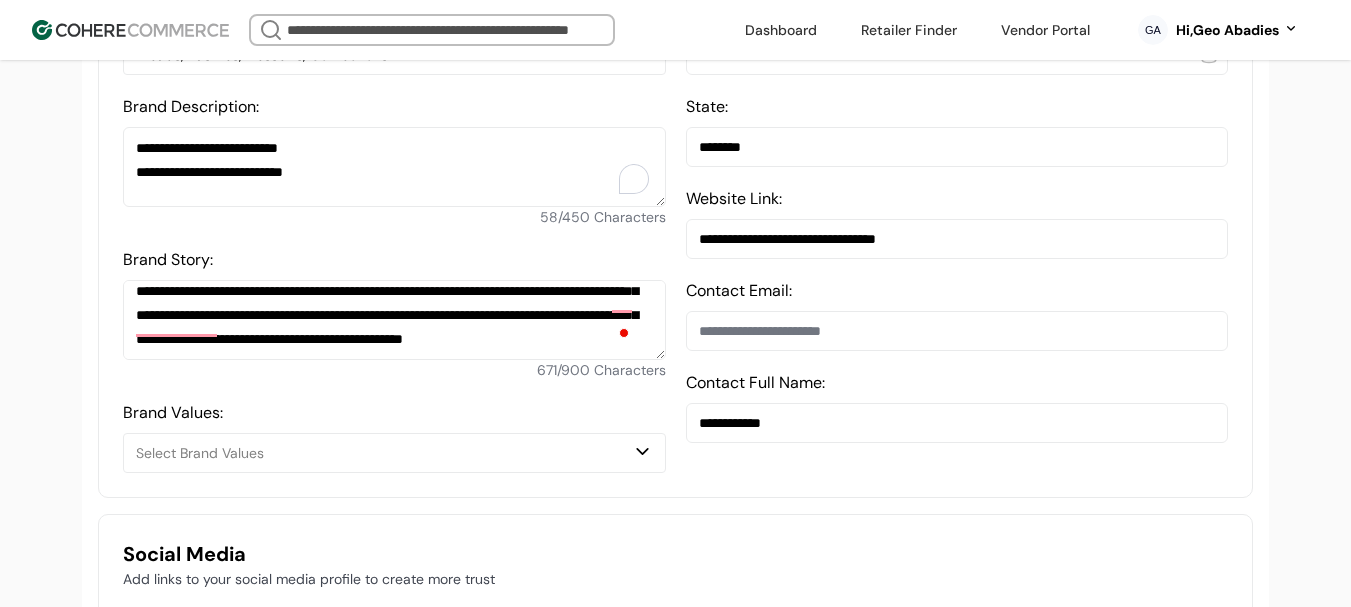 type on "**********" 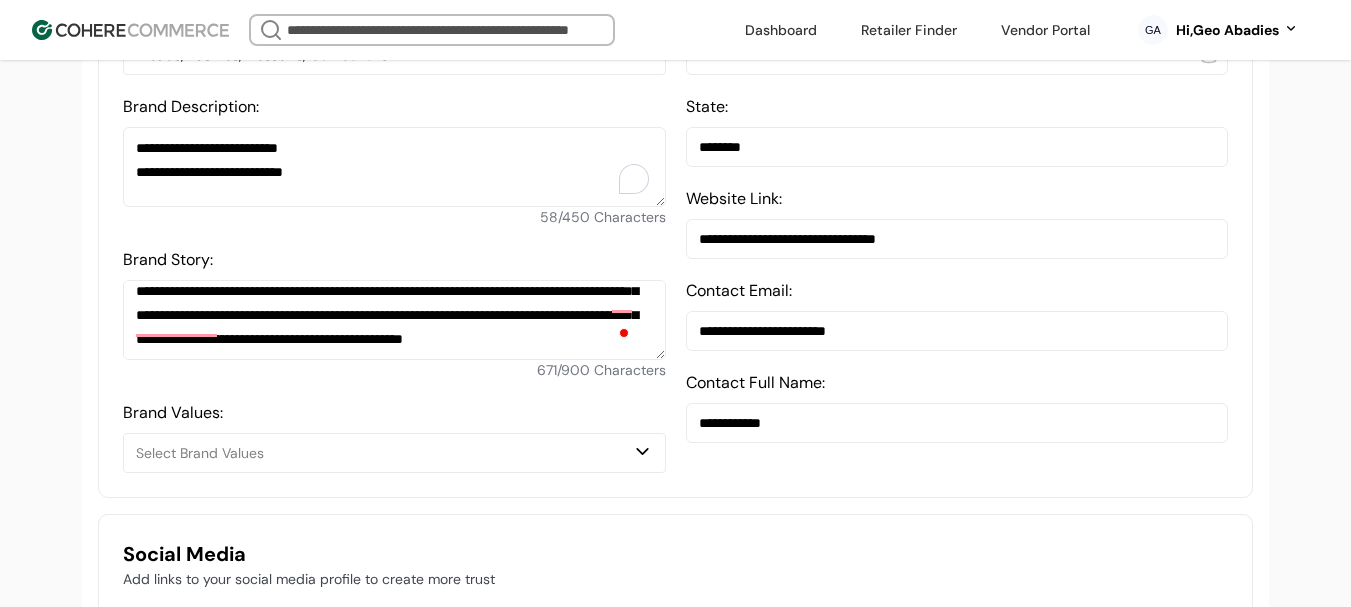 type on "**********" 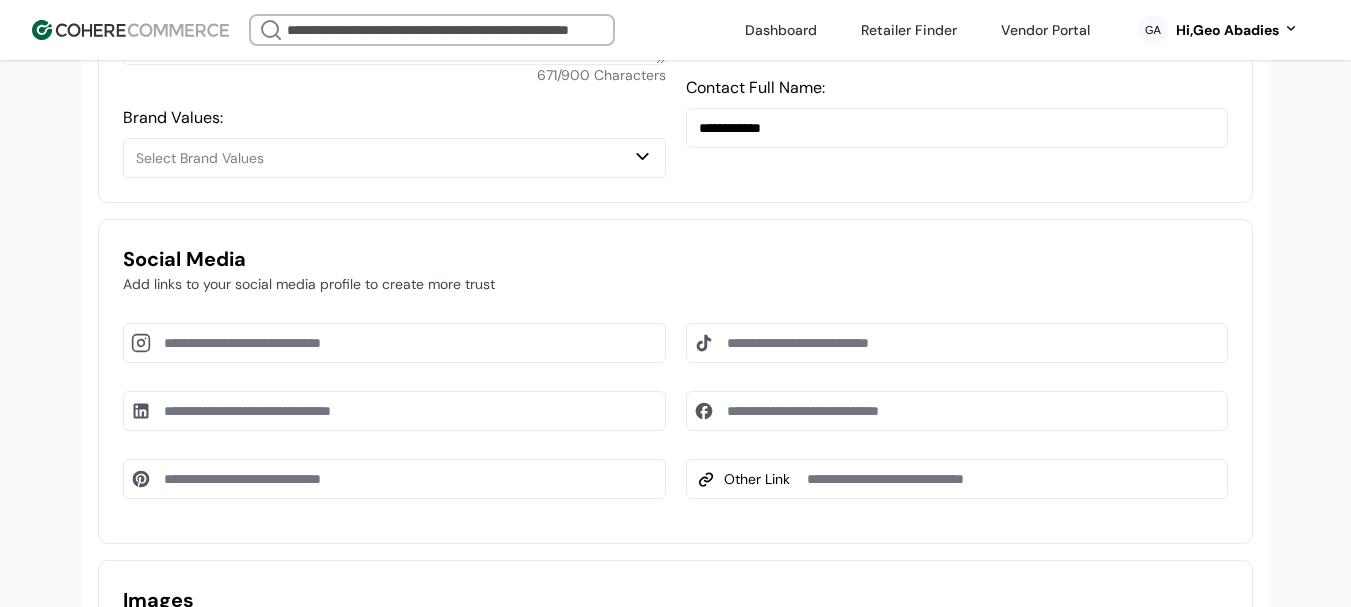 scroll, scrollTop: 1137, scrollLeft: 0, axis: vertical 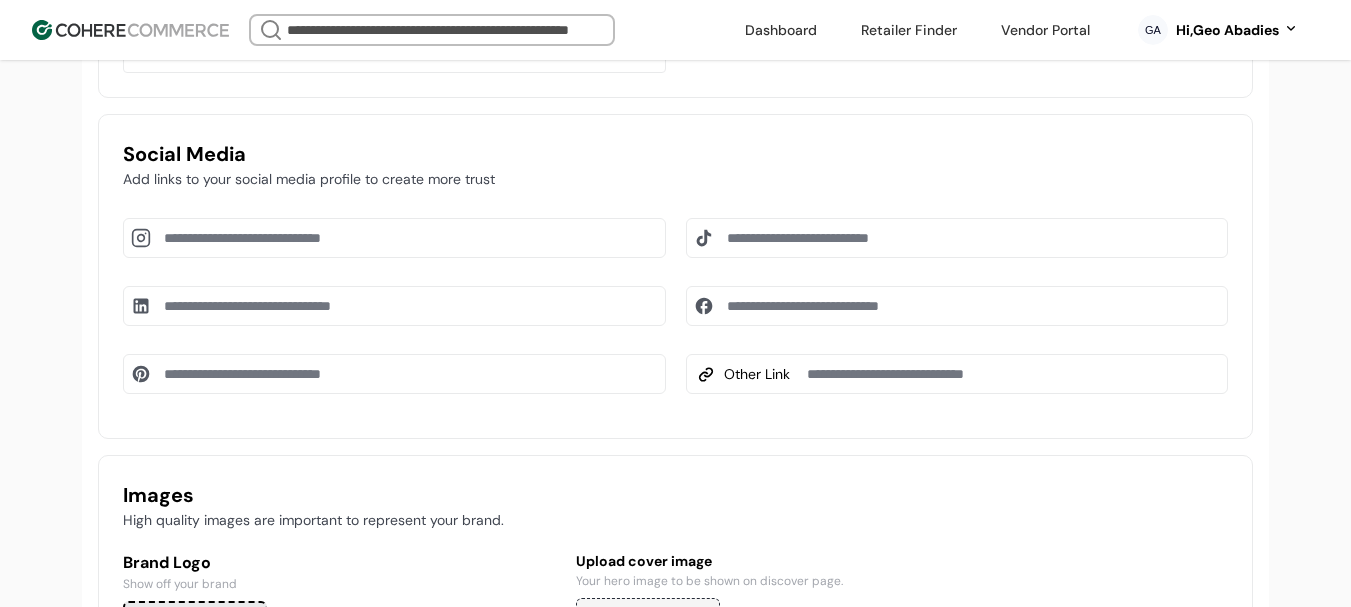 click at bounding box center (394, 238) 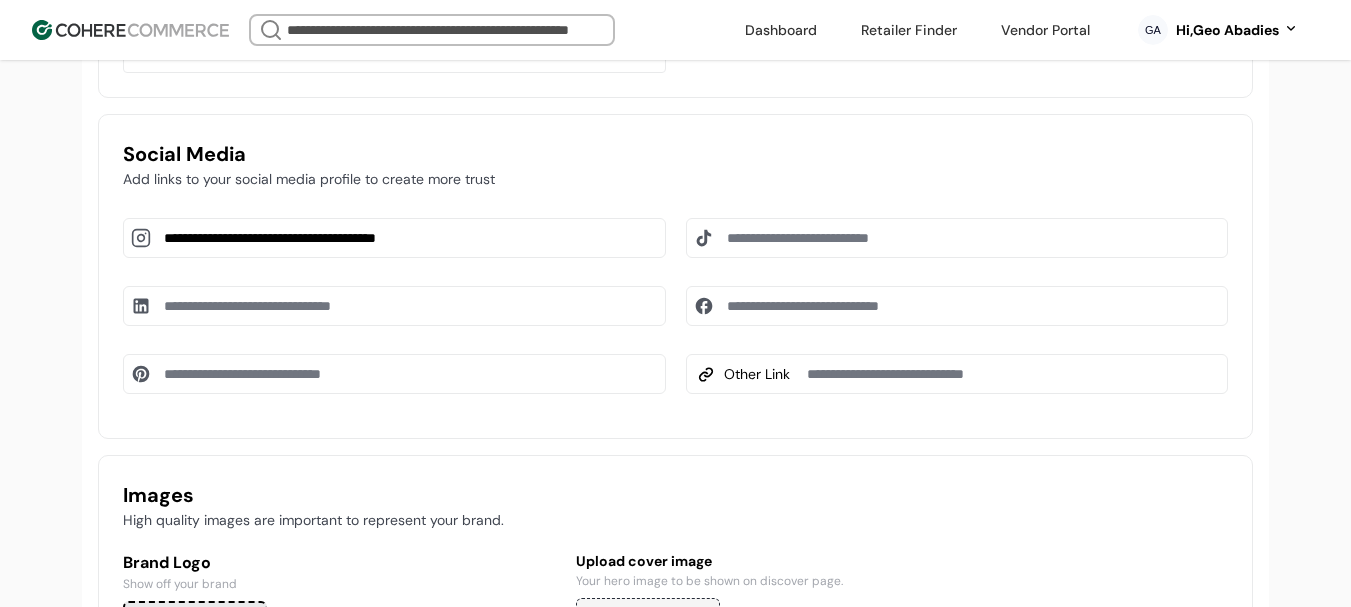 type on "**********" 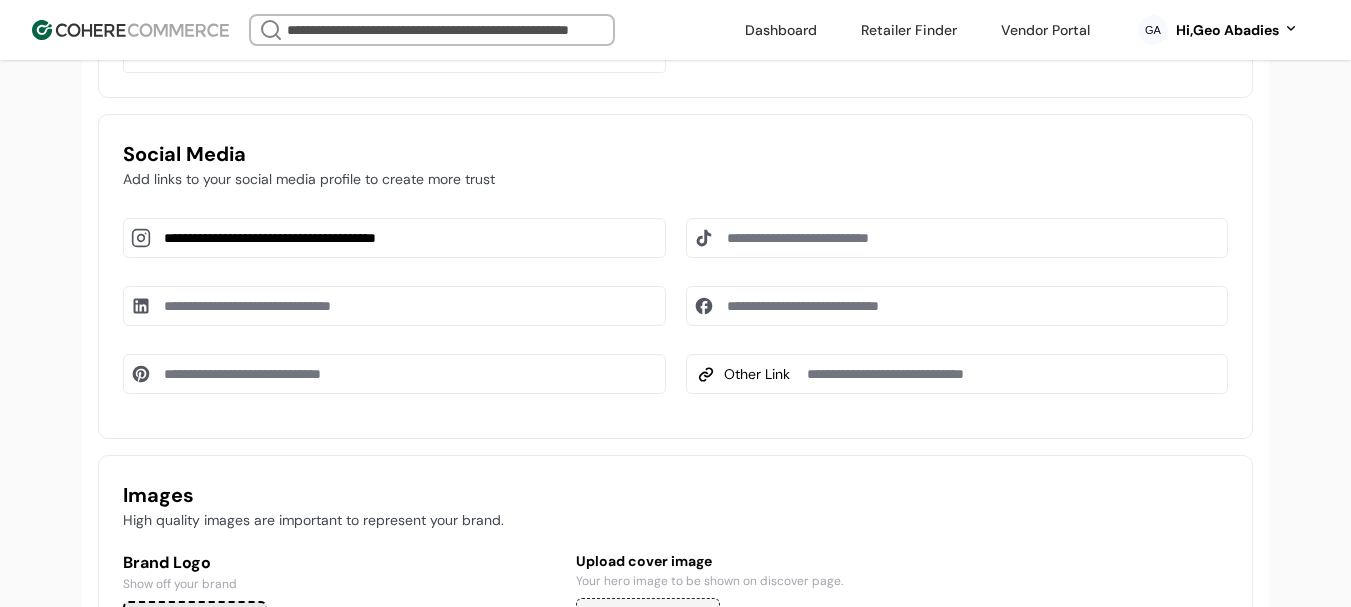click at bounding box center [957, 374] 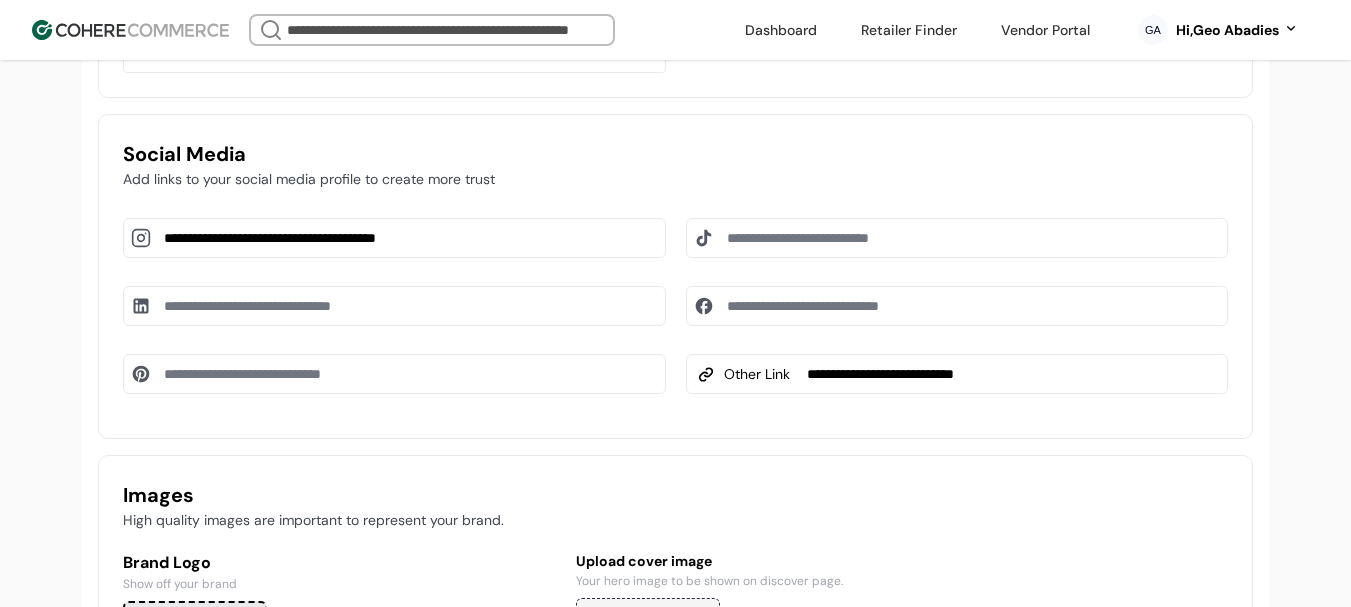 type on "**********" 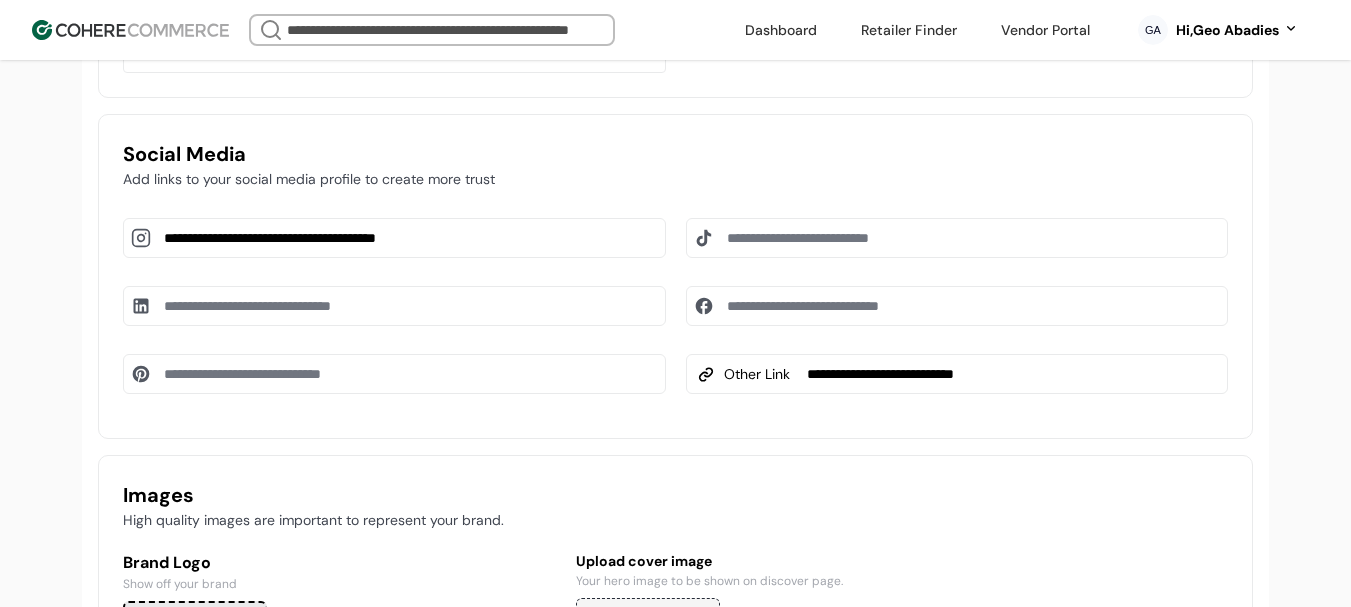 scroll, scrollTop: 1137, scrollLeft: 0, axis: vertical 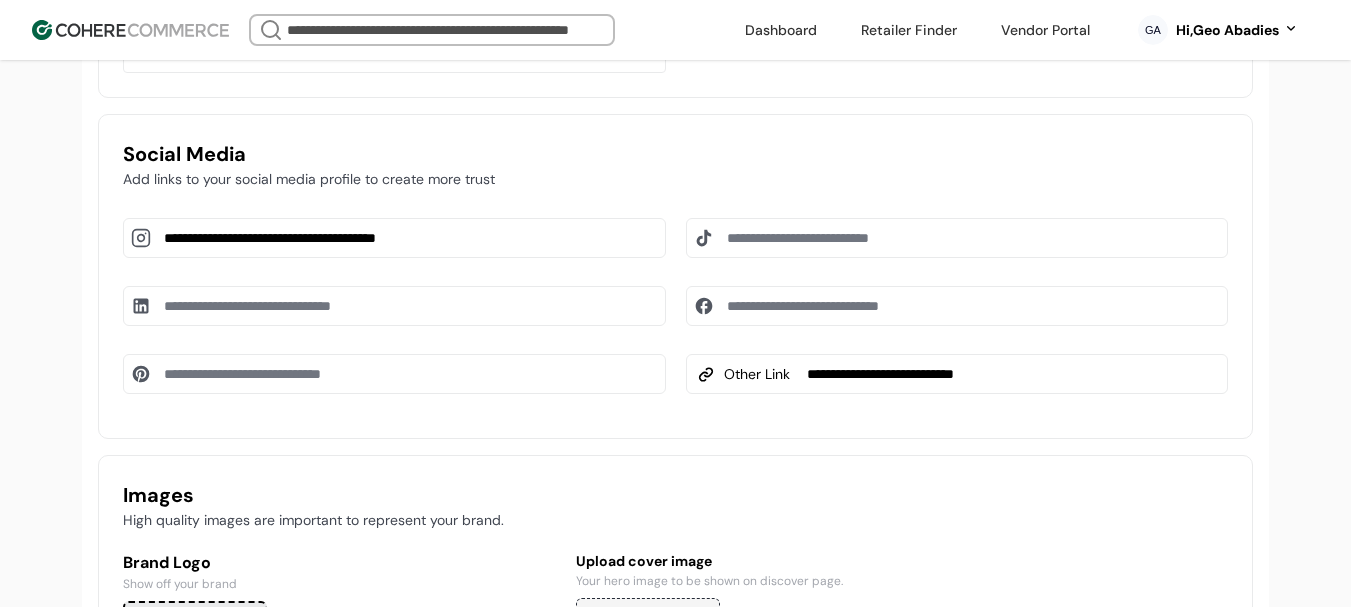 paste on "**********" 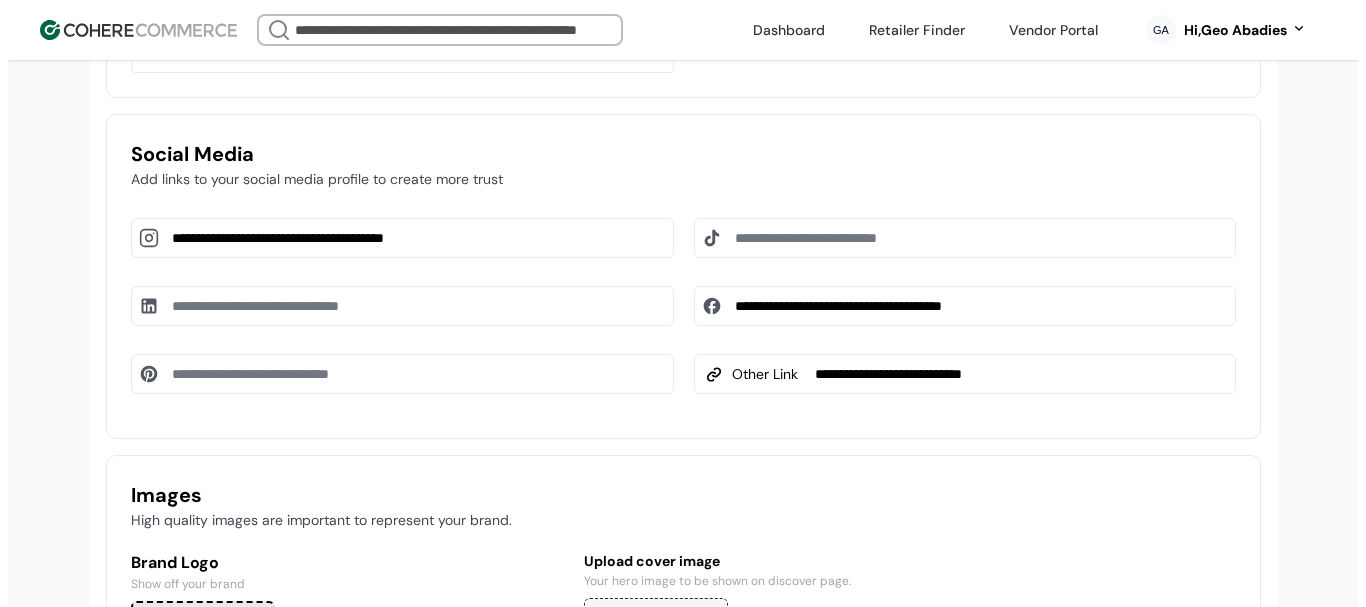 scroll, scrollTop: 1537, scrollLeft: 0, axis: vertical 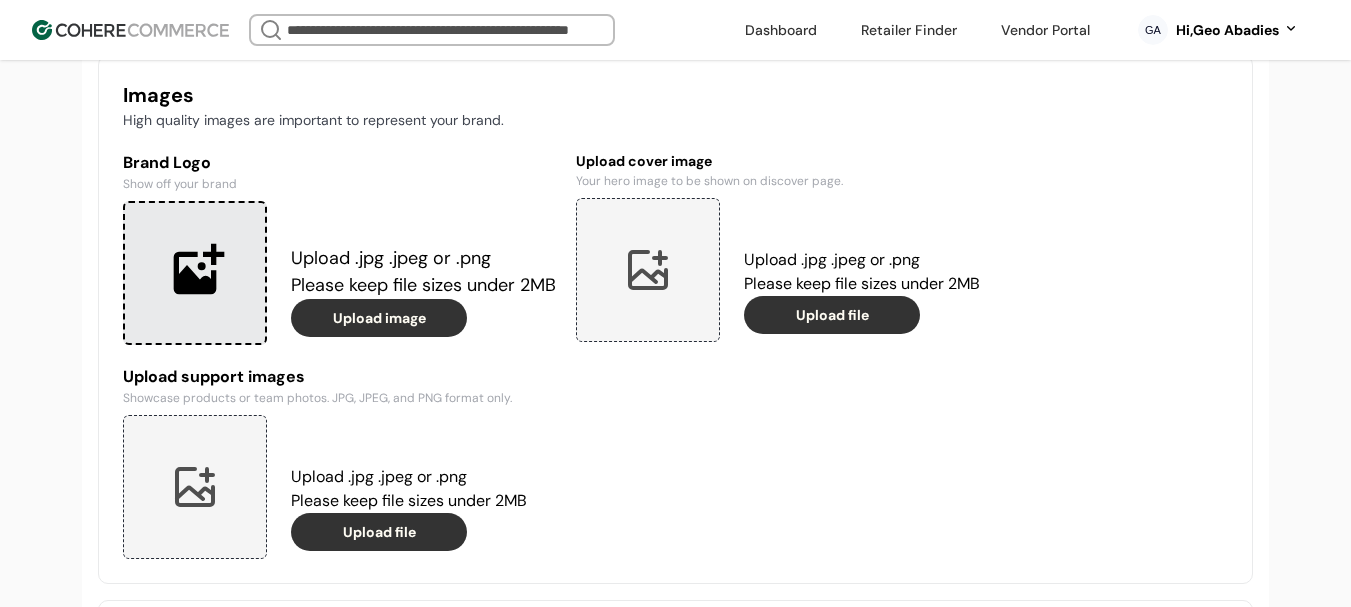 type on "**********" 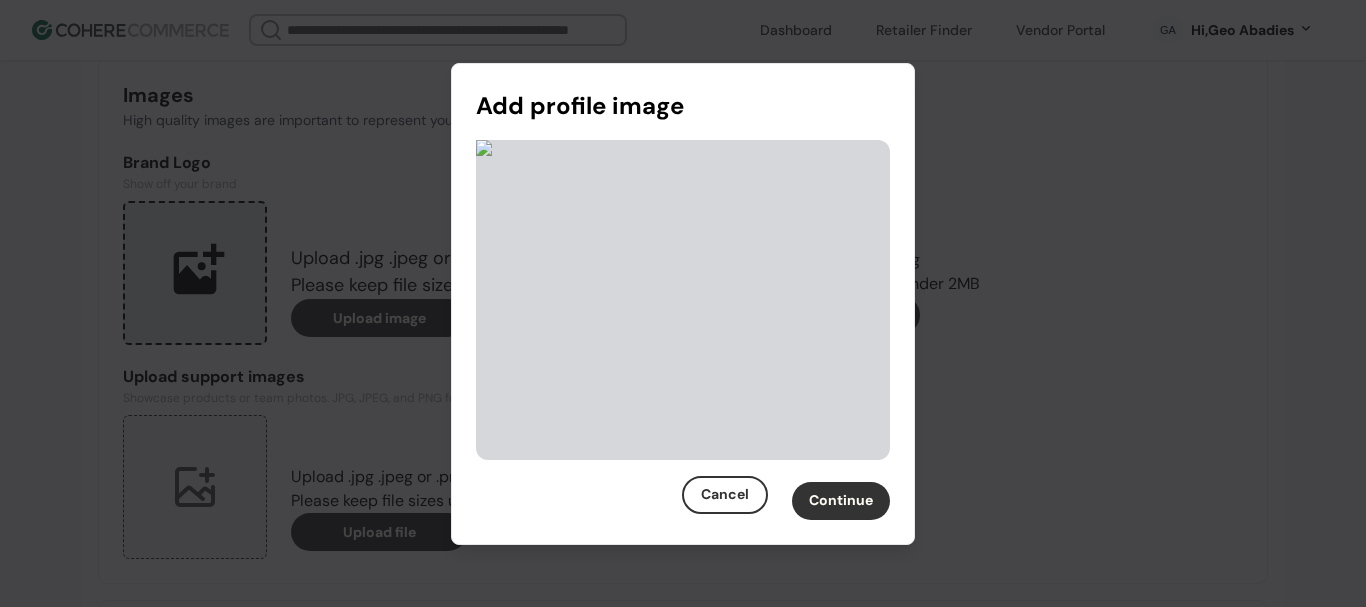 drag, startPoint x: 853, startPoint y: 525, endPoint x: 855, endPoint y: 515, distance: 10.198039 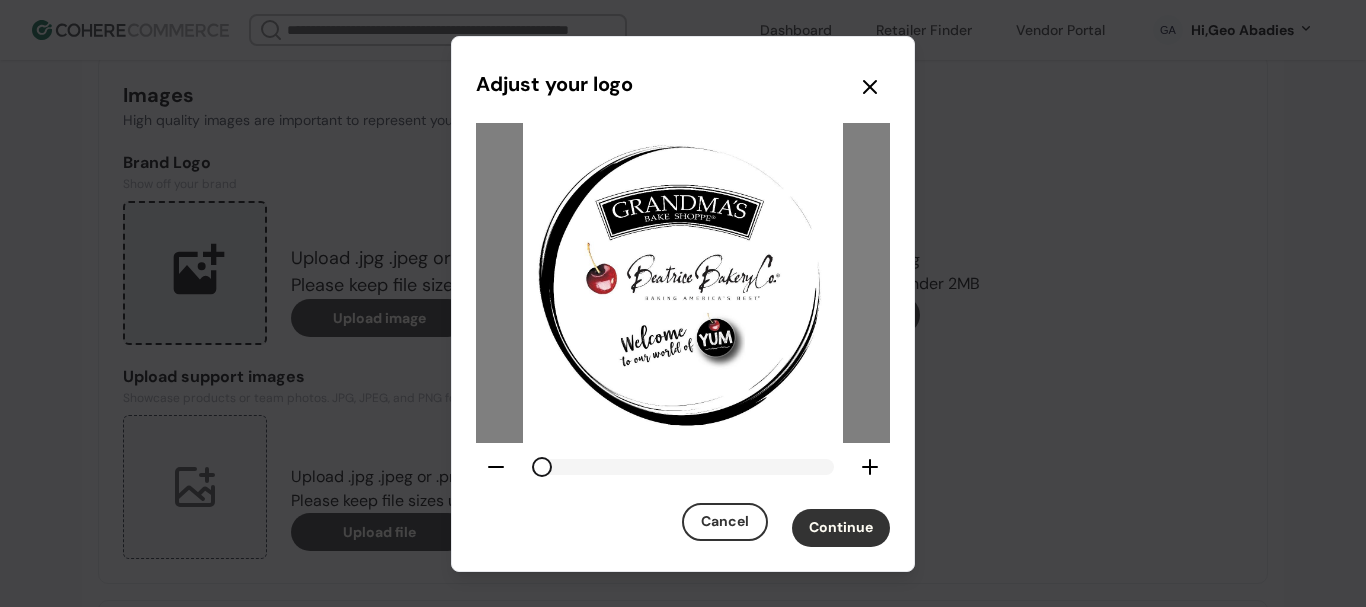 click on "Continue" at bounding box center (841, 528) 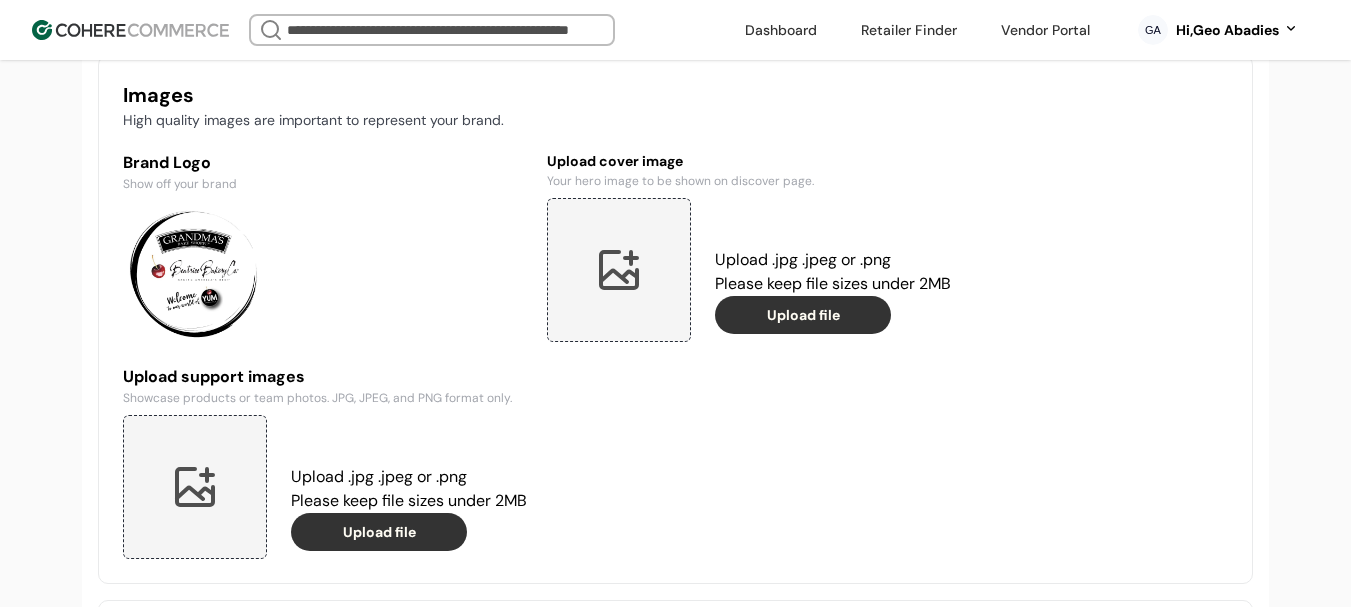 click at bounding box center [619, 270] 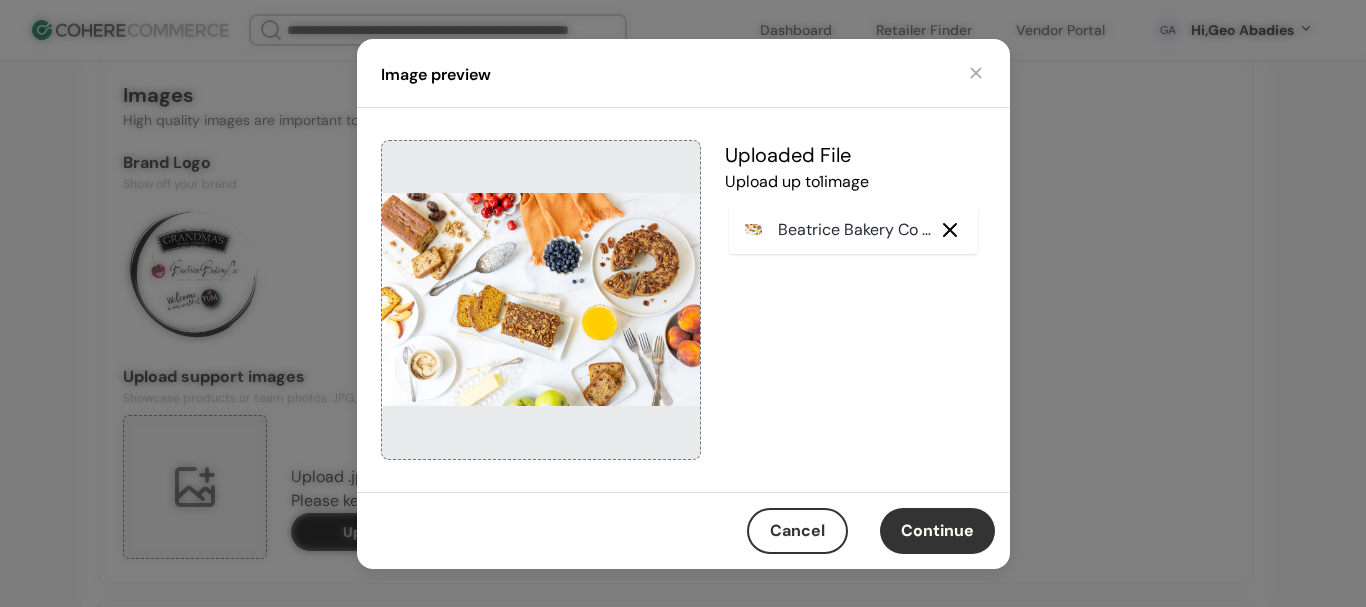 click on "Continue" at bounding box center (937, 531) 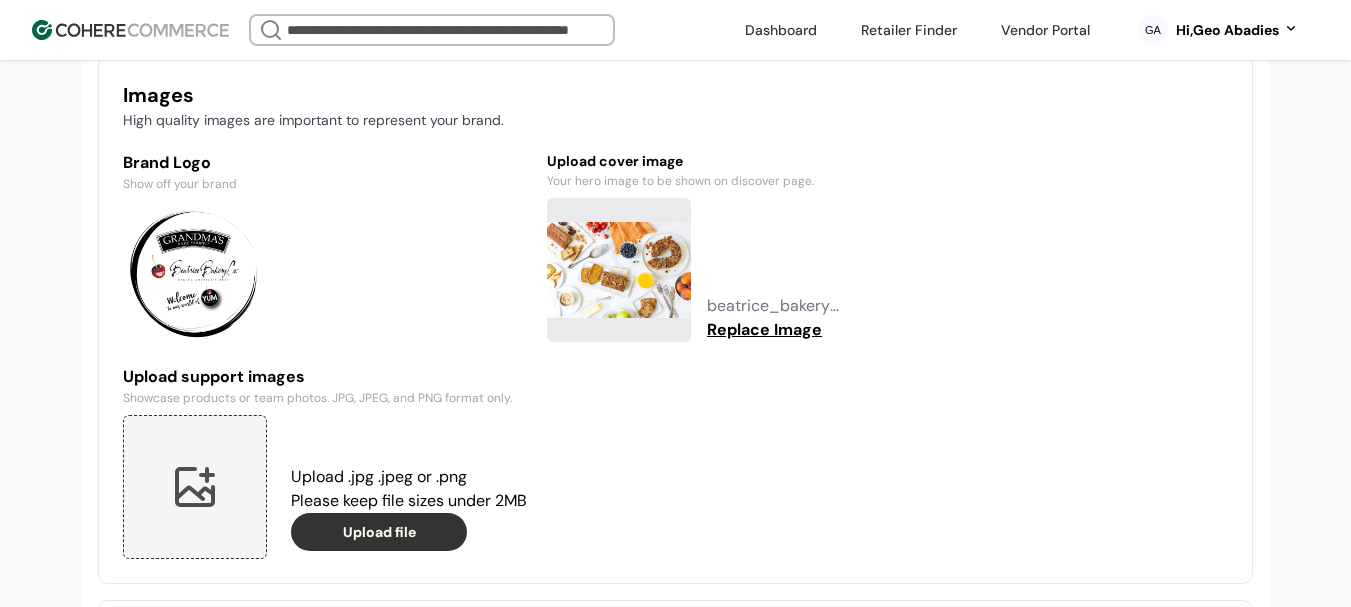 click at bounding box center (195, 487) 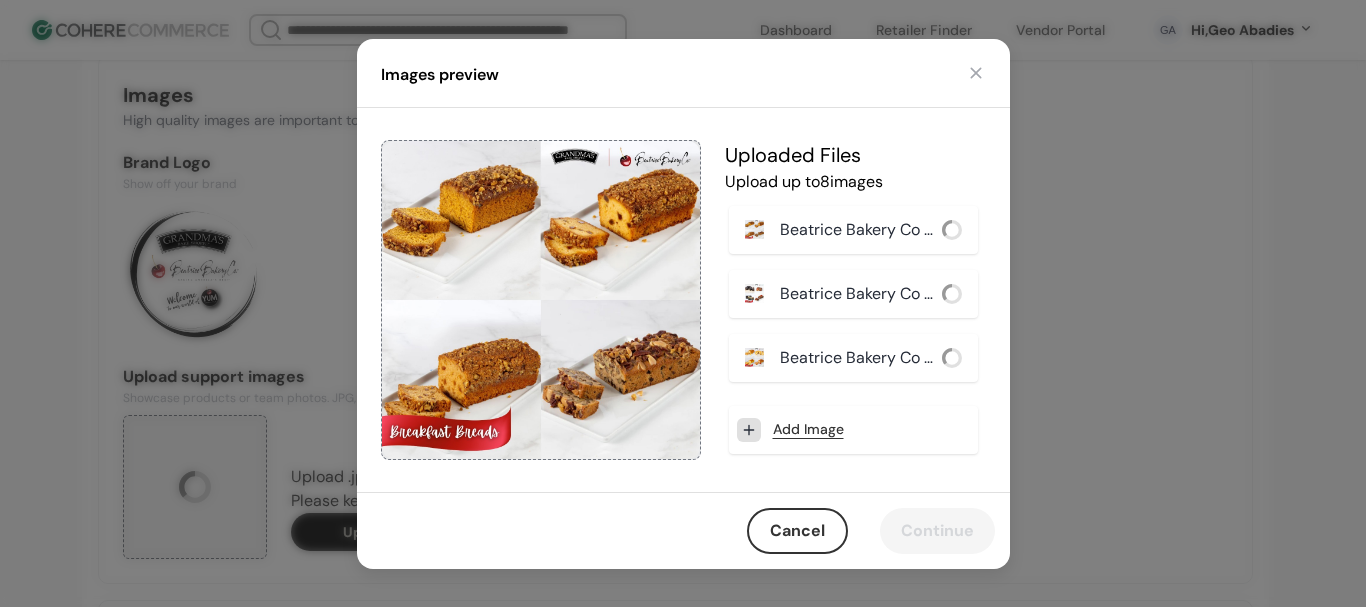 click on "Add Image" at bounding box center [808, 429] 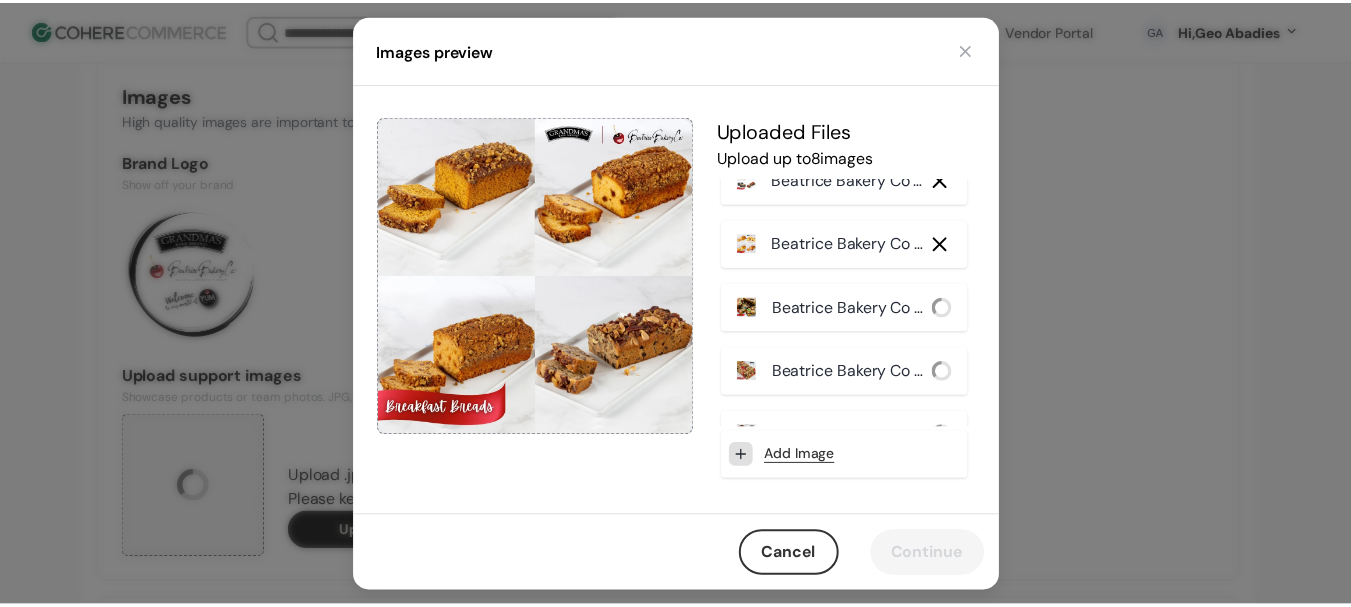 scroll, scrollTop: 206, scrollLeft: 0, axis: vertical 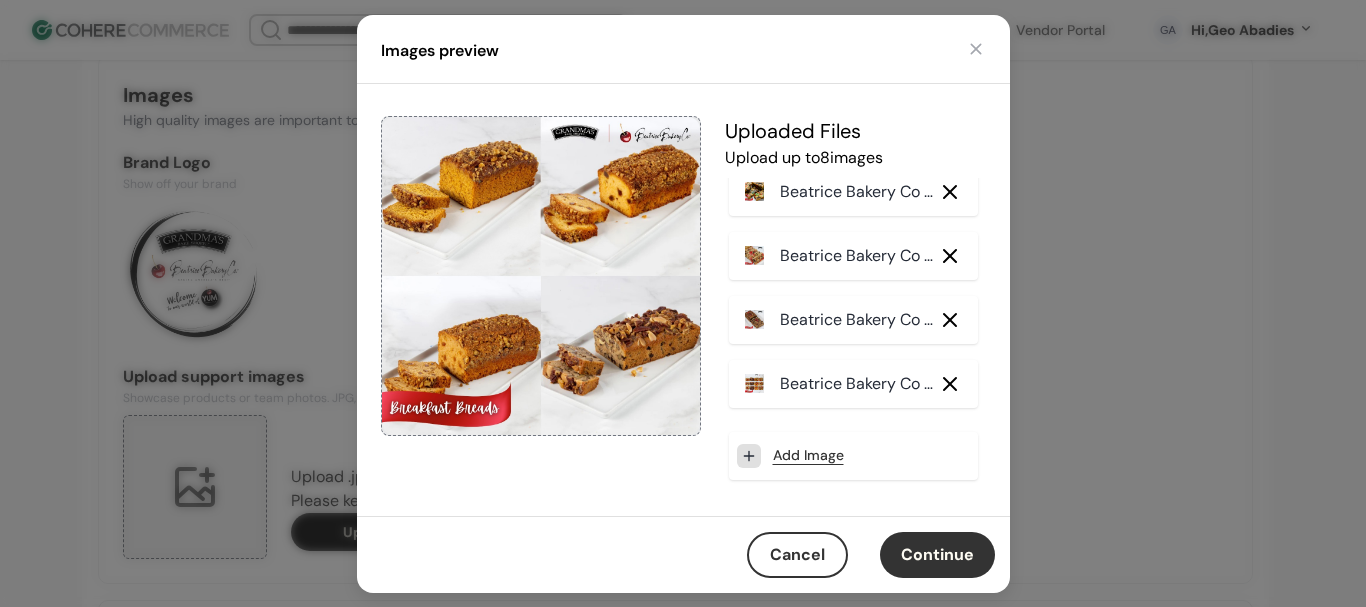 click on "Continue" at bounding box center (937, 555) 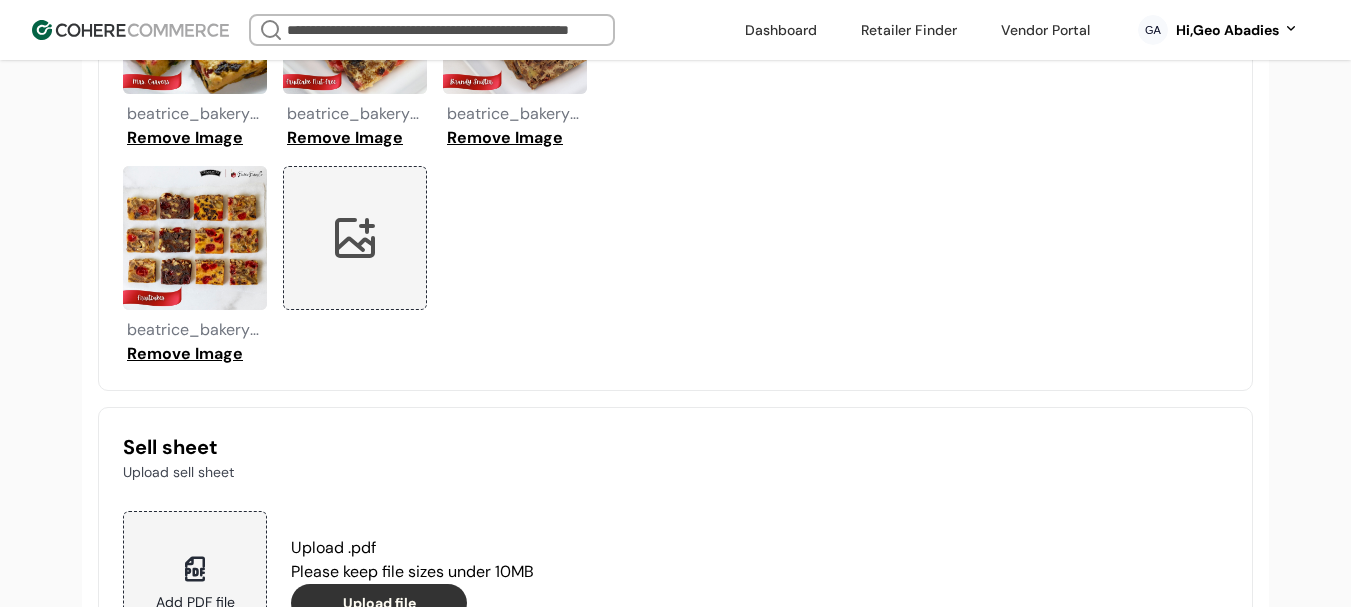 scroll, scrollTop: 2437, scrollLeft: 0, axis: vertical 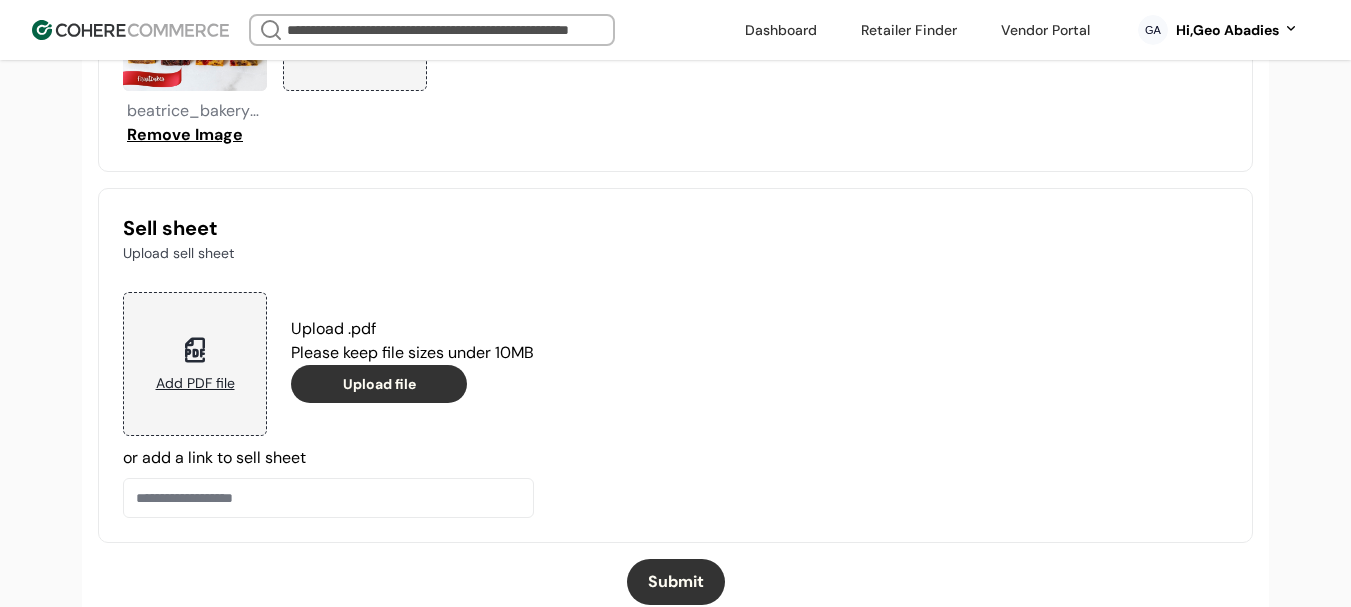 click on "Submit" at bounding box center (676, 582) 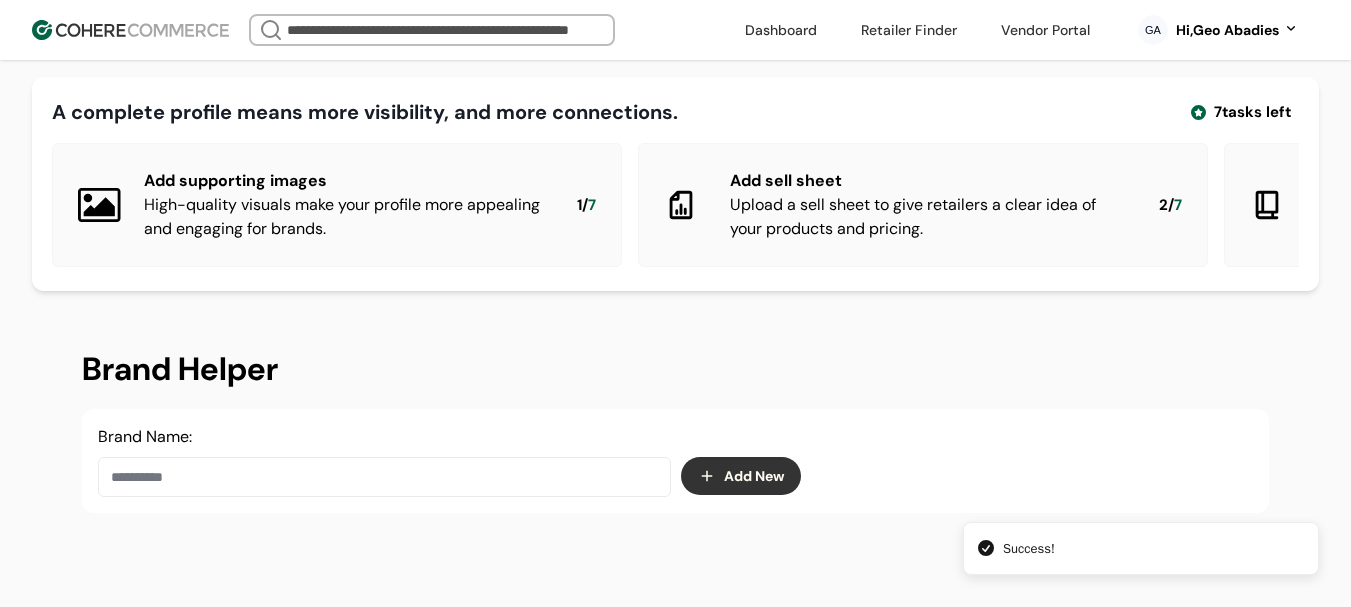 scroll, scrollTop: 0, scrollLeft: 0, axis: both 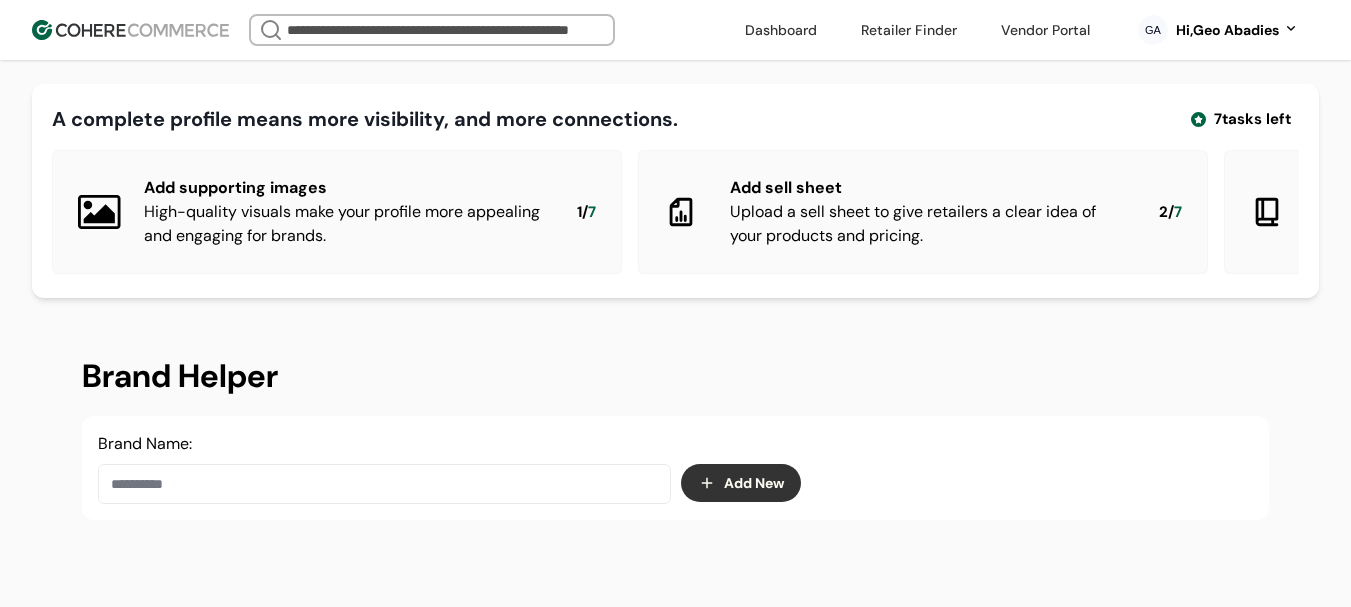 click at bounding box center (384, 484) 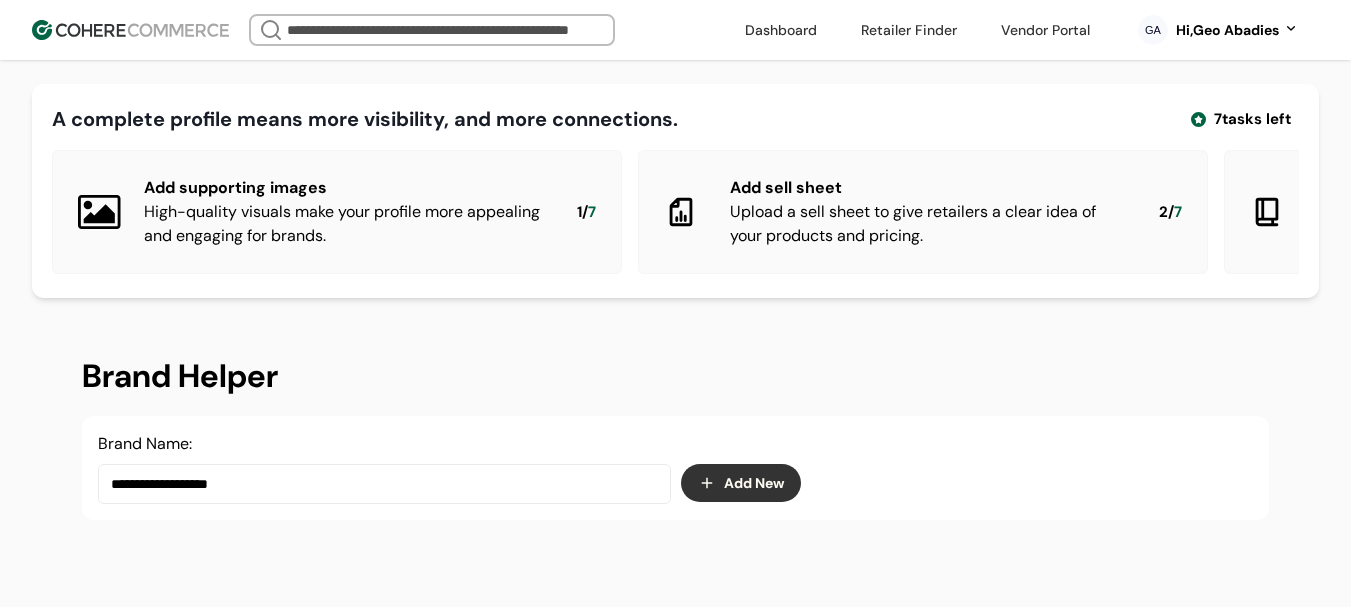 type on "**********" 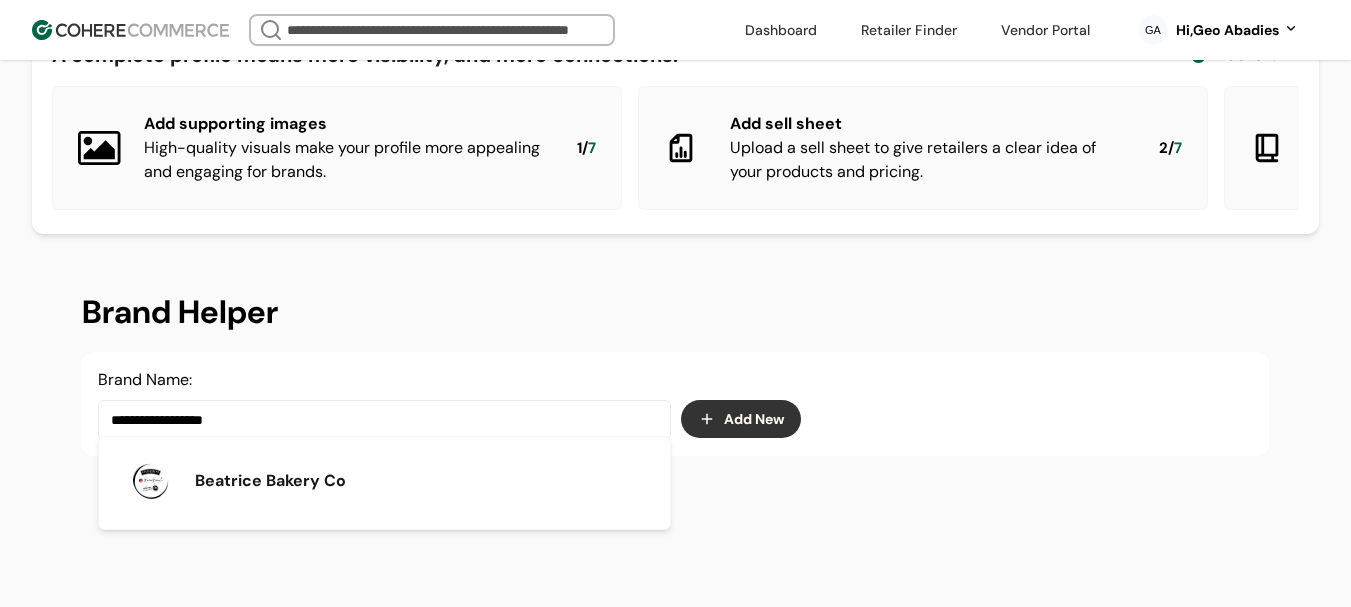 scroll, scrollTop: 100, scrollLeft: 0, axis: vertical 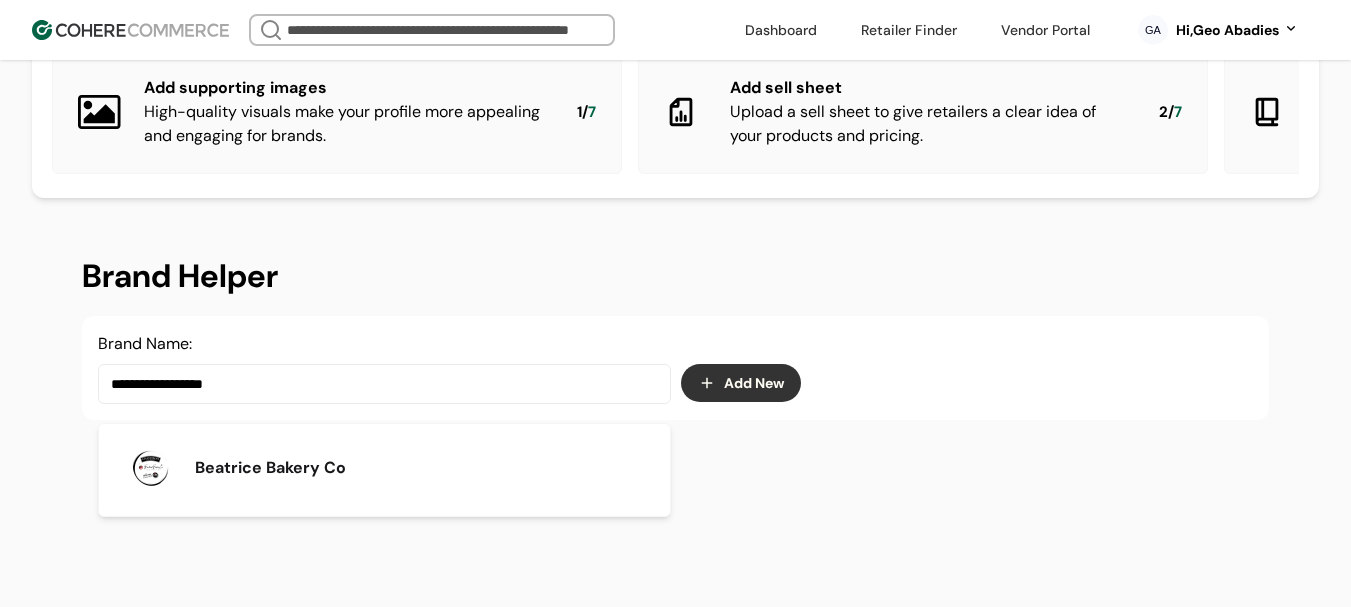 drag, startPoint x: 240, startPoint y: 401, endPoint x: 5, endPoint y: 397, distance: 235.03404 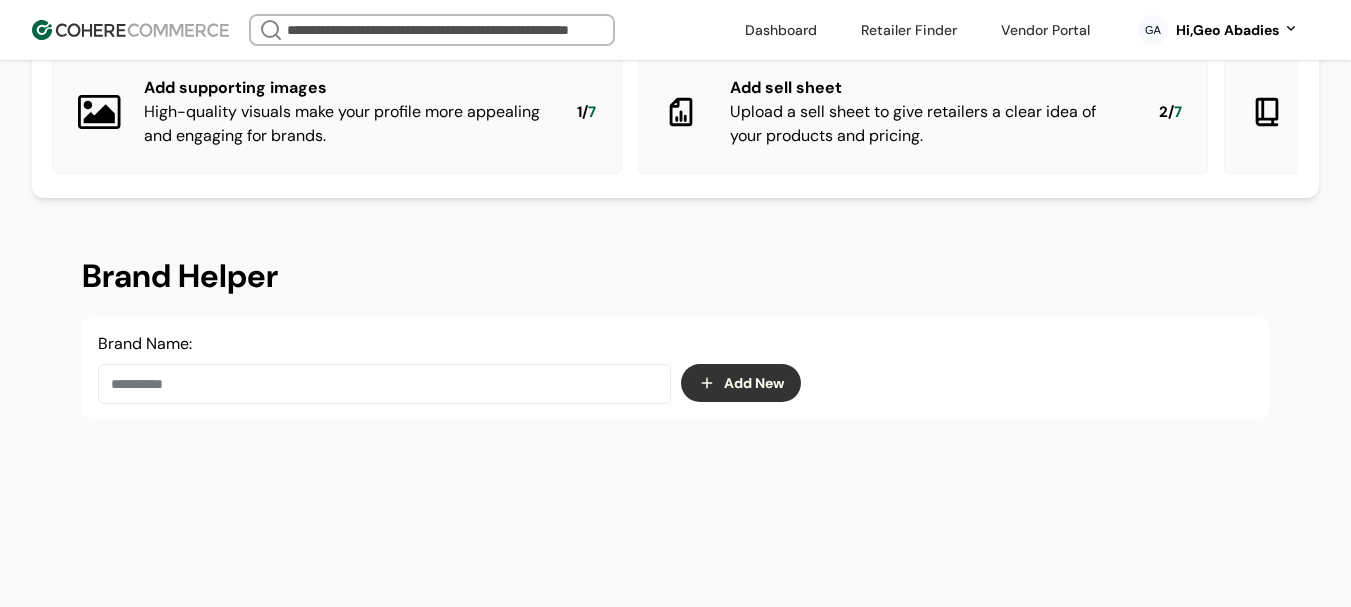 click at bounding box center [384, 384] 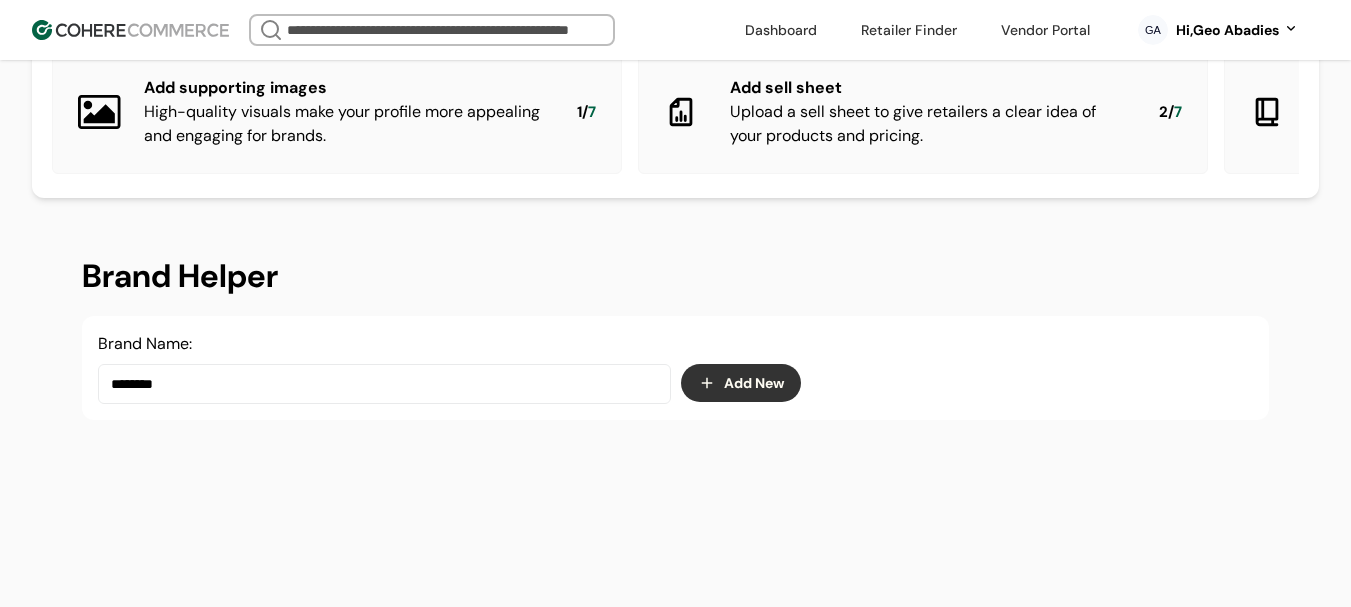 type on "********" 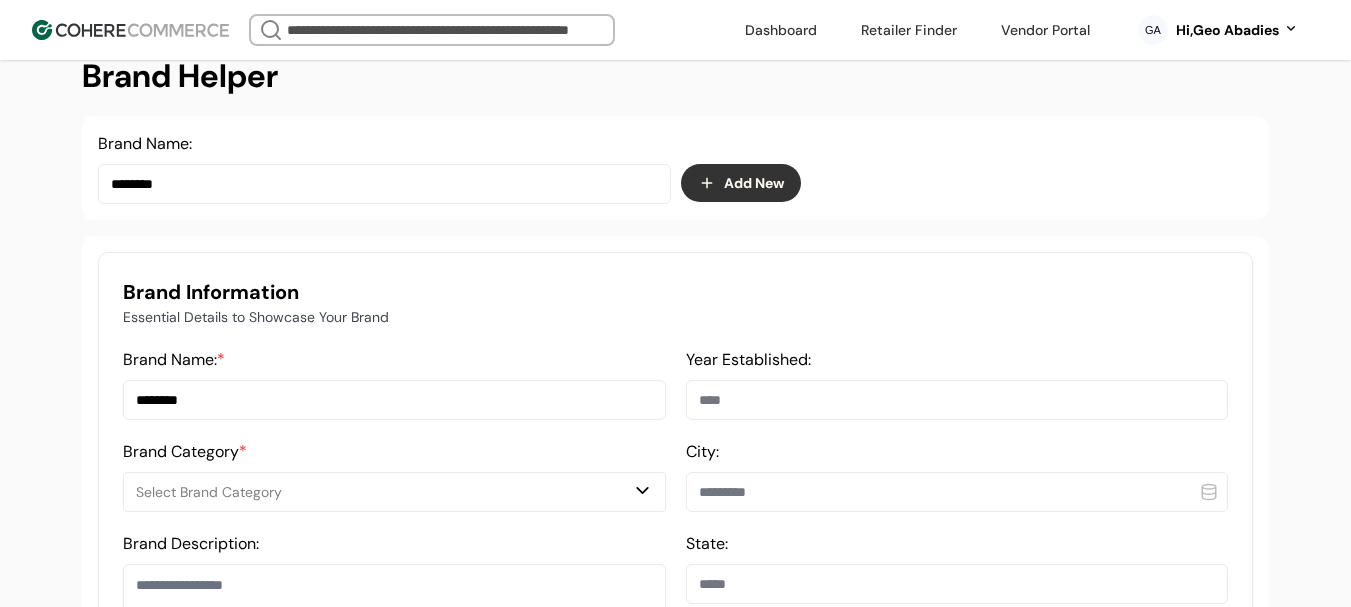 scroll, scrollTop: 600, scrollLeft: 0, axis: vertical 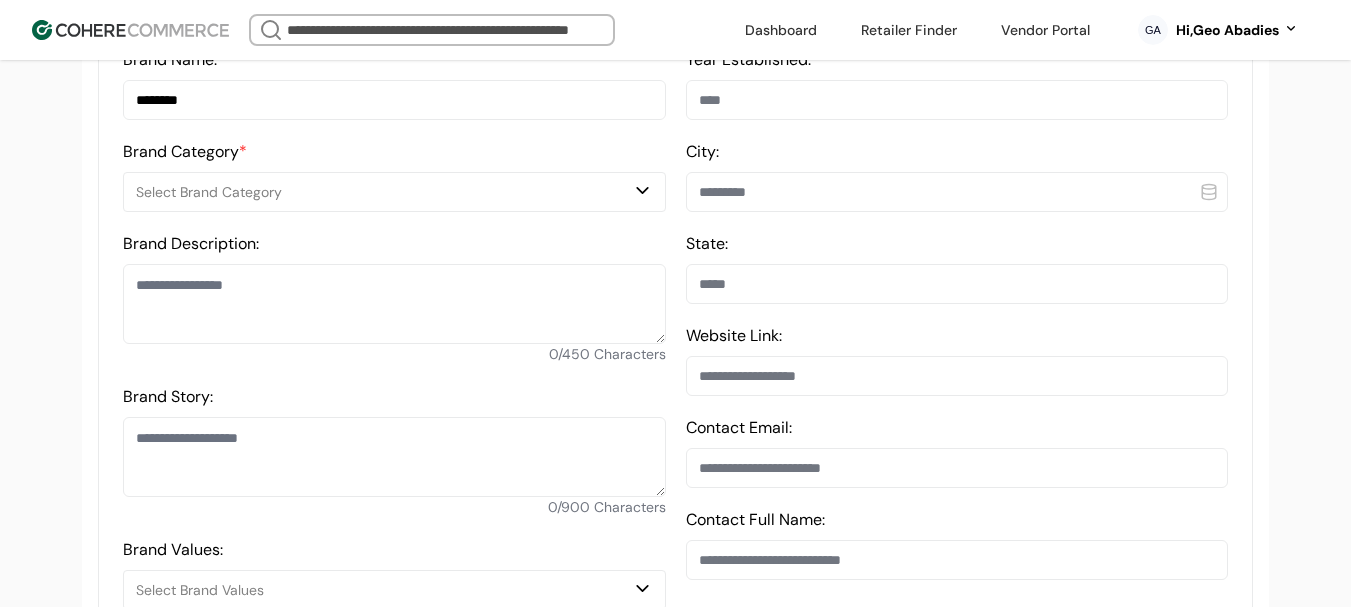 click at bounding box center (394, 304) 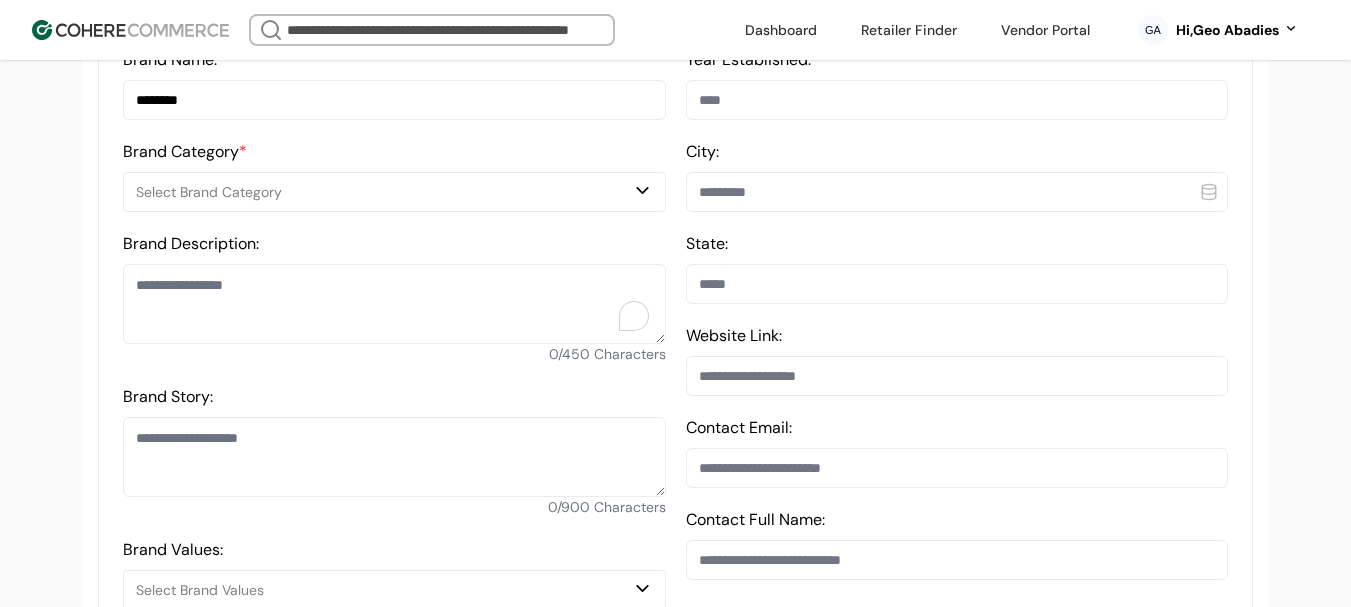 paste on "**********" 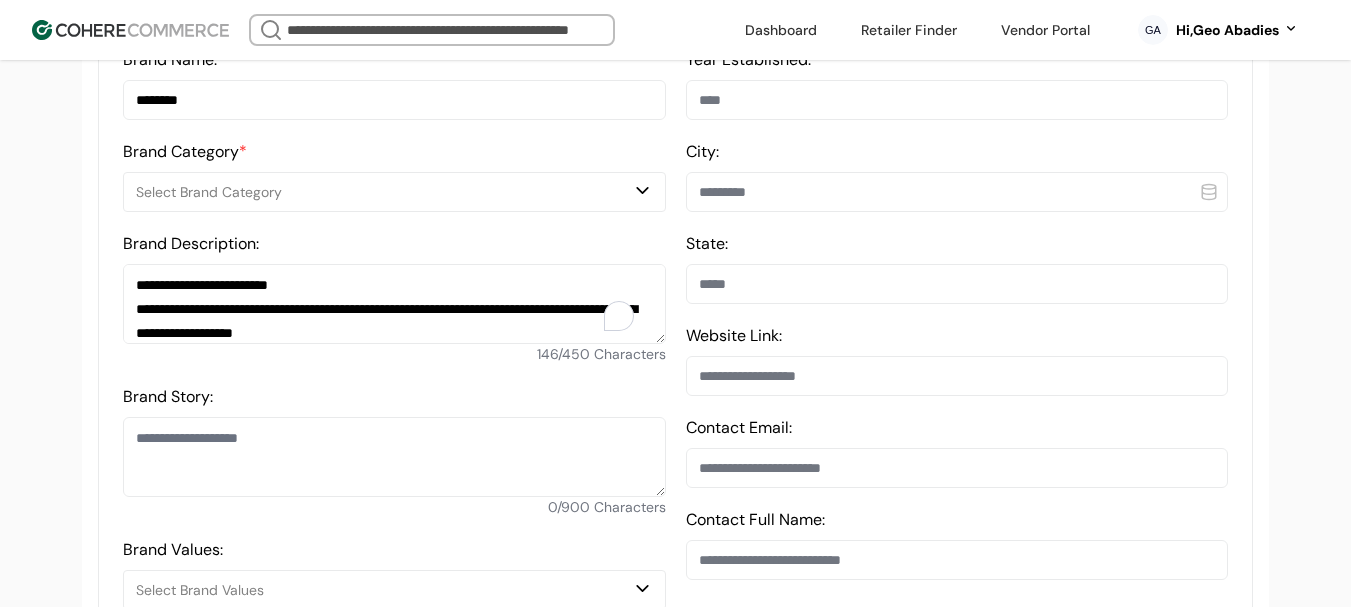 type on "**********" 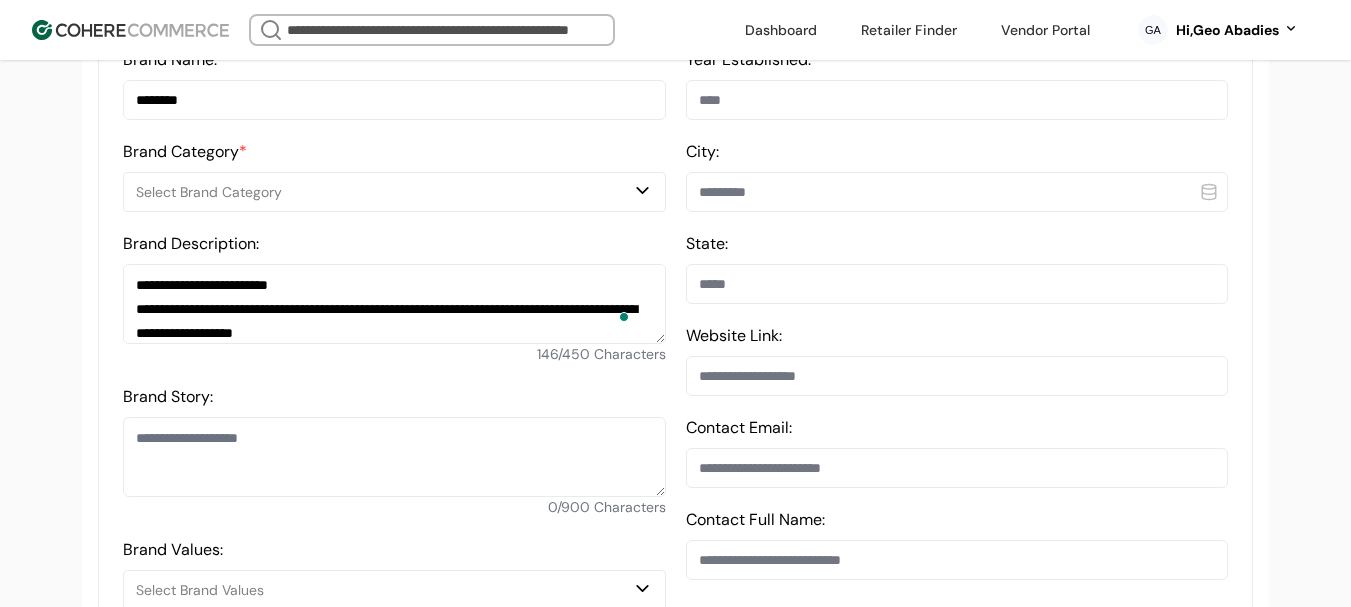 click on "Select Brand Category" at bounding box center (384, 192) 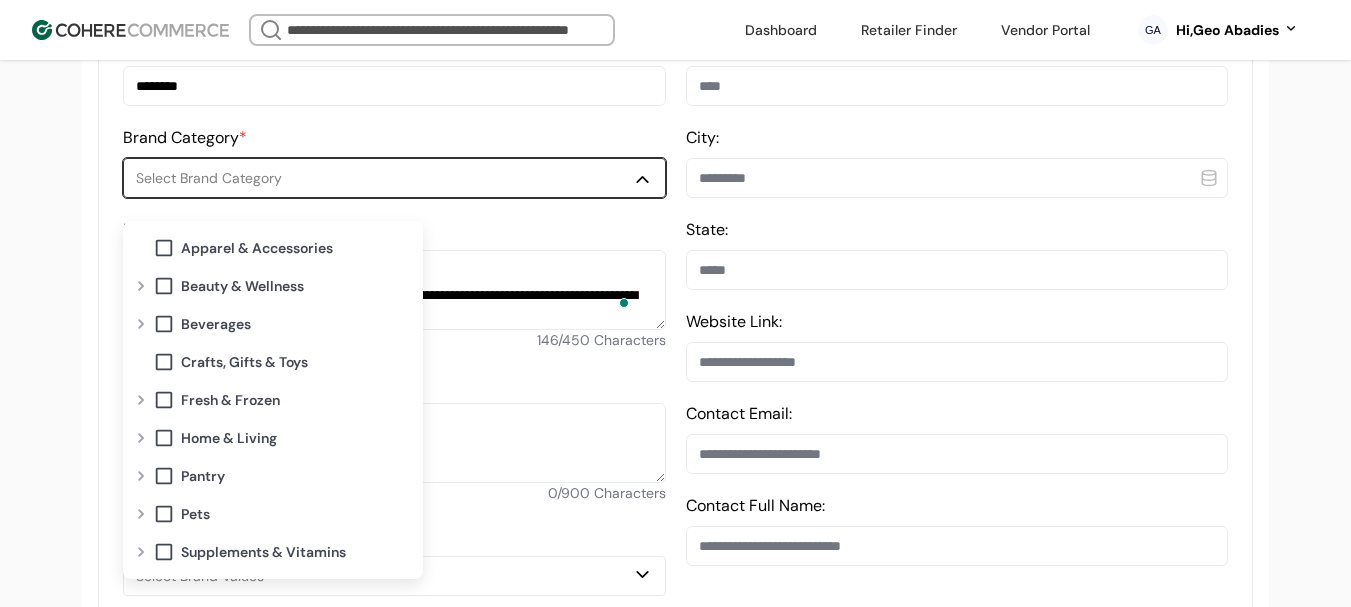 scroll, scrollTop: 700, scrollLeft: 0, axis: vertical 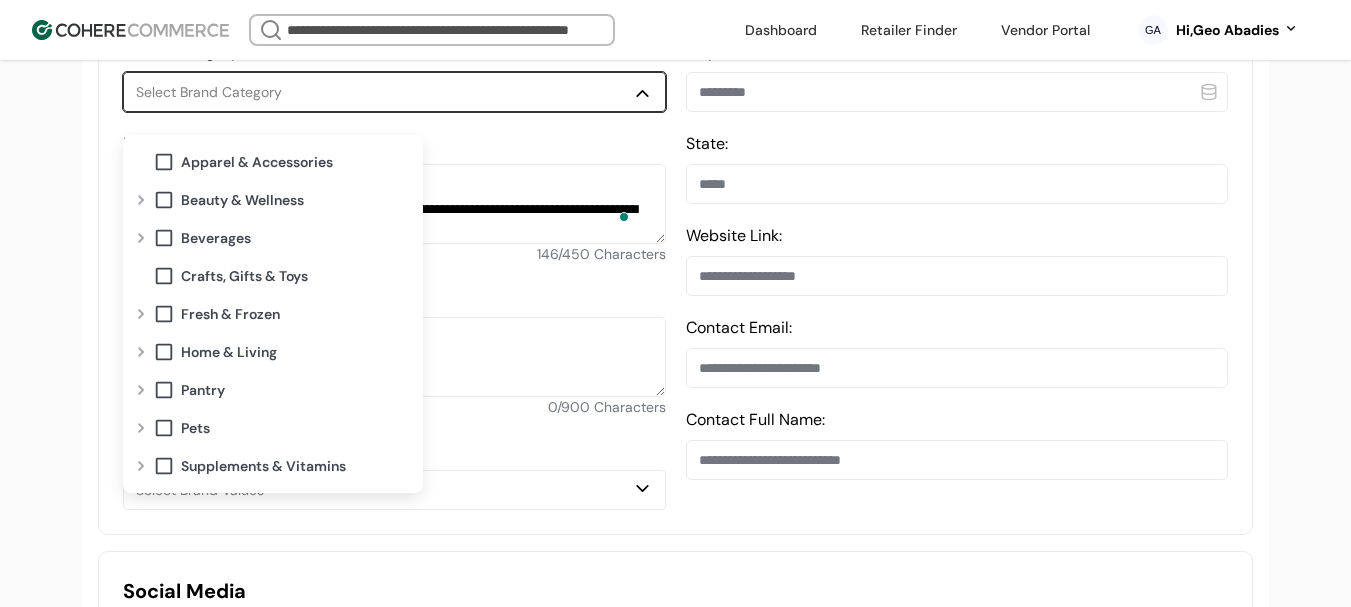 click at bounding box center [141, 238] 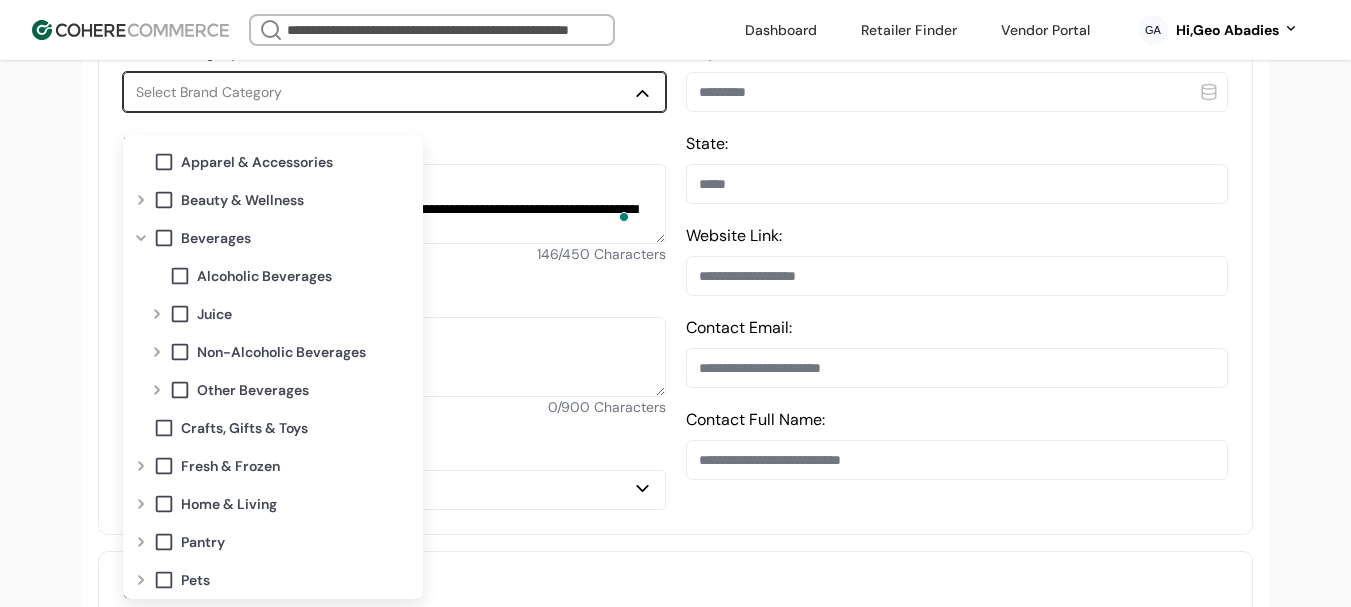 click at bounding box center (157, 390) 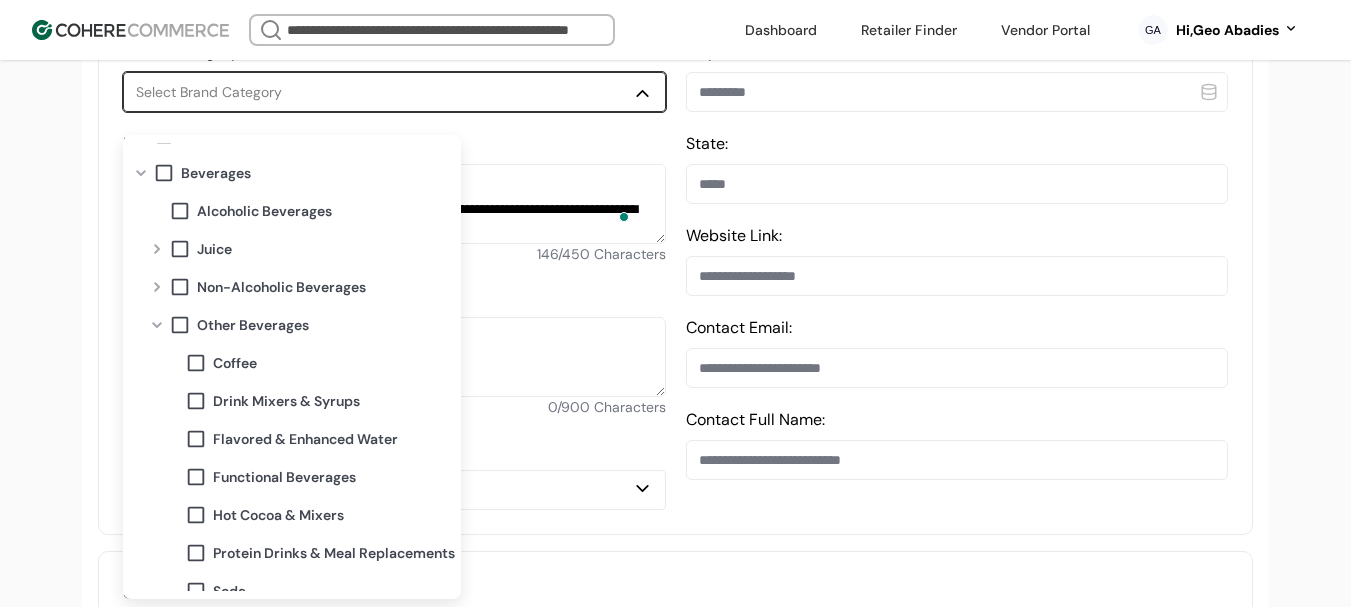 scroll, scrollTop: 100, scrollLeft: 0, axis: vertical 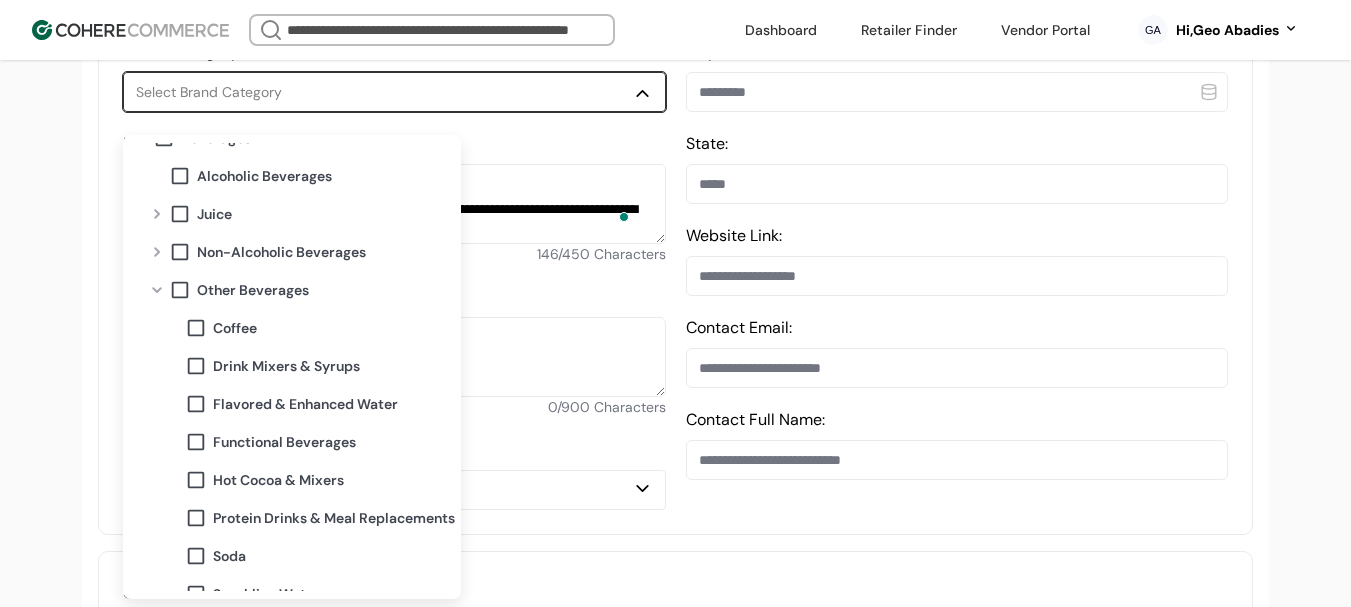 click on "Functional Beverages" at bounding box center [284, 442] 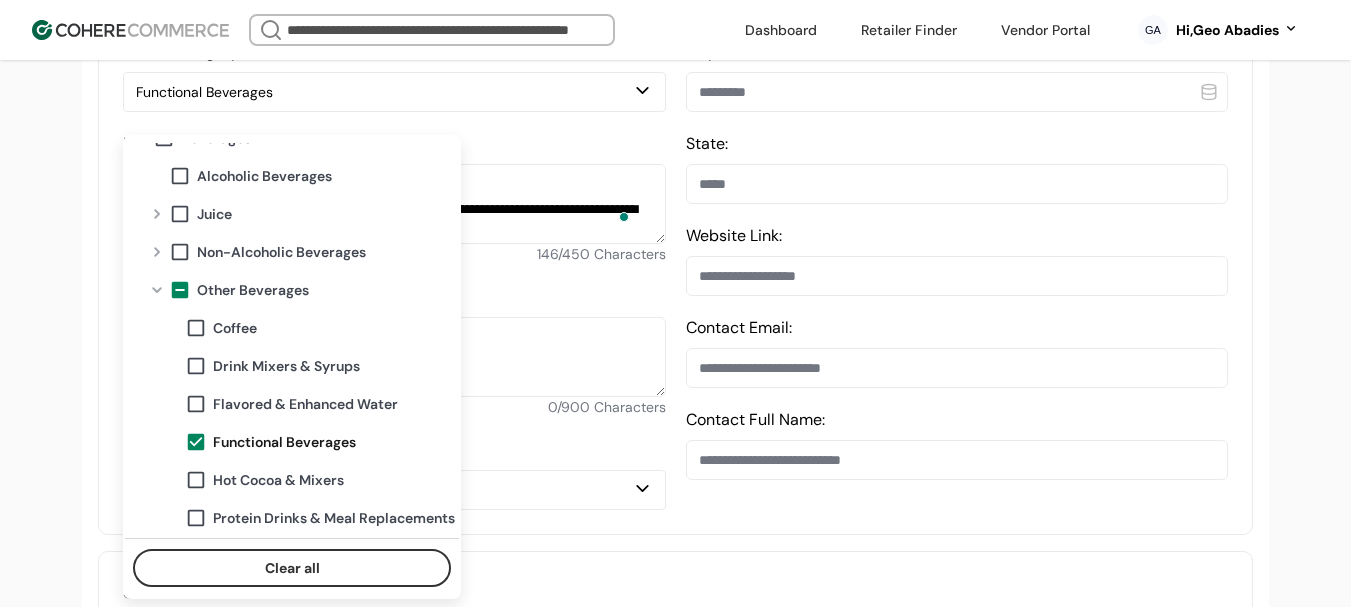 drag, startPoint x: 37, startPoint y: 401, endPoint x: 157, endPoint y: 367, distance: 124.723694 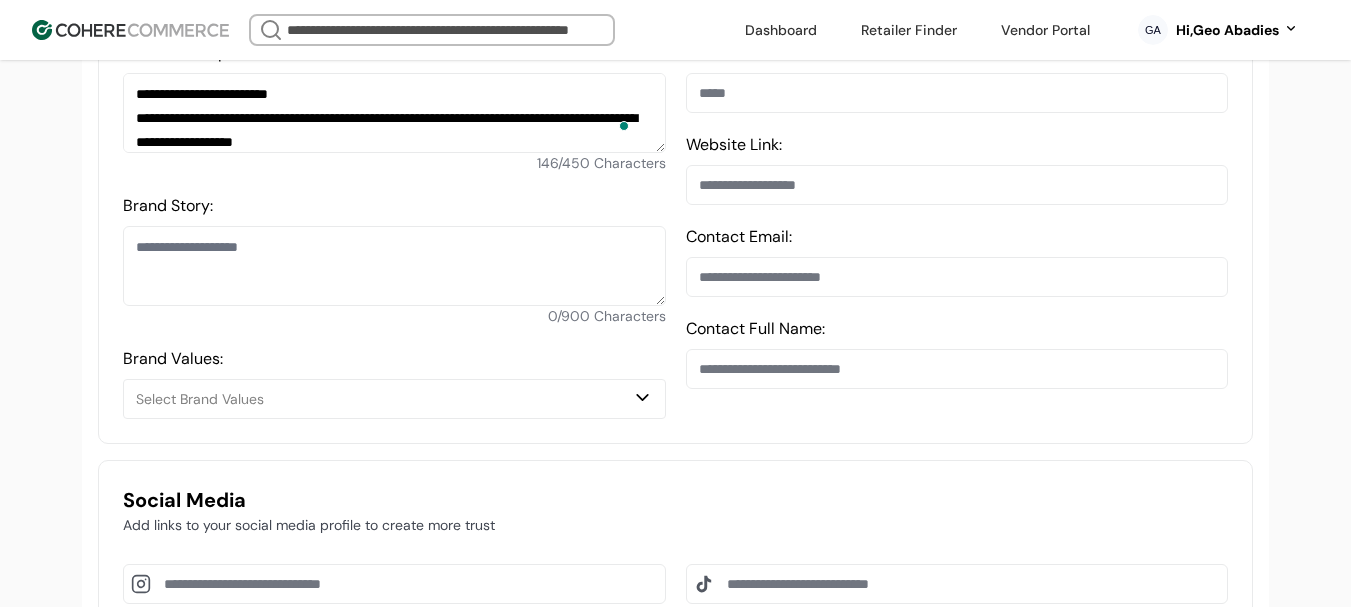 scroll, scrollTop: 600, scrollLeft: 0, axis: vertical 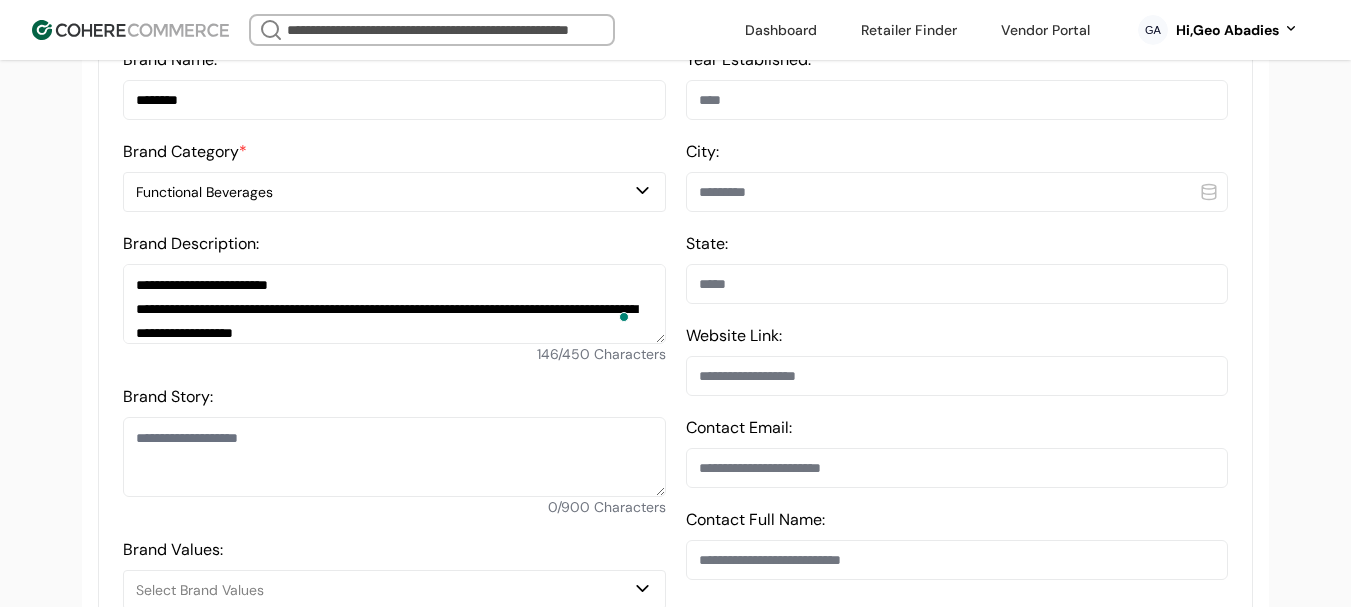 click on "Brand Story: 0 / 900   Characters" at bounding box center (394, 451) 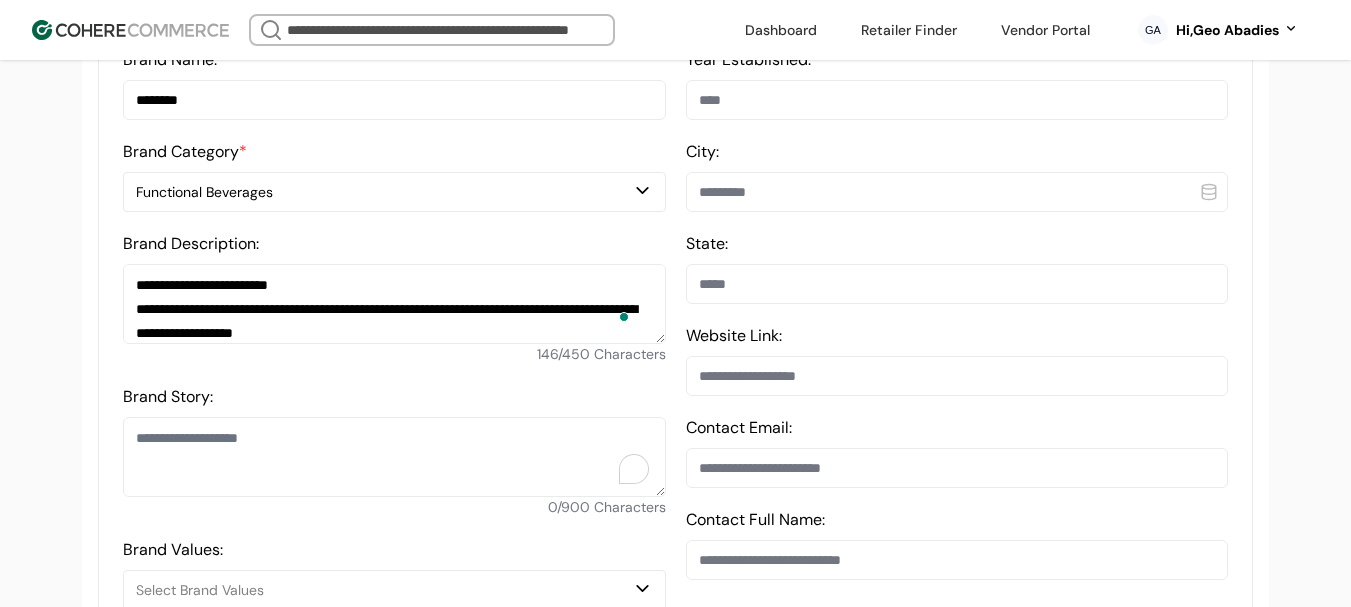 paste 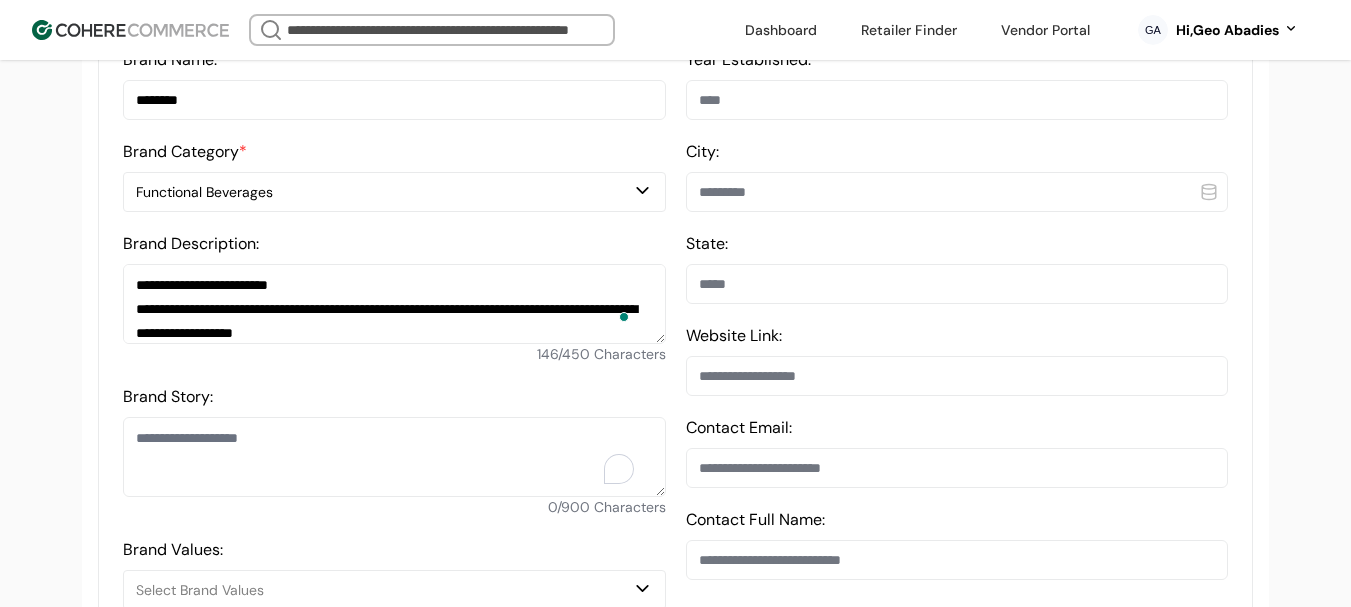 scroll, scrollTop: 800, scrollLeft: 0, axis: vertical 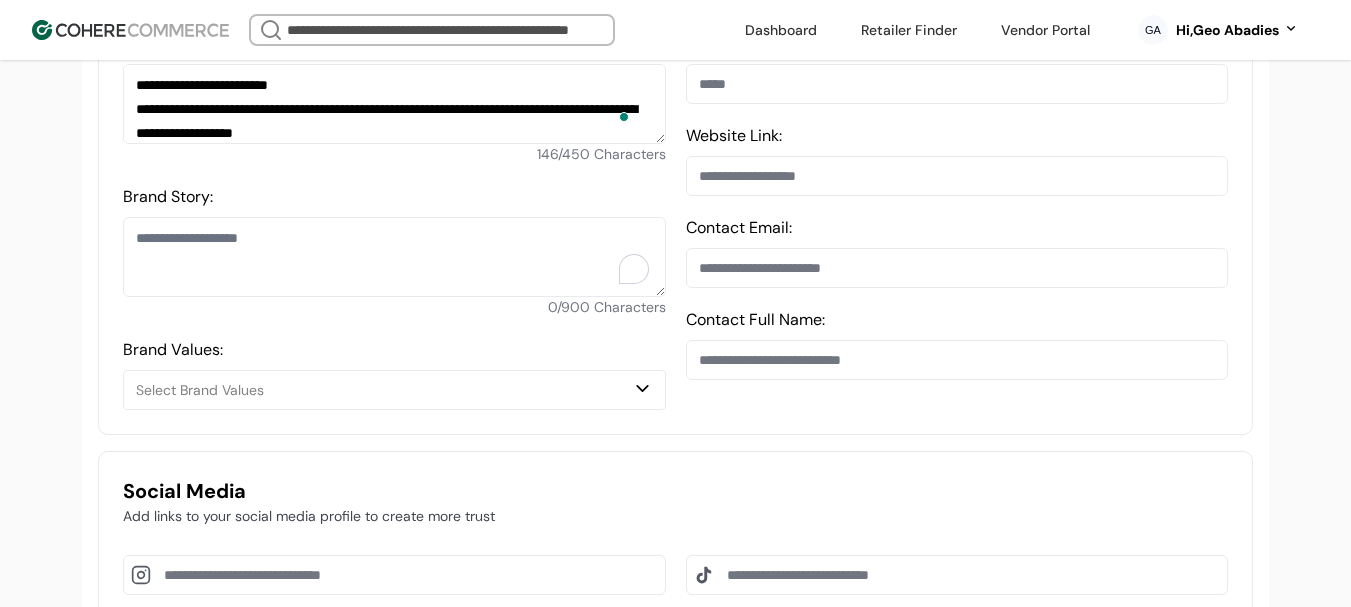 click on "Brand Story:" at bounding box center (394, 257) 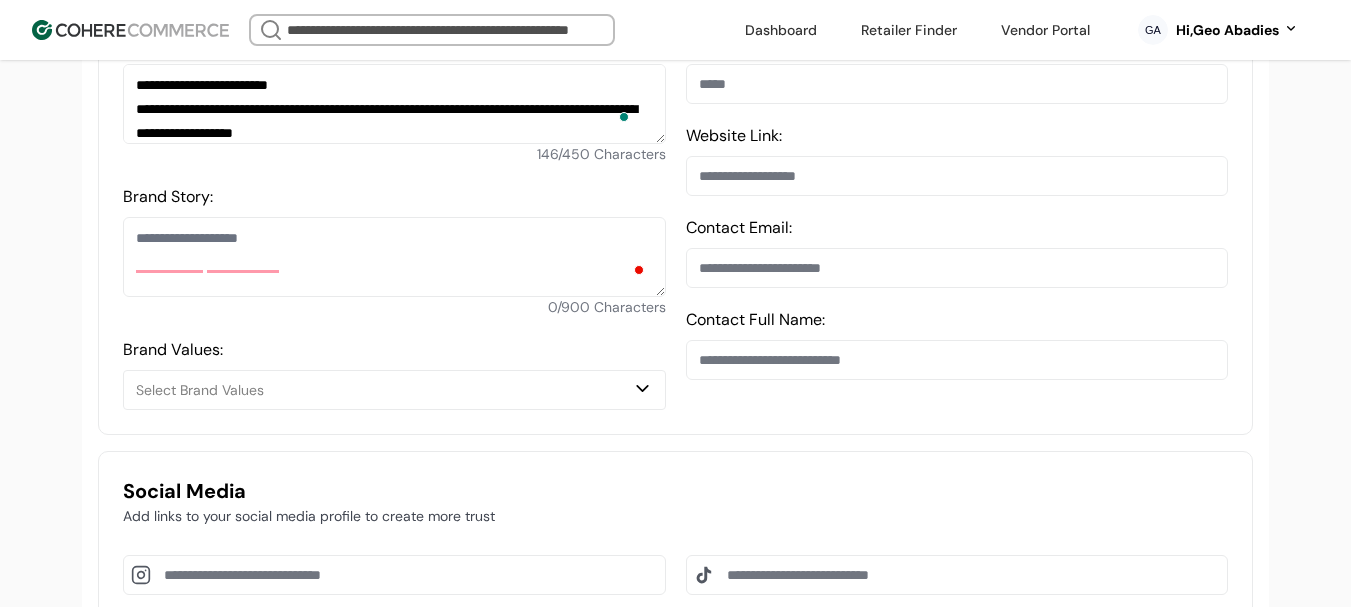 click on "Brand Story:" at bounding box center [394, 257] 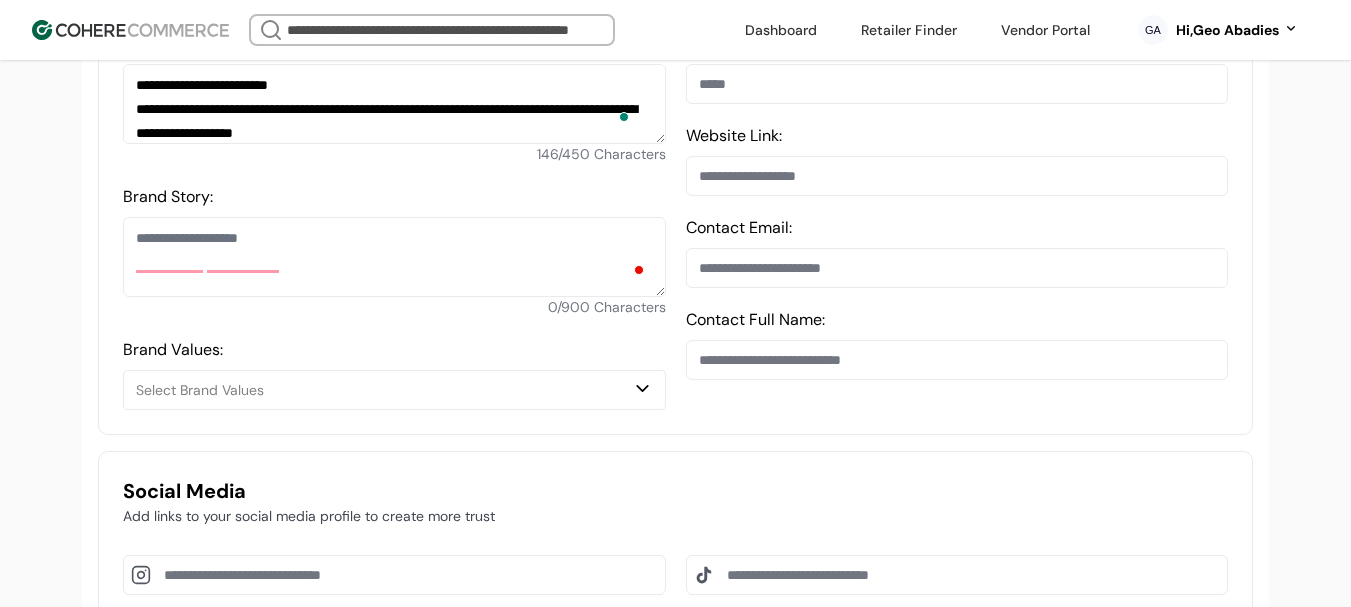 click on "Brand Story:" at bounding box center [394, 257] 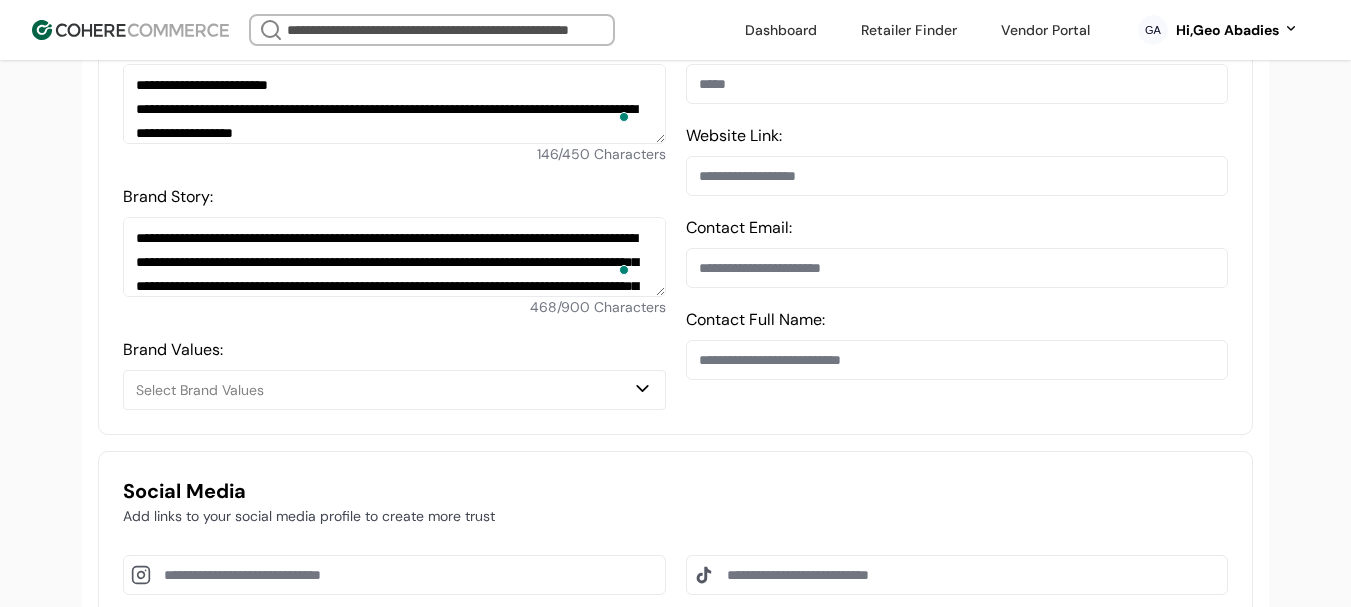 scroll, scrollTop: 95, scrollLeft: 0, axis: vertical 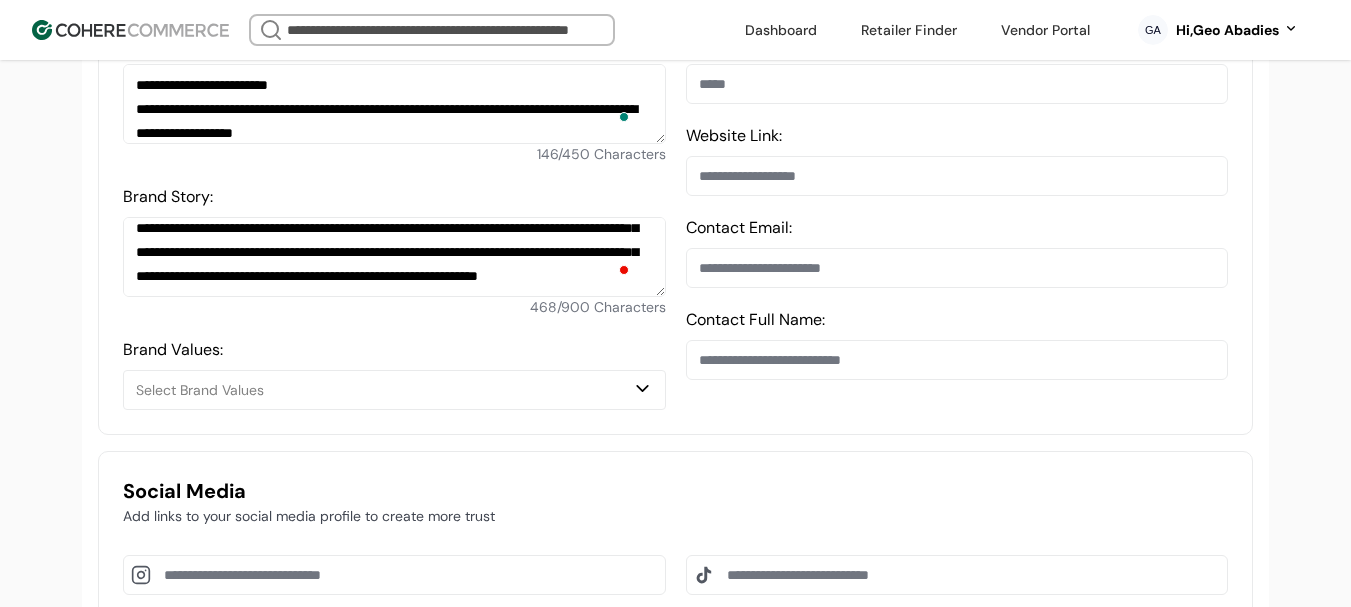 type on "**********" 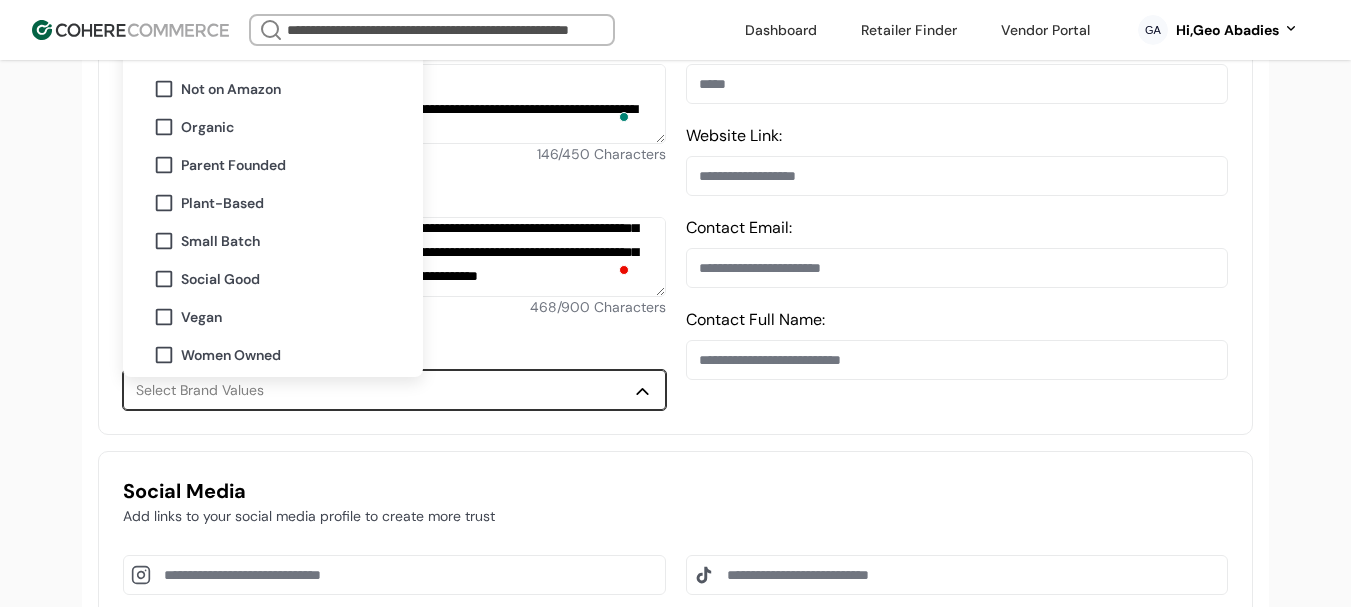 scroll, scrollTop: 331, scrollLeft: 0, axis: vertical 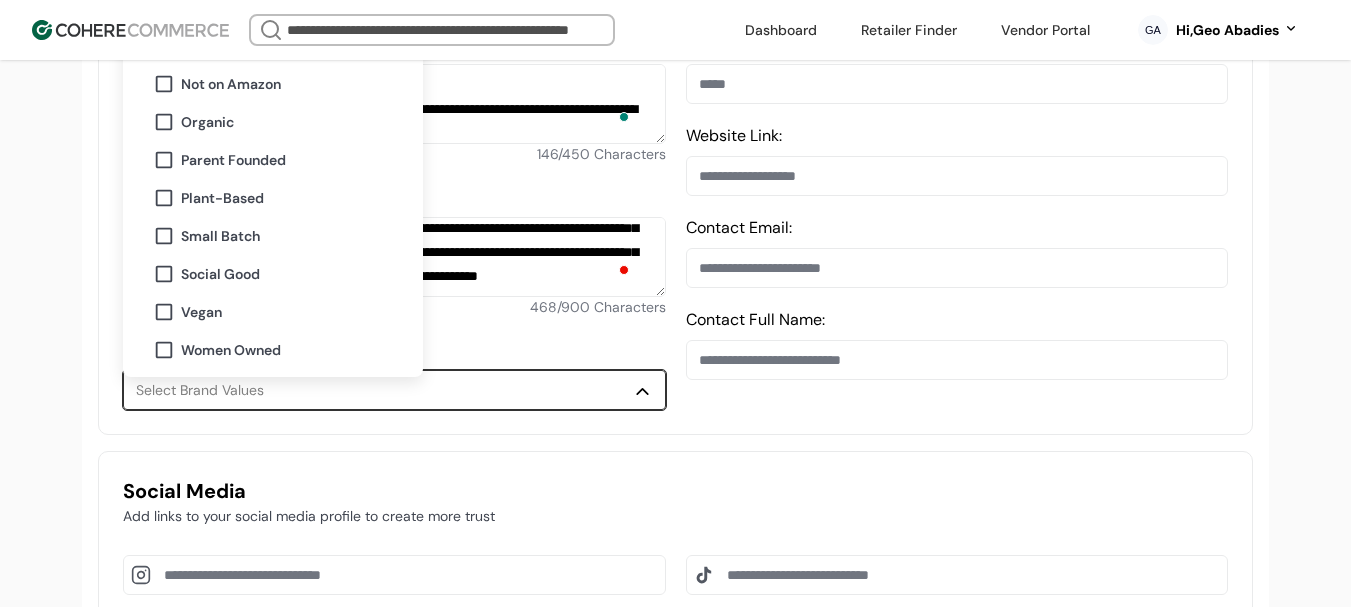 click on "Women Owned" at bounding box center [231, 350] 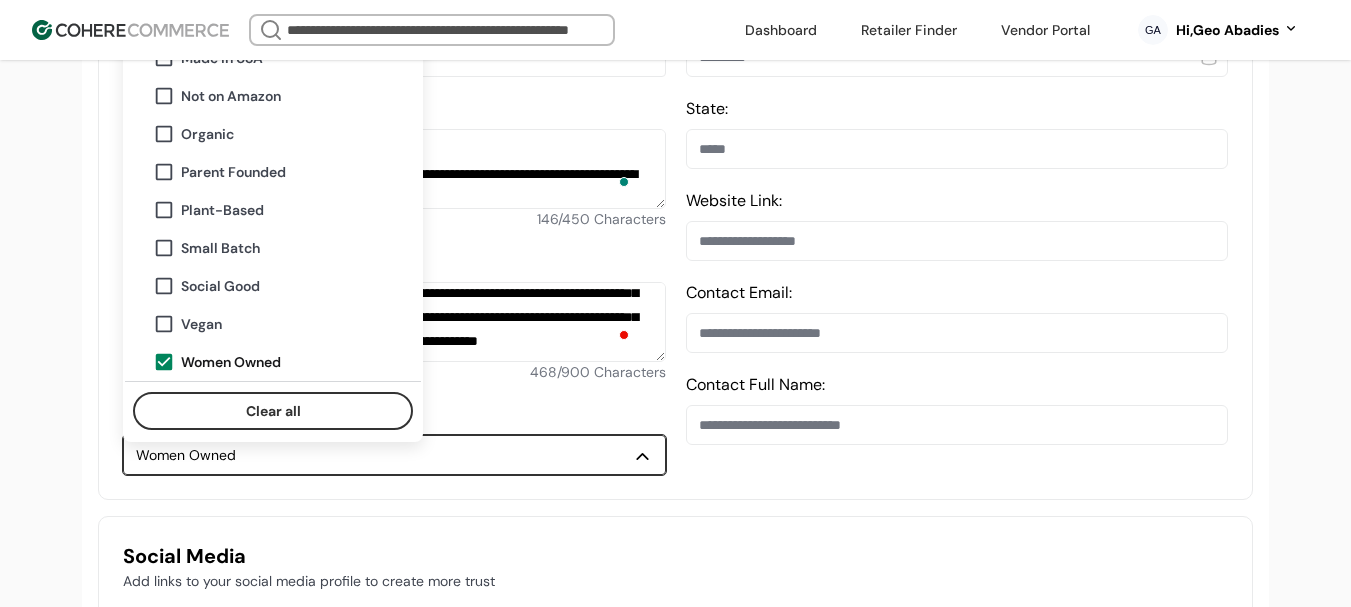 scroll, scrollTop: 700, scrollLeft: 0, axis: vertical 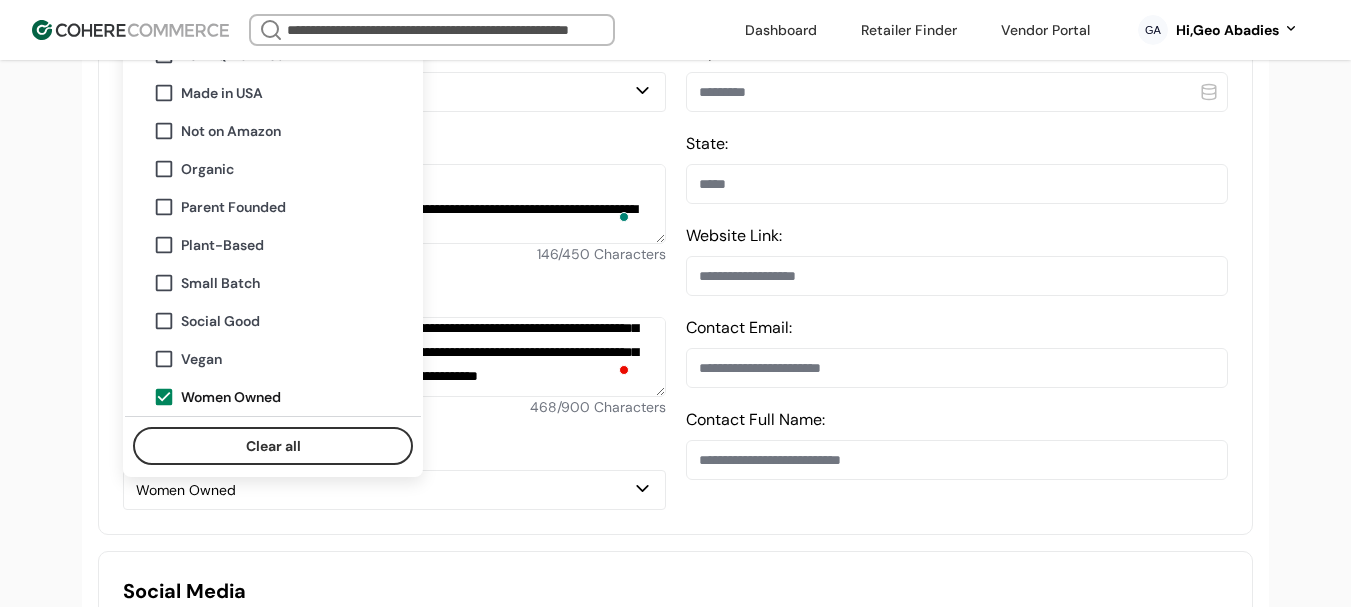 click on "**********" at bounding box center (675, 193) 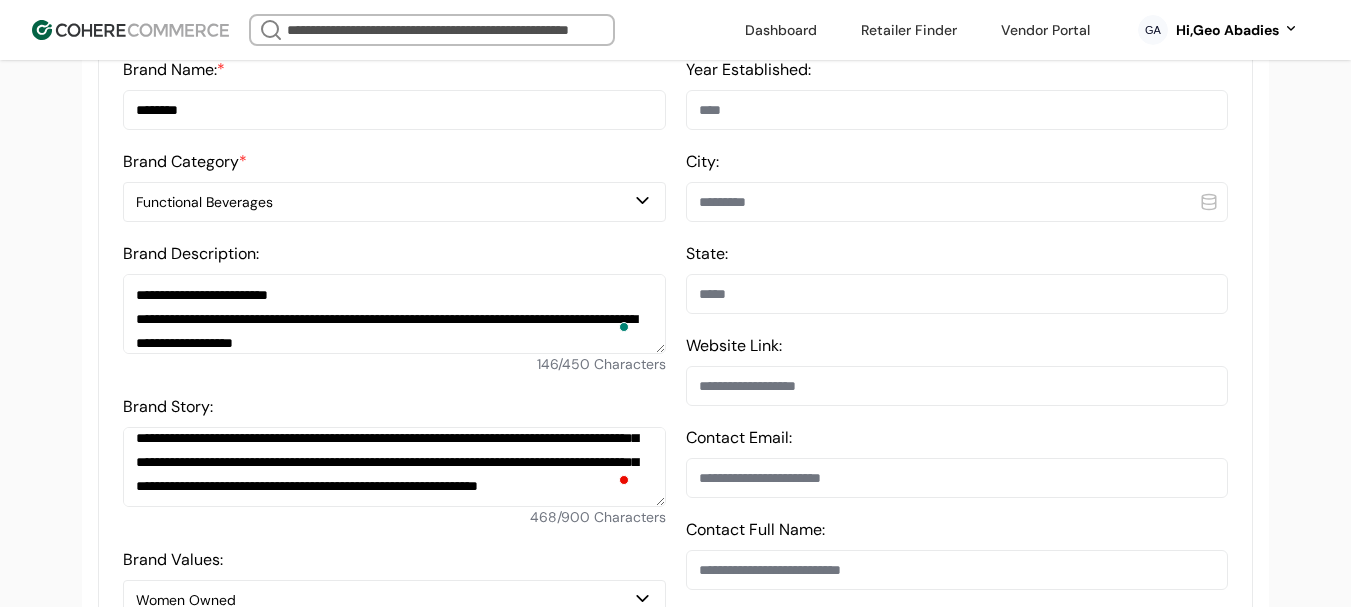 scroll, scrollTop: 400, scrollLeft: 0, axis: vertical 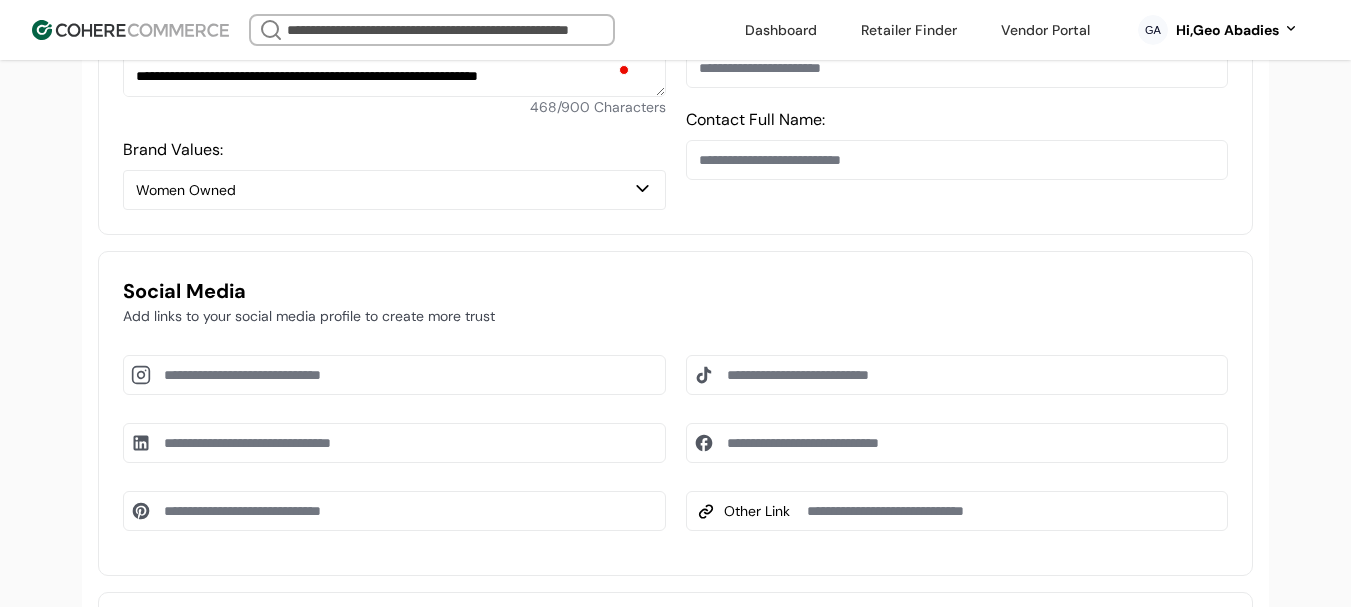 click on "Women Owned" at bounding box center [384, 190] 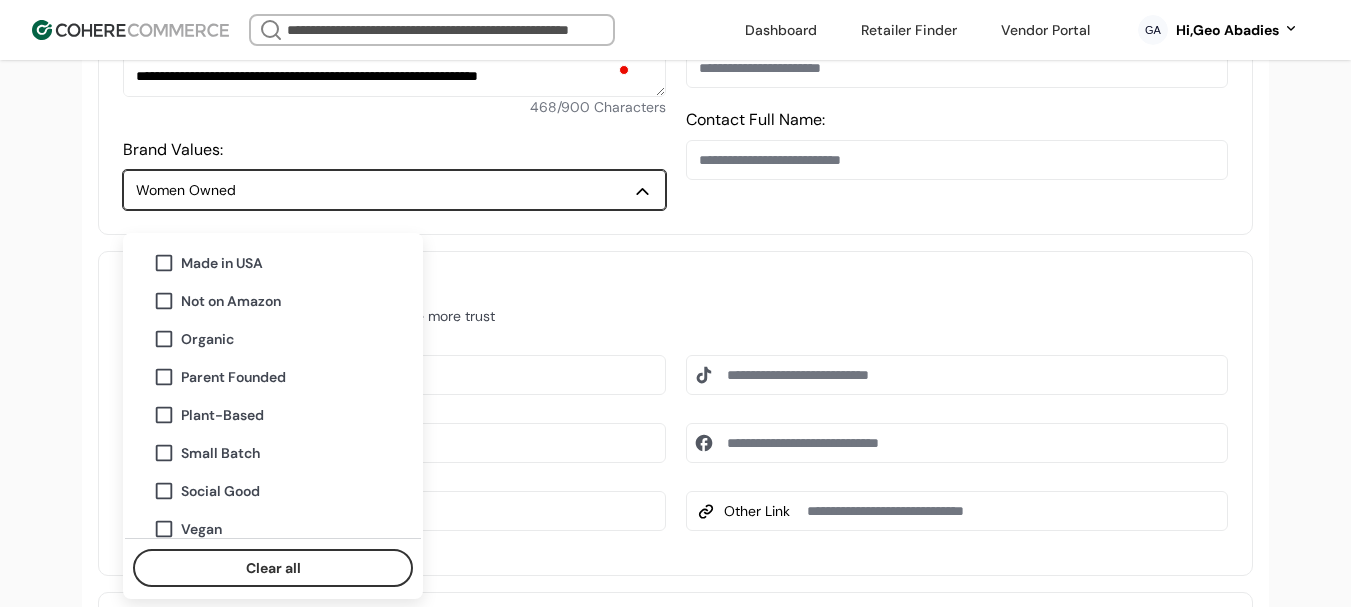 scroll, scrollTop: 387, scrollLeft: 0, axis: vertical 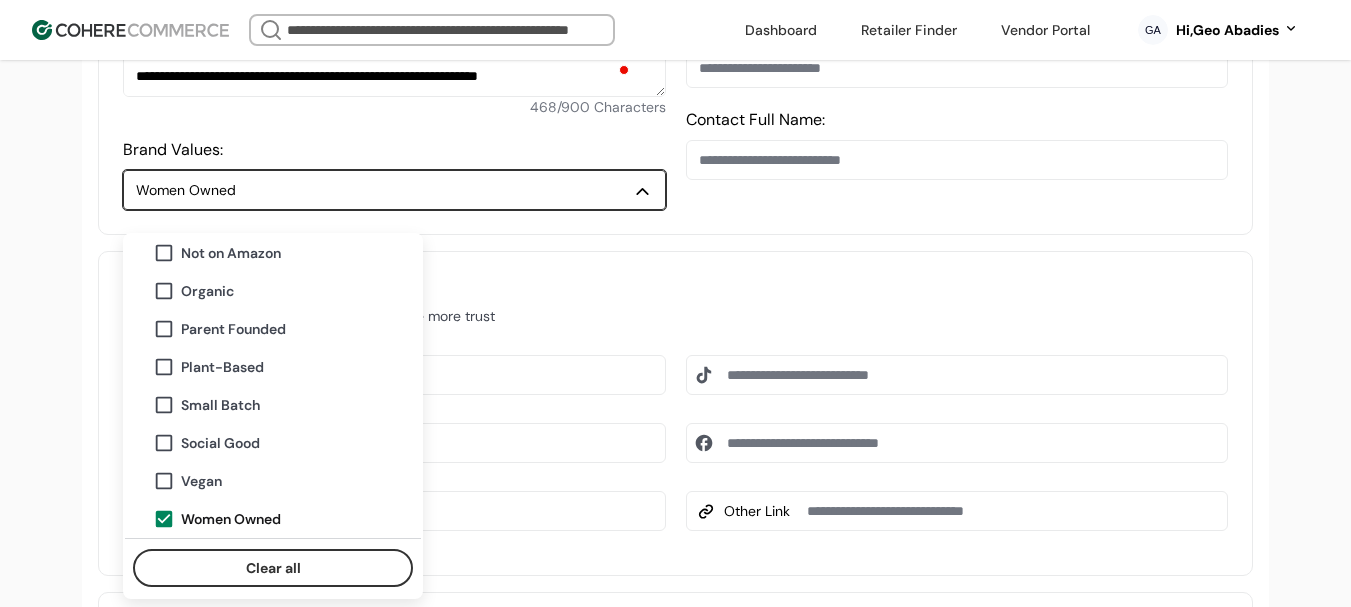 click on "Plant-Based" at bounding box center [222, 367] 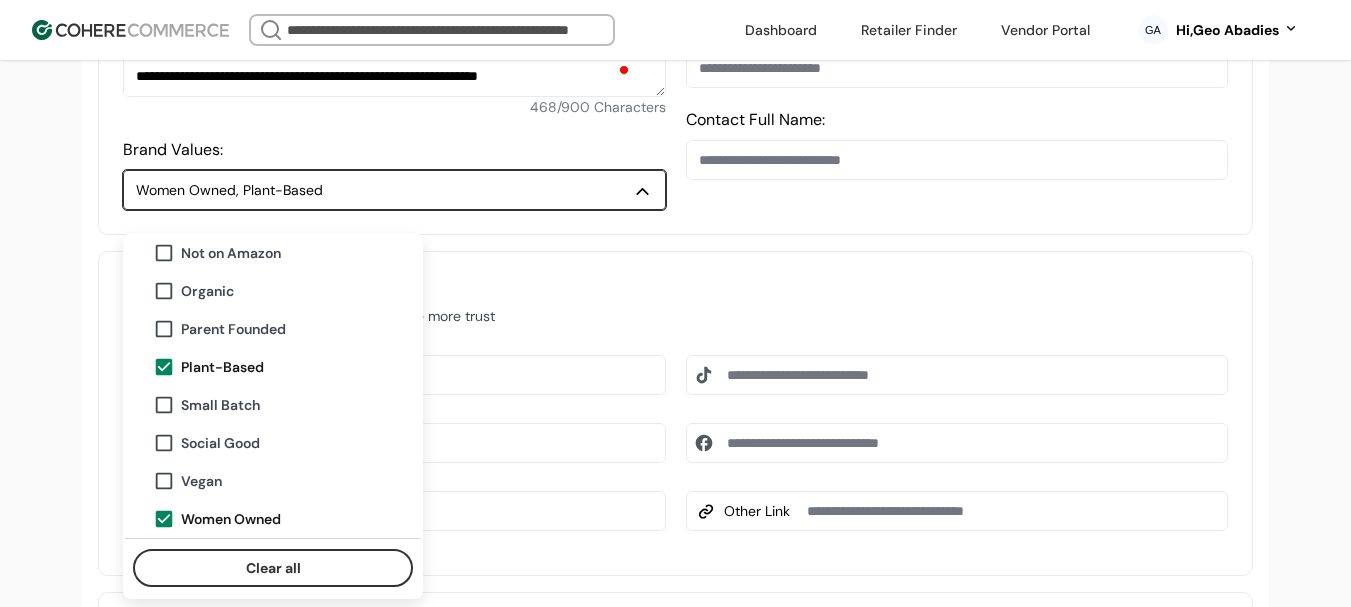 click on "**********" at bounding box center (675, 461) 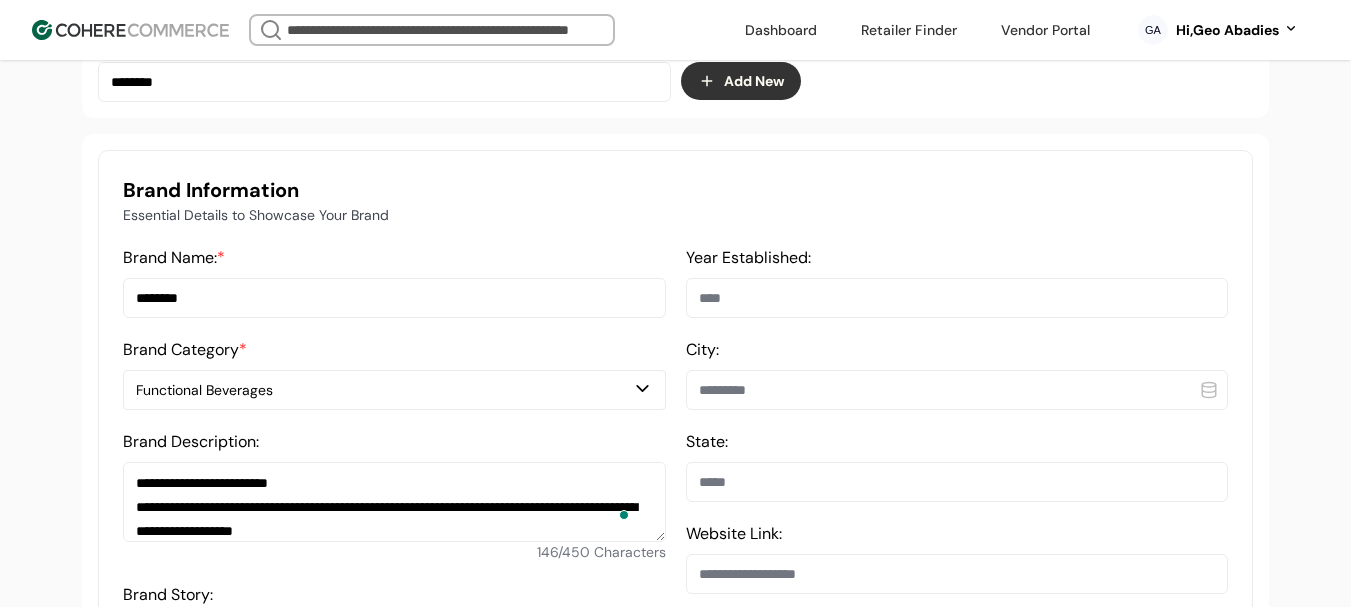 scroll, scrollTop: 400, scrollLeft: 0, axis: vertical 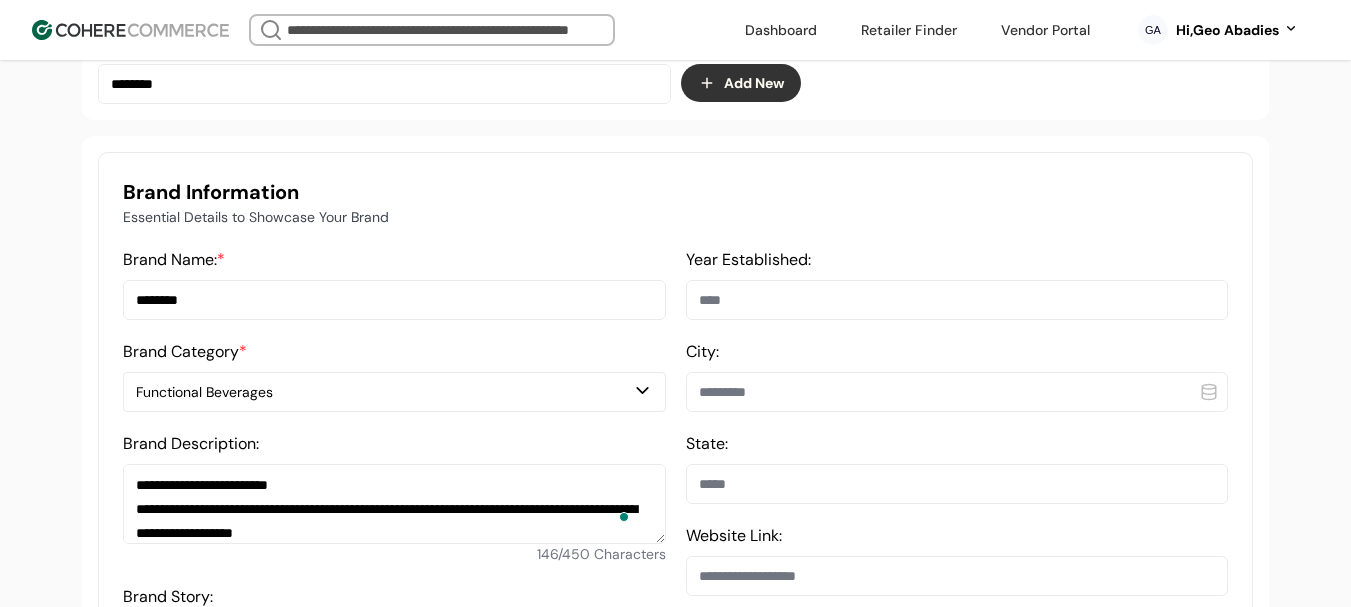 click at bounding box center (957, 392) 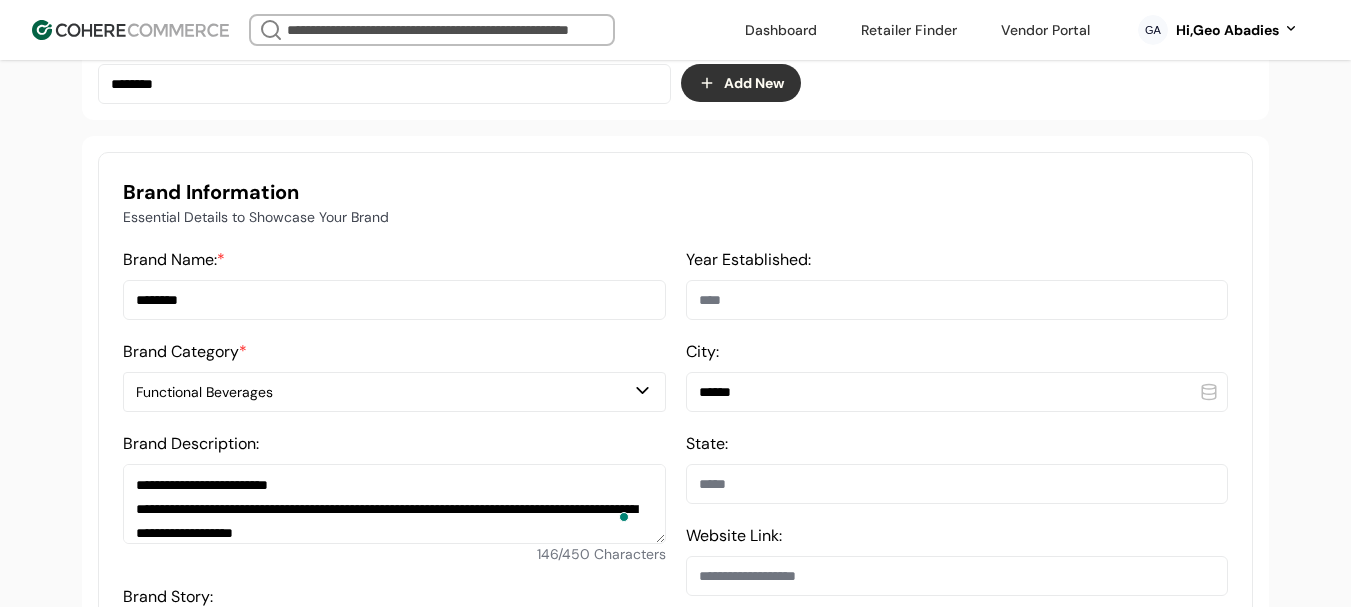 click on "******" at bounding box center [957, 392] 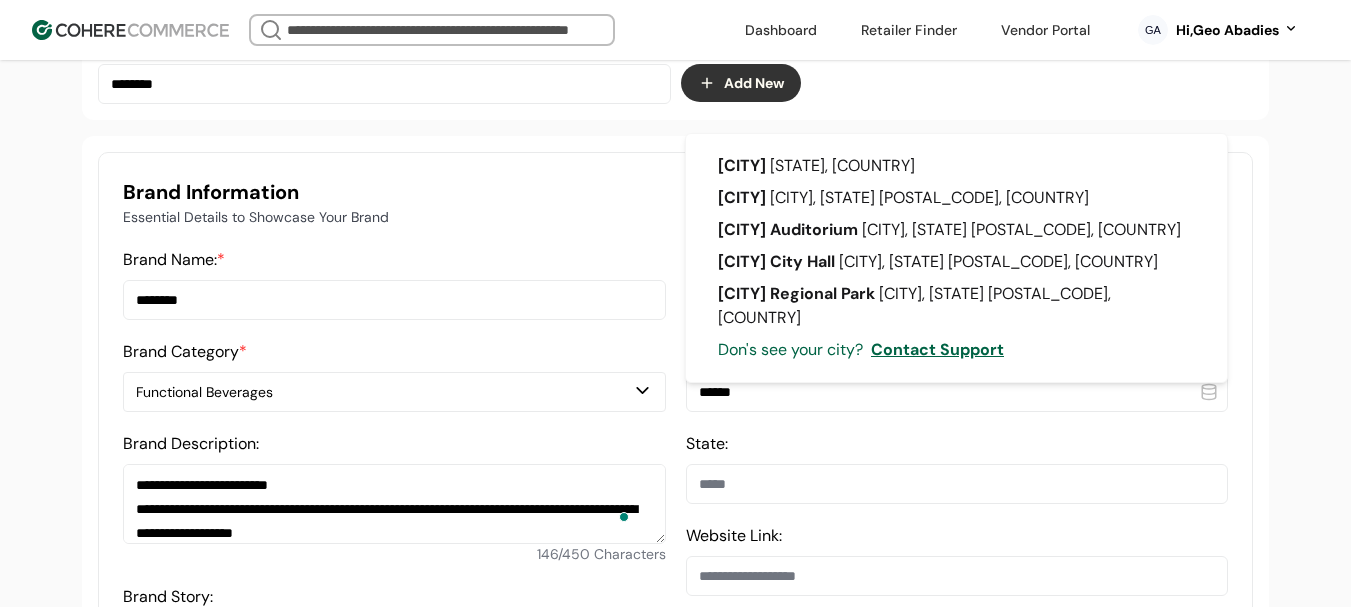 type on "******" 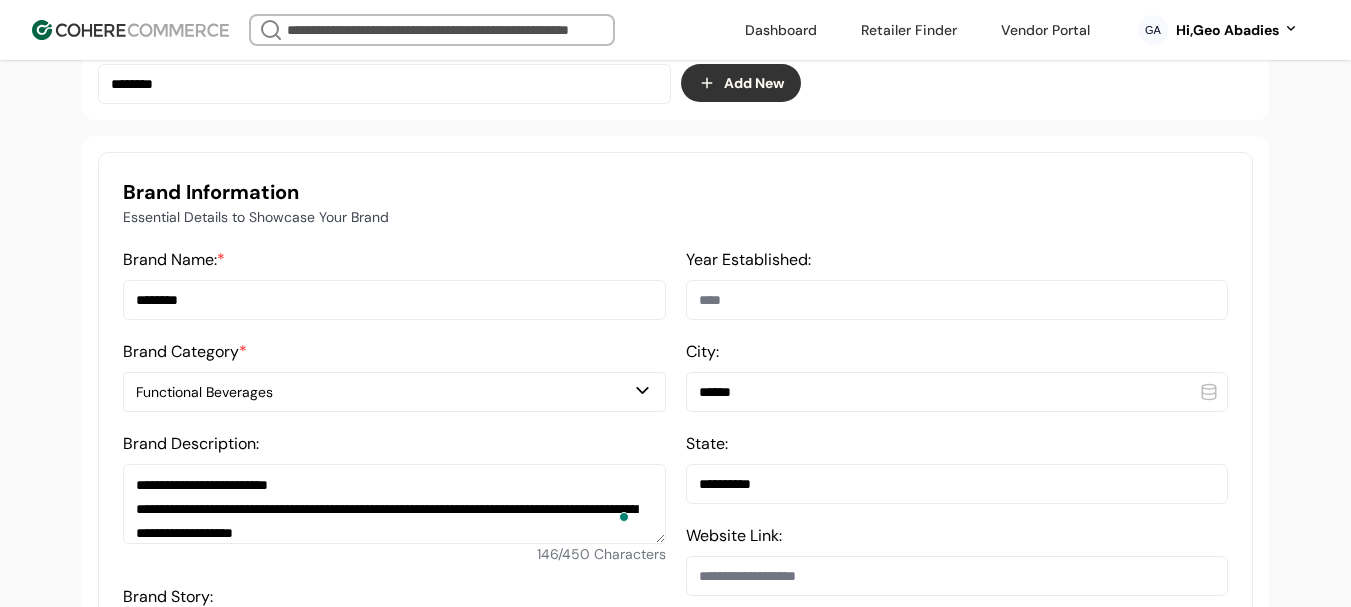 click at bounding box center (957, 300) 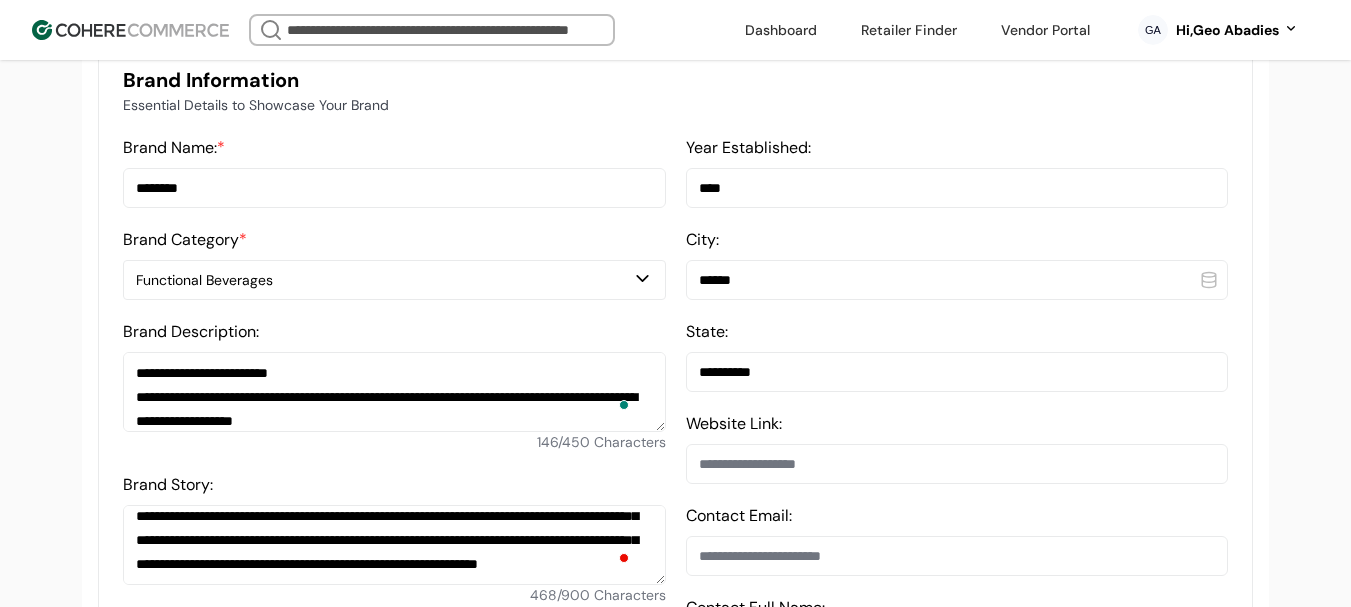 scroll, scrollTop: 700, scrollLeft: 0, axis: vertical 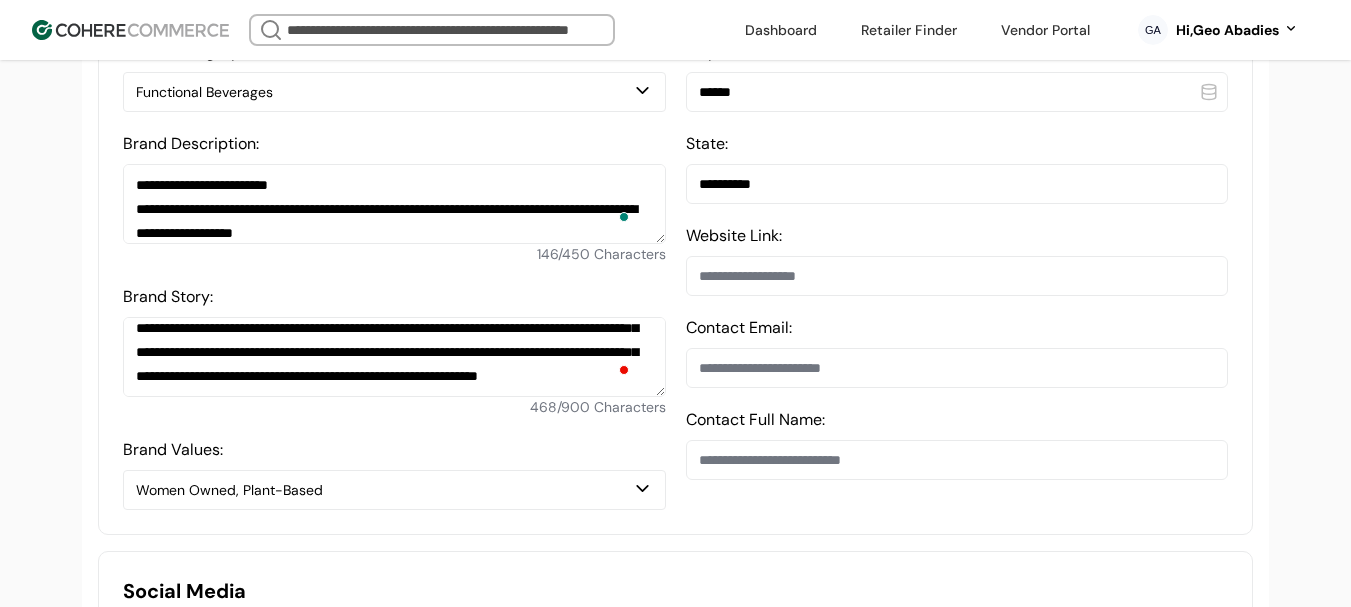 type on "****" 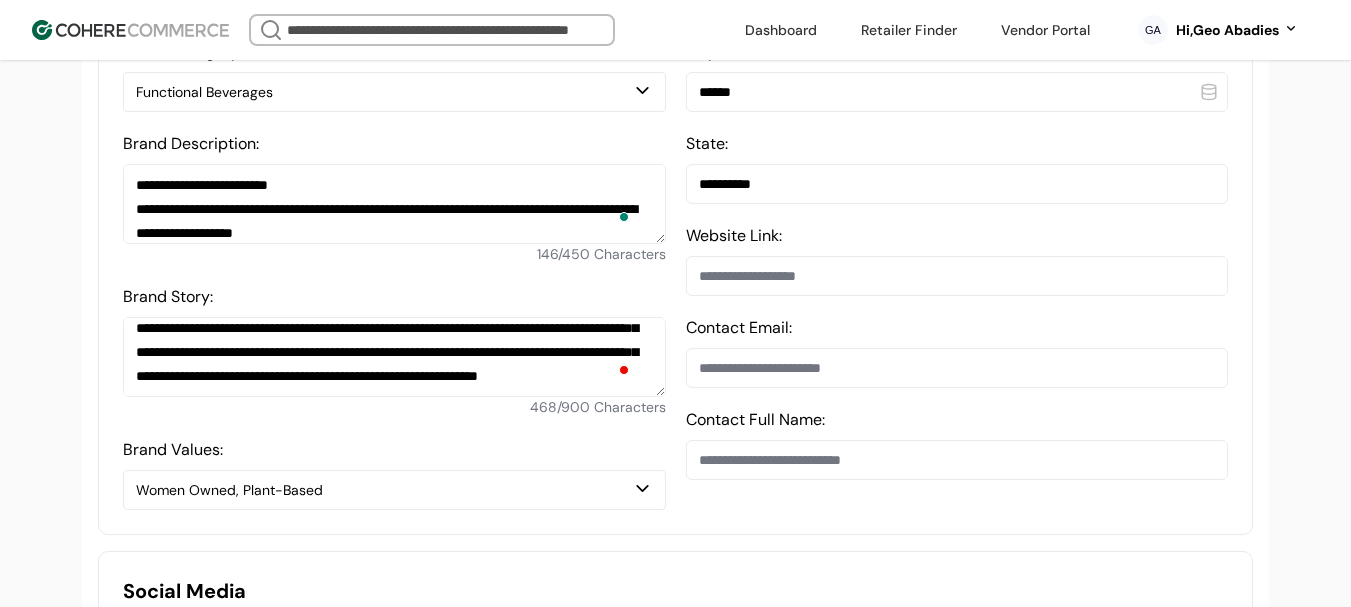 drag, startPoint x: 811, startPoint y: 372, endPoint x: 803, endPoint y: 329, distance: 43.737854 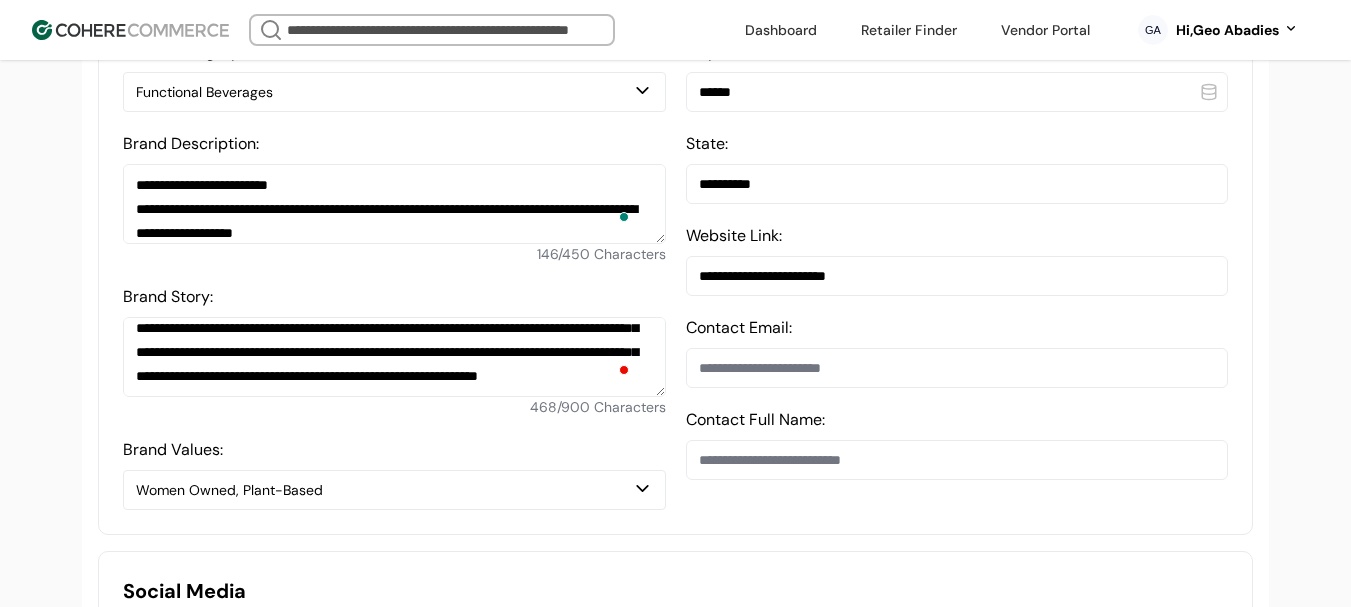 type on "**********" 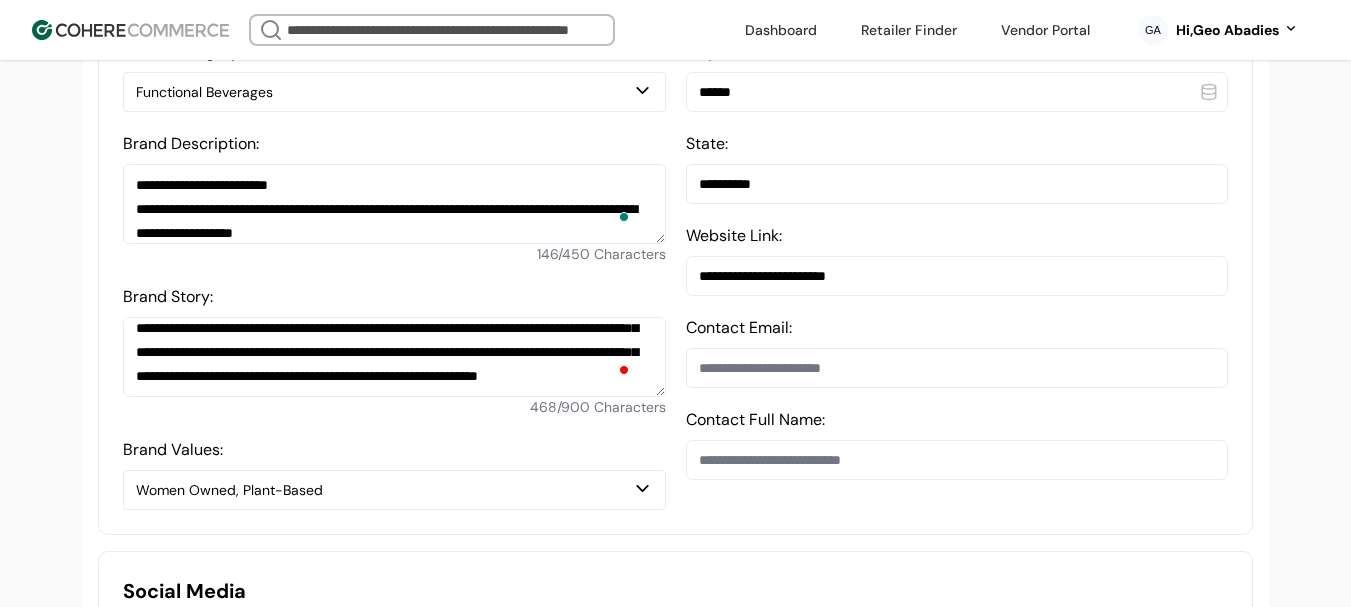 click at bounding box center (957, 460) 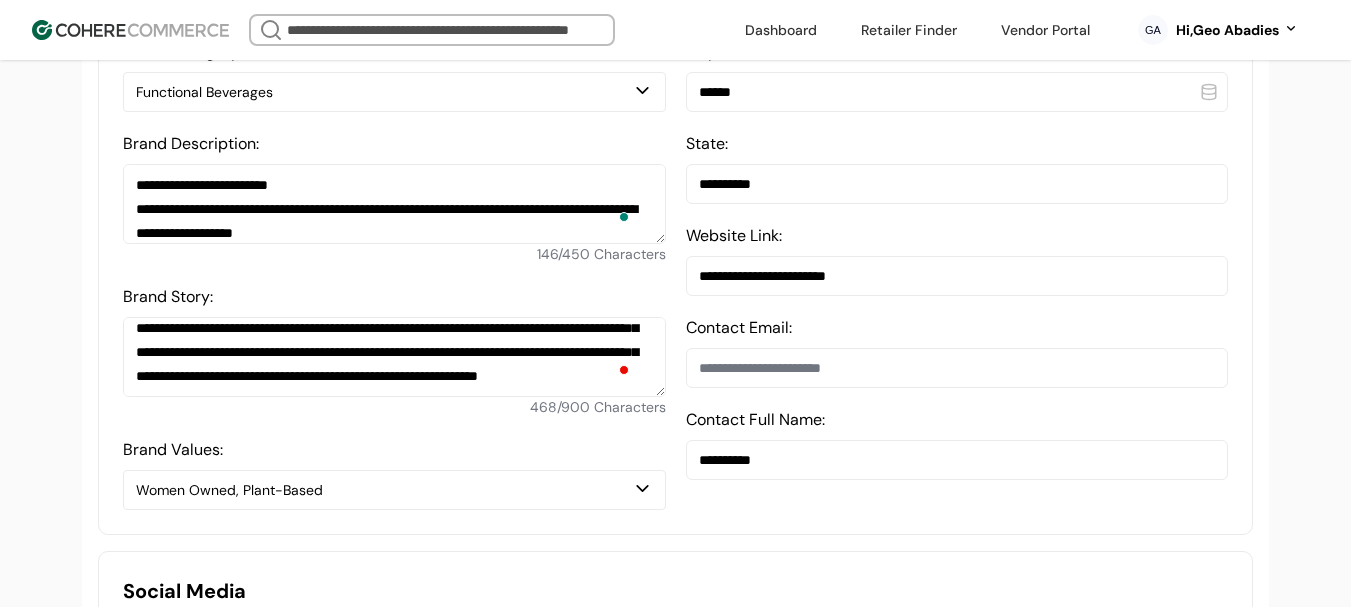 type on "**********" 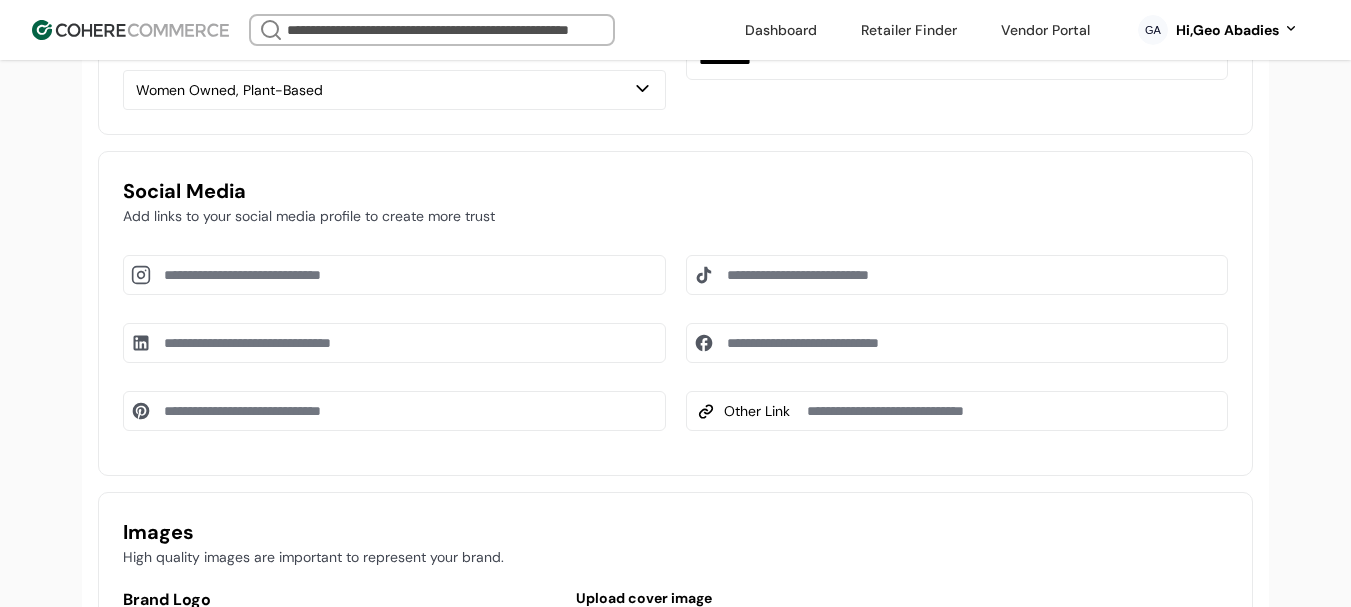 scroll, scrollTop: 800, scrollLeft: 0, axis: vertical 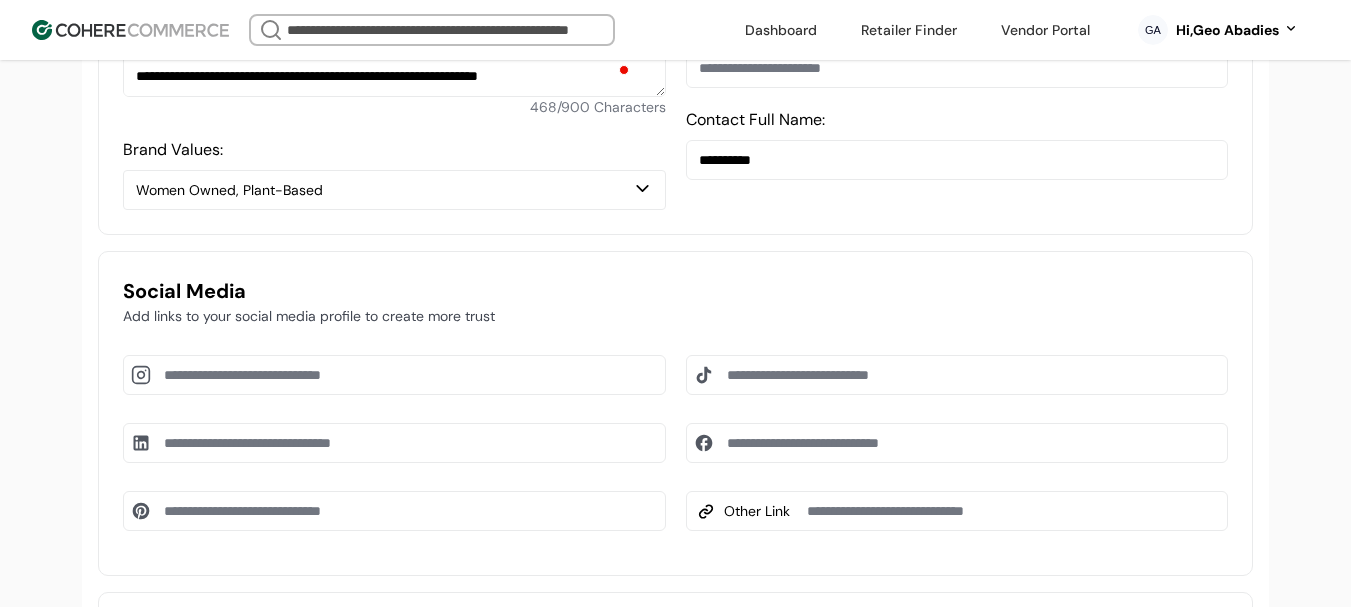 drag, startPoint x: 812, startPoint y: 461, endPoint x: 815, endPoint y: 445, distance: 16.27882 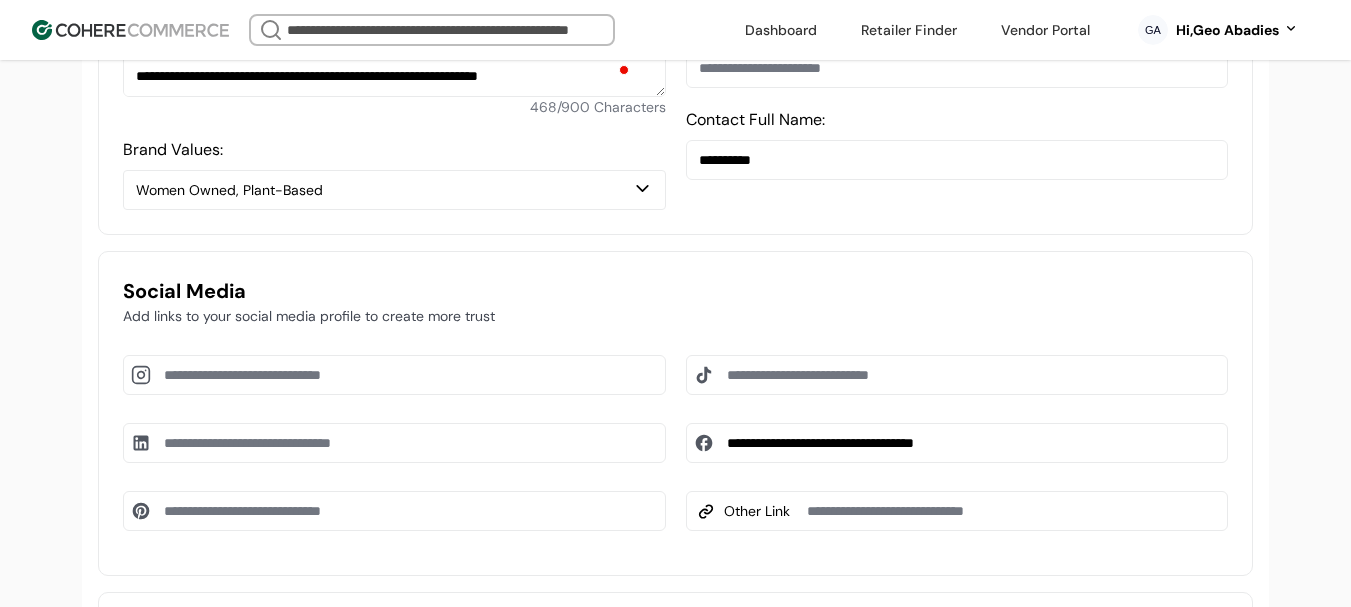 type on "**********" 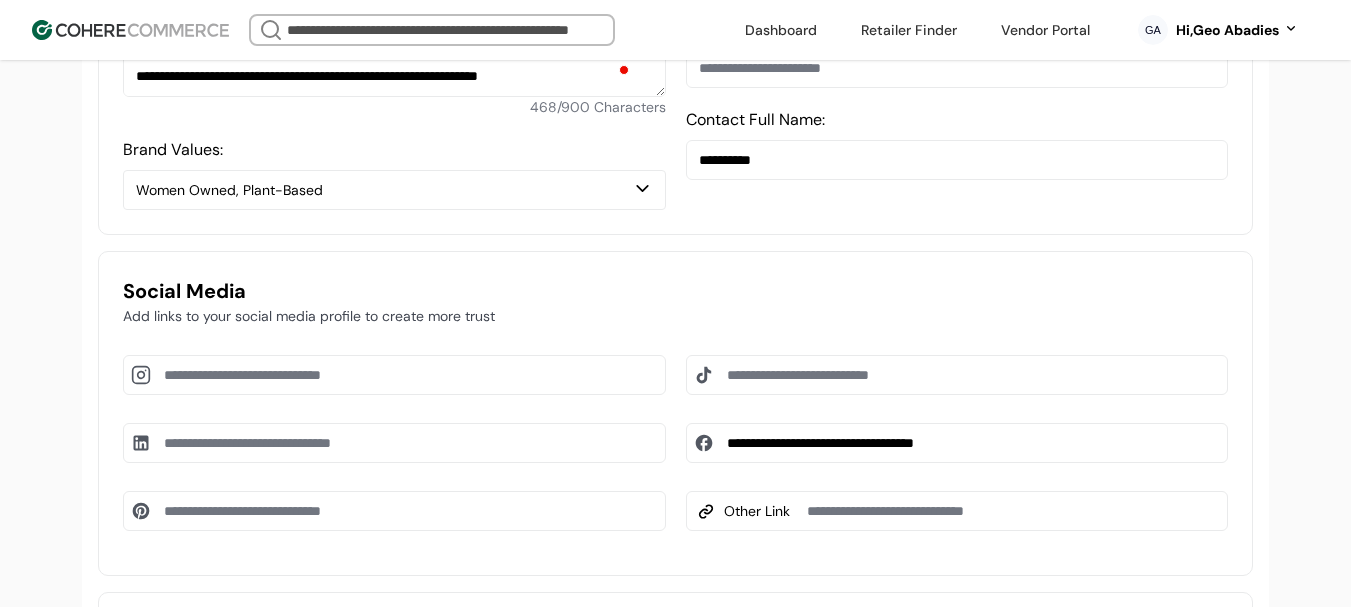 drag, startPoint x: 325, startPoint y: 396, endPoint x: 337, endPoint y: 385, distance: 16.27882 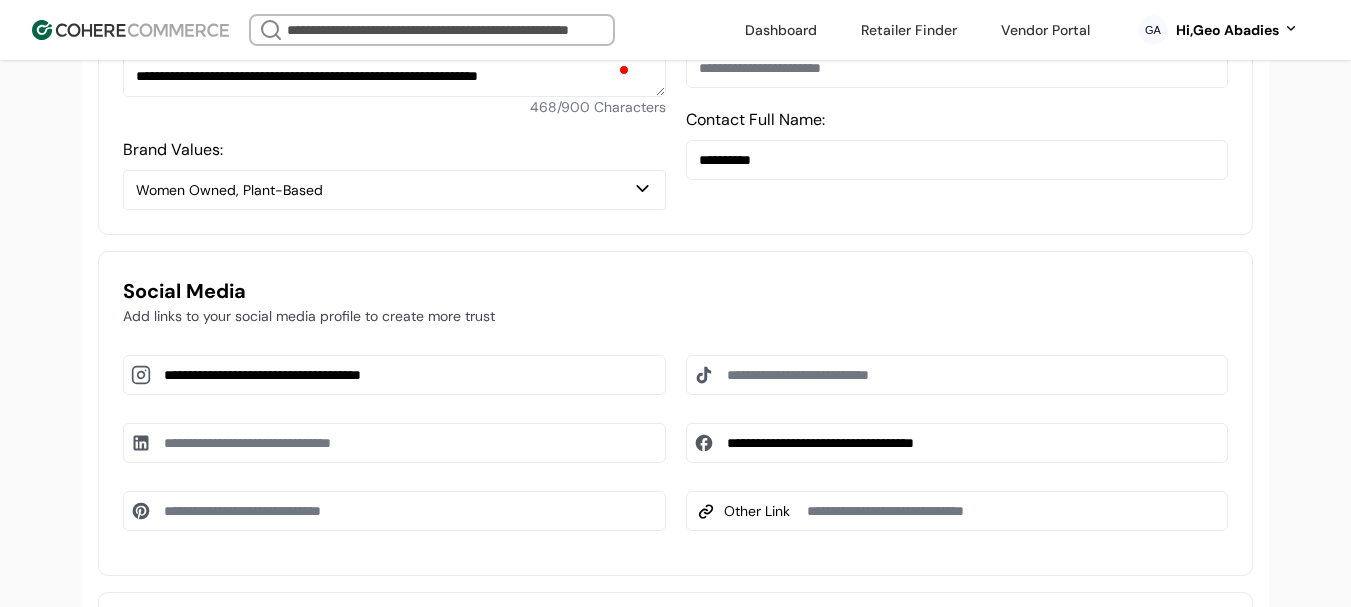 type on "**********" 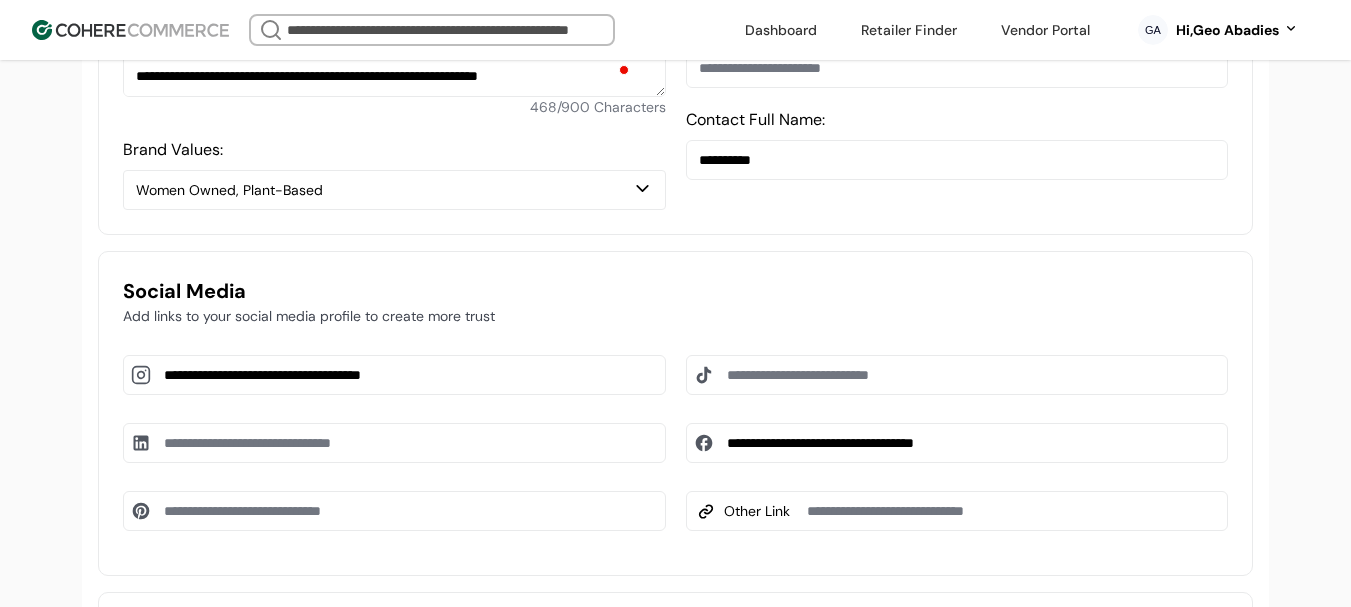 drag, startPoint x: 787, startPoint y: 396, endPoint x: 794, endPoint y: 384, distance: 13.892444 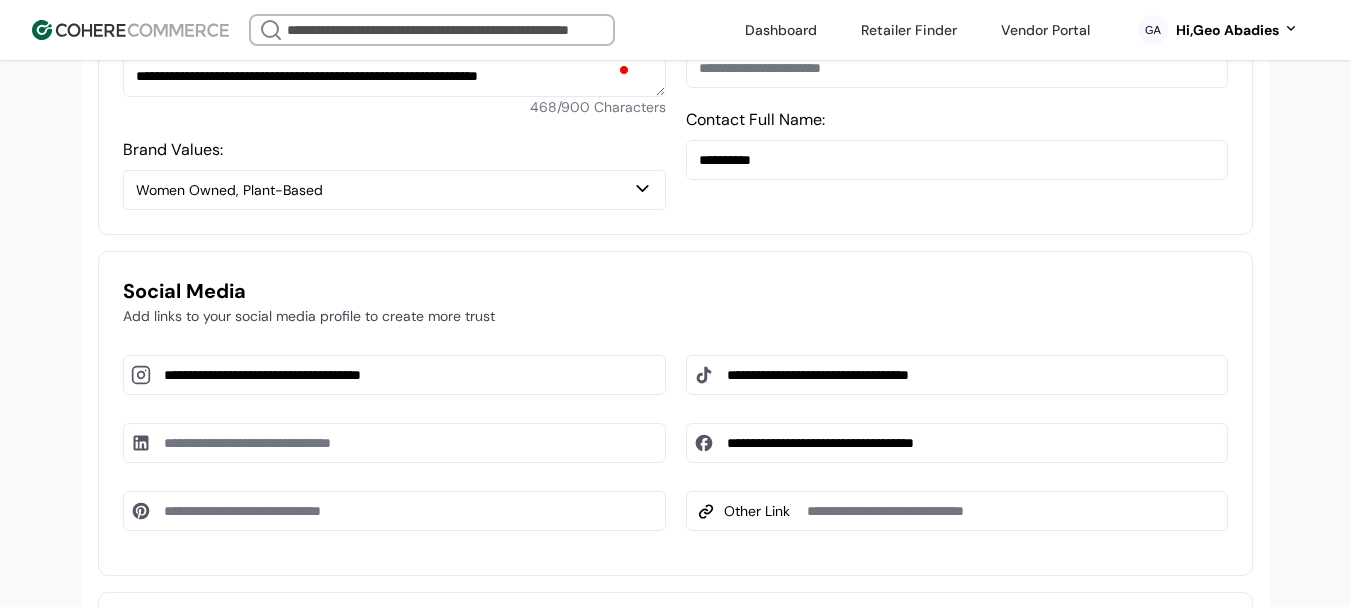 type on "**********" 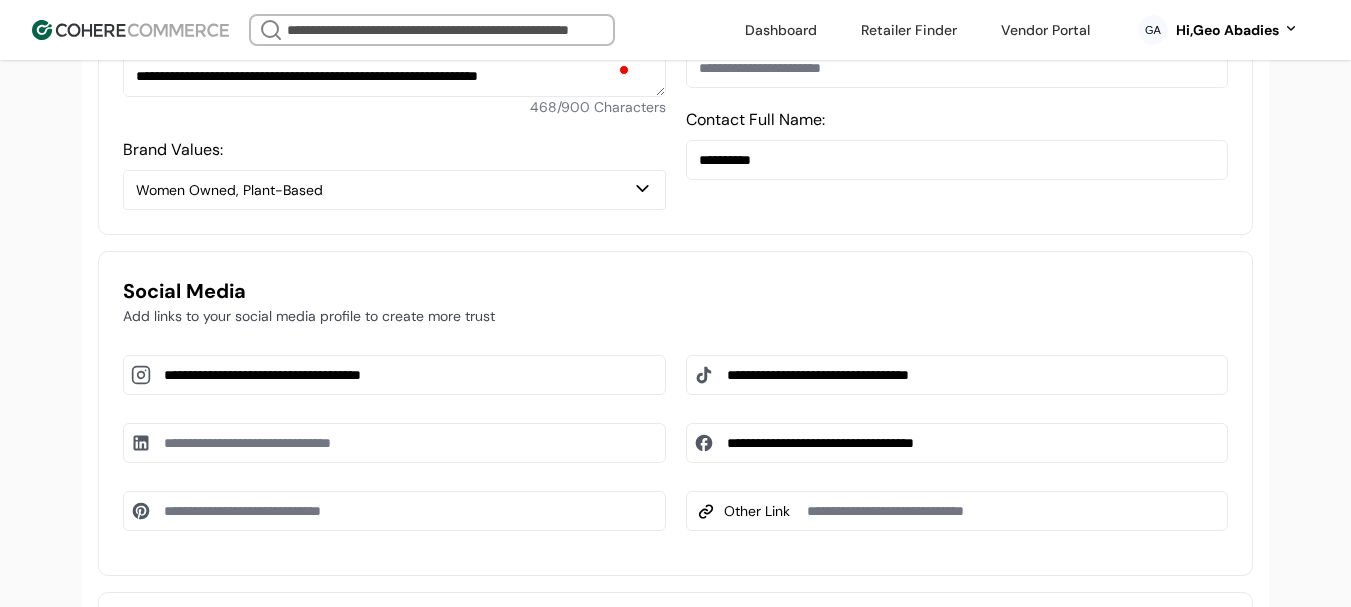 click at bounding box center [957, 511] 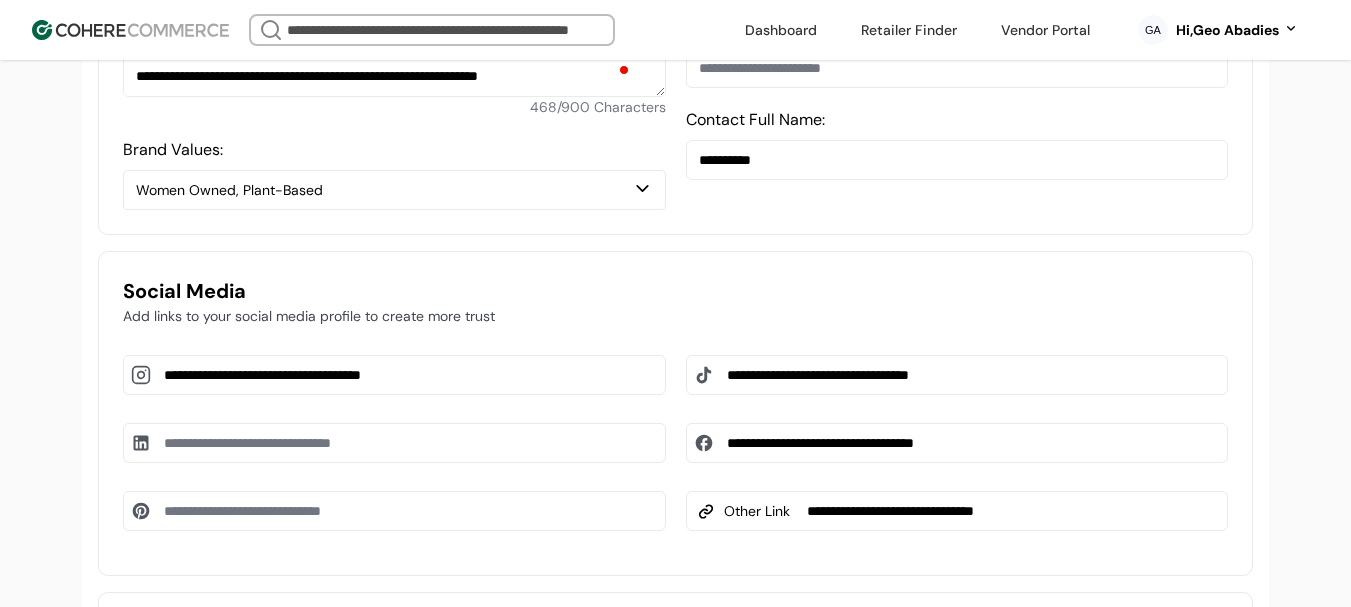 type on "**********" 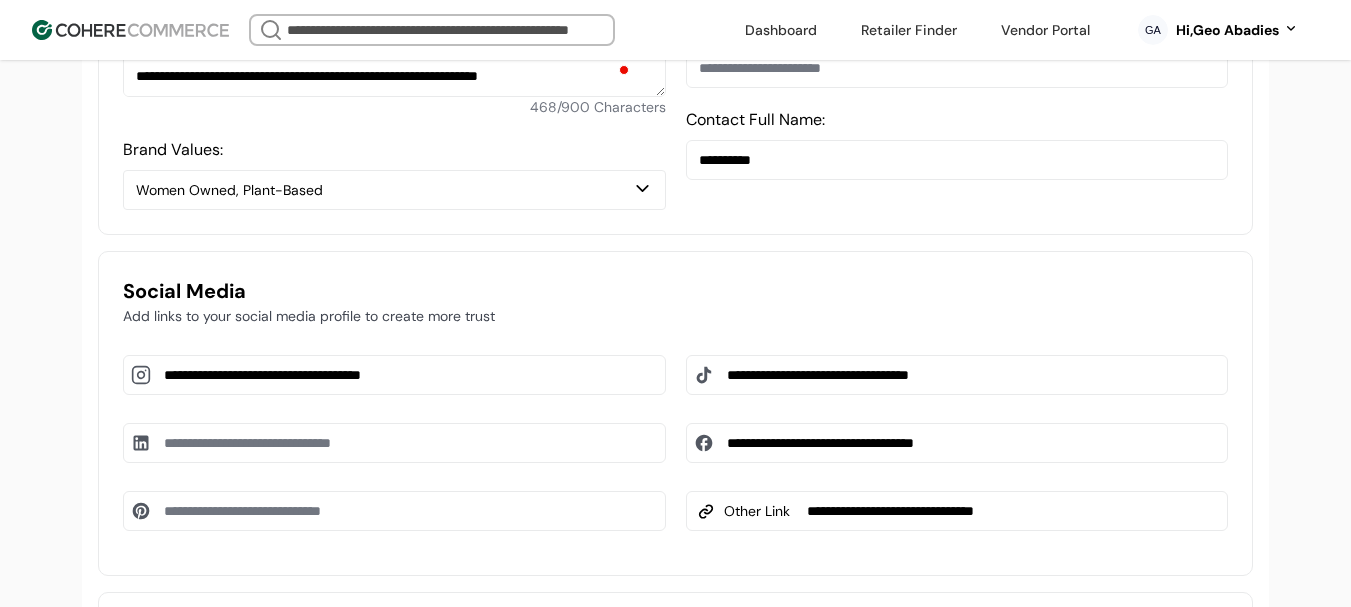 click at bounding box center [394, 443] 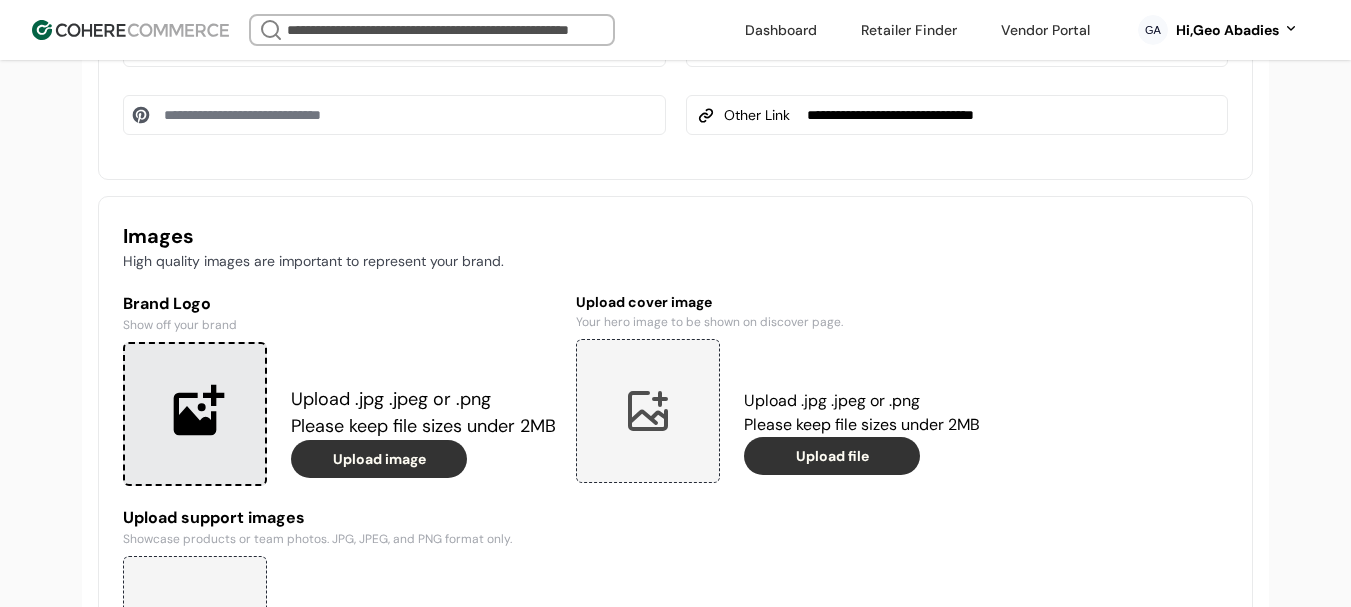 scroll, scrollTop: 1500, scrollLeft: 0, axis: vertical 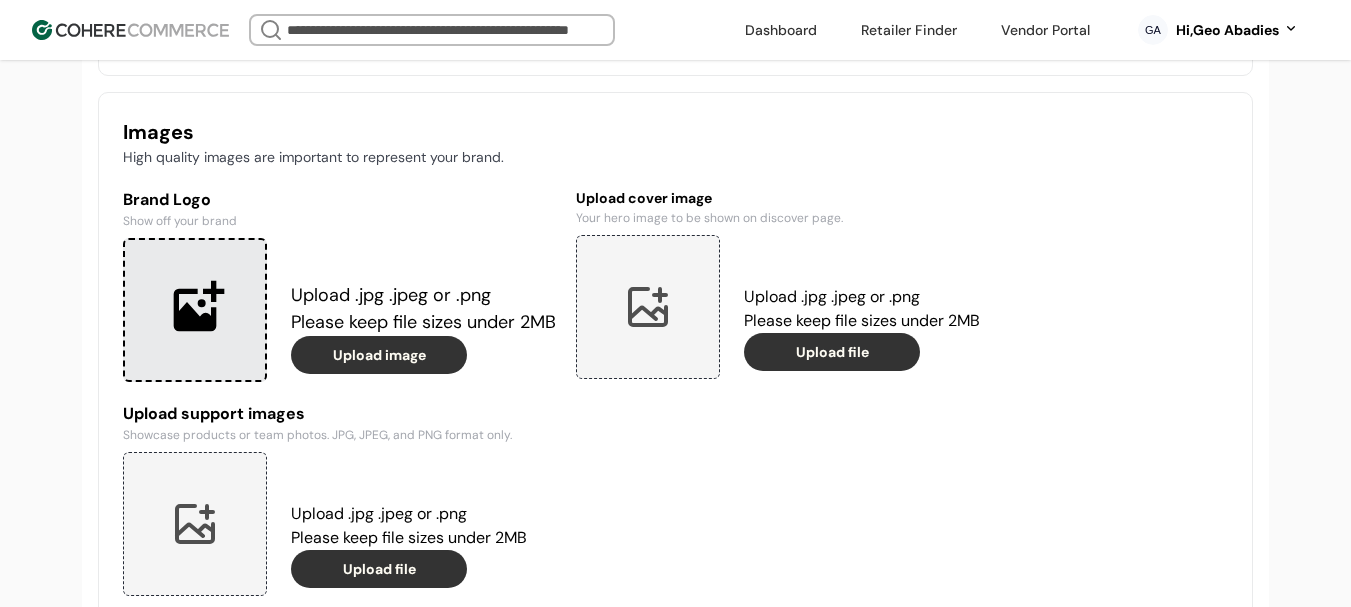 type on "**********" 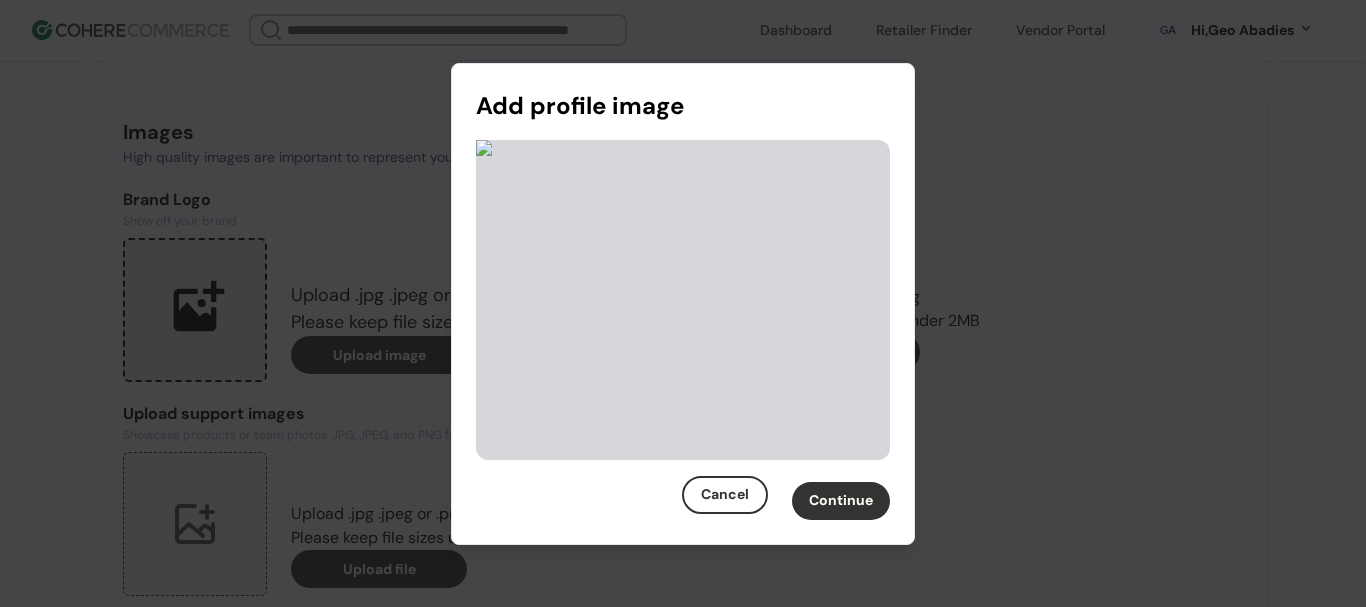 click on "Continue" at bounding box center [841, 501] 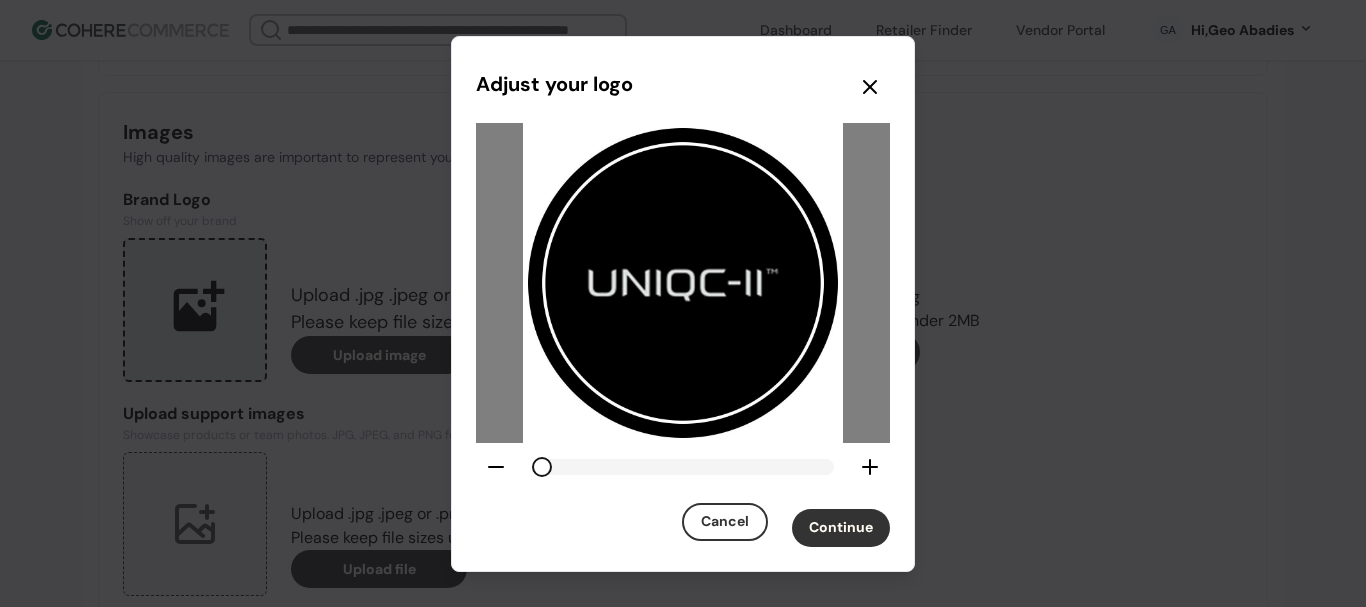 click on "Continue" at bounding box center [841, 528] 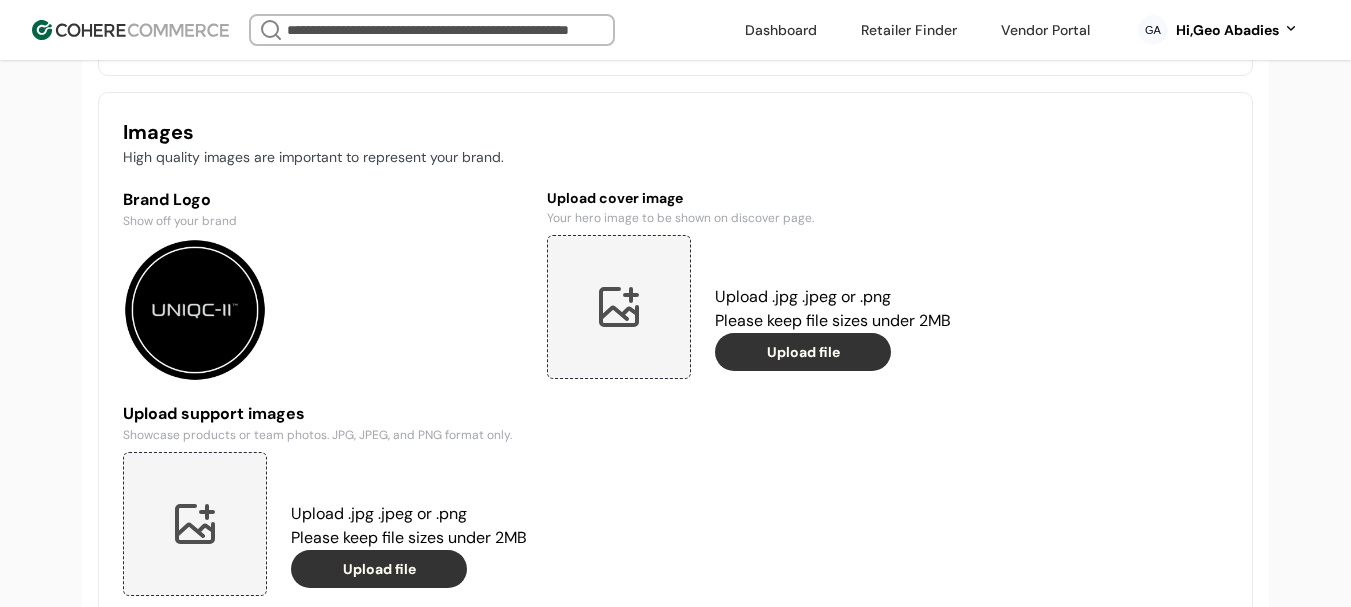 click at bounding box center (619, 307) 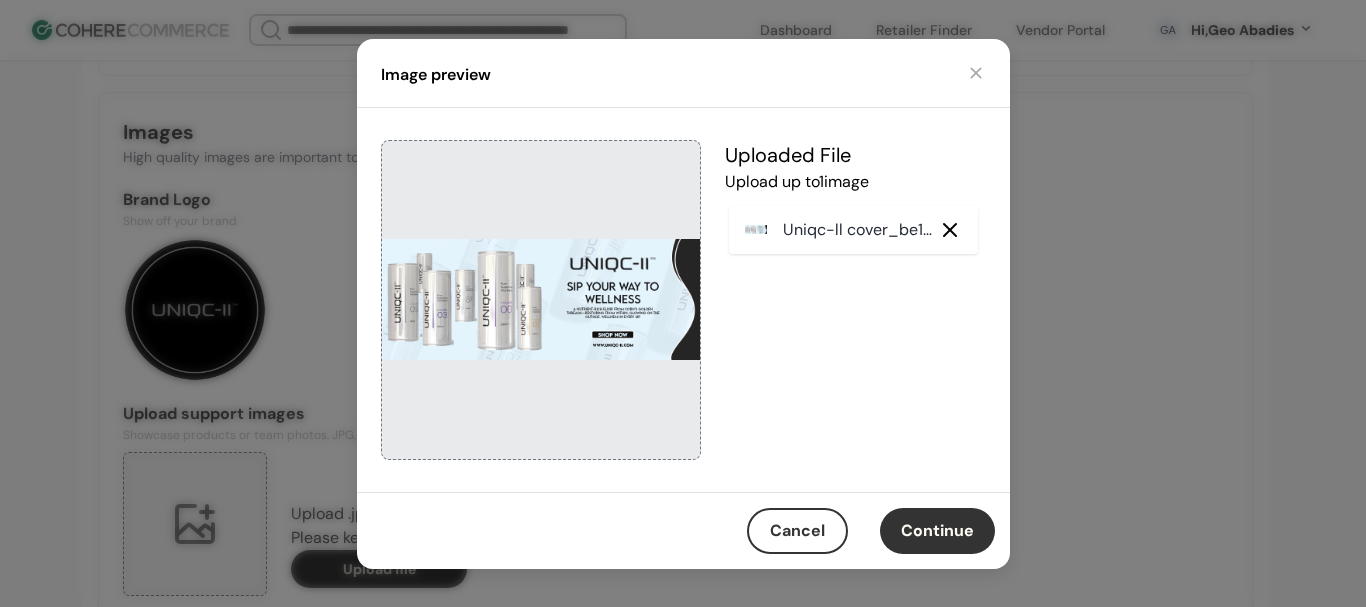 click on "Continue" at bounding box center (937, 531) 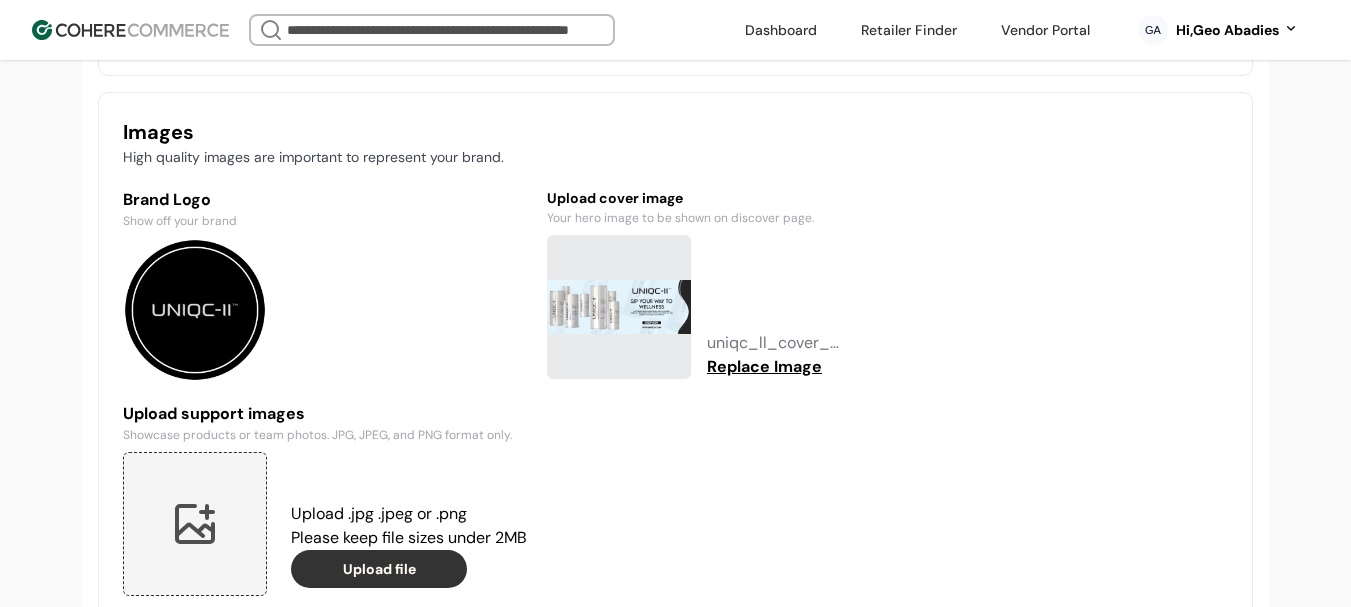 click at bounding box center [195, 524] 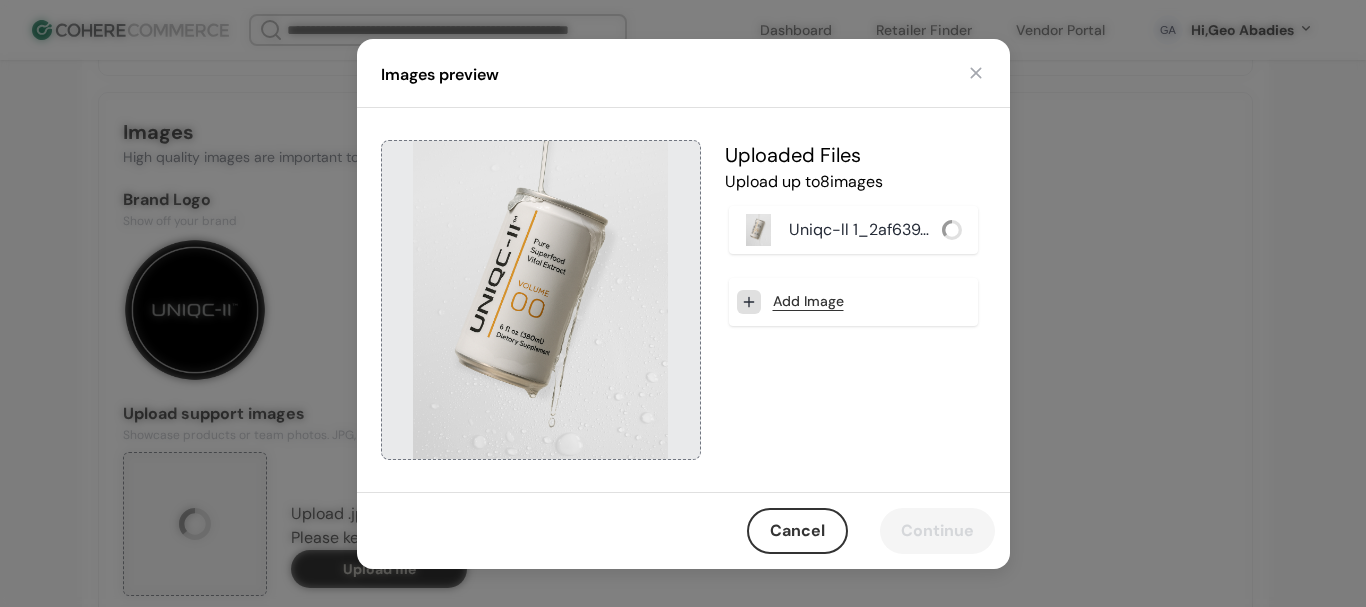 click on "Add Image" at bounding box center [808, 301] 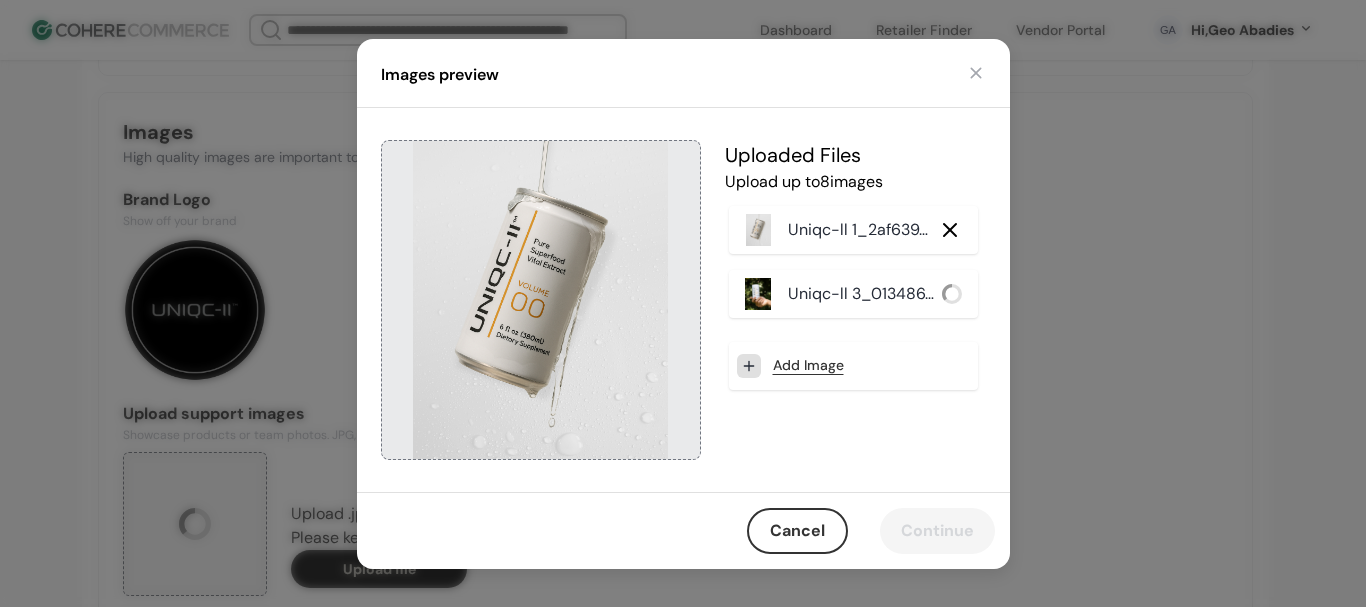 click on "Add Image" at bounding box center (808, 365) 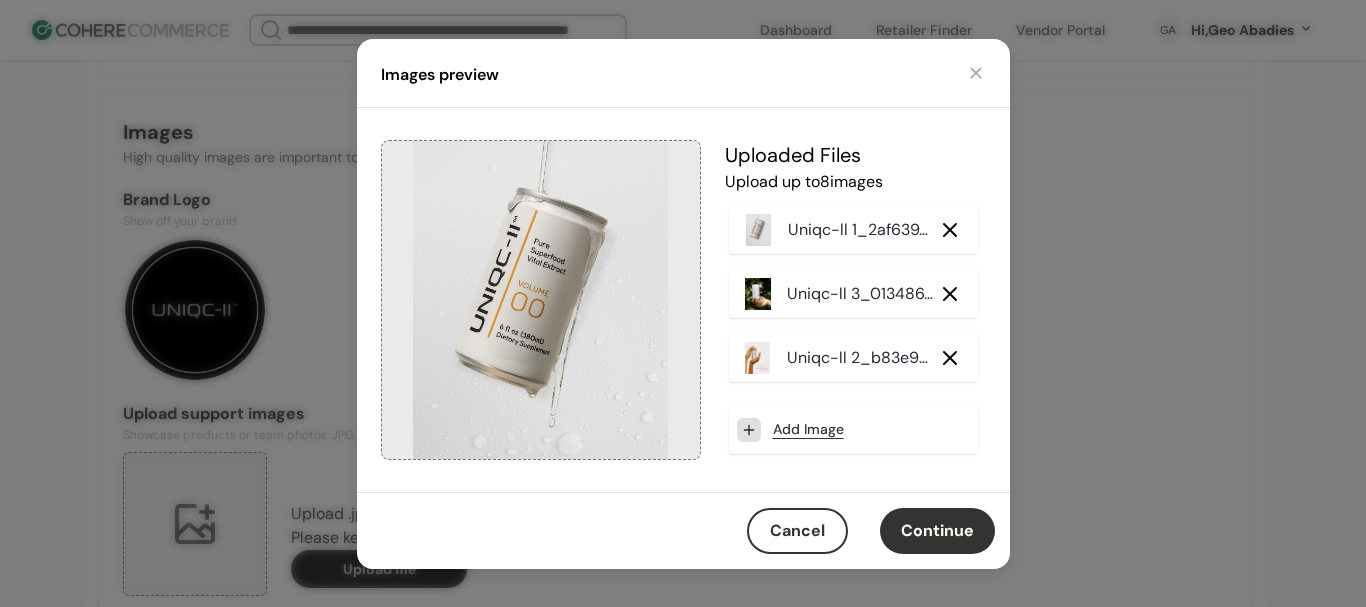 click on "Continue" at bounding box center [937, 531] 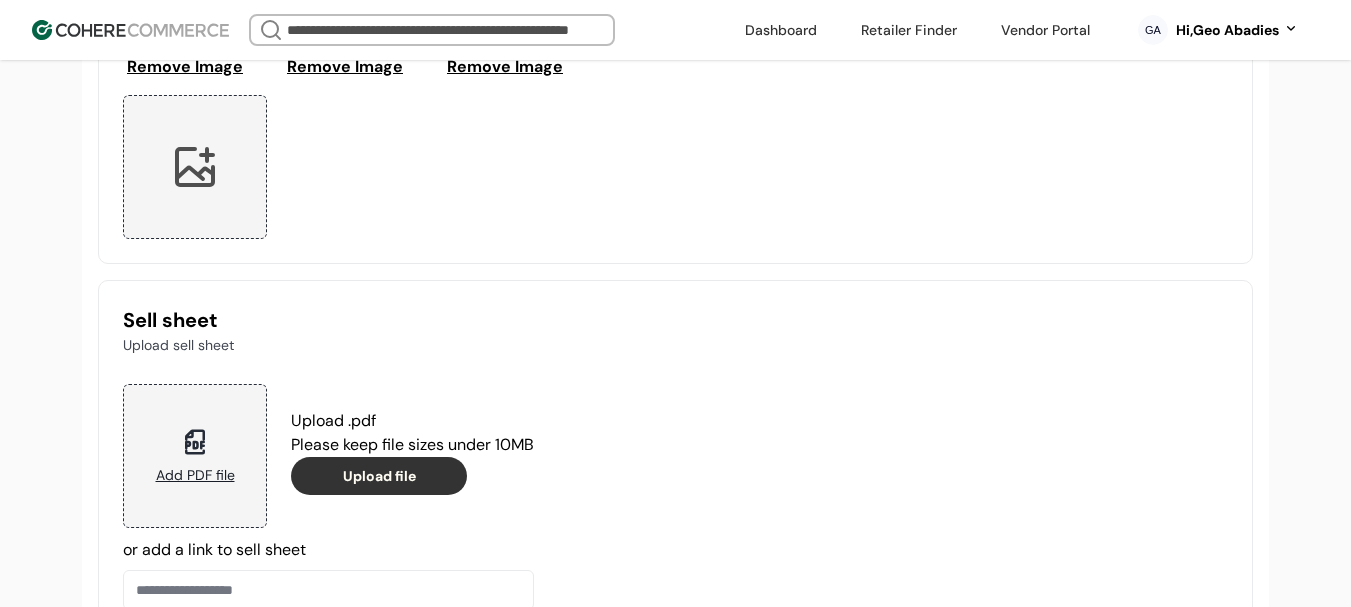 scroll, scrollTop: 2224, scrollLeft: 0, axis: vertical 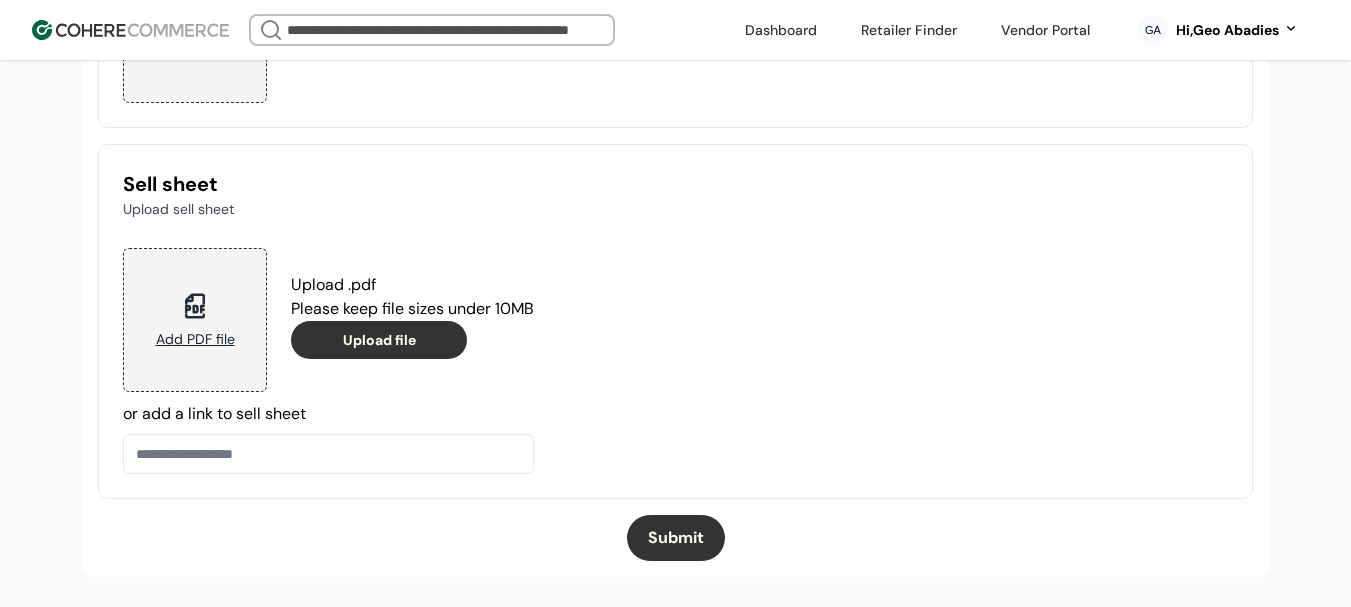 click on "Submit" at bounding box center (676, 538) 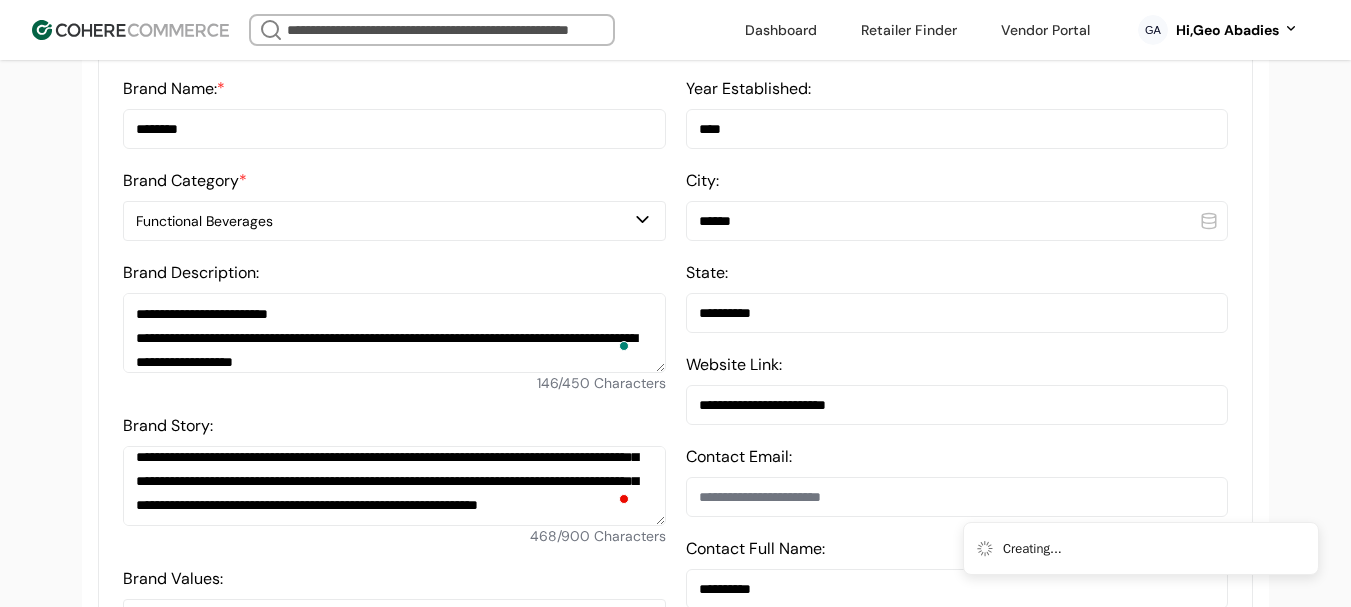 scroll, scrollTop: 224, scrollLeft: 0, axis: vertical 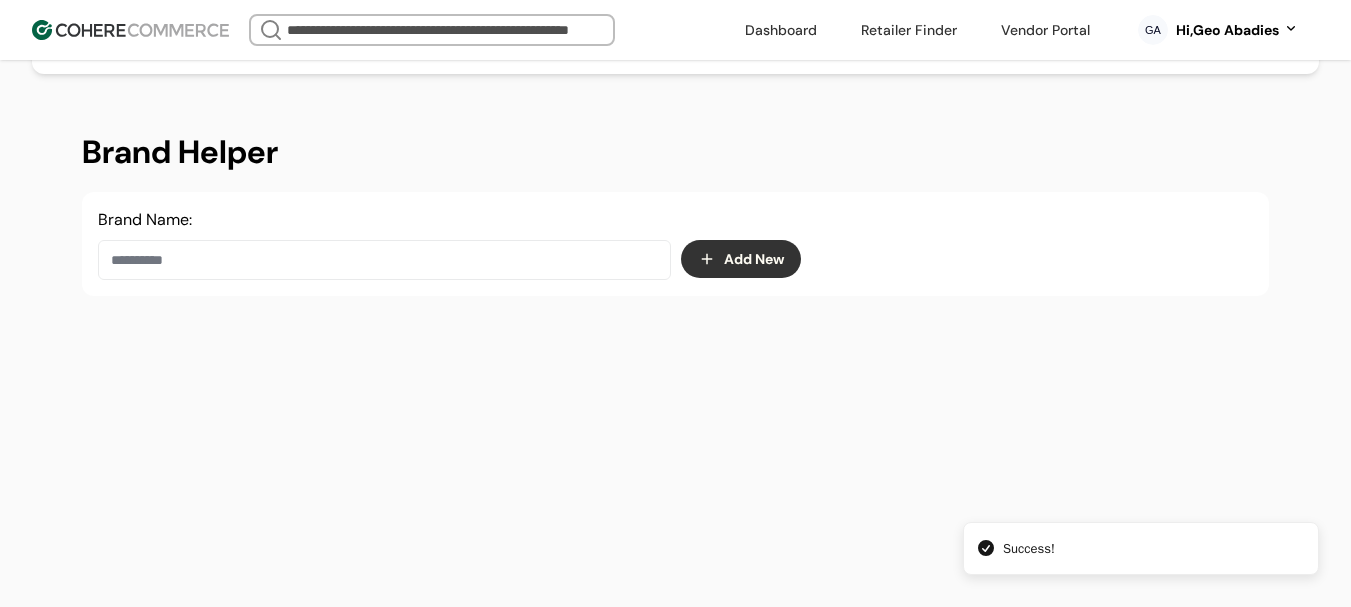 click at bounding box center (384, 260) 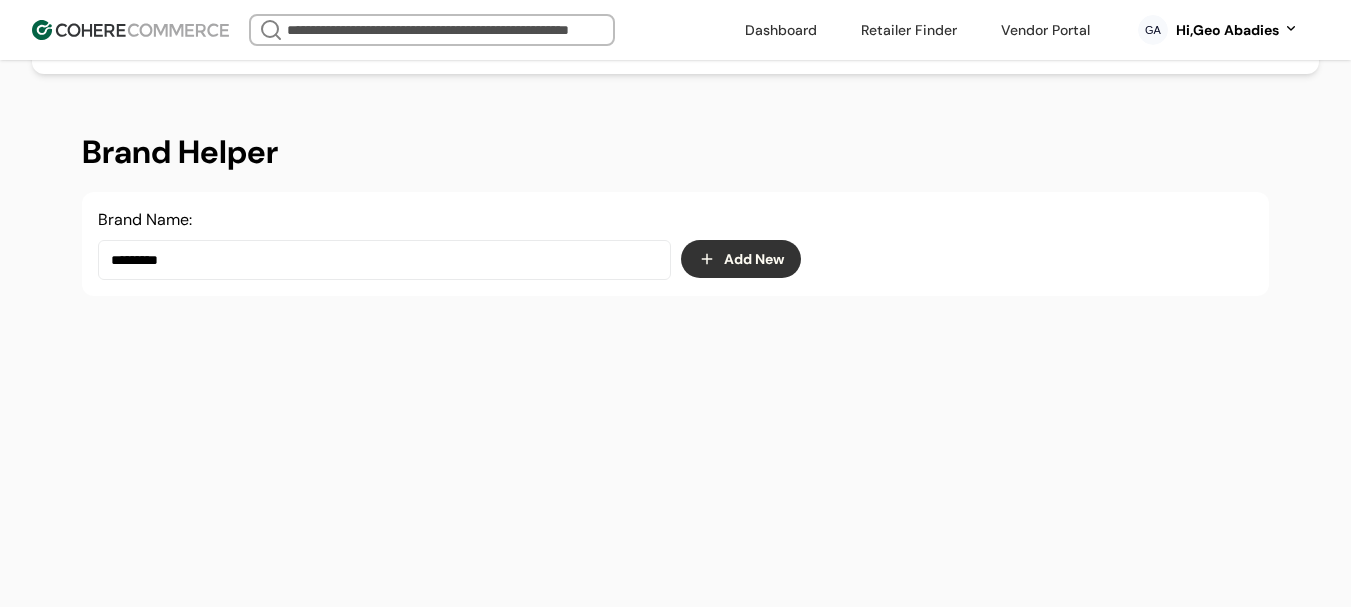 type on "********" 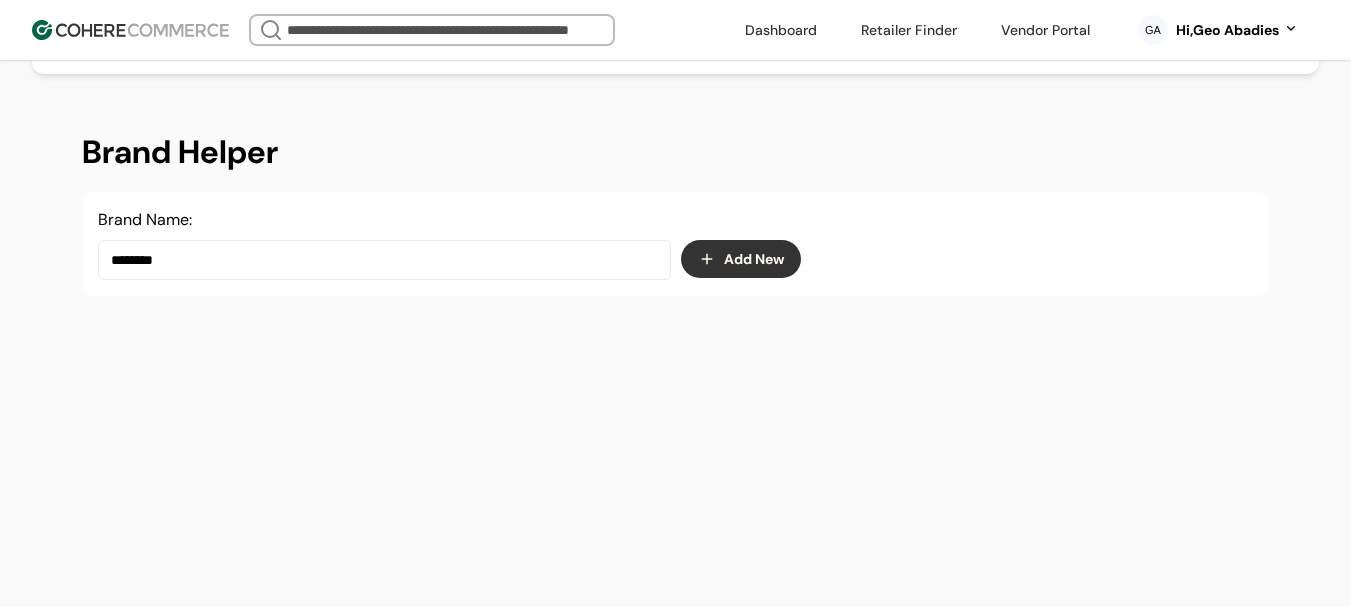 drag, startPoint x: 222, startPoint y: 276, endPoint x: 39, endPoint y: 276, distance: 183 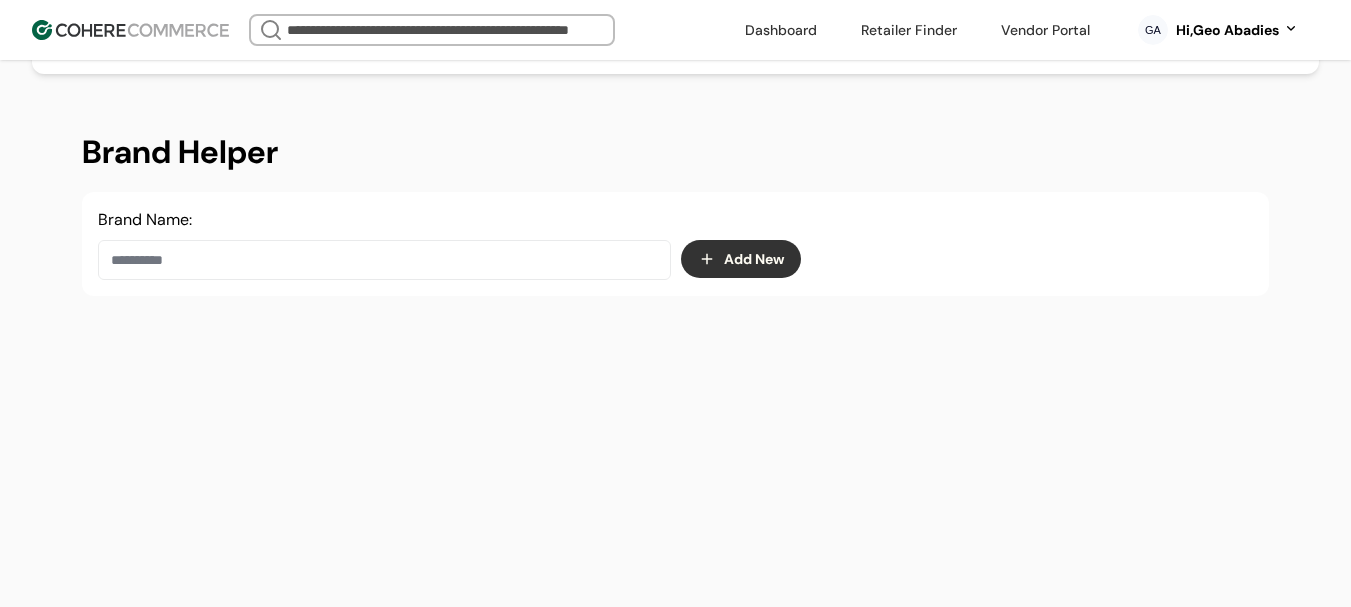click on "[STATE] Hi, [FULL_NAME]" at bounding box center (1218, 30) 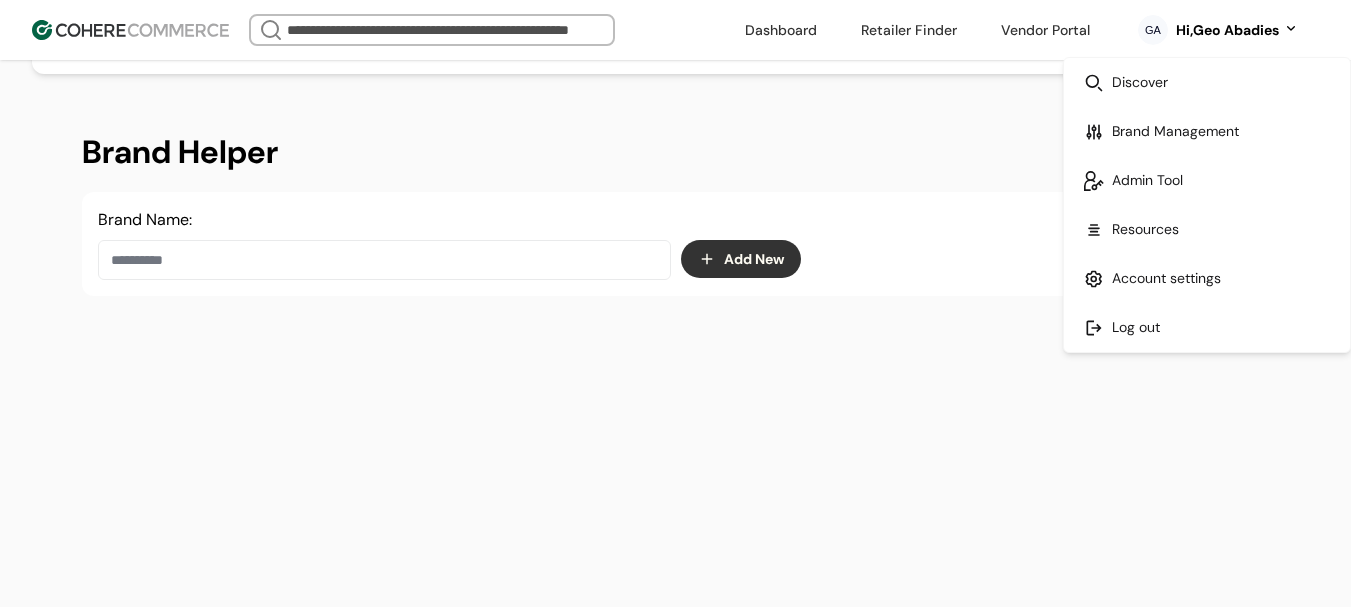 click at bounding box center [1207, 327] 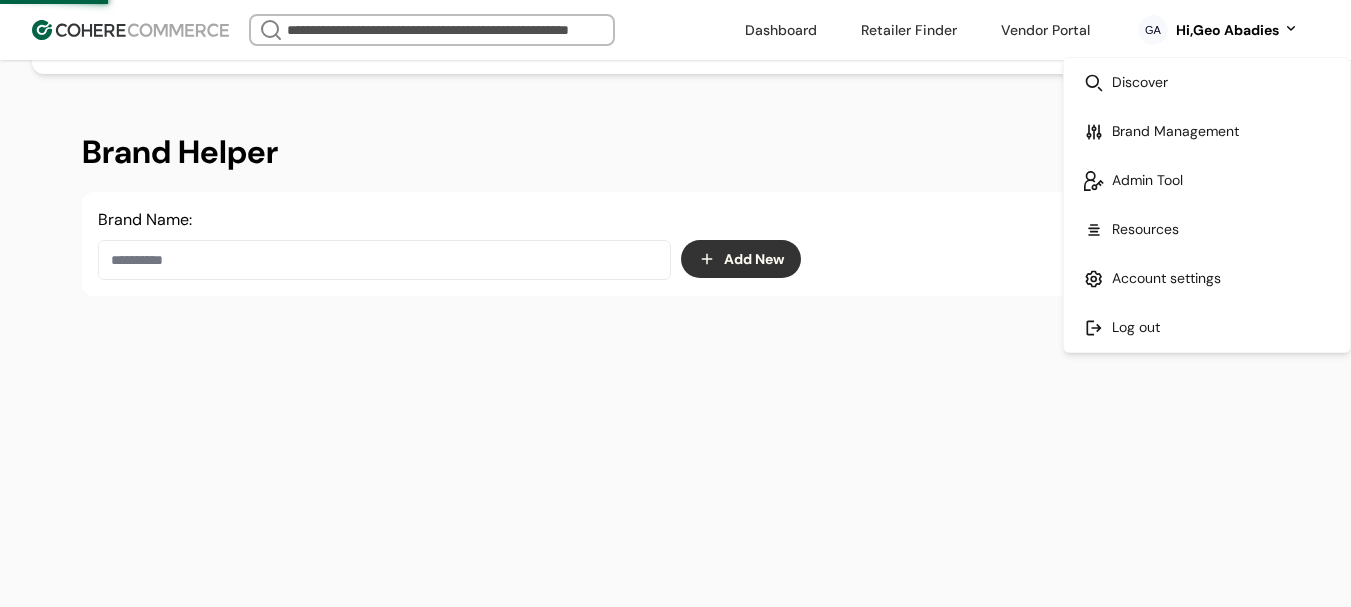 type 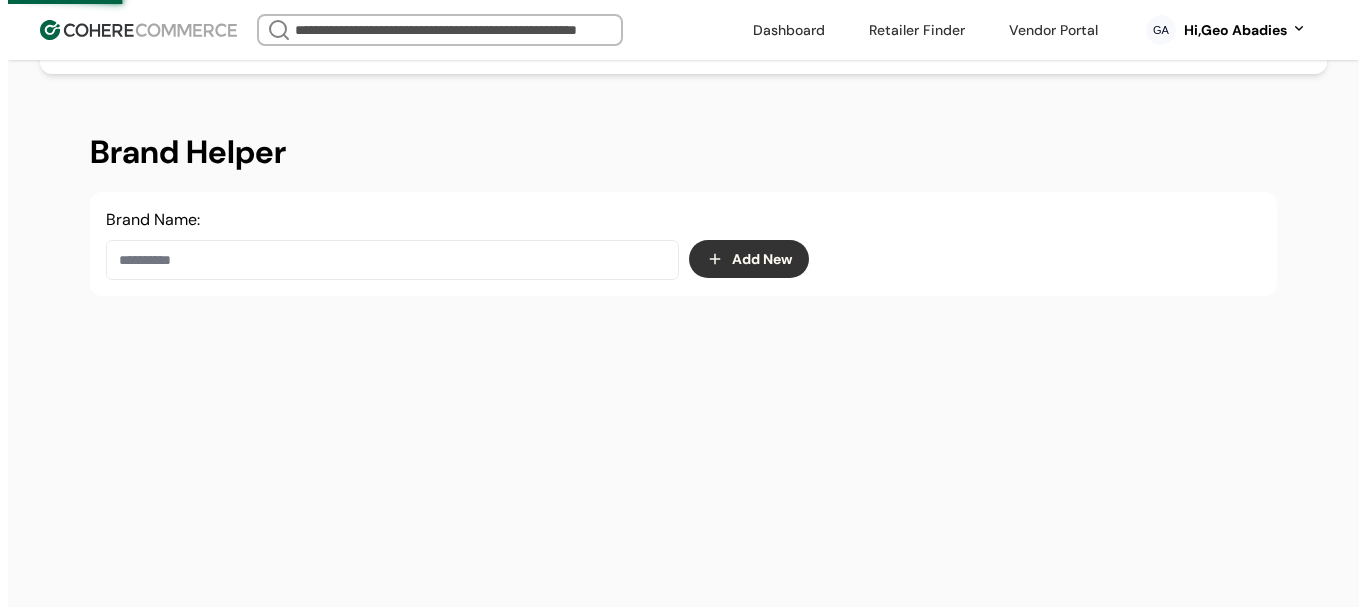 scroll, scrollTop: 0, scrollLeft: 0, axis: both 